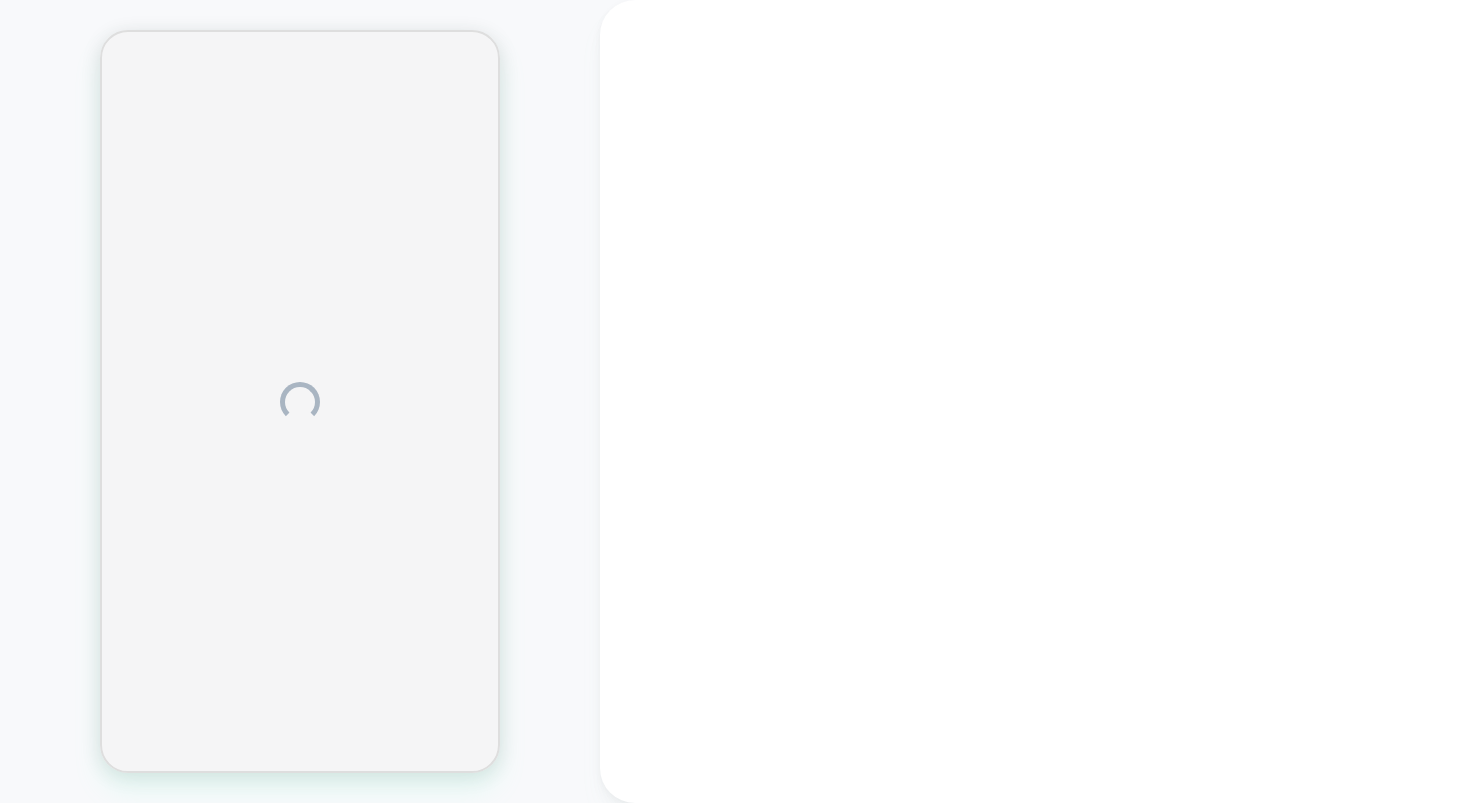 scroll, scrollTop: 0, scrollLeft: 0, axis: both 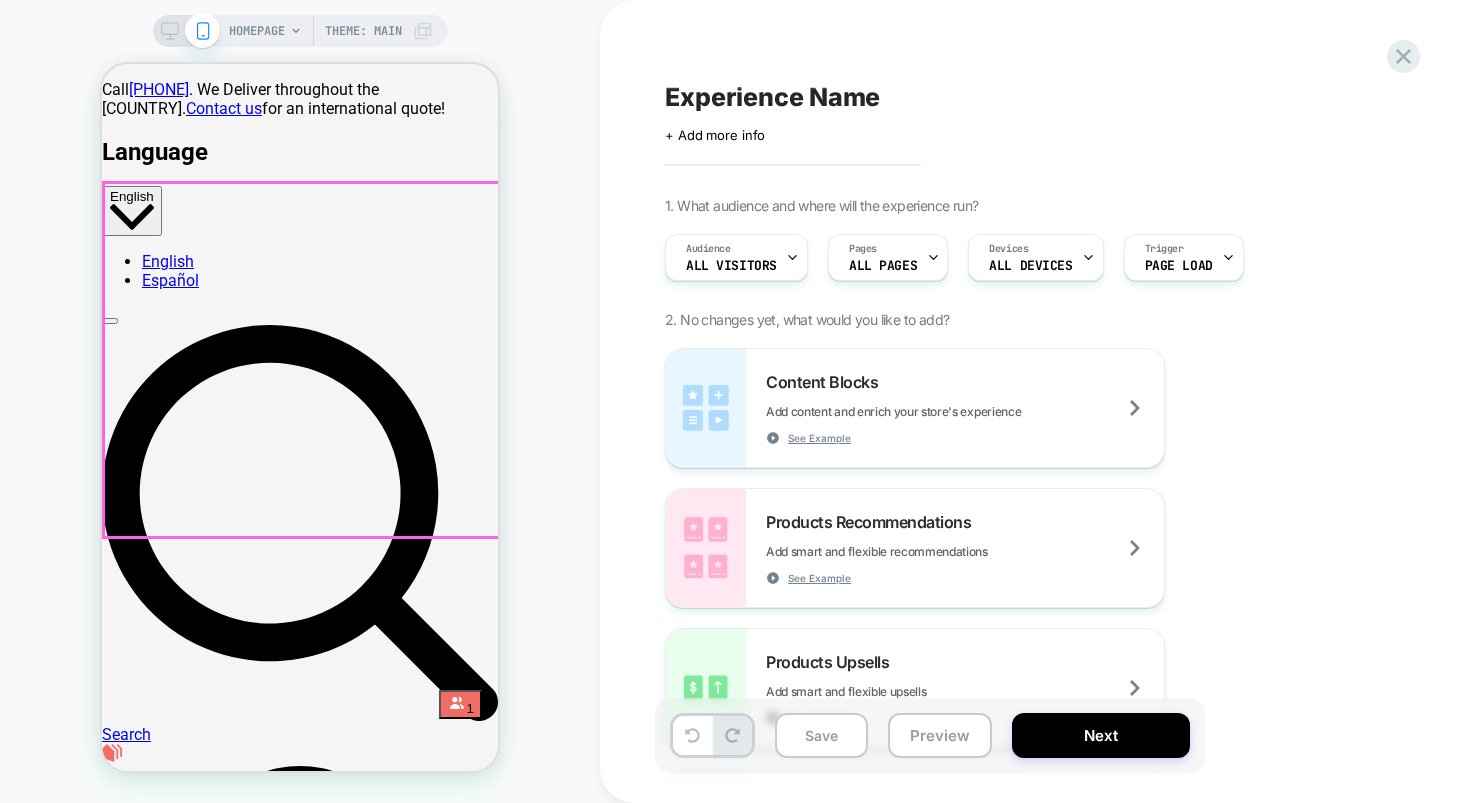 click on "The World’s Friendliest Insulation
View All Products
Learn More" at bounding box center [300, 5747] 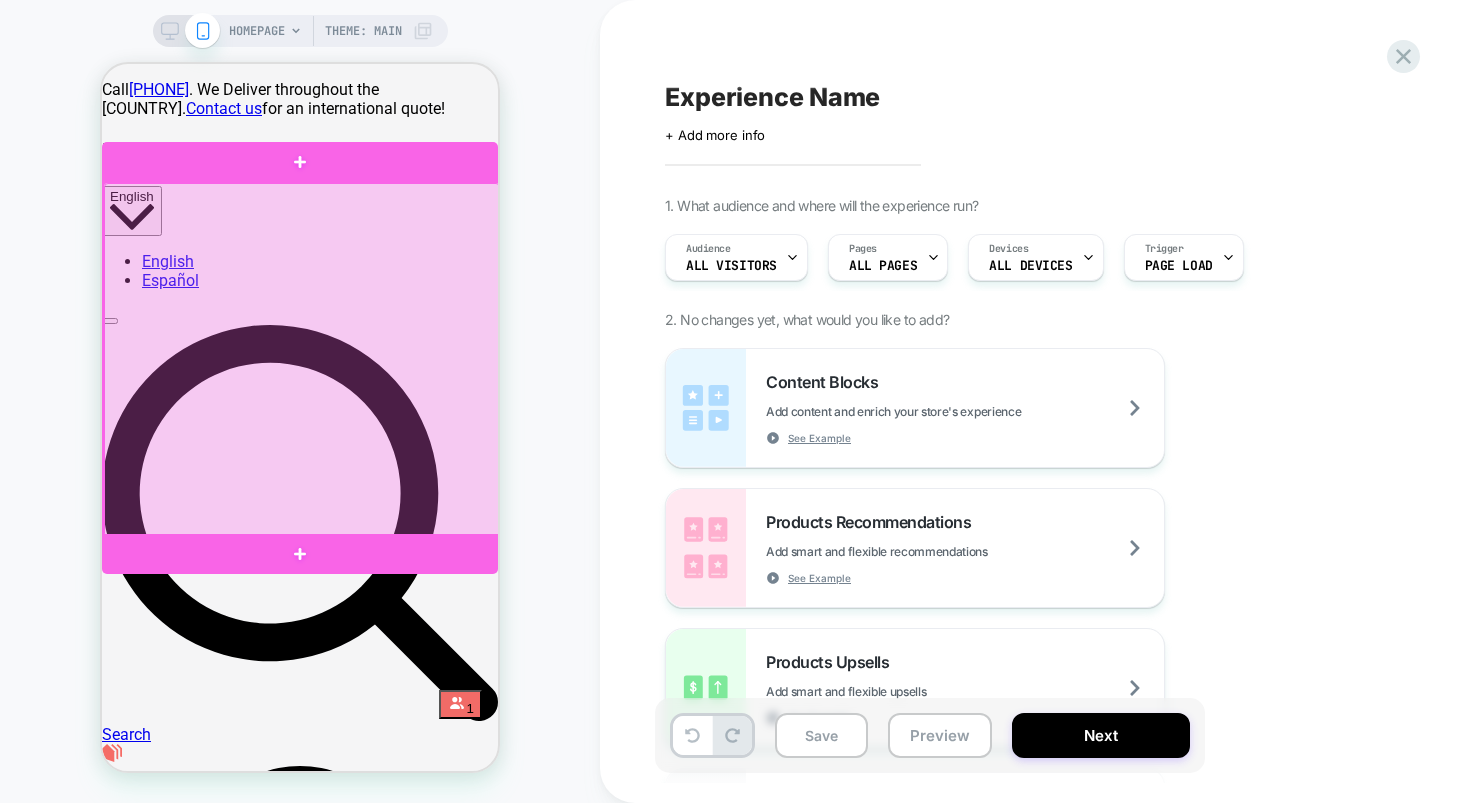 click at bounding box center [302, 360] 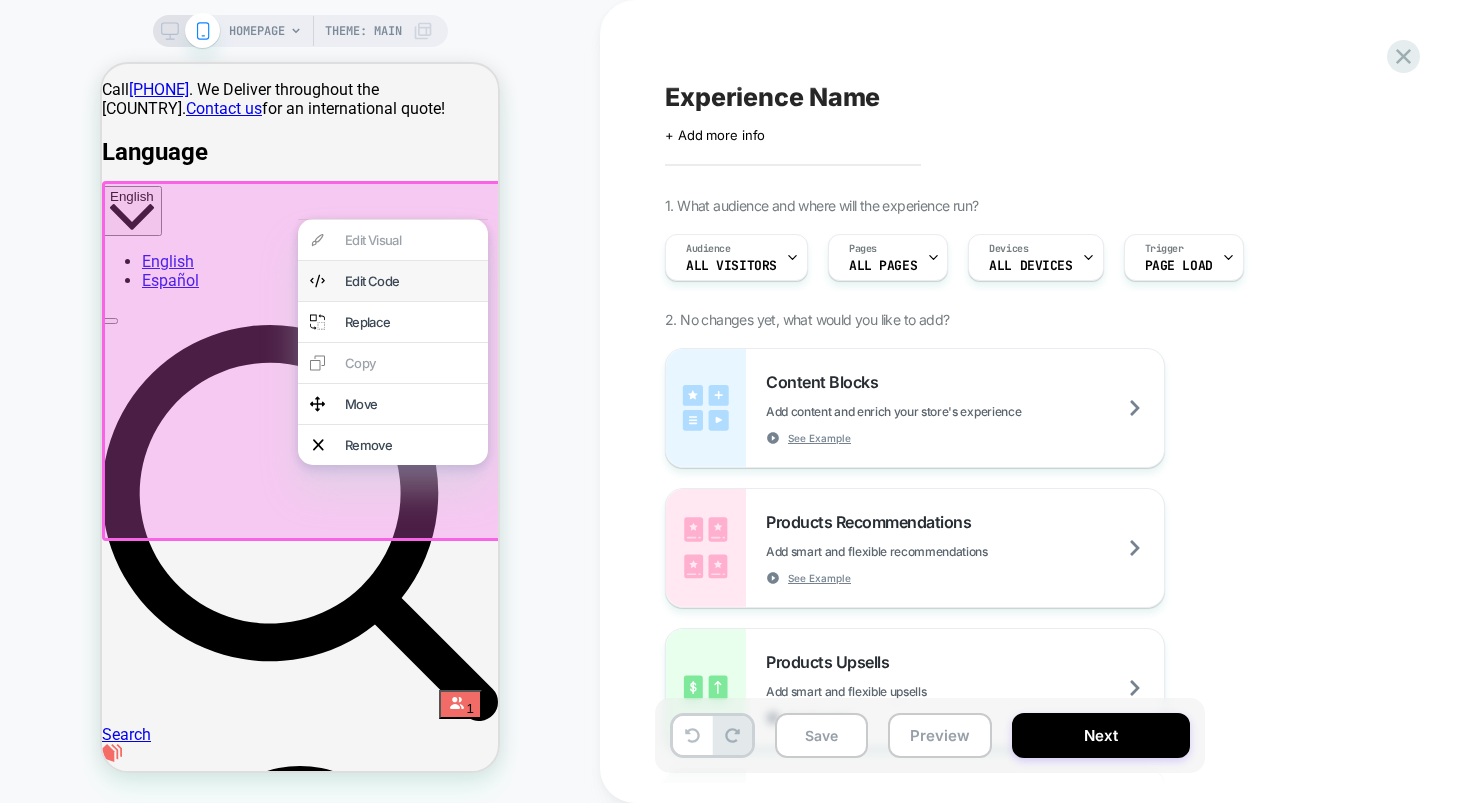 click on "Edit Code" at bounding box center (410, 281) 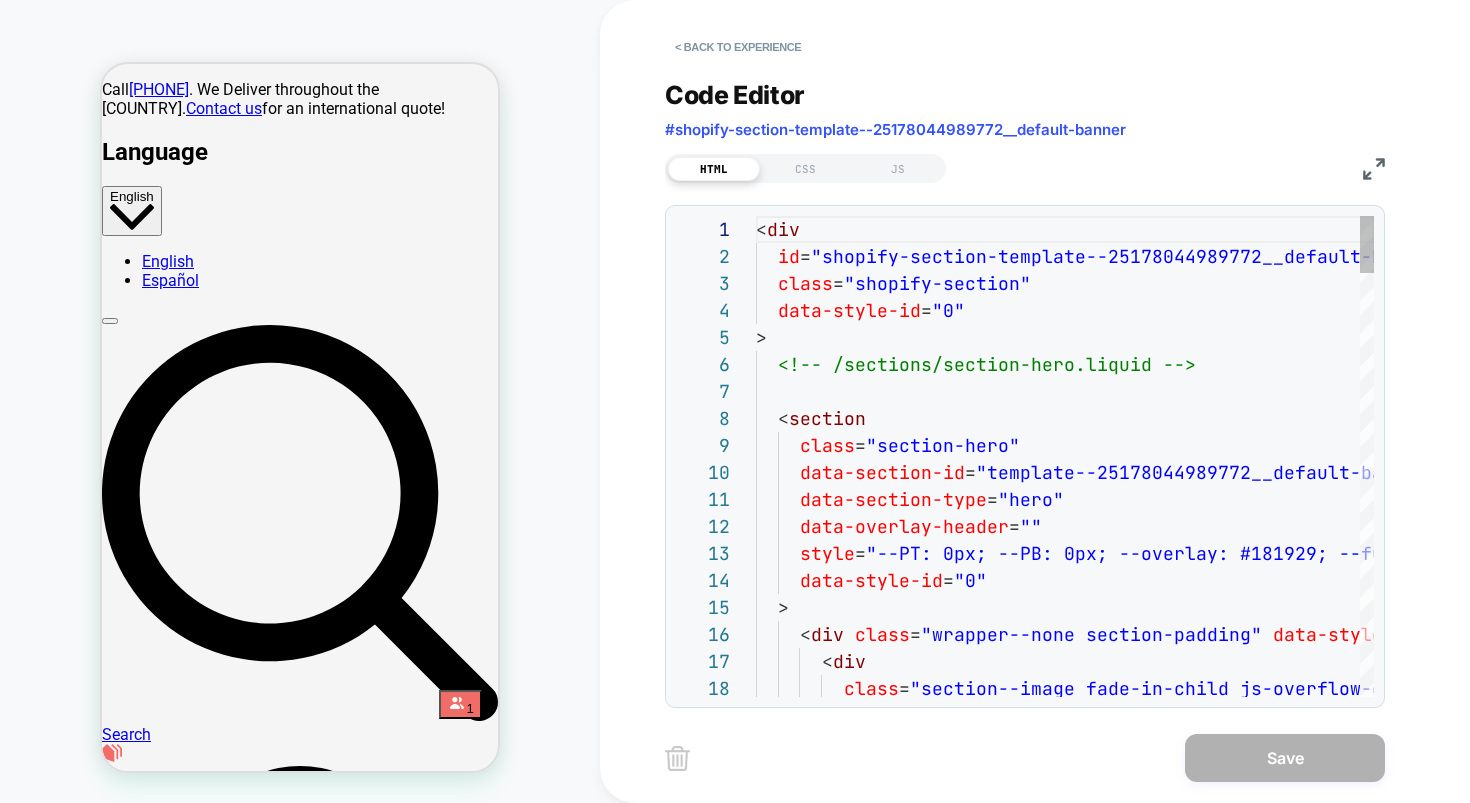 scroll, scrollTop: 270, scrollLeft: 0, axis: vertical 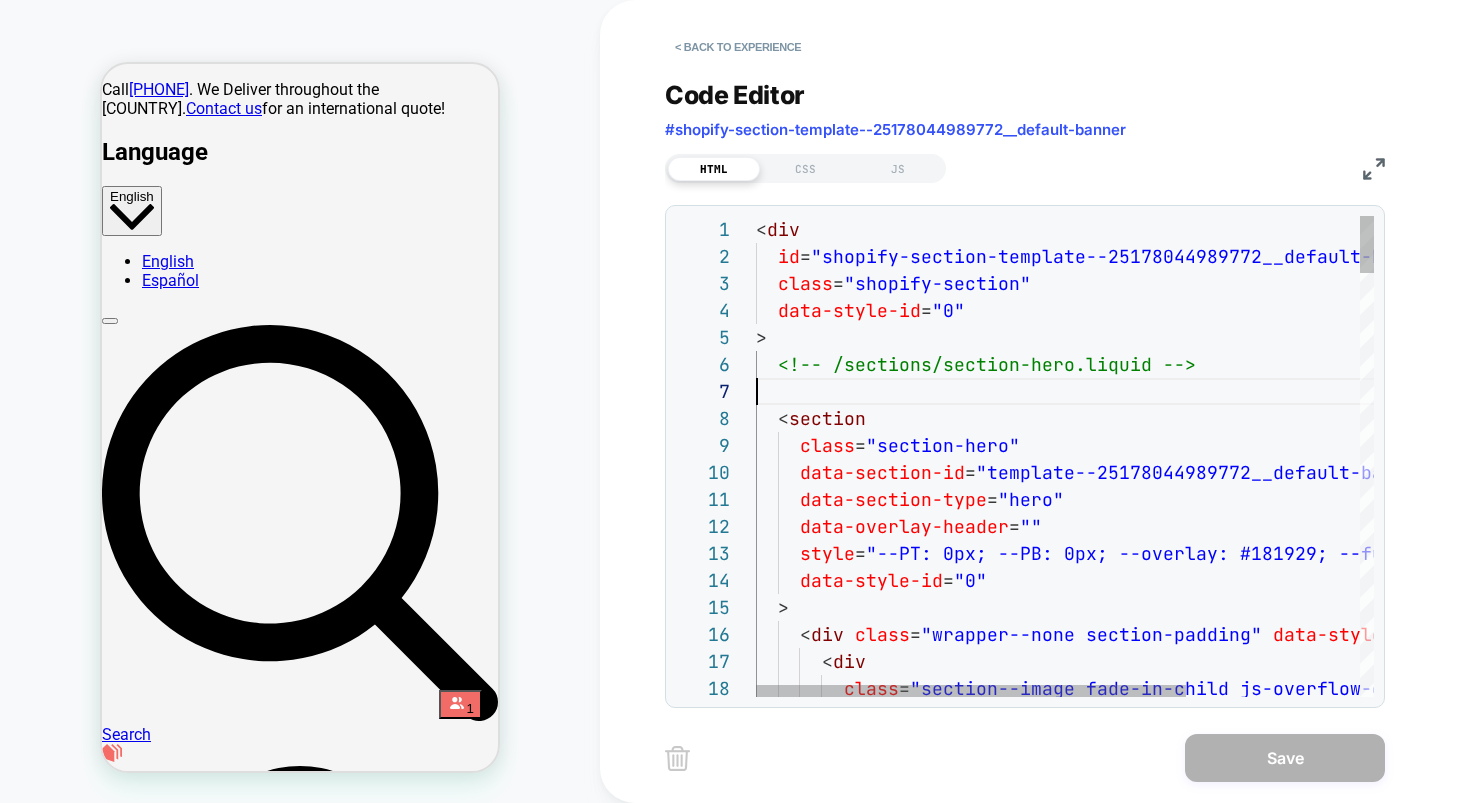 click on "< div    id = "shopify-section-template--25178044989772__default -banner"    class = "shopify-section"    data-style-id = "0" >    <!-- /sections/section-hero.liquid -->    < section      class = "section-hero"      data-section-id = "template--25178044989772__default-banner"      data-section-type = "hero"      data-overlay-header = ""      style = "--PT: 0px; --PB: 0px; --overlay: #181929; --full- screen: 590px;"      data-style-id = "0"    >      < div   class = "wrapper--none section-padding"   data-style-id = "0" >        < div          class = "section--image fade-in-child js-overflow-containe r"" at bounding box center [1189, 2238] 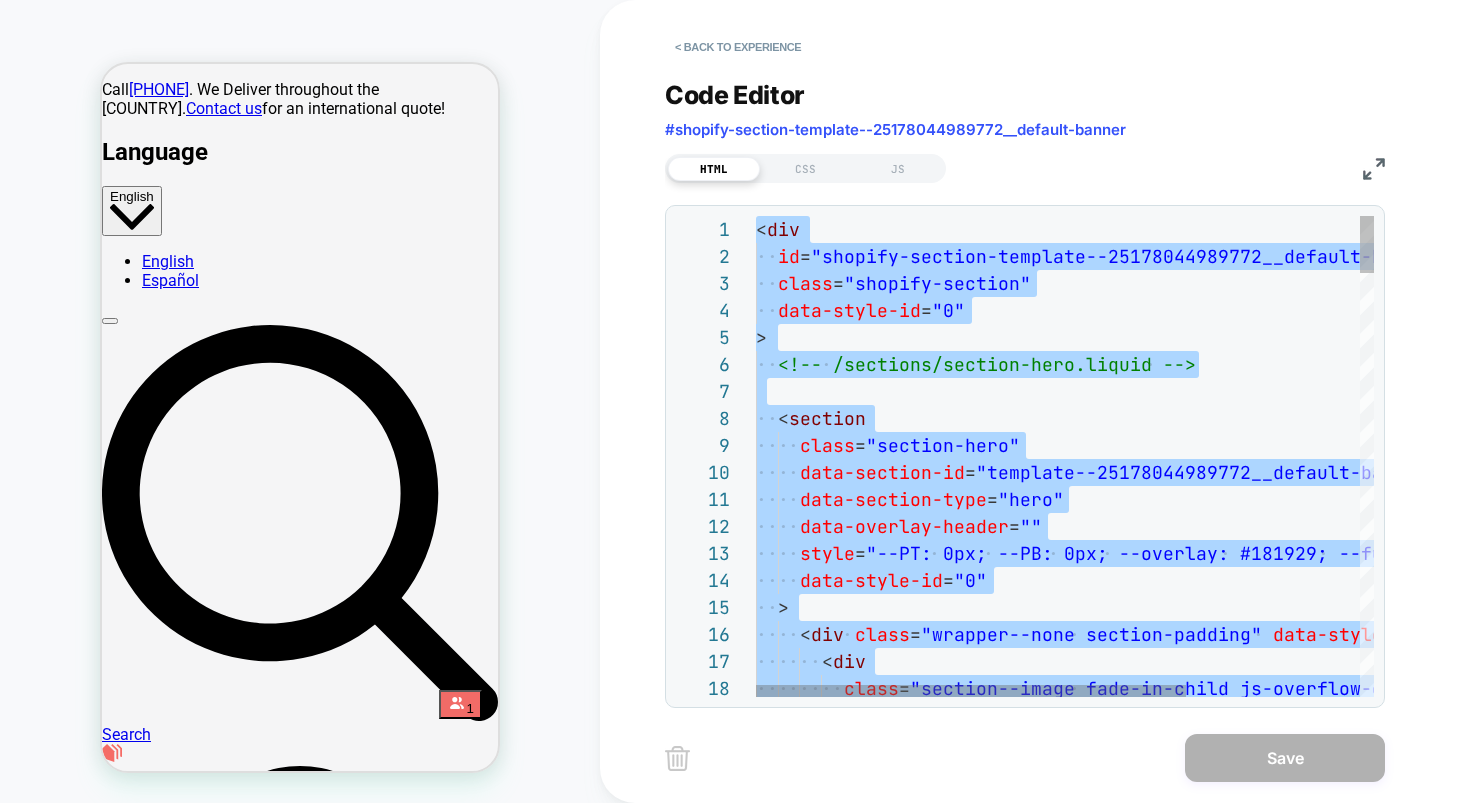type on "**********" 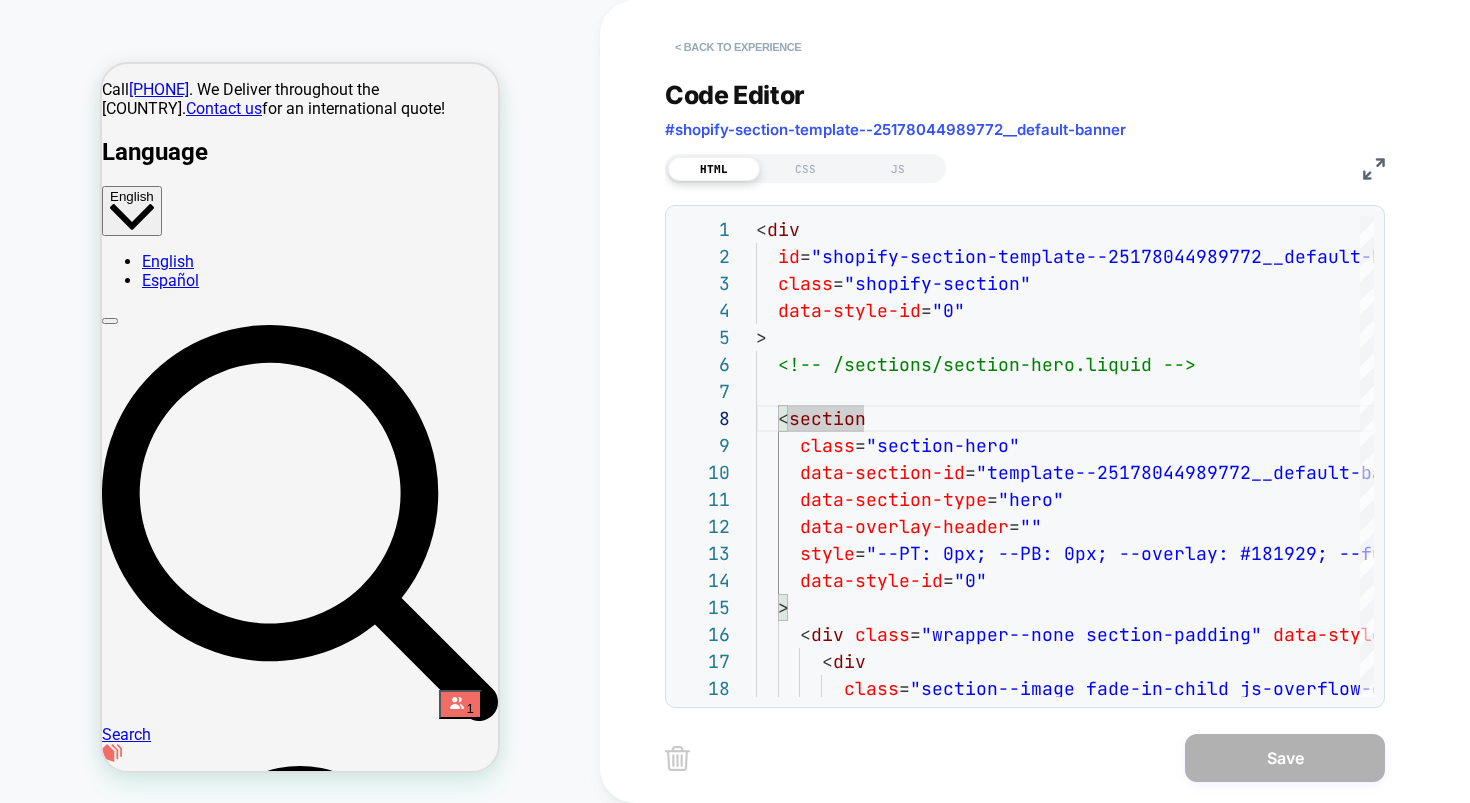 click on "< Back to experience" at bounding box center [738, 47] 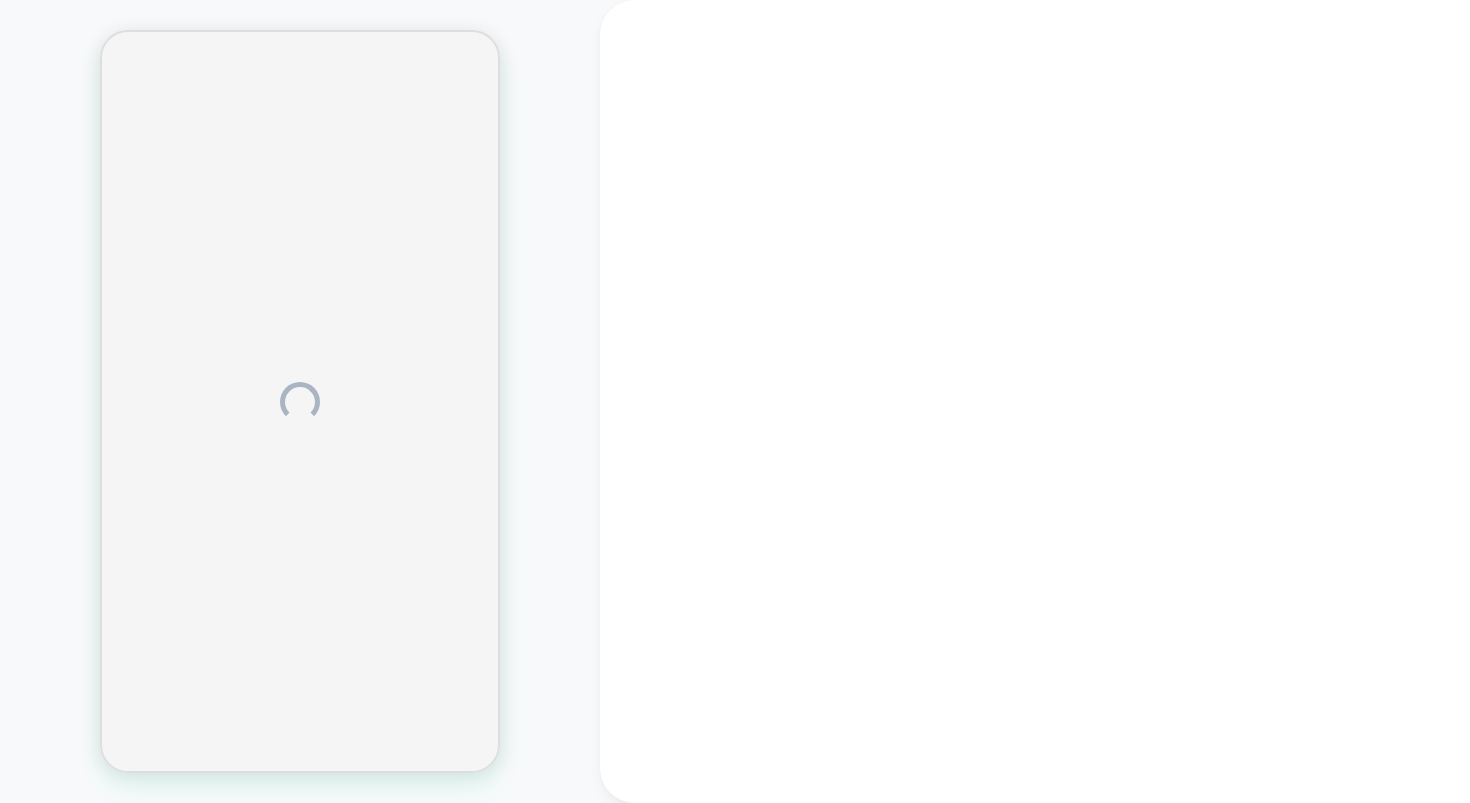 scroll, scrollTop: 0, scrollLeft: 0, axis: both 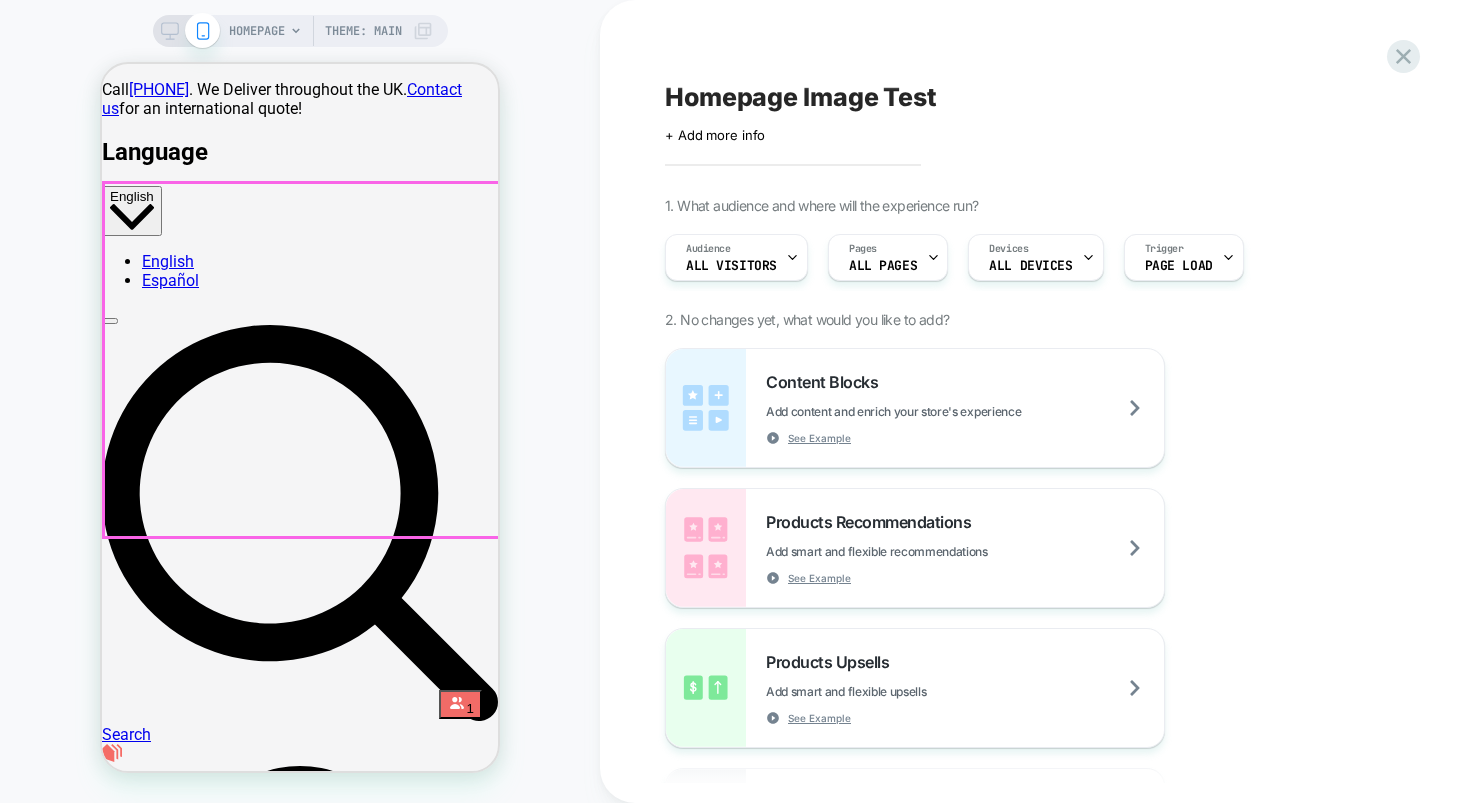click on "The World’s Friendliest Insulation
View All Products
Learn More" at bounding box center [300, 5747] 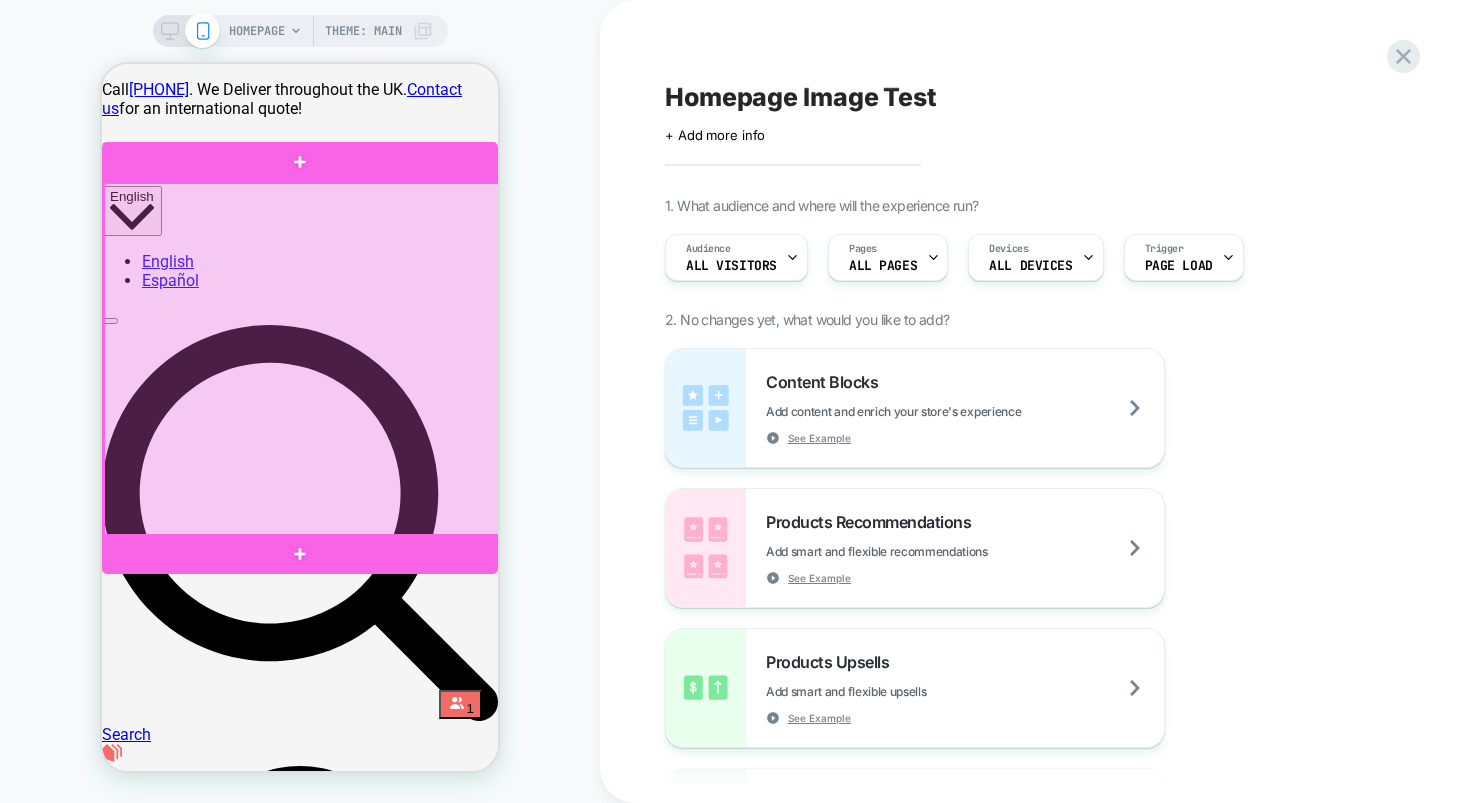 click at bounding box center (302, 360) 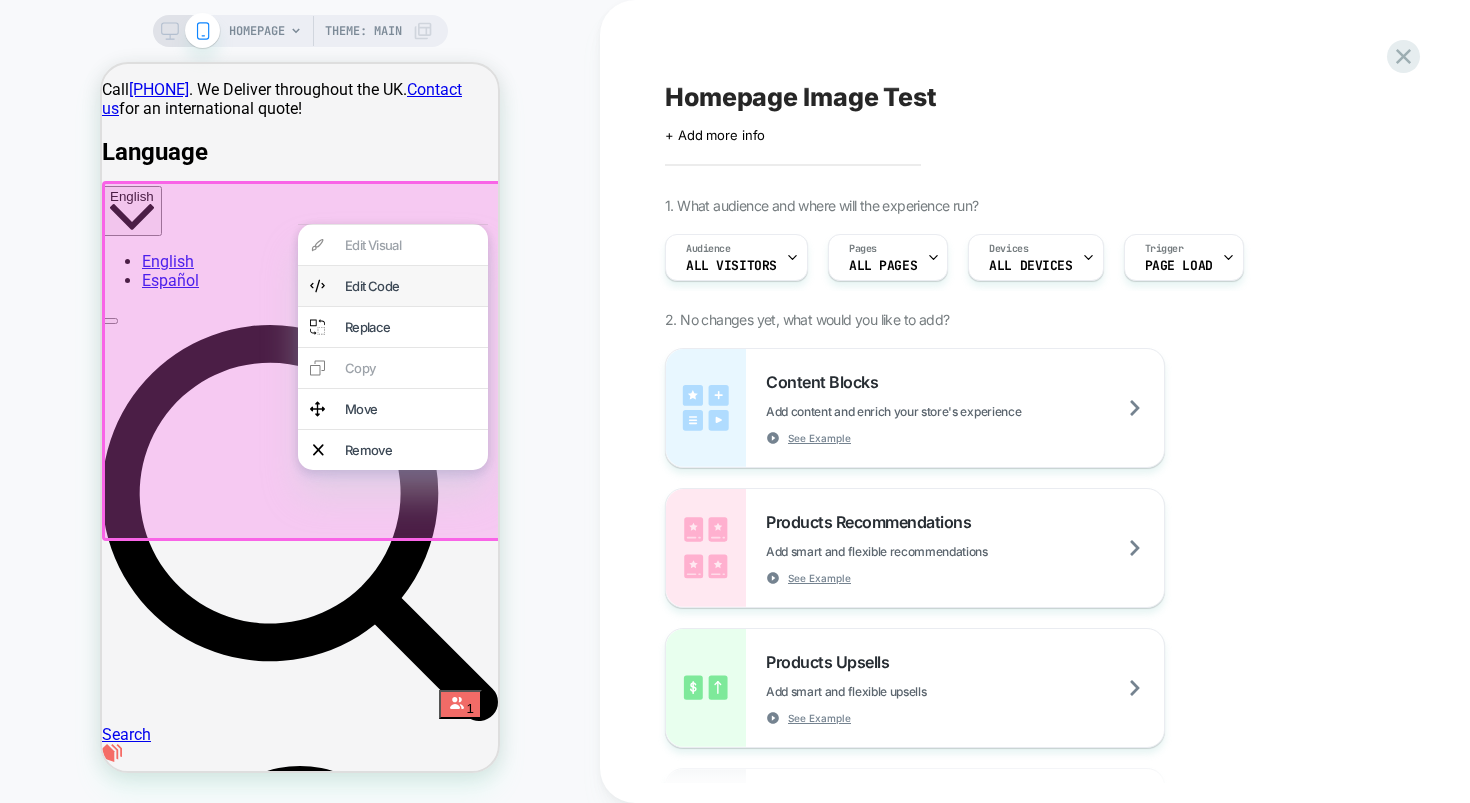 click on "Edit Code" at bounding box center [410, 286] 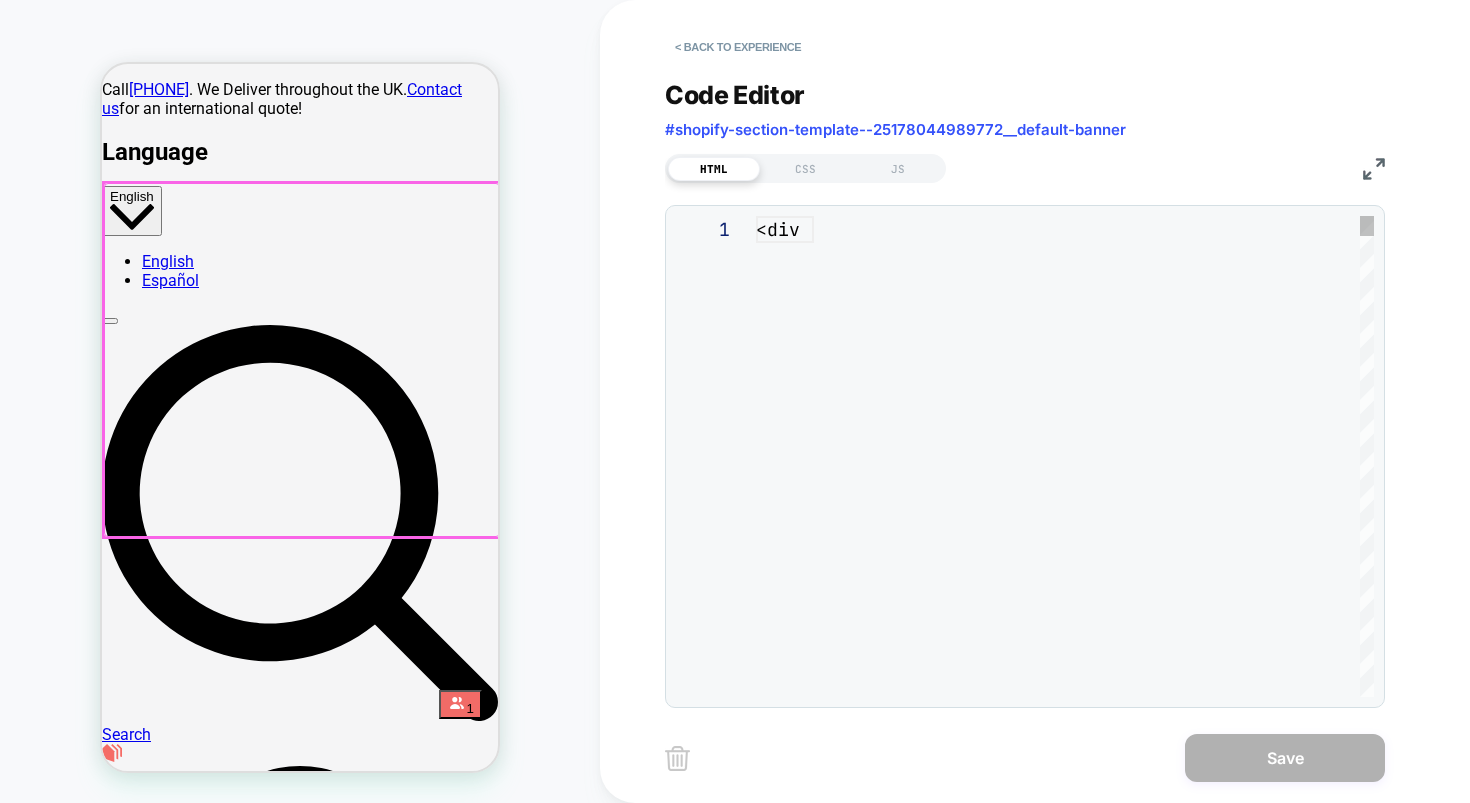 scroll, scrollTop: 270, scrollLeft: 0, axis: vertical 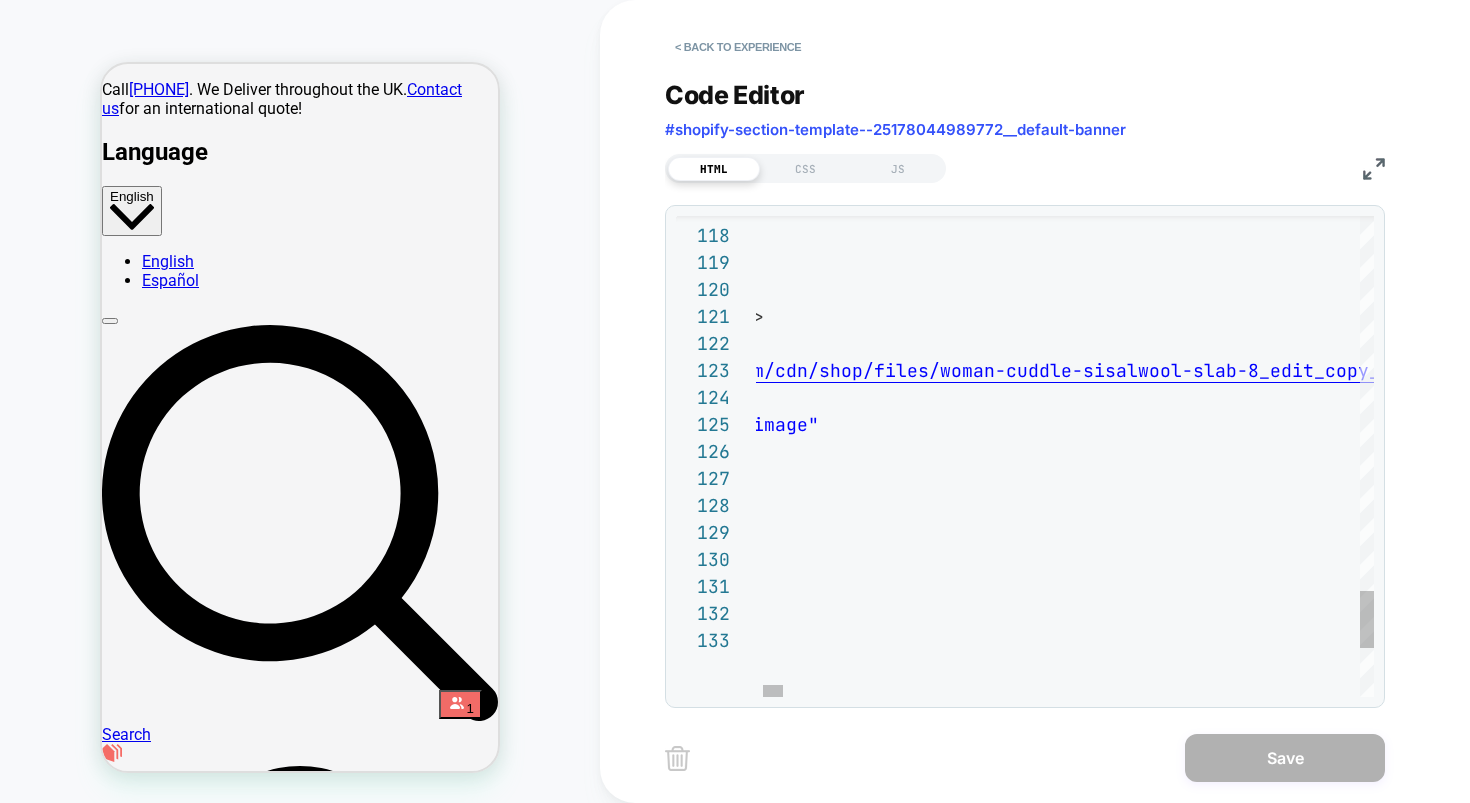 click on "</ div >    </ section >        </ div >      </ div >            </ noscript >          </ div >                class = "responsive-wide-image"              />                src = " //www.sisalwool.com/cdn/shop/files/woman-cuddle-si salwool-slab-8_edit_copy_720x.jpg?v=1750089548 "                alt = ""              < img            < noscript   data-style-id = "0" >            </ div >              </ div >                </ div >                  /></ picture >" at bounding box center [16725, -915] 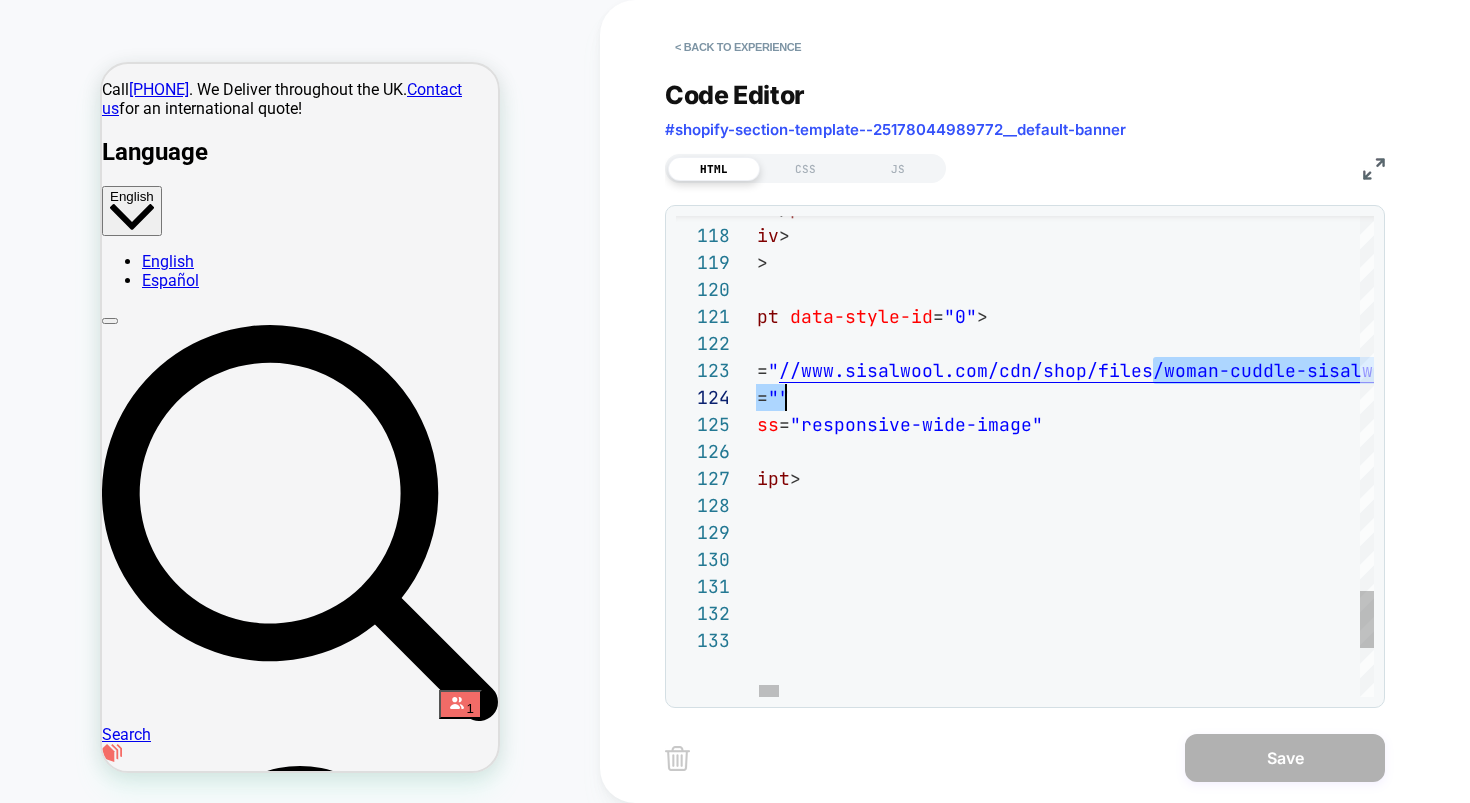 scroll, scrollTop: 54, scrollLeft: 216, axis: both 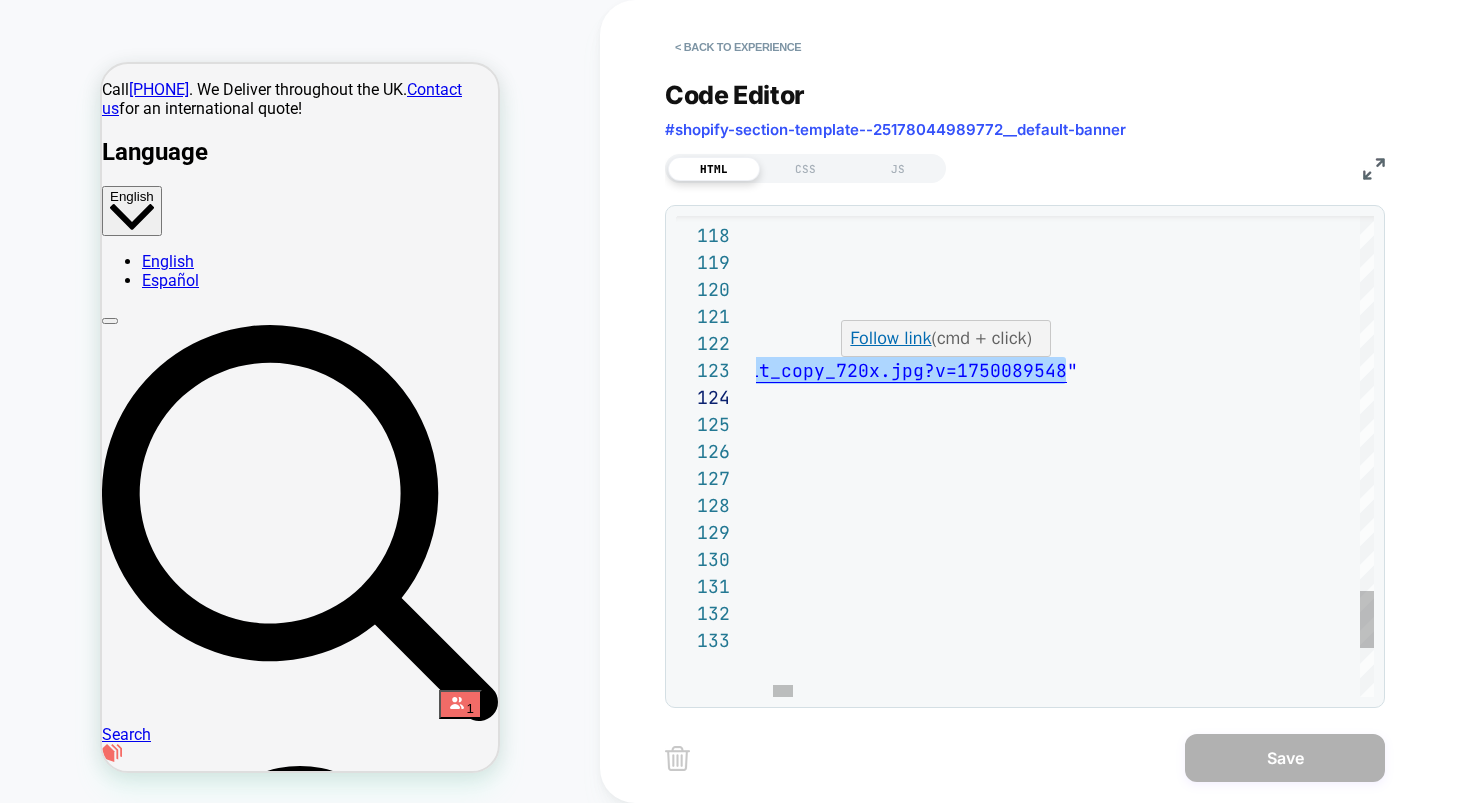 click on "salwool-slab-8_edit_copy_720x.jpg?v=1750089548" at bounding box center (814, 370) 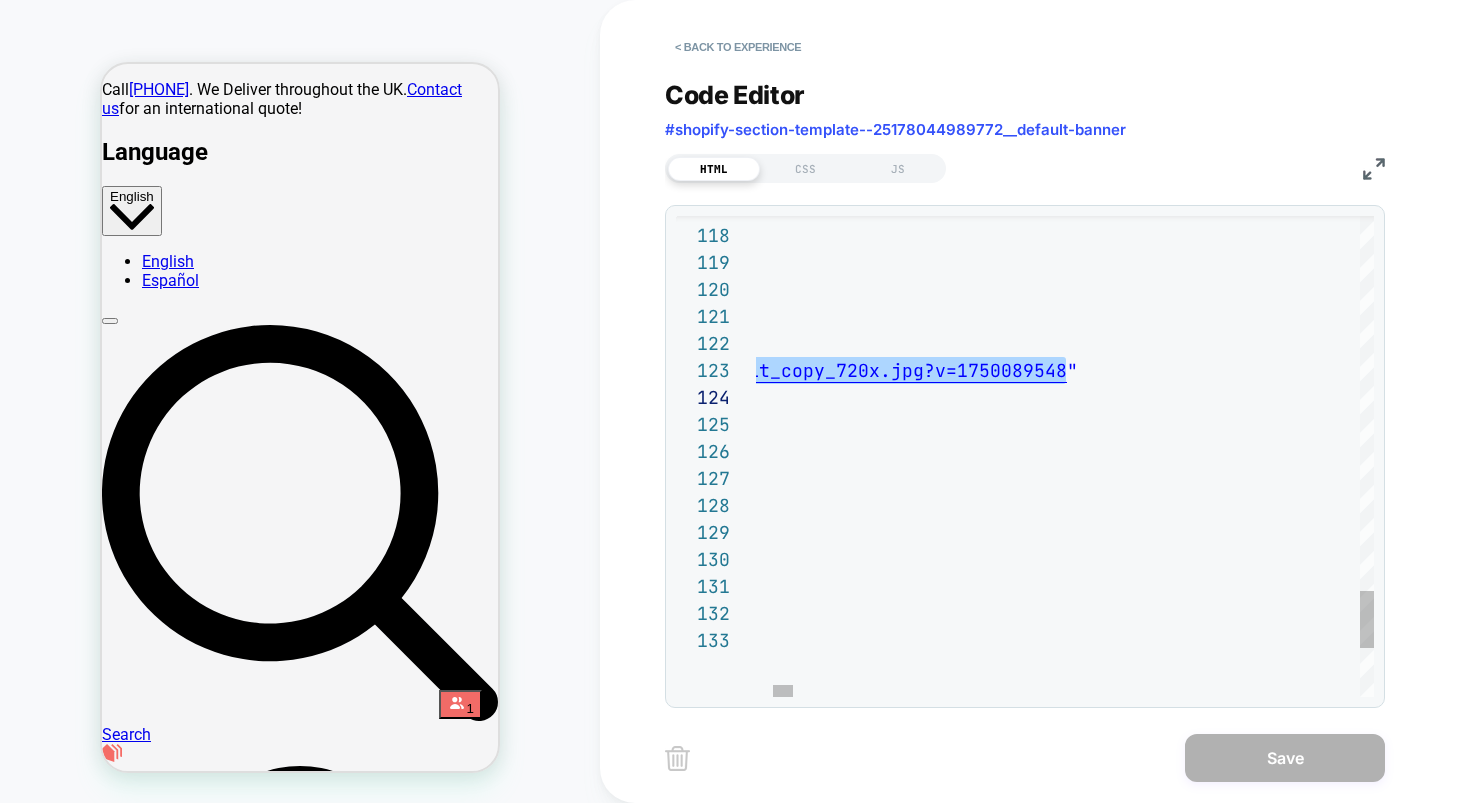 click on "</ div >    </ section >        </ div >      </ div >            </ noscript >          </ div >                class = "responsive-wide-image"              />                src = " //www.sisalwool.com/cdn/shop/files/woman-cuddle-si salwool-slab-8_edit_copy_720x.jpg?v=1750089548 "                alt = ""              < img            < noscript   data-style-id = "0" >            </ div >              </ div >                </ div >                  /></ picture >" at bounding box center (16181, -915) 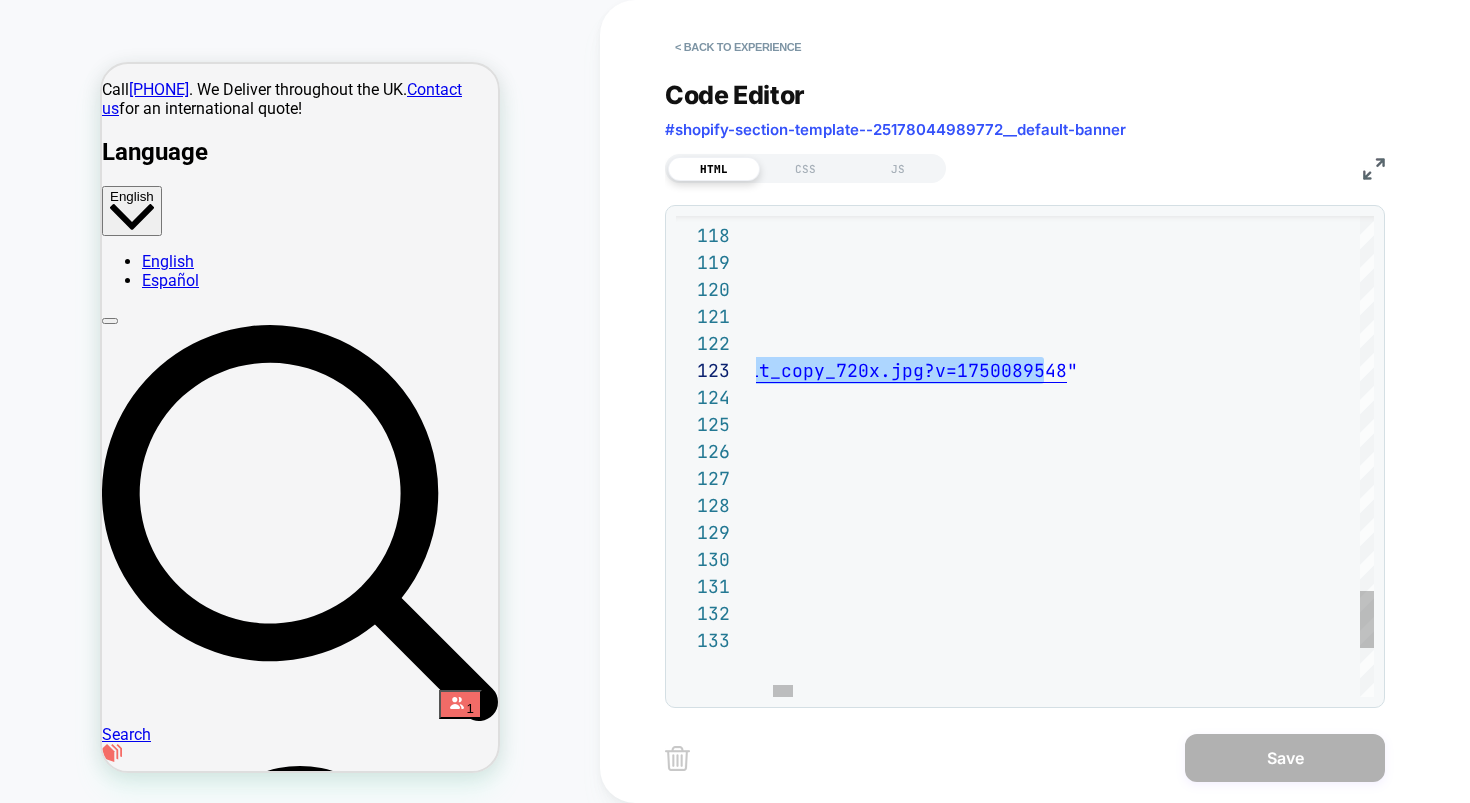 type on "**********" 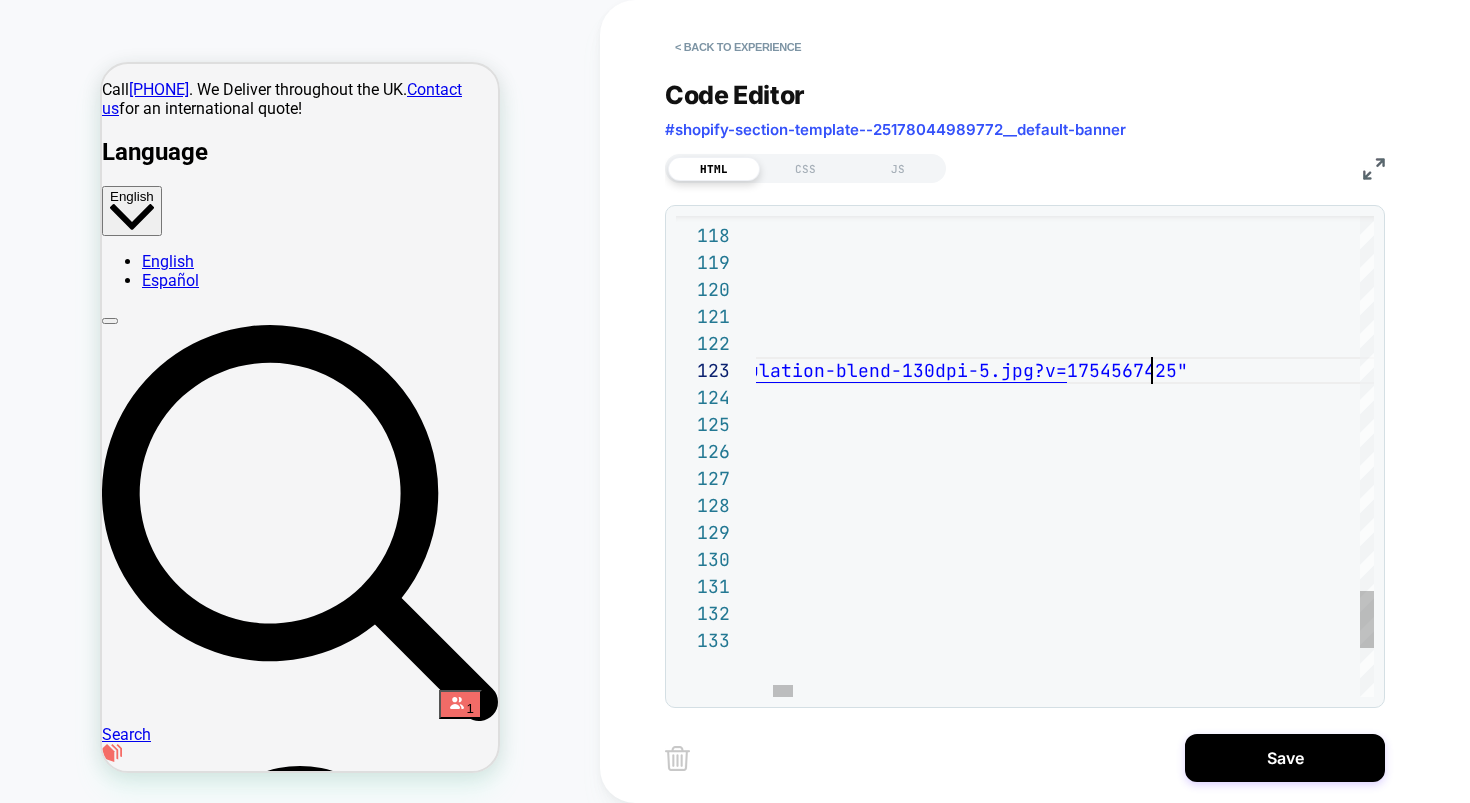 scroll, scrollTop: 54, scrollLeft: 1350, axis: both 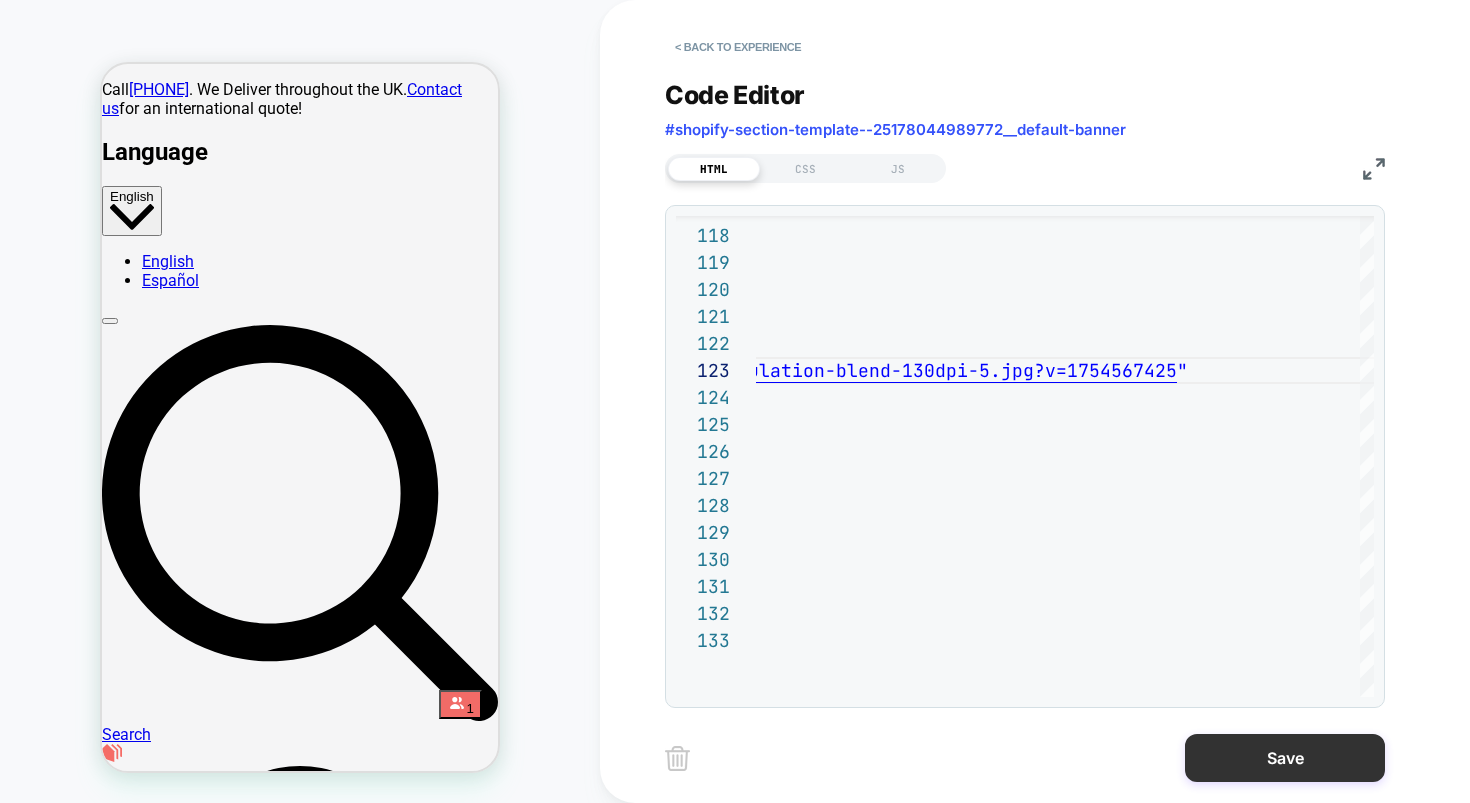 click on "Save" at bounding box center [1285, 758] 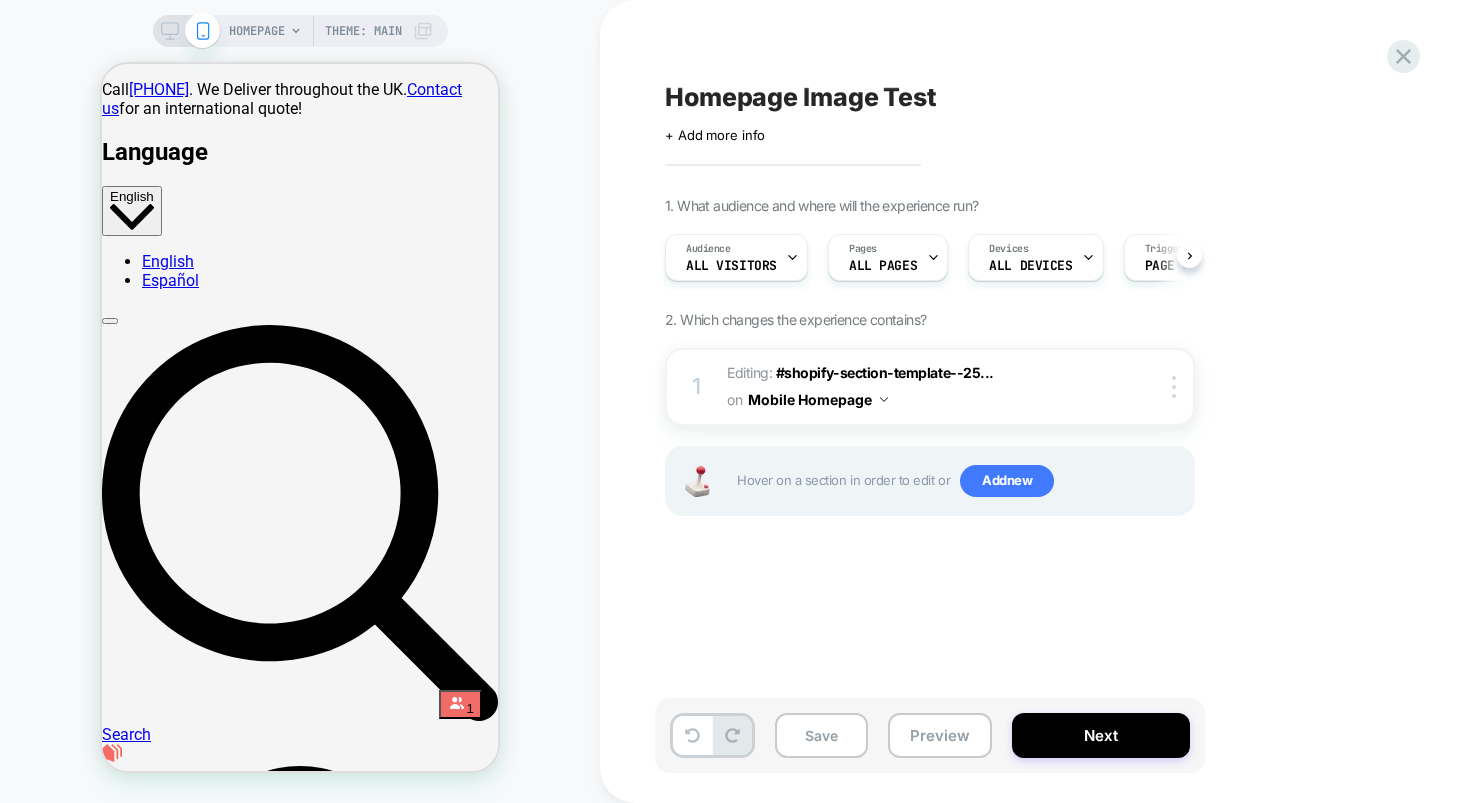 scroll, scrollTop: 0, scrollLeft: 1, axis: horizontal 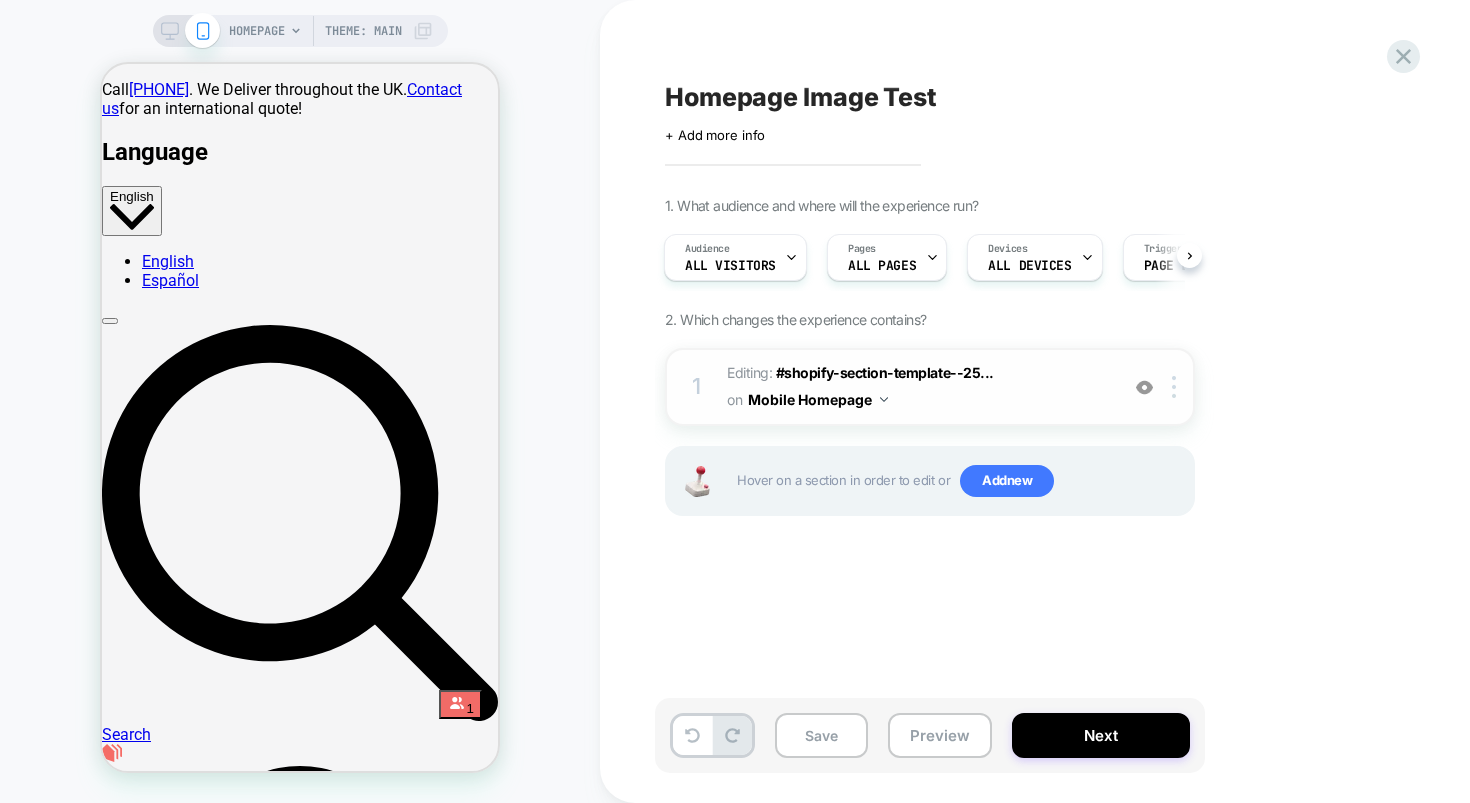 click on "Editing :   #shopify-section-template--25... #shopify-section-template--25178044989772__default-banner   on Mobile Homepage" at bounding box center [917, 387] 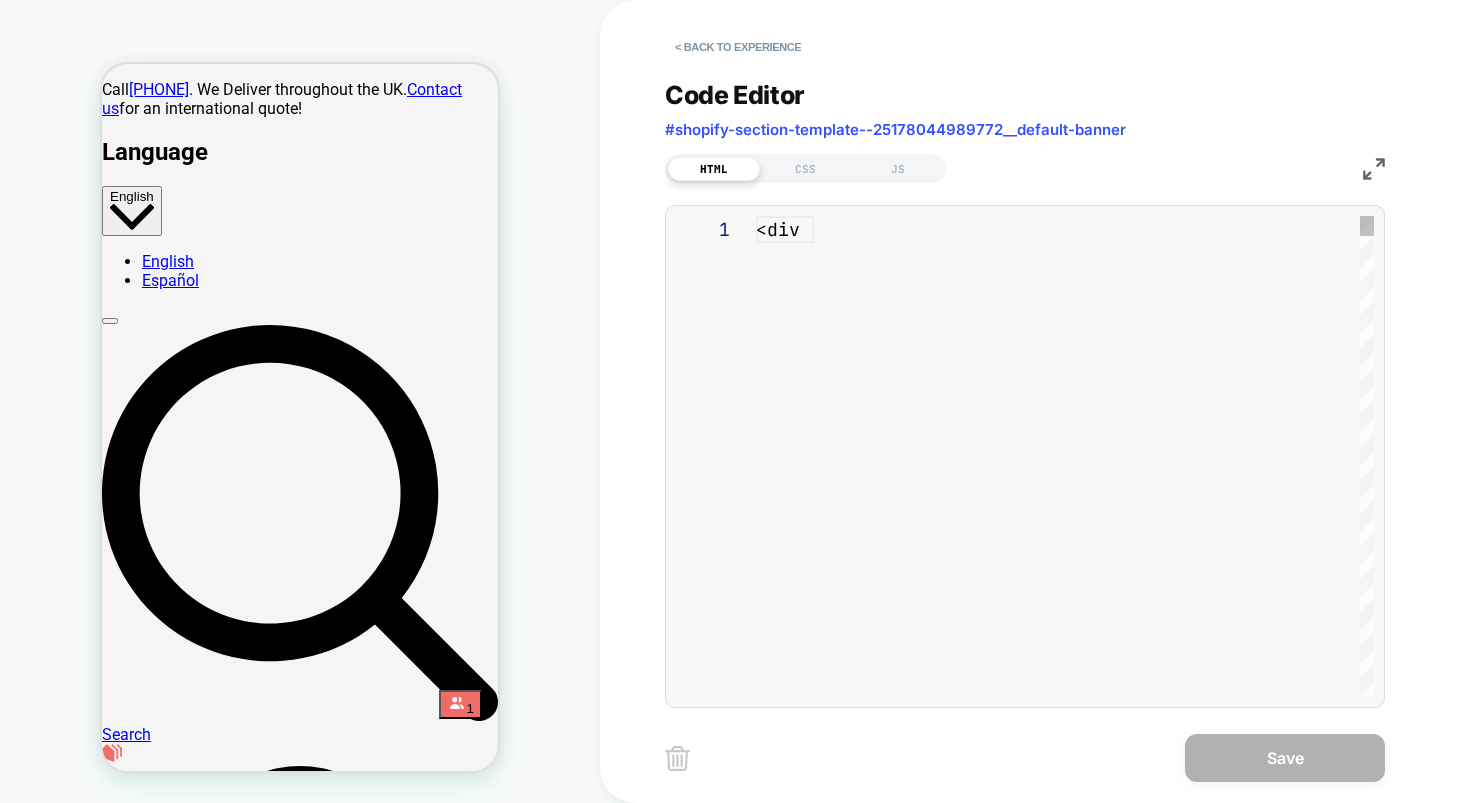 scroll, scrollTop: 270, scrollLeft: 0, axis: vertical 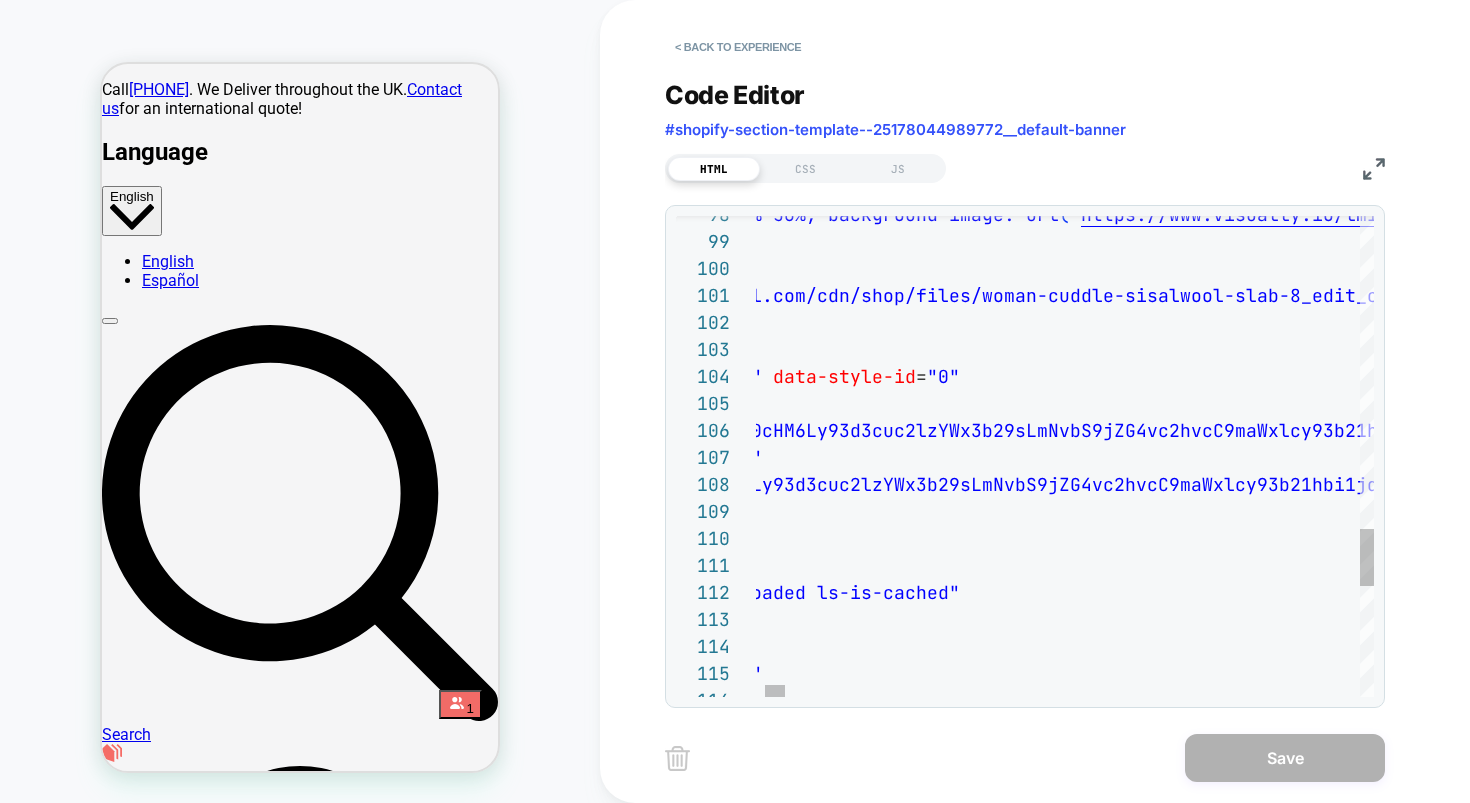 click on "data-style-id = "0" sizes = "708.0000000000001px" data-parent-fit = "cover" class = "lazyautosizes lazyloaded ls-is-cached" data-sizes = "auto" alt = "" < img data-style-id = "0" /> srcset = "/lmiproxy/aHR0cHM6Ly93d3cuc2lzYWx3b29sLmNvbS9jZG4vc2hvcC9maWxlcy93b21hbi1jdWRkbGUtc2lzYWx3b29sLXNsYWItOF9lZGl0X2NvcHlfMTgweC5qcGc_dj0xNzUwMDg5NTQ4JnZzbHlvcmlncGFnZT1hSFIwY0hNNkx5OTNkM2N1YzJsellXeDNiM jlzTG1OdmJTOF9jSEpsZG1sbGQxOTBhR1Z0WlY5cFpEMD0mdnNse WFsaWFzPThEMDE3Nl8y?vslynocookie=1 180w 90h, /lm iproxy/aHR0cHM6Ly93d3cuc2lzYWx3b29sLmNvbS9jZG4vc2hvcC9maWxlcy93b21hbi1jdWRkbGUtc2lzYWx3b29sLXNsYWItO F9lZGl0X2NvcHlfMzYweC5qcGc_dj0xNzUwMDg5NTQ4JnZzbHk =" at bounding box center [16624, -396] 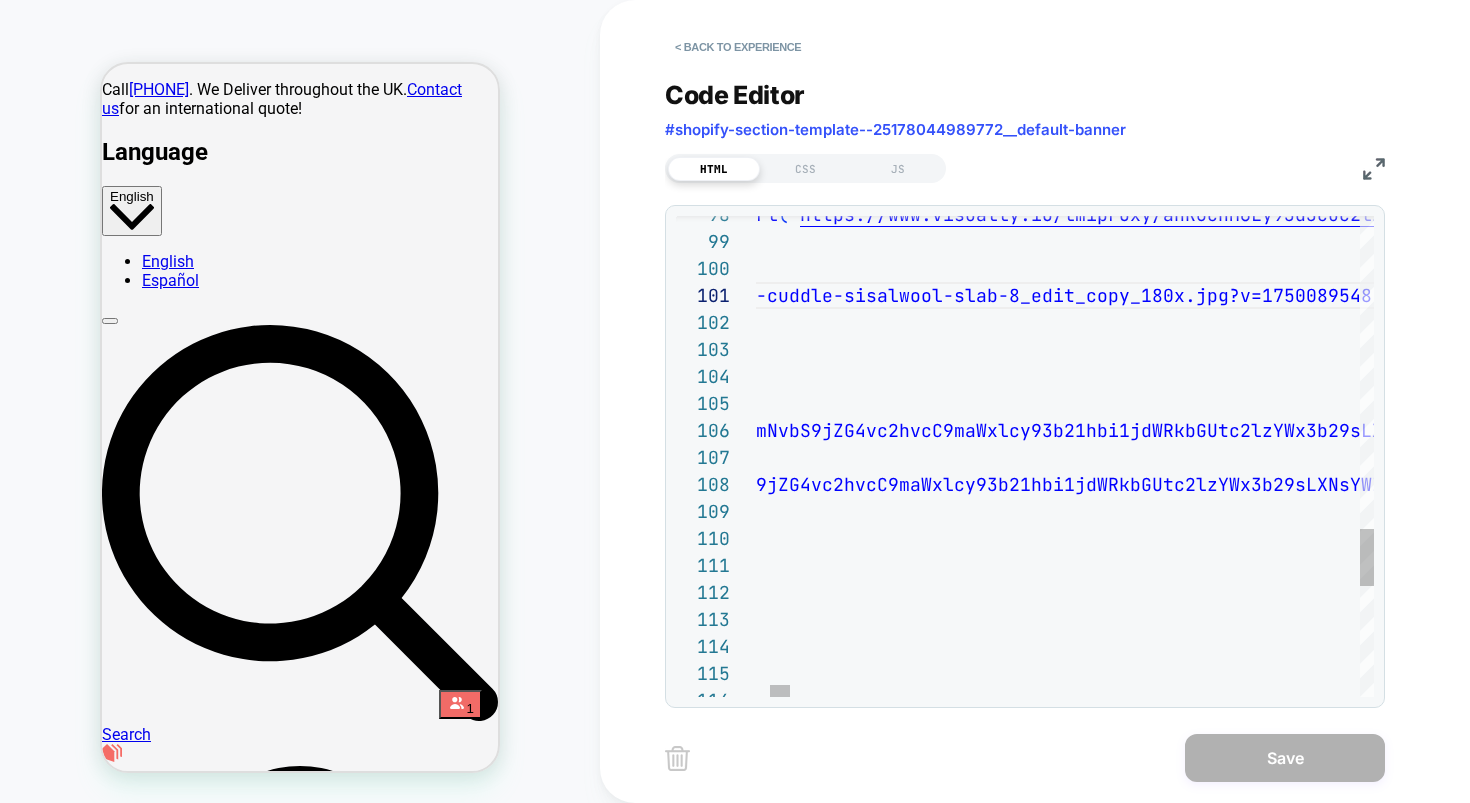 scroll, scrollTop: 0, scrollLeft: 1242, axis: horizontal 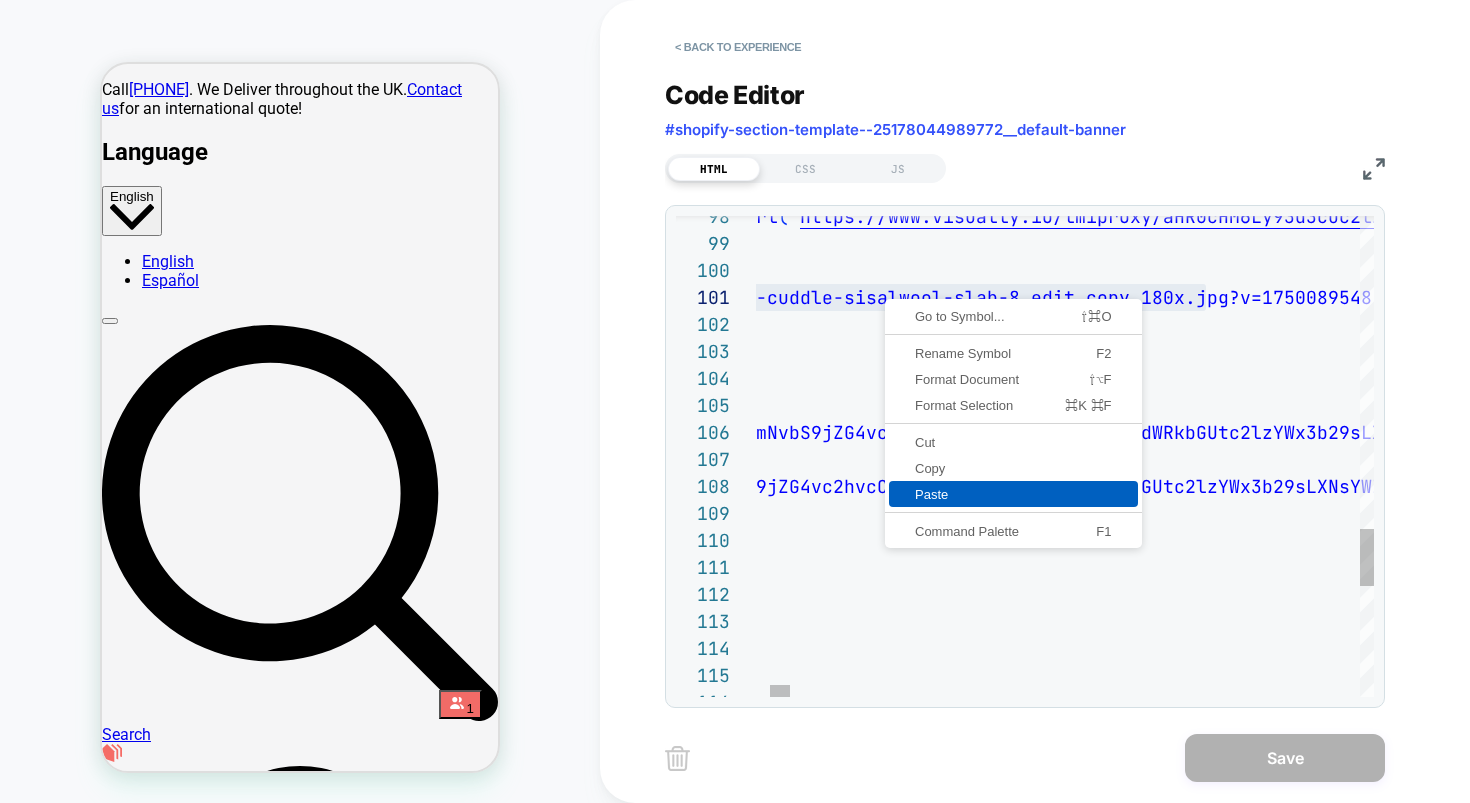click on "Paste" at bounding box center (1013, 494) 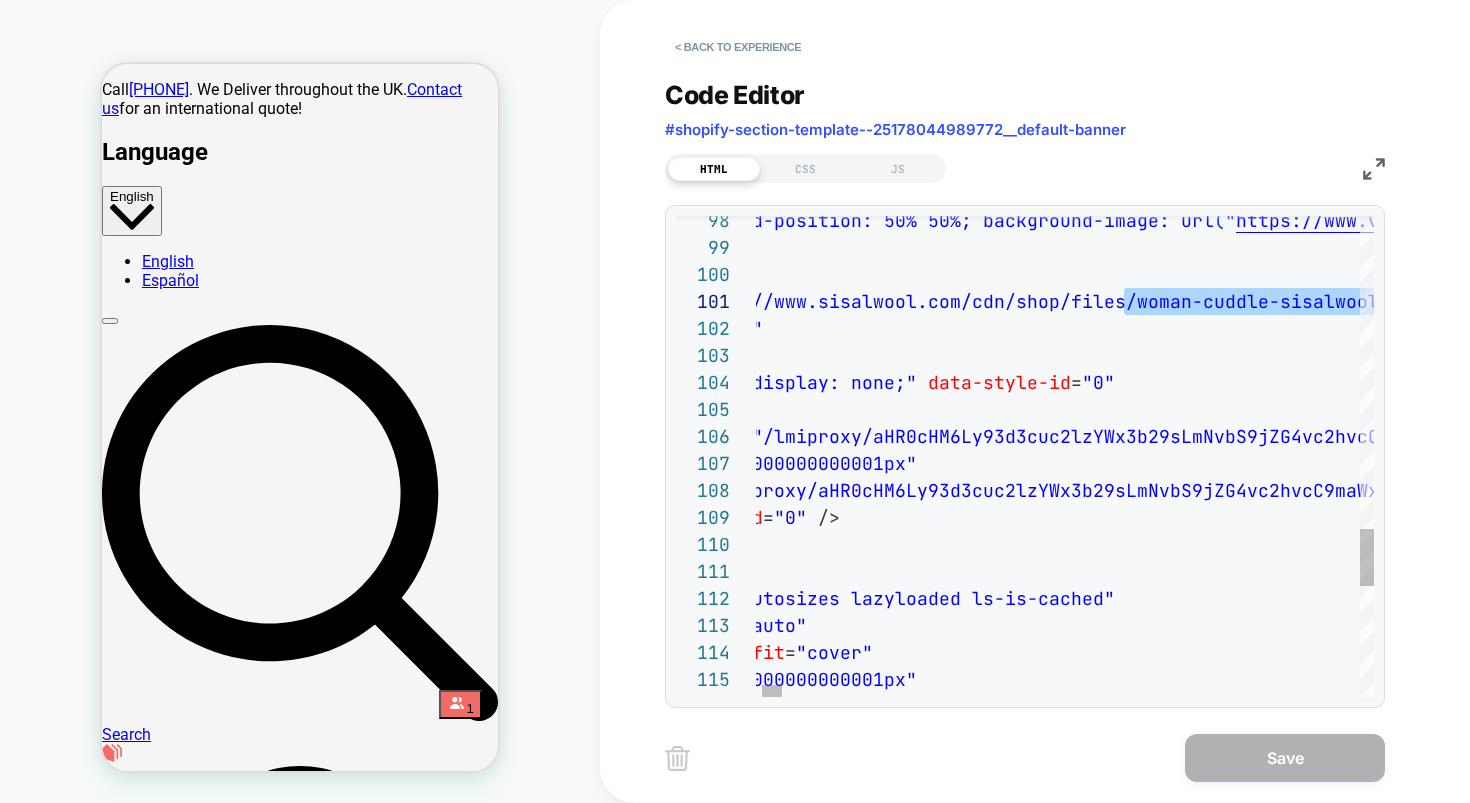 click on "data-style-id = "0" sizes = "708.0000000000001px" data-parent-fit = "cover" class = "lazyautosizes lazyloaded ls-is-cached" data-sizes = "auto" alt = "" < img data-style-id = "0" /> srcset = "/lmiproxy/aHR0cHM6Ly93d3cuc2lzYWx3b29sLmNvbS9jZG4vc2hvcC9maWxlcy93b21hbi1jdWRkbGUtc2lzYWx3b29sLXNsYWItOF9lZGl0X2NvcHlfMTgweC5qcGc_dj0xNzUwMDg5NTQ4JnZzbHlvcmlncGFnZT1hSFIwY0hNNkx5OTNkM2N1YzJsellXeDNiM jlzTG1OdmJTOF9jSEpsZG1sbGQxOTBhR1Z0WlY5cFpEMD0mdnNse WFsaWFzPThEMDE3Nl8y?vslynocookie=1 180w 90h, /lm iproxy/aHR0cHM6Ly93d3cuc2lzYWx3b29sLmNvbS9jZG4vc2hvcC9maWxlcy93b21hbi1jdWRkbGUtc2lzYWx3b29sLXNsYWItO F9lZGl0X2NvcHlfMzYweC5qcGc_dj0xNzUwMDg5NTQ4JnZzbHk =" at bounding box center [16779, -390] 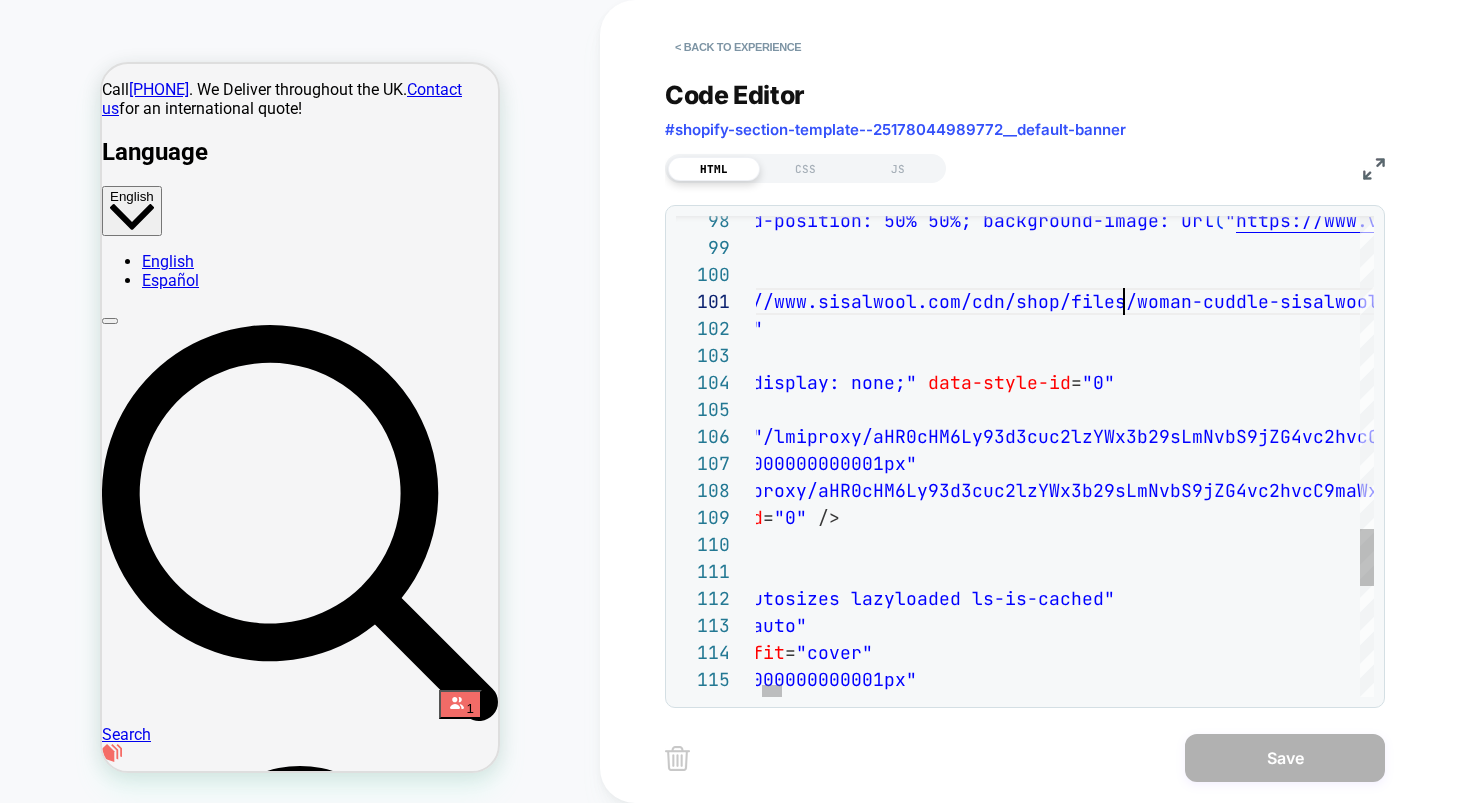 click on "data-style-id = "0" sizes = "708.0000000000001px" data-parent-fit = "cover" class = "lazyautosizes lazyloaded ls-is-cached" data-sizes = "auto" alt = "" < img data-style-id = "0" /> srcset = "/lmiproxy/aHR0cHM6Ly93d3cuc2lzYWx3b29sLmNvbS9jZG4vc2hvcC9maWxlcy93b21hbi1jdWRkbGUtc2lzYWx3b29sLXNsYWItOF9lZGl0X2NvcHlfMTgweC5qcGc_dj0xNzUwMDg5NTQ4JnZzbHlvcmlncGFnZT1hSFIwY0hNNkx5OTNkM2N1YzJsellXeDNiM jlzTG1OdmJTOF9jSEpsZG1sbGQxOTBhR1Z0WlY5cFpEMD0mdnNse WFsaWFzPThEMDE3Nl8y?vslynocookie=1 180w 90h, /lm iproxy/aHR0cHM6Ly93d3cuc2lzYWx3b29sLmNvbS9jZG4vc2hvcC9maWxlcy93b21hbi1jdWRkbGUtc2lzYWx3b29sLXNsYWItO F9lZGl0X2NvcHlfMzYweC5qcGc_dj0xNzUwMDg5NTQ4JnZzbHk =" at bounding box center [16779, -390] 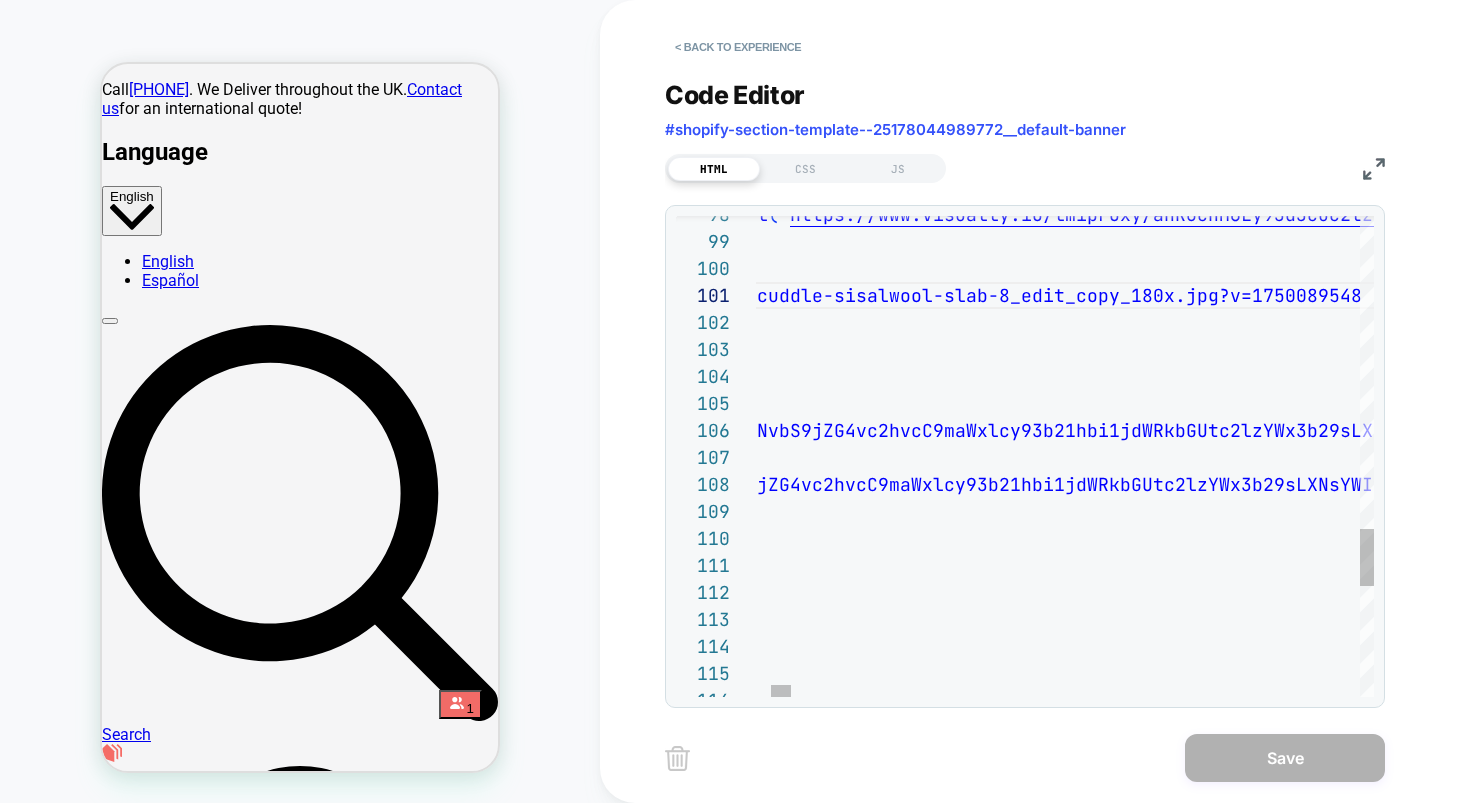 click on "data-style-id = "0" sizes = "708.0000000000001px" data-parent-fit = "cover" class = "lazyautosizes lazyloaded ls-is-cached" data-sizes = "auto" alt = "" < img data-style-id = "0" /> srcset = "/lmiproxy/aHR0cHM6Ly93d3cuc2lzYWx3b29sLmNvbS9jZG4vc2hvcC9maWxlcy93b21hbi1jdWRkbGUtc2lzYWx3b29sLXNsYWItOF9lZGl0X2NvcHlfMTgweC5qcGc_dj0xNzUwMDg5NTQ4JnZzbHlvcmlncGFnZT1hSFIwY0hNNkx5OTNkM2N1YzJsellXeDNiM jlzTG1OdmJTOF9jSEpsZG1sbGQxOTBhR1Z0WlY5cFpEMD0mdnNse WFsaWFzPThEMDE3Nl8y?vslynocookie=1 180w 90h, /lm iproxy/aHR0cHM6Ly93d3cuc2lzYWx3b29sLmNvbS9jZG4vc2hvcC9maWxlcy93b21hbi1jdWRkbGUtc2lzYWx3b29sLXNsYWItO F9lZGl0X2NvcHlfMzYweC5qcGc_dj0xNzUwMDg5NTQ4JnZzbHk =" at bounding box center (16333, -396) 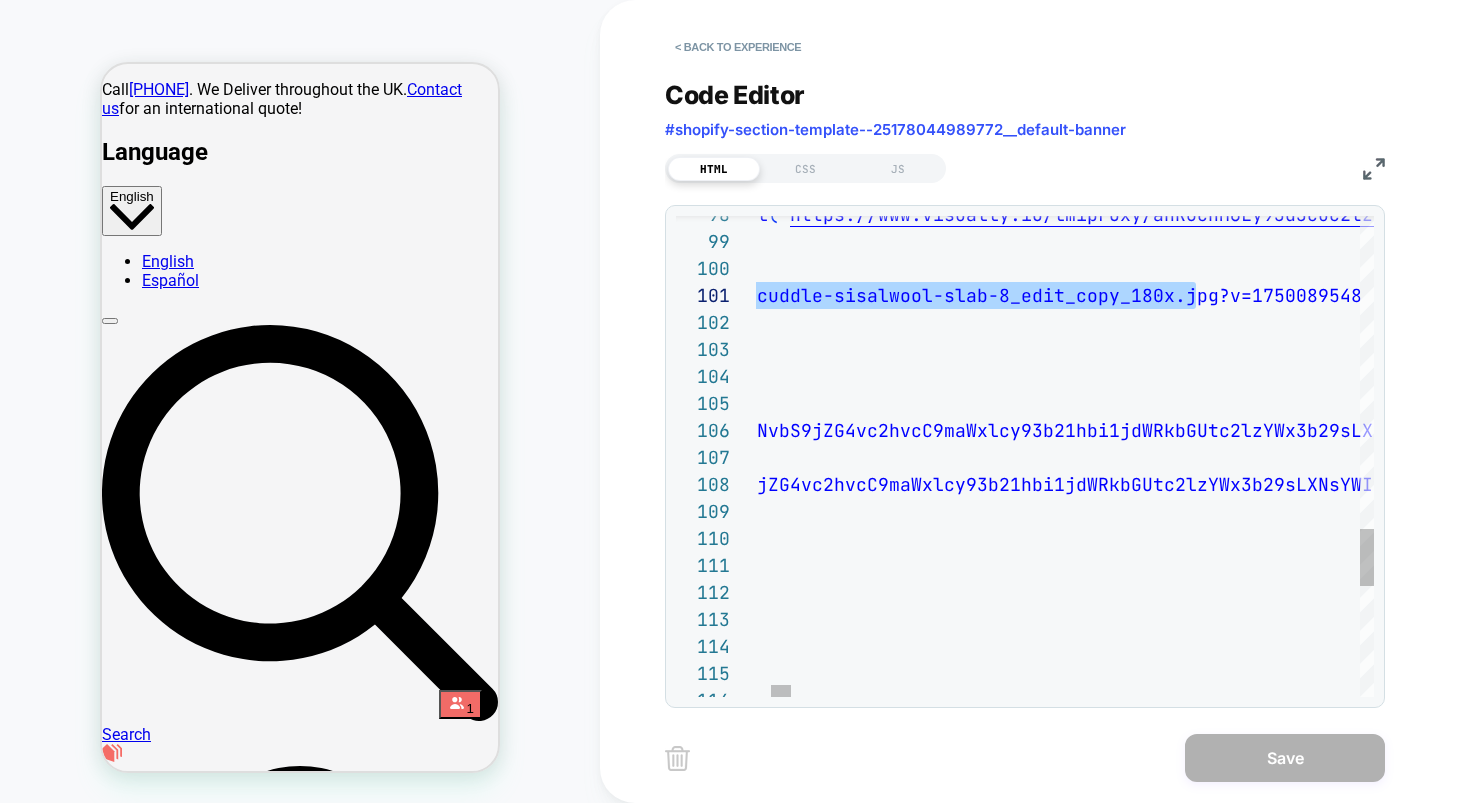 scroll, scrollTop: 0, scrollLeft: 1491, axis: horizontal 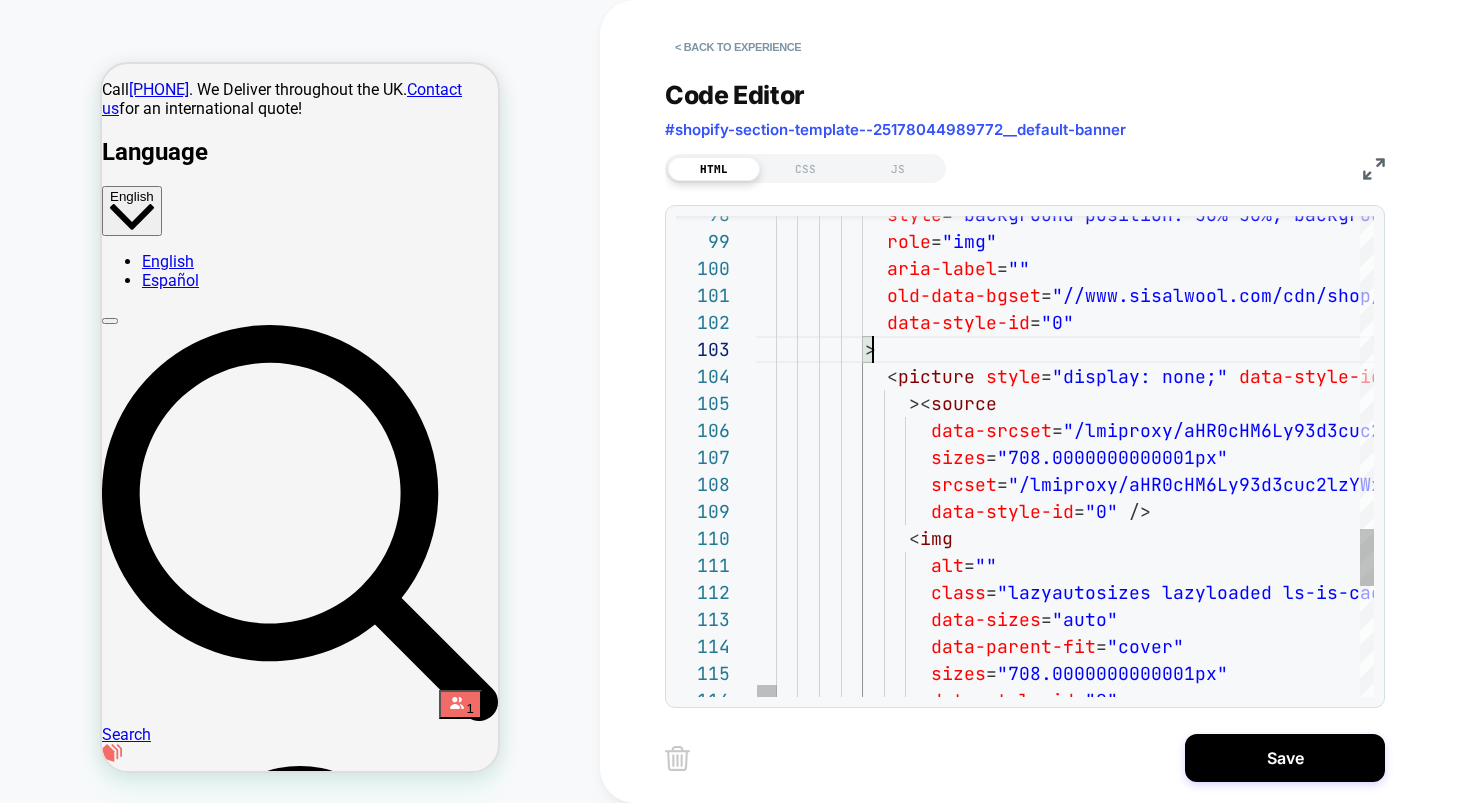 click on "data-style-id = "0" sizes = "708.0000000000001px" data-parent-fit = "cover" class = "lazyautosizes lazyloaded ls-is-cached" data-sizes = "auto" alt = "" < img data-style-id = "0" /> srcset = "/lmiproxy/aHR0cHM6Ly93d3cuc2lzYWx3b29sLmNvbS9jZG4vc2hvcC9maWxlcy93b21hbi1jdWRkbGUtc2lzYWx3b29sLXNsYWItOF9lZGl0X2NvcHlfMTgweC5qcGc_dj0xNzUwMDg5NTQ4JnZzbHlvcmlncGFnZT1hSFIwY0hNNkx5OTNkM2N1YzJsellXeDNiM jlzTG1OdmJTOF9jSEpsZG1sbGQxOTBhR1Z0WlY5cFpEMD0mdnNse WFsaWFzPThEMDE3Nl8y?vslynocookie=1 180w 90h, /lm iproxy/aHR0cHM6Ly93d3cuc2lzYWx3b29sLmNvbS9jZG4vc2hvcC9maWxlcy93b21hbi1jdWRkbGUtc2lzYWx3b29sLXNsYWItO F9lZGl0X2NvcHlfMzYweC5qcGc_dj0xNzUwMDg5NTQ4JnZzbHk =" at bounding box center [17090, -396] 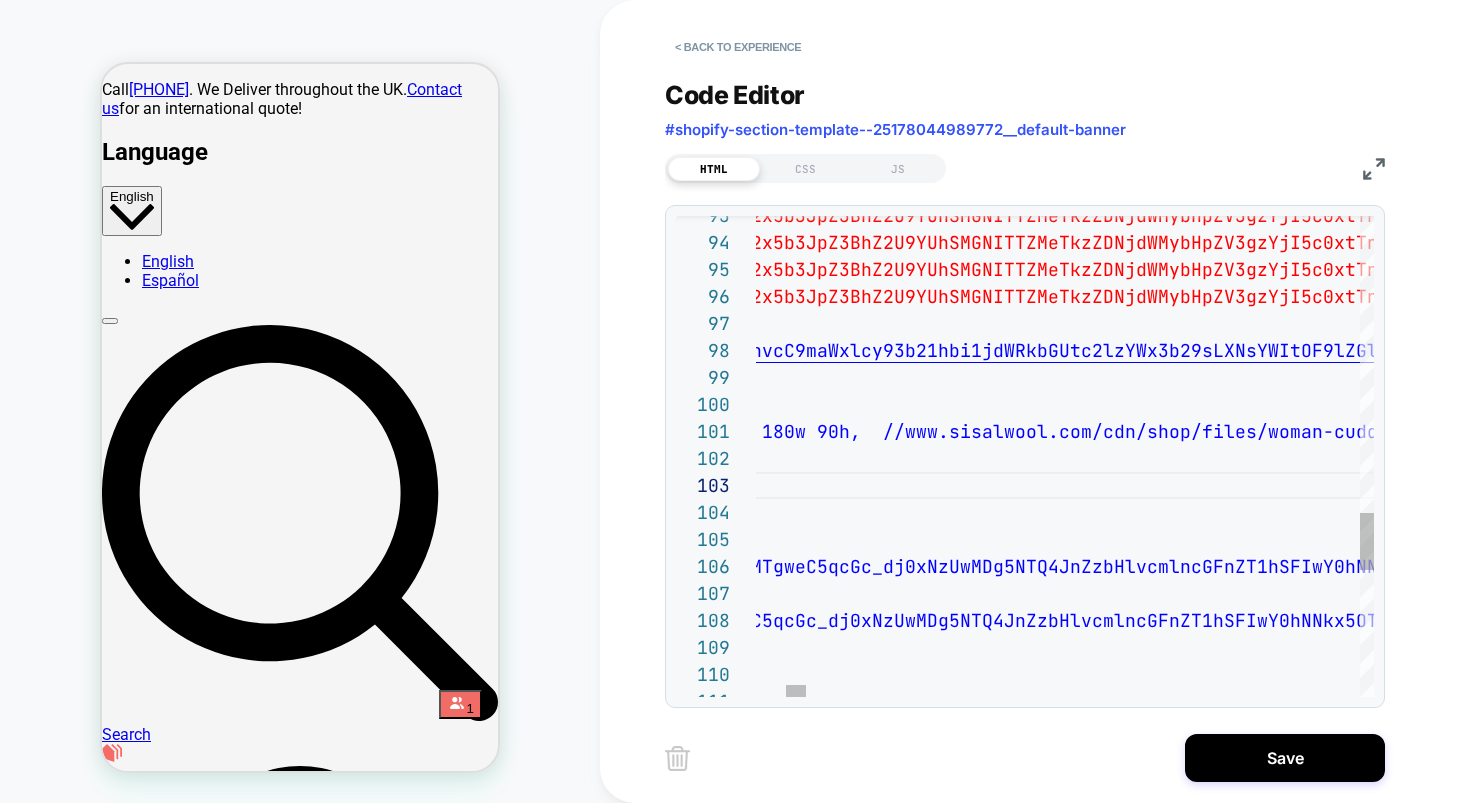 click on "alt = ""                    < img                      data-style-id = "0"   />                      srcset = "/lmiproxy/aHR0cHM6Ly93d3cuc2lzYWx3b29sLmNvbS9jZG4 vc2hvcC9maWxlcy93b21hbi1jdWRkbGUtc2lzYWx3b29sLXNsY WItOF9lZGl0X2NvcHlfMTgweC5qcGc_dj0xNzUwMDg5NTQ4JnZ zbHlvcmlncGFnZT1hSFIwY0hNNkx5OTNkM2N1YzJsellXeDNiM jlzTG1OdmJTOF9jSEpsZG1sbGQxOTBhR1Z0WlY5cFpEMD0mdnN seWFsaWFzPThEMDE3Nl8y?vslynocookie=1 180w 90h, /lm iproxy/aHR0cHM6Ly93d3cuc2lzYWx3b29sLmNvbS9jZG4vc2h vcC9maWxlcy93b21hbi1jdWRkbGUtc2lzYWx3b29sLXNsYWItO F9lZGl0X2NvcHlfMzYweC5qcGc_dj0xNzUwMDg5NTQ4JnZzbHl vcmlncGFnZT1hSFIwY0hNNkx5OTNkM2N1YzJsellXeDNiMjlzT G1OdmJTOF9jSEpsZG1sbGQxOTBhR1Z0WlY5cFpEMD0mdnNseWF saWFzPThEMDE3Nl8y?vslynocookie=1 360w 180h, /lmipr oxy/aHR0cHM6Ly93d3cuc2lzYWx3b29sLmNvbS9jZG4vc2hvcC 9maWxlcy93b21hbi1jdWRkbGUtc2lzYWx3b29sLXNsYWItOF9l ZGl0X2NvcHlfNTQweC5qcGc_dj0xNzUwMDg5NTQ4JnZzbHlvcm                      =" at bounding box center [15469, -260] 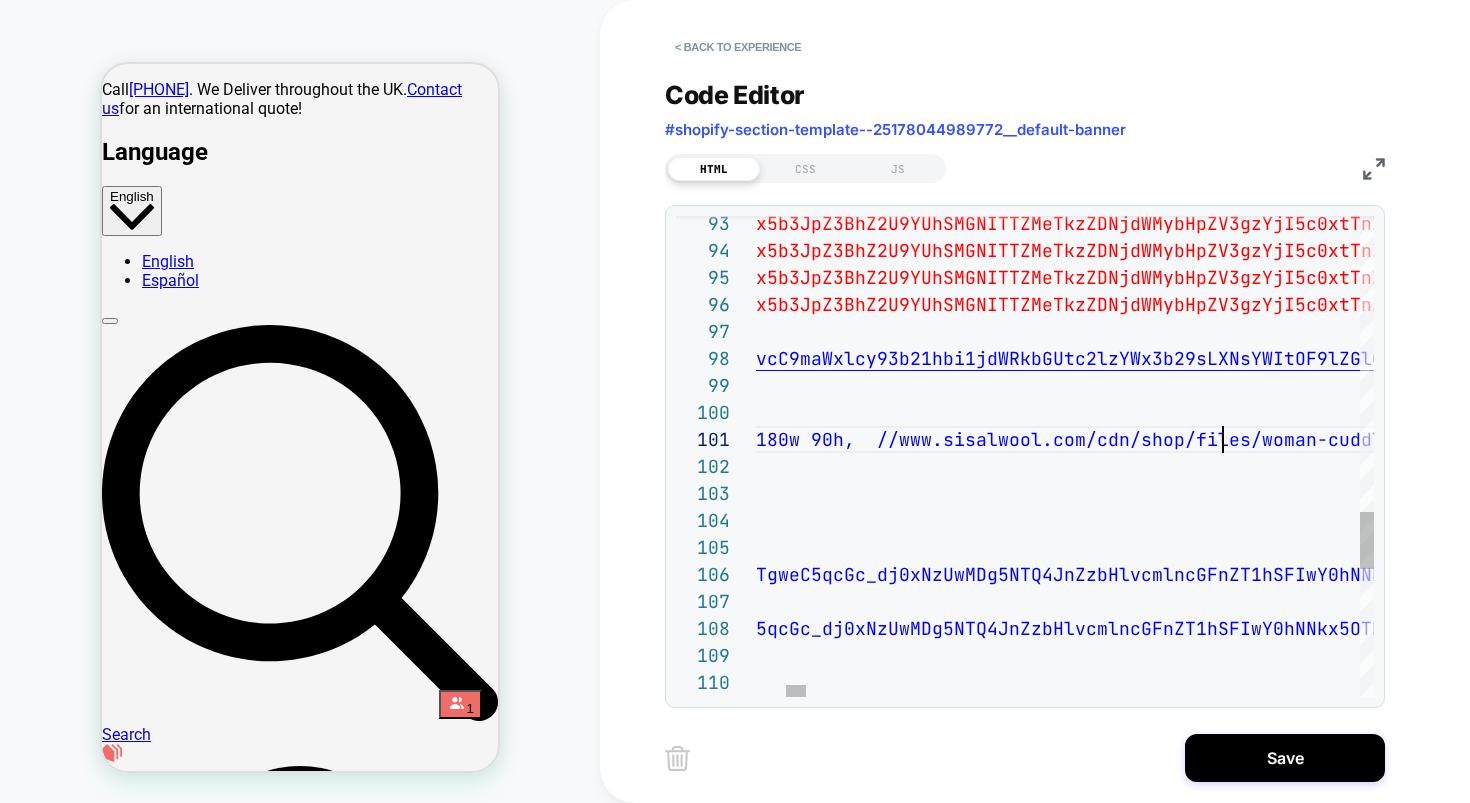 scroll, scrollTop: 0, scrollLeft: 2139, axis: horizontal 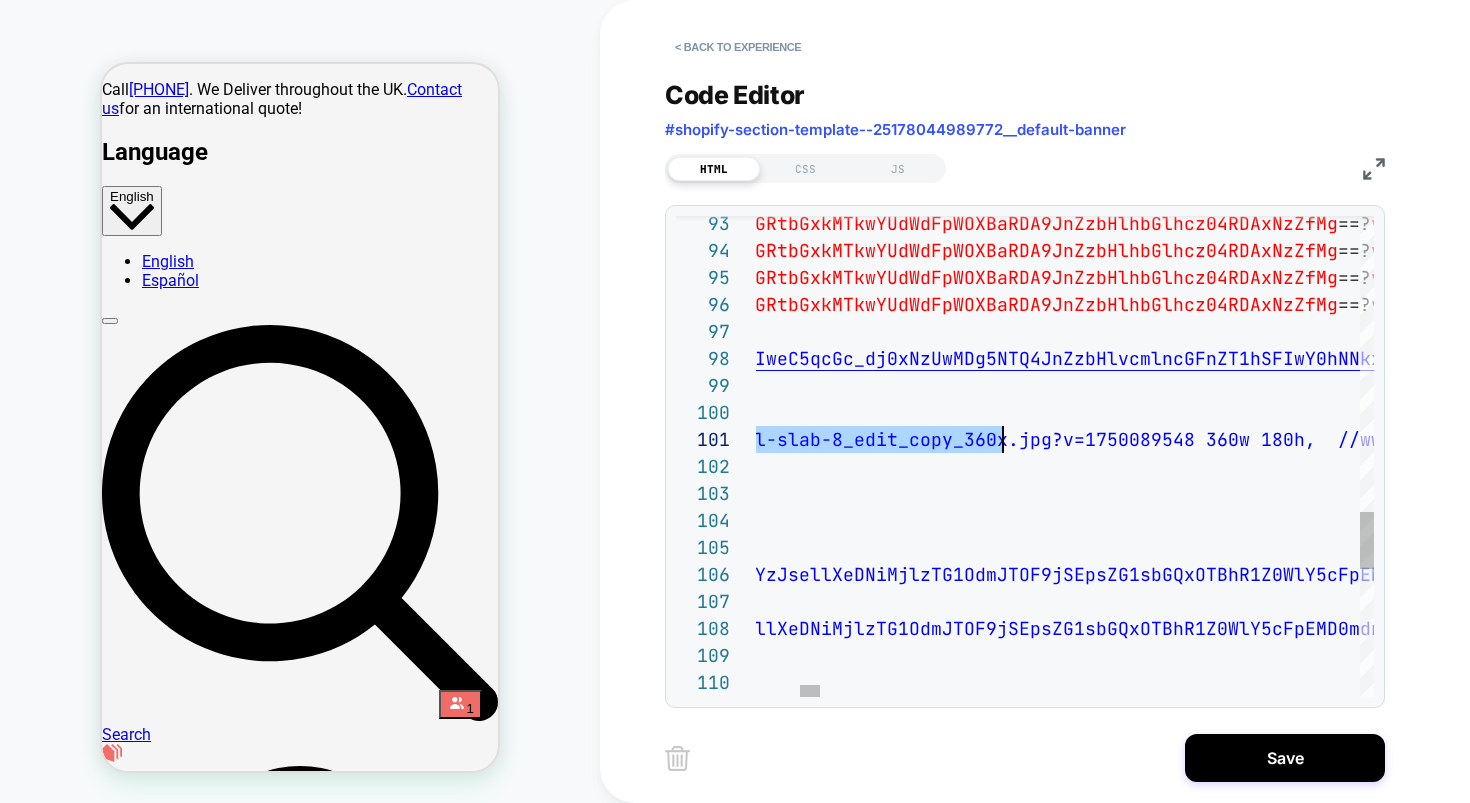click on "alt = ""                    < img                      data-style-id = "0"   />                      srcset = "/lmiproxy/aHR0cHM6Ly93d3cuc2lzYWx3b29sLmNvbS9jZG4 vc2hvcC9maWxlcy93b21hbi1jdWRkbGUtc2lzYWx3b29sLXNsY WItOF9lZGl0X2NvcHlfMTgweC5qcGc_dj0xNzUwMDg5NTQ4JnZ zbHlvcmlncGFnZT1hSFIwY0hNNkx5OTNkM2N1YzJsellXeDNiM jlzTG1OdmJTOF9jSEpsZG1sbGQxOTBhR1Z0WlY5cFpEMD0mdnN seWFsaWFzPThEMDE3Nl8y?vslynocookie=1 180w 90h, /lm iproxy/aHR0cHM6Ly93d3cuc2lzYWx3b29sLmNvbS9jZG4vc2h vcC9maWxlcy93b21hbi1jdWRkbGUtc2lzYWx3b29sLXNsYWItO F9lZGl0X2NvcHlfMzYweC5qcGc_dj0xNzUwMDg5NTQ4JnZzbHl vcmlncGFnZT1hSFIwY0hNNkx5OTNkM2N1YzJsellXeDNiMjlzT G1OdmJTOF9jSEpsZG1sbGQxOTBhR1Z0WlY5cFpEMD0mdnNseWF saWFzPThEMDE3Nl8y?vslynocookie=1 360w 180h, /lmipr oxy/aHR0cHM6Ly93d3cuc2lzYWx3b29sLmNvbS9jZG4vc2hvcC 9maWxlcy93b21hbi1jdWRkbGUtc2lzYWx3b29sLXNsYWItOF9l ZGl0X2NvcHlfNTQweC5qcGc_dj0xNzUwMDg5NTQ4JnZzbHlvcm                      =" at bounding box center [14725, -252] 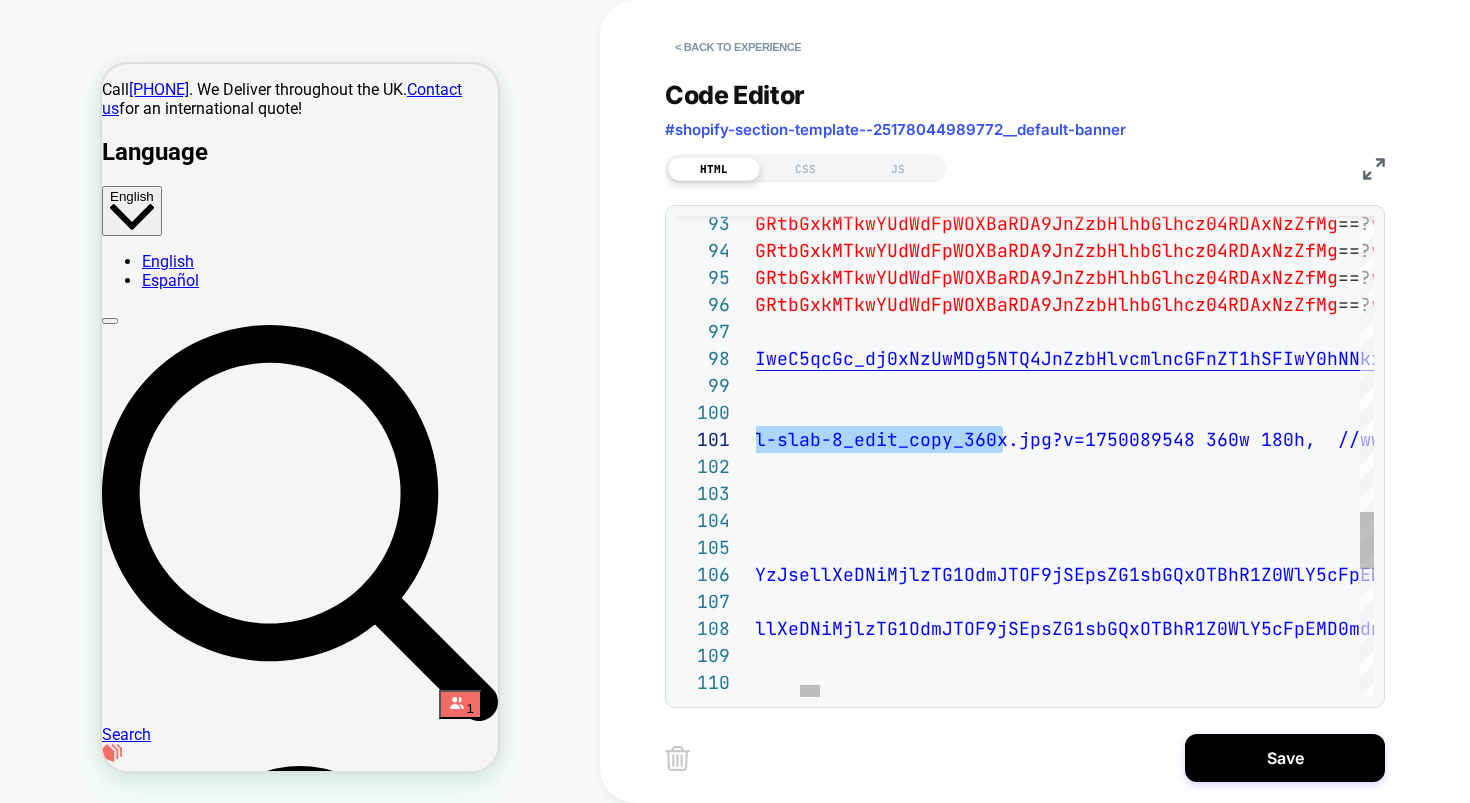 type on "**********" 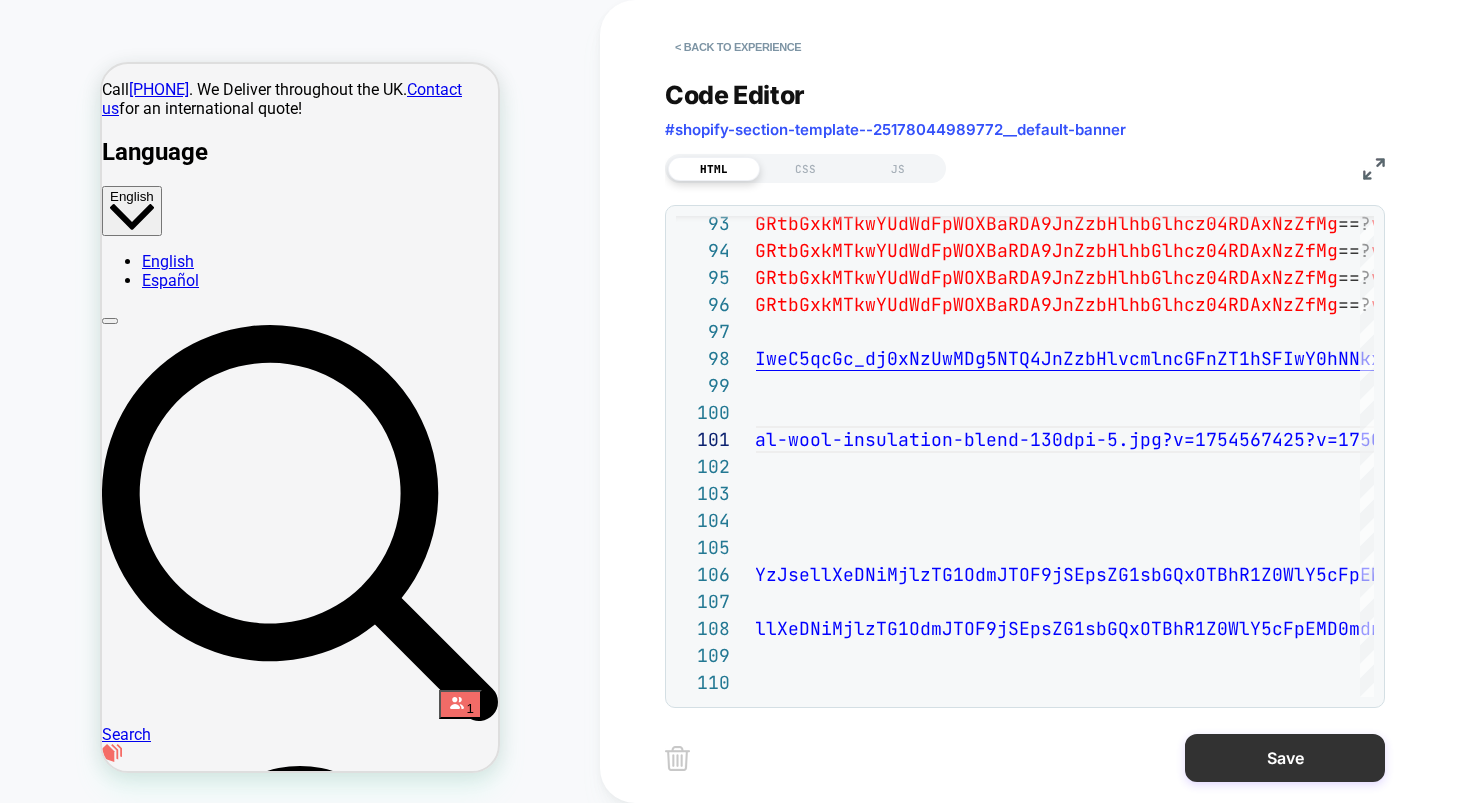 click on "Save" at bounding box center [1285, 758] 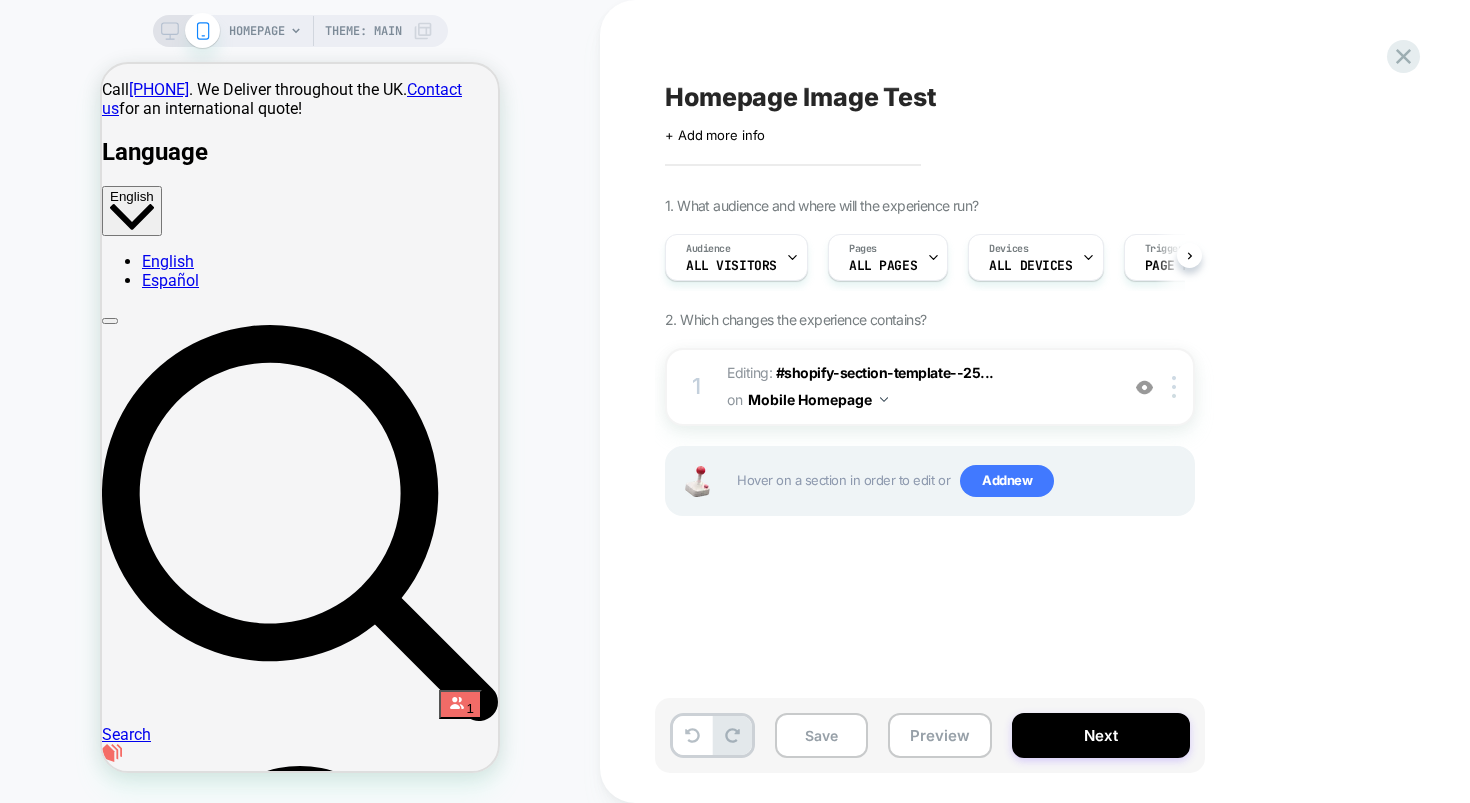 scroll, scrollTop: 0, scrollLeft: 1, axis: horizontal 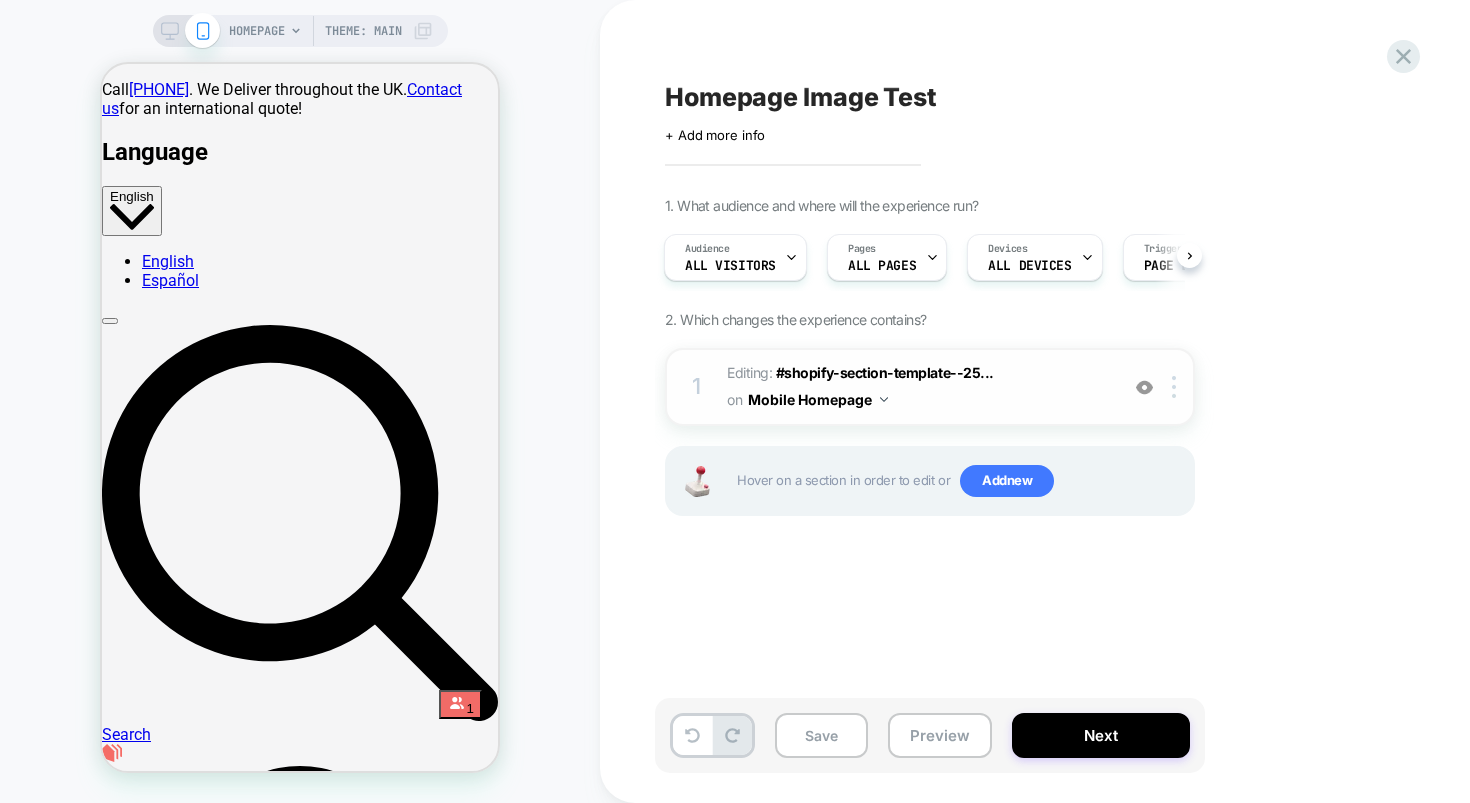 click on "Editing :   #shopify-section-template--25... #shopify-section-template--25178044989772__default-banner   on Mobile Homepage" at bounding box center (917, 387) 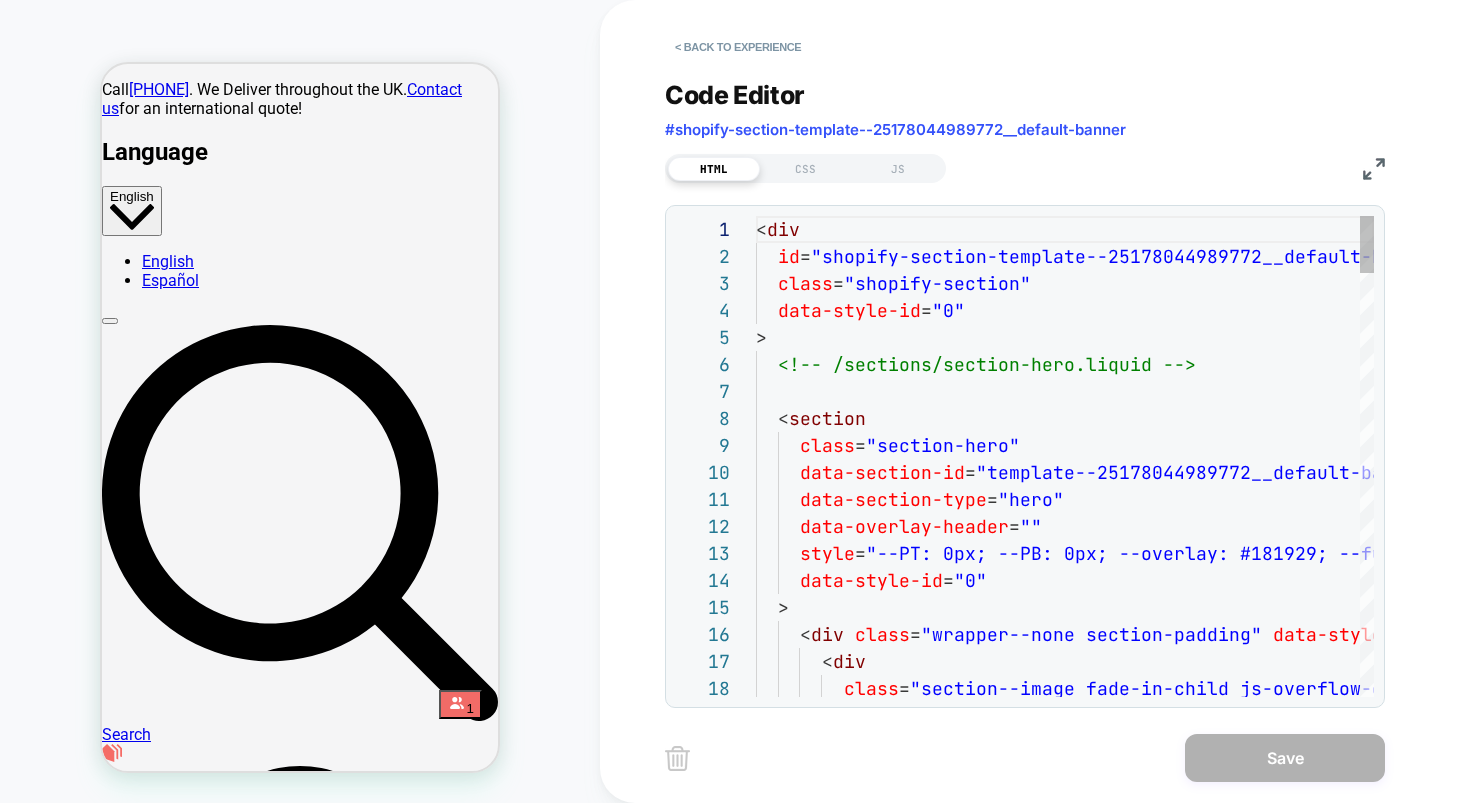scroll, scrollTop: 270, scrollLeft: 0, axis: vertical 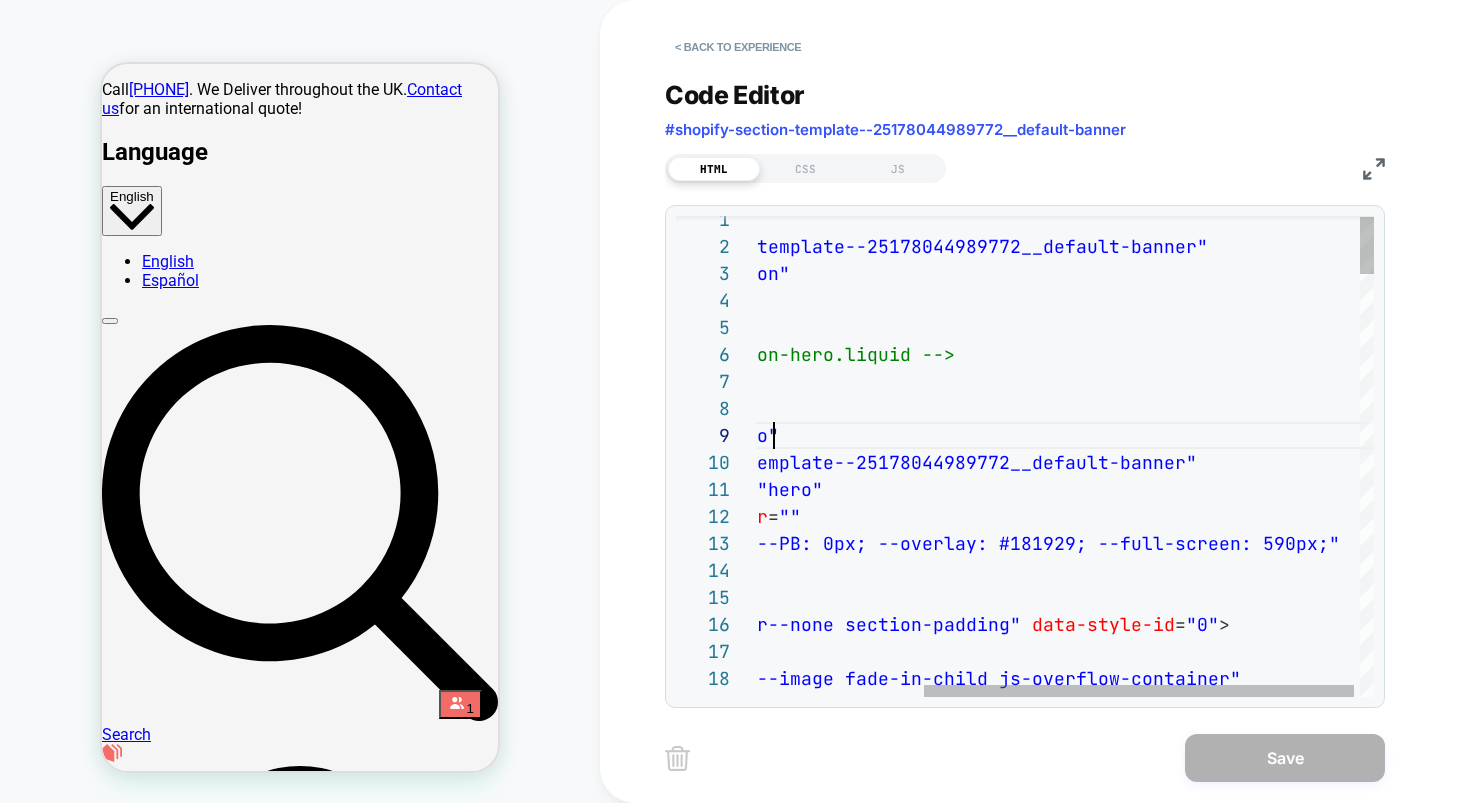 click on "class = "section-hero"" at bounding box center [948, 435] 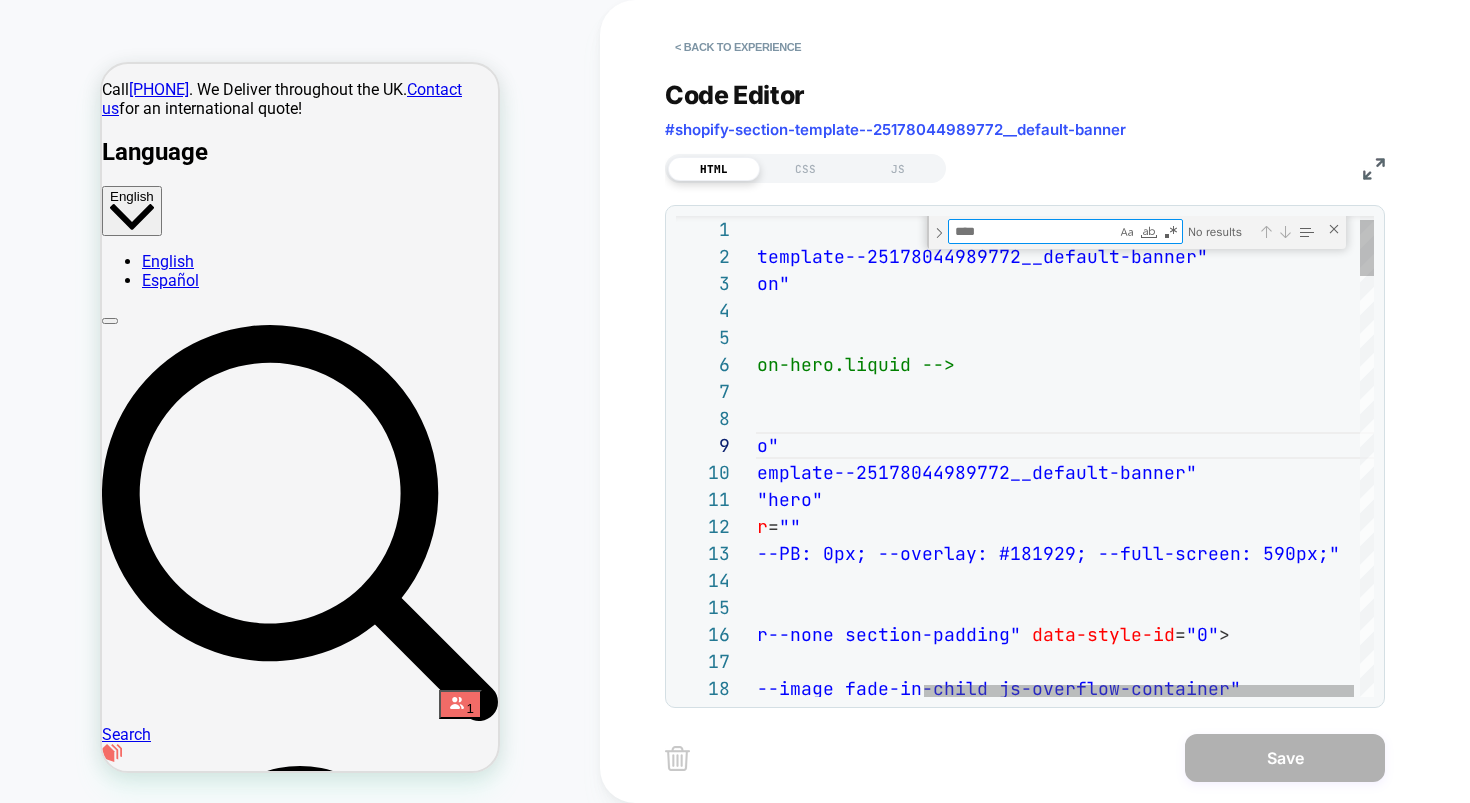 type on "**********" 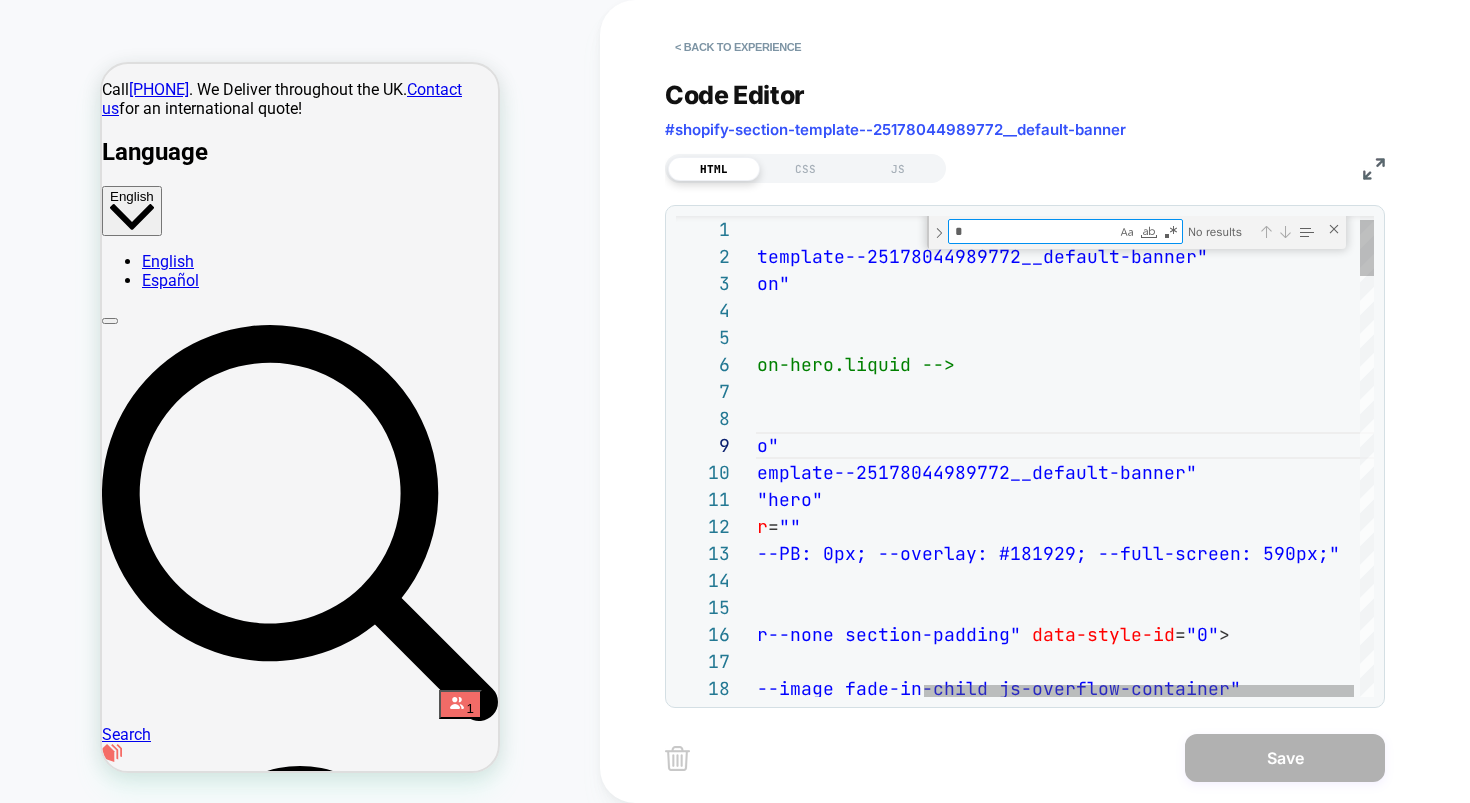 scroll, scrollTop: 270, scrollLeft: 184, axis: both 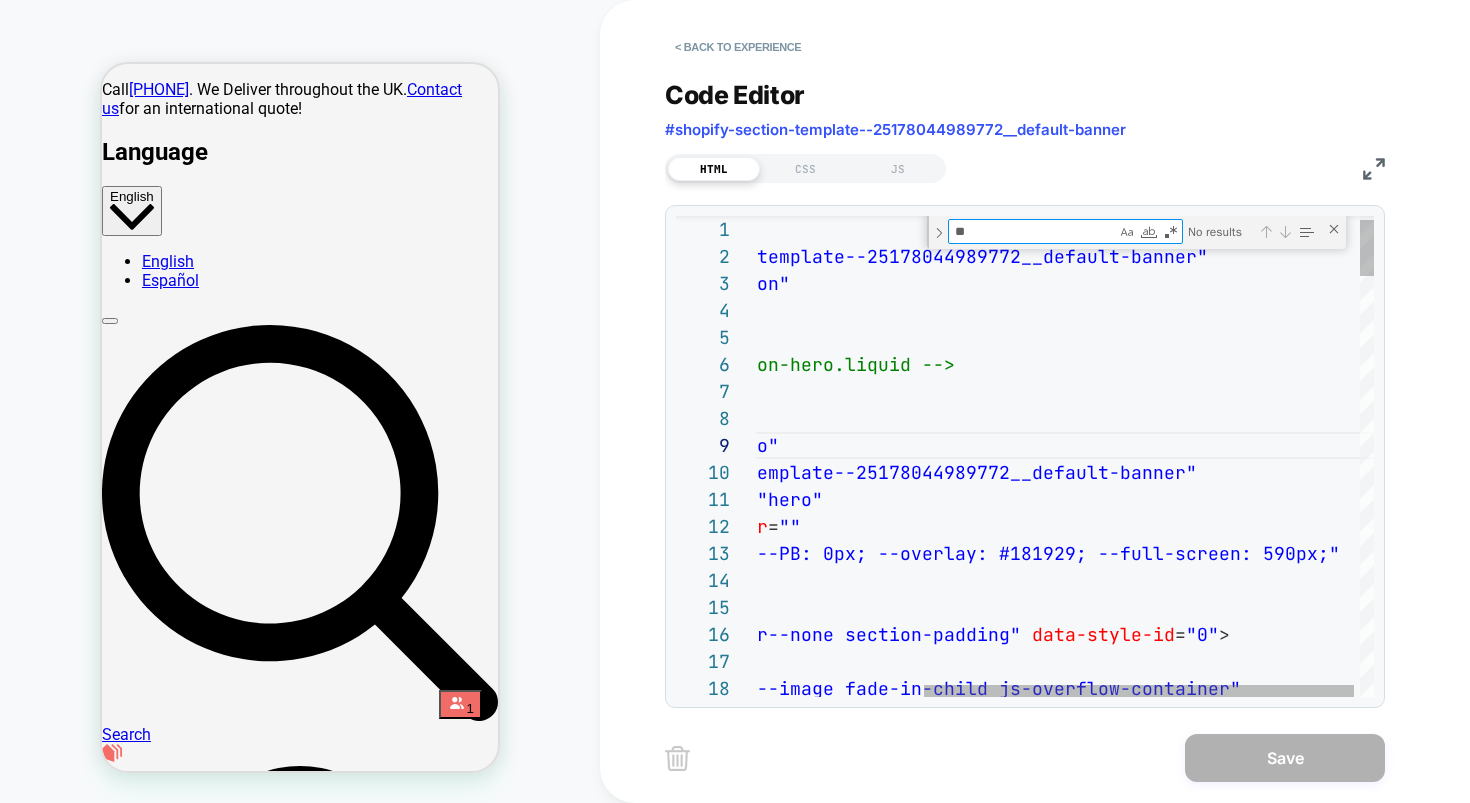 type on "**********" 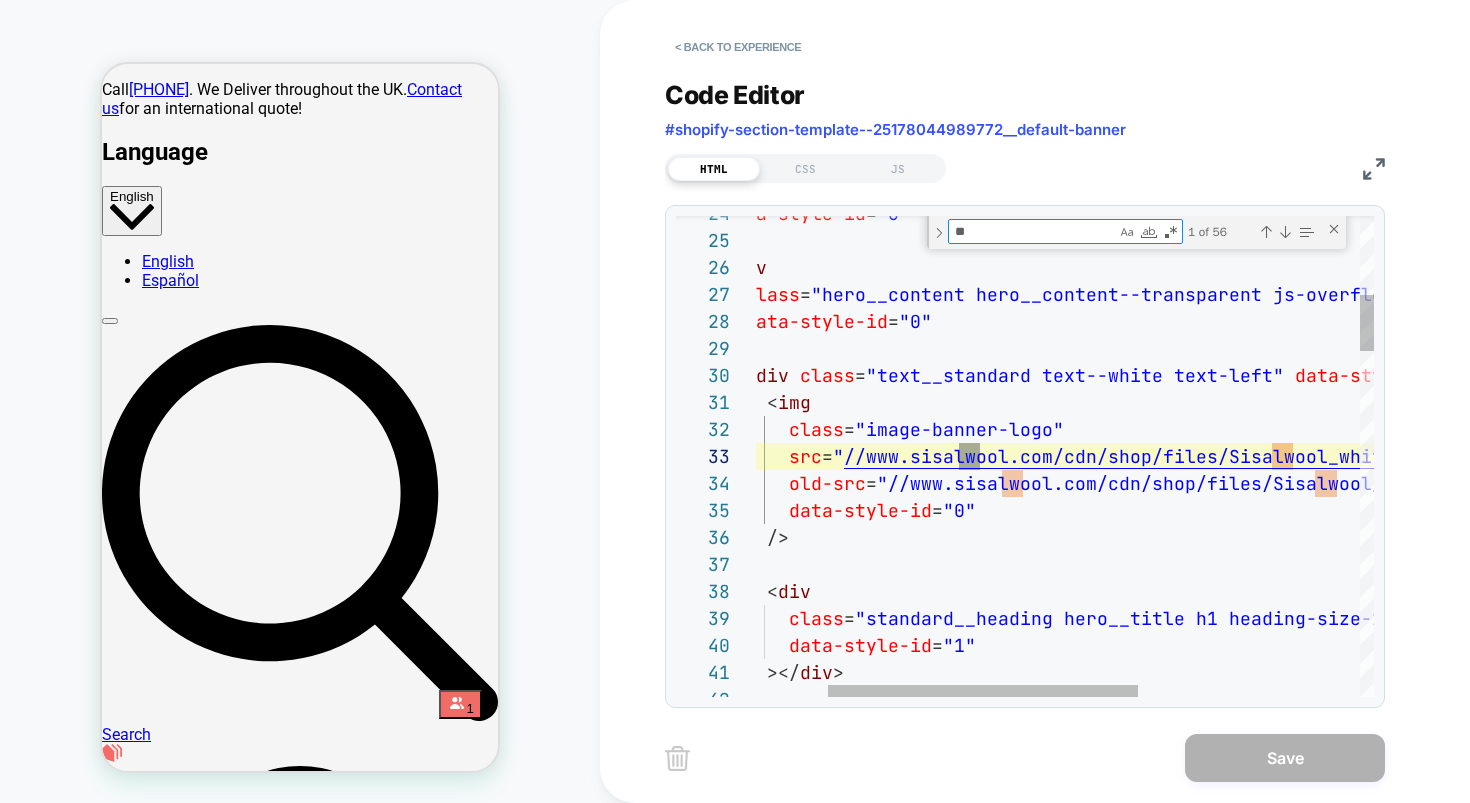 type on "***" 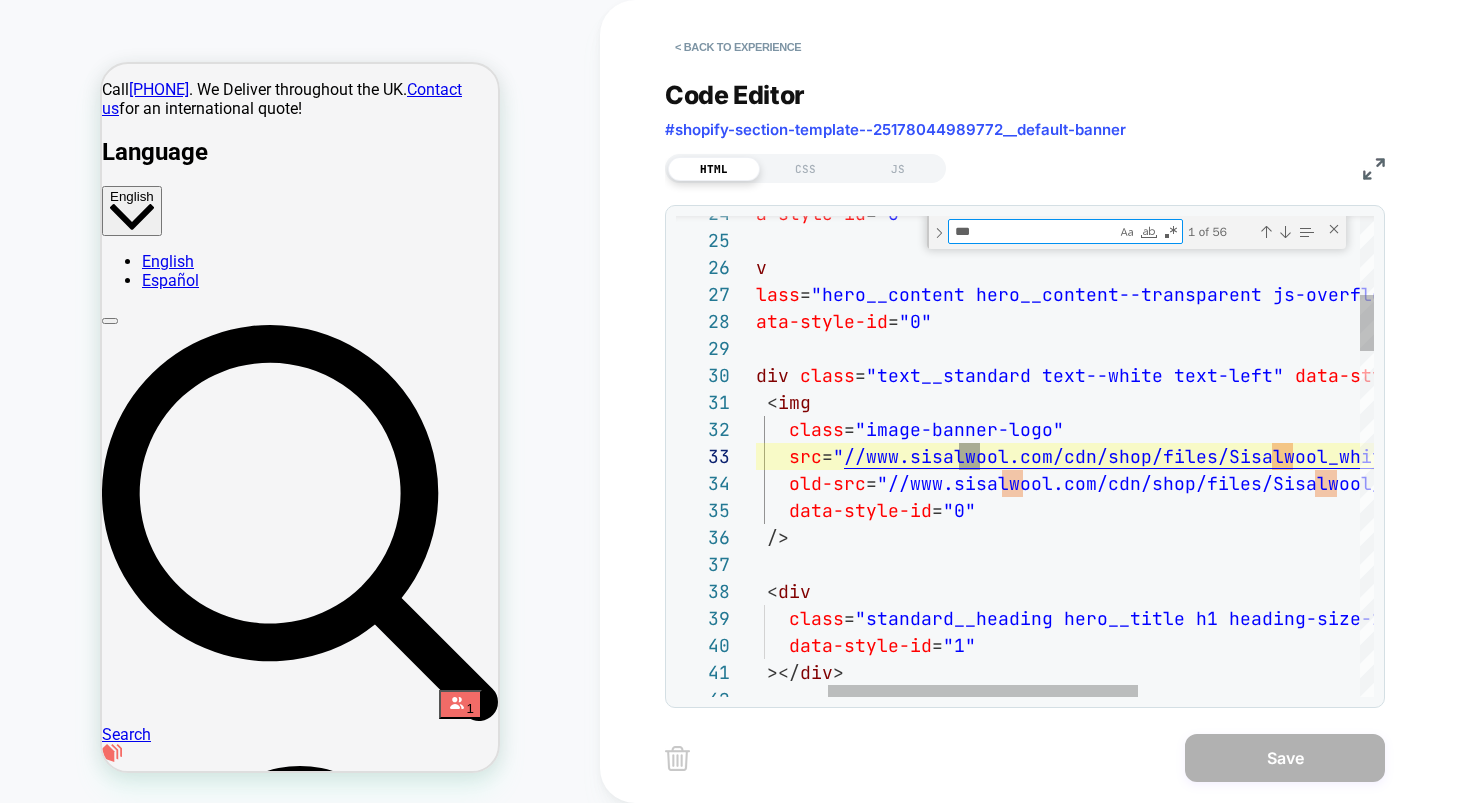 type on "**********" 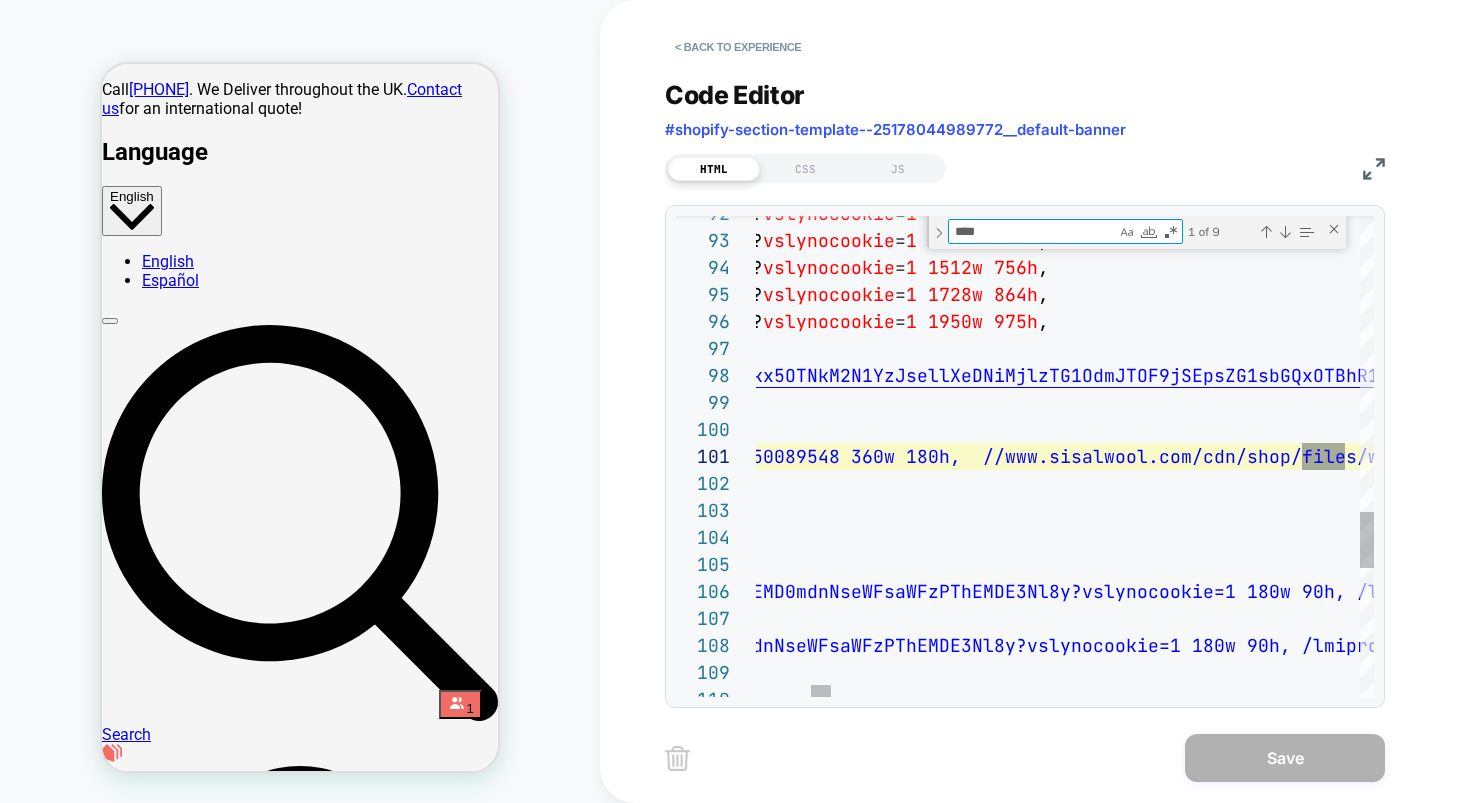 type on "*****" 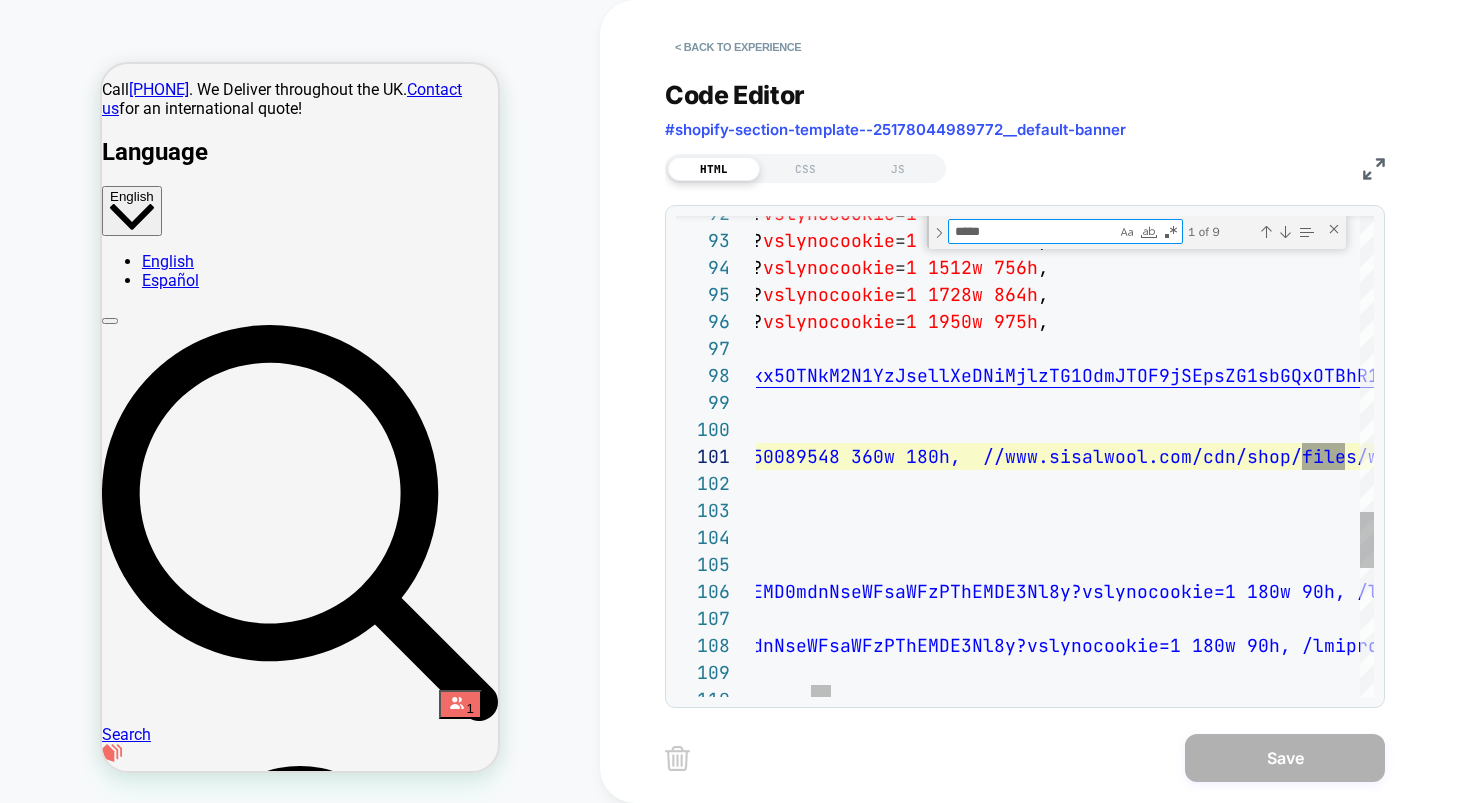 type on "**********" 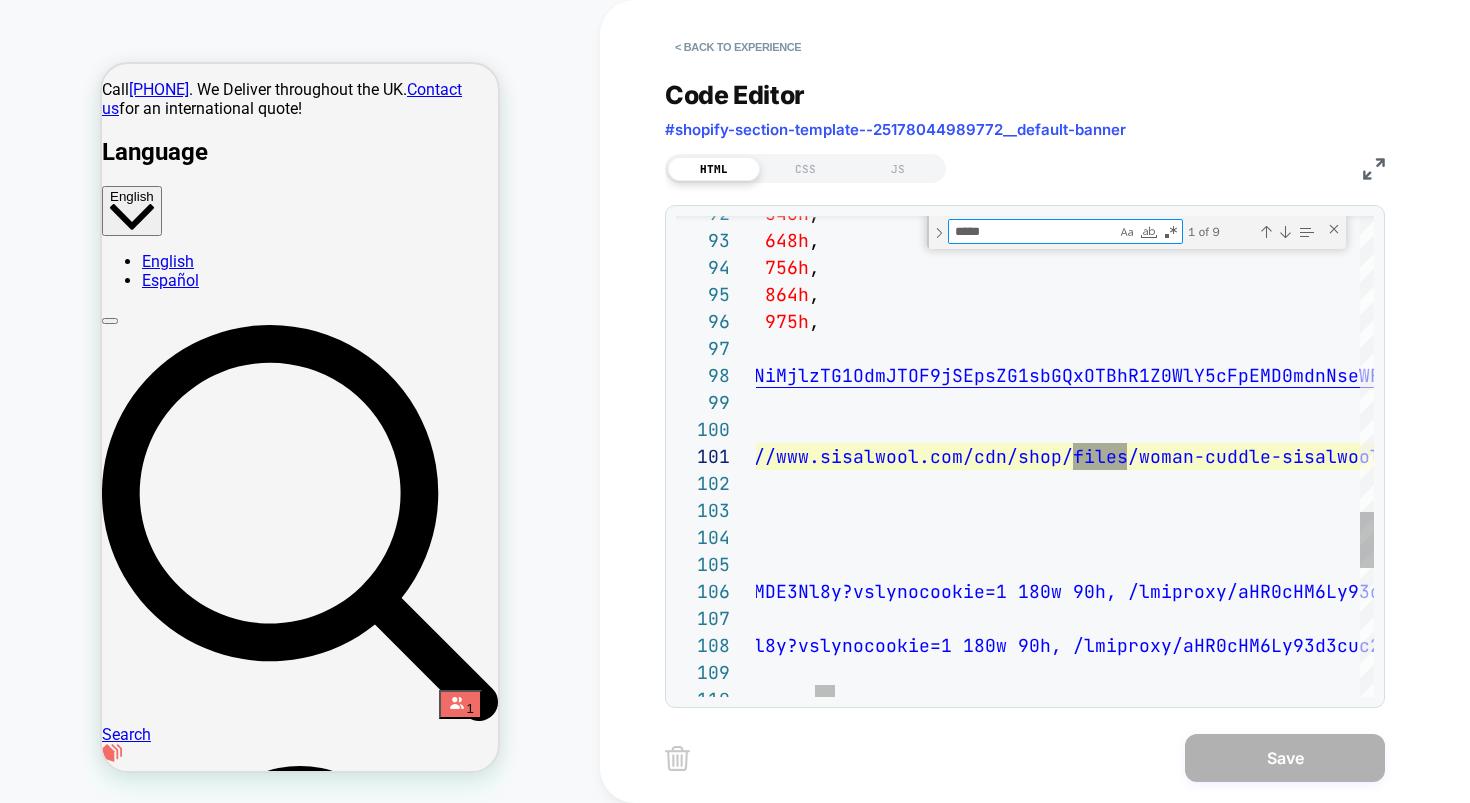 type on "*****" 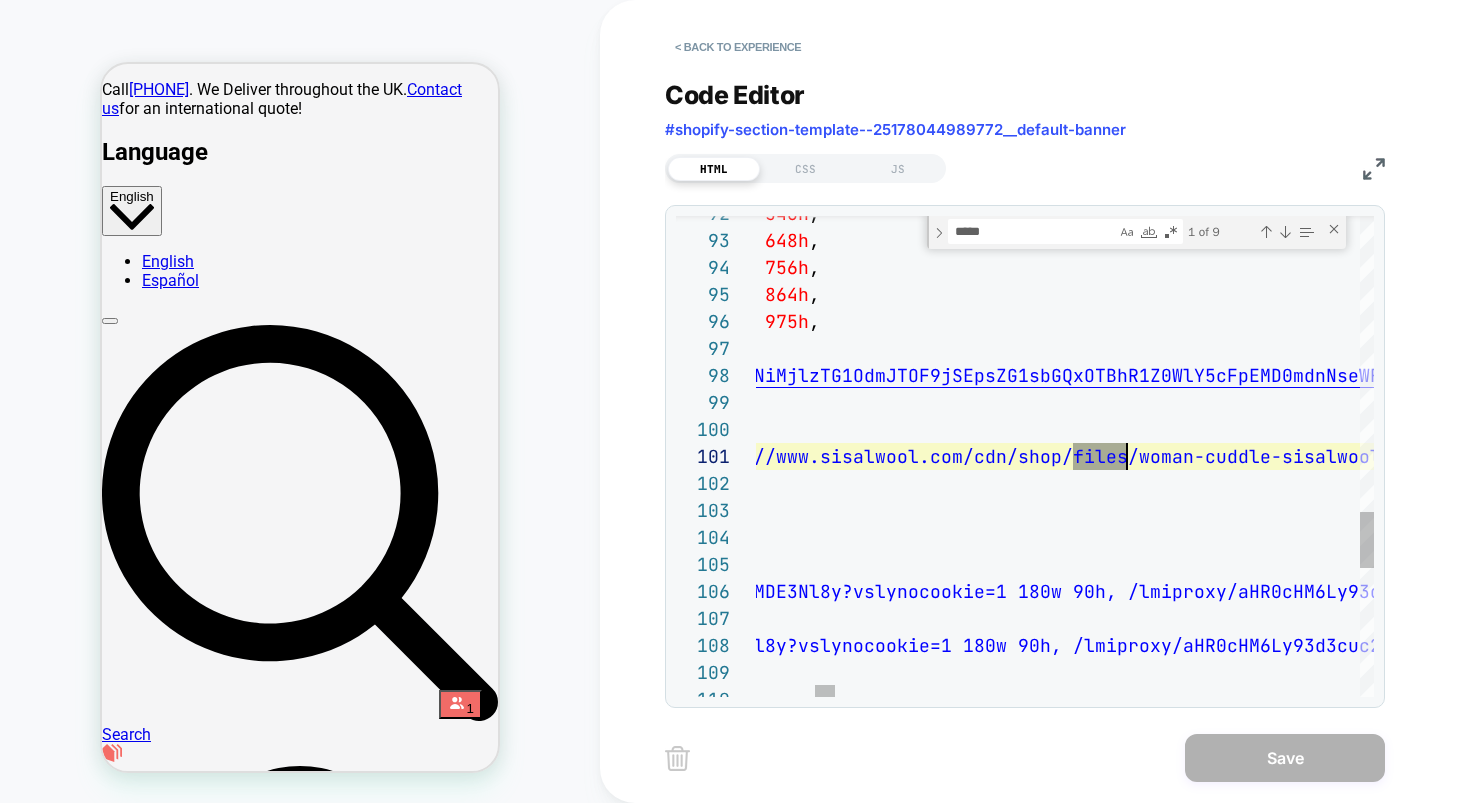 click on "/ lmiproxy / aHR0cHM6Ly93d3cuc2lzYWx3b29sLmNvbS9jZG4vc2hvcC9maW xlcy93b21hbi1jdWRkbGUtc2lzYWx3b29sLXNsYWItOF9lZGl0 X2NvcHlfMTA4MHguanBnP3Y9MTc1MDA4OTU0OCZ2c2x5b3JpZ3 BhZ2U9YUhSMGNITTZMeTkzZDNjdWMybHpZV3gzYjI5c0xtTnZi UzhfY0hKbGRtbGxkMTkwYUdWdFpWOXBaRDA9JnZzbHlhbGlhcz 04RDAxNzZfMg == ? vslynocookie = 1   1080w   540h , / lmiproxy / aHR0cHM6Ly93d3cuc2lzYWx3b29sLmNvbS9jZG4vc2hvcC9maW xlcy93b21hbi1jdWRkbGUtc2lzYWx3b29sLXNsYWItOF9lZGl0 X2NvcHlfMTI5NnguanBnP3Y9MTc1MDA4OTU0OCZ2c2x5b3JpZ3 BhZ2U9YUhSMGNITTZMeTkzZDNjdWMybHpZV3gzYjI5c0xtTnZi UzhfY0hKbGRtbGxkMTkwYUdWdFpWOXBaRDA9JnZzbHlhbGlhcz 04RDAxNzZfMg == ? vslynocookie = 1   1296w   648h , / lmiproxy / aHR0cHM6Ly93d3cuc2lzYWx3b29sLmNvbS9jZG4vc2hvcC9maW xlcy93b21hbi1jdWRkbGUtc2lzYWx3b29sLXNsYWItOF9lZGl0 X2NvcHlfMTUxMnguanBnP3Y9MTc1MDA4OTU0OCZ2c2x5b3JpZ3 BhZ2U9YUhSMGNITTZMeTkzZDNjdWMybHpZV3gzYjI5c0xtTnZi UzhfY0hKbGRtbGxkMTkwYUdWdFpWOXBaRDA9JnZzbHlhbGlhcz 04RDAxNzZfMg == ? vslynocookie = 1   1512w   756h , / lmiproxy / 04RDAxNzZfMg == ? vslynocookie = 1   1728w ," at bounding box center [13888, -251] 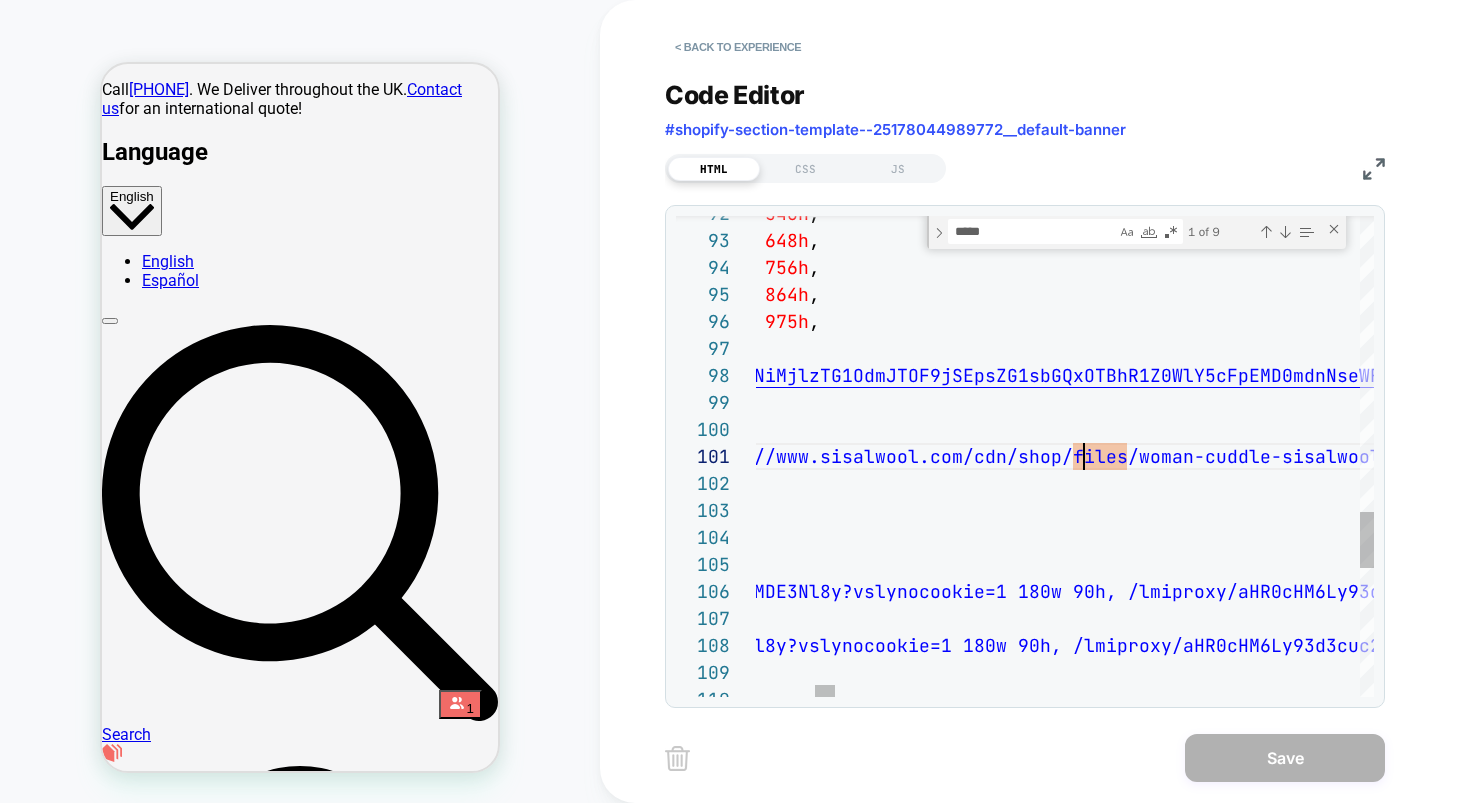 click on "/ lmiproxy / aHR0cHM6Ly93d3cuc2lzYWx3b29sLmNvbS9jZG4vc2hvcC9maW xlcy93b21hbi1jdWRkbGUtc2lzYWx3b29sLXNsYWItOF9lZGl0 X2NvcHlfMTA4MHguanBnP3Y9MTc1MDA4OTU0OCZ2c2x5b3JpZ3 BhZ2U9YUhSMGNITTZMeTkzZDNjdWMybHpZV3gzYjI5c0xtTnZi UzhfY0hKbGRtbGxkMTkwYUdWdFpWOXBaRDA9JnZzbHlhbGlhcz 04RDAxNzZfMg == ? vslynocookie = 1   1080w   540h , / lmiproxy / aHR0cHM6Ly93d3cuc2lzYWx3b29sLmNvbS9jZG4vc2hvcC9maW xlcy93b21hbi1jdWRkbGUtc2lzYWx3b29sLXNsYWItOF9lZGl0 X2NvcHlfMTI5NnguanBnP3Y9MTc1MDA4OTU0OCZ2c2x5b3JpZ3 BhZ2U9YUhSMGNITTZMeTkzZDNjdWMybHpZV3gzYjI5c0xtTnZi UzhfY0hKbGRtbGxkMTkwYUdWdFpWOXBaRDA9JnZzbHlhbGlhcz 04RDAxNzZfMg == ? vslynocookie = 1   1296w   648h , / lmiproxy / aHR0cHM6Ly93d3cuc2lzYWx3b29sLmNvbS9jZG4vc2hvcC9maW xlcy93b21hbi1jdWRkbGUtc2lzYWx3b29sLXNsYWItOF9lZGl0 X2NvcHlfMTUxMnguanBnP3Y9MTc1MDA4OTU0OCZ2c2x5b3JpZ3 BhZ2U9YUhSMGNITTZMeTkzZDNjdWMybHpZV3gzYjI5c0xtTnZi UzhfY0hKbGRtbGxkMTkwYUdWdFpWOXBaRDA9JnZzbHlhbGlhcz 04RDAxNzZfMg == ? vslynocookie = 1   1512w   756h , / lmiproxy / 04RDAxNzZfMg == ? vslynocookie = 1   1728w ," at bounding box center (13888, -251) 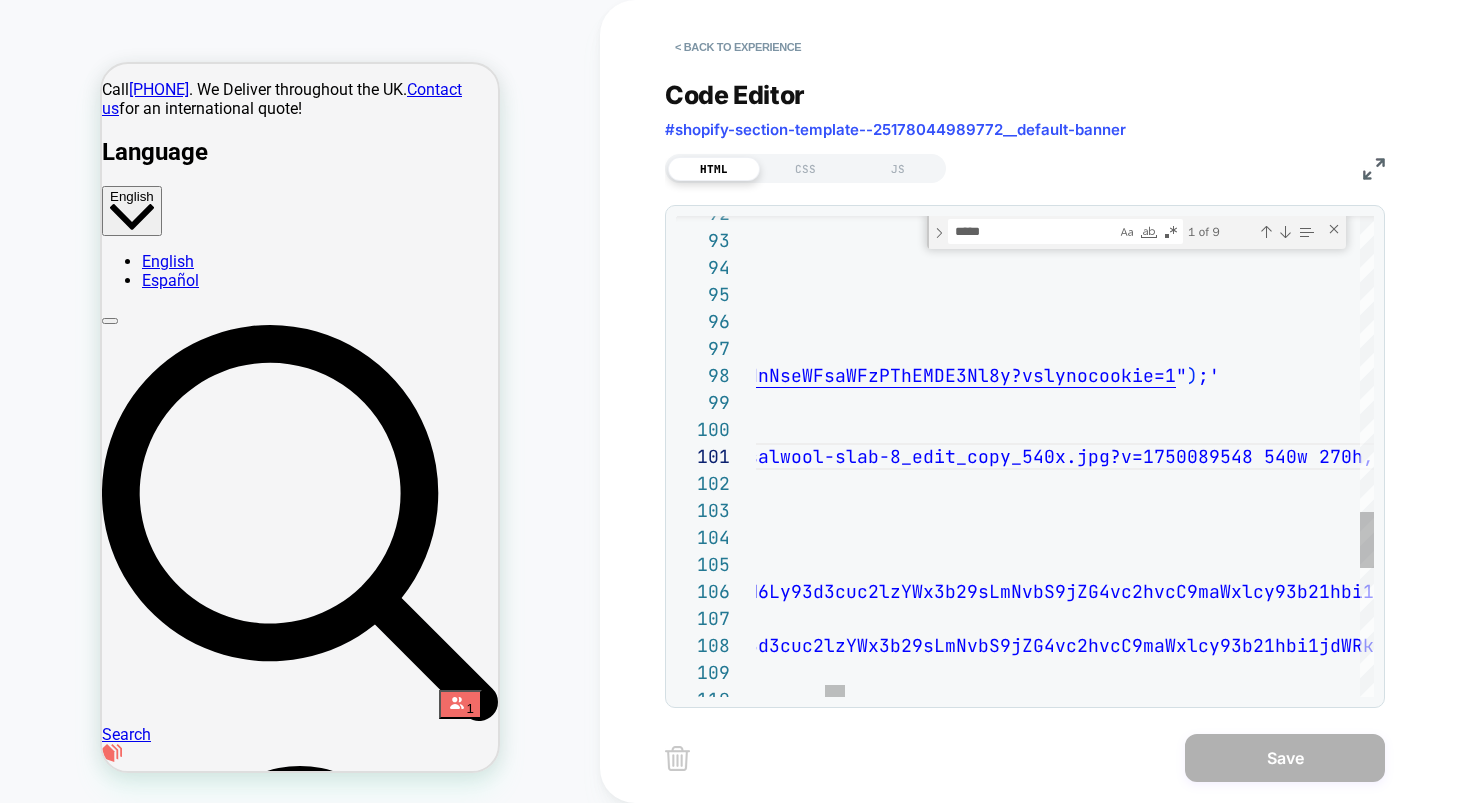 scroll, scrollTop: 0, scrollLeft: 4083, axis: horizontal 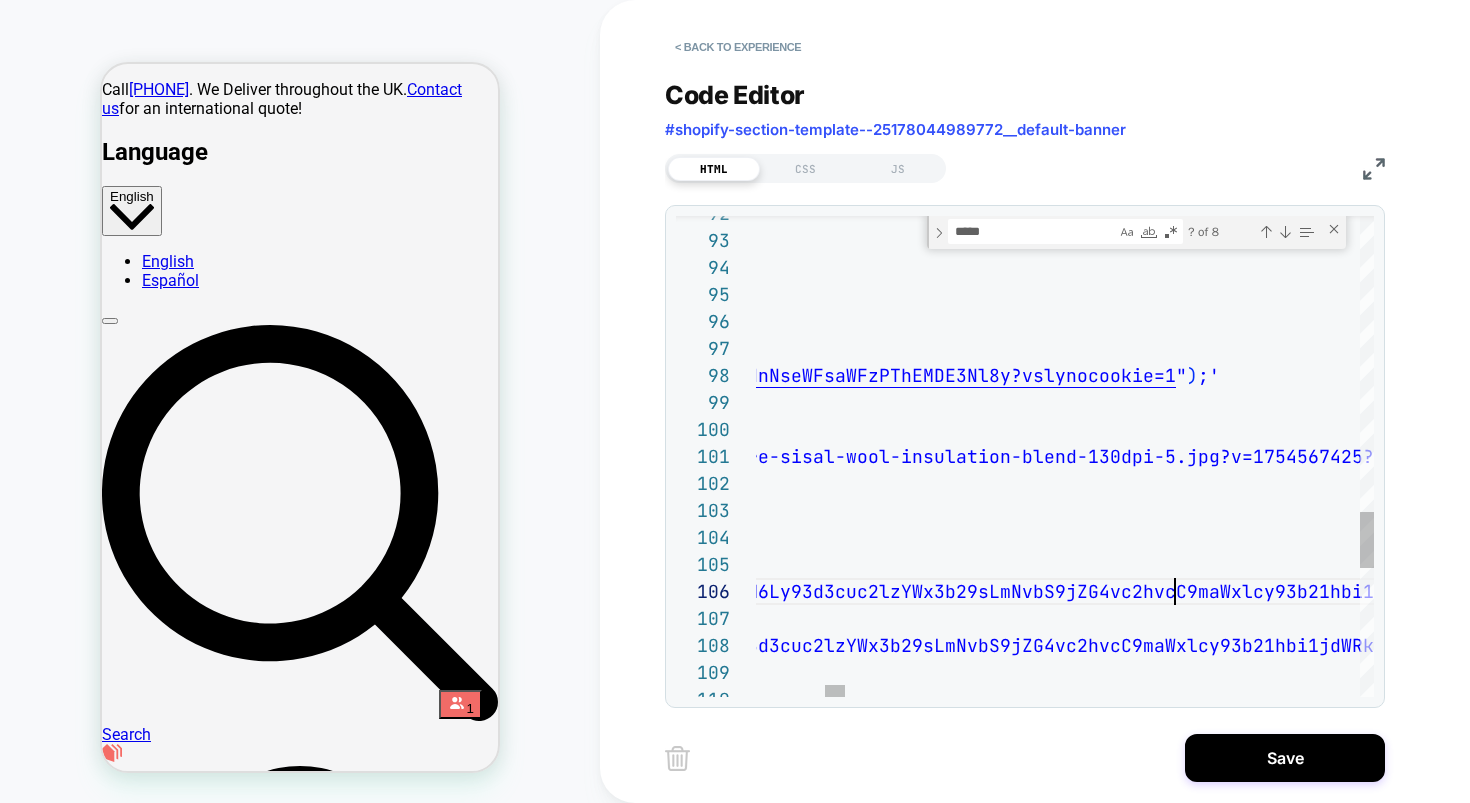 click on "vcC9maWxlcy93b21hbi1jdWRkbGUtc2lzYWx3b29sLXNsYWItO" at bounding box center (1429, 591) 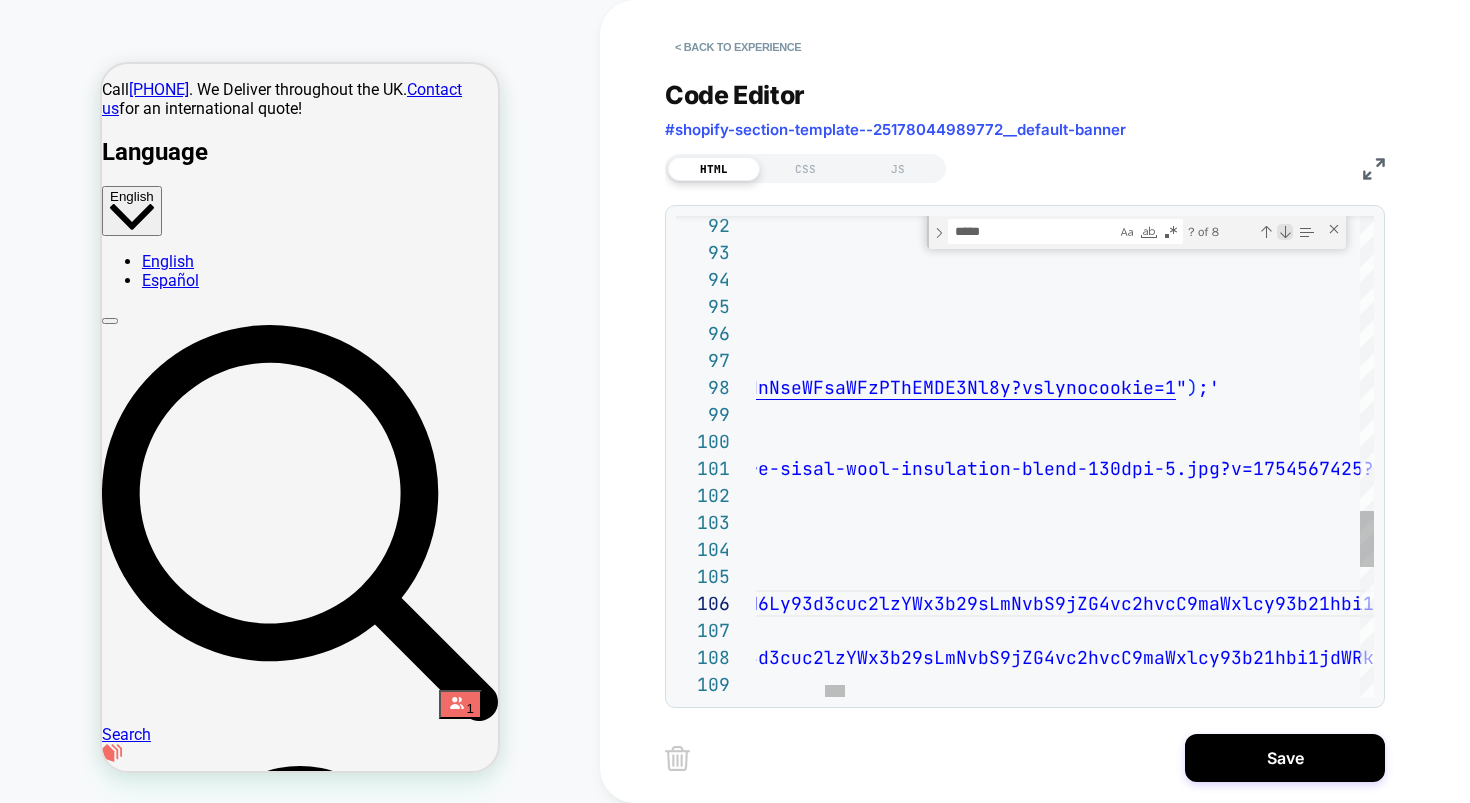 click at bounding box center (1285, 232) 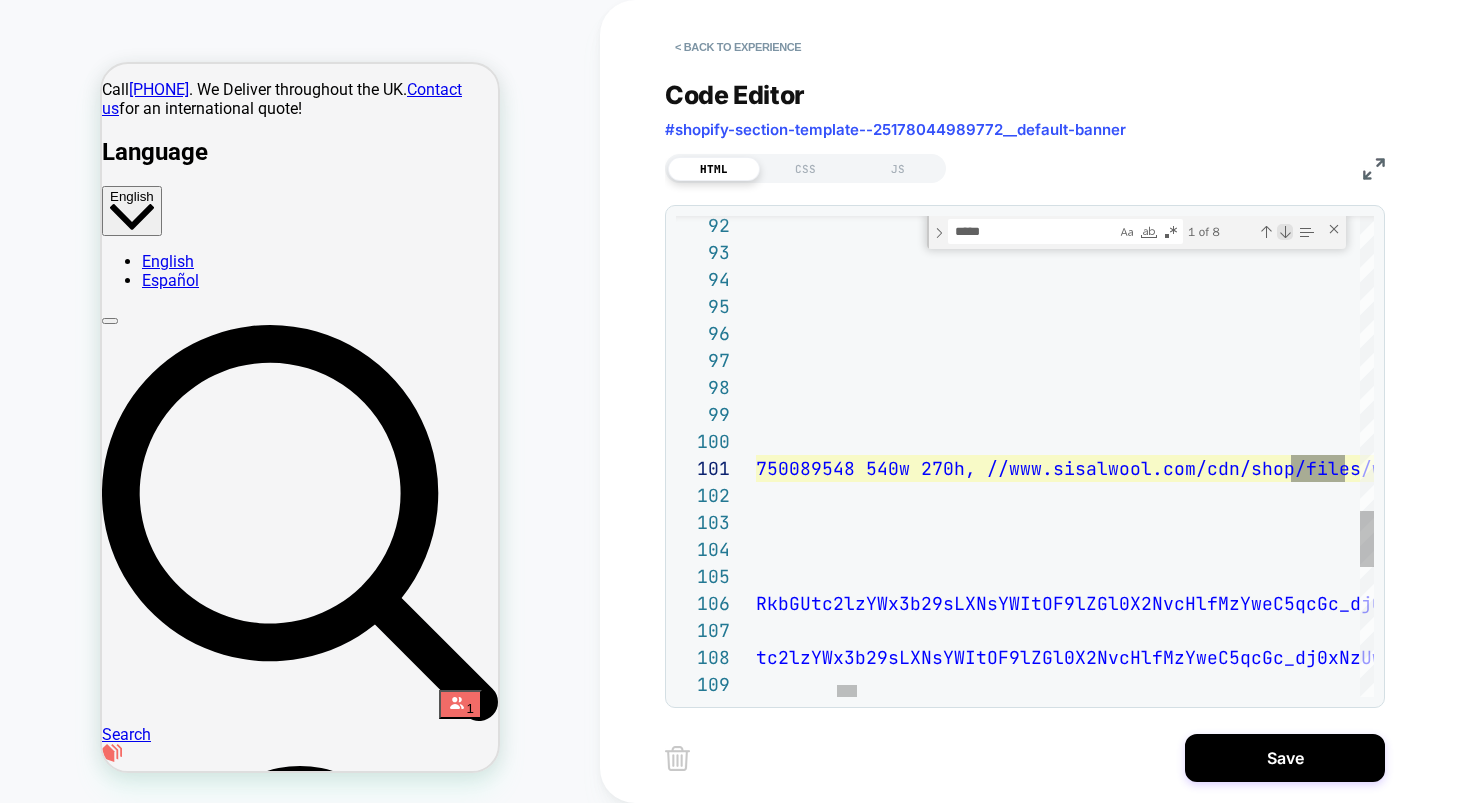 scroll, scrollTop: 0, scrollLeft: 5044, axis: horizontal 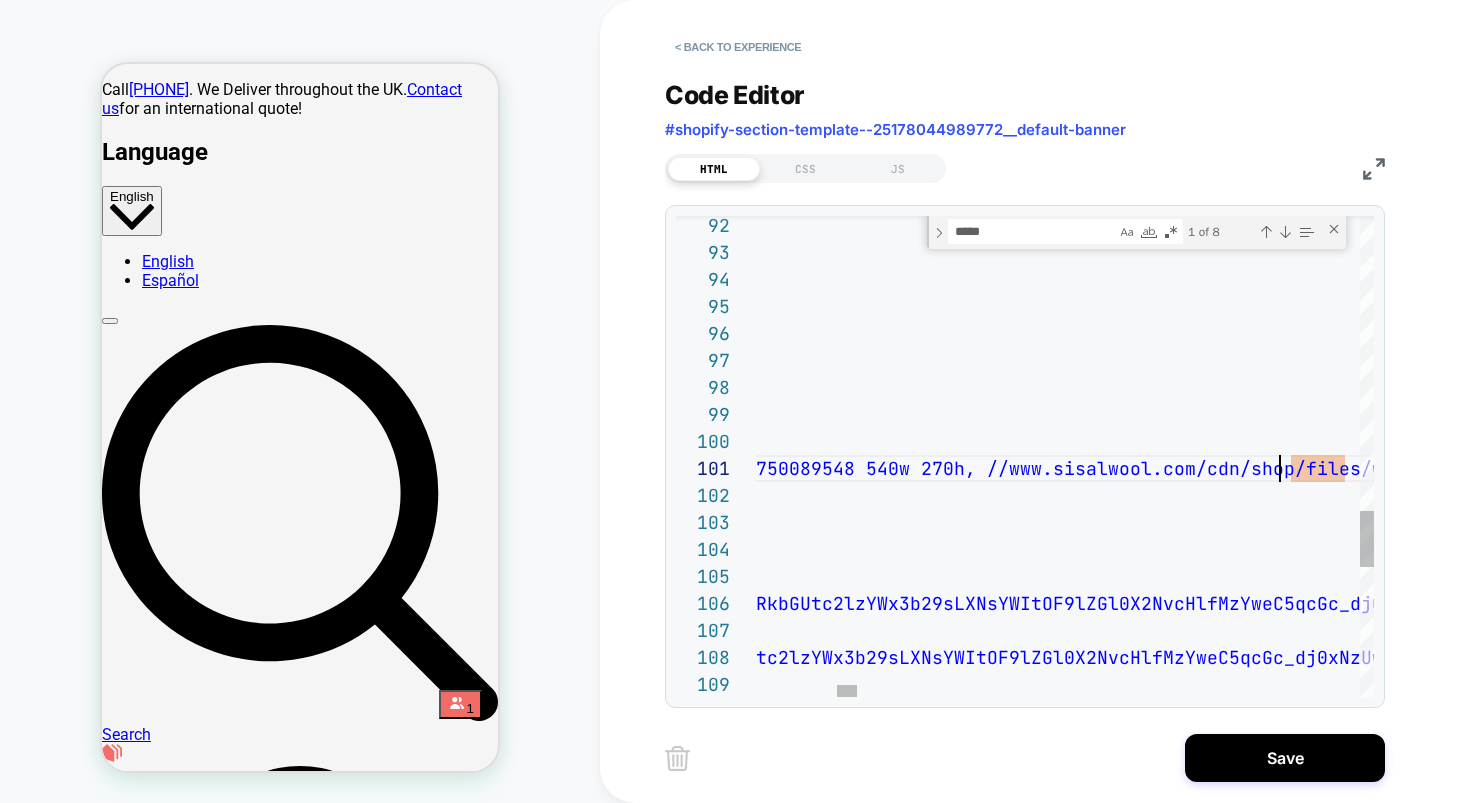 click on "w.sisalwool.com/cdn/shop/files/woman-cuddle-sisalw" at bounding box center [1306, 468] 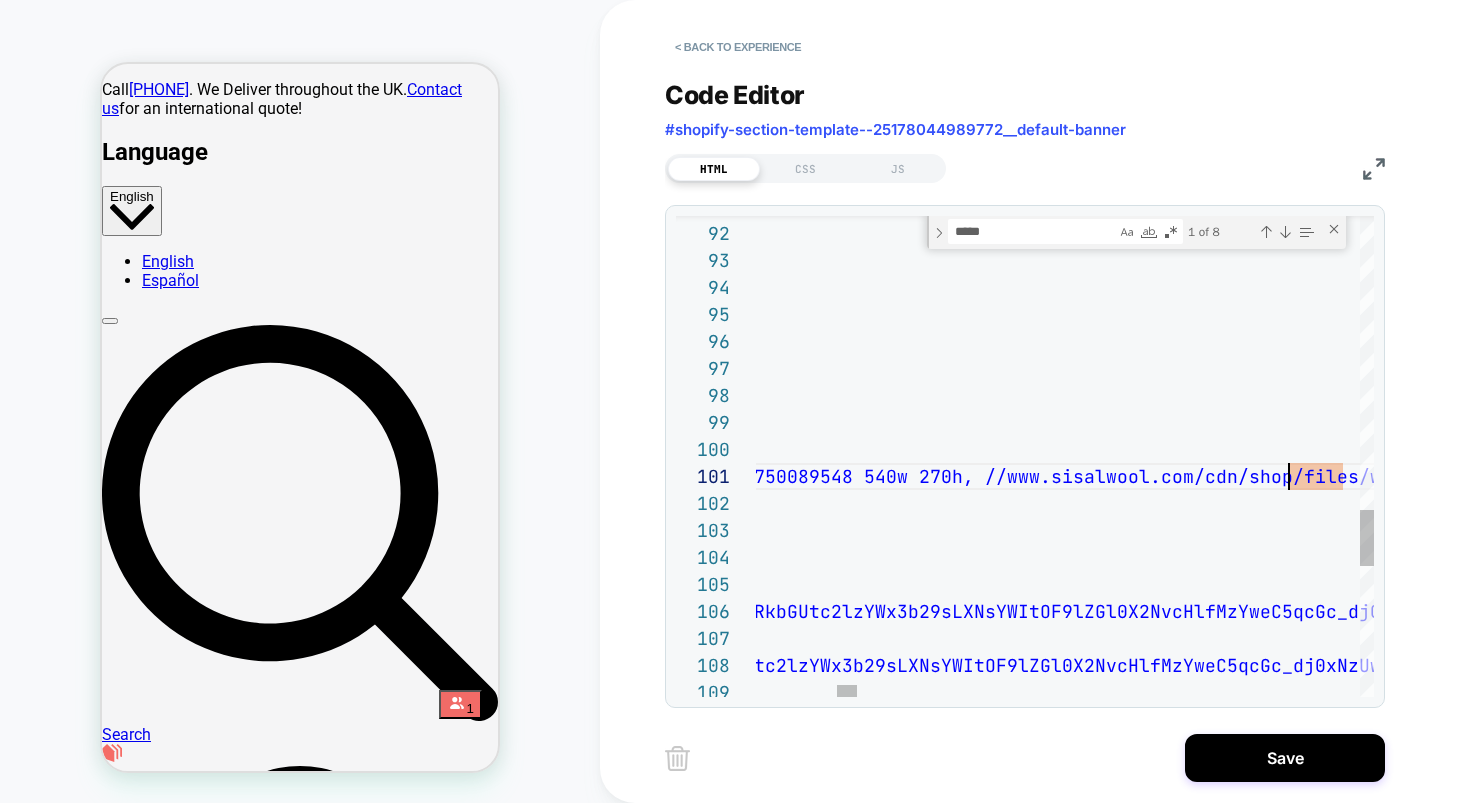 scroll, scrollTop: 0, scrollLeft: 4990, axis: horizontal 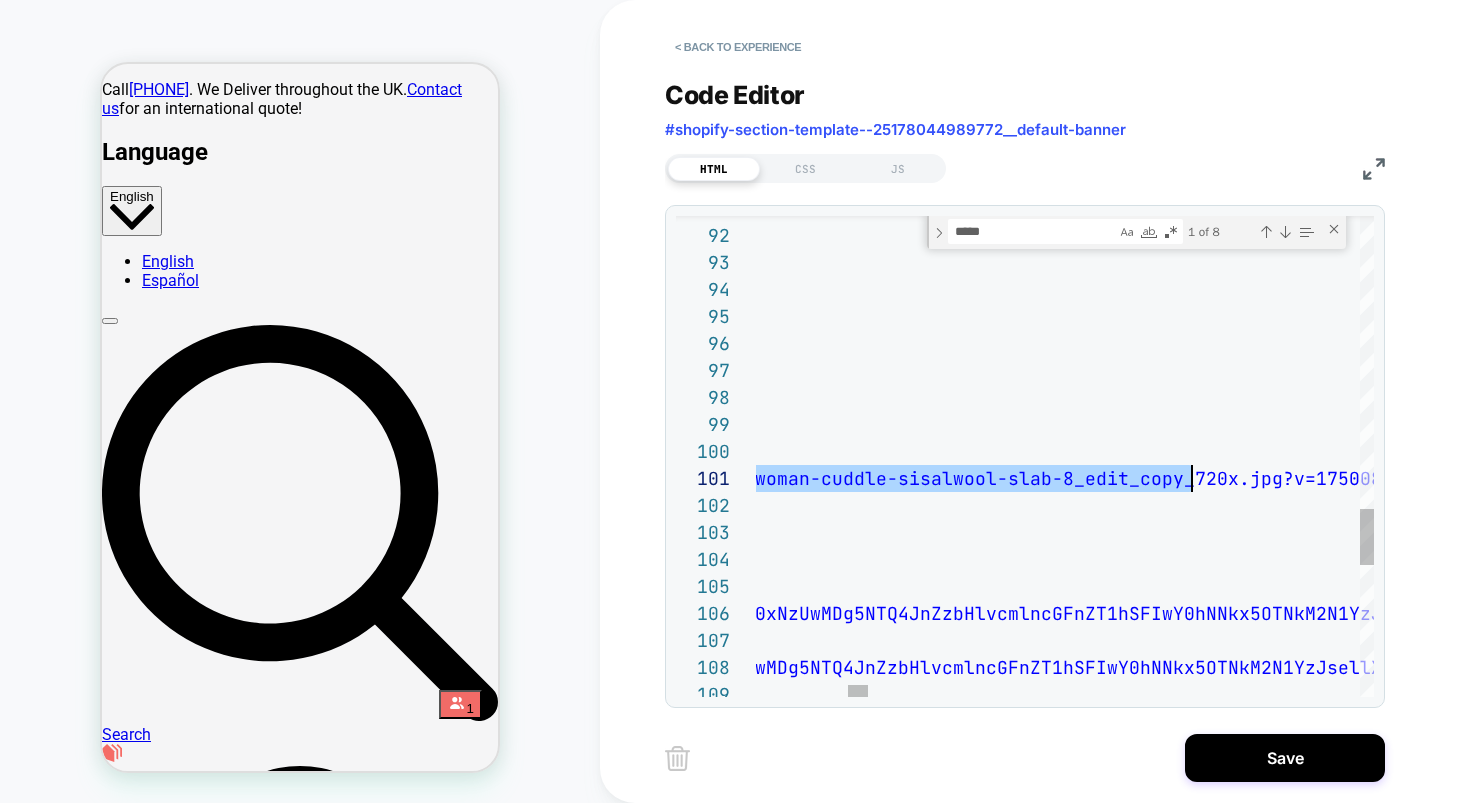 click on "ool-slab-8_edit_copy_720x.jpg?v=1750089548 720w 36" at bounding box center [1239, 478] 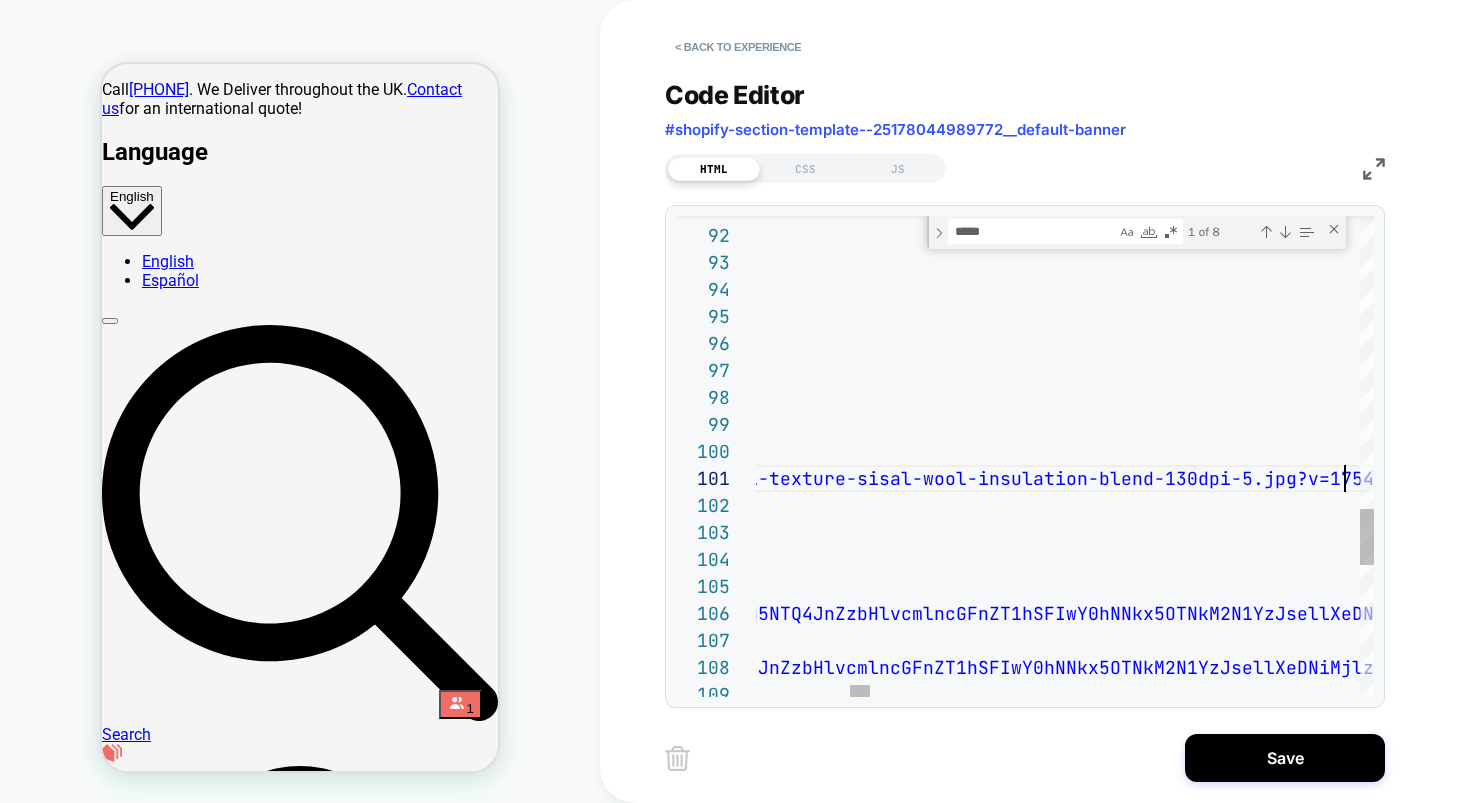 scroll, scrollTop: 0, scrollLeft: 5757, axis: horizontal 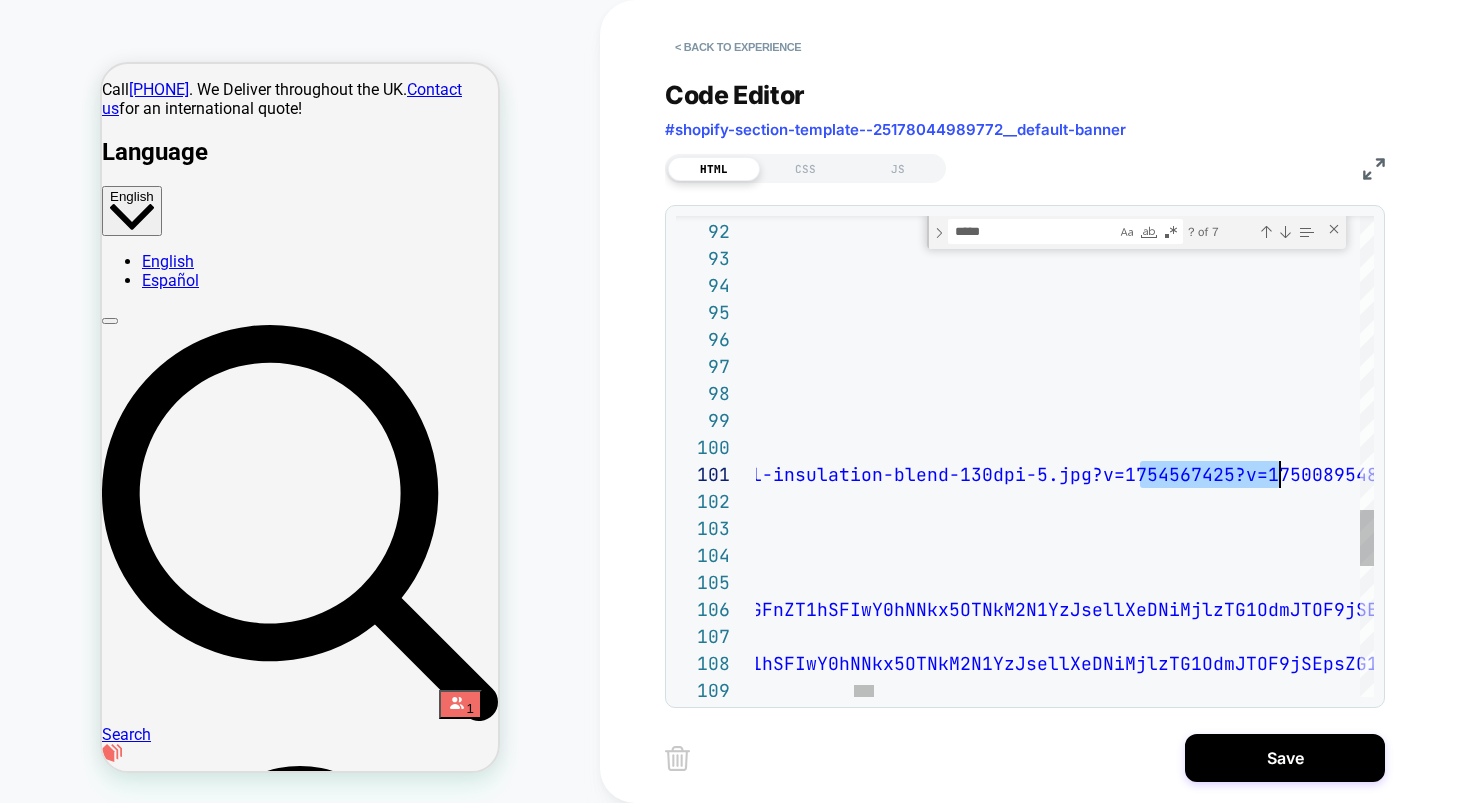 click on "/ lmiproxy / aHR0cHM6Ly93d3cuc2lzYWx3b29sLmNvbS9jZG4vc2hvcC9maW xlcy93b21hbi1jdWRkbGUtc2lzYWx3b29sLXNsYWItOF9lZGl0 X2NvcHlfMTA4MHguanBnP3Y9MTc1MDA4OTU0OCZ2c2x5b3JpZ3 BhZ2U9YUhSMGNITTZMeTkzZDNjdWMybHpZV3gzYjI5c0xtTnZi UzhfY0hKbGRtbGxkMTkwYUdWdFpWOXBaRDA9JnZzbHlhbGlhcz 04RDAxNzZfMg == ? vslynocookie = 1   1080w   540h , / lmiproxy / aHR0cHM6Ly93d3cuc2lzYWx3b29sLmNvbS9jZG4vc2hvcC9maW xlcy93b21hbi1jdWRkbGUtc2lzYWx3b29sLXNsYWItOF9lZGl0 X2NvcHlfMTI5NnguanBnP3Y9MTc1MDA4OTU0OCZ2c2x5b3JpZ3 BhZ2U9YUhSMGNITTZMeTkzZDNjdWMybHpZV3gzYjI5c0xtTnZi UzhfY0hKbGRtbGxkMTkwYUdWdFpWOXBaRDA9JnZzbHlhbGlhcz 04RDAxNzZfMg == ? vslynocookie = 1   1296w   648h , / lmiproxy / aHR0cHM6Ly93d3cuc2lzYWx3b29sLmNvbS9jZG4vc2hvcC9maW xlcy93b21hbi1jdWRkbGUtc2lzYWx3b29sLXNsYWItOF9lZGl0 X2NvcHlfMTUxMnguanBnP3Y9MTc1MDA4OTU0OCZ2c2x5b3JpZ3 BhZ2U9YUhSMGNITTZMeTkzZDNjdWMybHpZV3gzYjI5c0xtTnZi UzhfY0hKbGRtbGxkMTkwYUdWdFpWOXBaRDA9JnZzbHlhbGlhcz 04RDAxNzZfMg == ? vslynocookie = 1   1512w   756h , / lmiproxy / 04RDAxNzZfMg == ? vslynocookie = 1   1728w ," at bounding box center (11762, -233) 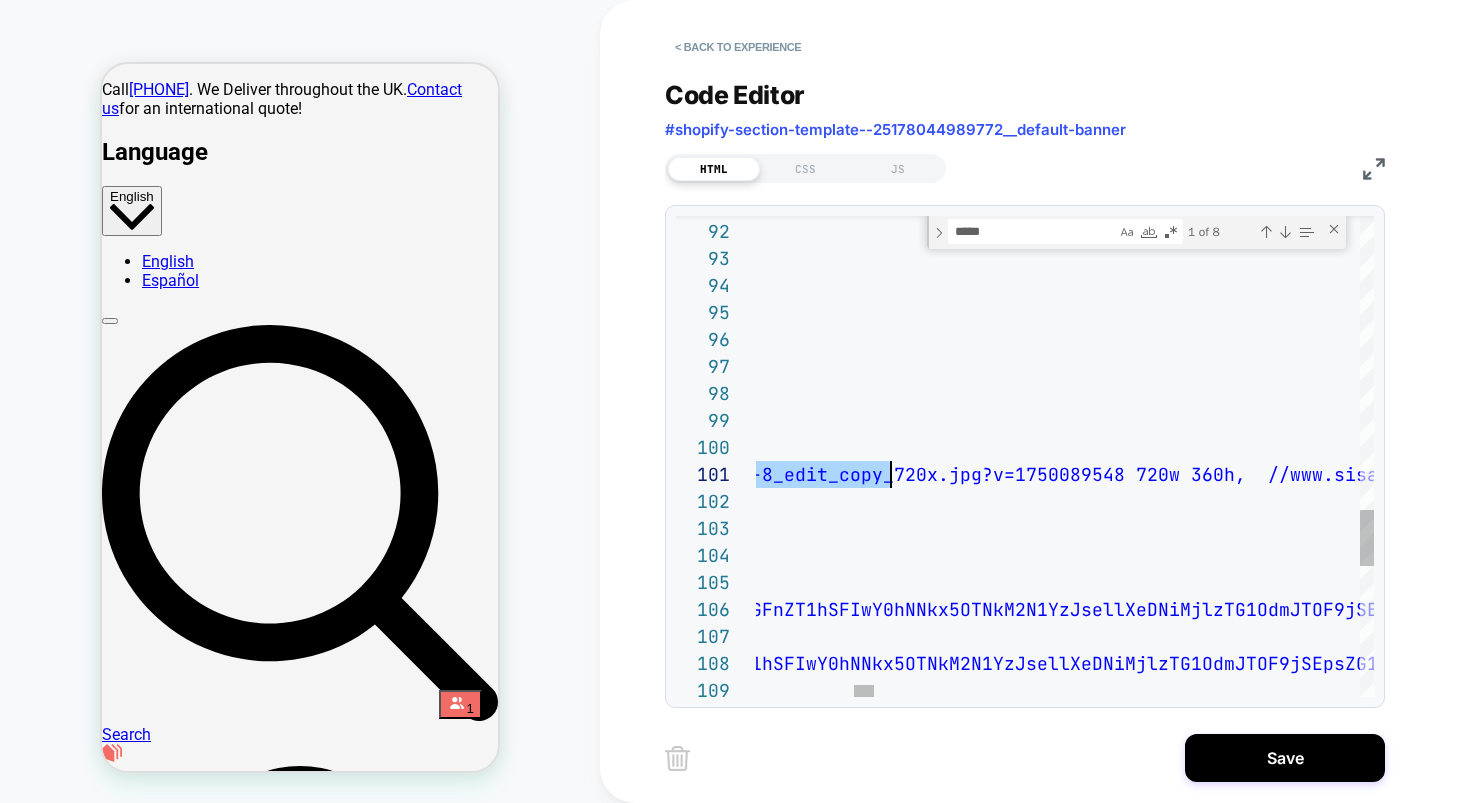 scroll, scrollTop: 0, scrollLeft: 4083, axis: horizontal 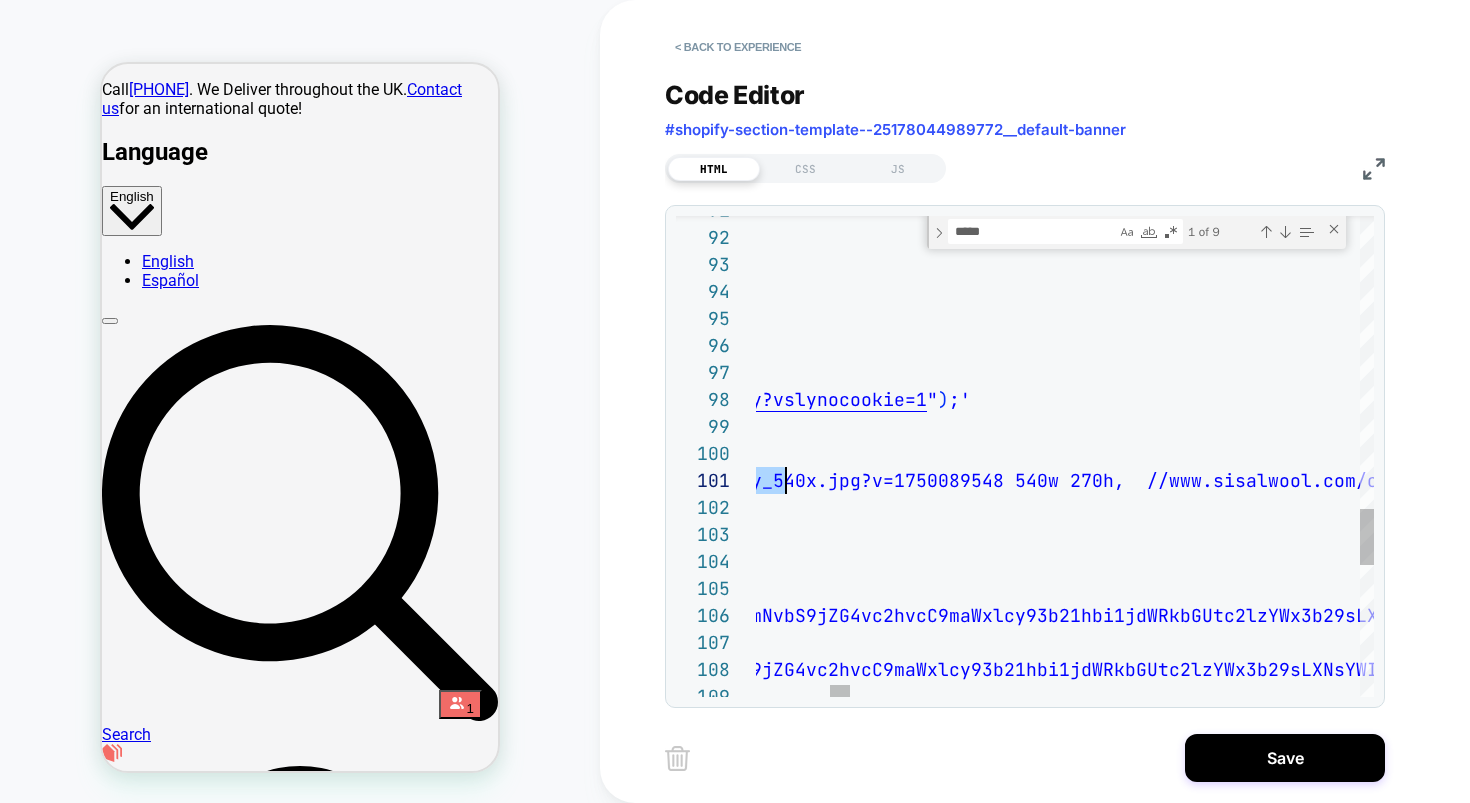 type on "**********" 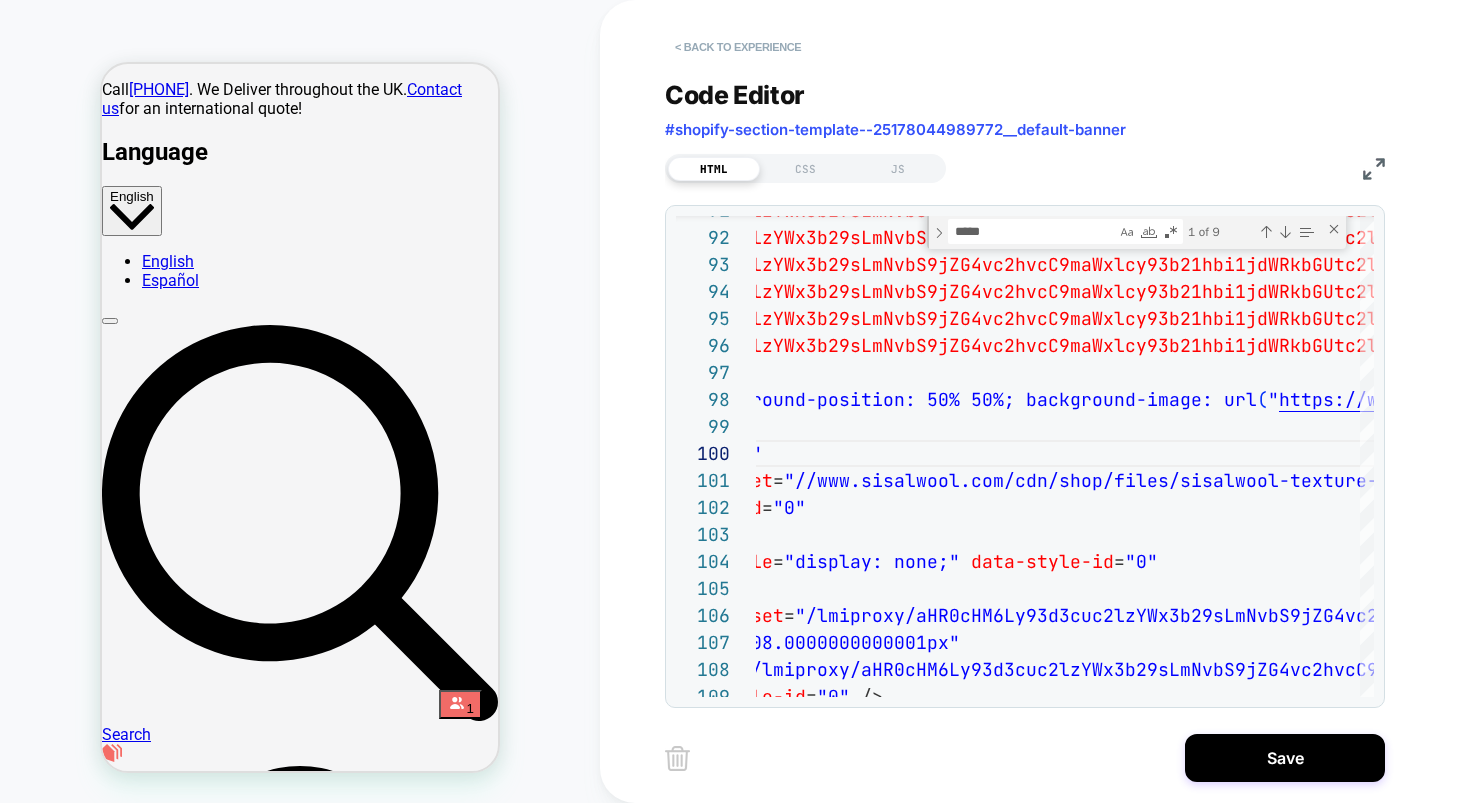 click on "< Back to experience" at bounding box center (738, 47) 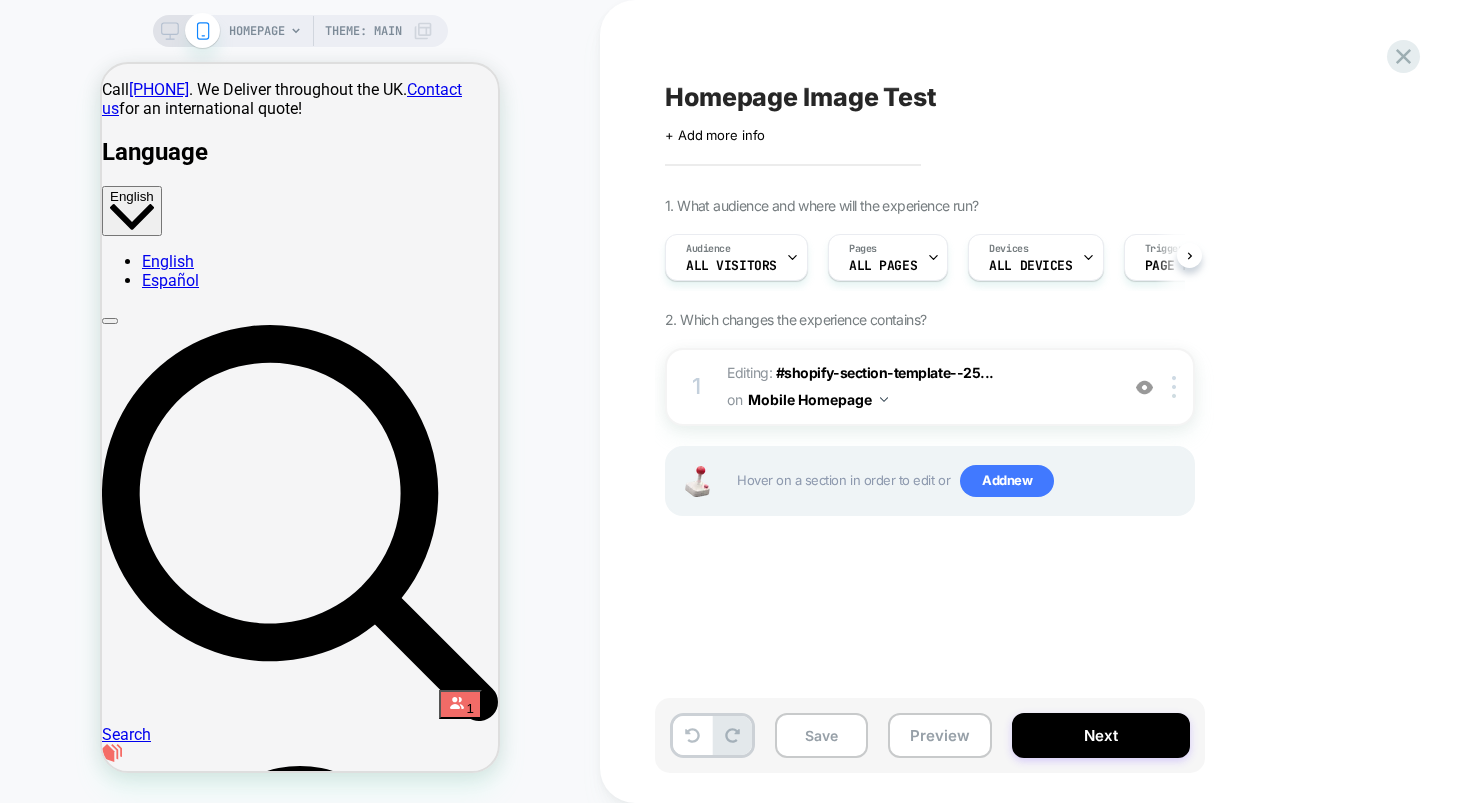scroll, scrollTop: 0, scrollLeft: 1, axis: horizontal 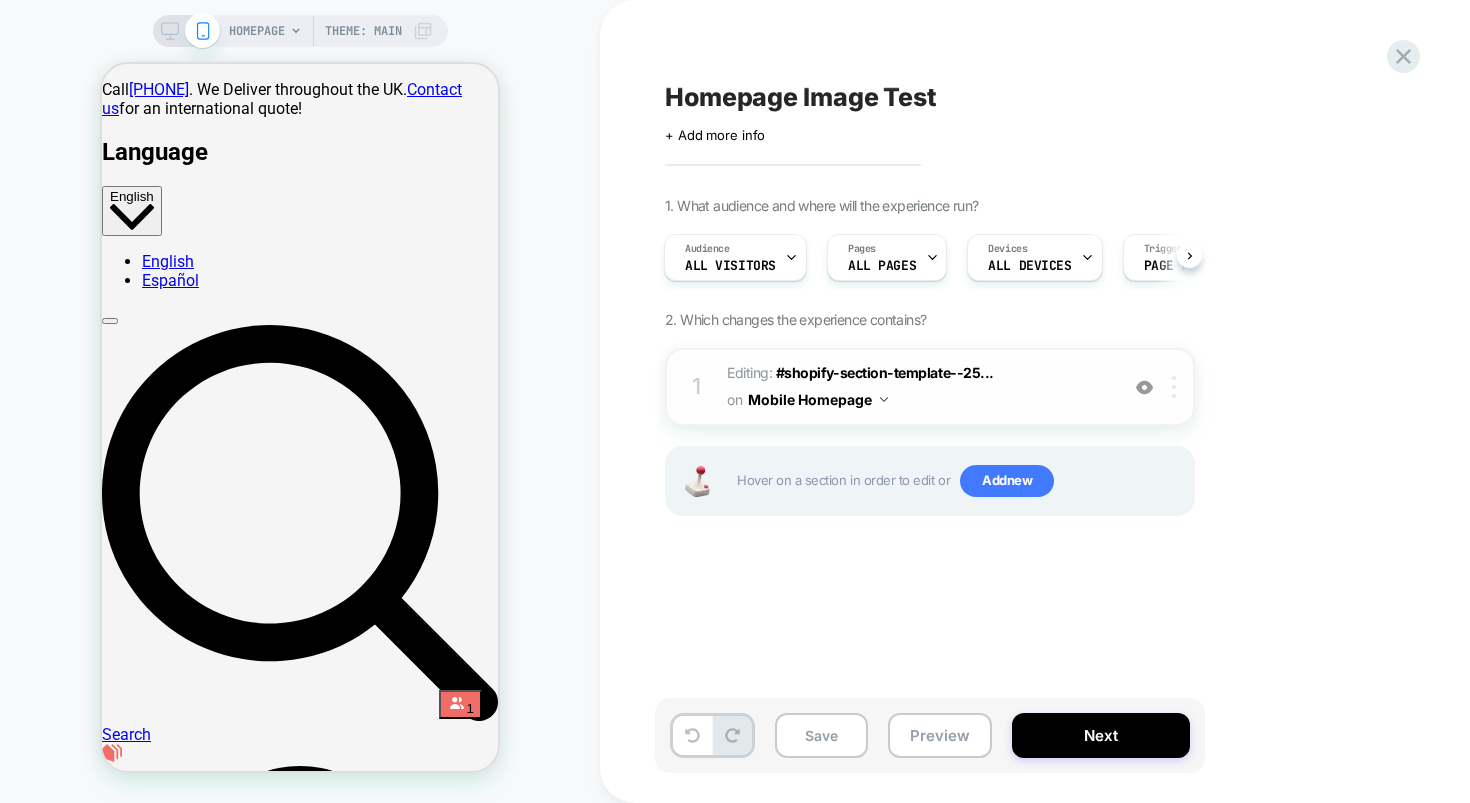 click at bounding box center [1177, 387] 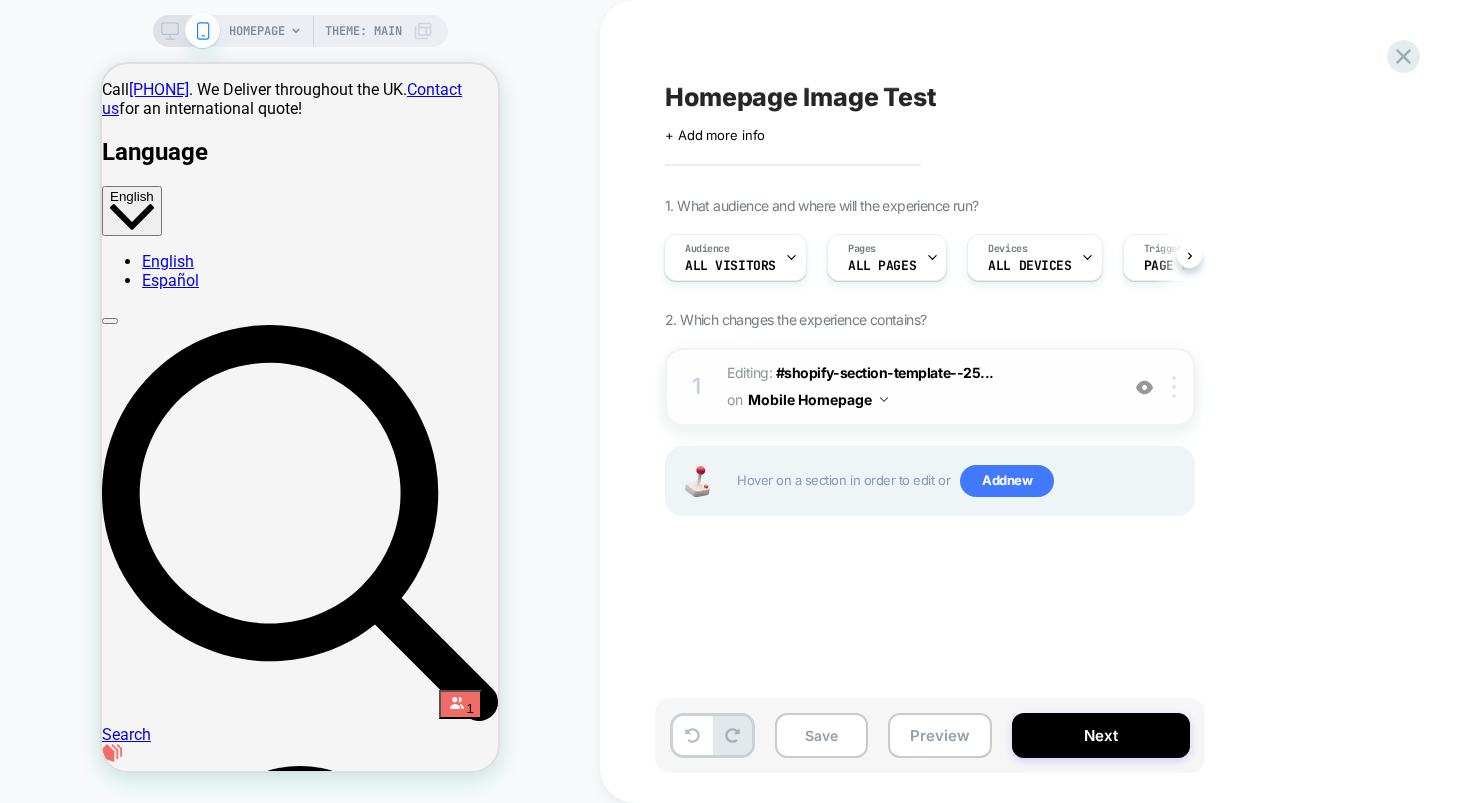click at bounding box center [1174, 387] 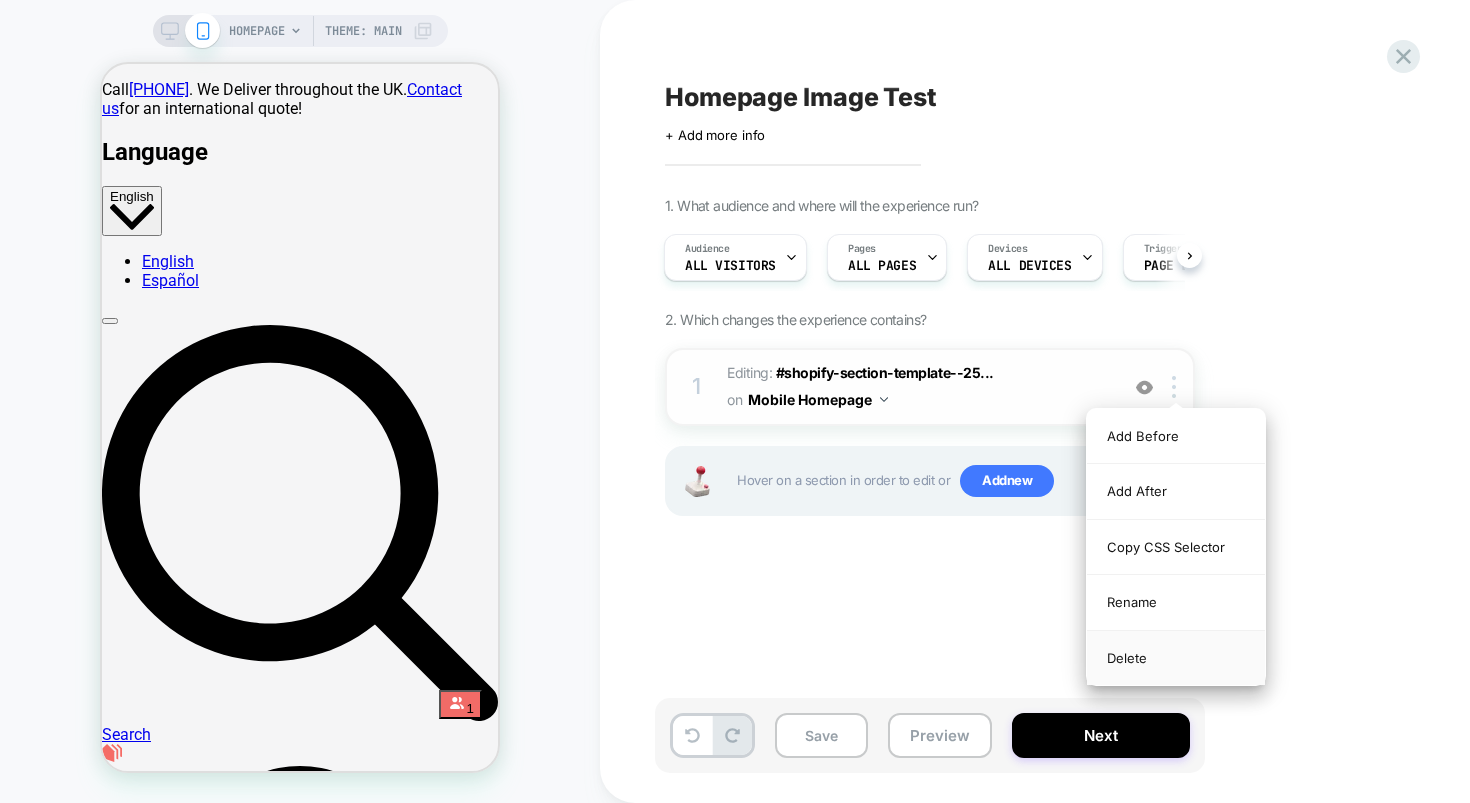 click on "Delete" at bounding box center (1176, 658) 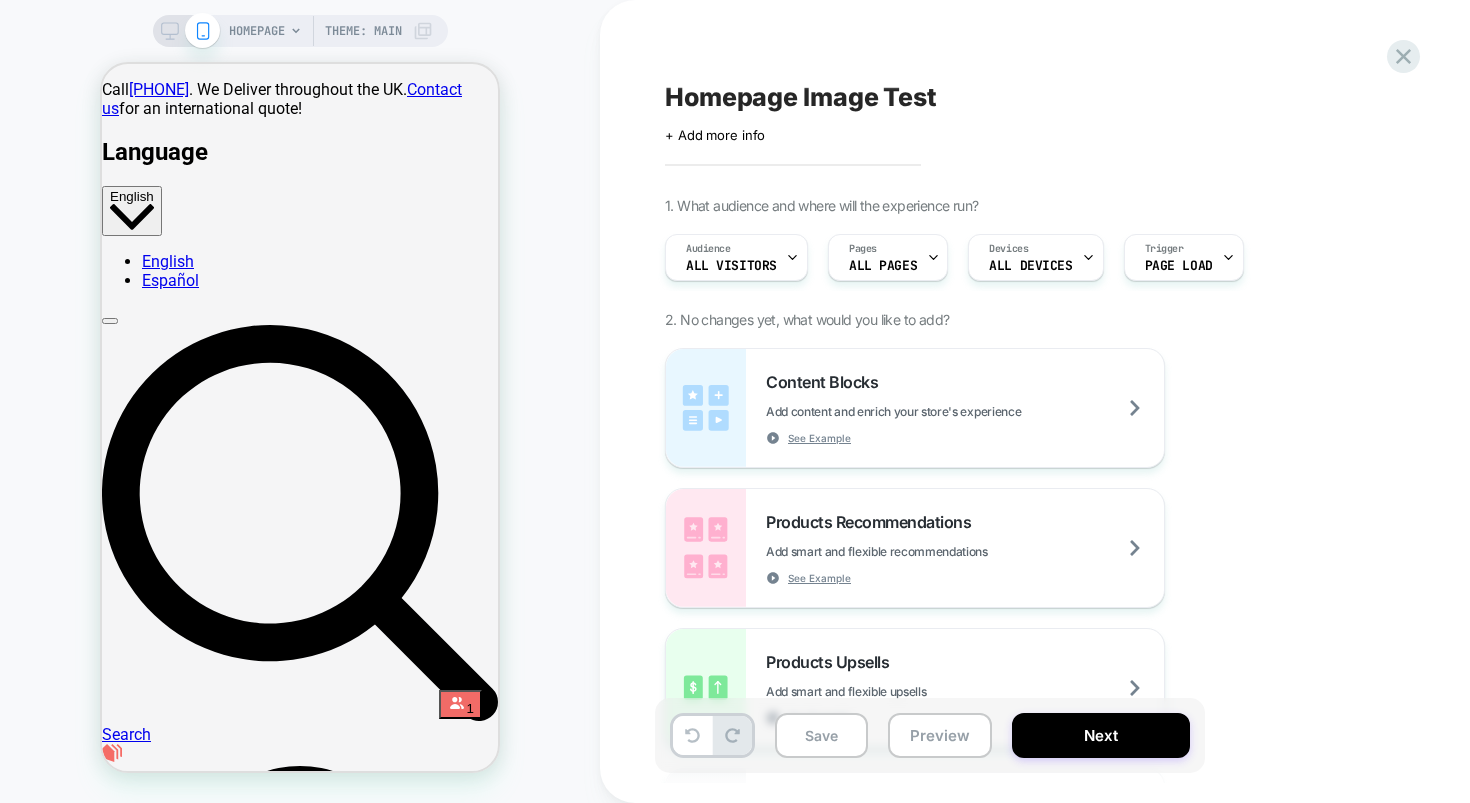 scroll, scrollTop: 0, scrollLeft: 0, axis: both 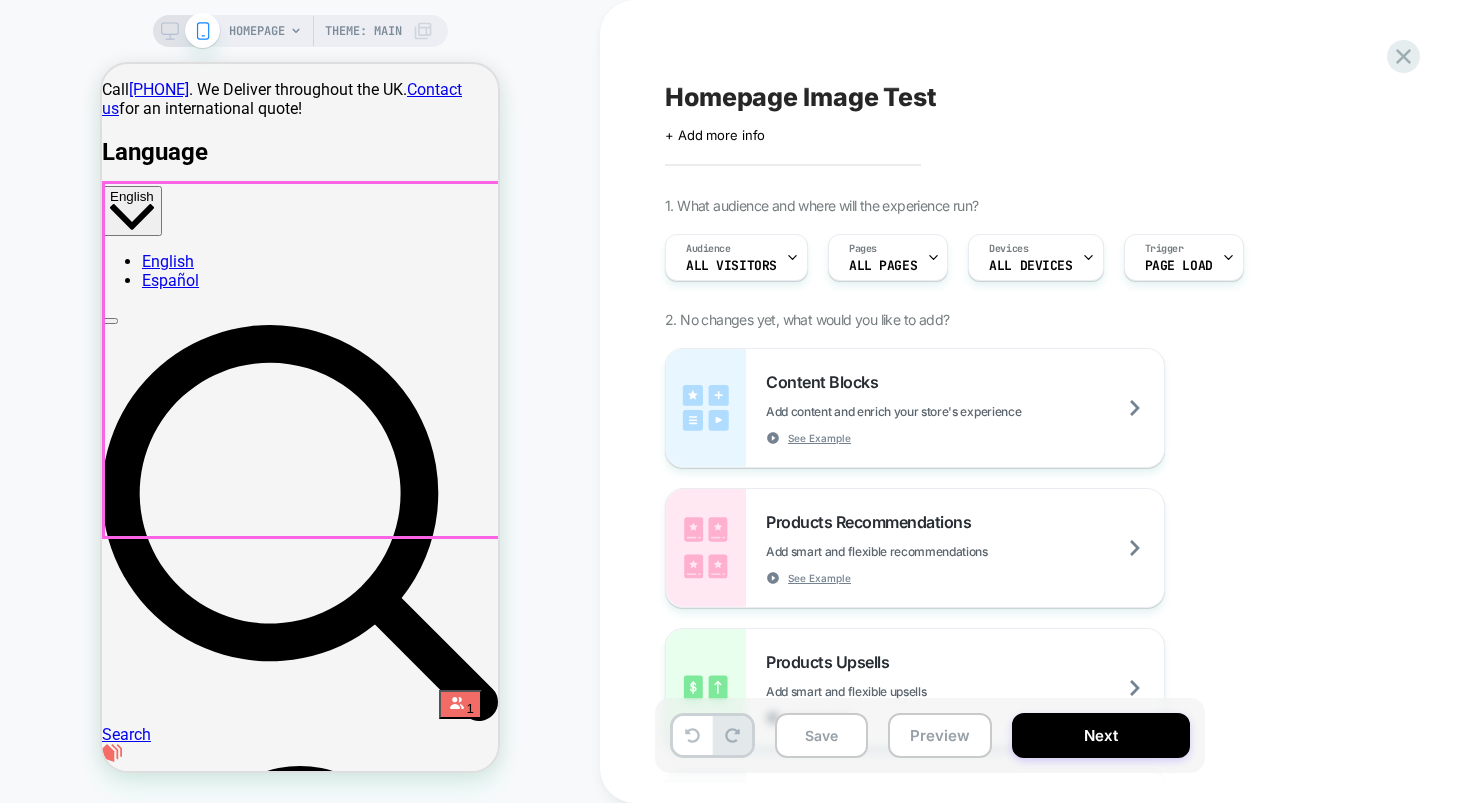 click on "The World’s Friendliest Insulation
View All Products
Learn More" at bounding box center (300, 5747) 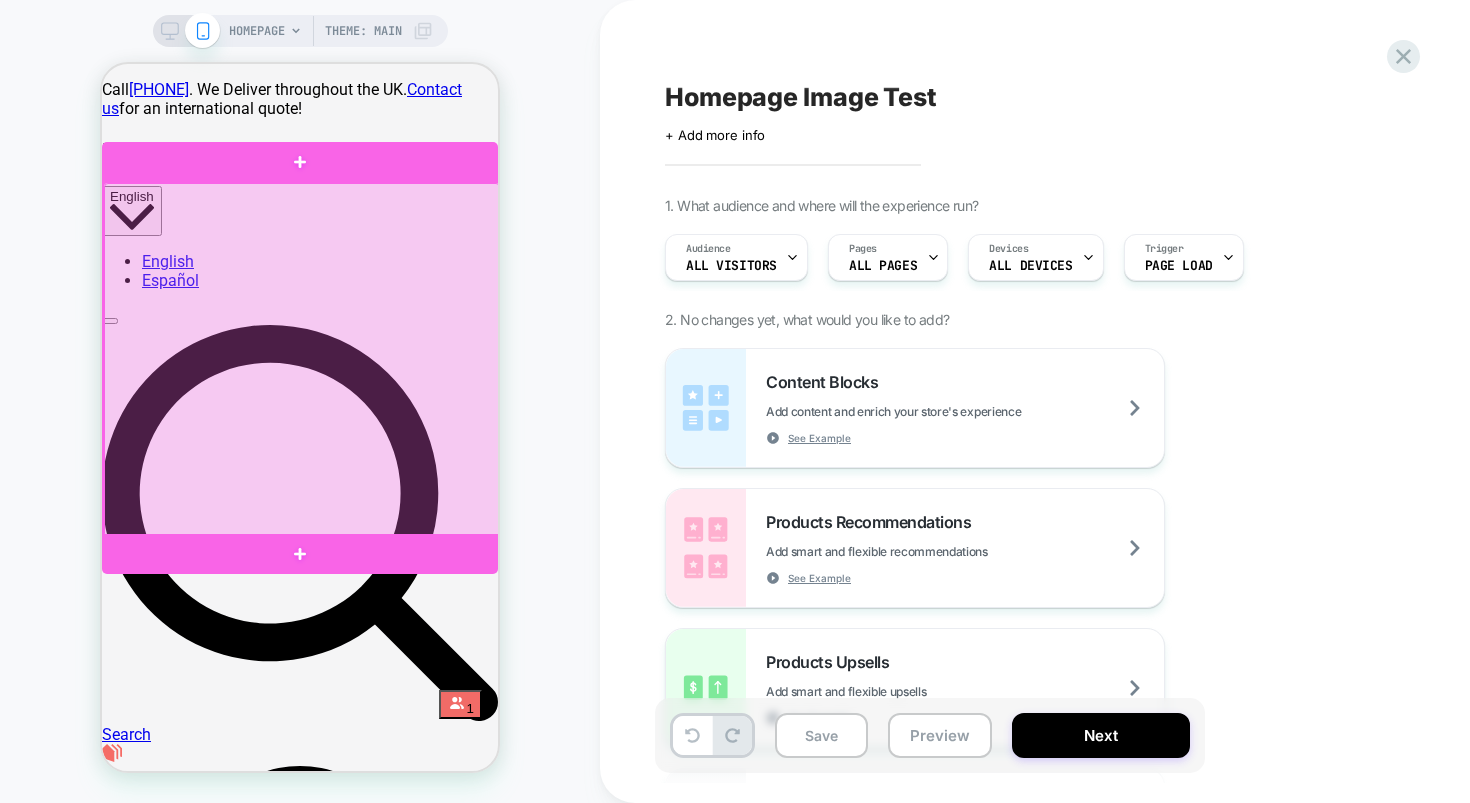 click at bounding box center (302, 360) 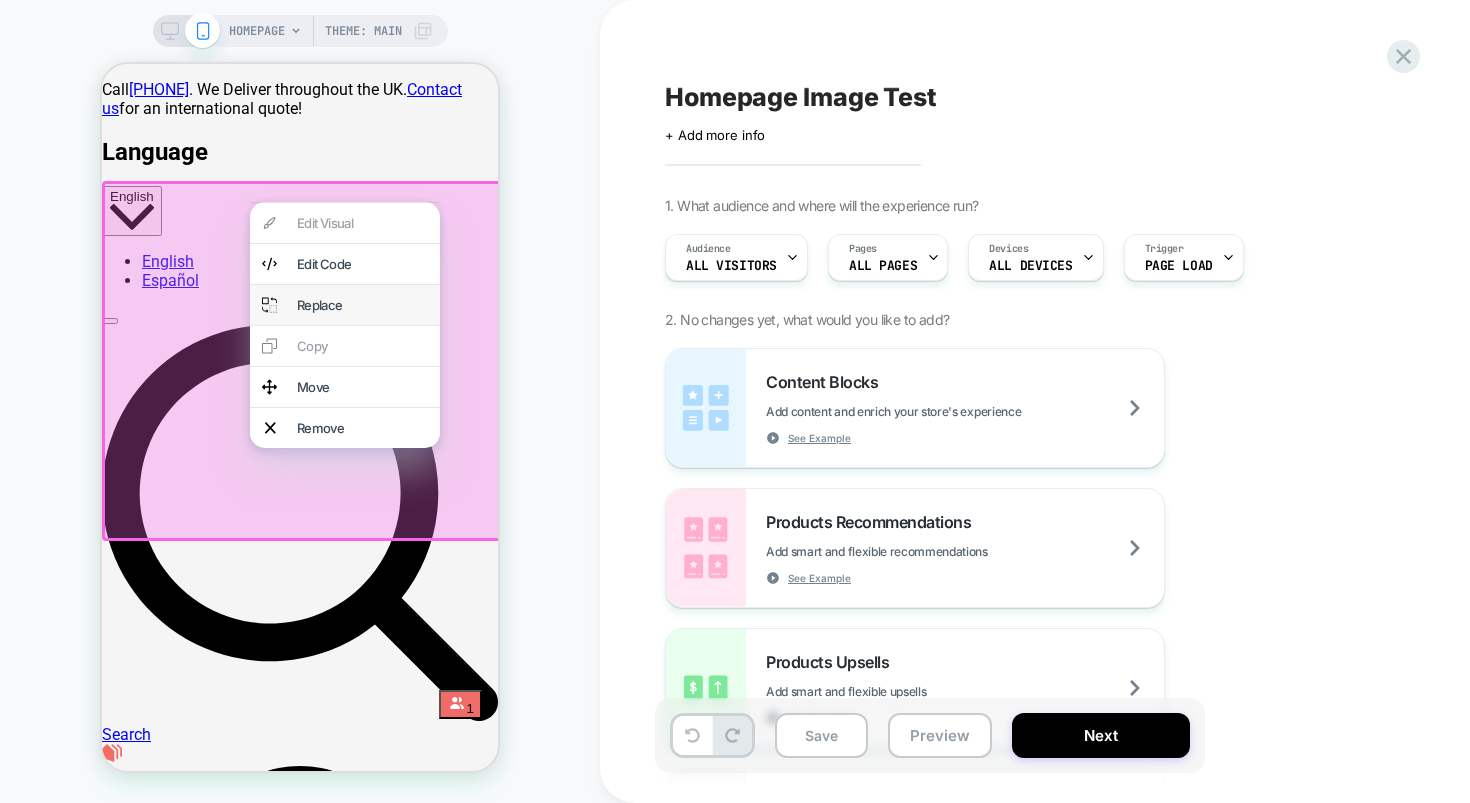 click on "Replace" at bounding box center [362, 305] 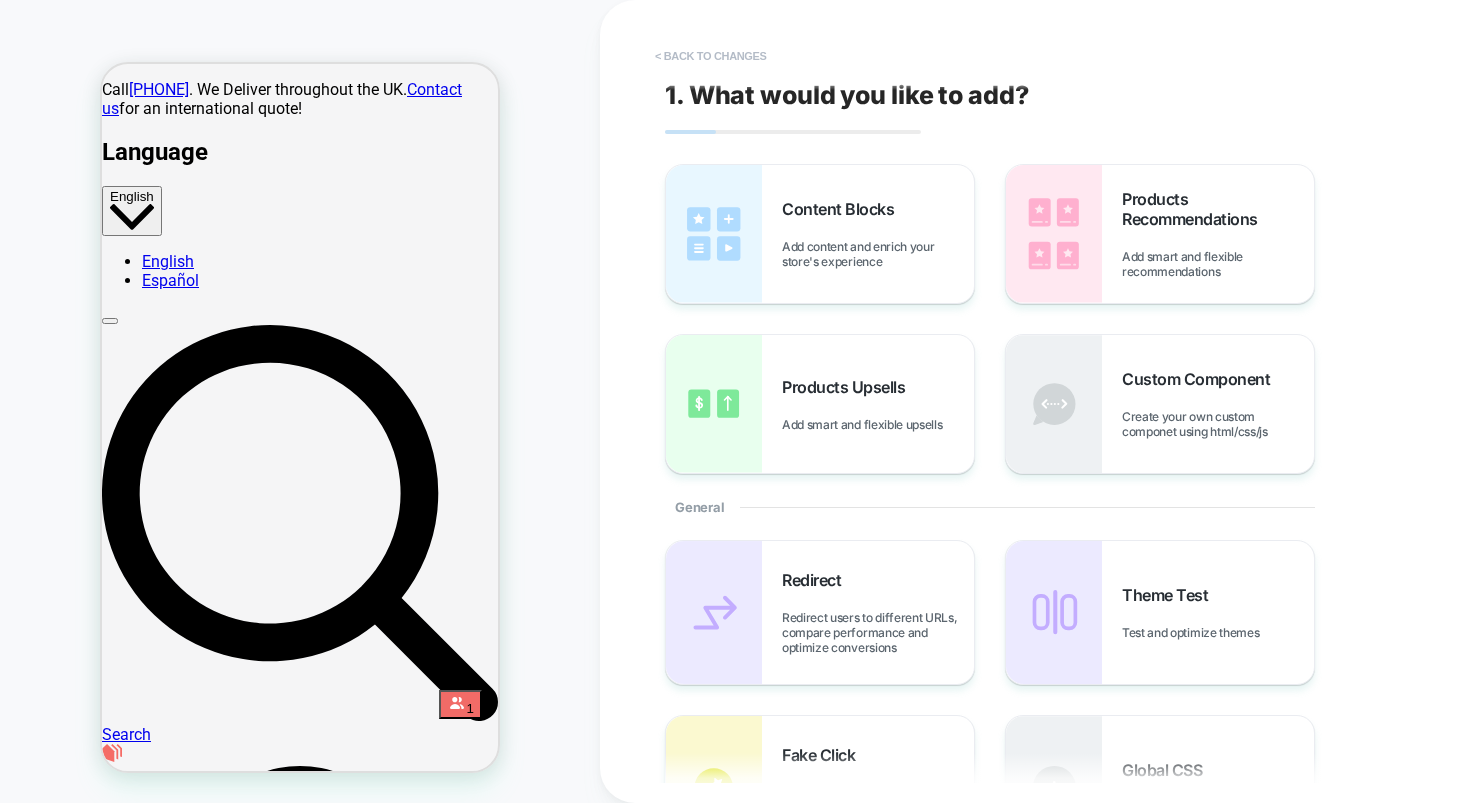 click on "< Back to changes" at bounding box center [711, 56] 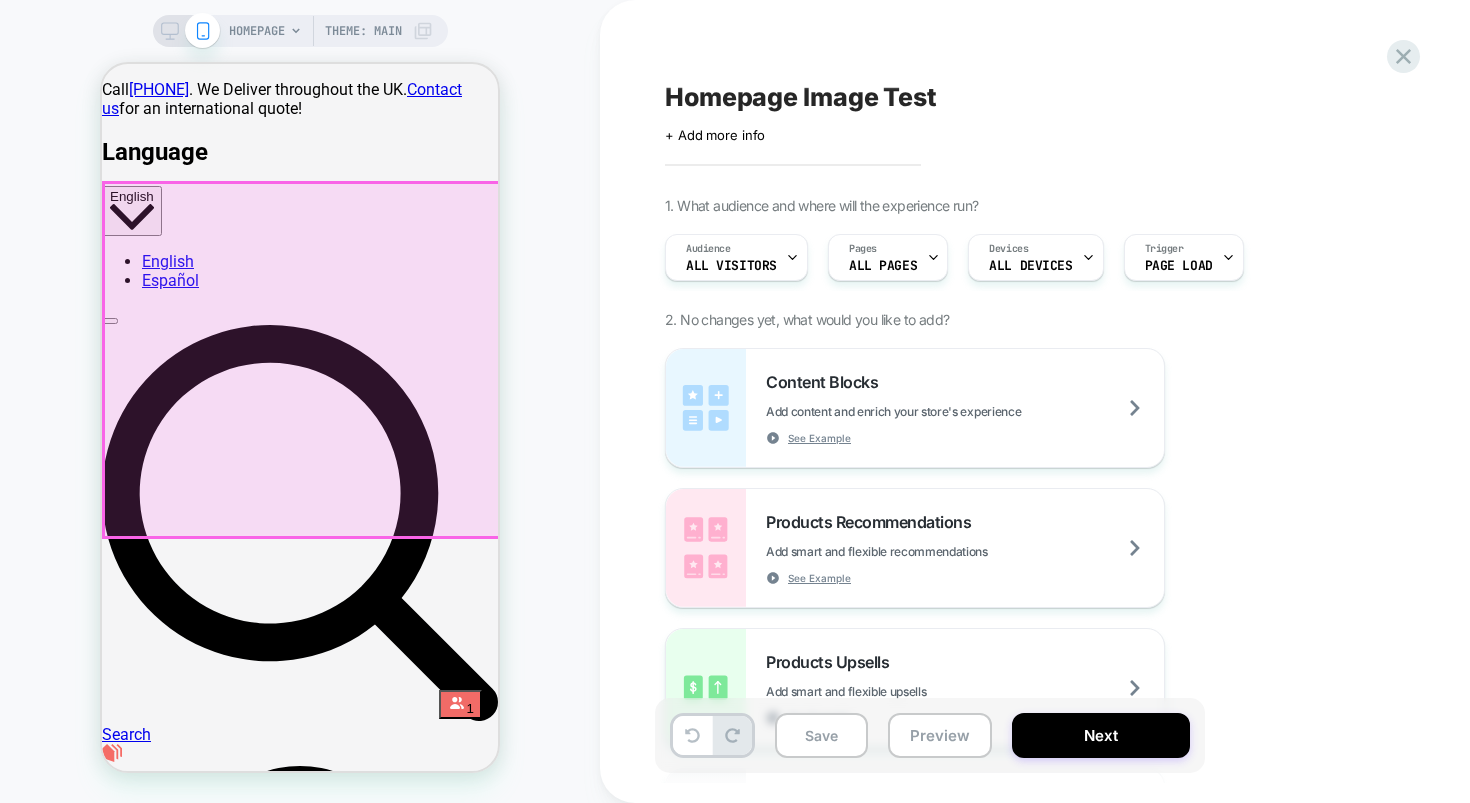 click on "The World’s Friendliest Insulation
View All Products
Learn More" at bounding box center (300, 5747) 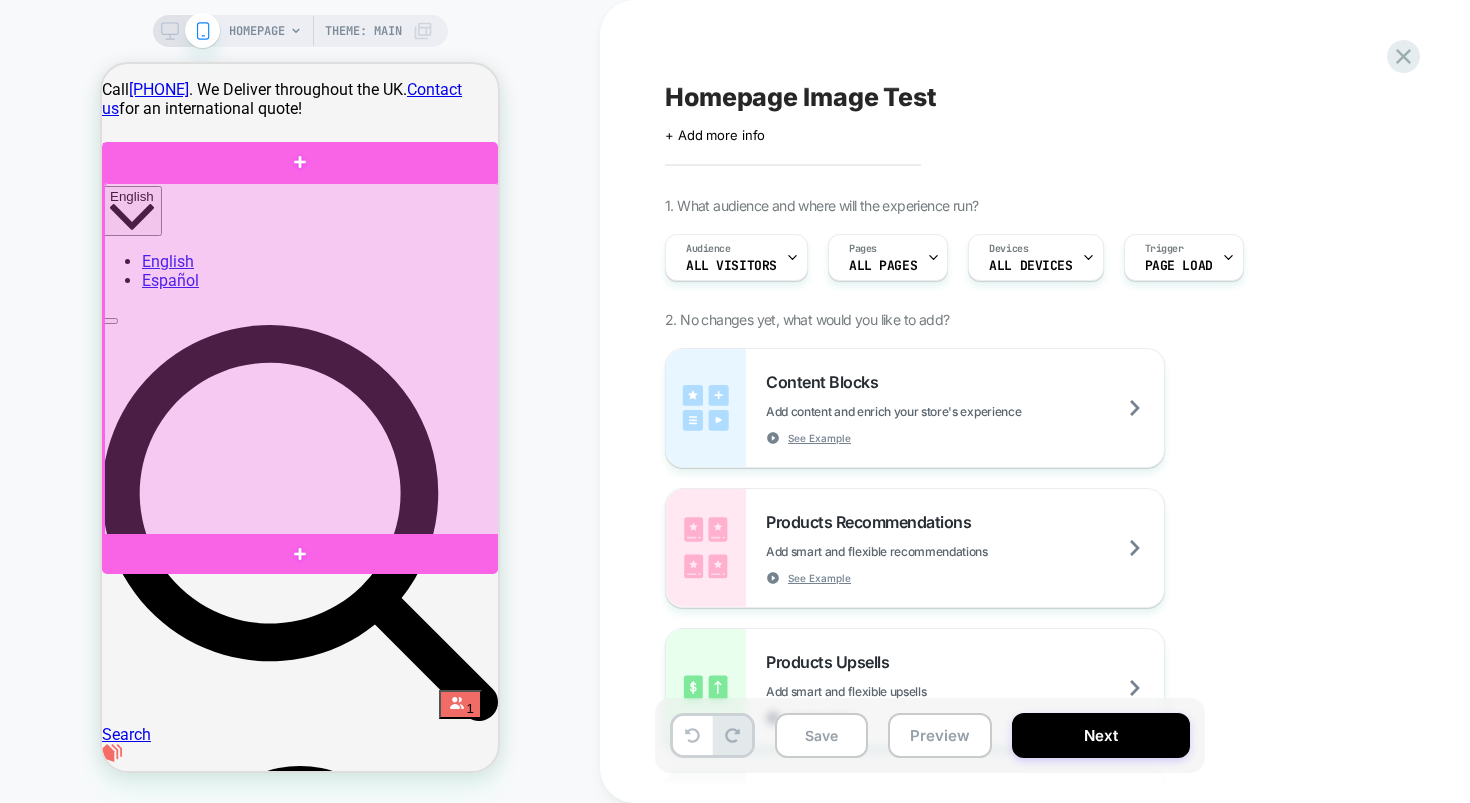 click at bounding box center (302, 360) 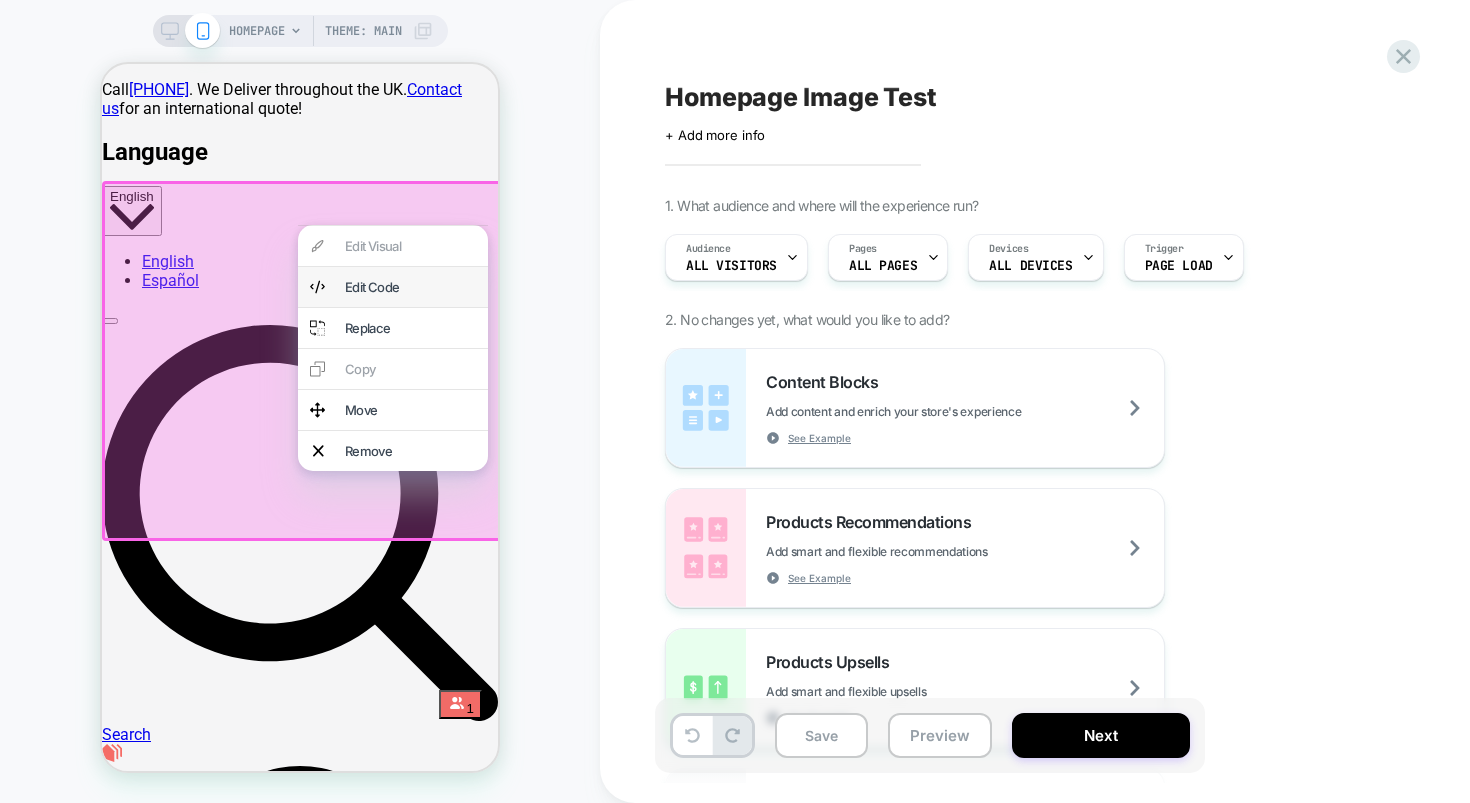 click on "Edit Code" at bounding box center [410, 287] 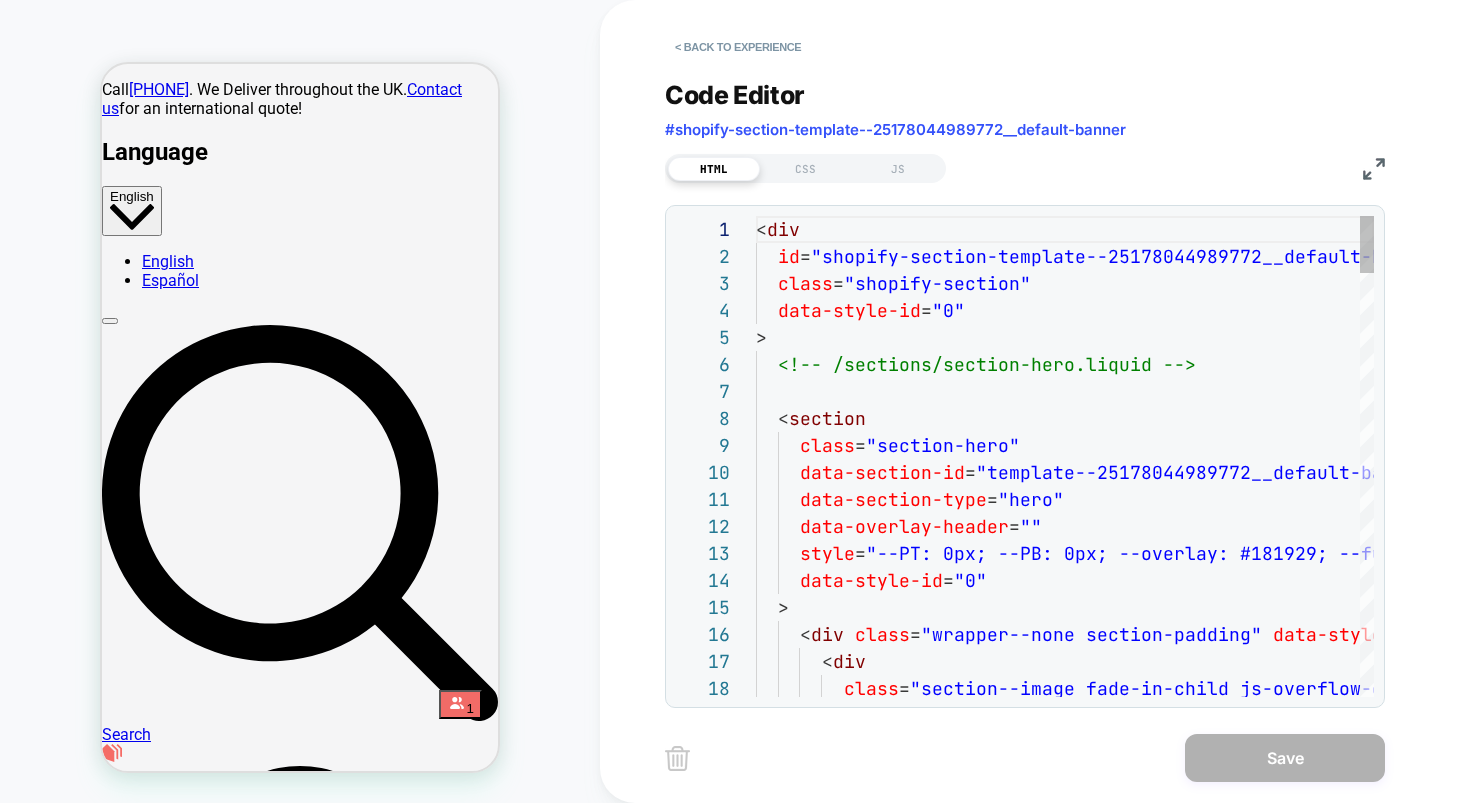 scroll, scrollTop: 270, scrollLeft: 0, axis: vertical 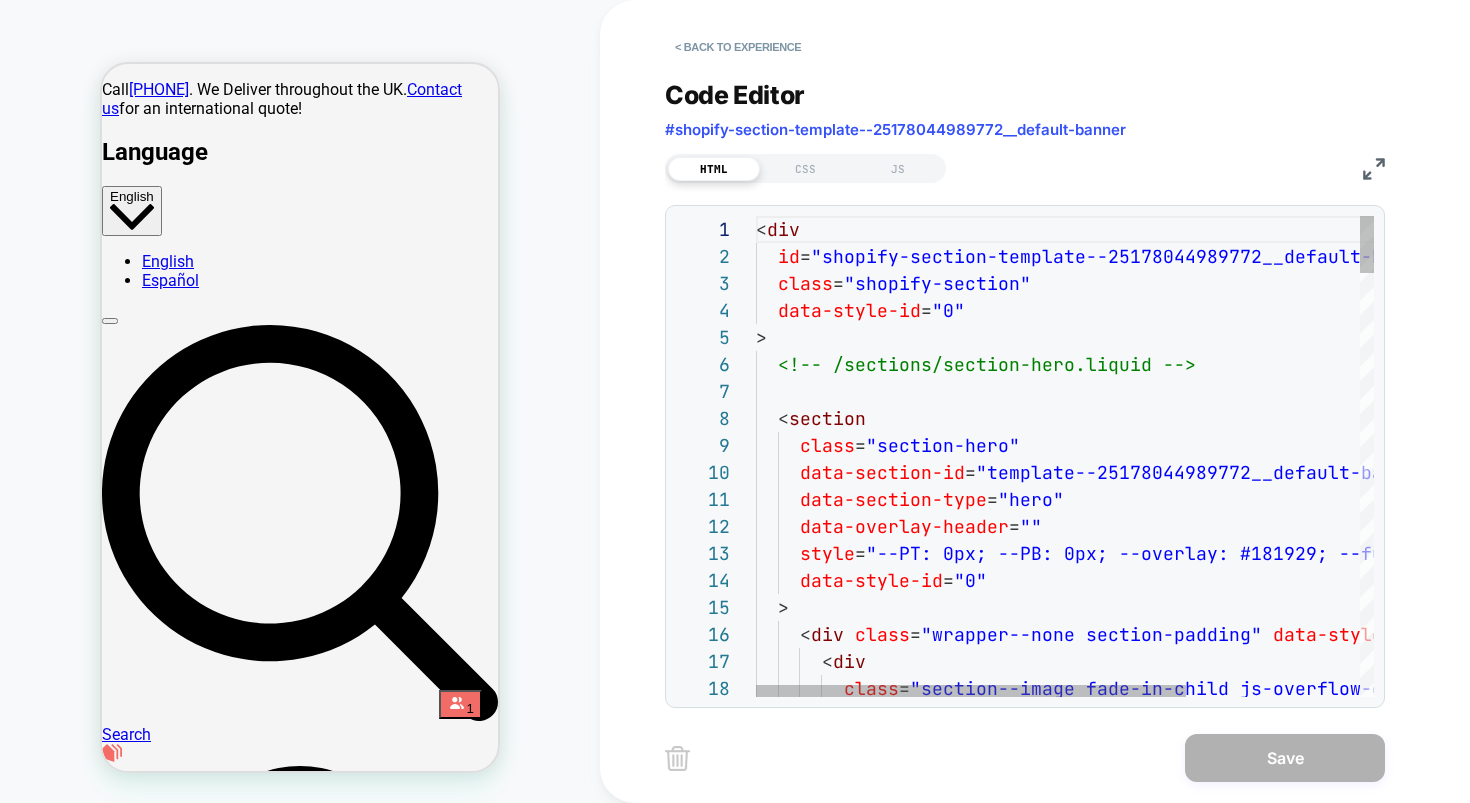 click on "< div    id = "shopify-section-template--25178044989772__default -banner"    class = "shopify-section"    data-style-id = "0" >    <!-- /sections/section-hero.liquid -->    < section      class = "section-hero"      data-section-id = "template--25178044989772__default-banner"      data-section-type = "hero"      data-overlay-header = ""      style = "--PT: 0px; --PB: 0px; --overlay: #181929; --full- screen: 590px;"      data-style-id = "0"    >      < div   class = "wrapper--none section-padding"   data-style-id = "0" >        < div          class = "section--image fade-in-child js-overflow-containe r"" at bounding box center (1189, 2238) 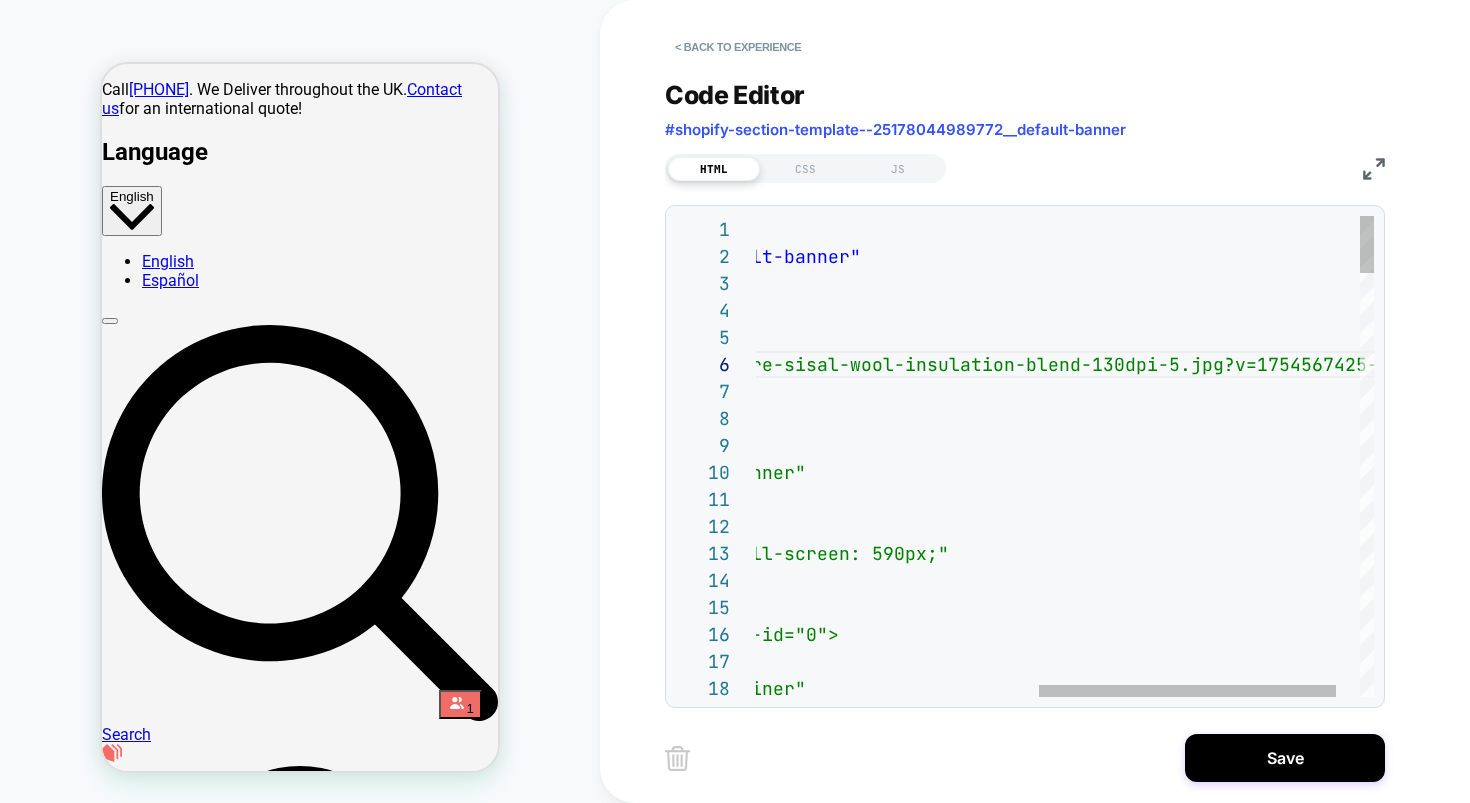 scroll, scrollTop: 135, scrollLeft: 410, axis: both 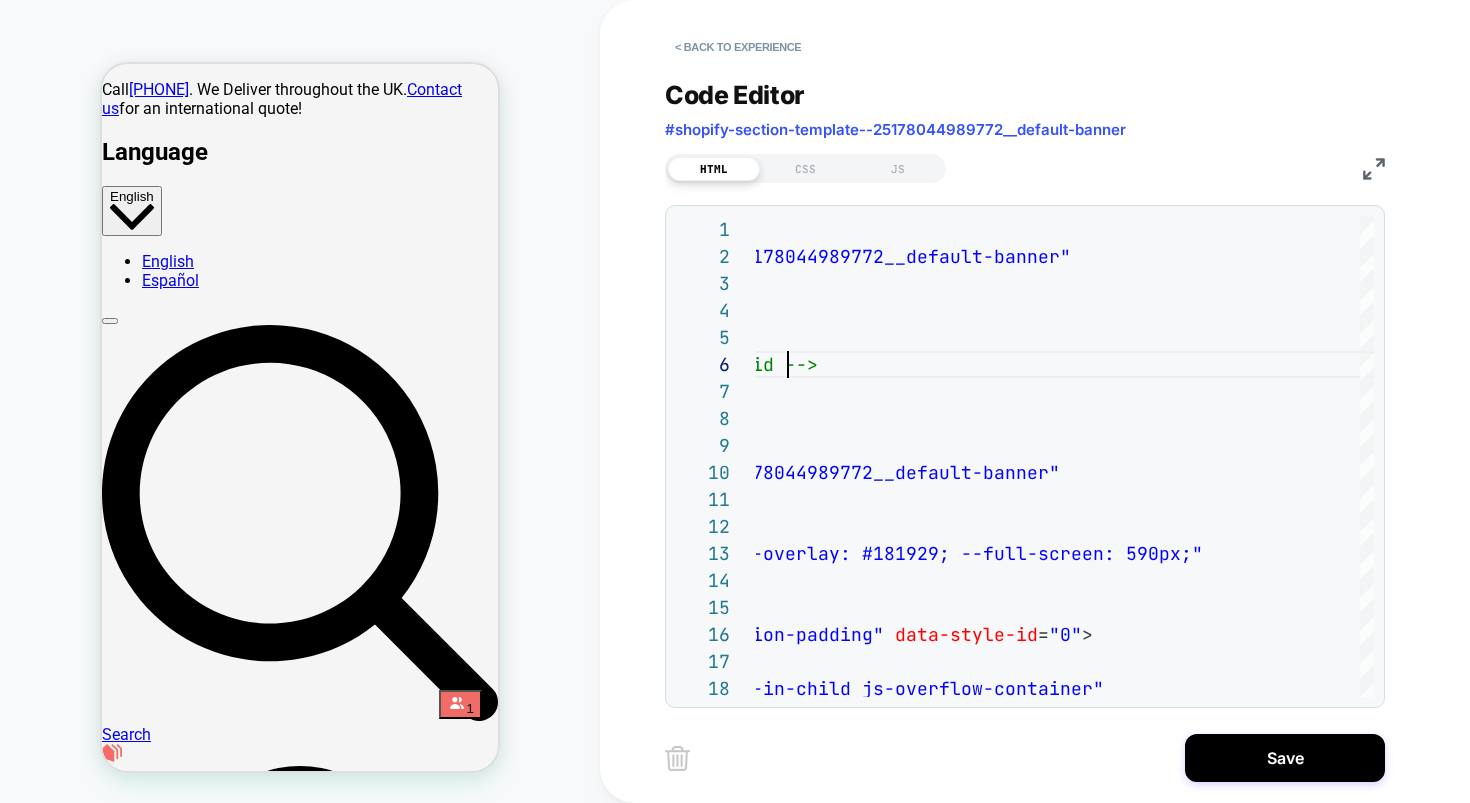 click on "HTML CSS JS" at bounding box center (1025, 166) 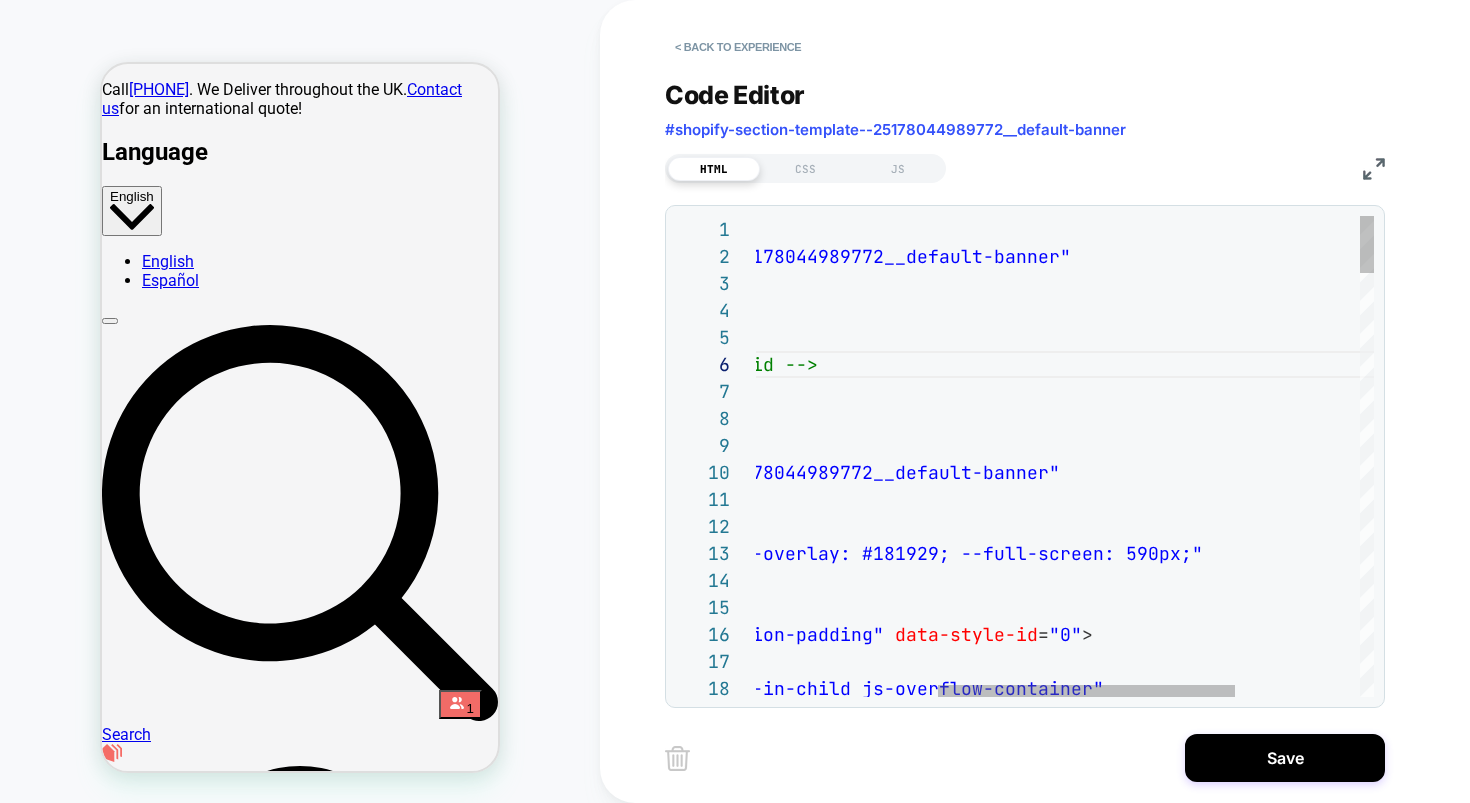 click on "id = "shopify-section-template--25178044989772__default -banner"" at bounding box center [1006, 256] 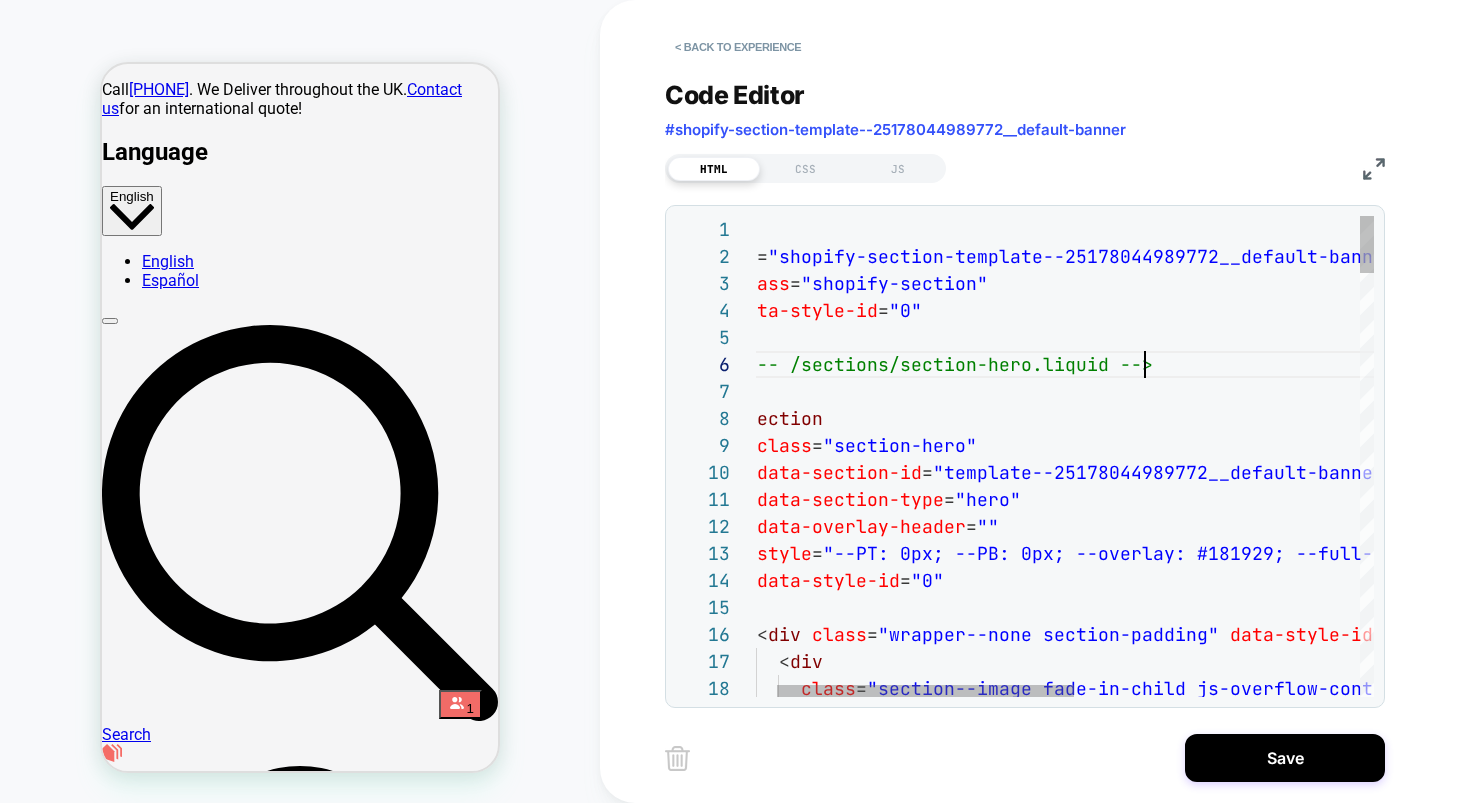 click on "<!-- /sections/section-hero.liquid -->" at bounding box center (1341, 364) 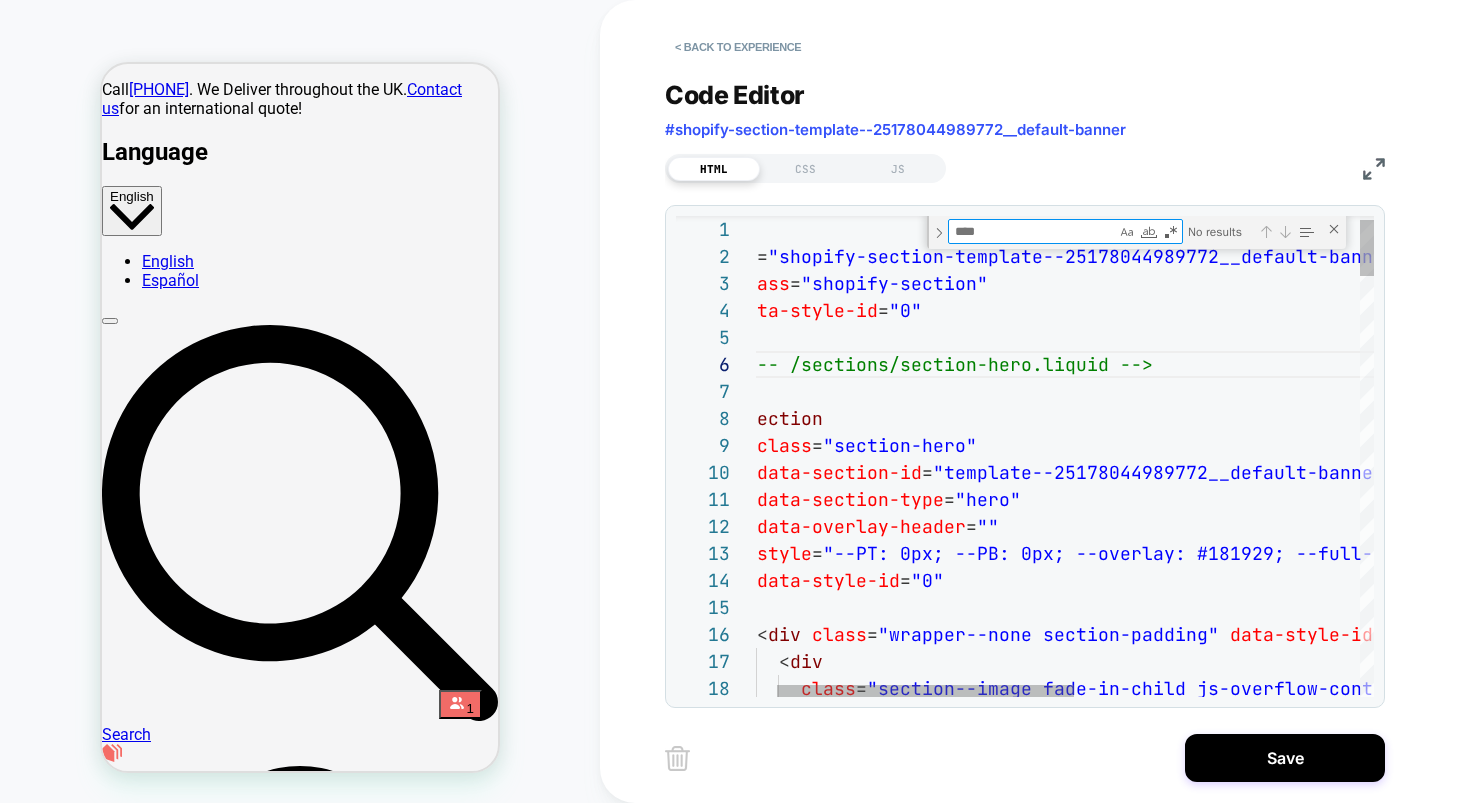 type on "**********" 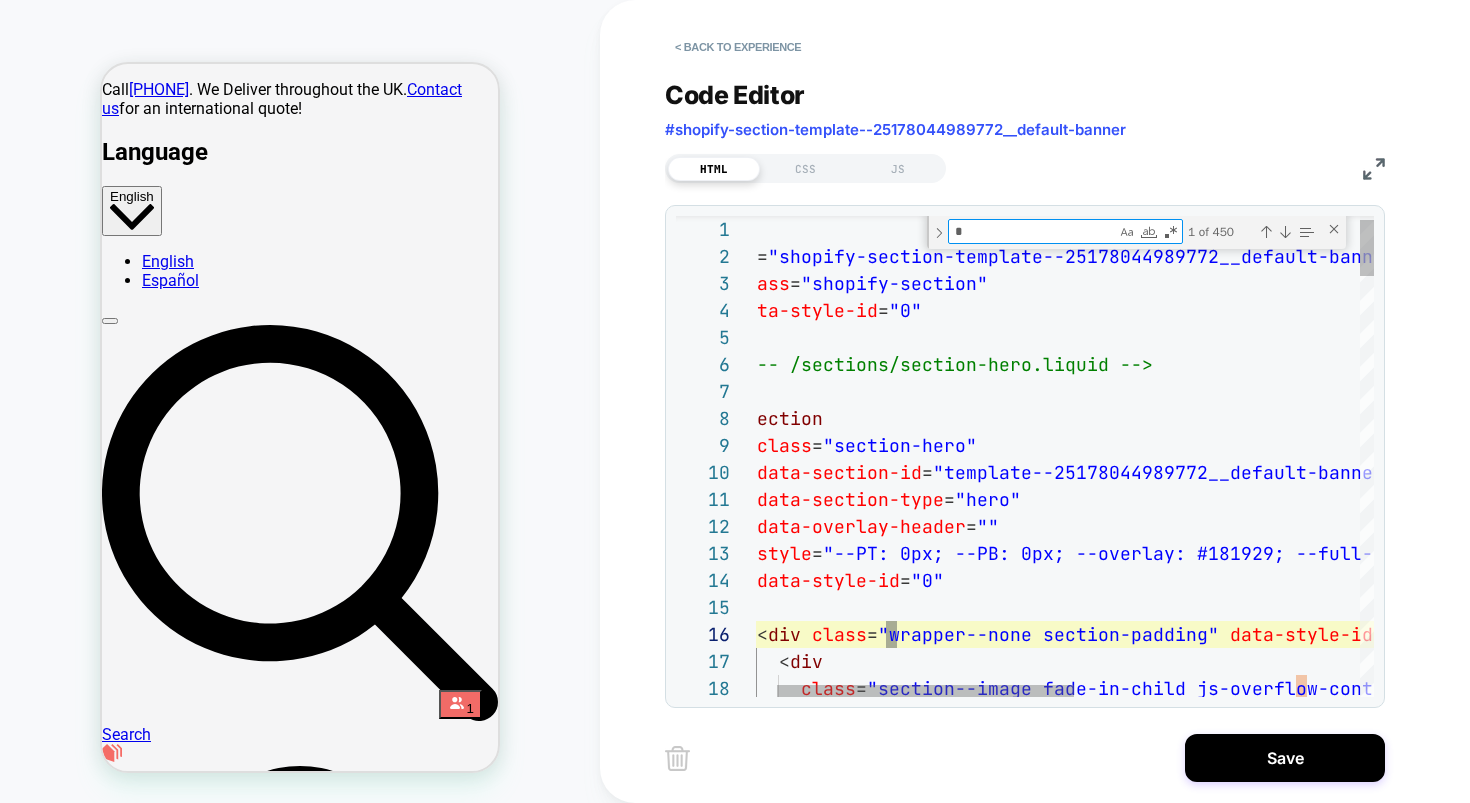 type on "**" 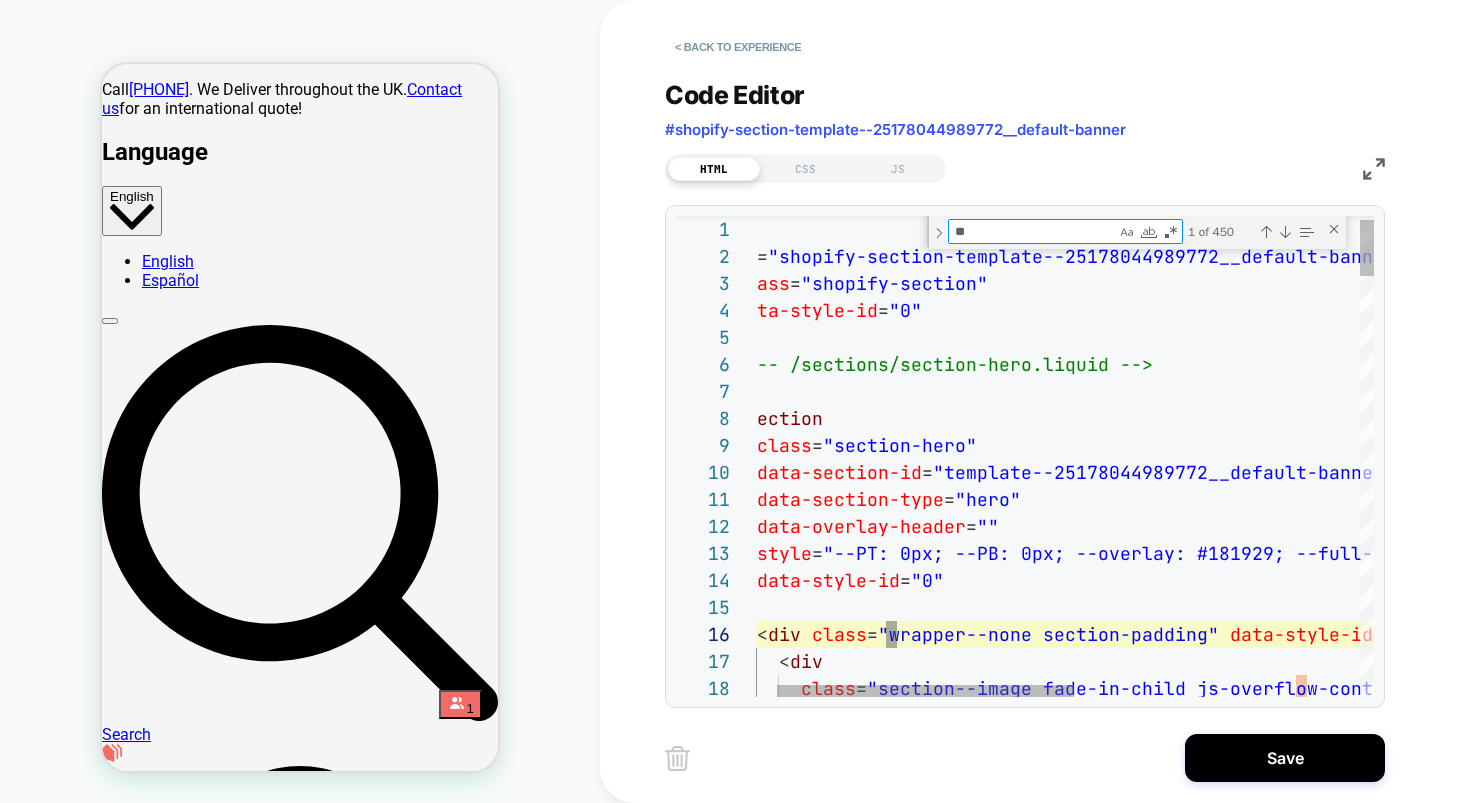 type on "**********" 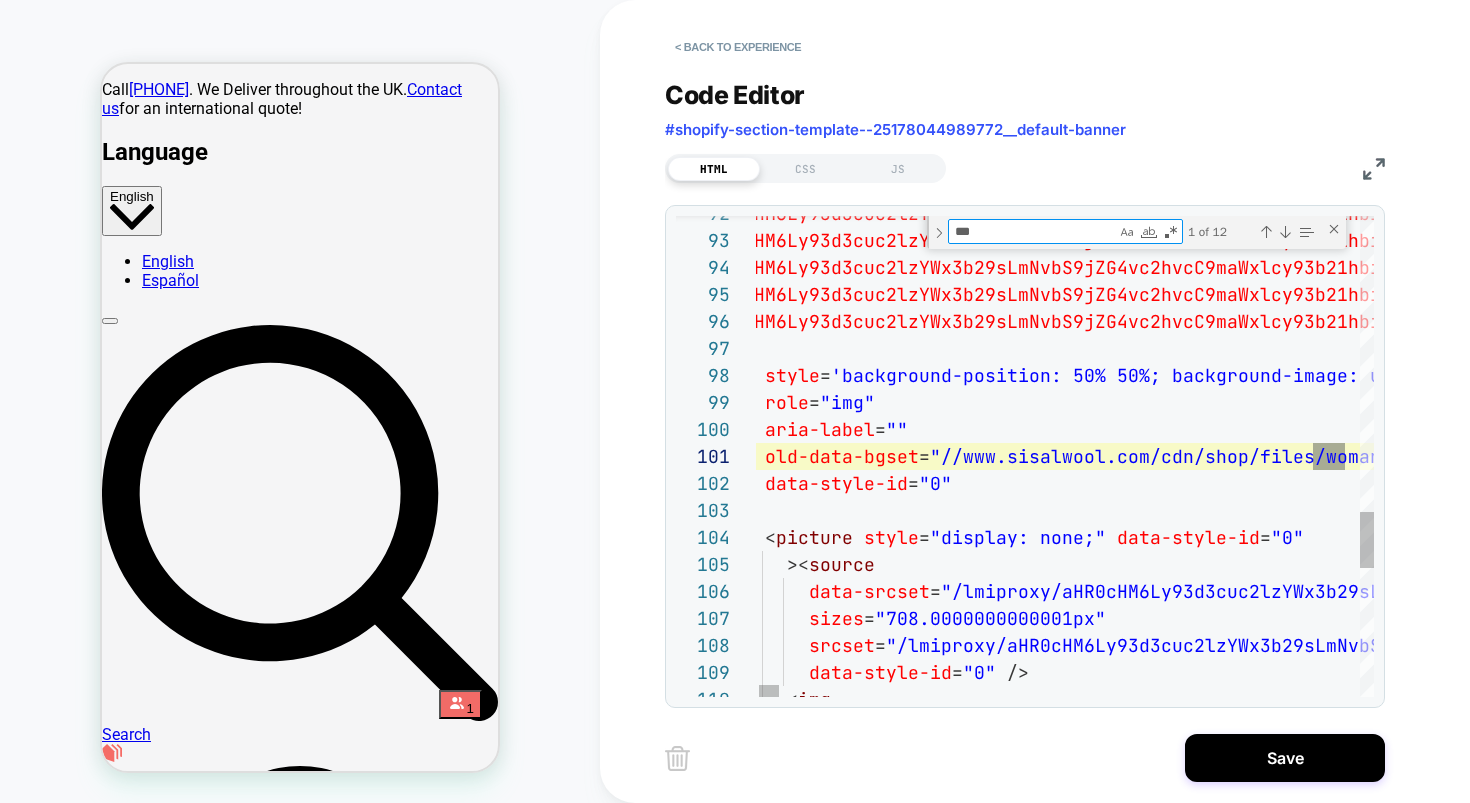 type on "**********" 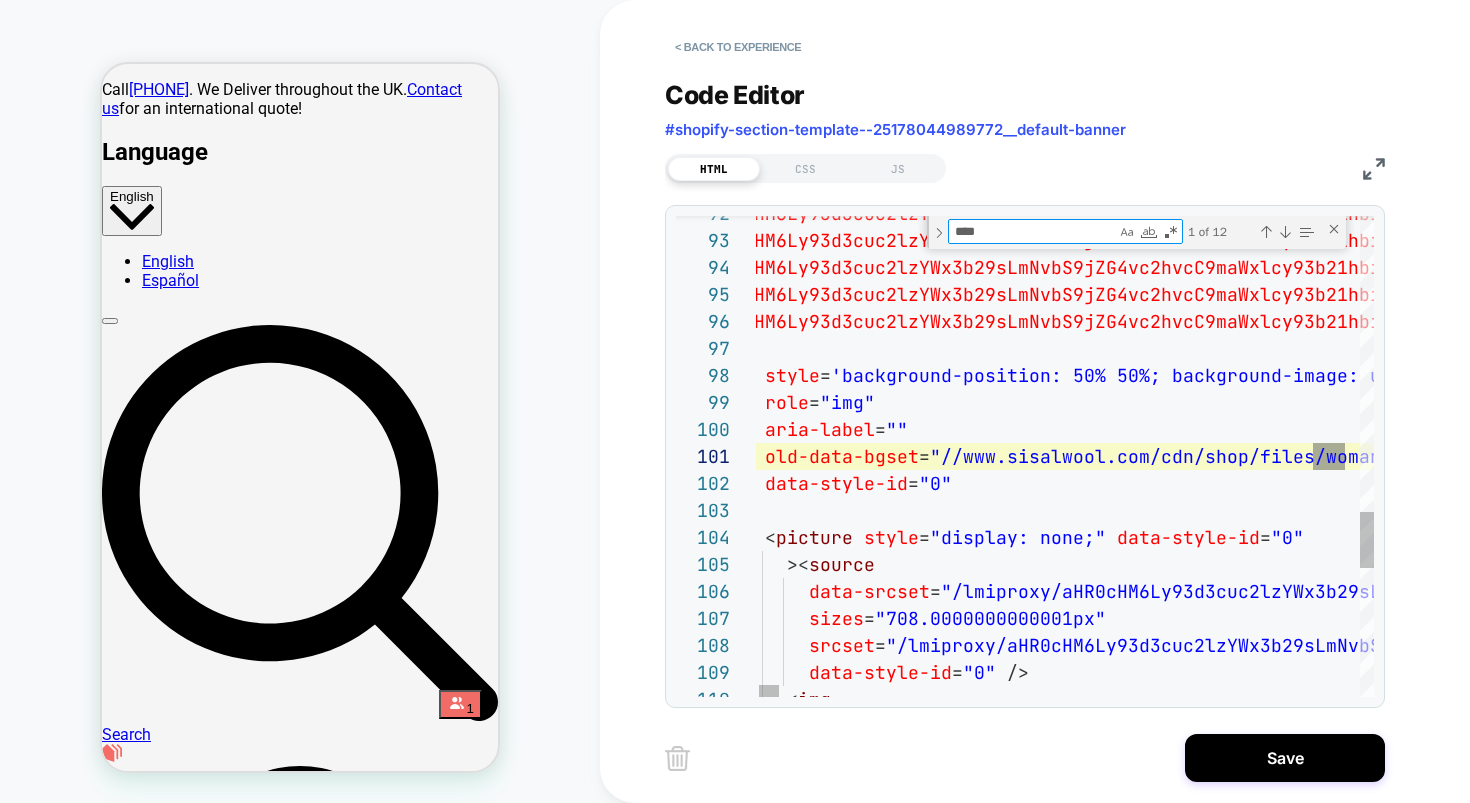 type on "*****" 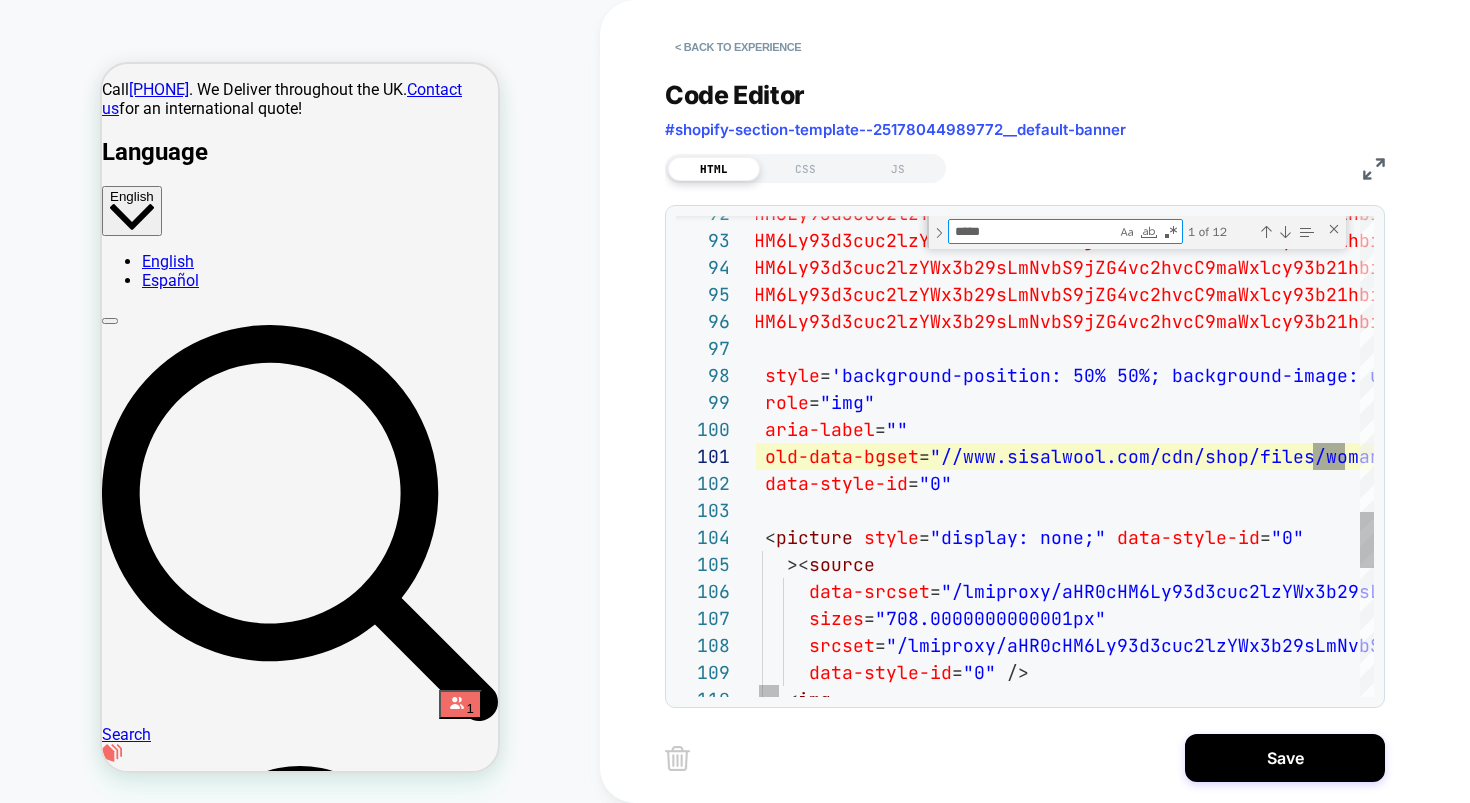 type on "**********" 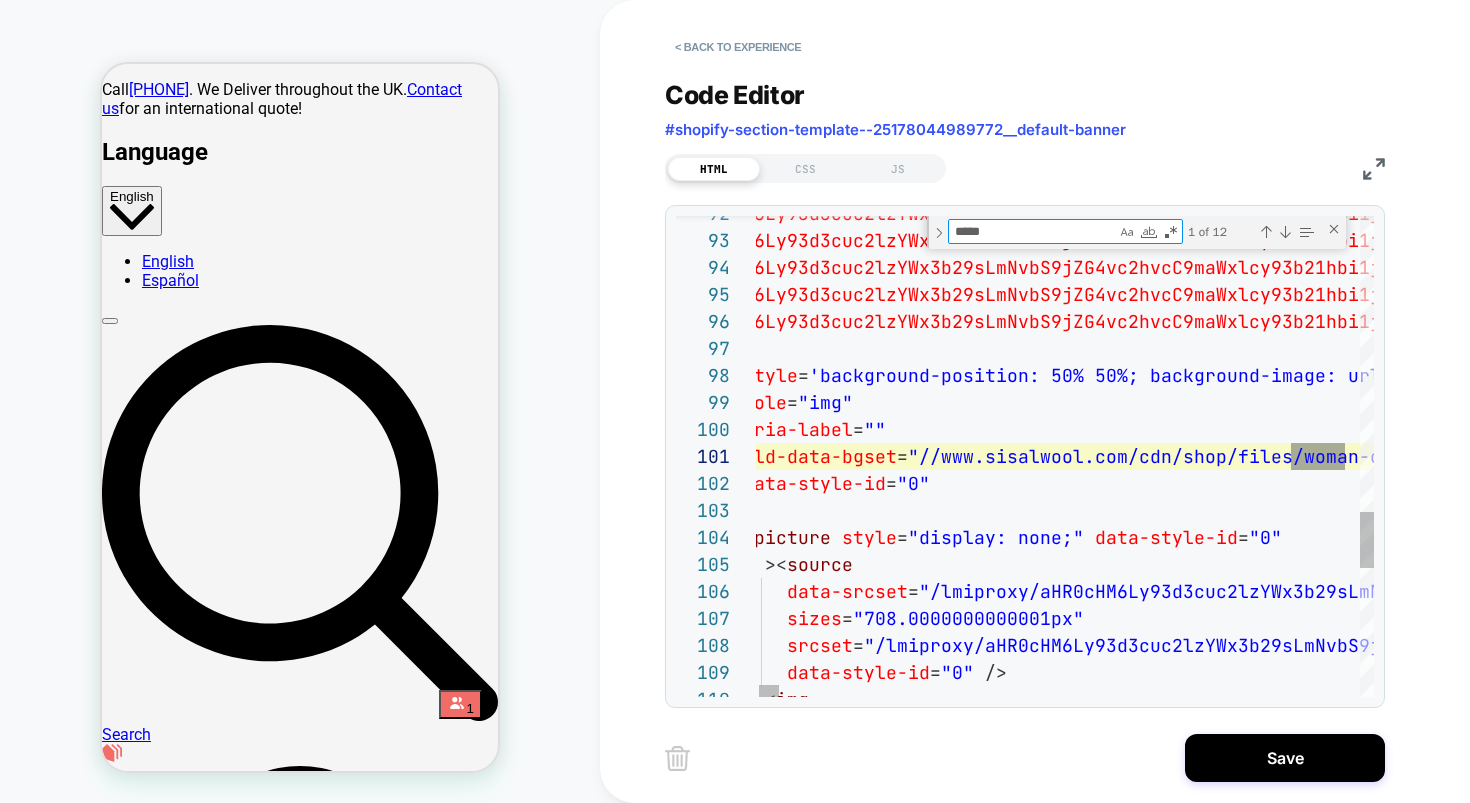 scroll, scrollTop: 0, scrollLeft: 778, axis: horizontal 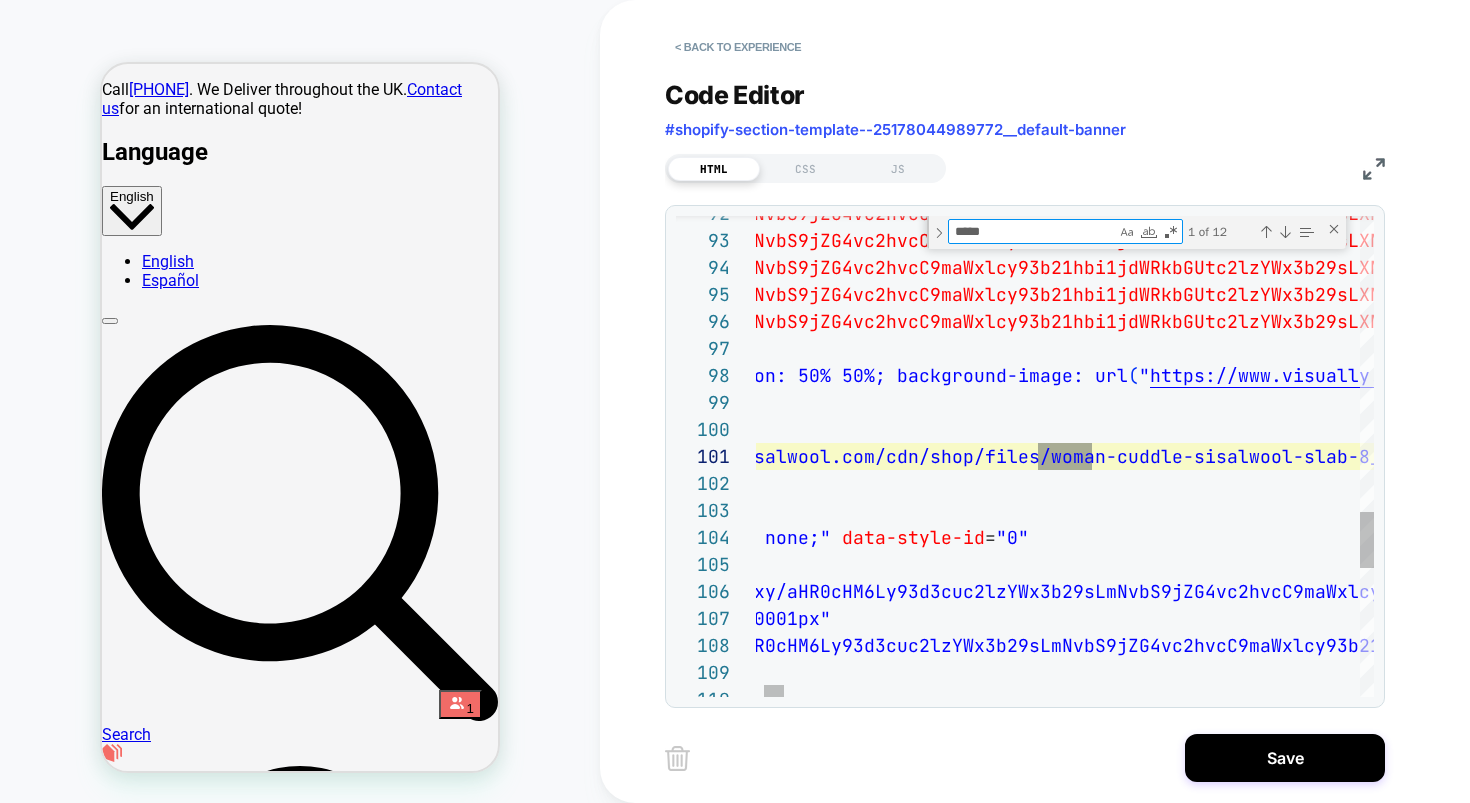 type on "*****" 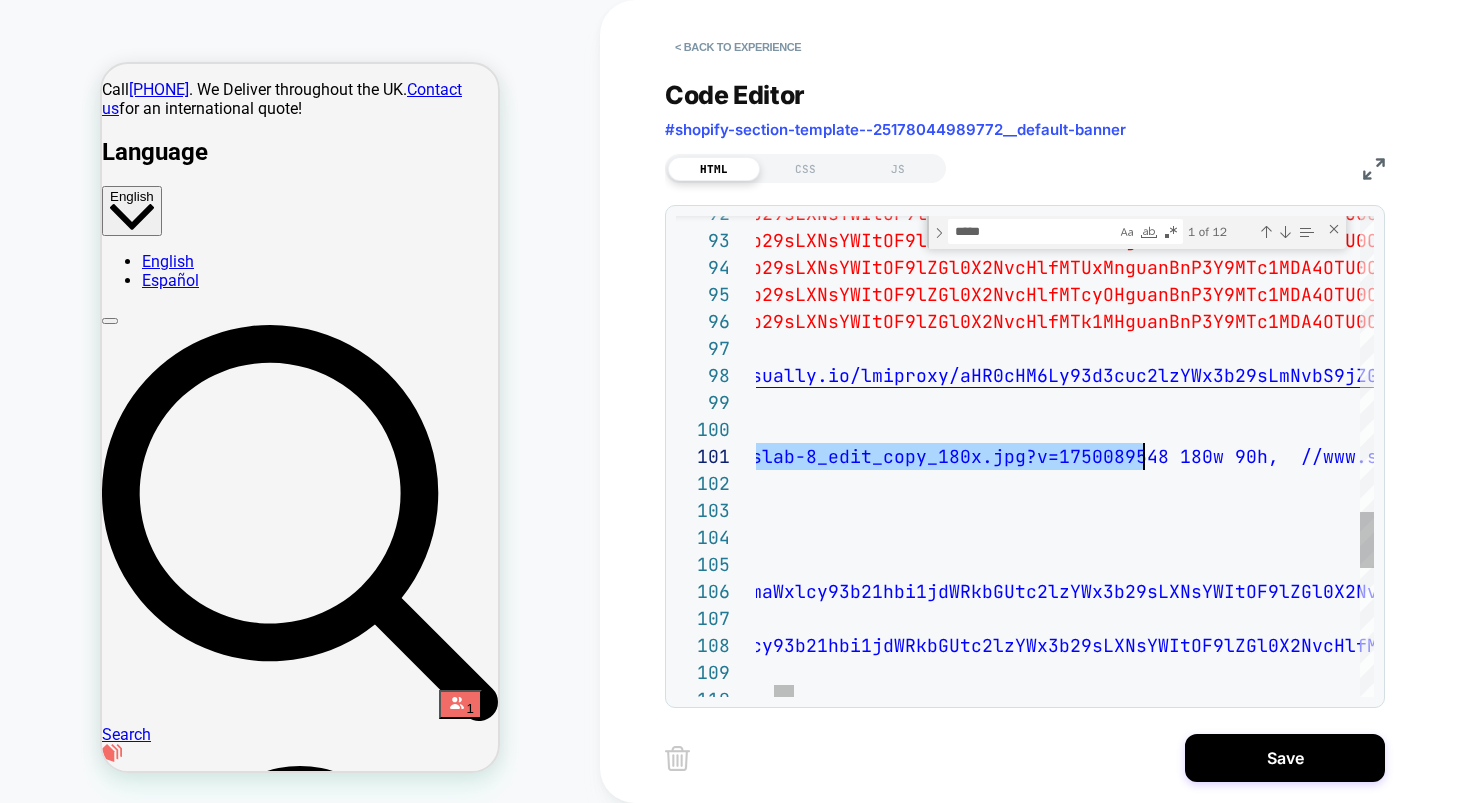 click on "/ lmiproxy / aHR0cHM6Ly93d3cuc2lzYWx3b29sLmNvbS9jZG4vc2hvcC9maW xlcy93b21hbi1jdWRkbGUtc2lzYWx3b29sLXNsYWItOF9lZGl0 X2NvcHlfMTA4MHguanBnP3Y9MTc1MDA4OTU0OCZ2c2x5b3JpZ3 BhZ2U9YUhSMGNITTZMeTkzZDNjdWMybHpZV3gzYjI5c0xtTnZi UzhfY0hKbGRtbGxkMTkwYUdWdFpWOXBaRDA9JnZzbHlhbGlhcz 04RDAxNzZfMg == ? vslynocookie = 1   1080w   540h , / lmiproxy / aHR0cHM6Ly93d3cuc2lzYWx3b29sLmNvbS9jZG4vc2hvcC9maW xlcy93b21hbi1jdWRkbGUtc2lzYWx3b29sLXNsYWItOF9lZGl0 X2NvcHlfMTI5NnguanBnP3Y9MTc1MDA4OTU0OCZ2c2x5b3JpZ3 BhZ2U9YUhSMGNITTZMeTkzZDNjdWMybHpZV3gzYjI5c0xtTnZi UzhfY0hKbGRtbGxkMTkwYUdWdFpWOXBaRDA9JnZzbHlhbGlhcz 04RDAxNzZfMg == ? vslynocookie = 1   1296w   648h , / lmiproxy / aHR0cHM6Ly93d3cuc2lzYWx3b29sLmNvbS9jZG4vc2hvcC9maW xlcy93b21hbi1jdWRkbGUtc2lzYWx3b29sLXNsYWItOF9lZGl0 X2NvcHlfMTUxMnguanBnP3Y9MTc1MDA4OTU0OCZ2c2x5b3JpZ3 BhZ2U9YUhSMGNITTZMeTkzZDNjdWMybHpZV3gzYjI5c0xtTnZi UzhfY0hKbGRtbGxkMTkwYUdWdFpWOXBaRDA9JnZzbHlhbGlhcz 04RDAxNzZfMg == ? vslynocookie = 1   1512w   756h , / lmiproxy / 04RDAxNzZfMg == ? vslynocookie = 1   1728w ," at bounding box center [16140, -251] 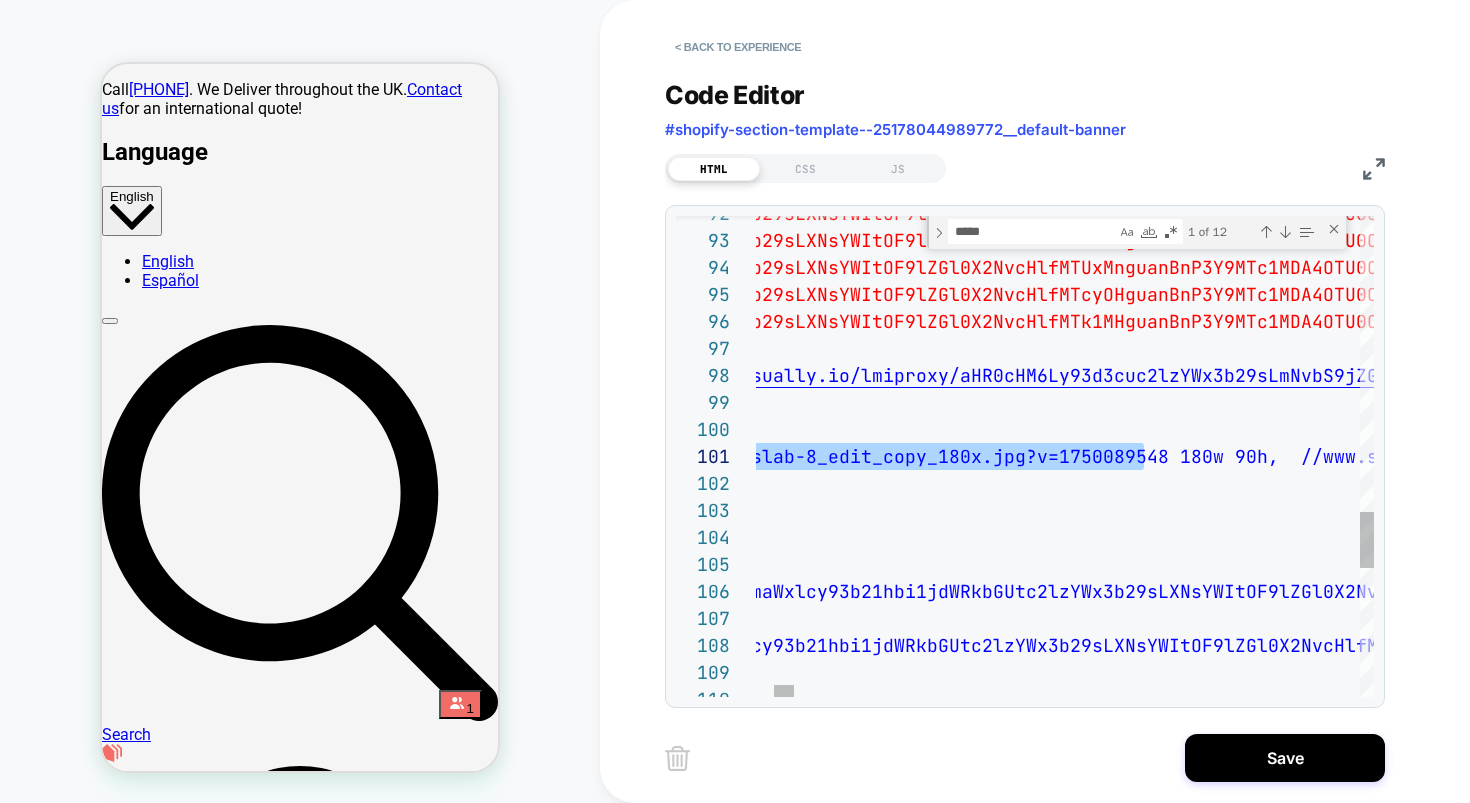 scroll, scrollTop: 0, scrollLeft: 1491, axis: horizontal 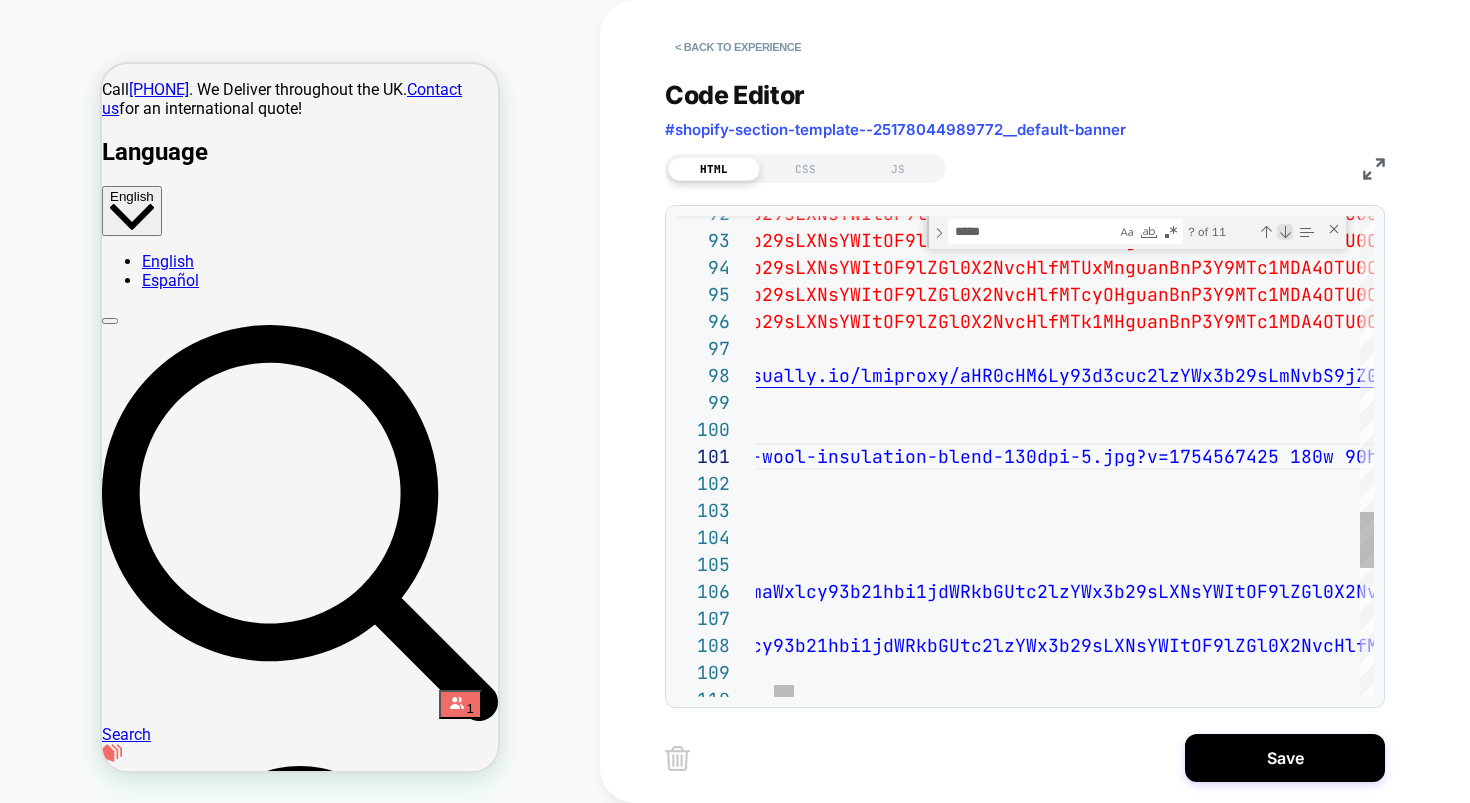 click at bounding box center (1285, 232) 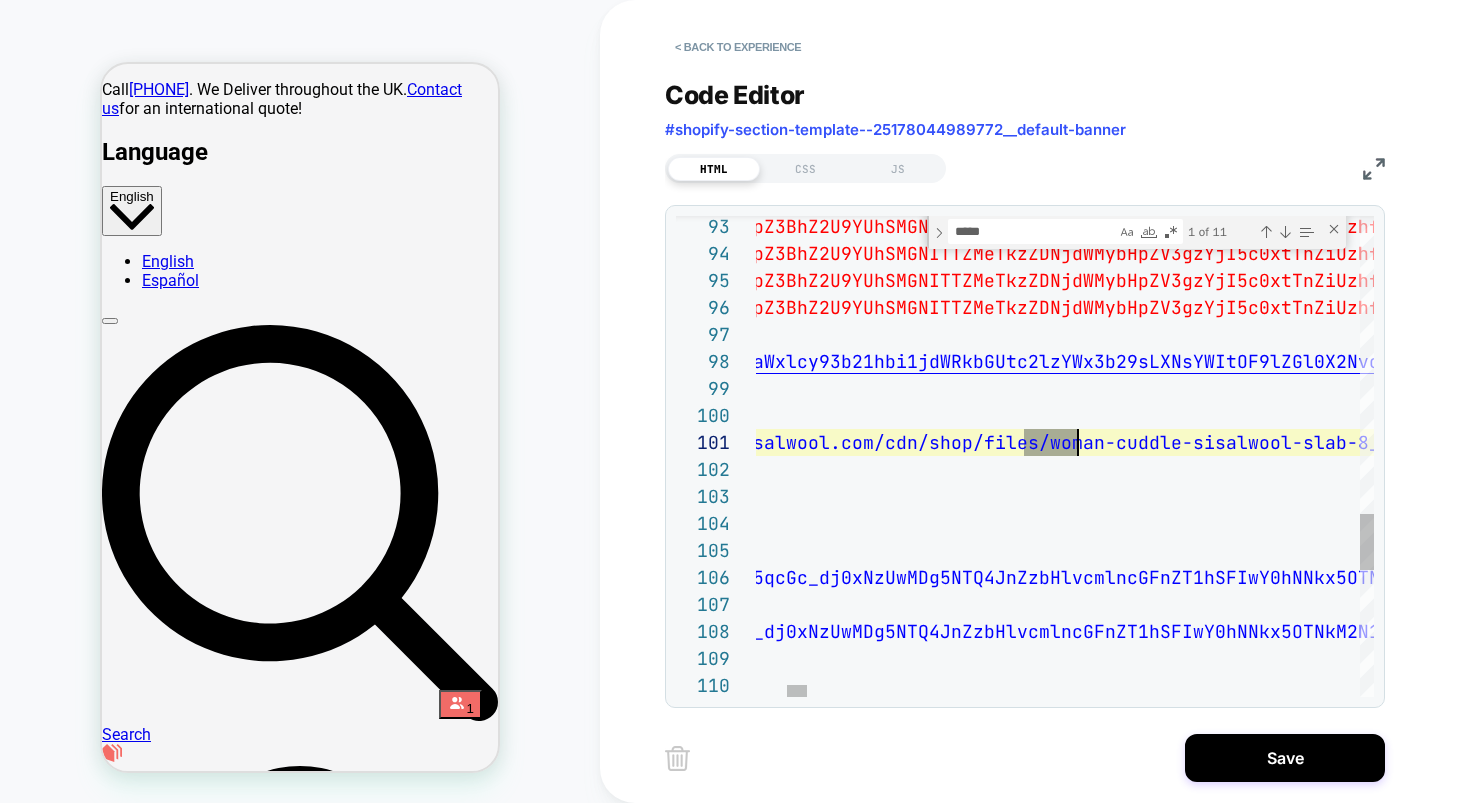scroll, scrollTop: 0, scrollLeft: 0, axis: both 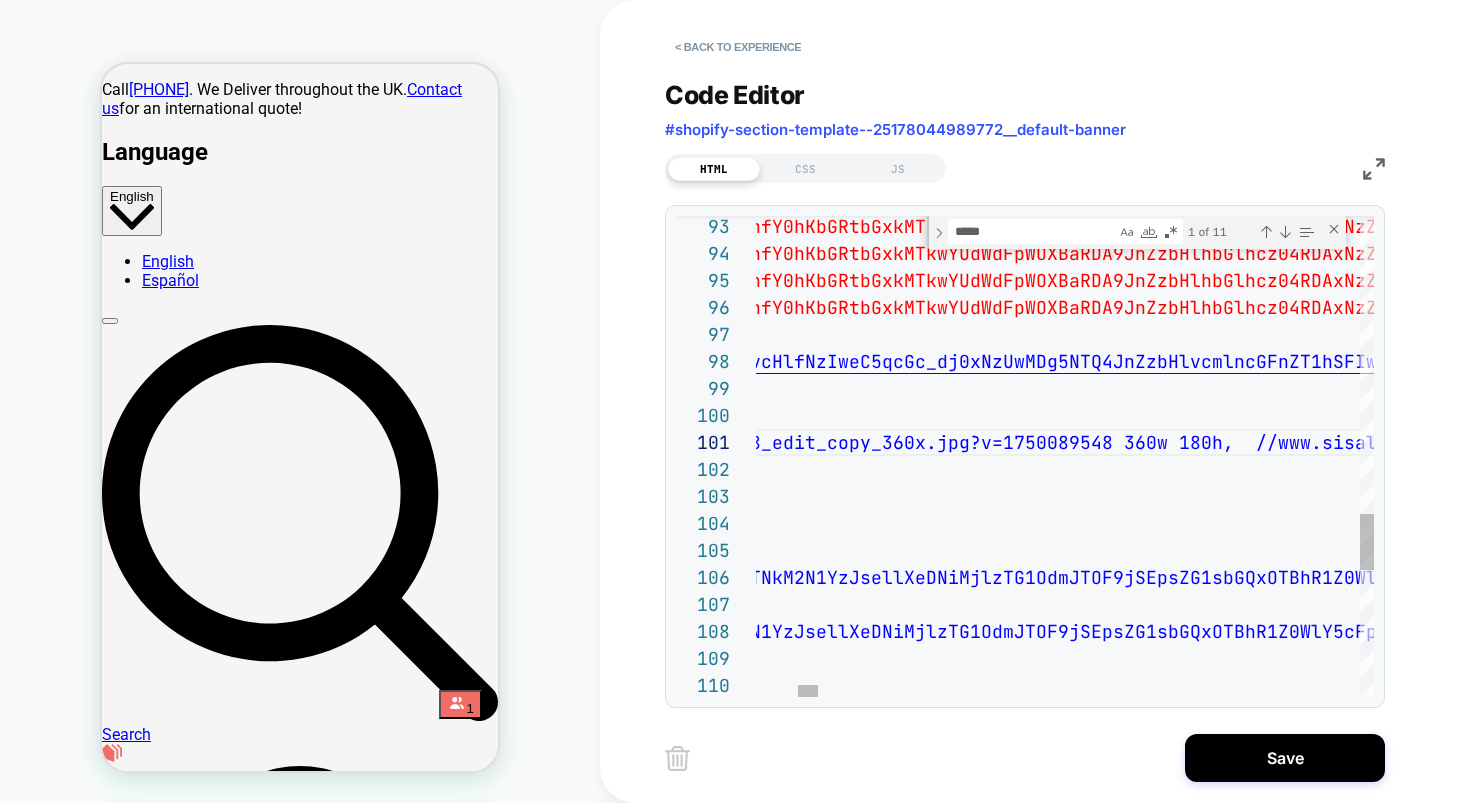 click on "/ lmiproxy / aHR0cHM6Ly93d3cuc2lzYWx3b29sLmNvbS9jZG4vc2hvcC9maWxlcy93b21hbi1jdWRkbGUtc2lzYWx3b29sLXNsYWItOF9lZGl0 X2NvcHlfMTI5NnguanBnP3Y9MTc1MDA4OTU0OCZ2c2x5b3JpZ3 BhZ2U9YUhSMGNITTZMeTkzZDNjdWMybHpZV3gzYjI5c0xtTnZi UzhfY0hKbGRtbGxkMTkwYUdWdFpWOXBaRDA9JnZzbHlhbGlhcz 04RDAxNzZfMg == ? vslynocookie = 1 1296w 648h , / lmiproxy / aHR0cHM6Ly93d3cuc2lzYWx3b29sLmNvbS9jZG4vc2hvcC9maWxlcy93b21hbi1jdWRkbGUtc2lzYWx3b29sLXNsYWItOF9lZGl0 X2NvcHlfMTUxMnguanBnP3Y9MTc1MDA4OTU0OCZ2c2x5b3JpZ3 BhZ2U9YUhSMGNITTZMeTkzZDNjdWMybHpZV3gzYjI5c0xtTnZi UzhfY0hKbGRtbGxkMTkwYUdWdFpWOXBaRDA9JnZzbHlhbGlhcz 04RDAxNzZfMg == ? vslynocookie = 1 1512w 756h , / lmiproxy / aHR0cHM6Ly93d3cuc2lzYWx3b29sLmNvbS9jZG4vc2hvcC9maWxlcy93b21hbi1jdWRkbGUtc2lzYWx3b29sLXNsYWItOF9lZGl0 X2NvcHlfMTcyOHguanBnP3Y9MTc1MDA4OTU0OCZ2c2x5b3JpZ3 BhZ2U9YUhSMGNITTZMeTkzZDNjdWMybHpZV3gzYjI5c0xtTnZi UzhfY0hKbGRtbGxkMTkwYUdWdFpWOXBaRDA9JnZzbHlhbGlhcz 04RDAxNzZfMg == ? vslynocookie = 1 1728w 864h , / lmiproxy / 04RDAxNzZfMg == ? vslynocookie = 1 1950w ," at bounding box center [14797, -265] 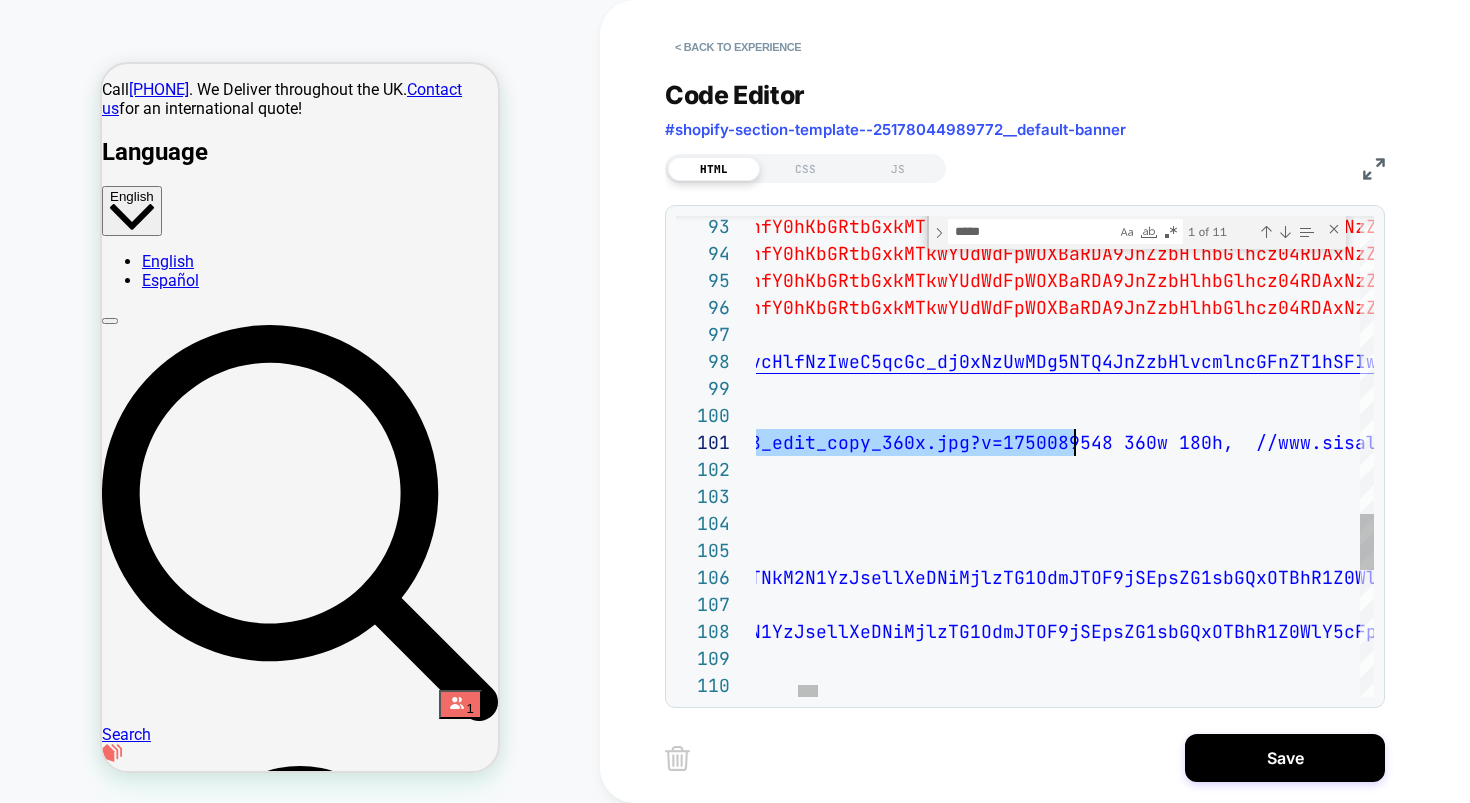 scroll, scrollTop: 0, scrollLeft: 2765, axis: horizontal 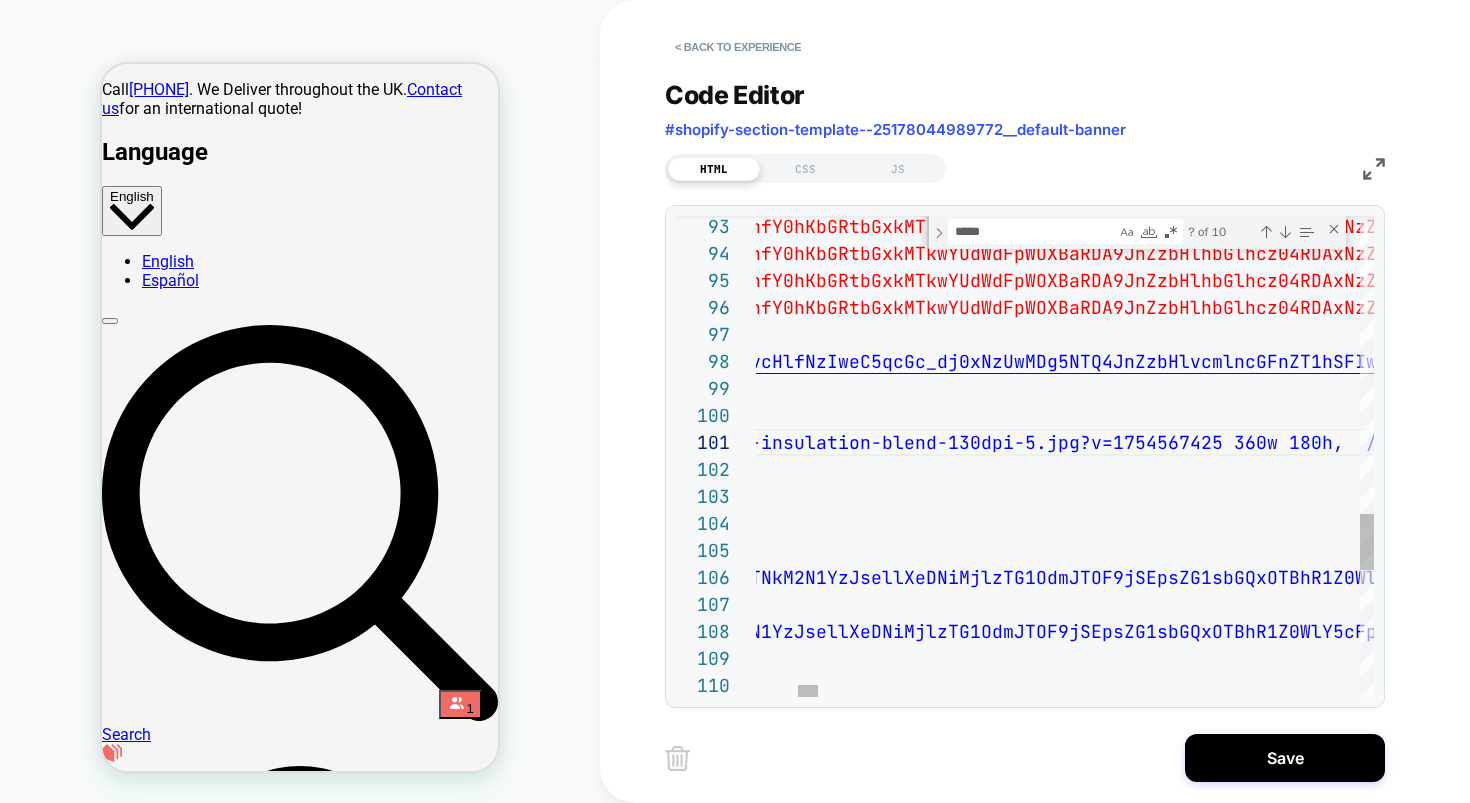 click on "/ lmiproxy / aHR0cHM6Ly93d3cuc2lzYWx3b29sLmNvbS9jZG4vc2hvcC9maWxlcy93b21hbi1jdWRkbGUtc2lzYWx3b29sLXNsYWItOF9lZGl0 X2NvcHlfMTI5NnguanBnP3Y9MTc1MDA4OTU0OCZ2c2x5b3JpZ3 BhZ2U9YUhSMGNITTZMeTkzZDNjdWMybHpZV3gzYjI5c0xtTnZi UzhfY0hKbGRtbGxkMTkwYUdWdFpWOXBaRDA9JnZzbHlhbGlhcz 04RDAxNzZfMg == ? vslynocookie = 1 1296w 648h , / lmiproxy / aHR0cHM6Ly93d3cuc2lzYWx3b29sLmNvbS9jZG4vc2hvcC9maWxlcy93b21hbi1jdWRkbGUtc2lzYWx3b29sLXNsYWItOF9lZGl0 X2NvcHlfMTUxMnguanBnP3Y9MTc1MDA4OTU0OCZ2c2x5b3JpZ3 BhZ2U9YUhSMGNITTZMeTkzZDNjdWMybHpZV3gzYjI5c0xtTnZi UzhfY0hKbGRtbGxkMTkwYUdWdFpWOXBaRDA9JnZzbHlhbGlhcz 04RDAxNzZfMg == ? vslynocookie = 1 1512w 756h , / lmiproxy / aHR0cHM6Ly93d3cuc2lzYWx3b29sLmNvbS9jZG4vc2hvcC9maWxlcy93b21hbi1jdWRkbGUtc2lzYWx3b29sLXNsYWItOF9lZGl0 X2NvcHlfMTcyOHguanBnP3Y9MTc1MDA4OTU0OCZ2c2x5b3JpZ3 BhZ2U9YUhSMGNITTZMeTkzZDNjdWMybHpZV3gzYjI5c0xtTnZi UzhfY0hKbGRtbGxkMTkwYUdWdFpWOXBaRDA9JnZzbHlhbGlhcz 04RDAxNzZfMg == ? vslynocookie = 1 1728w 864h , / lmiproxy / 04RDAxNzZfMg == ? vslynocookie = 1 1950w ," at bounding box center [14797, -265] 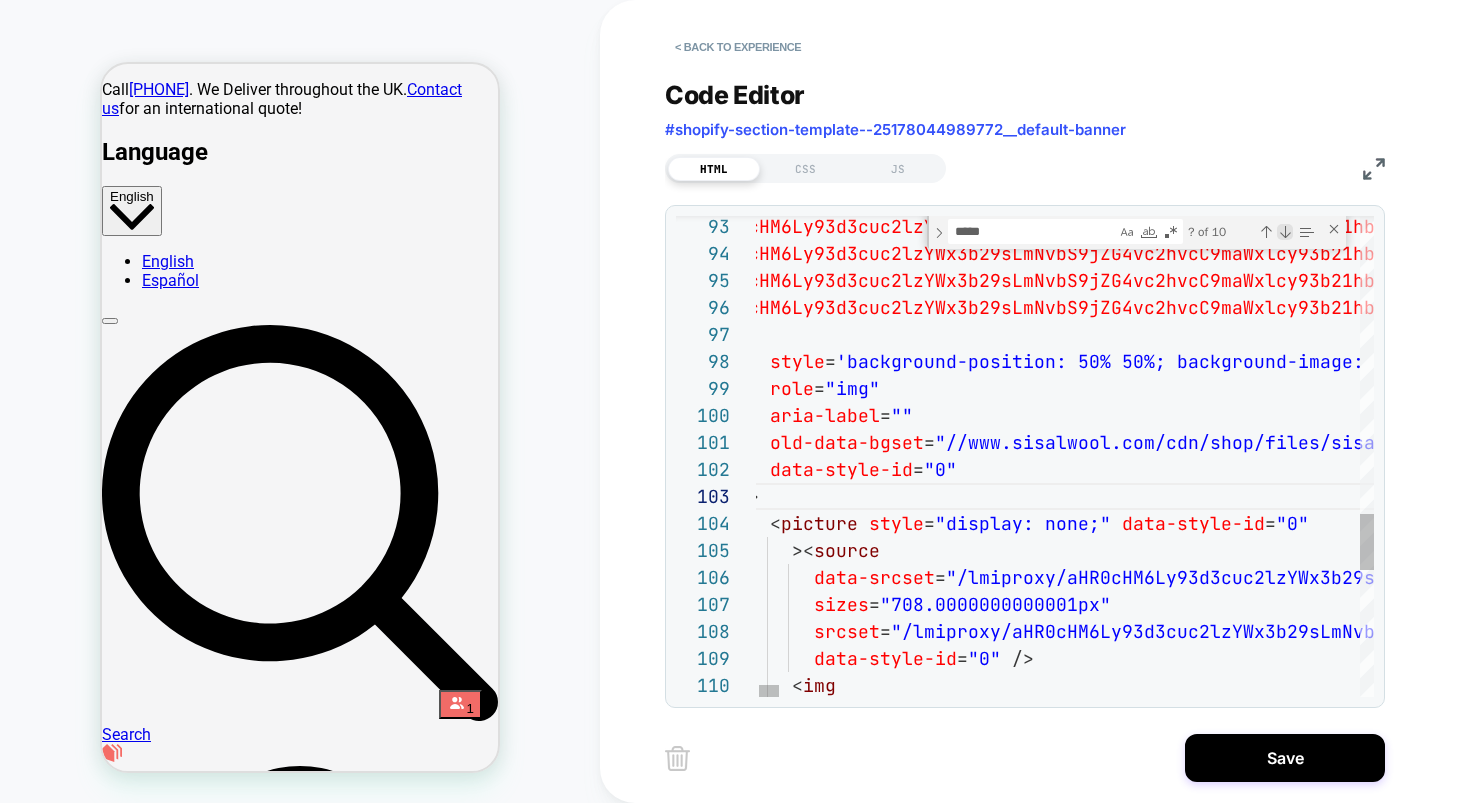 click at bounding box center [1285, 232] 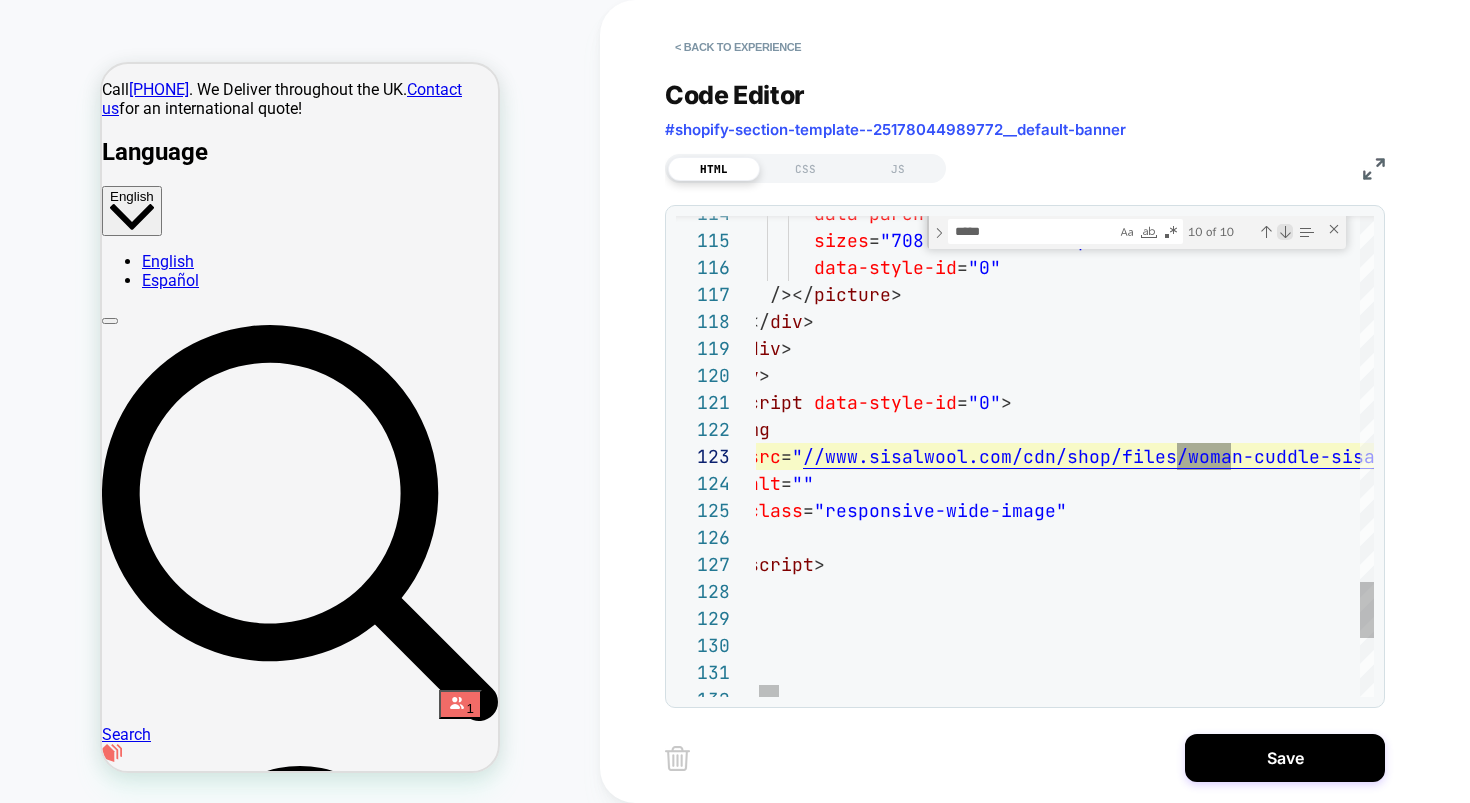 scroll, scrollTop: 0, scrollLeft: 637, axis: horizontal 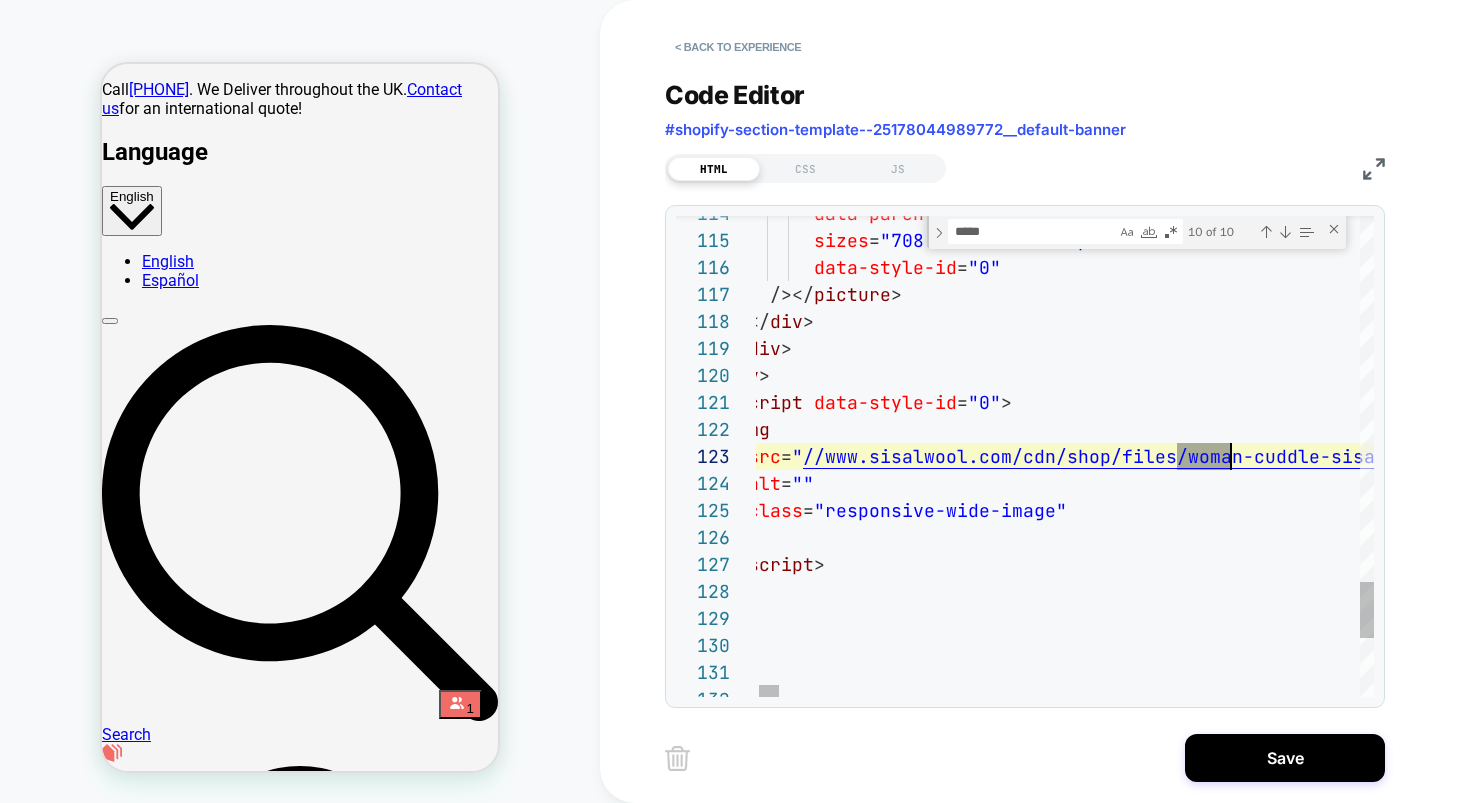 click on "data-parent-fit = "cover"                      sizes = "708.0000000000001px"                      data-style-id = "0"                  /></ picture >                </ div >              </ div >            </ div >            < noscript   data-style-id = "0" >              < img                src = " //www.sisalwool.com/cdn/shop/files/woman-cuddle-si salwool-slab-8_edit_copy_720x.jpg?v=1750089548 "                alt = ""                class = "responsive-wide-image"              />            </ noscript >          </ div >        </ div >      </ div >    </ section > </ div >" at bounding box center (16973, -845) 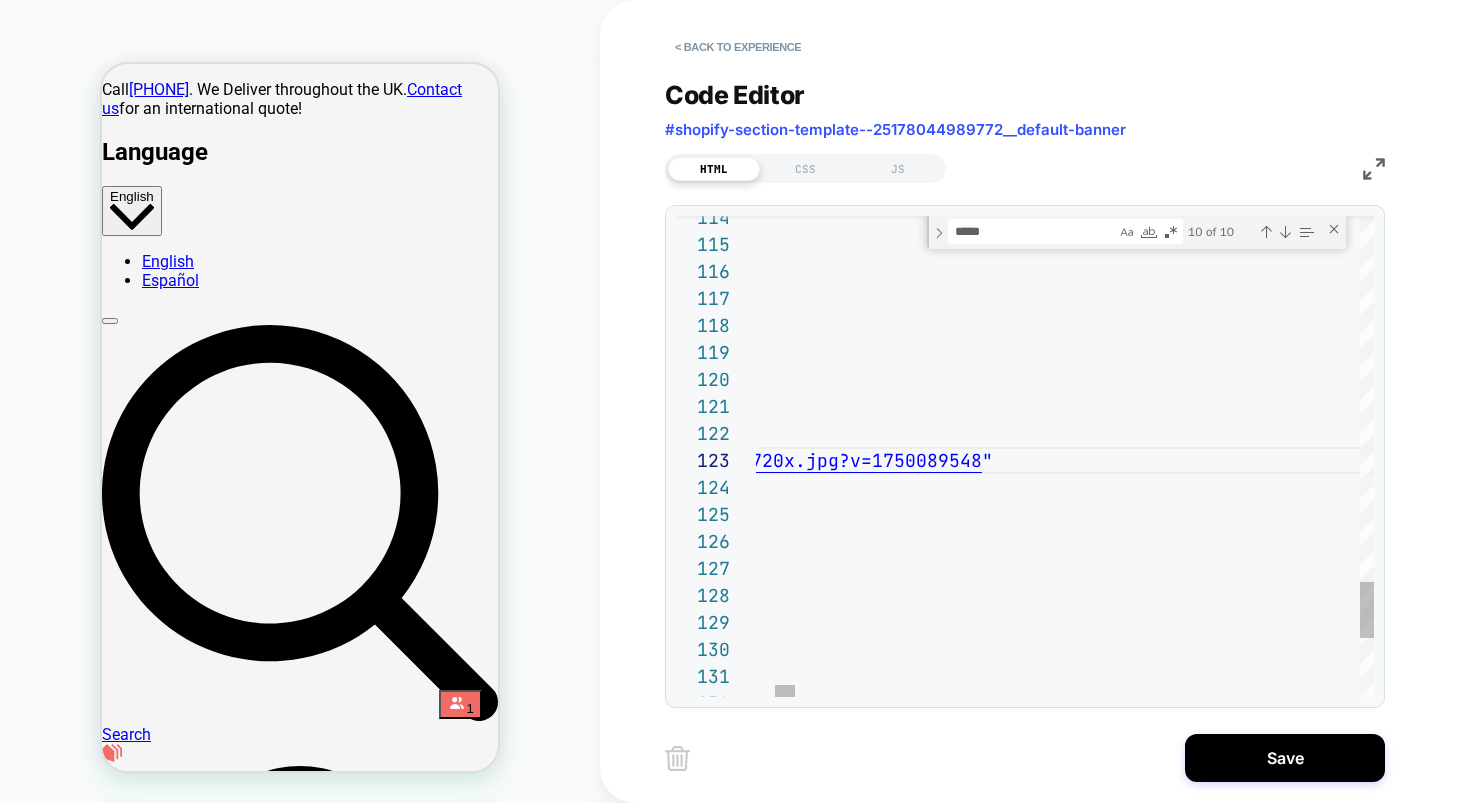 click on "data-parent-fit = "cover"                      sizes = "708.0000000000001px"                      data-style-id = "0"                  /></ picture >                </ div >              </ div >            </ div >            < noscript   data-style-id = "0" >              < img                src = " //www.sisalwool.com/cdn/shop/files/woman-cuddle-si salwool-slab-8_edit_copy_720x.jpg?v=1750089548 "                alt = ""                class = "responsive-wide-image"              />            </ noscript >          </ div >        </ div >      </ div >    </ section > </ div >" at bounding box center (16096, -841) 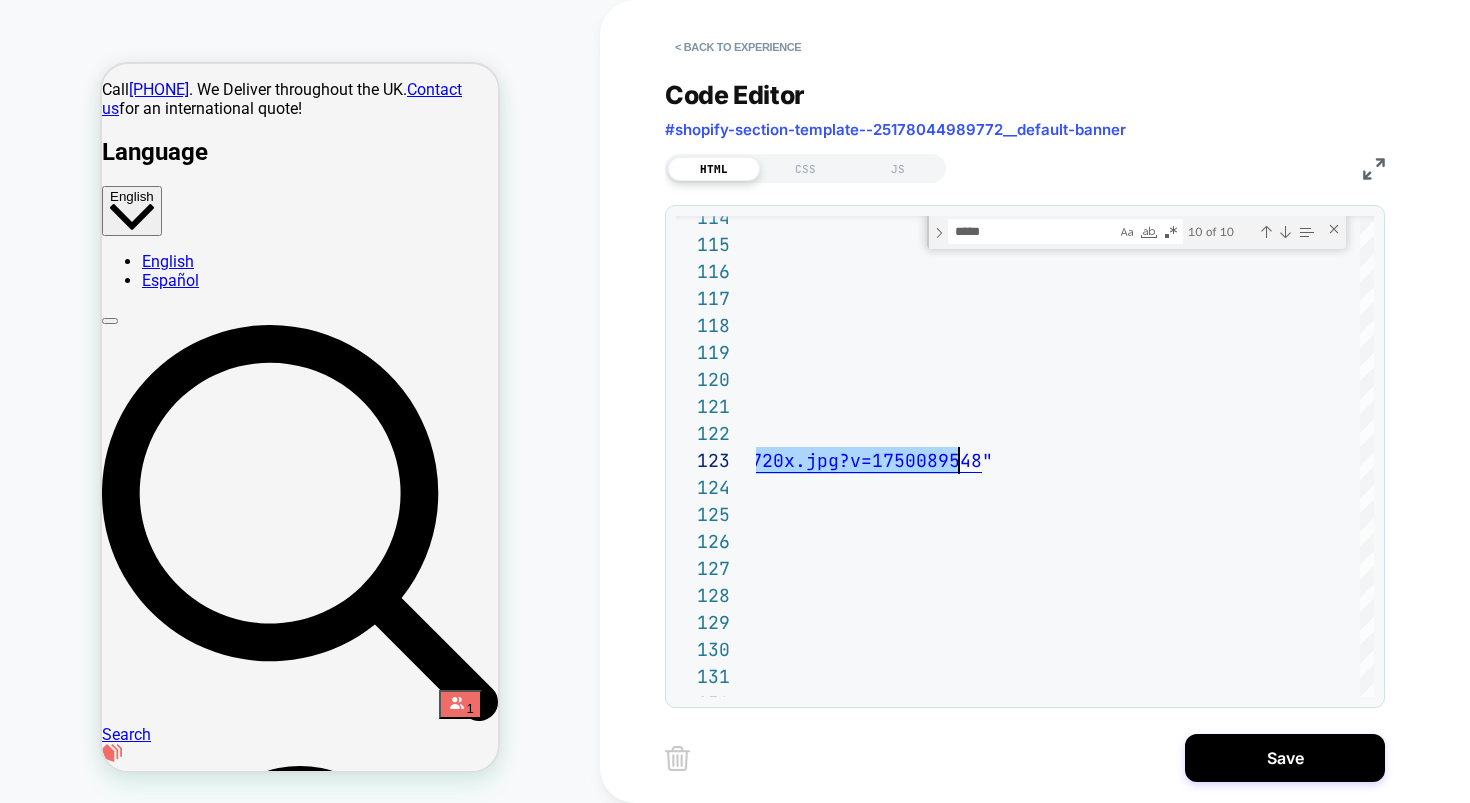 scroll, scrollTop: 54, scrollLeft: 1350, axis: both 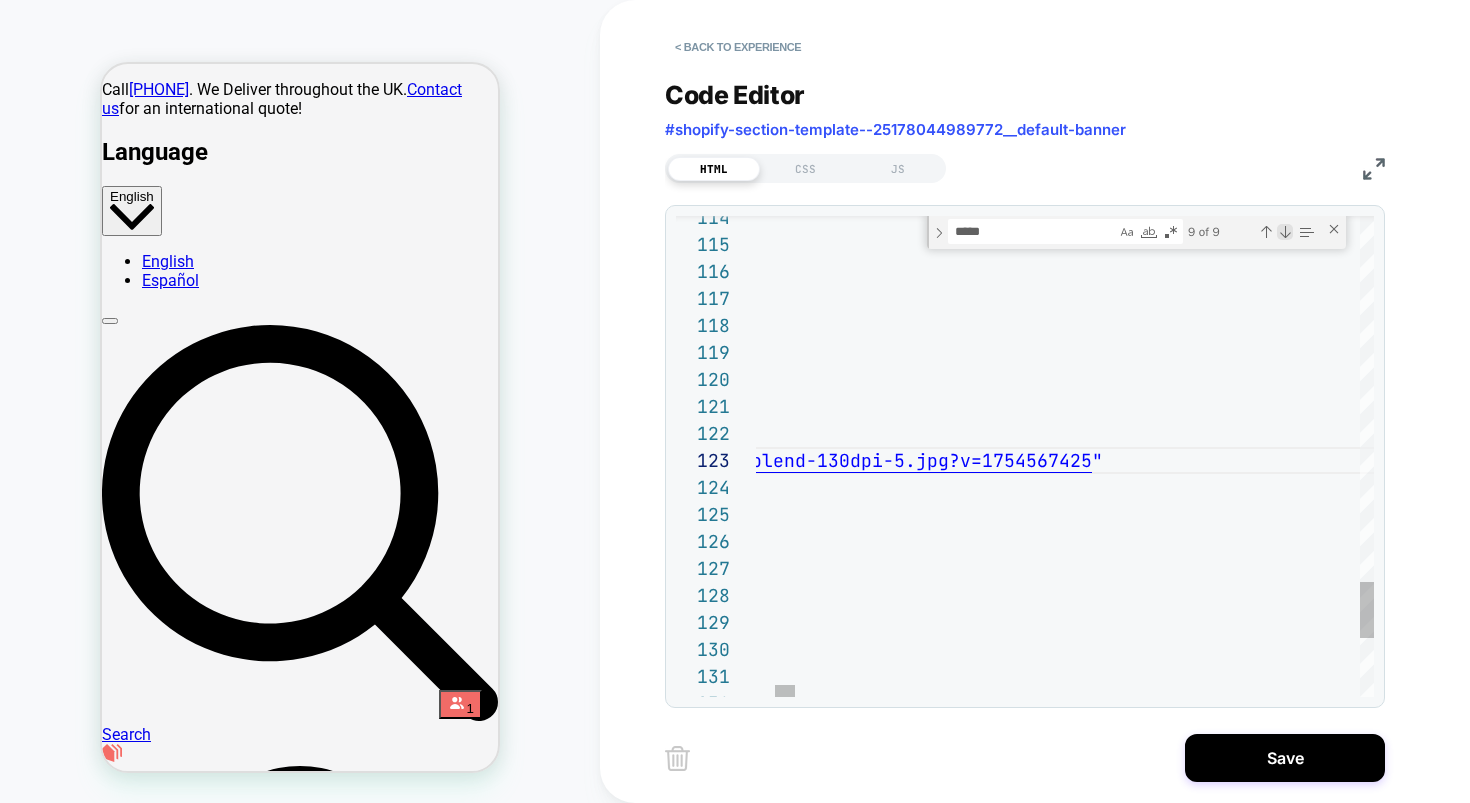 click at bounding box center (1285, 232) 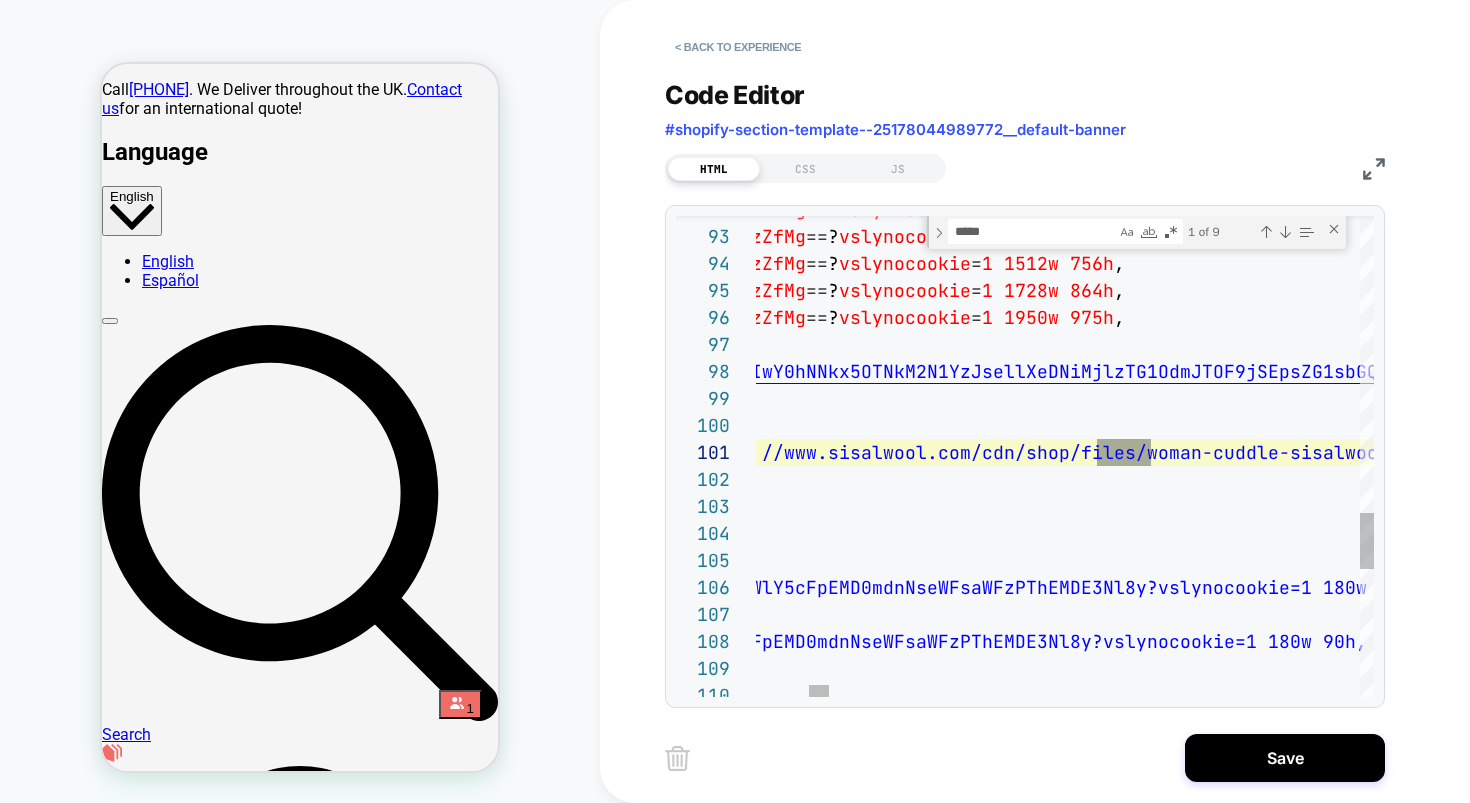 click on "/ lmiproxy / aHR0cHM6Ly93d3cuc2lzYWx3b29sLmNvbS9jZG4vc2hvcC9maW xlcy93b21hbi1jdWRkbGUtc2lzYWx3b29sLXNsYWItOF9lZGl0 X2NvcHlfMTA4MHguanBnP3Y9MTc1MDA4OTU0OCZ2c2x5b3JpZ3 BhZ2U9YUhSMGNITTZMeTkzZDNjdWMybHpZV3gzYjI5c0xtTnZi UzhfY0hKbGRtbGxkMTkwYUdWdFpWOXBaRDA9JnZzbHlhbGlhcz 04RDAxNzZfMg == ? vslynocookie = 1   1080w   540h , / lmiproxy / aHR0cHM6Ly93d3cuc2lzYWx3b29sLmNvbS9jZG4vc2hvcC9maW xlcy93b21hbi1jdWRkbGUtc2lzYWx3b29sLXNsYWItOF9lZGl0 X2NvcHlfMTI5NnguanBnP3Y9MTc1MDA4OTU0OCZ2c2x5b3JpZ3 BhZ2U9YUhSMGNITTZMeTkzZDNjdWMybHpZV3gzYjI5c0xtTnZi UzhfY0hKbGRtbGxkMTkwYUdWdFpWOXBaRDA9JnZzbHlhbGlhcz 04RDAxNzZfMg == ? vslynocookie = 1   1296w   648h , / lmiproxy / aHR0cHM6Ly93d3cuc2lzYWx3b29sLmNvbS9jZG4vc2hvcC9maW xlcy93b21hbi1jdWRkbGUtc2lzYWx3b29sLXNsYWItOF9lZGl0 X2NvcHlfMTUxMnguanBnP3Y9MTc1MDA4OTU0OCZ2c2x5b3JpZ3 BhZ2U9YUhSMGNITTZMeTkzZDNjdWMybHpZV3gzYjI5c0xtTnZi UzhfY0hKbGRtbGxkMTkwYUdWdFpWOXBaRDA9JnZzbHlhbGlhcz 04RDAxNzZfMg == ? vslynocookie = 1   1512w   756h , / lmiproxy / 04RDAxNzZfMg == ? vslynocookie = 1   1728w ," at bounding box center (14193, -255) 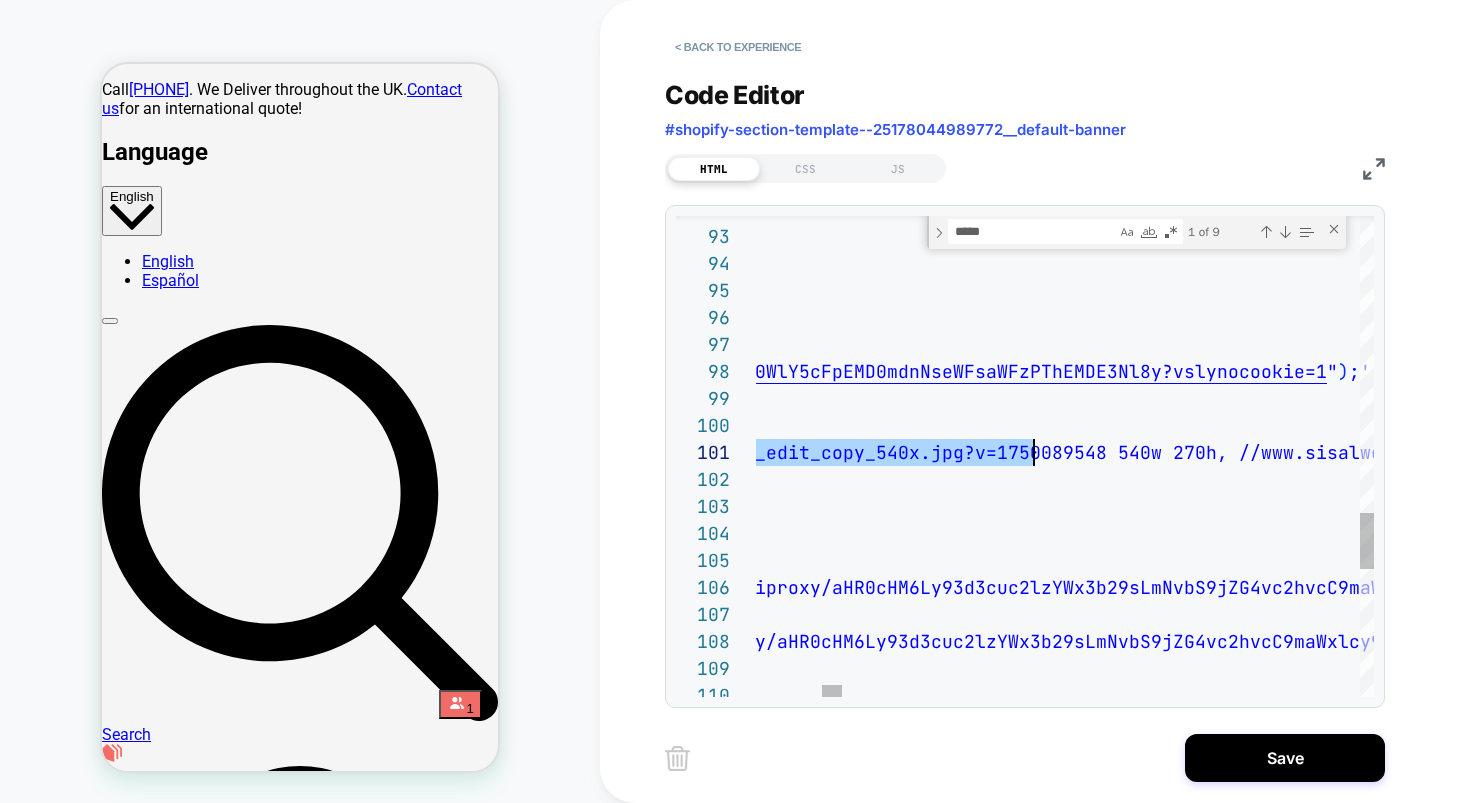 scroll, scrollTop: 0, scrollLeft: 3931, axis: horizontal 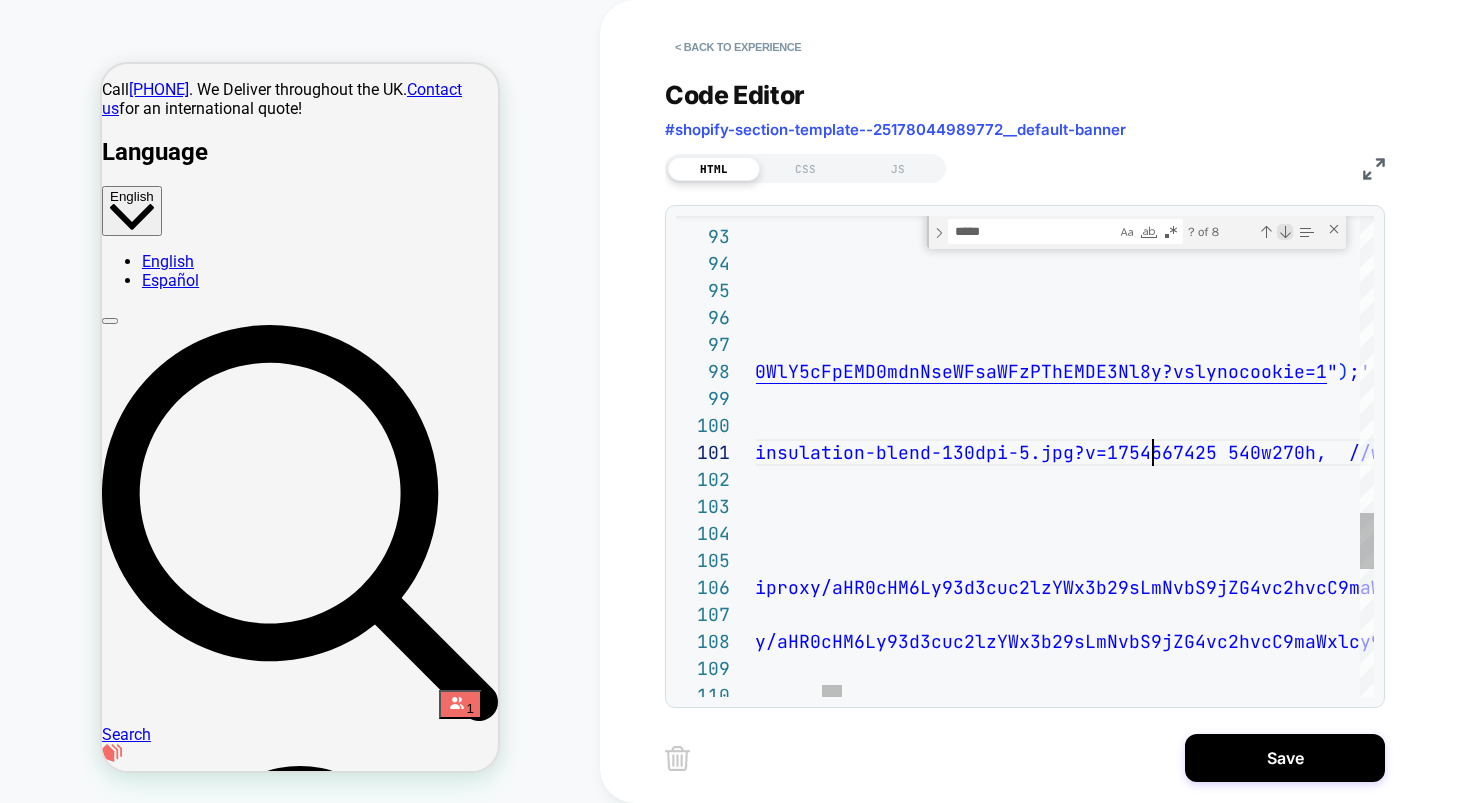 click at bounding box center (1285, 232) 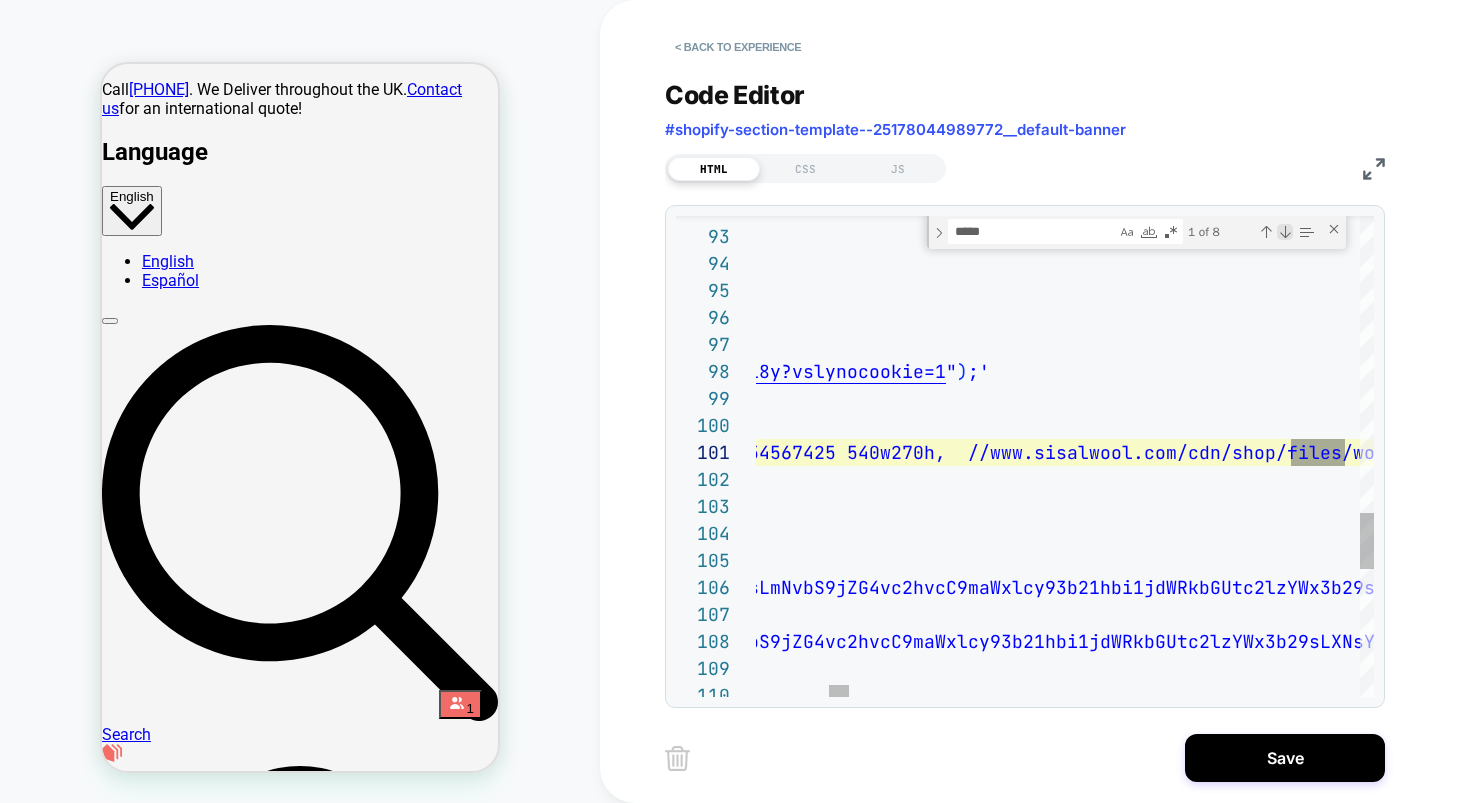 scroll, scrollTop: 0, scrollLeft: 4623, axis: horizontal 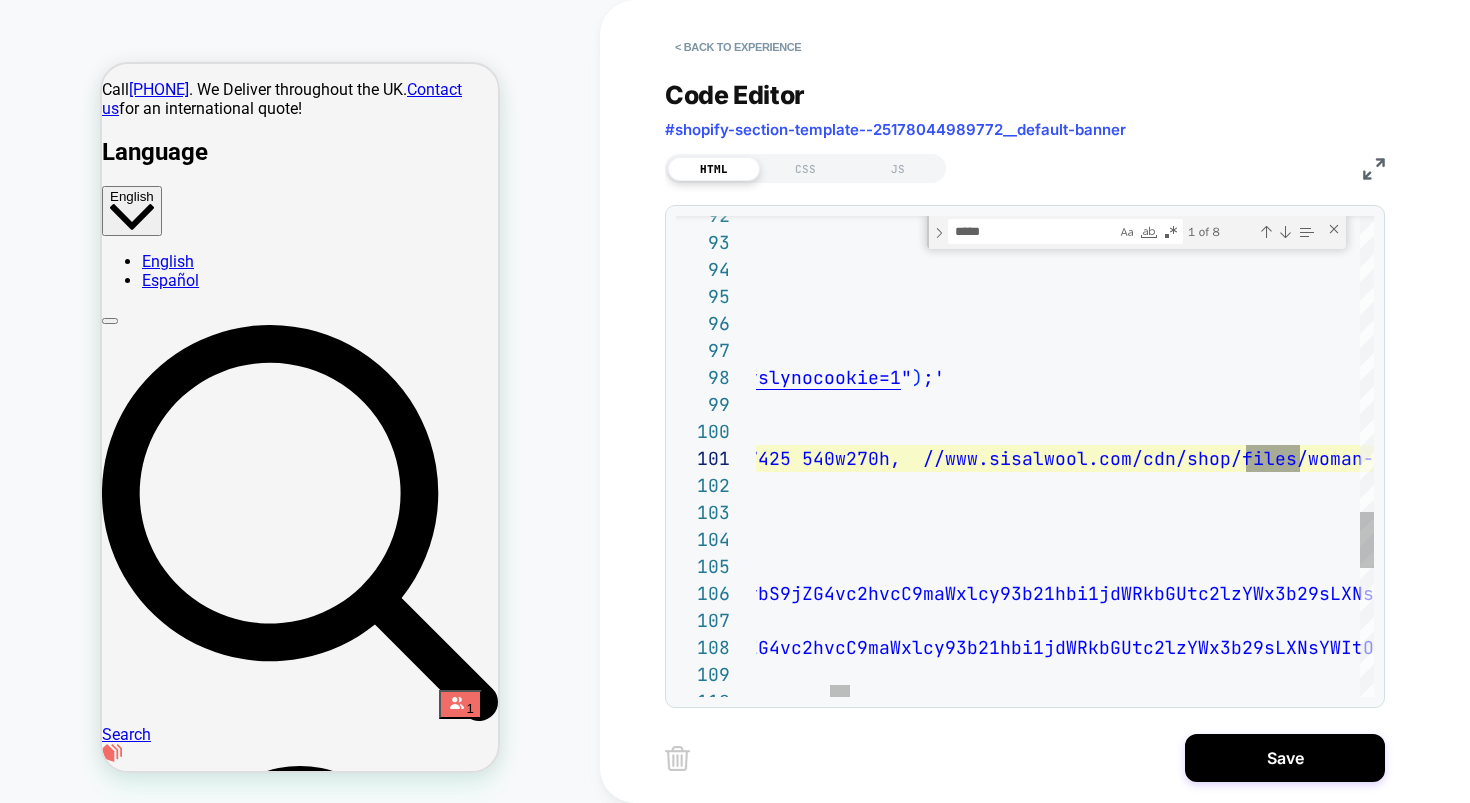 click on "270h,  //www.sisalwool.com/cdn/shop/files/woman-cu" at bounding box center (1121, 458) 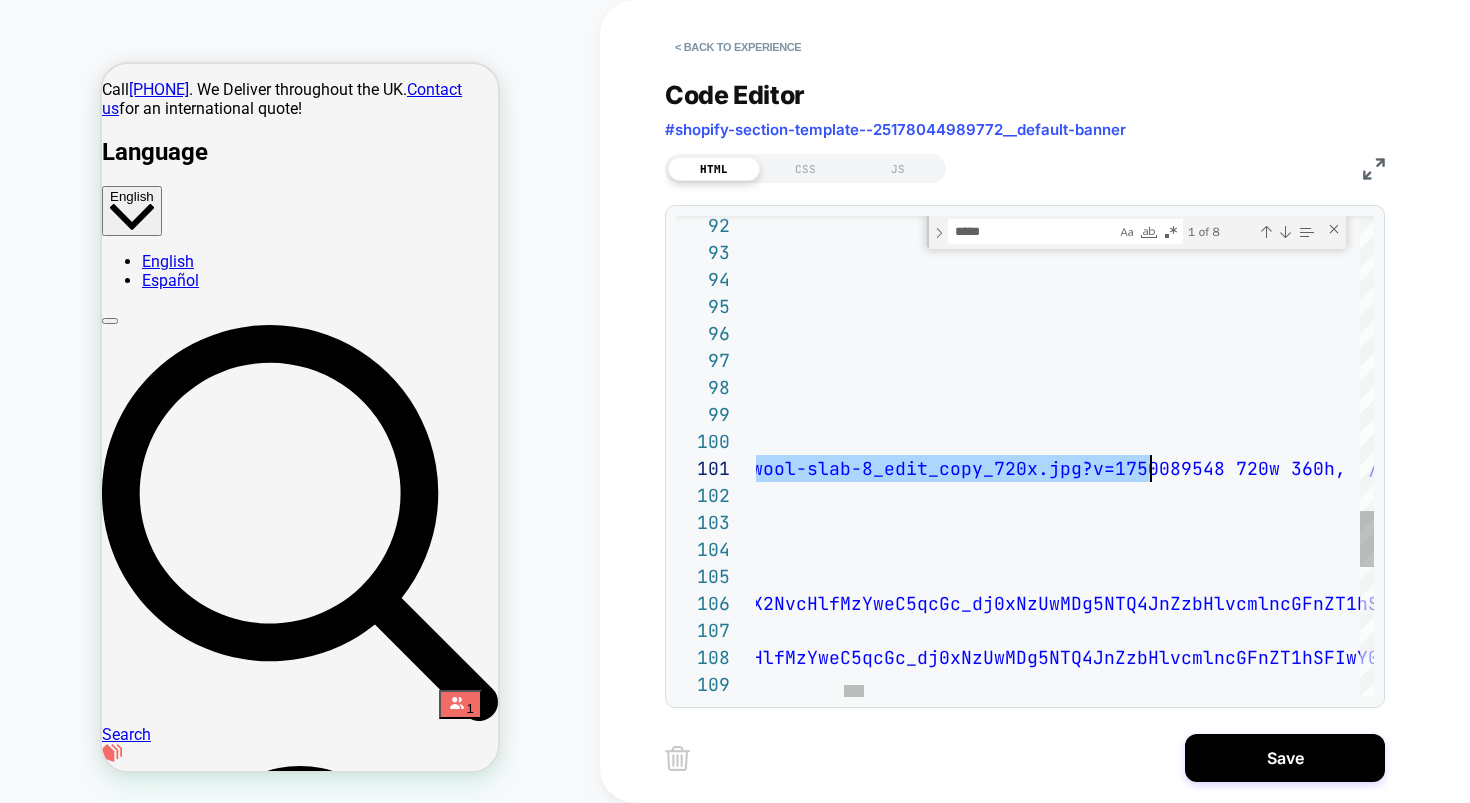 click on "/ lmiproxy / aHR0cHM6Ly93d3cuc2lzYWx3b29sLmNvbS9jZG4vc2hvcC9maW xlcy93b21hbi1jdWRkbGUtc2lzYWx3b29sLXNsYWItOF9lZGl0 X2NvcHlfMTA4MHguanBnP3Y9MTc1MDA4OTU0OCZ2c2x5b3JpZ3 BhZ2U9YUhSMGNITTZMeTkzZDNjdWMybHpZV3gzYjI5c0xtTnZi UzhfY0hKbGRtbGxkMTkwYUdWdFpWOXBaRDA9JnZzbHlhbGlhcz 04RDAxNzZfMg == ? vslynocookie = 1   1080w   540h , / lmiproxy / aHR0cHM6Ly93d3cuc2lzYWx3b29sLmNvbS9jZG4vc2hvcC9maW xlcy93b21hbi1jdWRkbGUtc2lzYWx3b29sLXNsYWItOF9lZGl0 X2NvcHlfMTI5NnguanBnP3Y9MTc1MDA4OTU0OCZ2c2x5b3JpZ3 BhZ2U9YUhSMGNITTZMeTkzZDNjdWMybHpZV3gzYjI5c0xtTnZi UzhfY0hKbGRtbGxkMTkwYUdWdFpWOXBaRDA9JnZzbHlhbGlhcz 04RDAxNzZfMg == ? vslynocookie = 1   1296w   648h , / lmiproxy / aHR0cHM6Ly93d3cuc2lzYWx3b29sLmNvbS9jZG4vc2hvcC9maW xlcy93b21hbi1jdWRkbGUtc2lzYWx3b29sLXNsYWItOF9lZGl0 X2NvcHlfMTUxMnguanBnP3Y9MTc1MDA4OTU0OCZ2c2x5b3JpZ3 BhZ2U9YUhSMGNITTZMeTkzZDNjdWMybHpZV3gzYjI5c0xtTnZi UzhfY0hKbGRtbGxkMTkwYUdWdFpWOXBaRDA9JnZzbHlhbGlhcz 04RDAxNzZfMg == ? vslynocookie = 1   1512w   756h , / lmiproxy / 04RDAxNzZfMg == ? vslynocookie = 1   1728w ," at bounding box center [12302, -239] 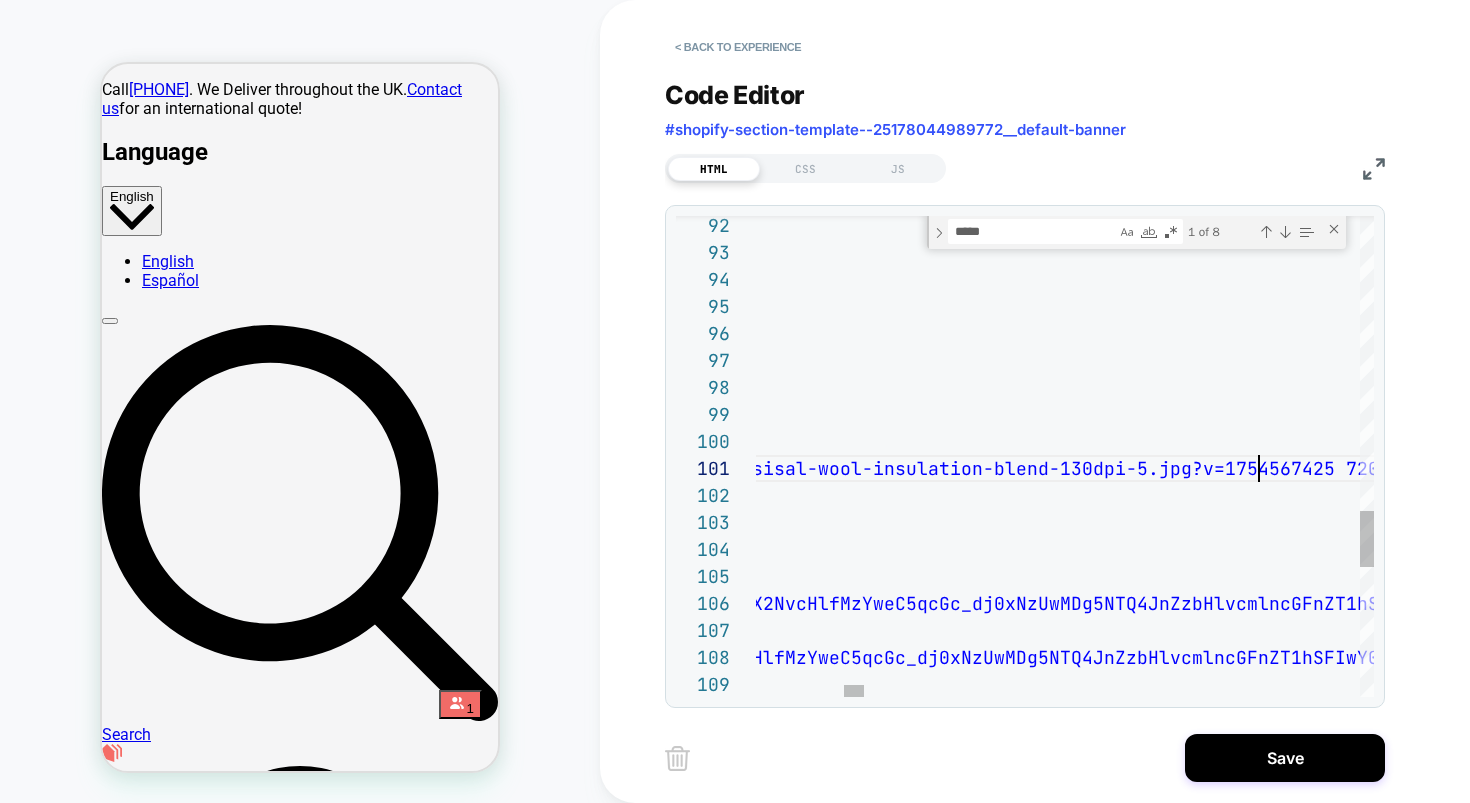 scroll, scrollTop: 0, scrollLeft: 5336, axis: horizontal 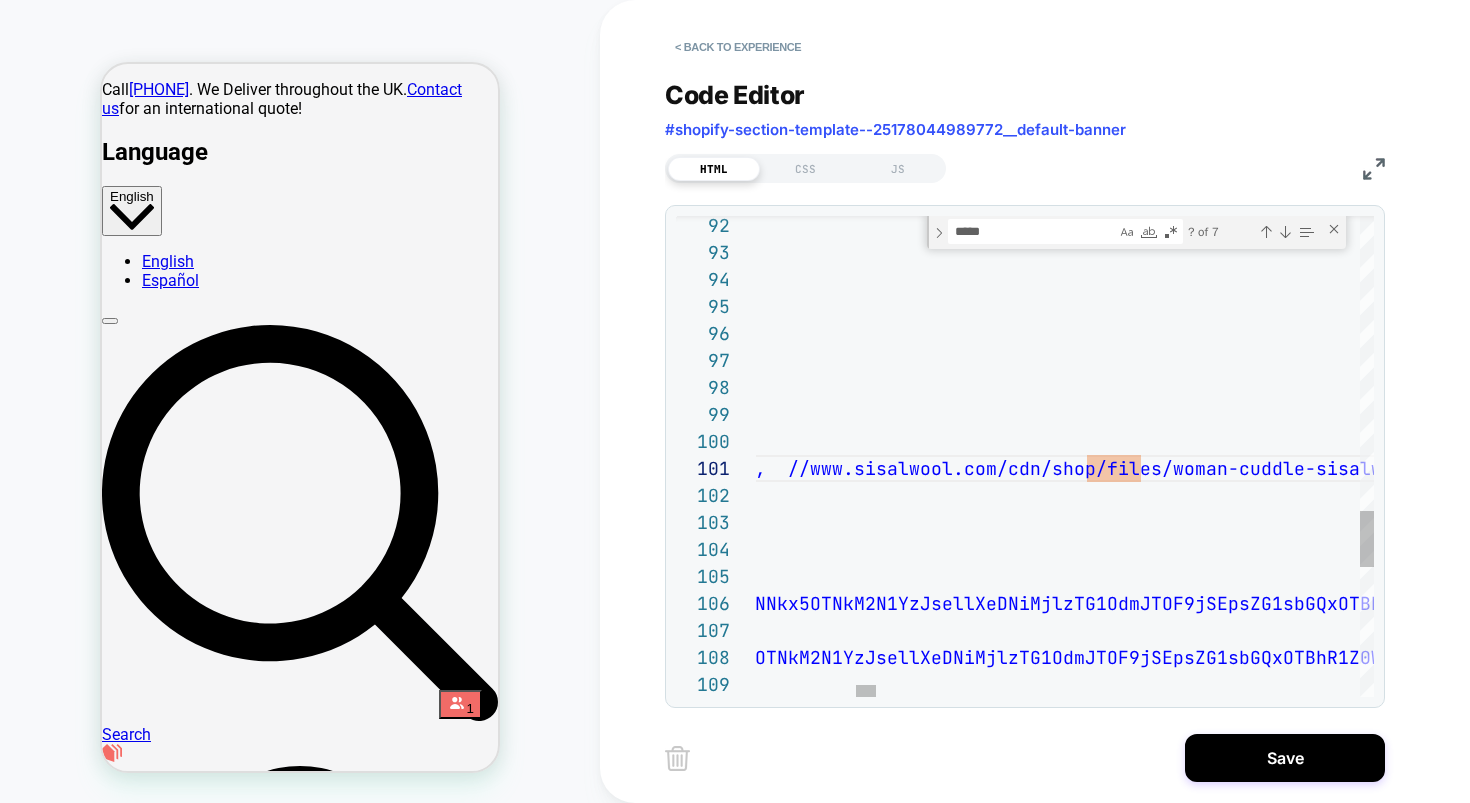 click on "/ lmiproxy / aHR0cHM6Ly93d3cuc2lzYWx3b29sLmNvbS9jZG4vc2hvcC9maW xlcy93b21hbi1jdWRkbGUtc2lzYWx3b29sLXNsYWItOF9lZGl0 X2NvcHlfMTA4MHguanBnP3Y9MTc1MDA4OTU0OCZ2c2x5b3JpZ3 BhZ2U9YUhSMGNITTZMeTkzZDNjdWMybHpZV3gzYjI5c0xtTnZi UzhfY0hKbGRtbGxkMTkwYUdWdFpWOXBaRDA9JnZzbHlhbGlhcz 04RDAxNzZfMg == ? vslynocookie = 1   1080w   540h , / lmiproxy / aHR0cHM6Ly93d3cuc2lzYWx3b29sLmNvbS9jZG4vc2hvcC9maW xlcy93b21hbi1jdWRkbGUtc2lzYWx3b29sLXNsYWItOF9lZGl0 X2NvcHlfMTI5NnguanBnP3Y9MTc1MDA4OTU0OCZ2c2x5b3JpZ3 BhZ2U9YUhSMGNITTZMeTkzZDNjdWMybHpZV3gzYjI5c0xtTnZi UzhfY0hKbGRtbGxkMTkwYUdWdFpWOXBaRDA9JnZzbHlhbGlhcz 04RDAxNzZfMg == ? vslynocookie = 1   1296w   648h , / lmiproxy / aHR0cHM6Ly93d3cuc2lzYWx3b29sLmNvbS9jZG4vc2hvcC9maW xlcy93b21hbi1jdWRkbGUtc2lzYWx3b29sLXNsYWItOF9lZGl0 X2NvcHlfMTUxMnguanBnP3Y9MTc1MDA4OTU0OCZ2c2x5b3JpZ3 BhZ2U9YUhSMGNITTZMeTkzZDNjdWMybHpZV3gzYjI5c0xtTnZi UzhfY0hKbGRtbGxkMTkwYUdWdFpWOXBaRDA9JnZzbHlhbGlhcz 04RDAxNzZfMg == ? vslynocookie = 1   1512w   756h , / lmiproxy / 04RDAxNzZfMg == ? vslynocookie = 1   1728w ," at bounding box center [11612, -239] 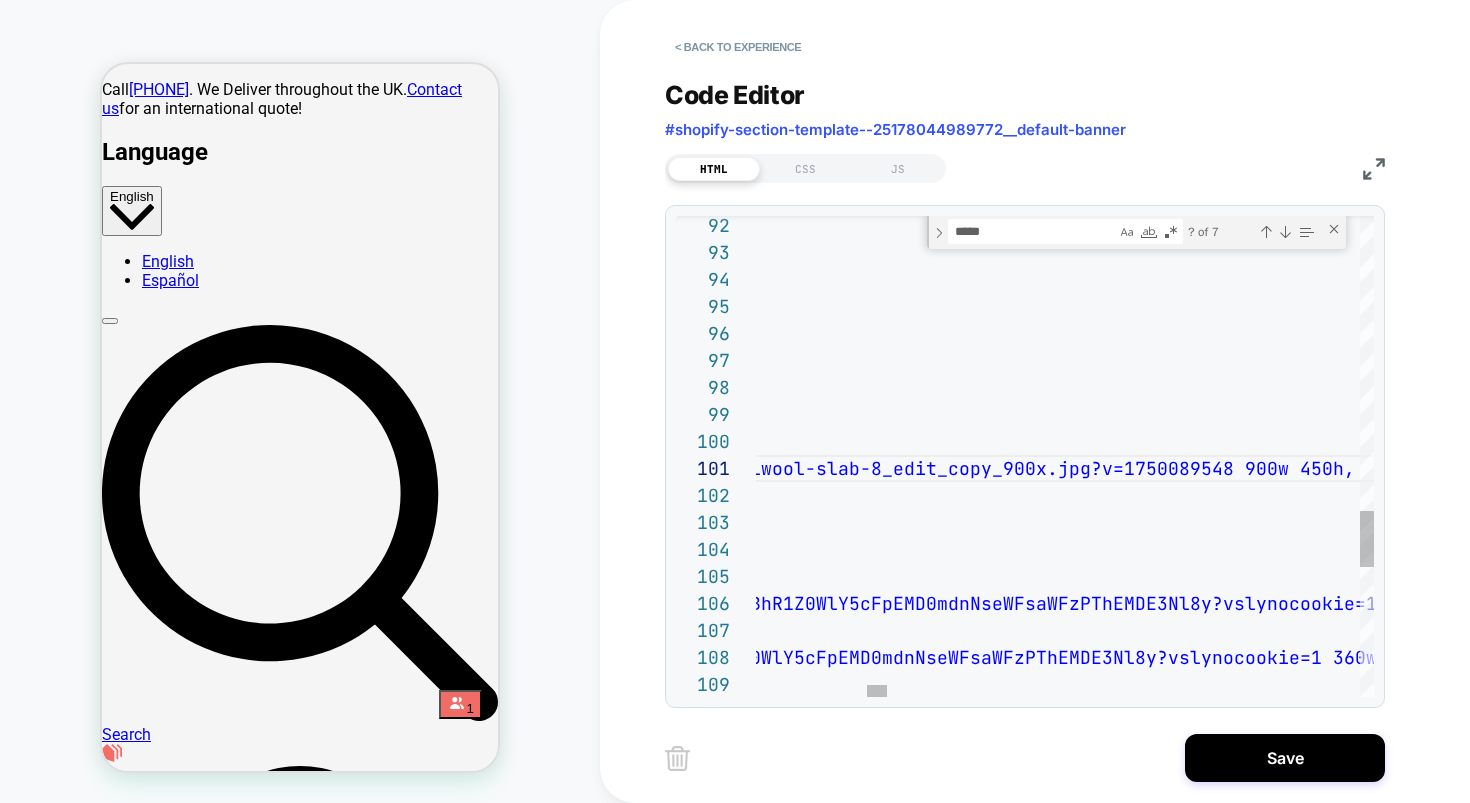 click on "/ lmiproxy / aHR0cHM6Ly93d3cuc2lzYWx3b29sLmNvbS9jZG4vc2hvcC9maW xlcy93b21hbi1jdWRkbGUtc2lzYWx3b29sLXNsYWItOF9lZGl0 X2NvcHlfMTA4MHguanBnP3Y9MTc1MDA4OTU0OCZ2c2x5b3JpZ3 BhZ2U9YUhSMGNITTZMeTkzZDNjdWMybHpZV3gzYjI5c0xtTnZi UzhfY0hKbGRtbGxkMTkwYUdWdFpWOXBaRDA9JnZzbHlhbGlhcz 04RDAxNzZfMg == ? vslynocookie = 1   1080w   540h , / lmiproxy / aHR0cHM6Ly93d3cuc2lzYWx3b29sLmNvbS9jZG4vc2hvcC9maW xlcy93b21hbi1jdWRkbGUtc2lzYWx3b29sLXNsYWItOF9lZGl0 X2NvcHlfMTI5NnguanBnP3Y9MTc1MDA4OTU0OCZ2c2x5b3JpZ3 BhZ2U9YUhSMGNITTZMeTkzZDNjdWMybHpZV3gzYjI5c0xtTnZi UzhfY0hKbGRtbGxkMTkwYUdWdFpWOXBaRDA9JnZzbHlhbGlhcz 04RDAxNzZfMg == ? vslynocookie = 1   1296w   648h , / lmiproxy / aHR0cHM6Ly93d3cuc2lzYWx3b29sLmNvbS9jZG4vc2hvcC9maW xlcy93b21hbi1jdWRkbGUtc2lzYWx3b29sLXNsYWItOF9lZGl0 X2NvcHlfMTUxMnguanBnP3Y9MTc1MDA4OTU0OCZ2c2x5b3JpZ3 BhZ2U9YUhSMGNITTZMeTkzZDNjdWMybHpZV3gzYjI5c0xtTnZi UzhfY0hKbGRtbGxkMTkwYUdWdFpWOXBaRDA9JnZzbHlhbGlhcz 04RDAxNzZfMg == ? vslynocookie = 1   1512w   756h , / lmiproxy / 04RDAxNzZfMg == ? vslynocookie = 1   1728w ," at bounding box center (11002, -239) 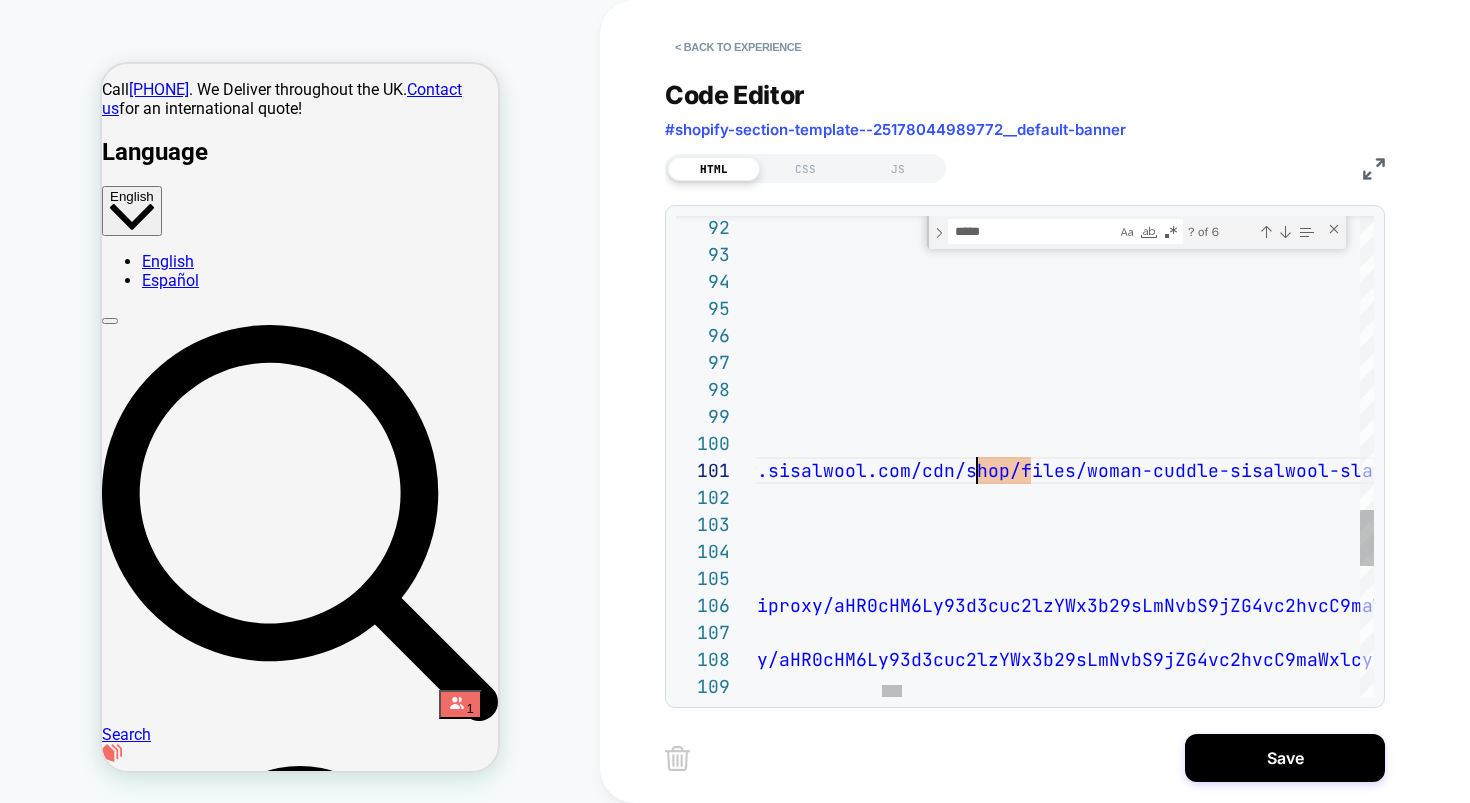 scroll, scrollTop: 0, scrollLeft: 7139, axis: horizontal 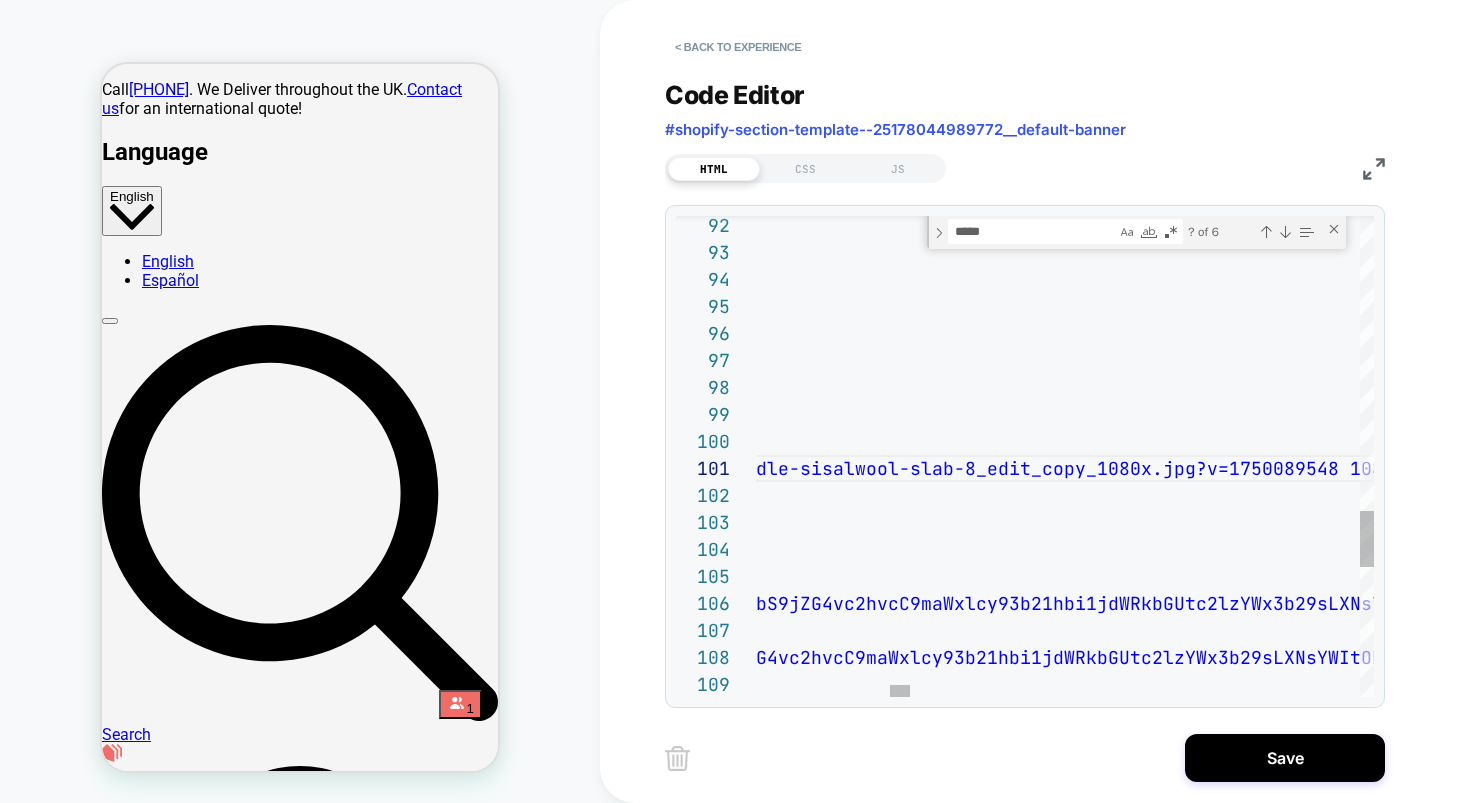 click on "/ lmiproxy / aHR0cHM6Ly93d3cuc2lzYWx3b29sLmNvbS9jZG4vc2hvcC9maW xlcy93b21hbi1jdWRkbGUtc2lzYWx3b29sLXNsYWItOF9lZGl0 X2NvcHlfMTA4MHguanBnP3Y9MTc1MDA4OTU0OCZ2c2x5b3JpZ3 BhZ2U9YUhSMGNITTZMeTkzZDNjdWMybHpZV3gzYjI5c0xtTnZi UzhfY0hKbGRtbGxkMTkwYUdWdFpWOXBaRDA9JnZzbHlhbGlhcz 04RDAxNzZfMg == ? vslynocookie = 1   1080w   540h , / lmiproxy / aHR0cHM6Ly93d3cuc2lzYWx3b29sLmNvbS9jZG4vc2hvcC9maW xlcy93b21hbi1jdWRkbGUtc2lzYWx3b29sLXNsYWItOF9lZGl0 X2NvcHlfMTI5NnguanBnP3Y9MTc1MDA4OTU0OCZ2c2x5b3JpZ3 BhZ2U9YUhSMGNITTZMeTkzZDNjdWMybHpZV3gzYjI5c0xtTnZi UzhfY0hKbGRtbGxkMTkwYUdWdFpWOXBaRDA9JnZzbHlhbGlhcz 04RDAxNzZfMg == ? vslynocookie = 1   1296w   648h , / lmiproxy / aHR0cHM6Ly93d3cuc2lzYWx3b29sLmNvbS9jZG4vc2hvcC9maW xlcy93b21hbi1jdWRkbGUtc2lzYWx3b29sLXNsYWItOF9lZGl0 X2NvcHlfMTUxMnguanBnP3Y9MTc1MDA4OTU0OCZ2c2x5b3JpZ3 BhZ2U9YUhSMGNITTZMeTkzZDNjdWMybHpZV3gzYjI5c0xtTnZi UzhfY0hKbGRtbGxkMTkwYUdWdFpWOXBaRDA9JnZzbHlhbGlhcz 04RDAxNzZfMg == ? vslynocookie = 1   1512w   756h , / lmiproxy / 04RDAxNzZfMg == ? vslynocookie = 1   1728w ," at bounding box center [9787, -239] 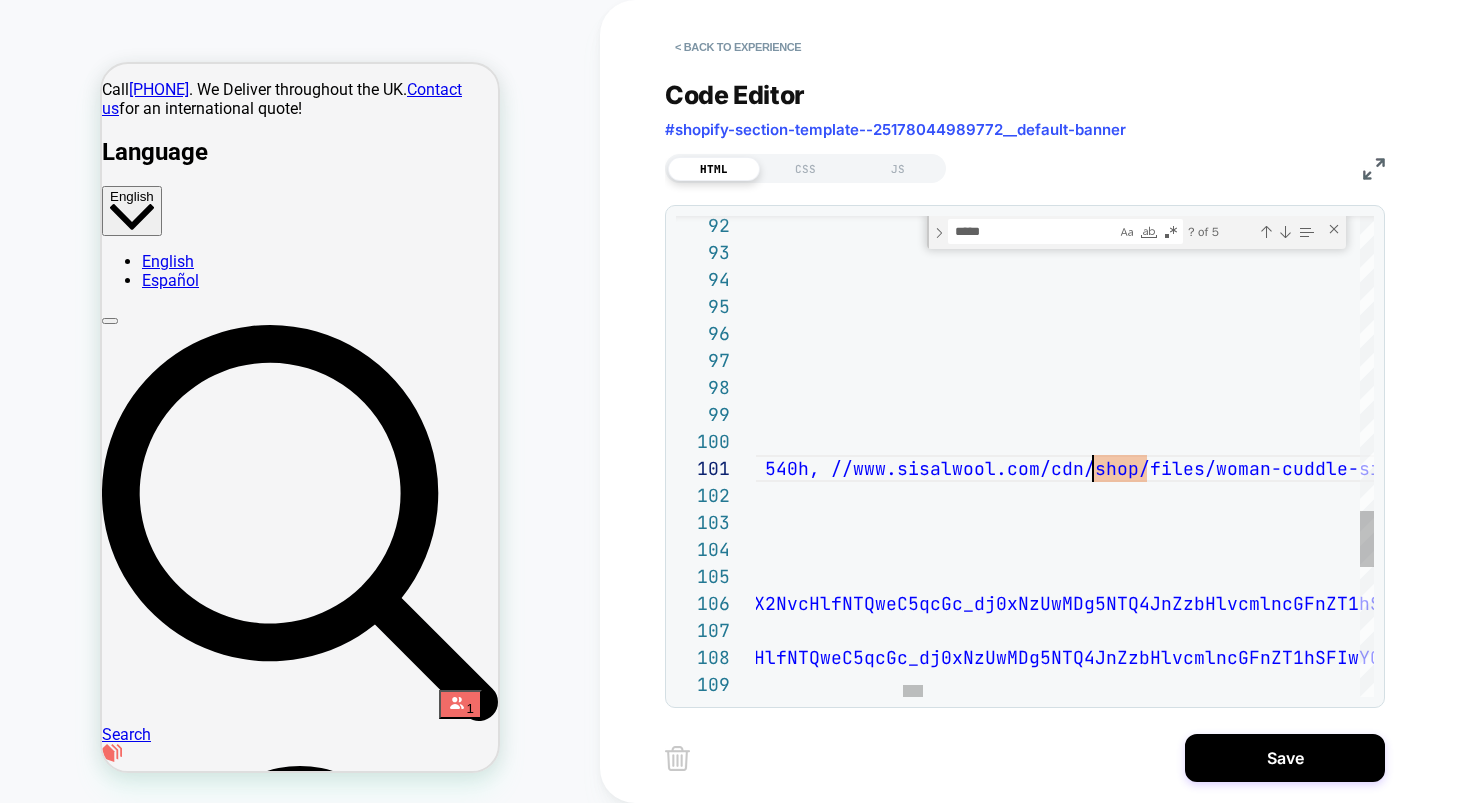 scroll, scrollTop: 0, scrollLeft: 8435, axis: horizontal 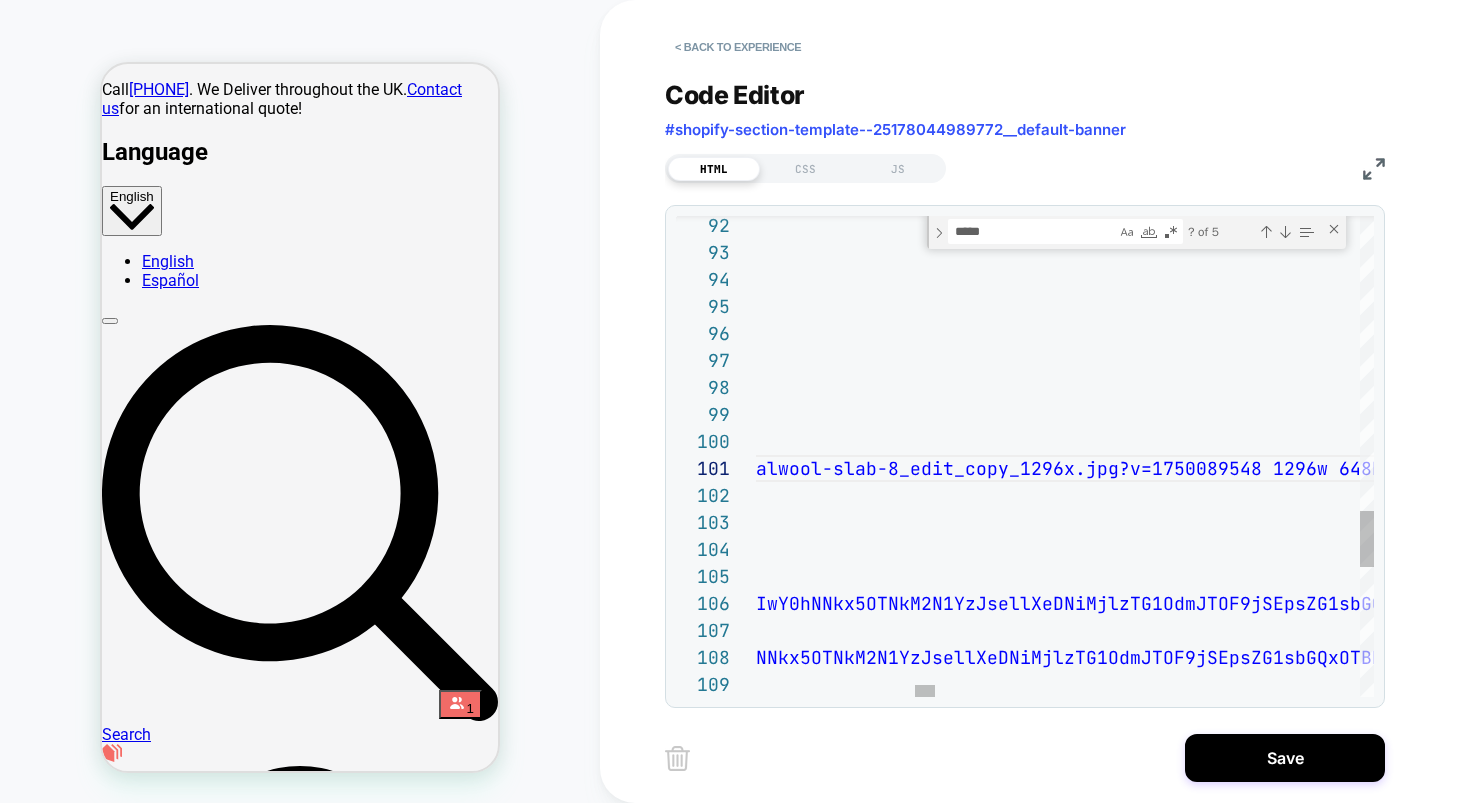 click on "/ lmiproxy / aHR0cHM6Ly93d3cuc2lzYWx3b29sLmNvbS9jZG4vc2hvcC9maW xlcy93b21hbi1jdWRkbGUtc2lzYWx3b29sLXNsYWItOF9lZGl0 X2NvcHlfMTA4MHguanBnP3Y9MTc1MDA4OTU0OCZ2c2x5b3JpZ3 BhZ2U9YUhSMGNITTZMeTkzZDNjdWMybHpZV3gzYjI5c0xtTnZi UzhfY0hKbGRtbGxkMTkwYUdWdFpWOXBaRDA9JnZzbHlhbGlhcz 04RDAxNzZfMg == ? vslynocookie = 1   1080w   540h , / lmiproxy / aHR0cHM6Ly93d3cuc2lzYWx3b29sLmNvbS9jZG4vc2hvcC9maW xlcy93b21hbi1jdWRkbGUtc2lzYWx3b29sLXNsYWItOF9lZGl0 X2NvcHlfMTI5NnguanBnP3Y9MTc1MDA4OTU0OCZ2c2x5b3JpZ3 BhZ2U9YUhSMGNITTZMeTkzZDNjdWMybHpZV3gzYjI5c0xtTnZi UzhfY0hKbGRtbGxkMTkwYUdWdFpWOXBaRDA9JnZzbHlhbGlhcz 04RDAxNzZfMg == ? vslynocookie = 1   1296w   648h , / lmiproxy / aHR0cHM6Ly93d3cuc2lzYWx3b29sLmNvbS9jZG4vc2hvcC9maW xlcy93b21hbi1jdWRkbGUtc2lzYWx3b29sLXNsYWItOF9lZGl0 X2NvcHlfMTUxMnguanBnP3Y9MTc1MDA4OTU0OCZ2c2x5b3JpZ3 BhZ2U9YUhSMGNITTZMeTkzZDNjdWMybHpZV3gzYjI5c0xtTnZi UzhfY0hKbGRtbGxkMTkwYUdWdFpWOXBaRDA9JnZzbHlhbGlhcz 04RDAxNzZfMg == ? vslynocookie = 1   1512w   756h , / lmiproxy / 04RDAxNzZfMg == ? vslynocookie = 1   1728w ," at bounding box center [8401, -239] 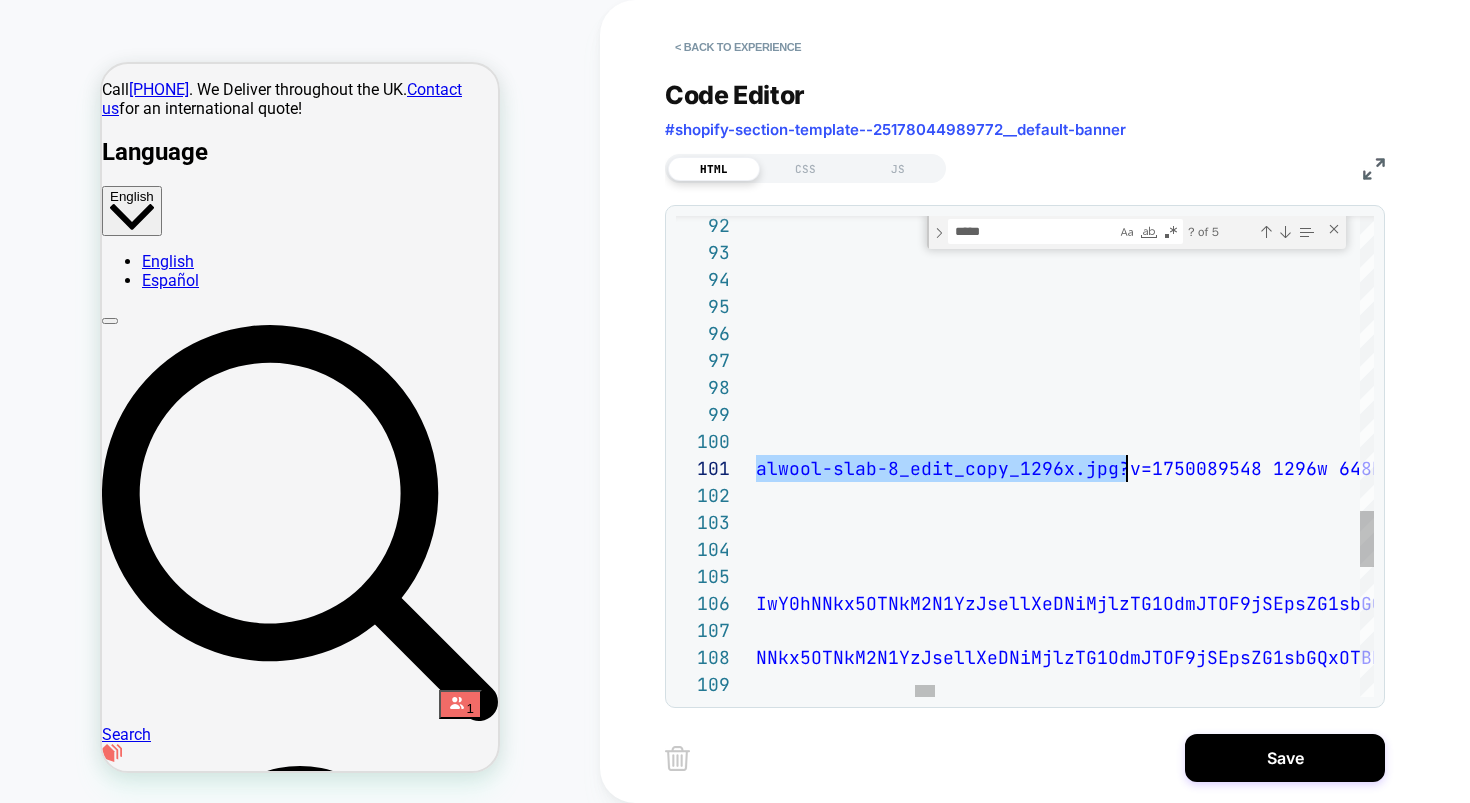scroll, scrollTop: 0, scrollLeft: 9202, axis: horizontal 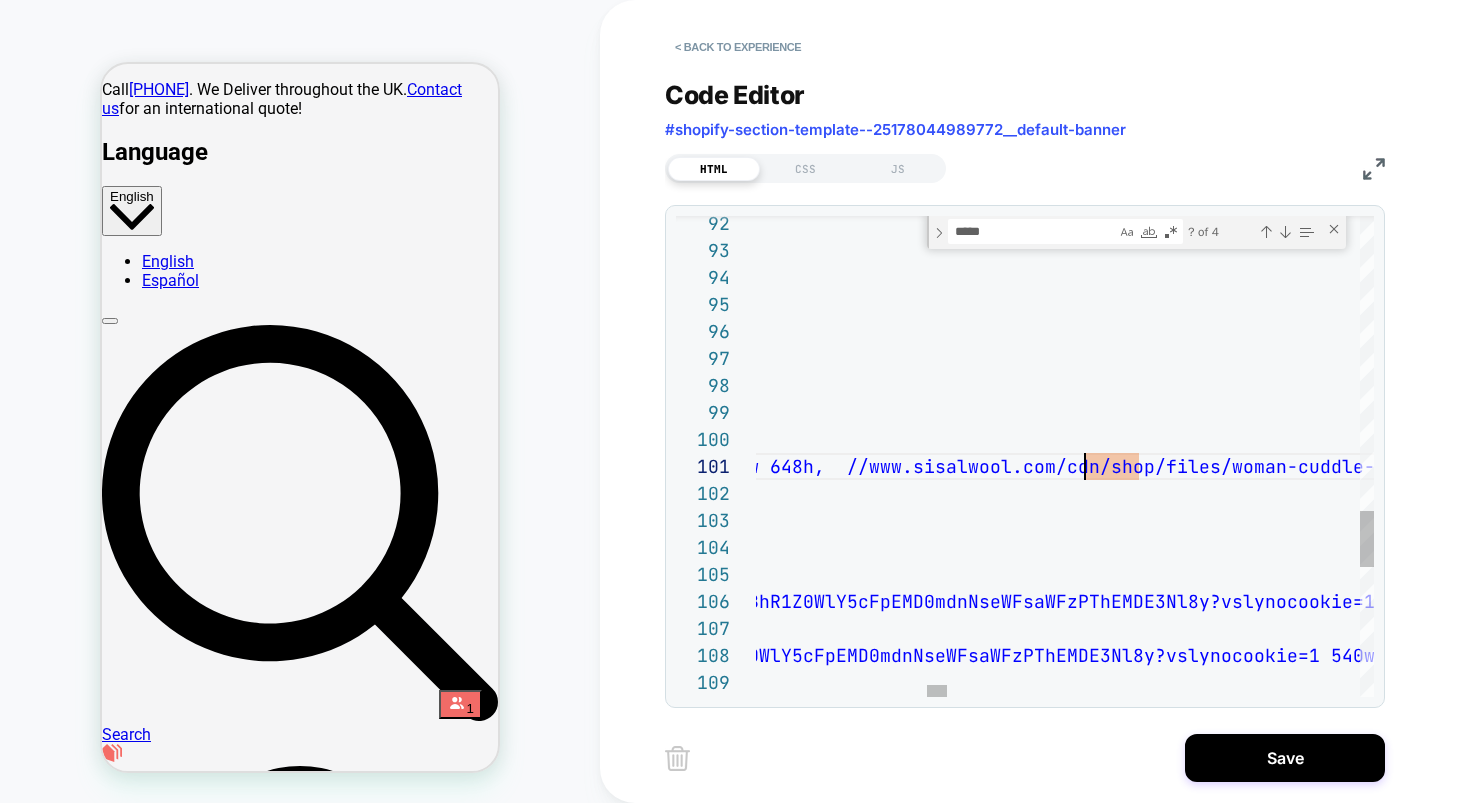 click on "/ lmiproxy / aHR0cHM6Ly93d3cuc2lzYWx3b29sLmNvbS9jZG4vc2hvcC9maW xlcy93b21hbi1jdWRkbGUtc2lzYWx3b29sLXNsYWItOF9lZGl0 X2NvcHlfMTA4MHguanBnP3Y9MTc1MDA4OTU0OCZ2c2x5b3JpZ3 BhZ2U9YUhSMGNITTZMeTkzZDNjdWMybHpZV3gzYjI5c0xtTnZi UzhfY0hKbGRtbGxkMTkwYUdWdFpWOXBaRDA9JnZzbHlhbGlhcz 04RDAxNzZfMg == ? vslynocookie = 1   1080w   540h , / lmiproxy / aHR0cHM6Ly93d3cuc2lzYWx3b29sLmNvbS9jZG4vc2hvcC9maW xlcy93b21hbi1jdWRkbGUtc2lzYWx3b29sLXNsYWItOF9lZGl0 X2NvcHlfMTI5NnguanBnP3Y9MTc1MDA4OTU0OCZ2c2x5b3JpZ3 BhZ2U9YUhSMGNITTZMeTkzZDNjdWMybHpZV3gzYjI5c0xtTnZi UzhfY0hKbGRtbGxkMTkwYUdWdFpWOXBaRDA9JnZzbHlhbGlhcz 04RDAxNzZfMg == ? vslynocookie = 1   1296w   648h , / lmiproxy / aHR0cHM6Ly93d3cuc2lzYWx3b29sLmNvbS9jZG4vc2hvcC9maW xlcy93b21hbi1jdWRkbGUtc2lzYWx3b29sLXNsYWItOF9lZGl0 X2NvcHlfMTUxMnguanBnP3Y9MTc1MDA4OTU0OCZ2c2x5b3JpZ3 BhZ2U9YUhSMGNITTZMeTkzZDNjdWMybHpZV3gzYjI5c0xtTnZi UzhfY0hKbGRtbGxkMTkwYUdWdFpWOXBaRDA9JnZzbHlhbGlhcz 04RDAxNzZfMg == ? vslynocookie = 1   1512w   756h , / lmiproxy / 04RDAxNzZfMg == ? vslynocookie = 1   1728w ," at bounding box center (7733, -241) 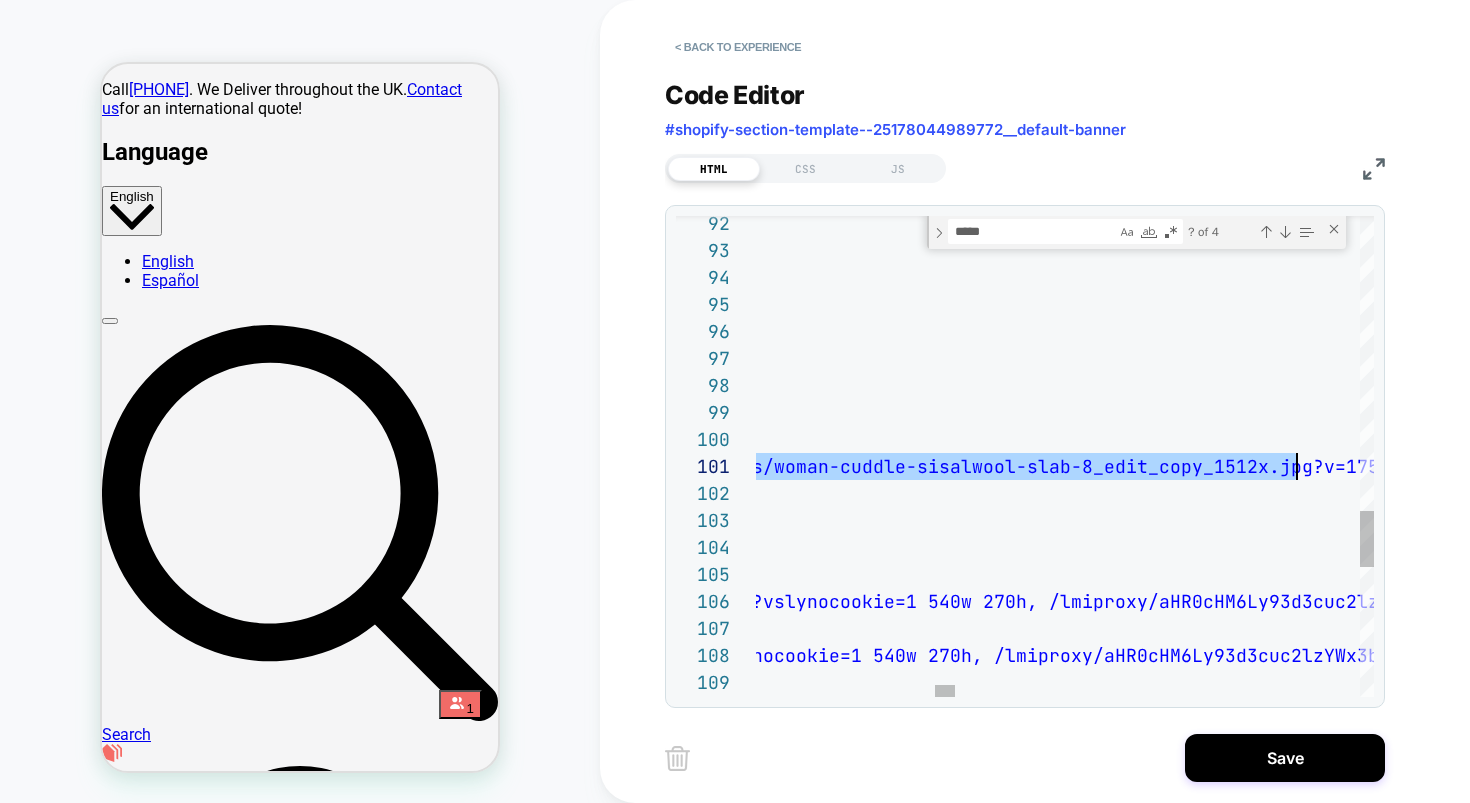 click on "/ lmiproxy / aHR0cHM6Ly93d3cuc2lzYWx3b29sLmNvbS9jZG4vc2hvcC9maW xlcy93b21hbi1jdWRkbGUtc2lzYWx3b29sLXNsYWItOF9lZGl0 X2NvcHlfMTA4MHguanBnP3Y9MTc1MDA4OTU0OCZ2c2x5b3JpZ3 BhZ2U9YUhSMGNITTZMeTkzZDNjdWMybHpZV3gzYjI5c0xtTnZi UzhfY0hKbGRtbGxkMTkwYUdWdFpWOXBaRDA9JnZzbHlhbGlhcz 04RDAxNzZfMg == ? vslynocookie = 1   1080w   540h , / lmiproxy / aHR0cHM6Ly93d3cuc2lzYWx3b29sLmNvbS9jZG4vc2hvcC9maW xlcy93b21hbi1jdWRkbGUtc2lzYWx3b29sLXNsYWItOF9lZGl0 X2NvcHlfMTI5NnguanBnP3Y9MTc1MDA4OTU0OCZ2c2x5b3JpZ3 BhZ2U9YUhSMGNITTZMeTkzZDNjdWMybHpZV3gzYjI5c0xtTnZi UzhfY0hKbGRtbGxkMTkwYUdWdFpWOXBaRDA9JnZzbHlhbGlhcz 04RDAxNzZfMg == ? vslynocookie = 1   1296w   648h , / lmiproxy / aHR0cHM6Ly93d3cuc2lzYWx3b29sLmNvbS9jZG4vc2hvcC9maW xlcy93b21hbi1jdWRkbGUtc2lzYWx3b29sLXNsYWItOF9lZGl0 X2NvcHlfMTUxMnguanBnP3Y9MTc1MDA4OTU0OCZ2c2x5b3JpZ3 BhZ2U9YUhSMGNITTZMeTkzZDNjdWMybHpZV3gzYjI5c0xtTnZi UzhfY0hKbGRtbGxkMTkwYUdWdFpWOXBaRDA9JnZzbHlhbGlhcz 04RDAxNzZfMg == ? vslynocookie = 1   1512w   756h , / lmiproxy / 04RDAxNzZfMg == ? vslynocookie = 1   1728w ," at bounding box center [7275, -241] 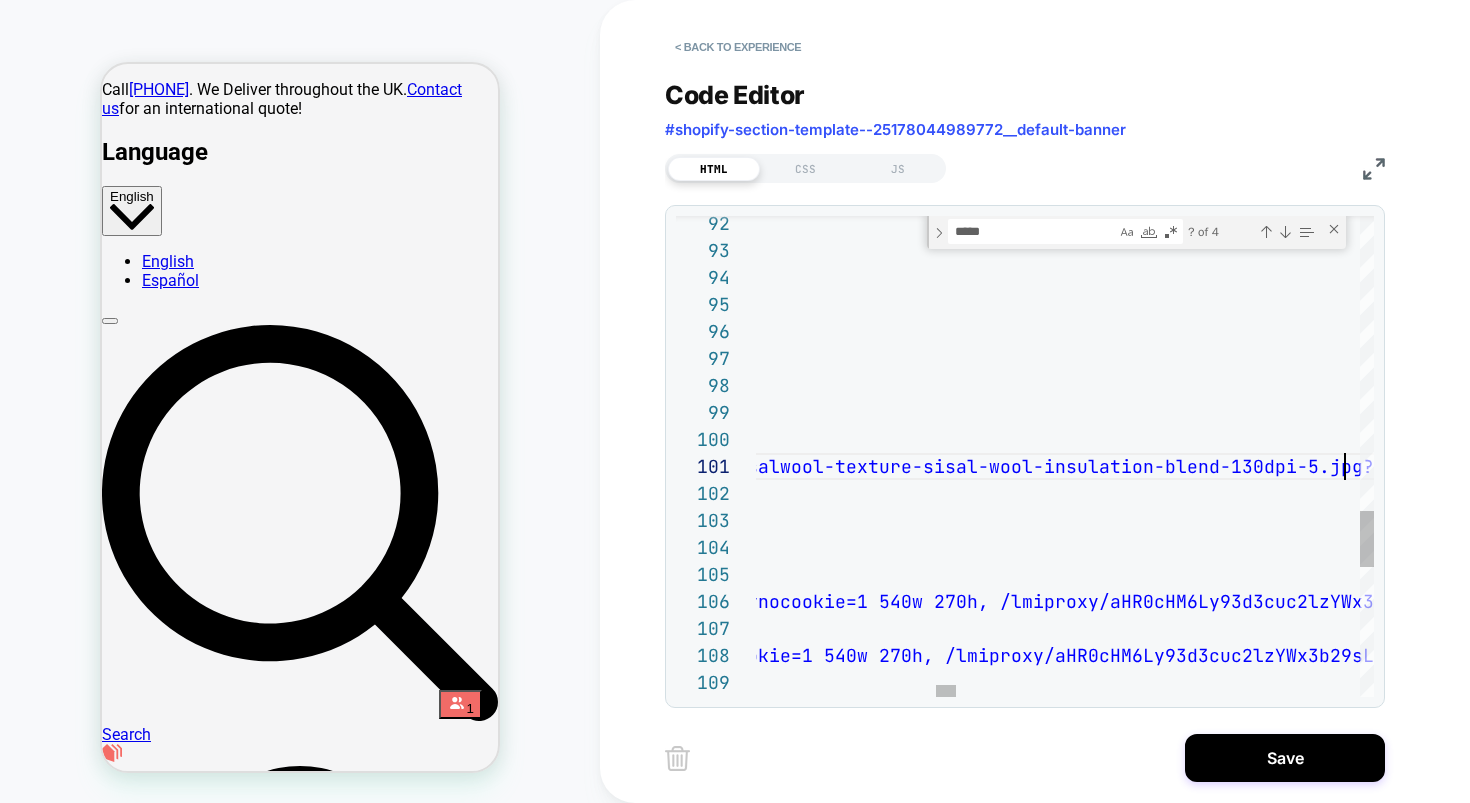 scroll, scrollTop: 0, scrollLeft: 9255, axis: horizontal 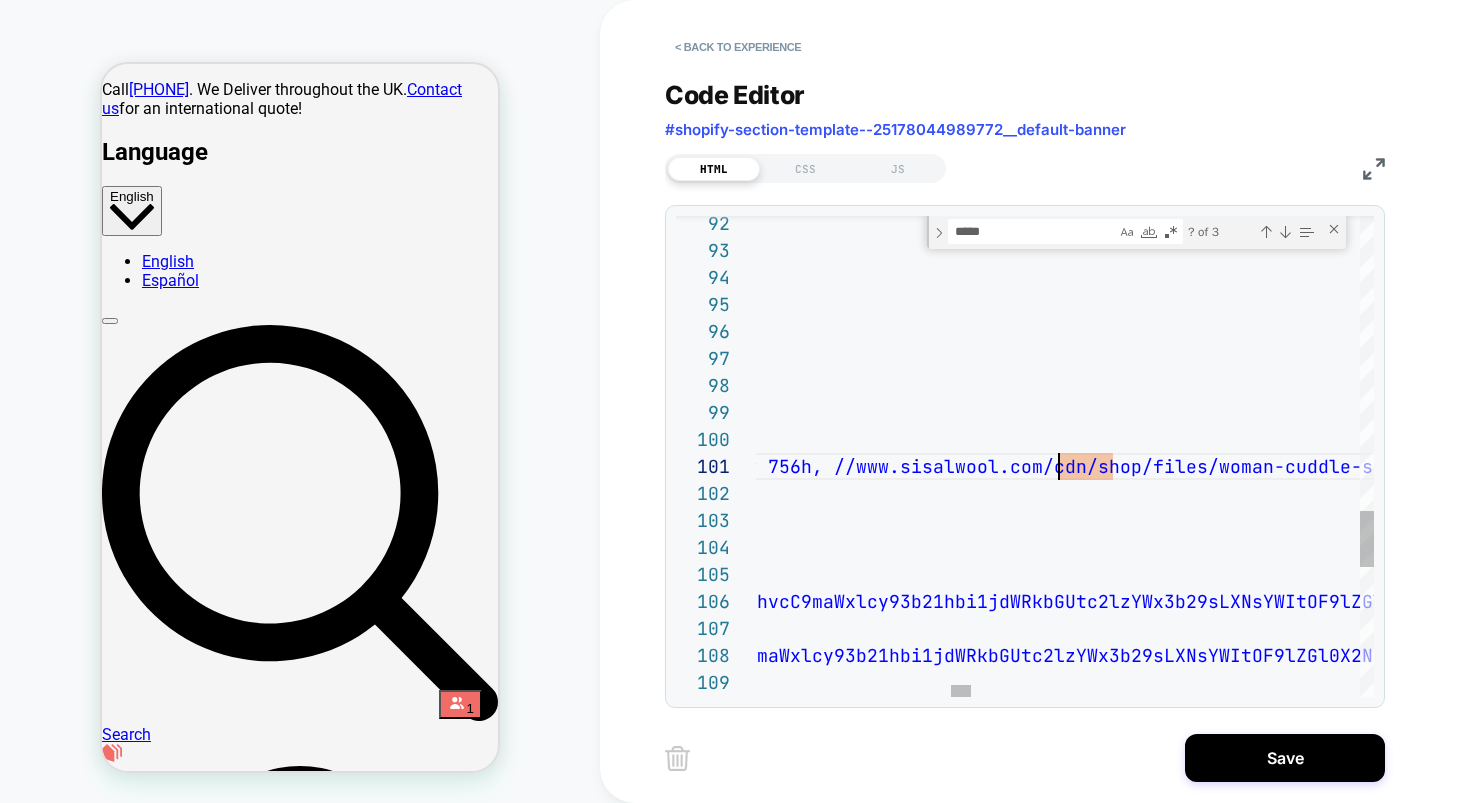 click on "/ lmiproxy / aHR0cHM6Ly93d3cuc2lzYWx3b29sLmNvbS9jZG4vc2hvcC9maW xlcy93b21hbi1jdWRkbGUtc2lzYWx3b29sLXNsYWItOF9lZGl0 X2NvcHlfMTA4MHguanBnP3Y9MTc1MDA4OTU0OCZ2c2x5b3JpZ3 BhZ2U9YUhSMGNITTZMeTkzZDNjdWMybHpZV3gzYjI5c0xtTnZi UzhfY0hKbGRtbGxkMTkwYUdWdFpWOXBaRDA9JnZzbHlhbGlhcz 04RDAxNzZfMg == ? vslynocookie = 1   1080w   540h , / lmiproxy / aHR0cHM6Ly93d3cuc2lzYWx3b29sLmNvbS9jZG4vc2hvcC9maW xlcy93b21hbi1jdWRkbGUtc2lzYWx3b29sLXNsYWItOF9lZGl0 X2NvcHlfMTI5NnguanBnP3Y9MTc1MDA4OTU0OCZ2c2x5b3JpZ3 BhZ2U9YUhSMGNITTZMeTkzZDNjdWMybHpZV3gzYjI5c0xtTnZi UzhfY0hKbGRtbGxkMTkwYUdWdFpWOXBaRDA9JnZzbHlhbGlhcz 04RDAxNzZfMg == ? vslynocookie = 1   1296w   648h , / lmiproxy / aHR0cHM6Ly93d3cuc2lzYWx3b29sLmNvbS9jZG4vc2hvcC9maW xlcy93b21hbi1jdWRkbGUtc2lzYWx3b29sLXNsYWItOF9lZGl0 X2NvcHlfMTUxMnguanBnP3Y9MTc1MDA4OTU0OCZ2c2x5b3JpZ3 BhZ2U9YUhSMGNITTZMeTkzZDNjdWMybHpZV3gzYjI5c0xtTnZi UzhfY0hKbGRtbGxkMTkwYUdWdFpWOXBaRDA9JnZzbHlhbGlhcz 04RDAxNzZfMg == ? vslynocookie = 1   1512w   756h , / lmiproxy / 04RDAxNzZfMg == ? vslynocookie = 1   1728w ," at bounding box center [490032, 497720] 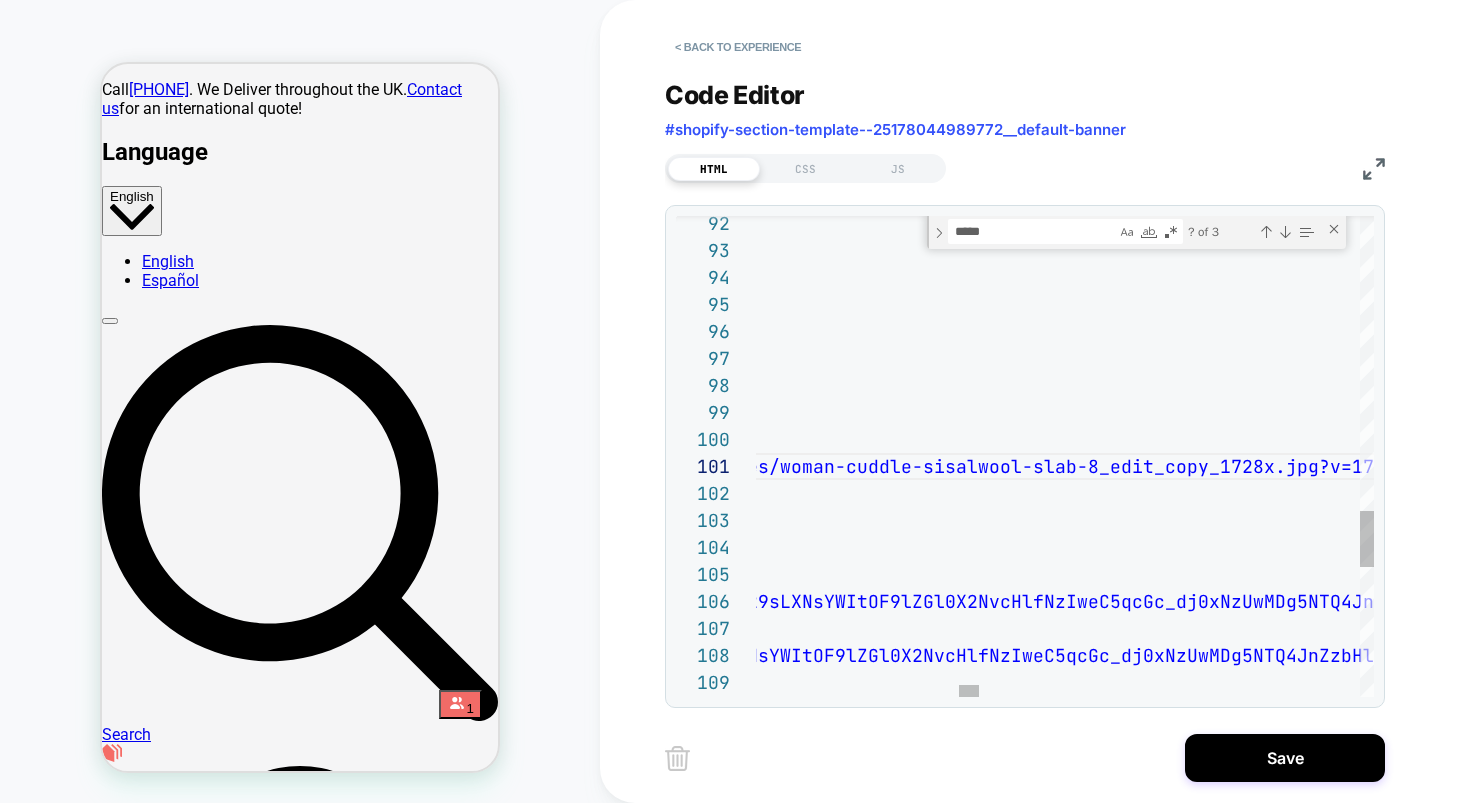 click on "/ lmiproxy / aHR0cHM6Ly93d3cuc2lzYWx3b29sLmNvbS9jZG4vc2hvcC9maW xlcy93b21hbi1jdWRkbGUtc2lzYWx3b29sLXNsYWItOF9lZGl0 X2NvcHlfMTA4MHguanBnP3Y9MTc1MDA4OTU0OCZ2c2x5b3JpZ3 BhZ2U9YUhSMGNITTZMeTkzZDNjdWMybHpZV3gzYjI5c0xtTnZi UzhfY0hKbGRtbGxkMTkwYUdWdFpWOXBaRDA9JnZzbHlhbGlhcz 04RDAxNzZfMg == ? vslynocookie = 1   1080w   540h , / lmiproxy / aHR0cHM6Ly93d3cuc2lzYWx3b29sLmNvbS9jZG4vc2hvcC9maW xlcy93b21hbi1jdWRkbGUtc2lzYWx3b29sLXNsYWItOF9lZGl0 X2NvcHlfMTI5NnguanBnP3Y9MTc1MDA4OTU0OCZ2c2x5b3JpZ3 BhZ2U9YUhSMGNITTZMeTkzZDNjdWMybHpZV3gzYjI5c0xtTnZi UzhfY0hKbGRtbGxkMTkwYUdWdFpWOXBaRDA9JnZzbHlhbGlhcz 04RDAxNzZfMg == ? vslynocookie = 1   1296w   648h , / lmiproxy / aHR0cHM6Ly93d3cuc2lzYWx3b29sLmNvbS9jZG4vc2hvcC9maW xlcy93b21hbi1jdWRkbGUtc2lzYWx3b29sLXNsYWItOF9lZGl0 X2NvcHlfMTUxMnguanBnP3Y9MTc1MDA4OTU0OCZ2c2x5b3JpZ3 BhZ2U9YUhSMGNITTZMeTkzZDNjdWMybHpZV3gzYjI5c0xtTnZi UzhfY0hKbGRtbGxkMTkwYUdWdFpWOXBaRDA9JnZzbHlhbGlhcz 04RDAxNzZfMg == ? vslynocookie = 1   1512w   756h , / lmiproxy / 04RDAxNzZfMg == ? vslynocookie = 1   1728w ," at bounding box center (5972, -241) 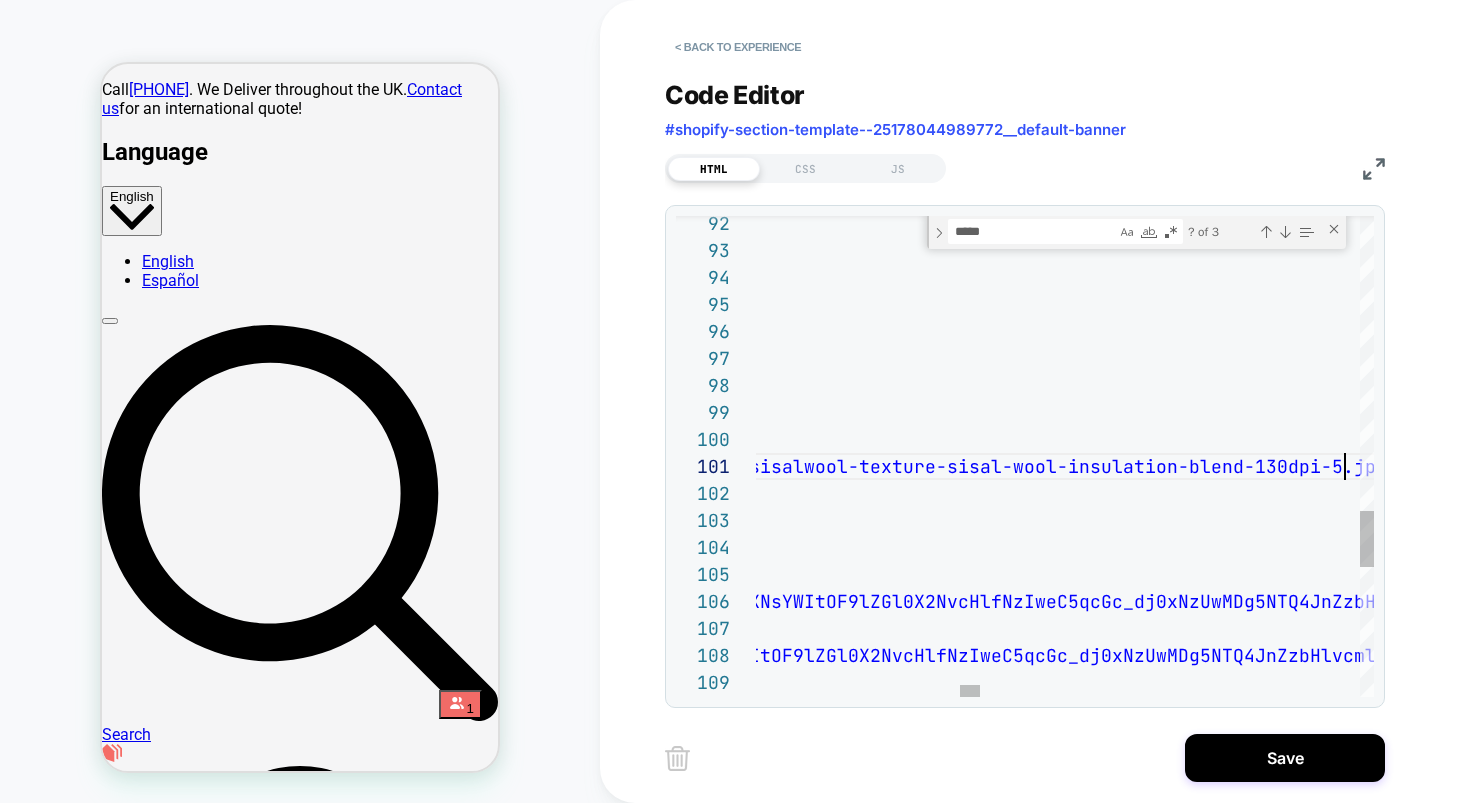 scroll, scrollTop: 0, scrollLeft: 8056, axis: horizontal 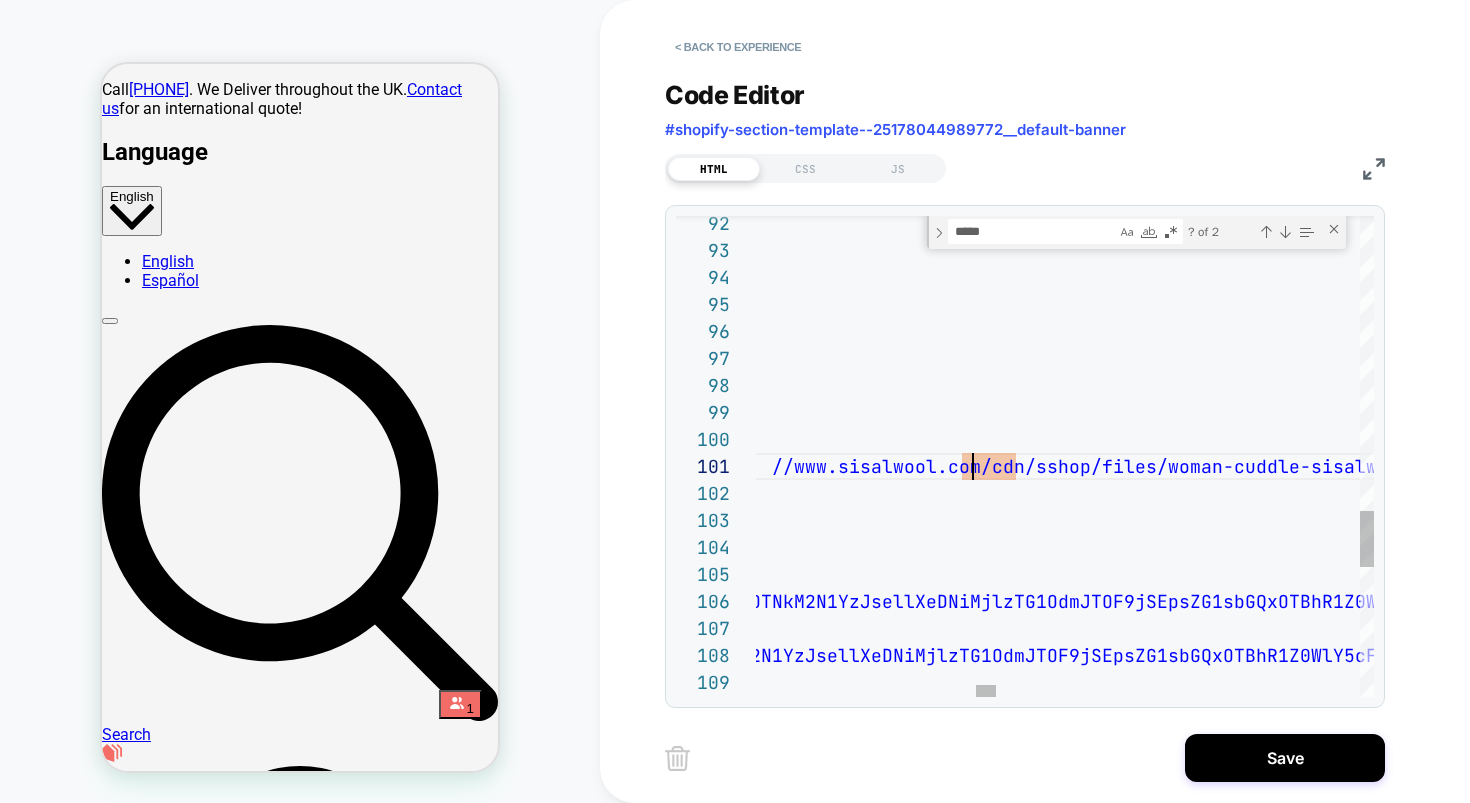 click on "shop/files/woman-cuddle-sisalwool-slab-8_edit_copy_" at bounding box center (1327, 466) 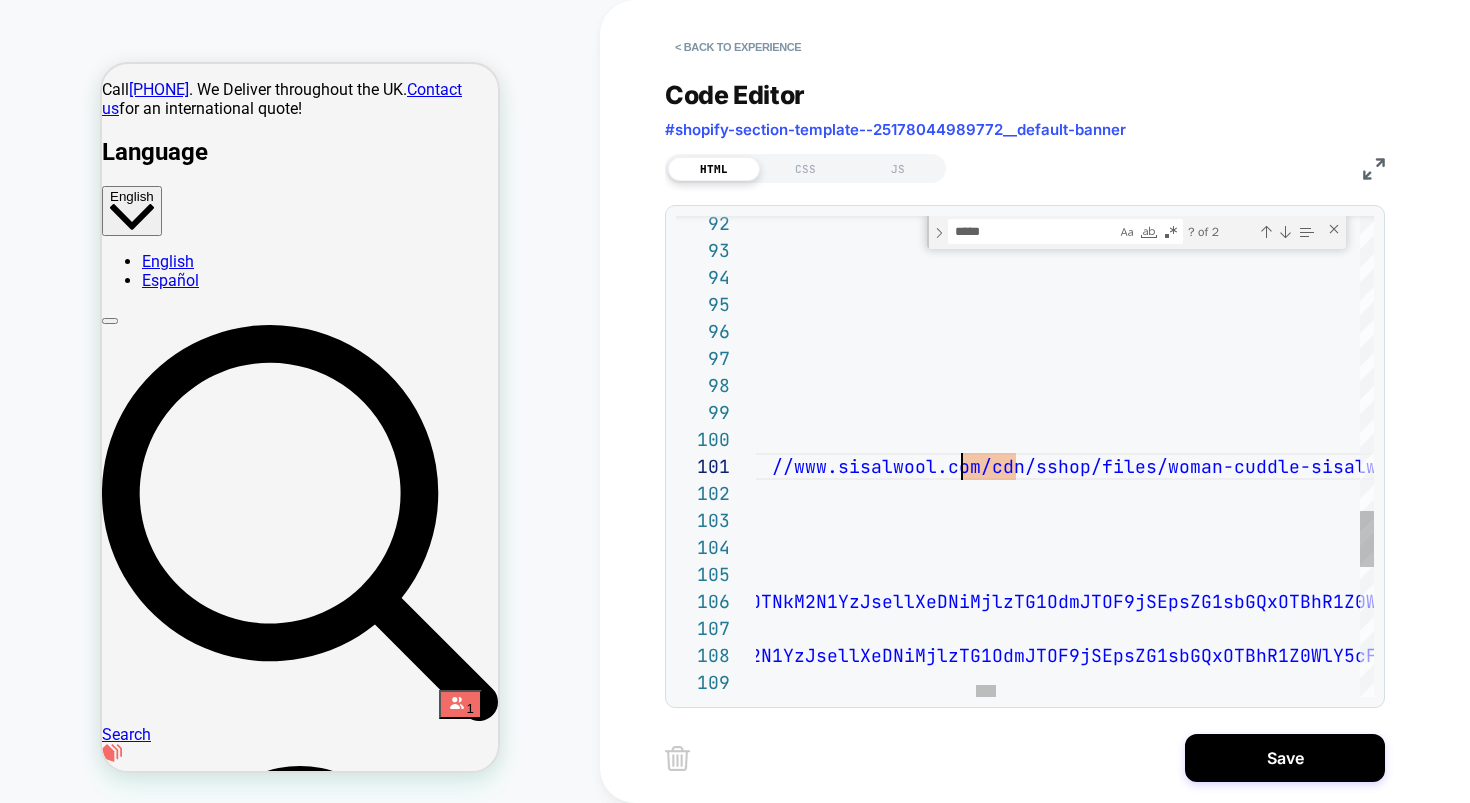 scroll, scrollTop: 0, scrollLeft: 7527, axis: horizontal 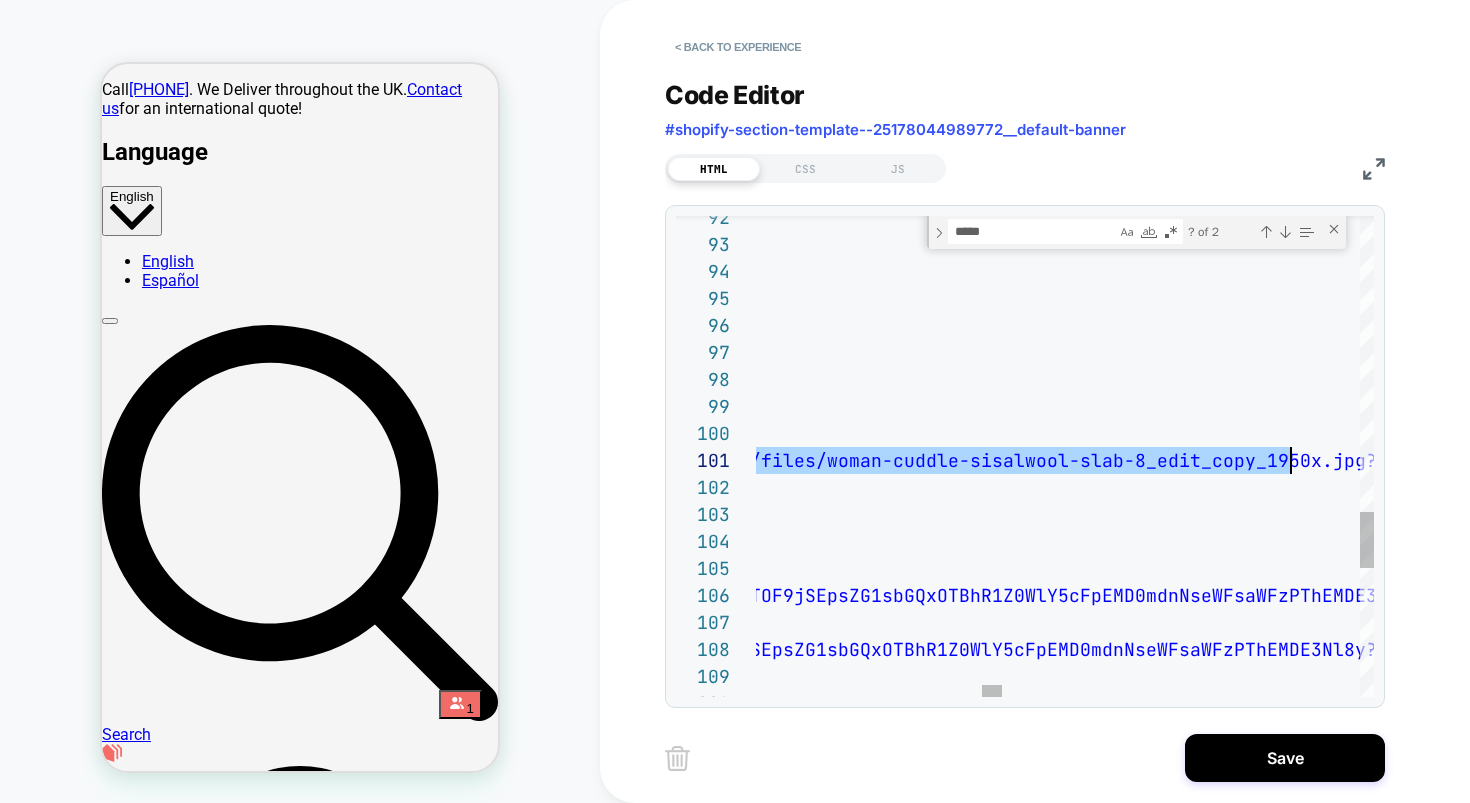 click on "/ lmiproxy / aHR0cHM6Ly93d3cuc2lzYWx3b29sLmNvbS9jZG4vc2hvcC9maW xlcy93b21hbi1jdWRkbGUtc2lzYWx3b29sLXNsYWItOF9lZGl0 X2NvcHlfMTA4MHguanBnP3Y9MTc1MDA4OTU0OCZ2c2x5b3JpZ3 BhZ2U9YUhSMGNITTZMeTkzZDNjdWMybHpZV3gzYjI5c0xtTnZi UzhfY0hKbGRtbGxkMTkwYUdWdFpWOXBaRDA9JnZzbHlhbGlhcz 04RDAxNzZfMg == ? vslynocookie = 1   1080w   540h , / lmiproxy / aHR0cHM6Ly93d3cuc2lzYWx3b29sLmNvbS9jZG4vc2hvcC9maW xlcy93b21hbi1jdWRkbGUtc2lzYWx3b29sLXNsYWItOF9lZGl0 X2NvcHlfMTI5NnguanBnP3Y9MTc1MDA4OTU0OCZ2c2x5b3JpZ3 BhZ2U9YUhSMGNITTZMeTkzZDNjdWMybHpZV3gzYjI5c0xtTnZi UzhfY0hKbGRtbGxkMTkwYUdWdFpWOXBaRDA9JnZzbHlhbGlhcz 04RDAxNzZfMg == ? vslynocookie = 1   1296w   648h , / lmiproxy / aHR0cHM6Ly93d3cuc2lzYWx3b29sLmNvbS9jZG4vc2hvcC9maW xlcy93b21hbi1jdWRkbGUtc2lzYWx3b29sLXNsYWItOF9lZGl0 X2NvcHlfMTUxMnguanBnP3Y9MTc1MDA4OTU0OCZ2c2x5b3JpZ3 BhZ2U9YUhSMGNITTZMeTkzZDNjdWMybHpZV3gzYjI5c0xtTnZi UzhfY0hKbGRtbGxkMTkwYUdWdFpWOXBaRDA9JnZzbHlhbGlhcz 04RDAxNzZfMg == ? vslynocookie = 1   1512w   756h , / lmiproxy / 04RDAxNzZfMg == ? vslynocookie = 1   1728w ," at bounding box center (4677, -247) 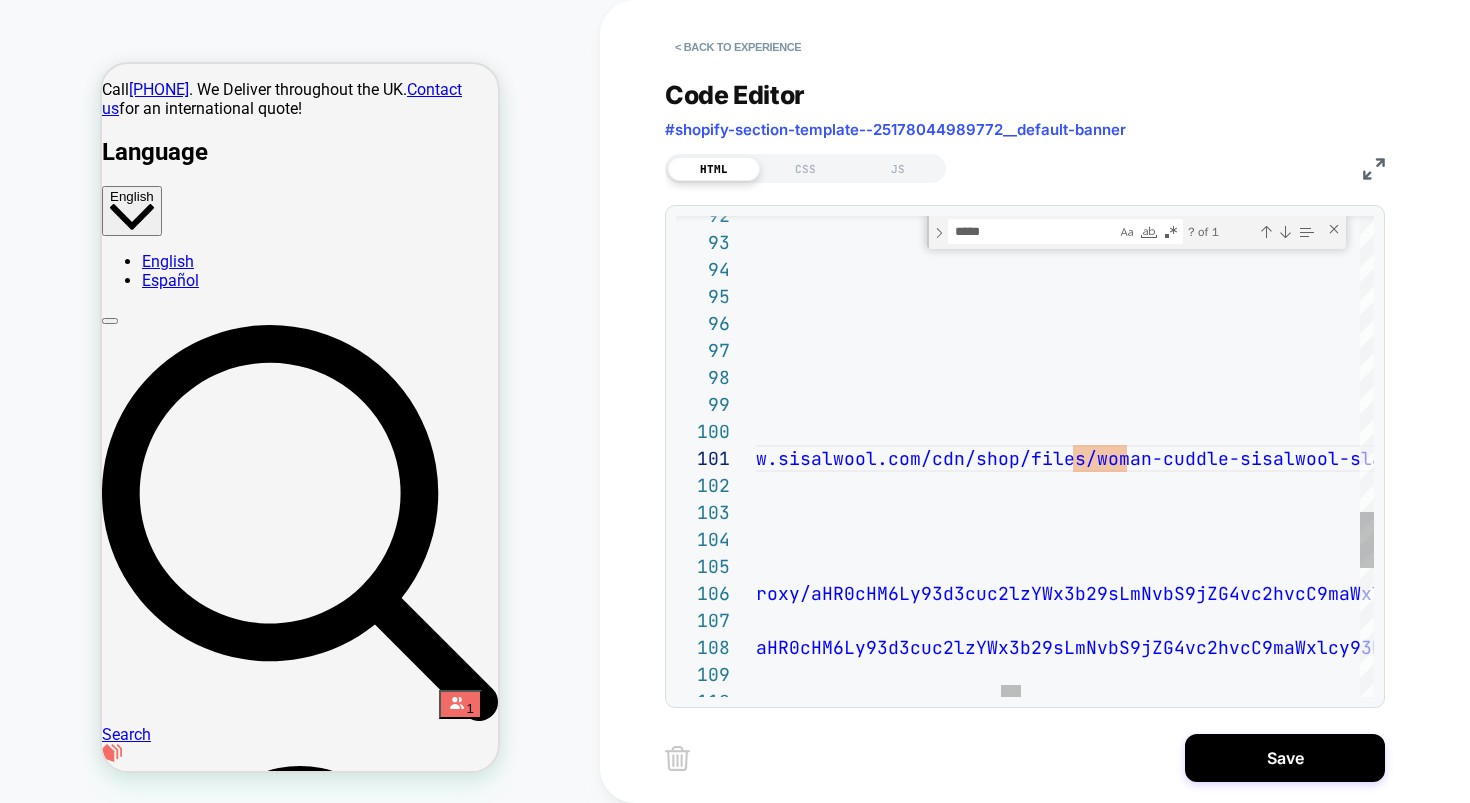 scroll, scrollTop: 0, scrollLeft: 6155, axis: horizontal 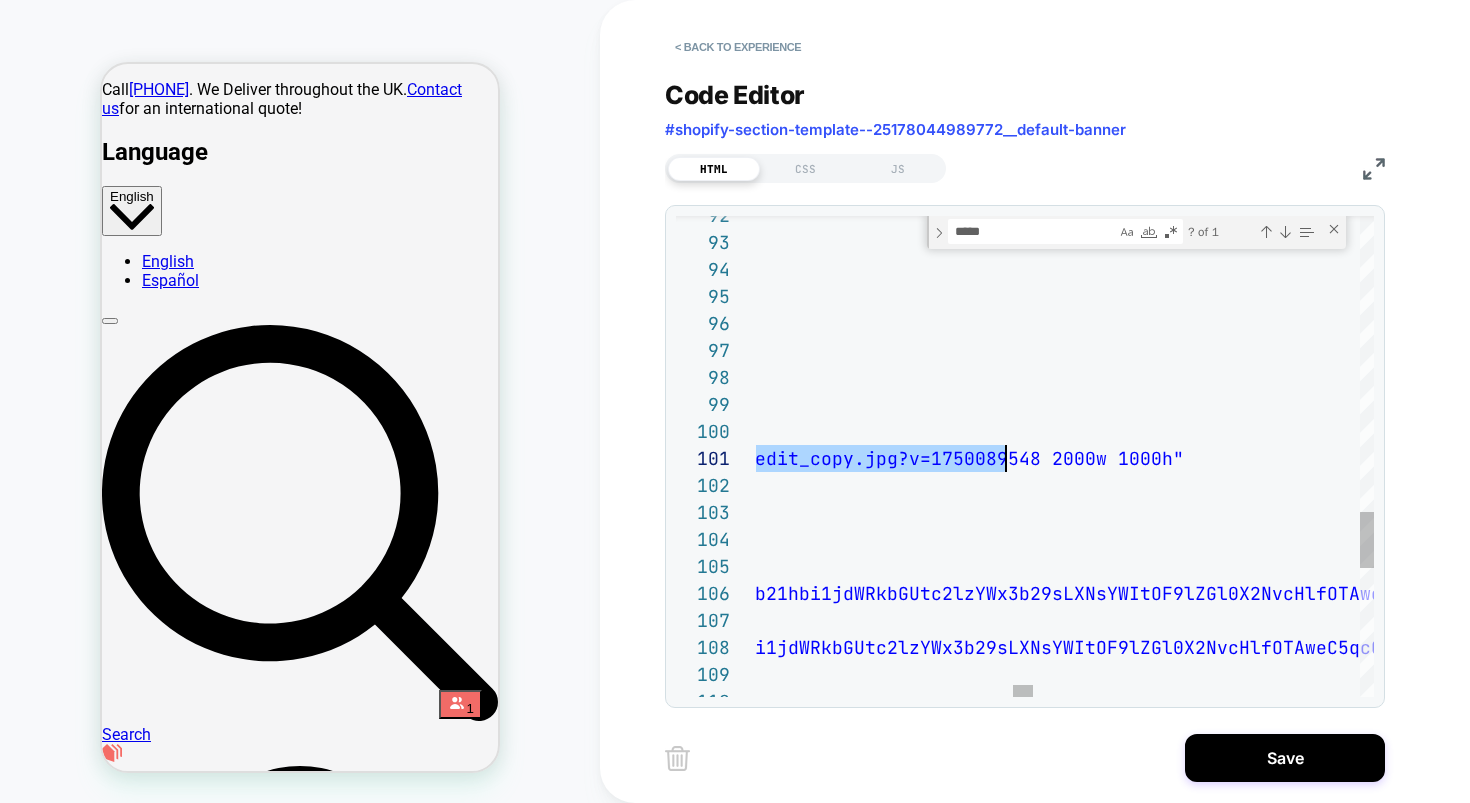 click on "48 2000w 1000h"" at bounding box center [1101, 458] 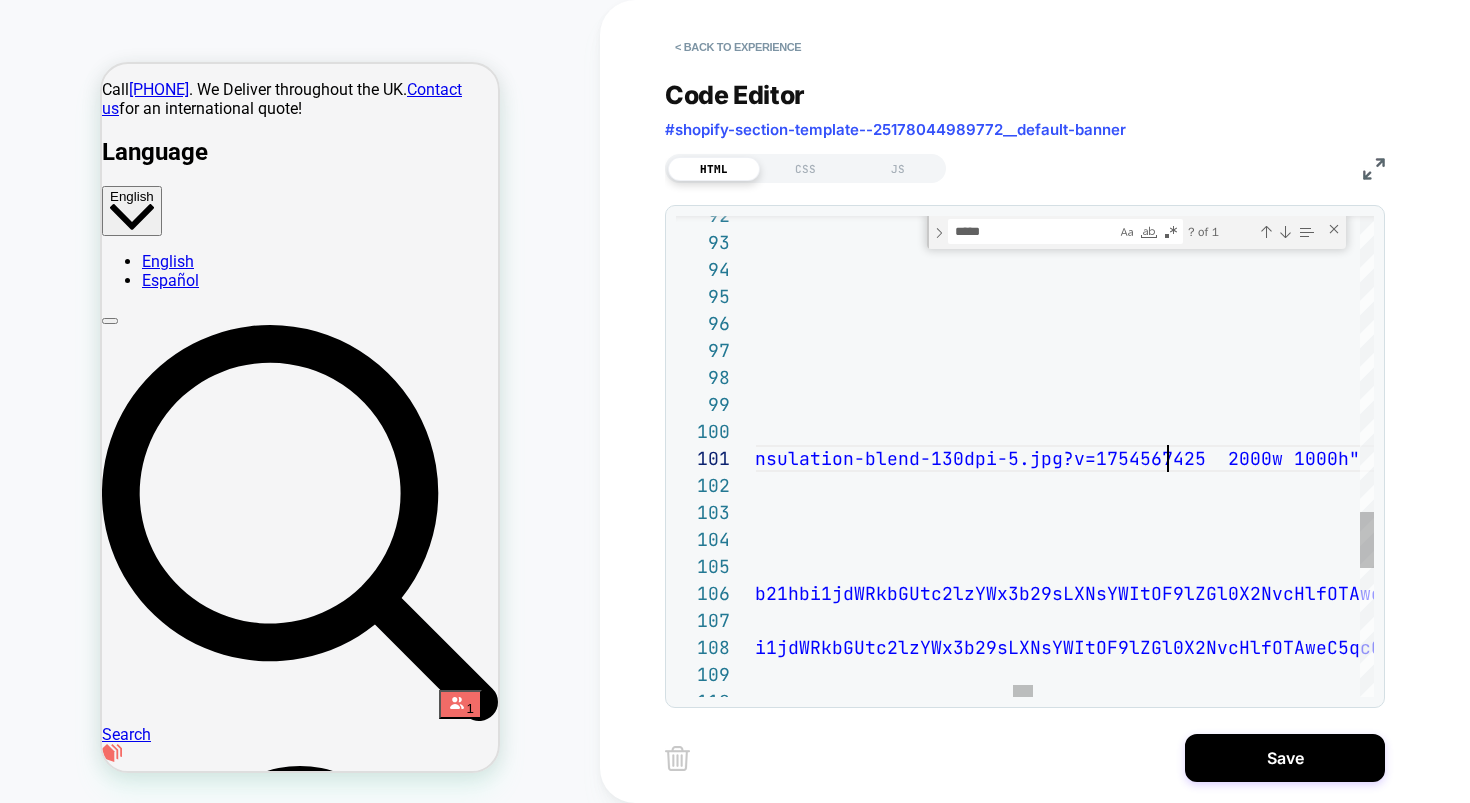 scroll, scrollTop: 0, scrollLeft: 5550, axis: horizontal 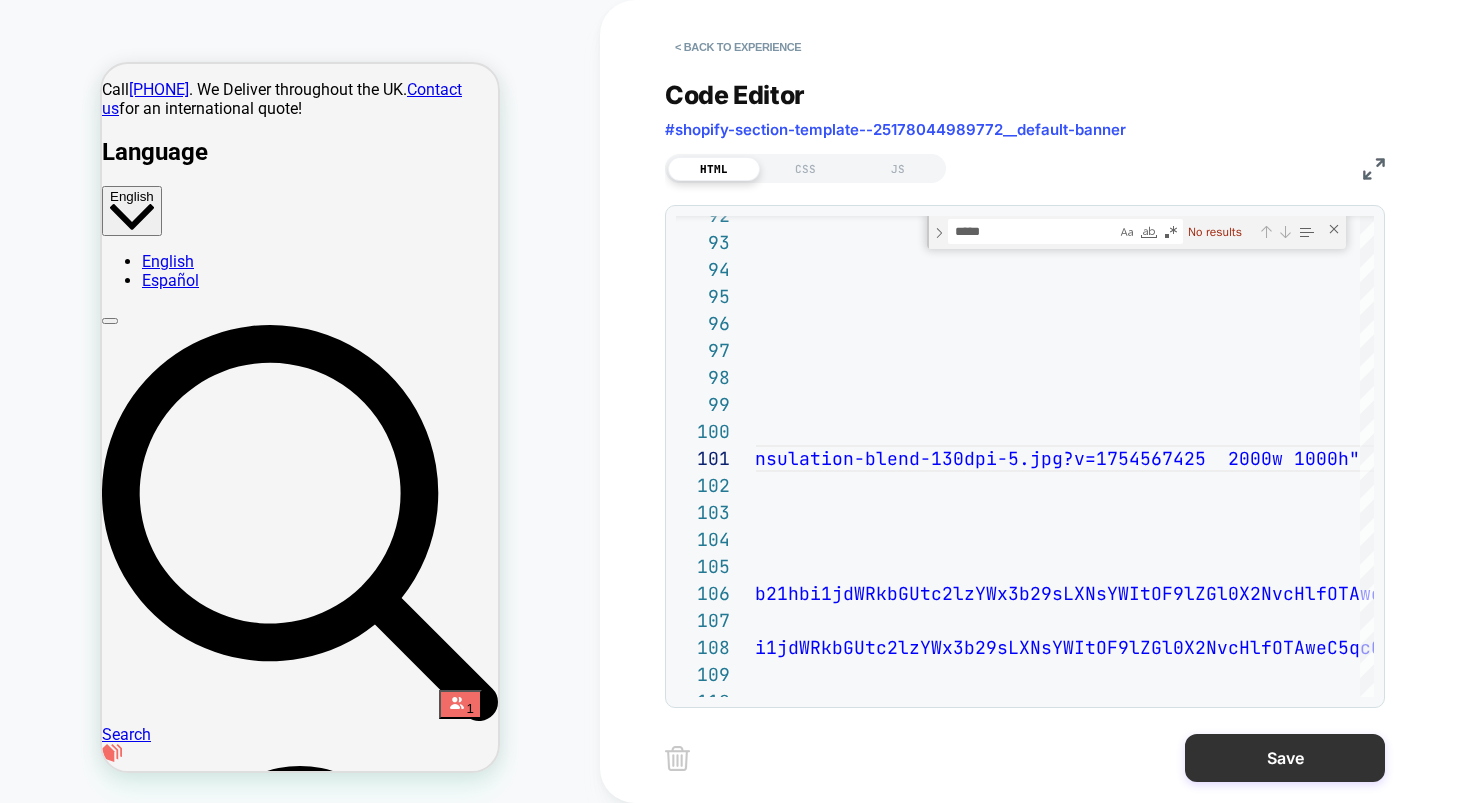 click on "Save" at bounding box center (1285, 758) 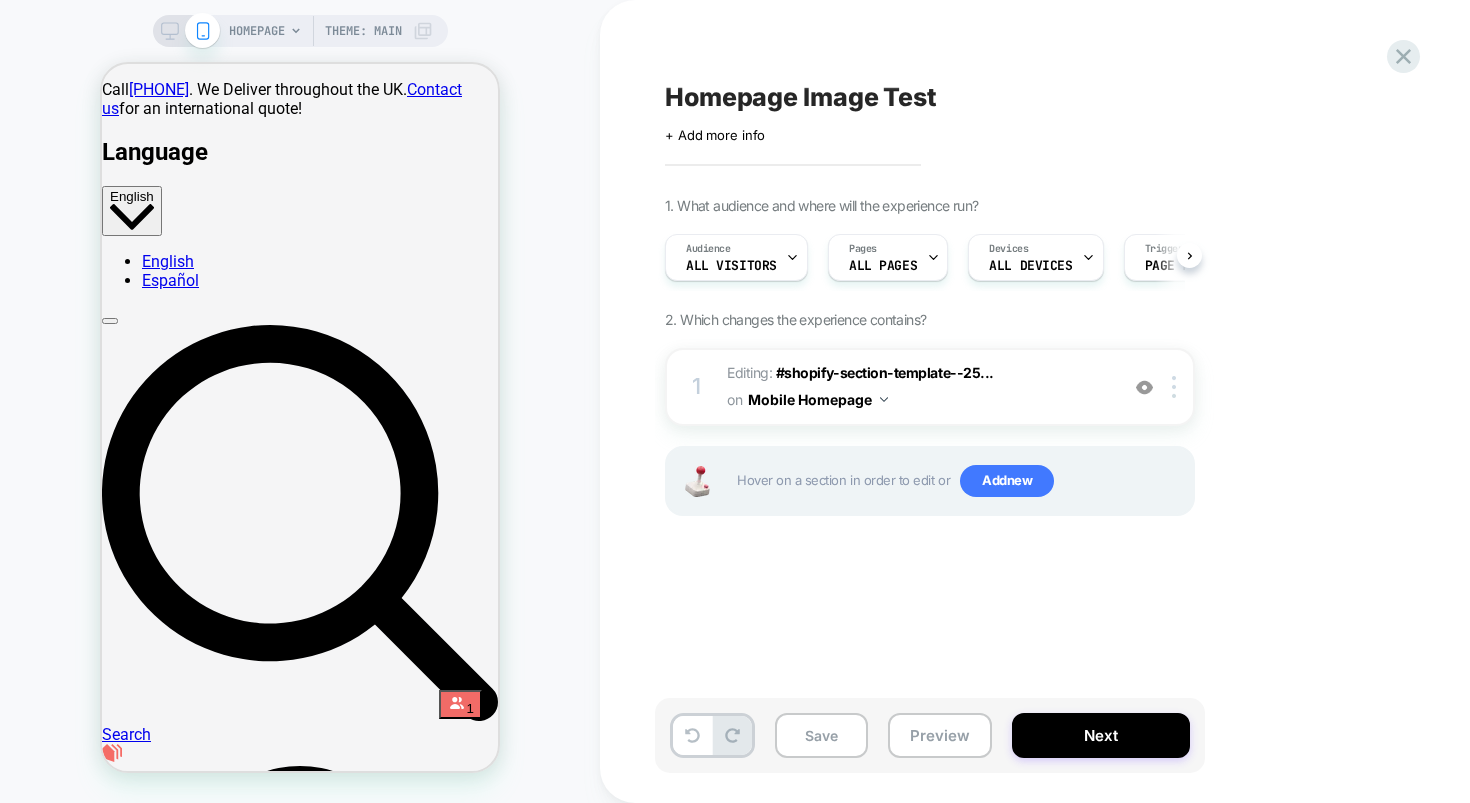 scroll, scrollTop: 0, scrollLeft: 1, axis: horizontal 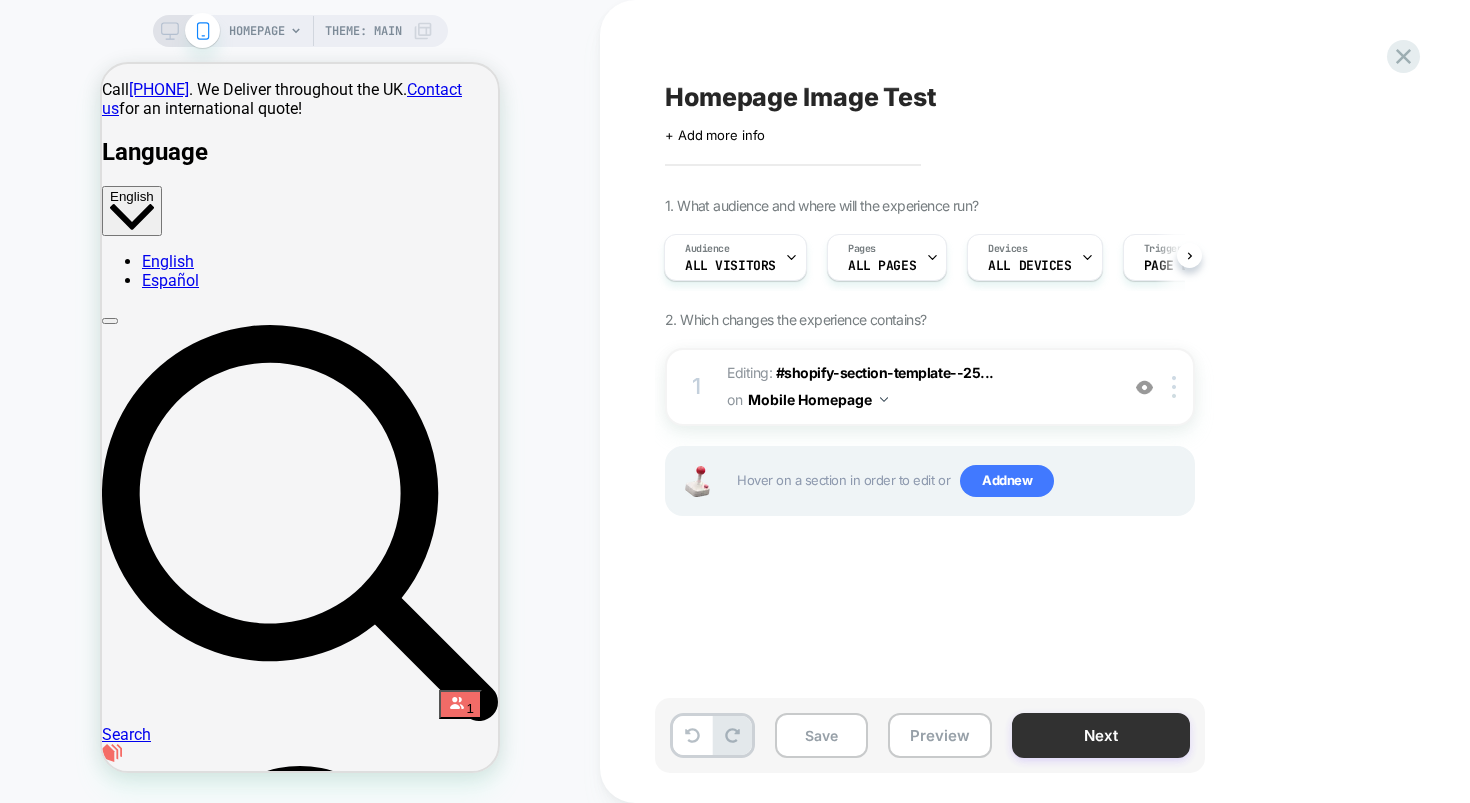 click on "Next" at bounding box center [1101, 735] 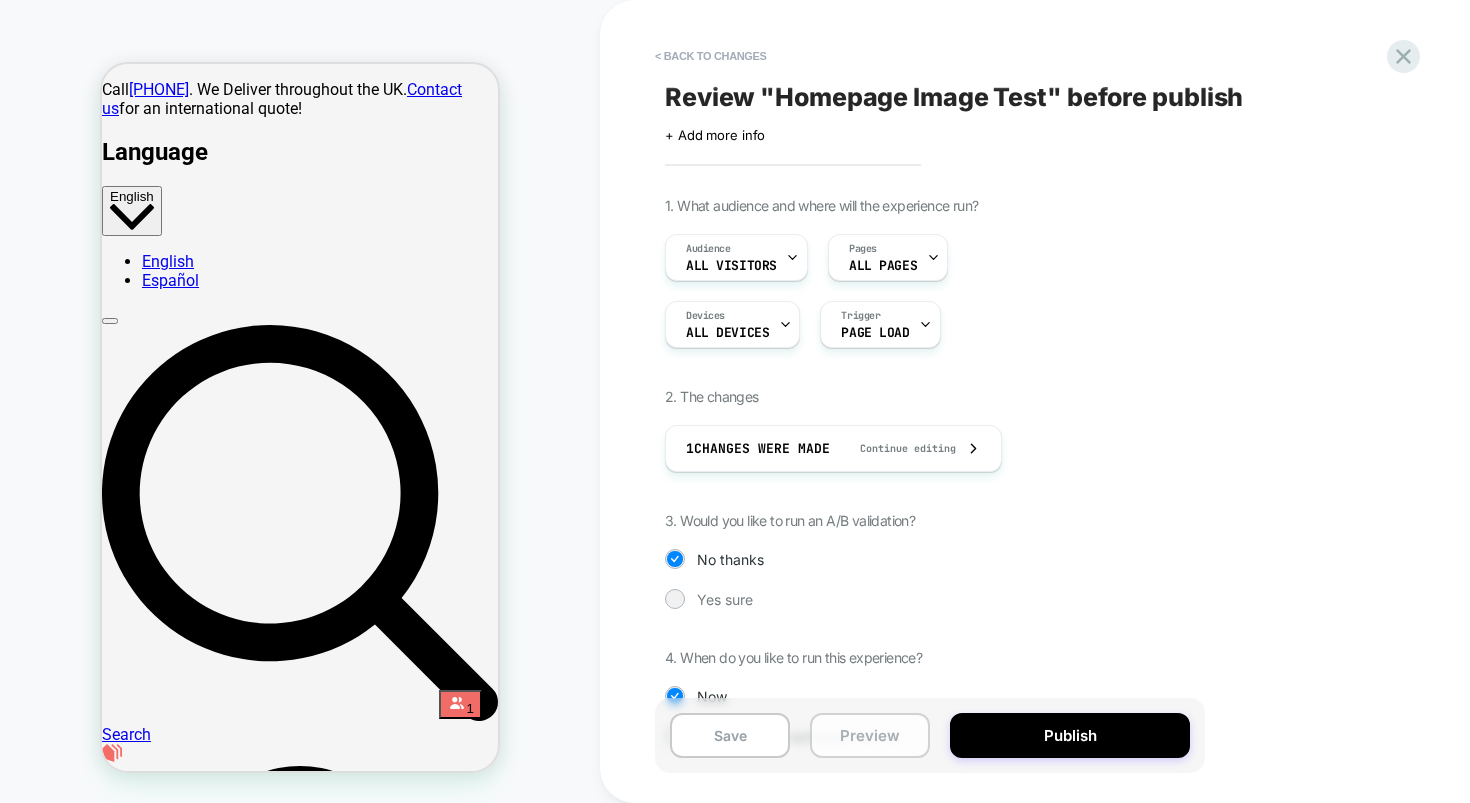 click on "Preview" at bounding box center (870, 735) 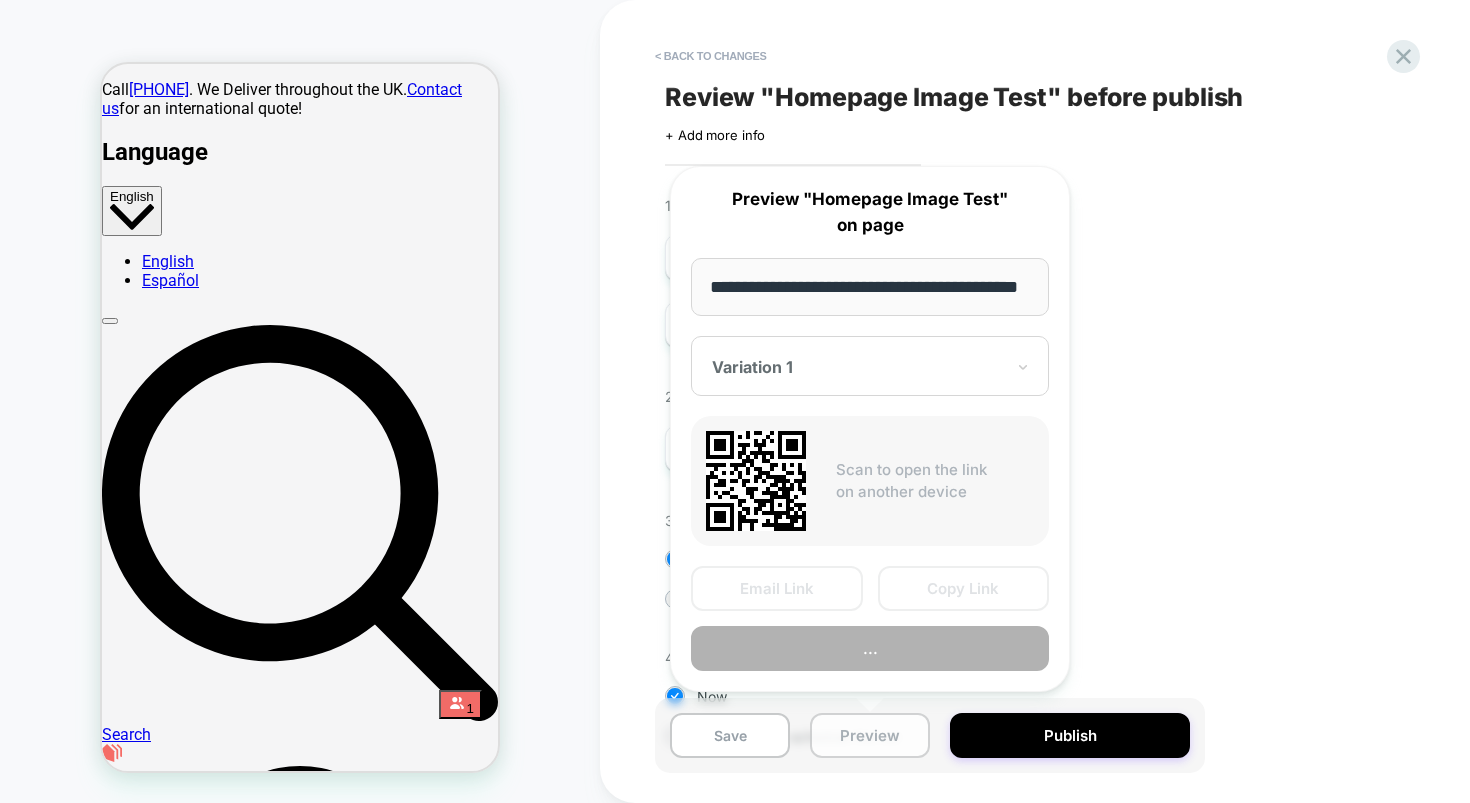 scroll, scrollTop: 0, scrollLeft: 61, axis: horizontal 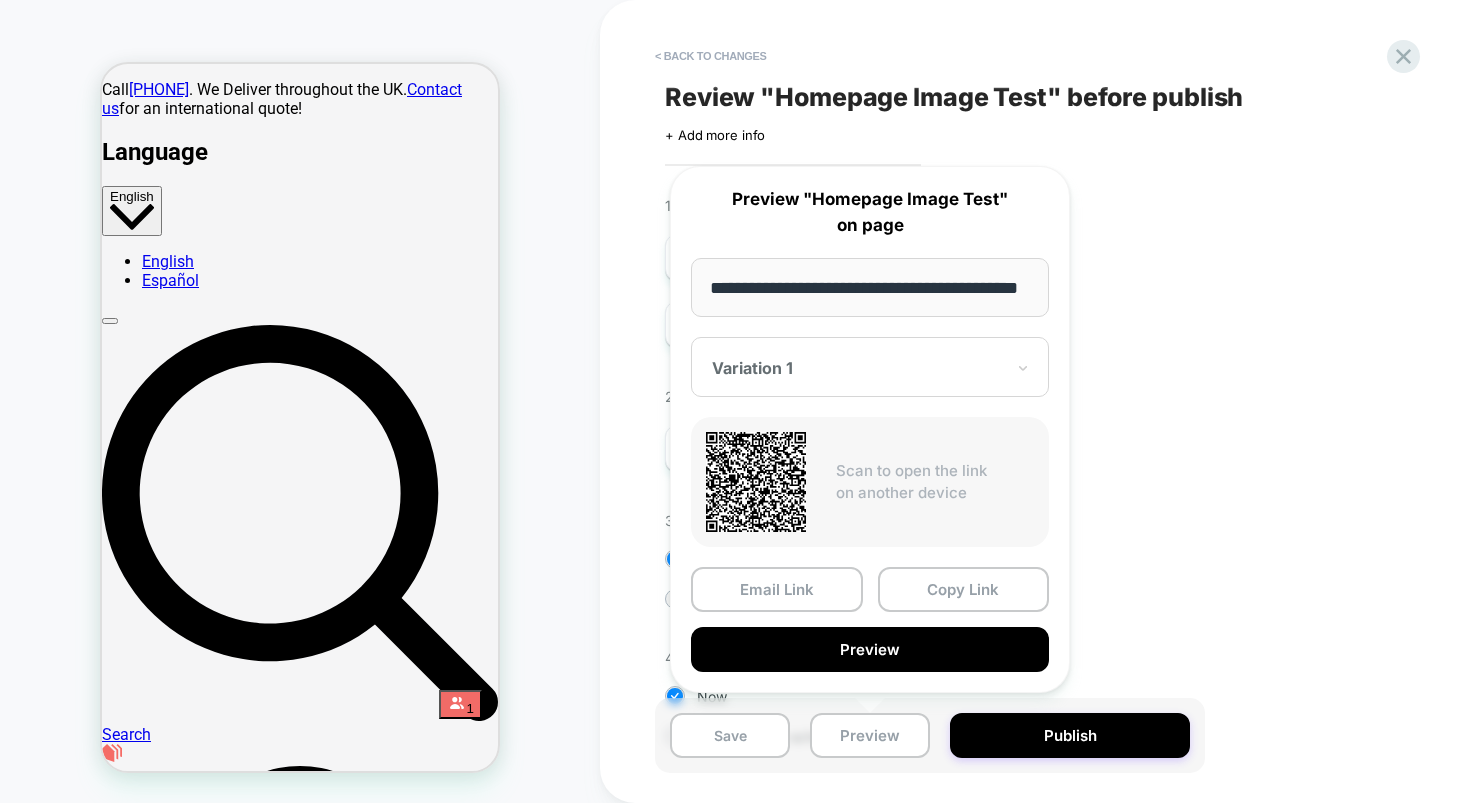 click on "**********" at bounding box center (870, 287) 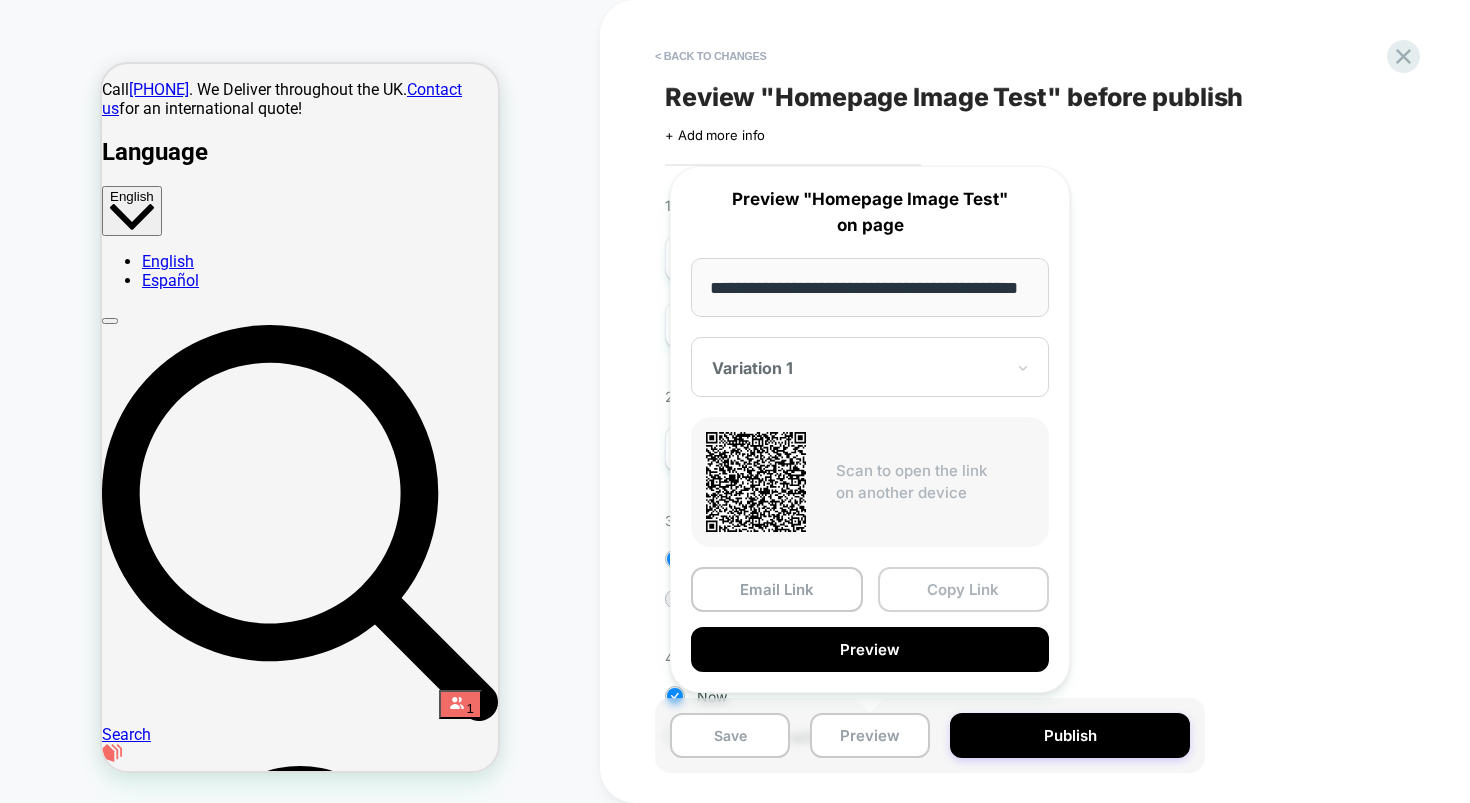 scroll, scrollTop: 0, scrollLeft: 0, axis: both 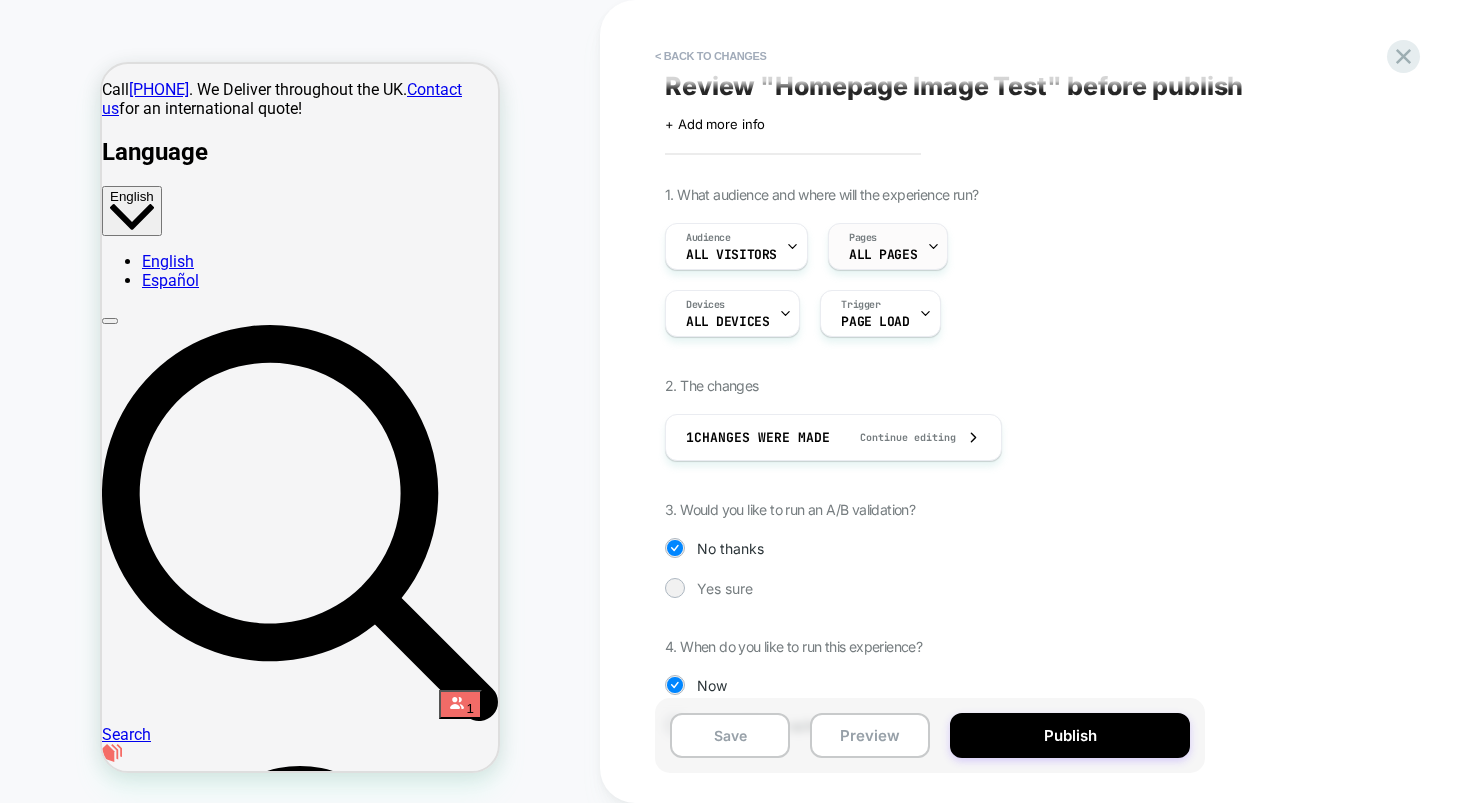 click on "Pages ALL PAGES" at bounding box center (883, 246) 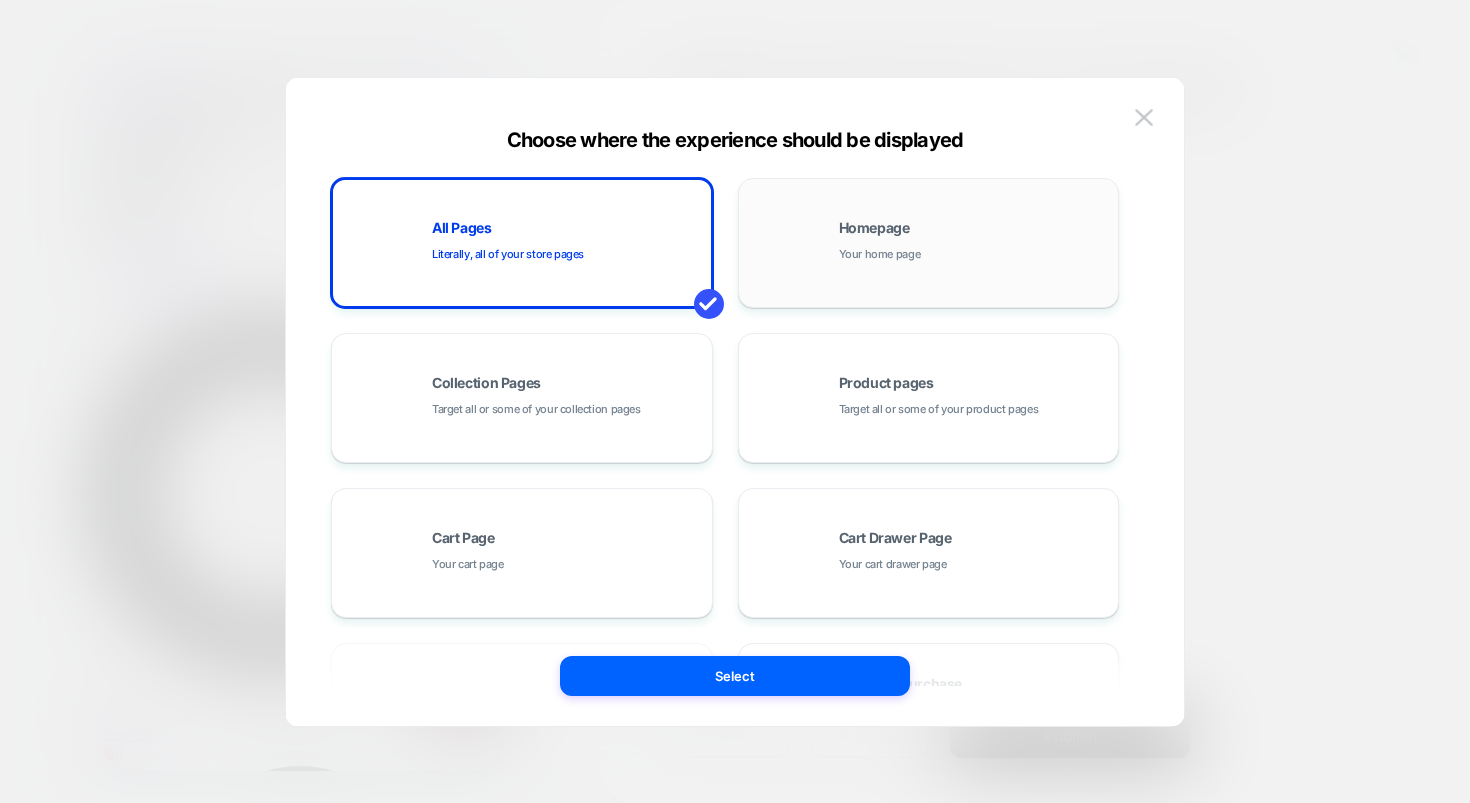 click on "Homepage Your home page" at bounding box center [974, 242] 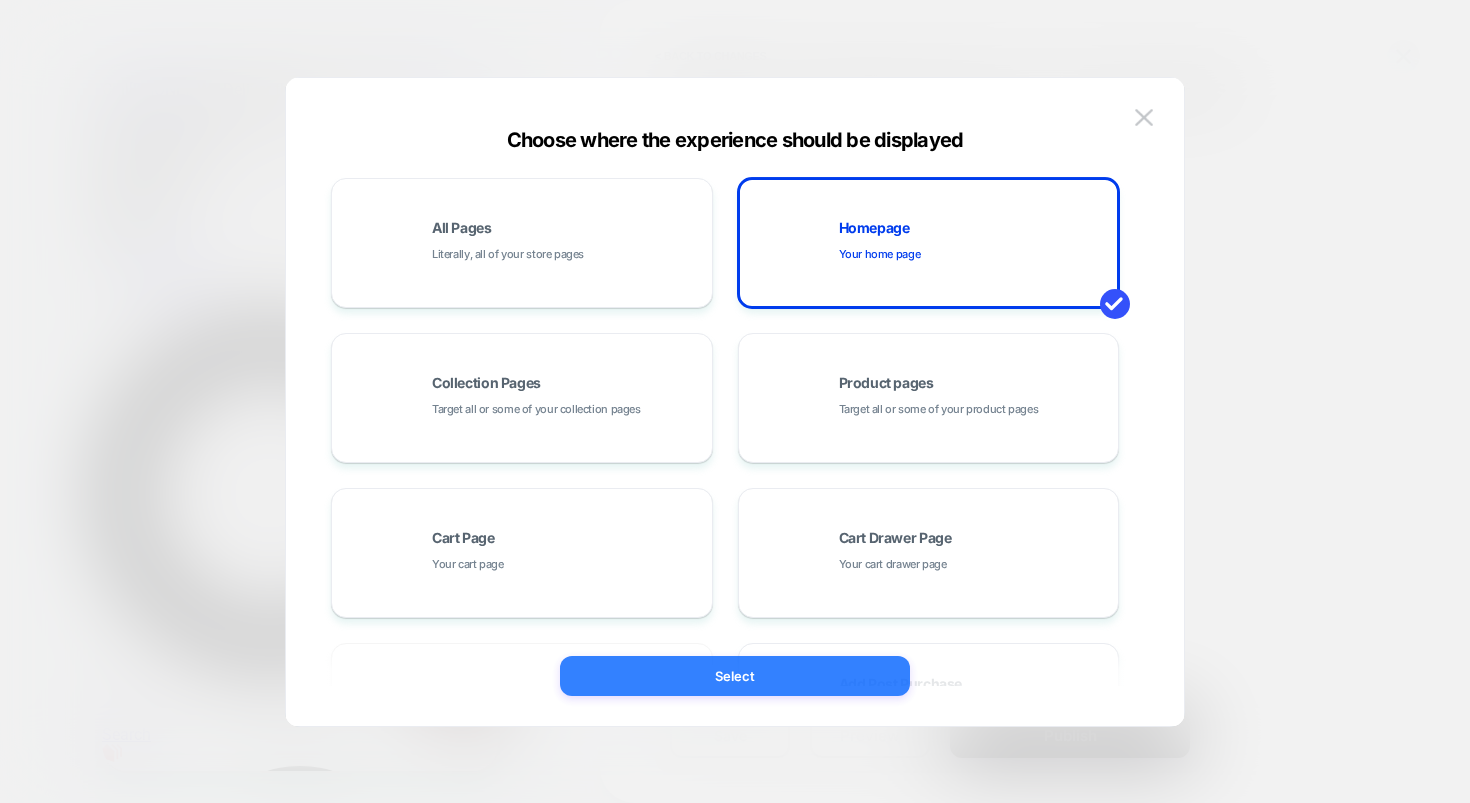 drag, startPoint x: 800, startPoint y: 674, endPoint x: 768, endPoint y: 680, distance: 32.55764 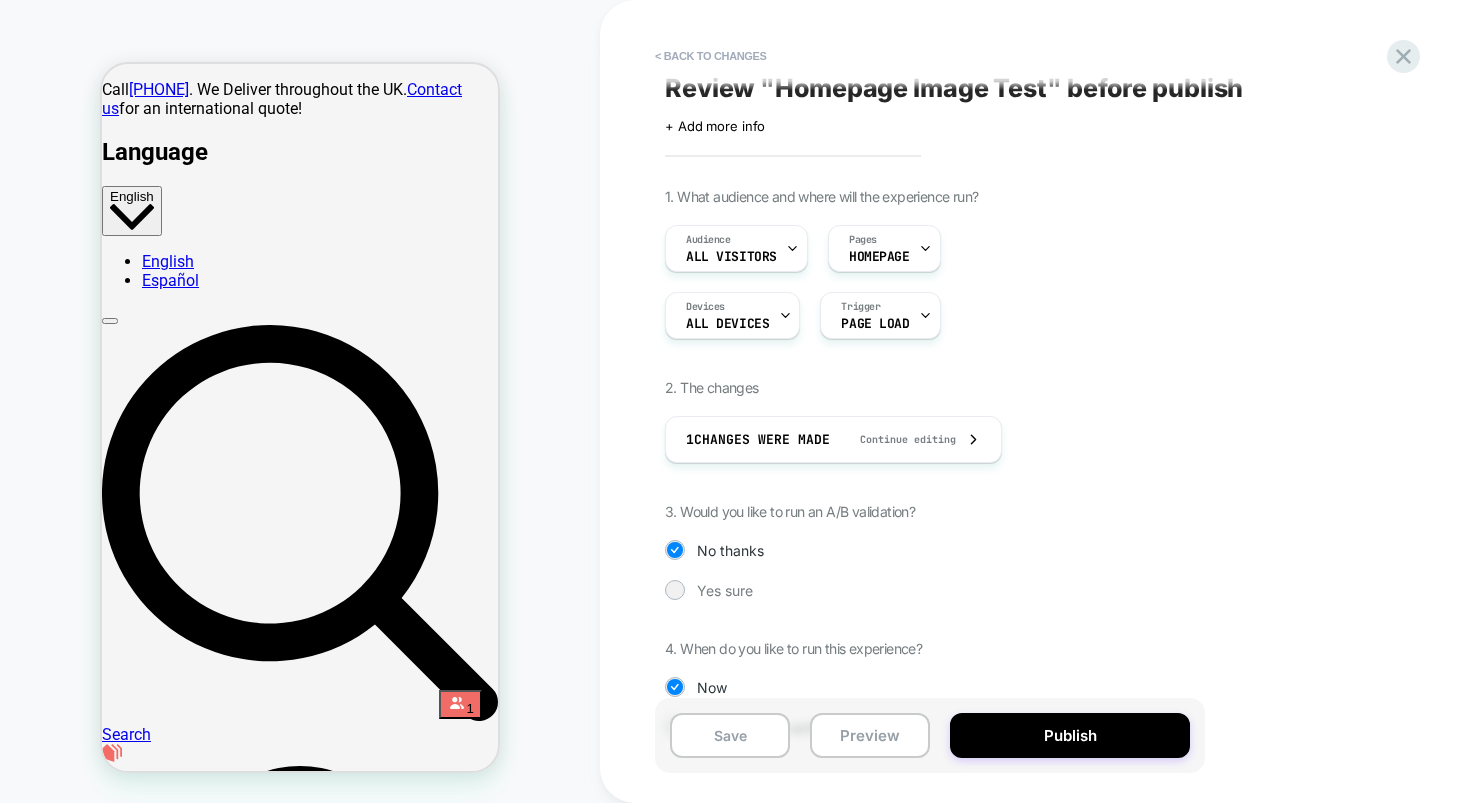 drag, startPoint x: 1196, startPoint y: 301, endPoint x: 1189, endPoint y: 278, distance: 24.04163 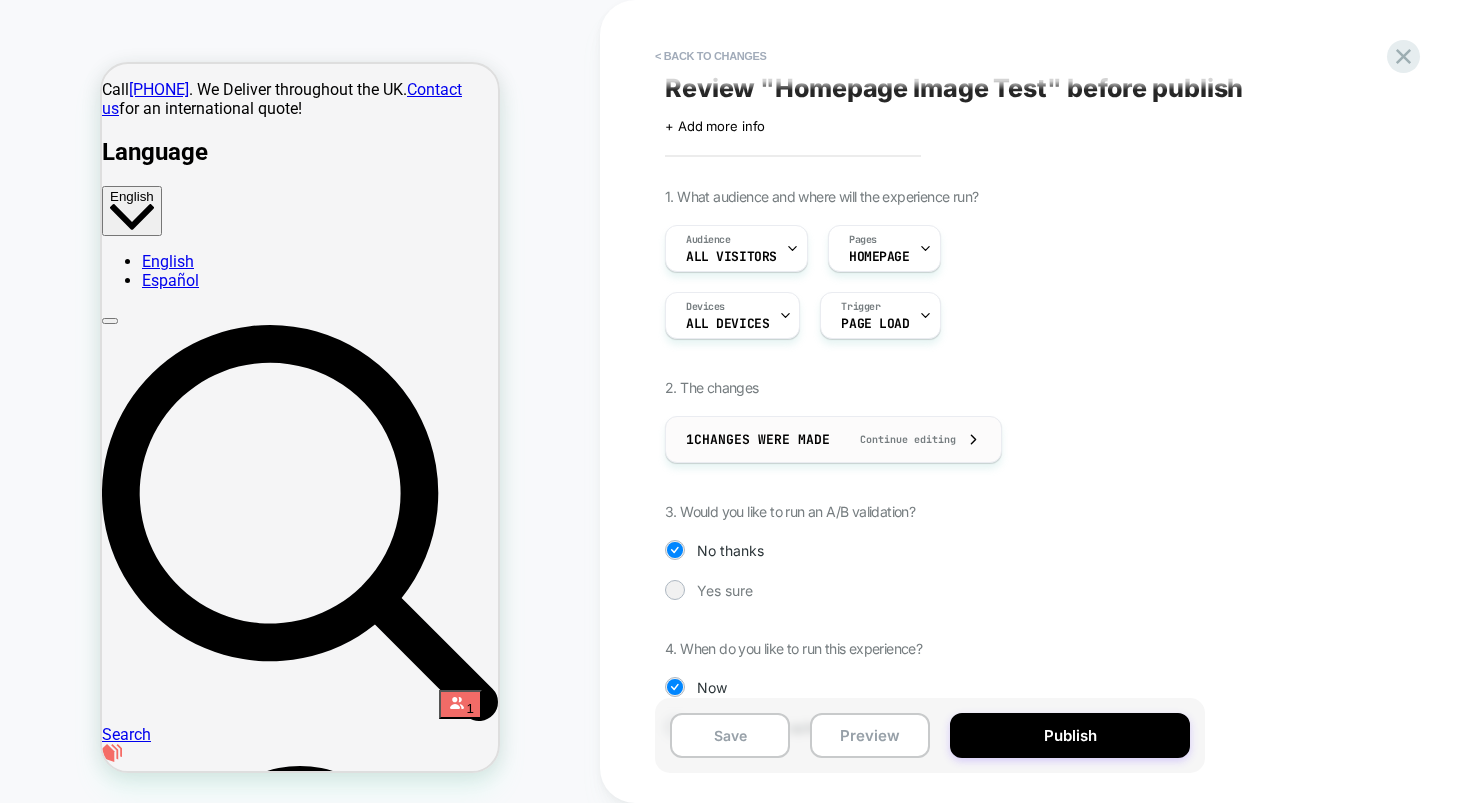 click on "1  Changes were made Continue editing" at bounding box center (833, 439) 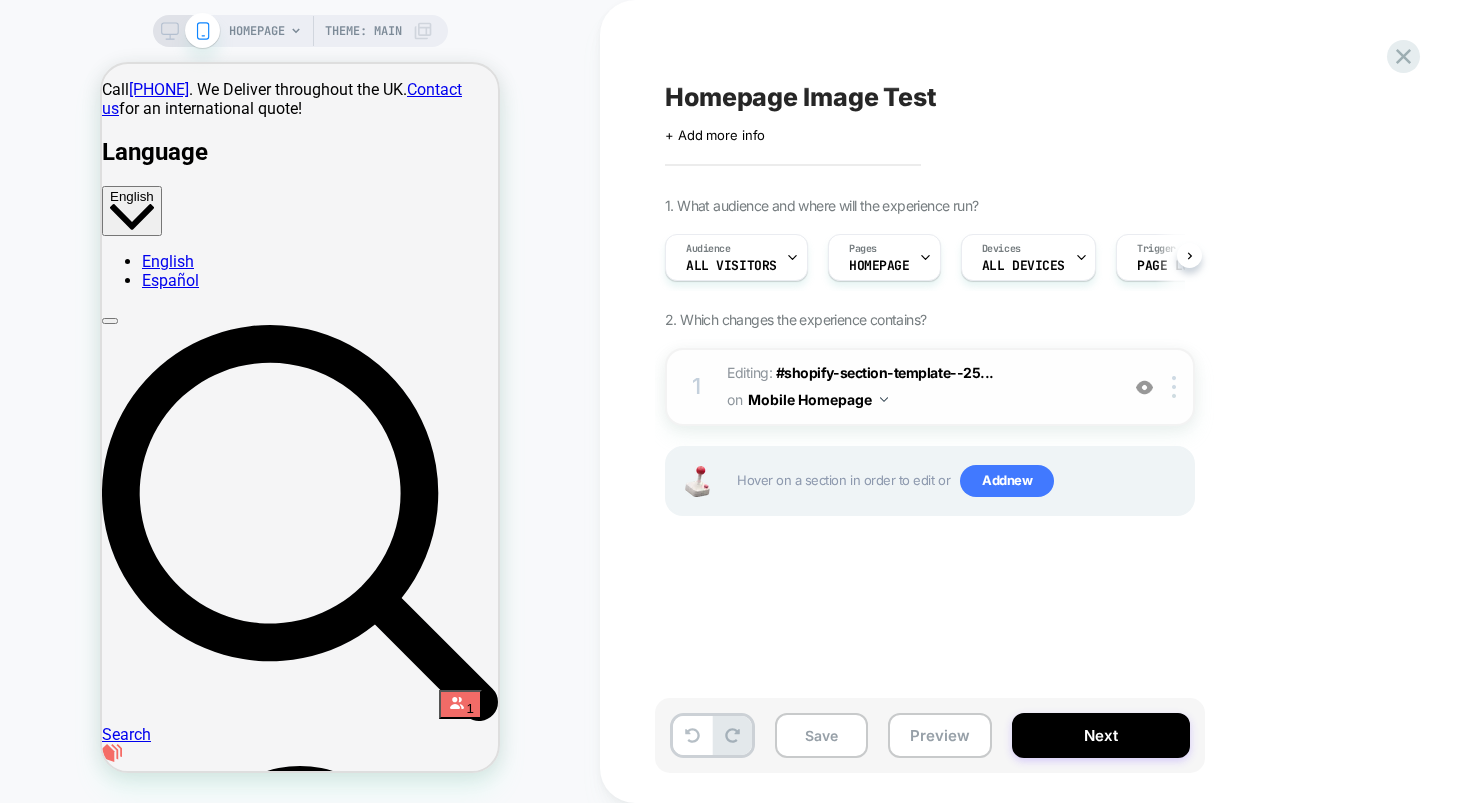 scroll, scrollTop: 0, scrollLeft: 1, axis: horizontal 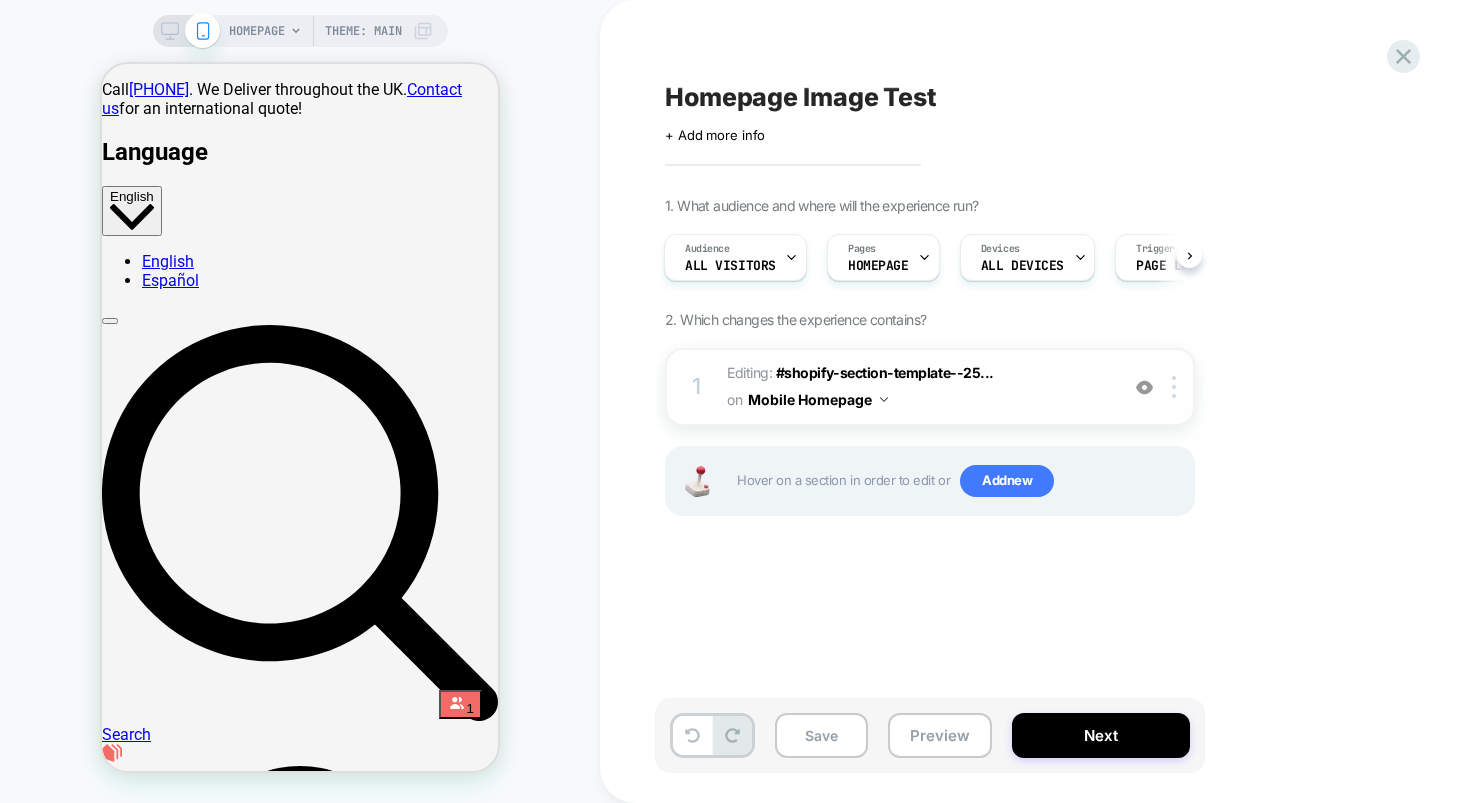 click on "Editing :   #shopify-section-template--25... #shopify-section-template--25178044989772__default-banner   on Mobile Homepage" at bounding box center (917, 387) 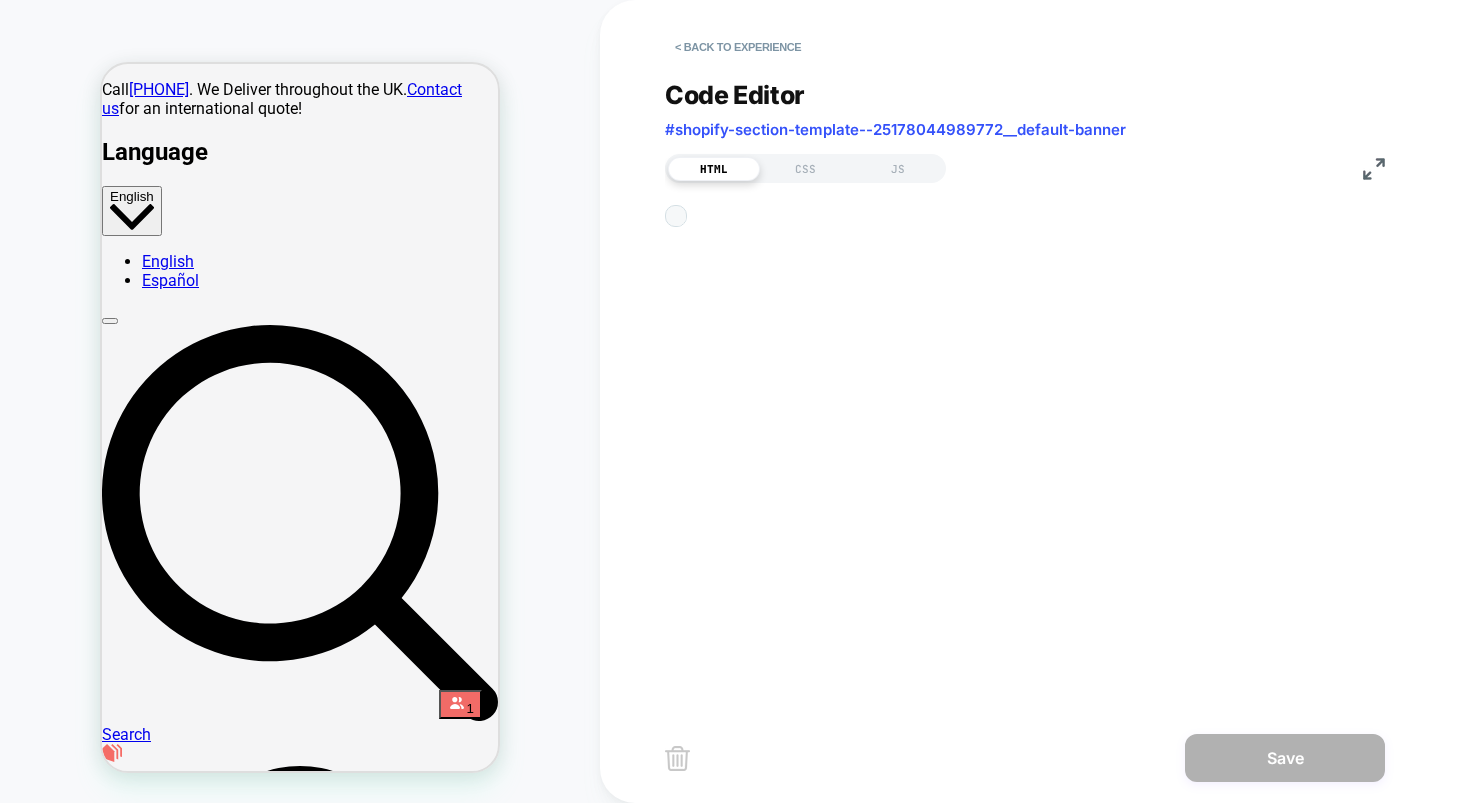 scroll, scrollTop: 270, scrollLeft: 0, axis: vertical 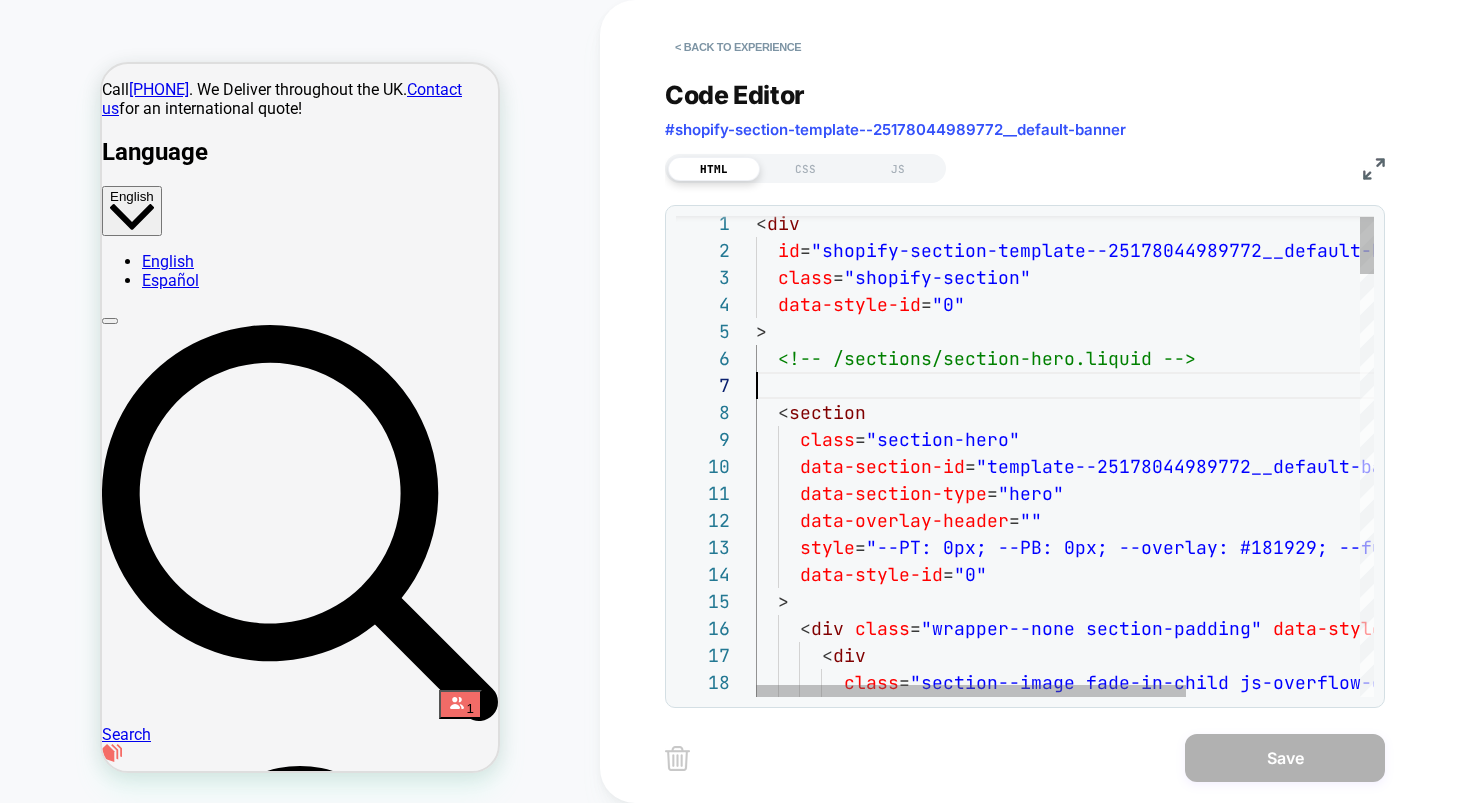 click on "< div    id = "shopify-section-template--25178044989772__default -banner"    class = "shopify-section"    data-style-id = "0" >    <!-- /sections/section-hero.liquid -->    < section      class = "section-hero"      data-section-id = "template--25178044989772__default-banner"      data-section-type = "hero"      data-overlay-header = ""      style = "--PT: 0px; --PB: 0px; --overlay: #181929; --full- screen: 590px;"      data-style-id = "0"    >      < div   class = "wrapper--none section-padding"   data-style-id = "0" >        < div          class = "section--image fade-in-child js-overflow-containe r"          style = "min-height: calc ( 229px + var ( --menu-height ) ) ;"" at bounding box center [1189, 2232] 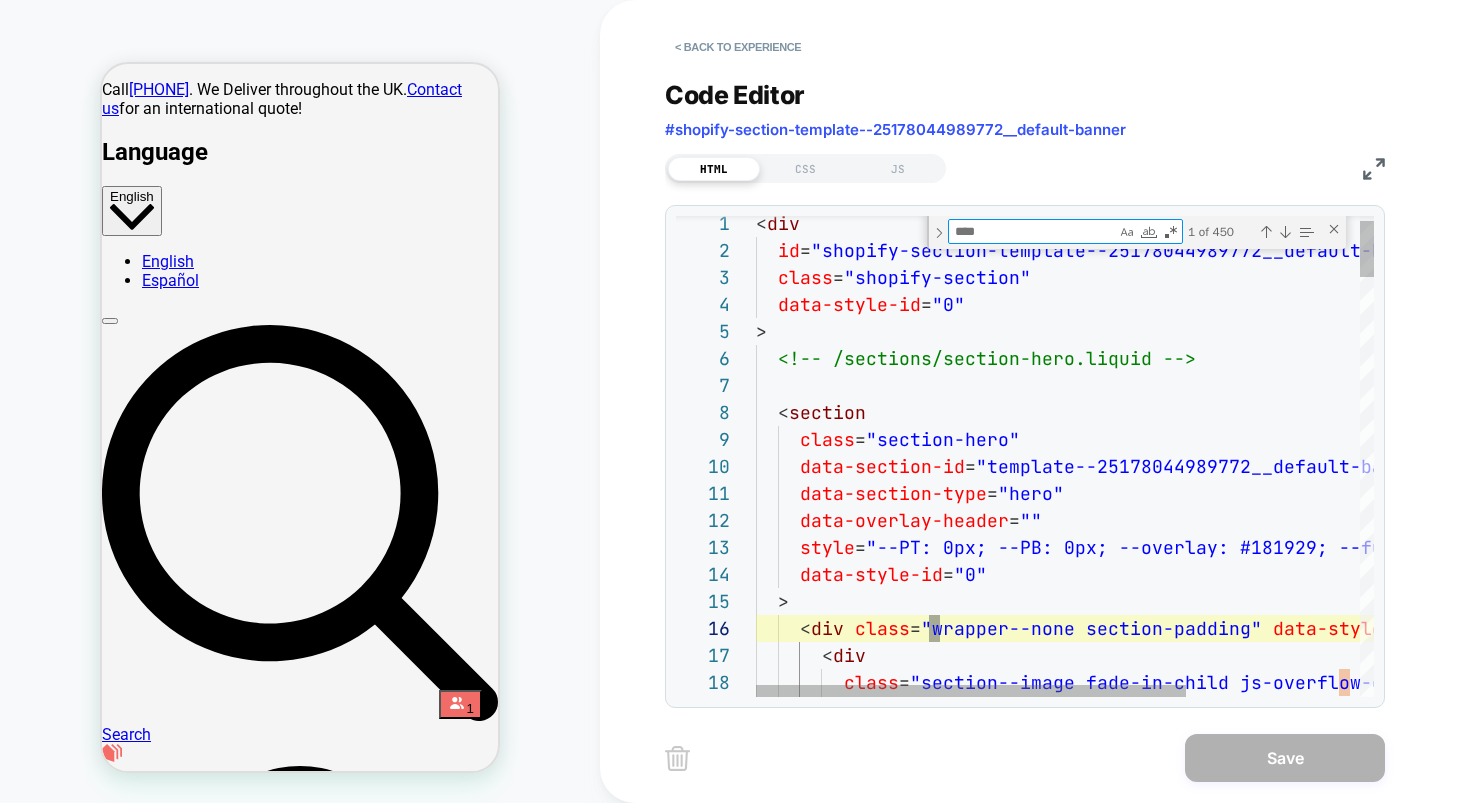 type on "**********" 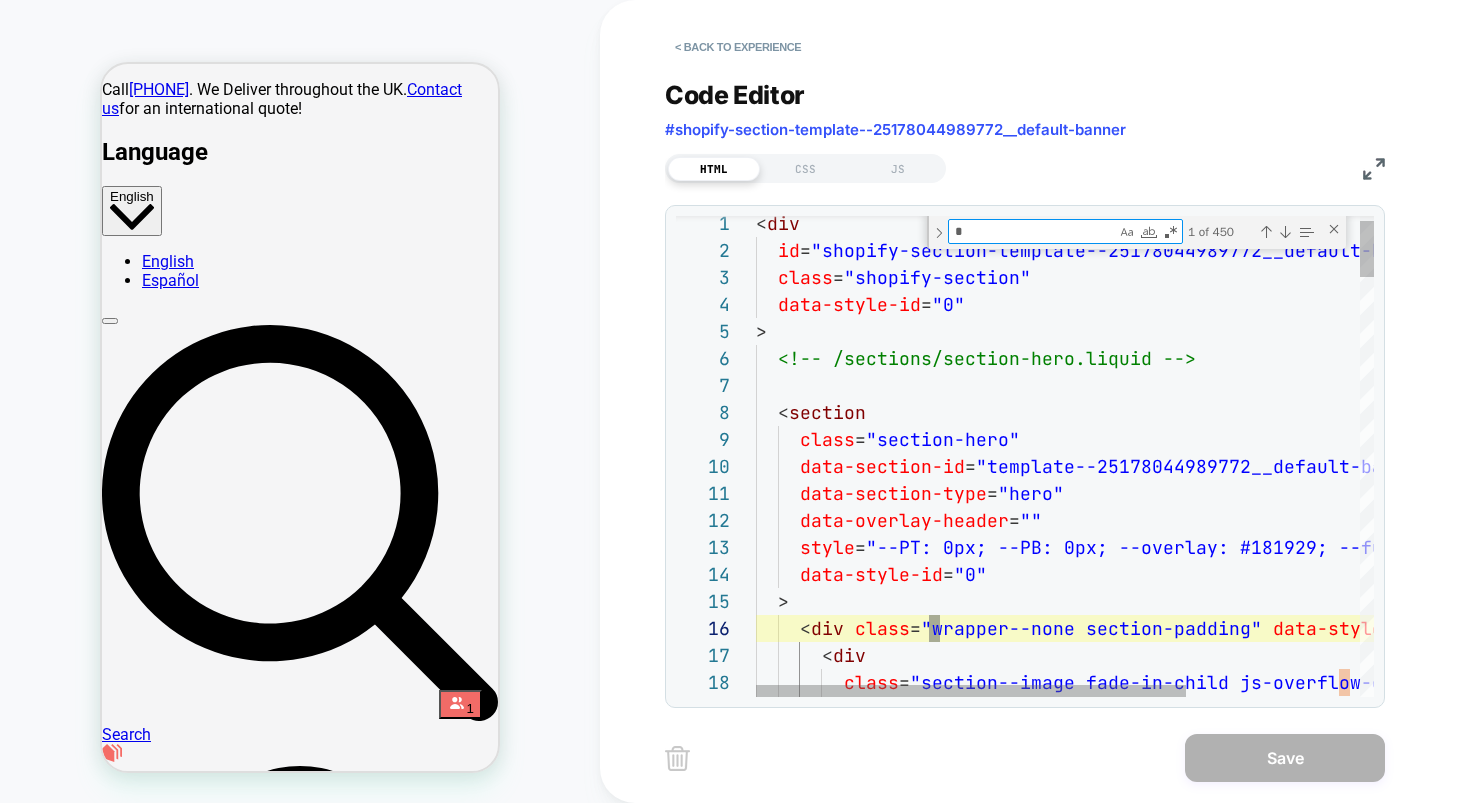 type on "**********" 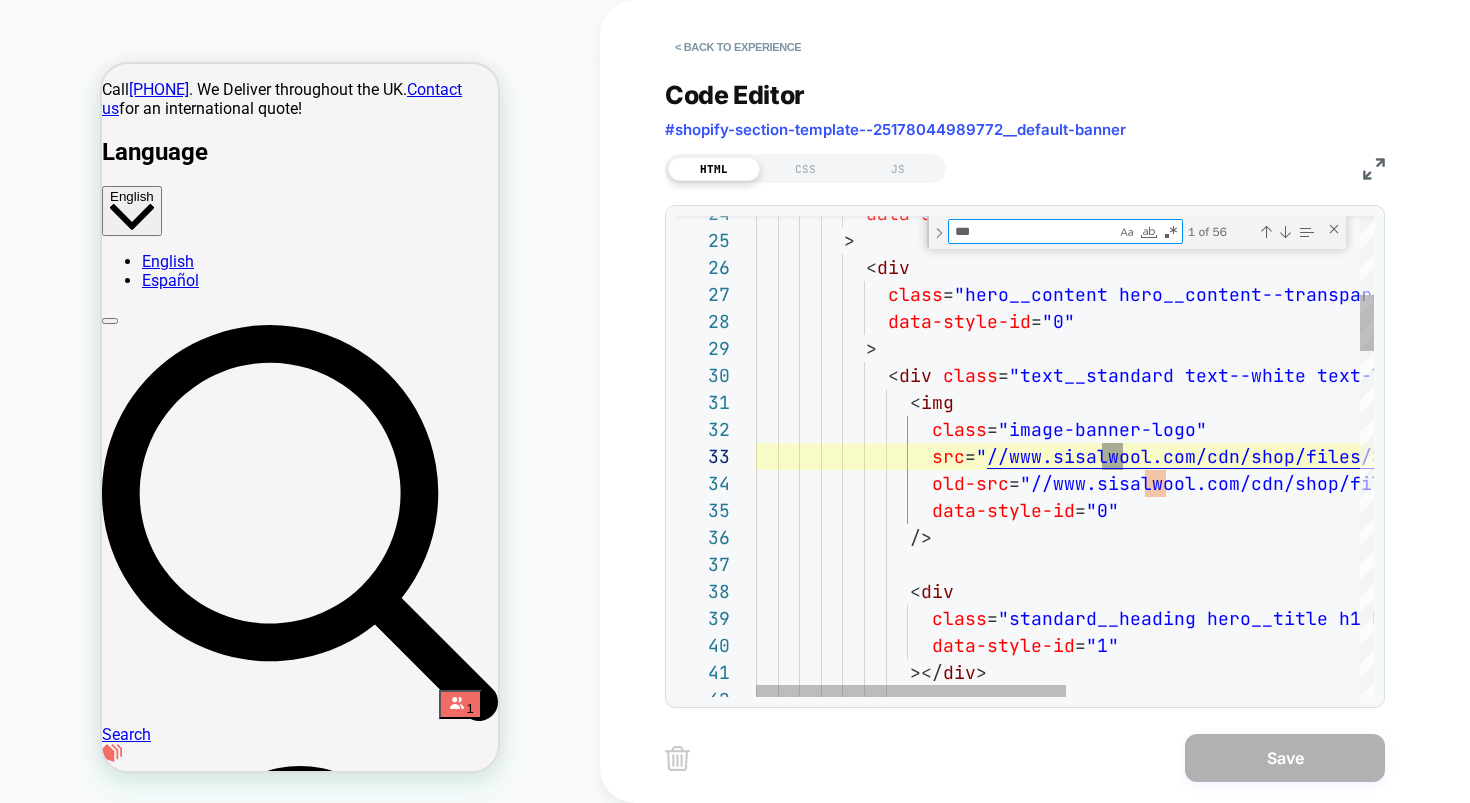 scroll, scrollTop: 270, scrollLeft: 367, axis: both 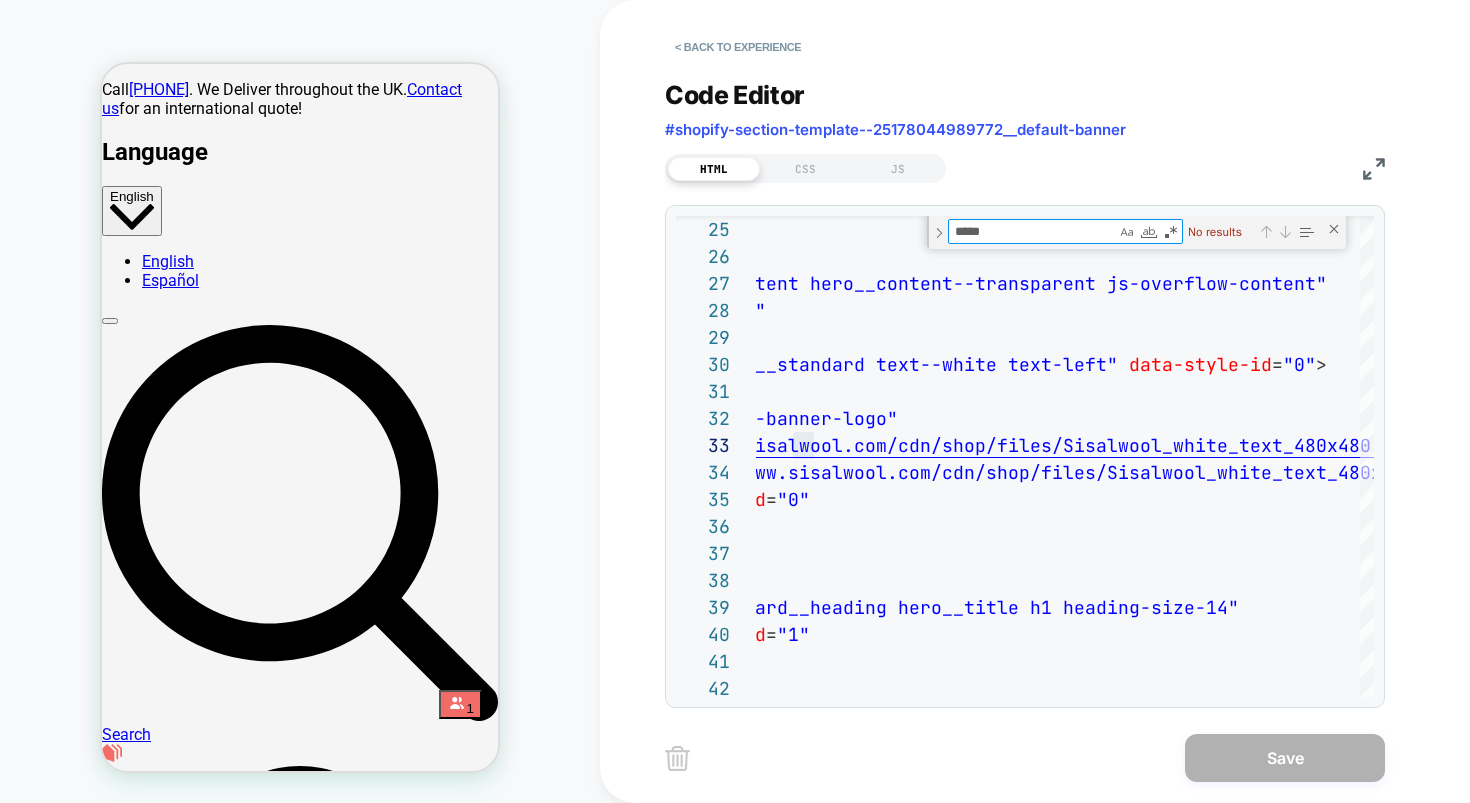 type on "*****" 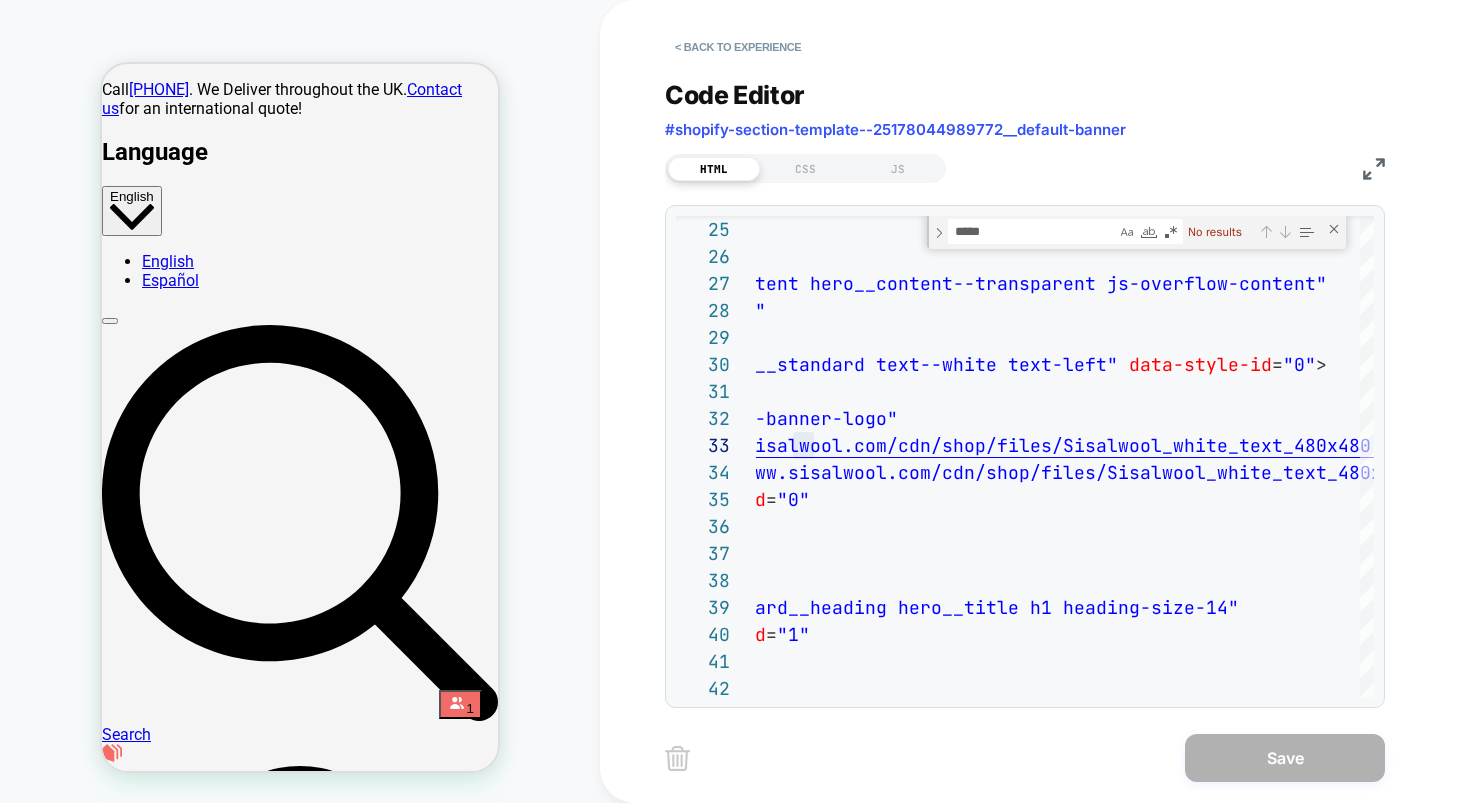 drag, startPoint x: 1280, startPoint y: 157, endPoint x: 1253, endPoint y: 166, distance: 28.460499 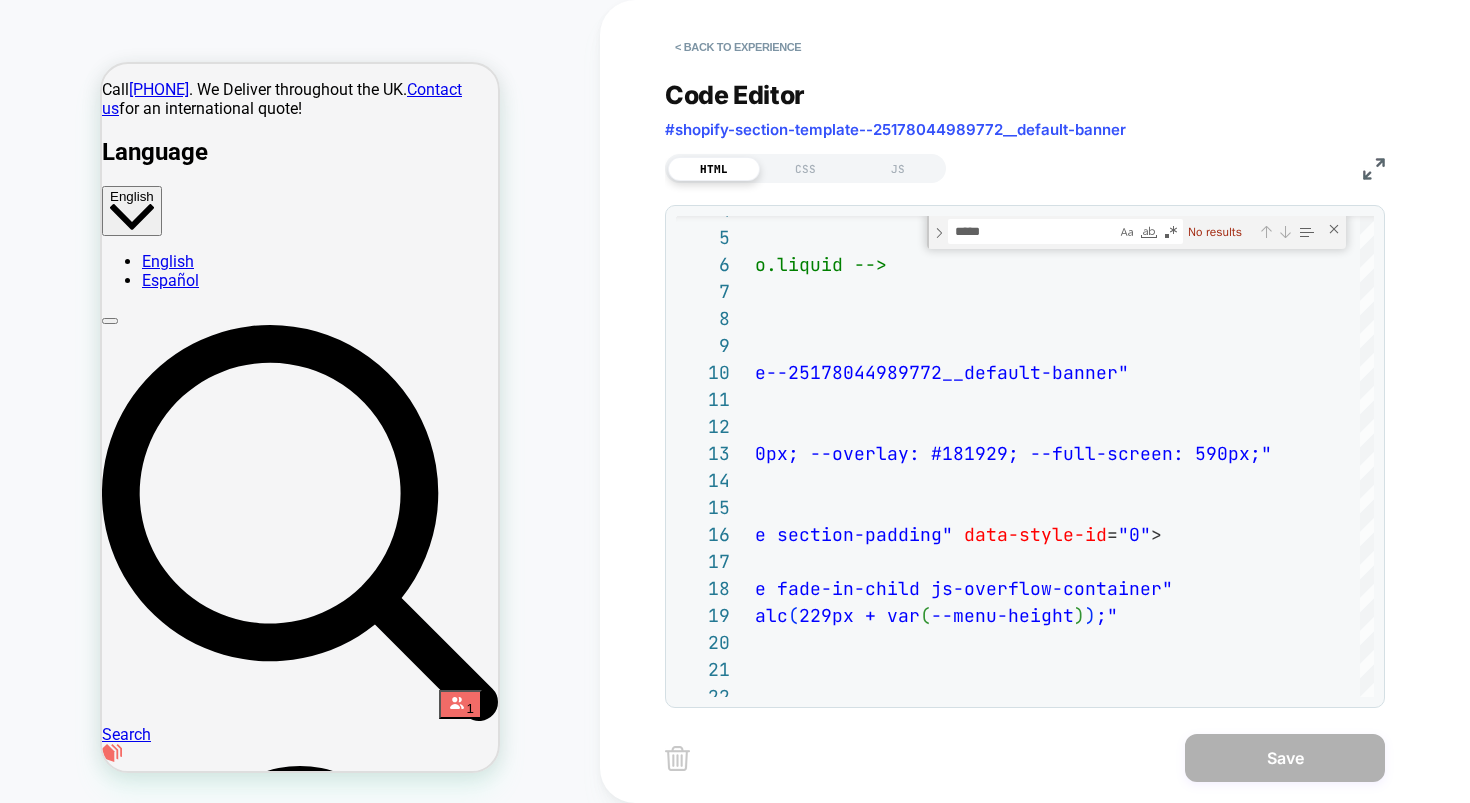 drag, startPoint x: 1296, startPoint y: 131, endPoint x: 1293, endPoint y: 142, distance: 11.401754 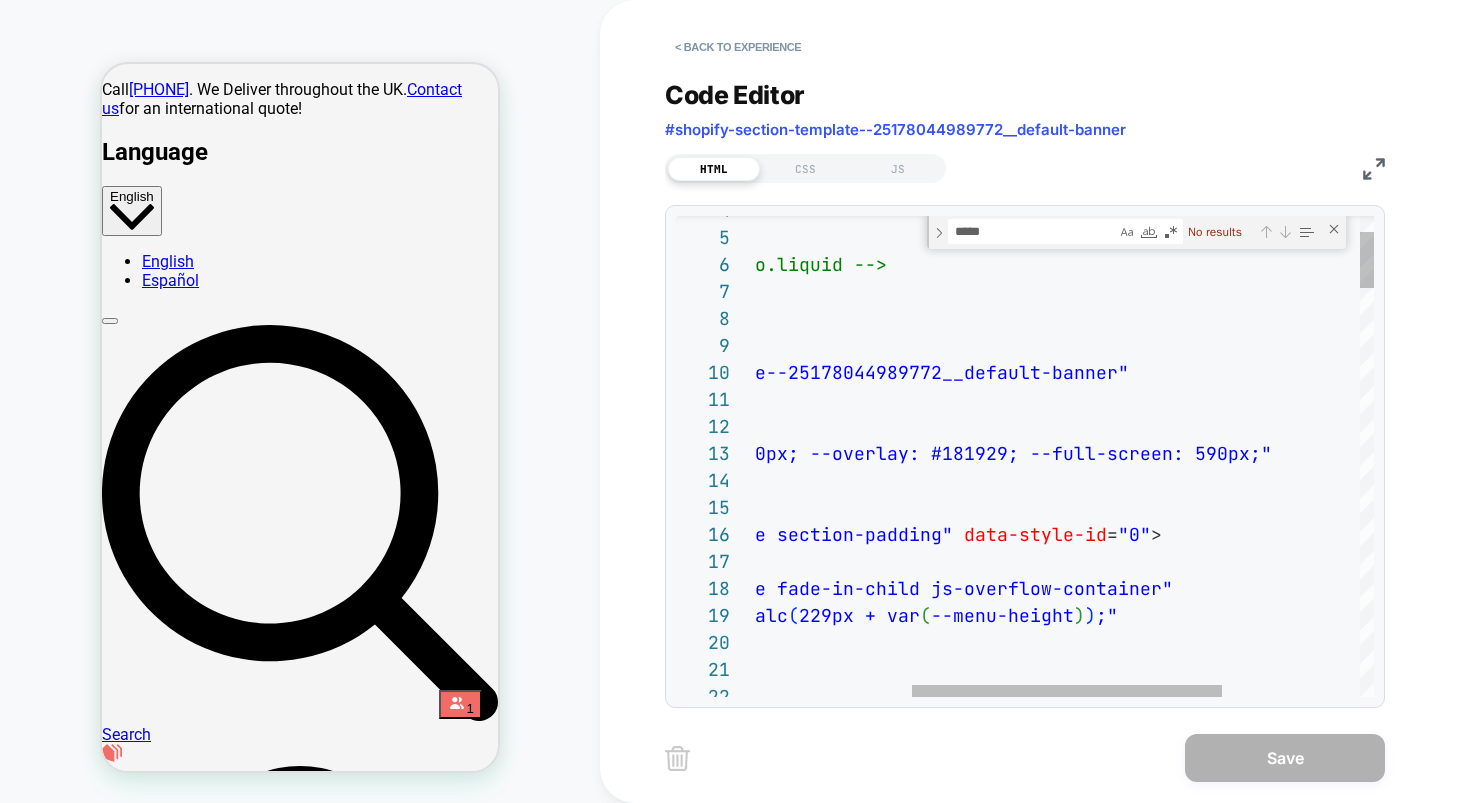 drag, startPoint x: 1336, startPoint y: 229, endPoint x: 1274, endPoint y: 216, distance: 63.348244 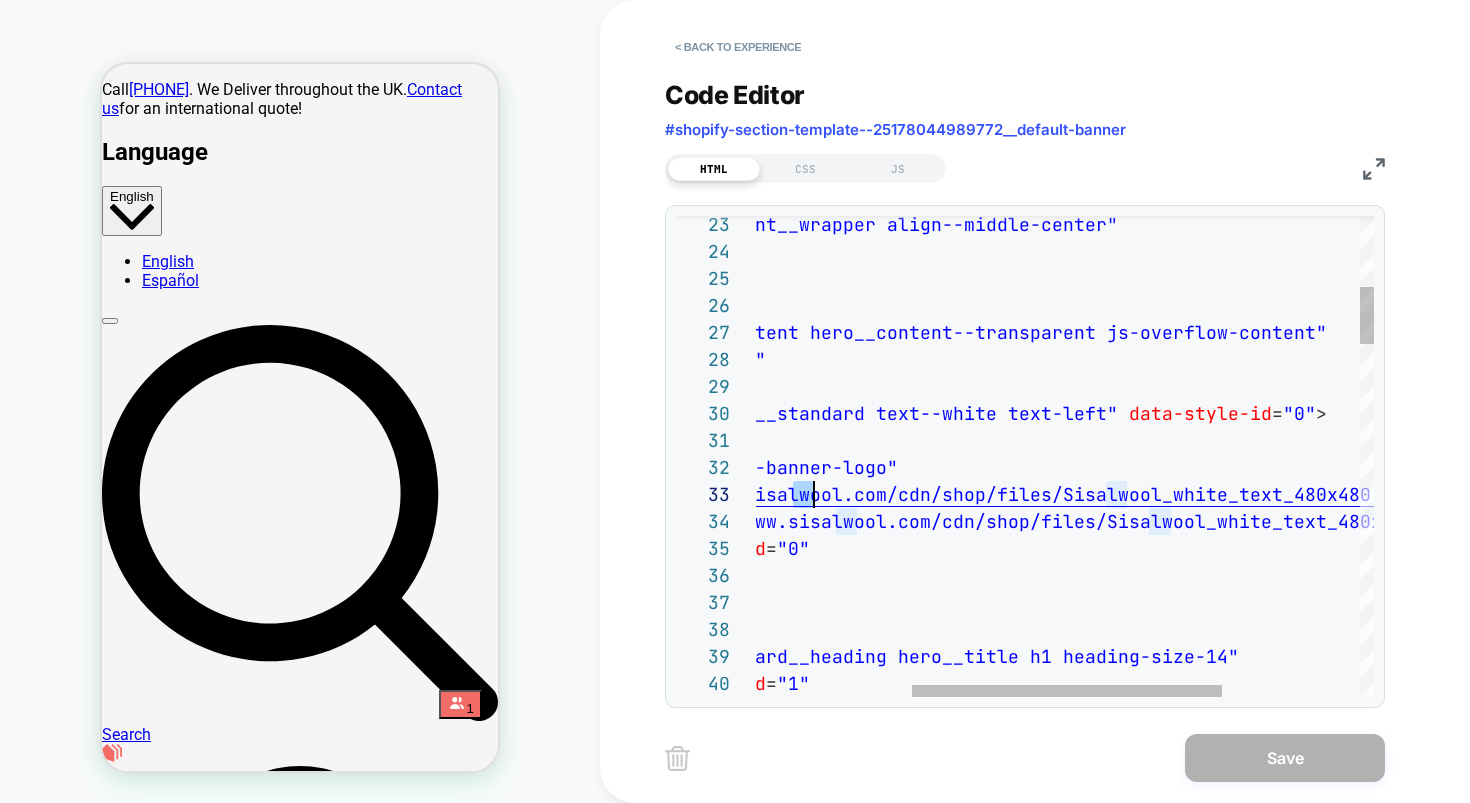 scroll, scrollTop: 54, scrollLeft: 367, axis: both 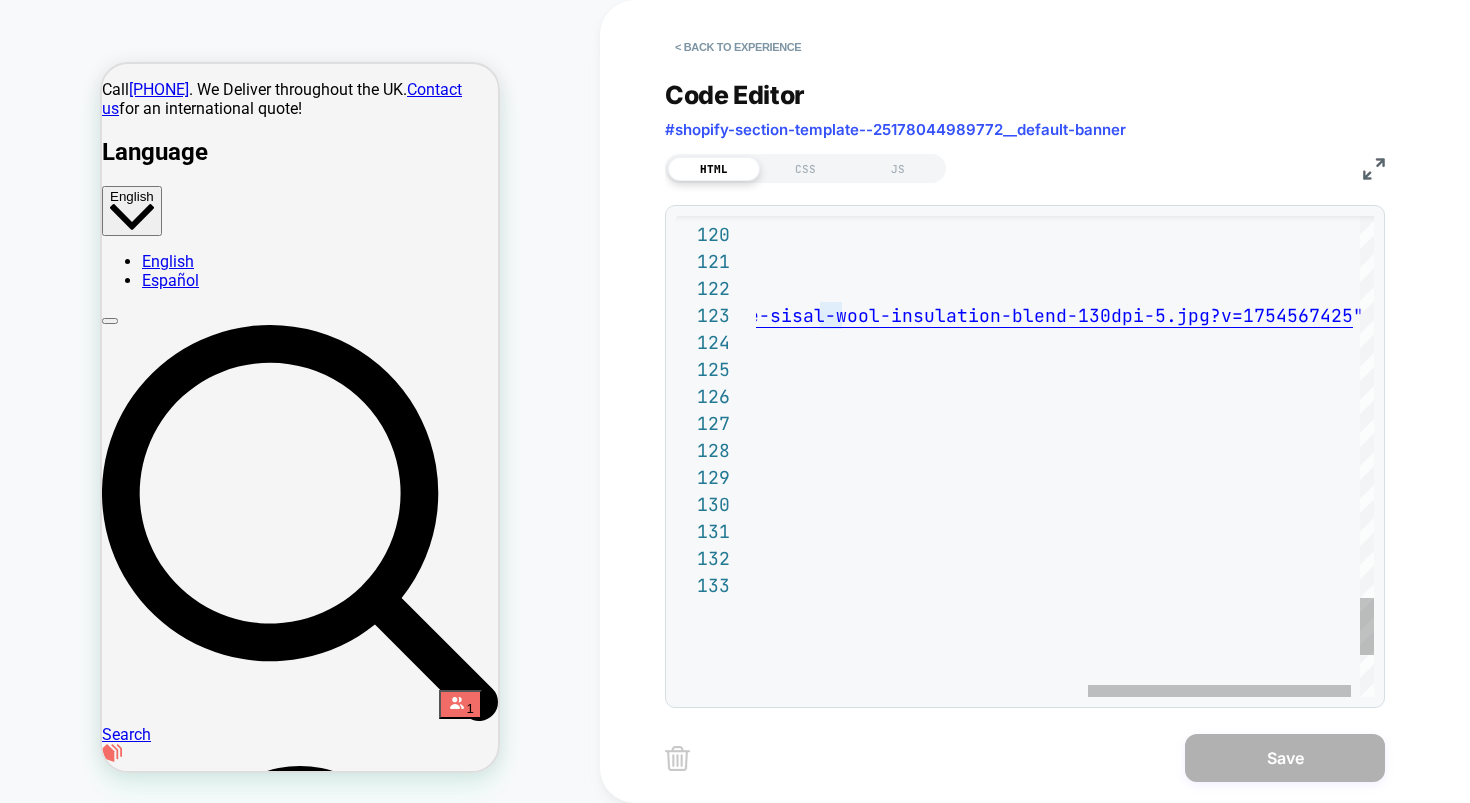 type on "**********" 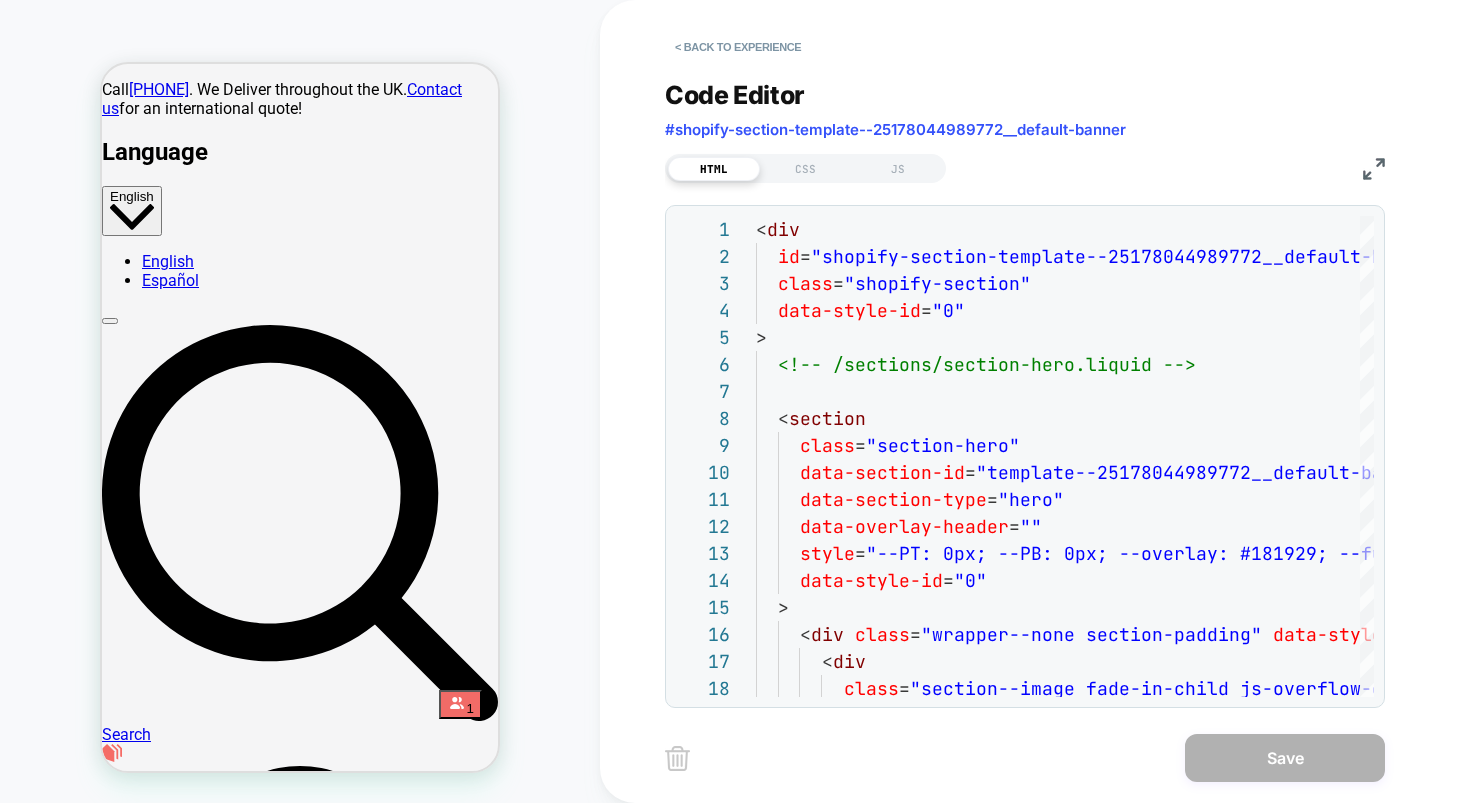 click on "The World’s Friendliest Insulation
View All Products
Learn More" at bounding box center (300, 5747) 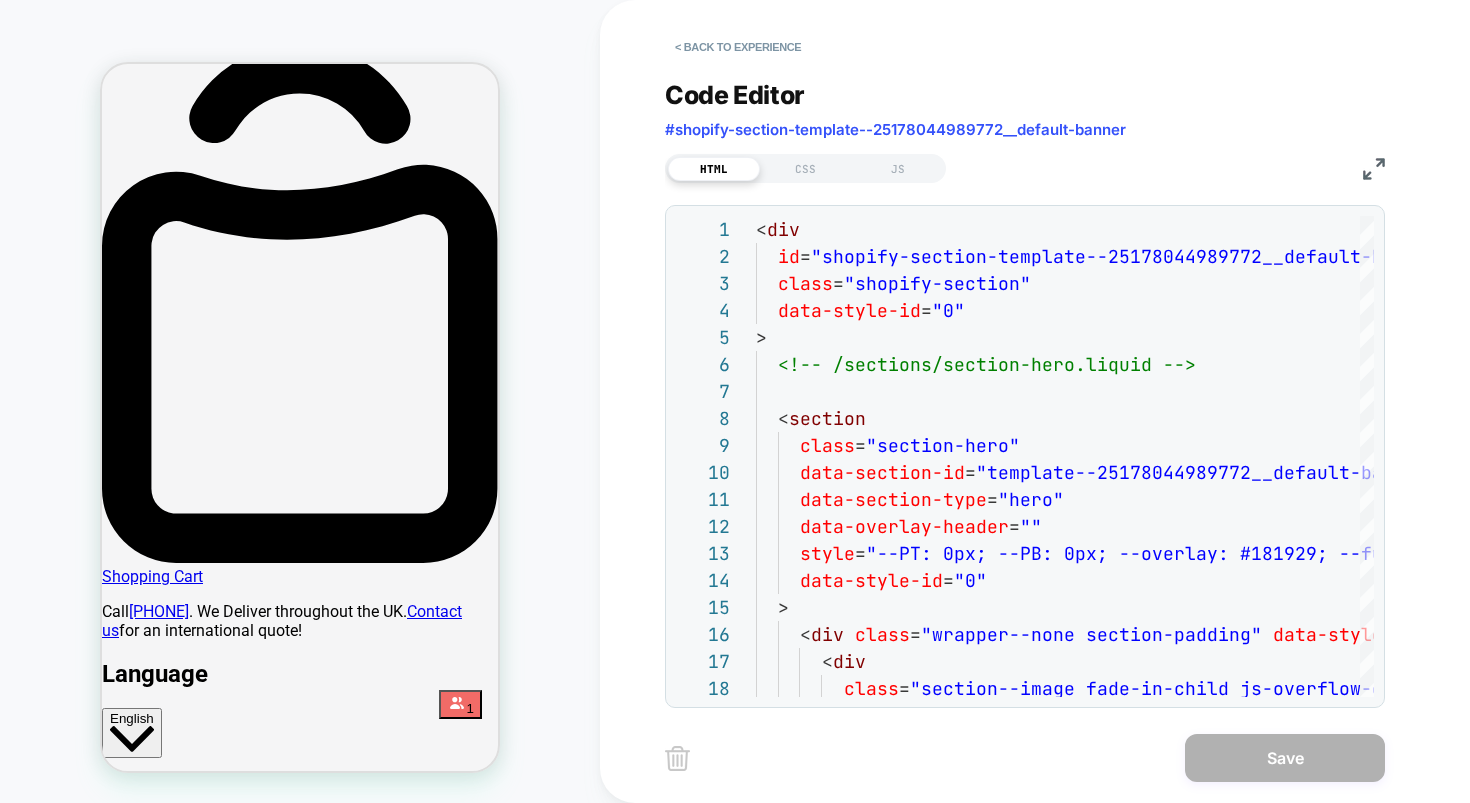 scroll, scrollTop: 0, scrollLeft: 0, axis: both 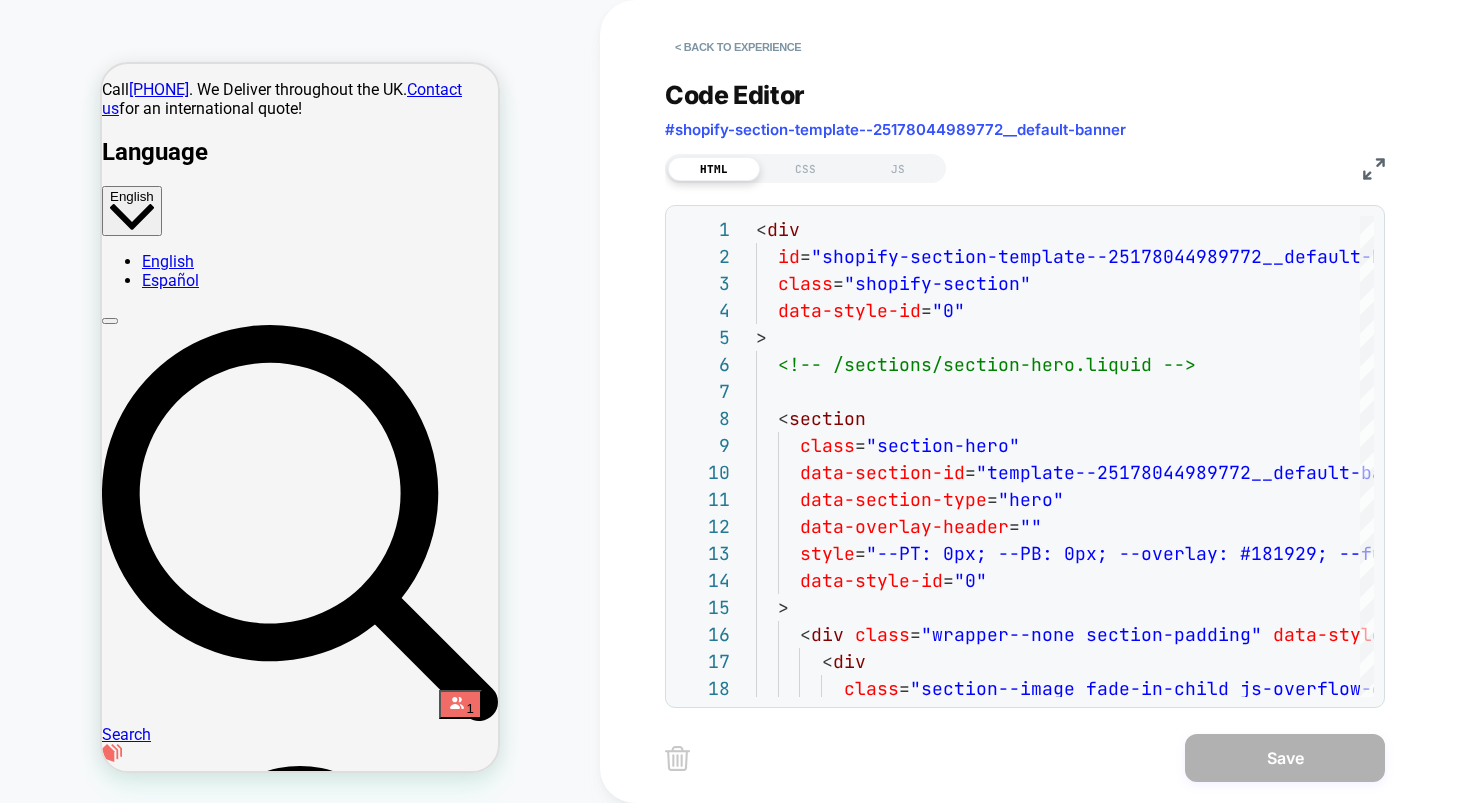 drag, startPoint x: 449, startPoint y: 30, endPoint x: 481, endPoint y: 60, distance: 43.863426 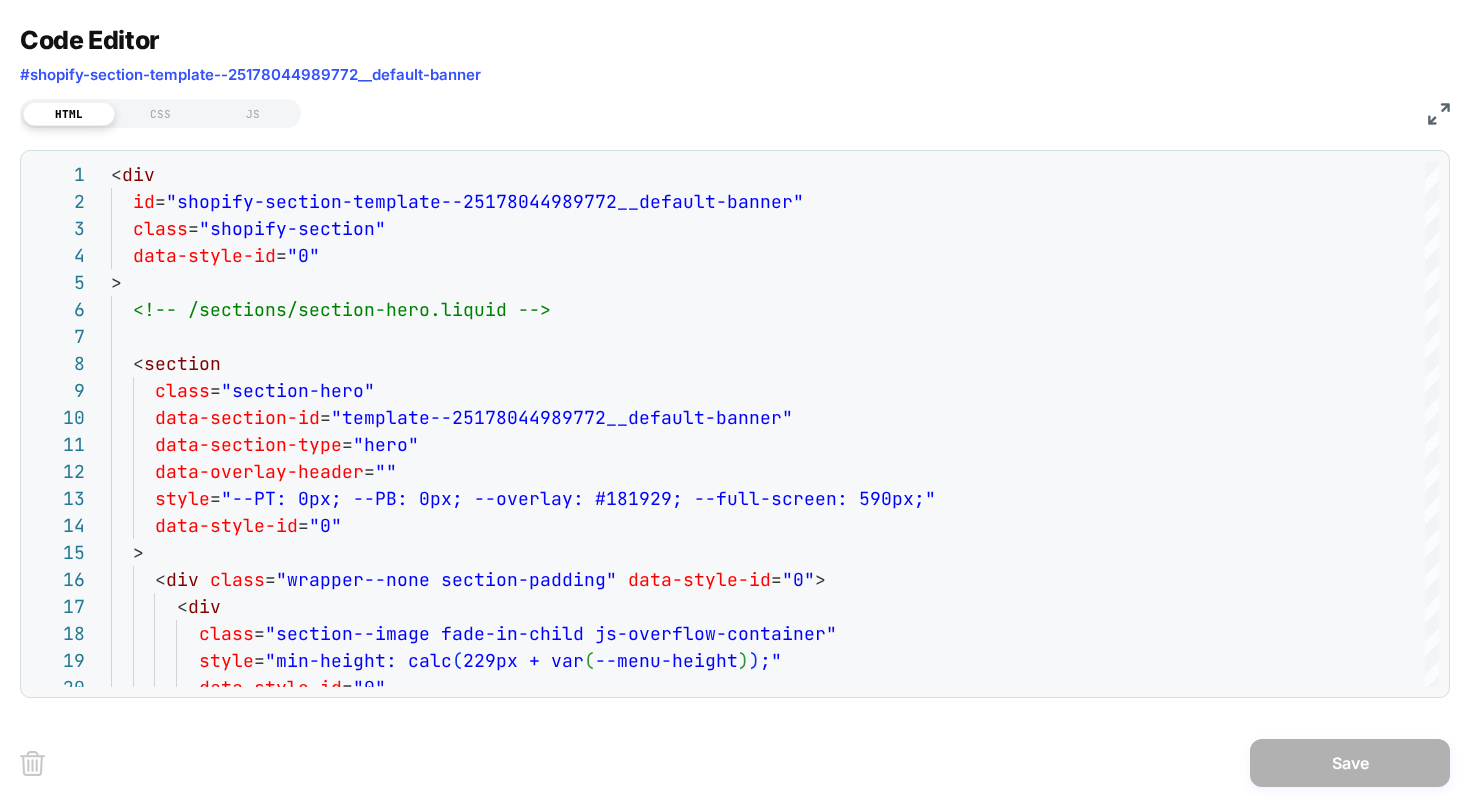 click at bounding box center [1439, 114] 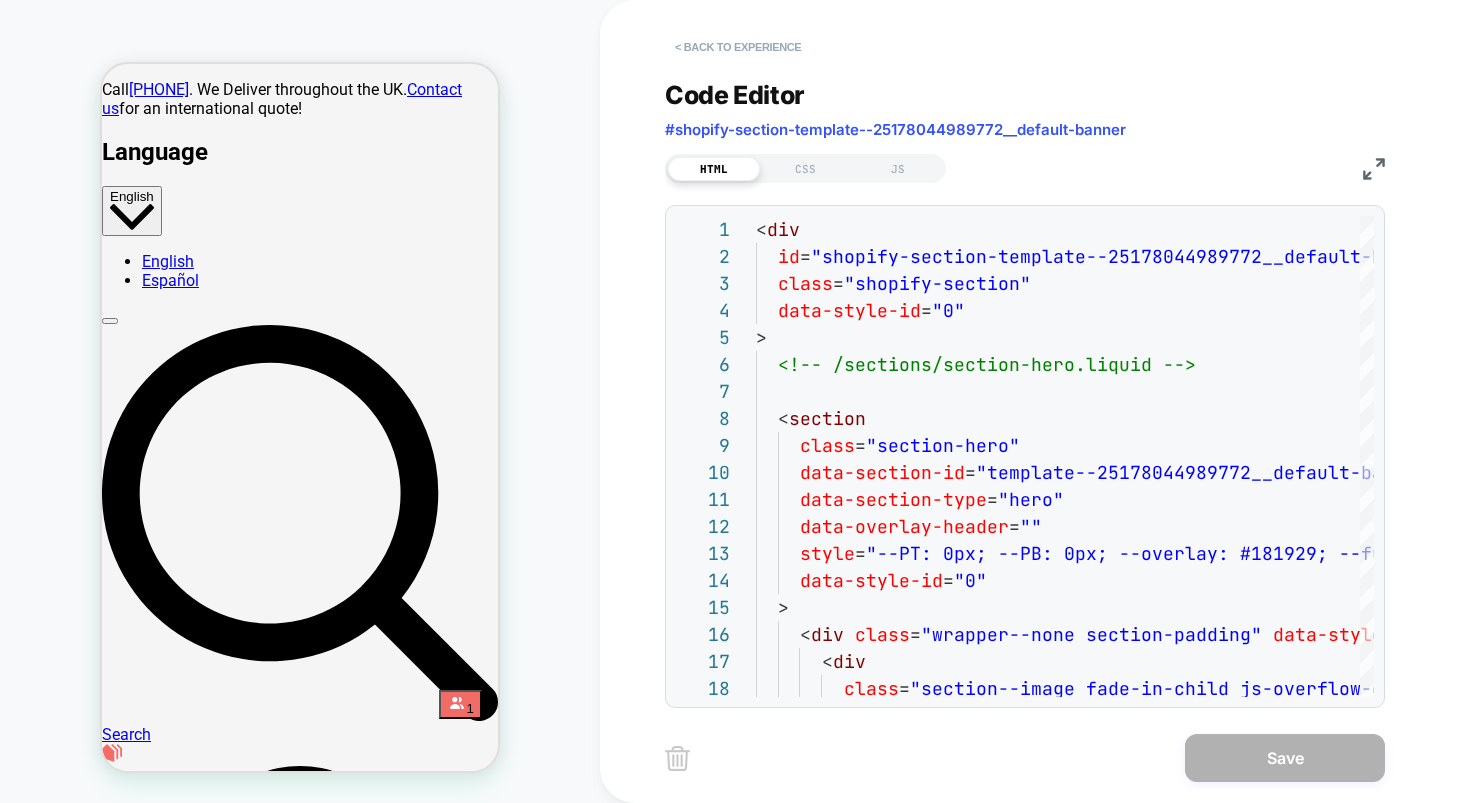 click on "< Back to experience" at bounding box center (738, 47) 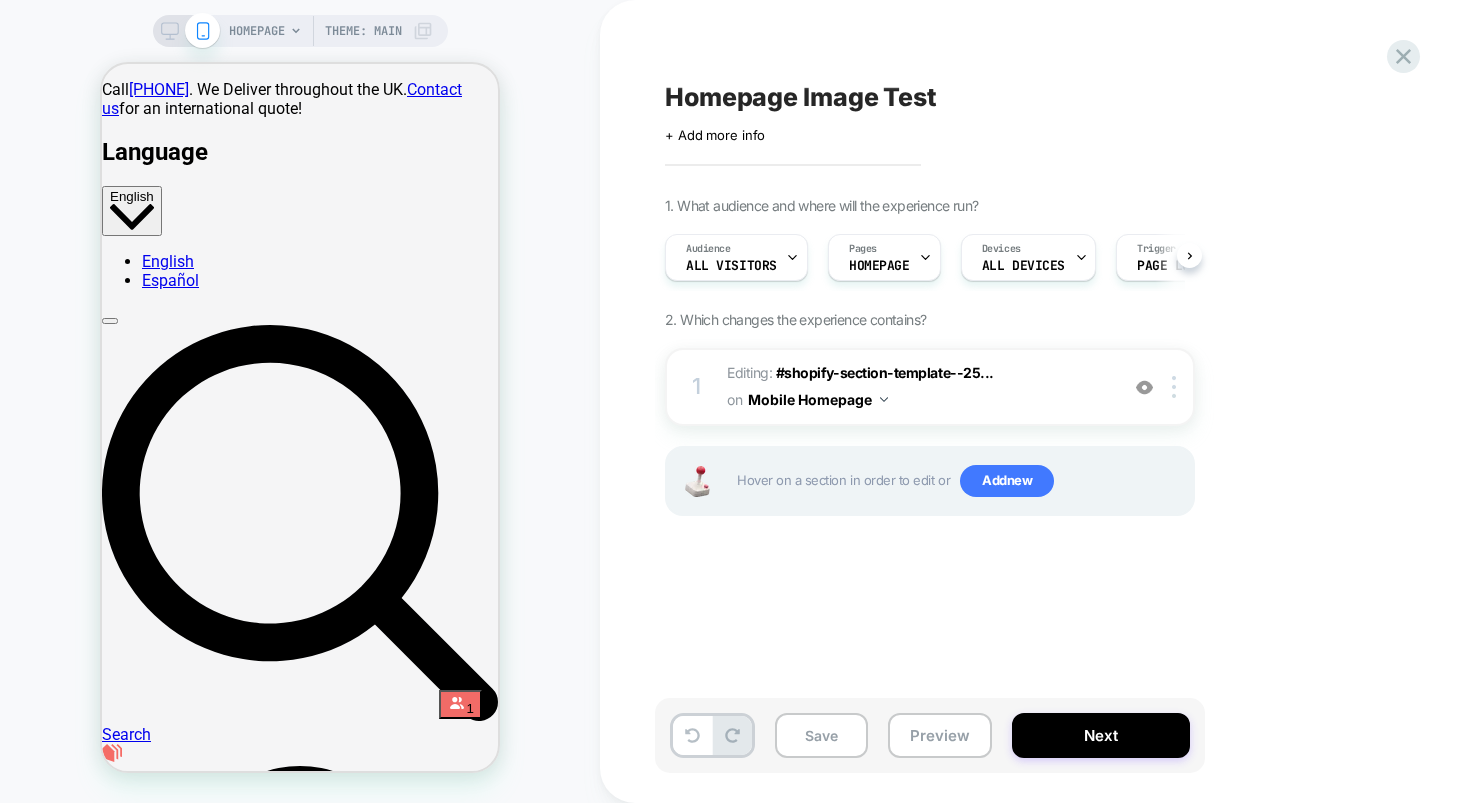 scroll, scrollTop: 0, scrollLeft: 1, axis: horizontal 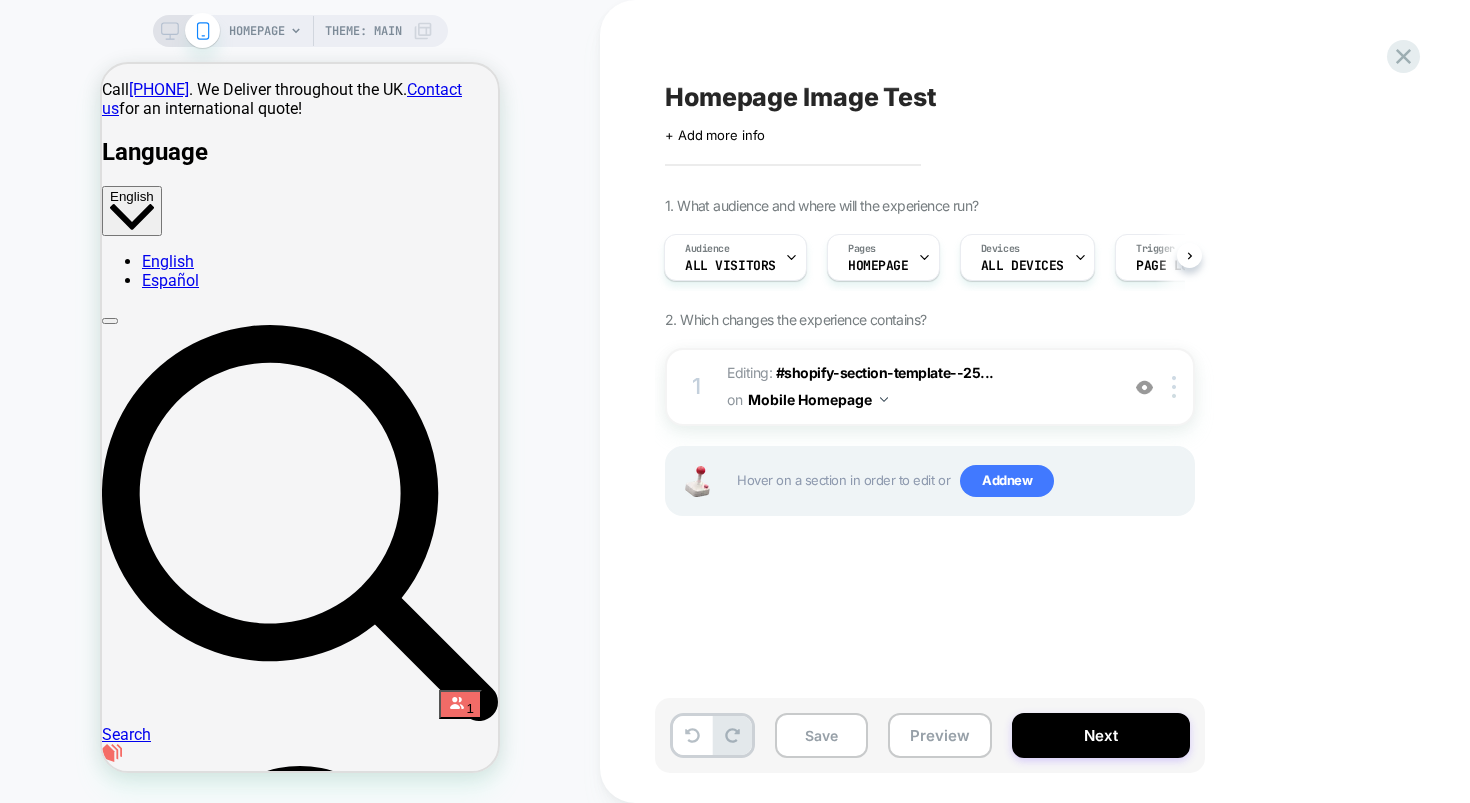 click on "1. What audience and where will the experience run? Audience All Visitors Pages HOMEPAGE Devices ALL DEVICES Trigger Page Load 2. Which changes the experience contains? 1 Editing :   #shopify-section-template--25... #shopify-section-template--25178044989772__default-banner   on Mobile Homepage Add Before Add After Copy CSS Selector Rename Delete Hover on a section in order to edit or  Add  new" at bounding box center [1030, 381] 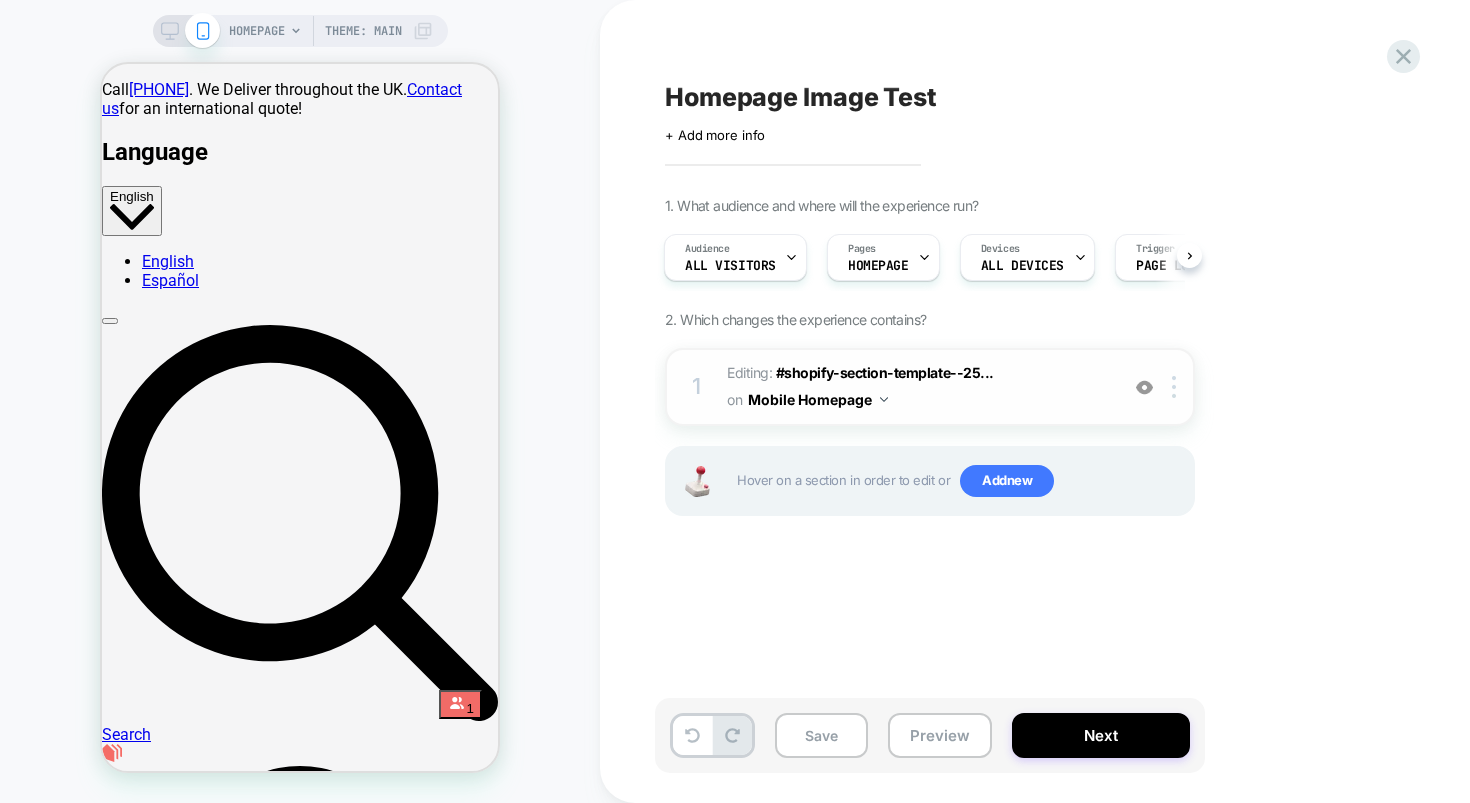 click at bounding box center (1144, 387) 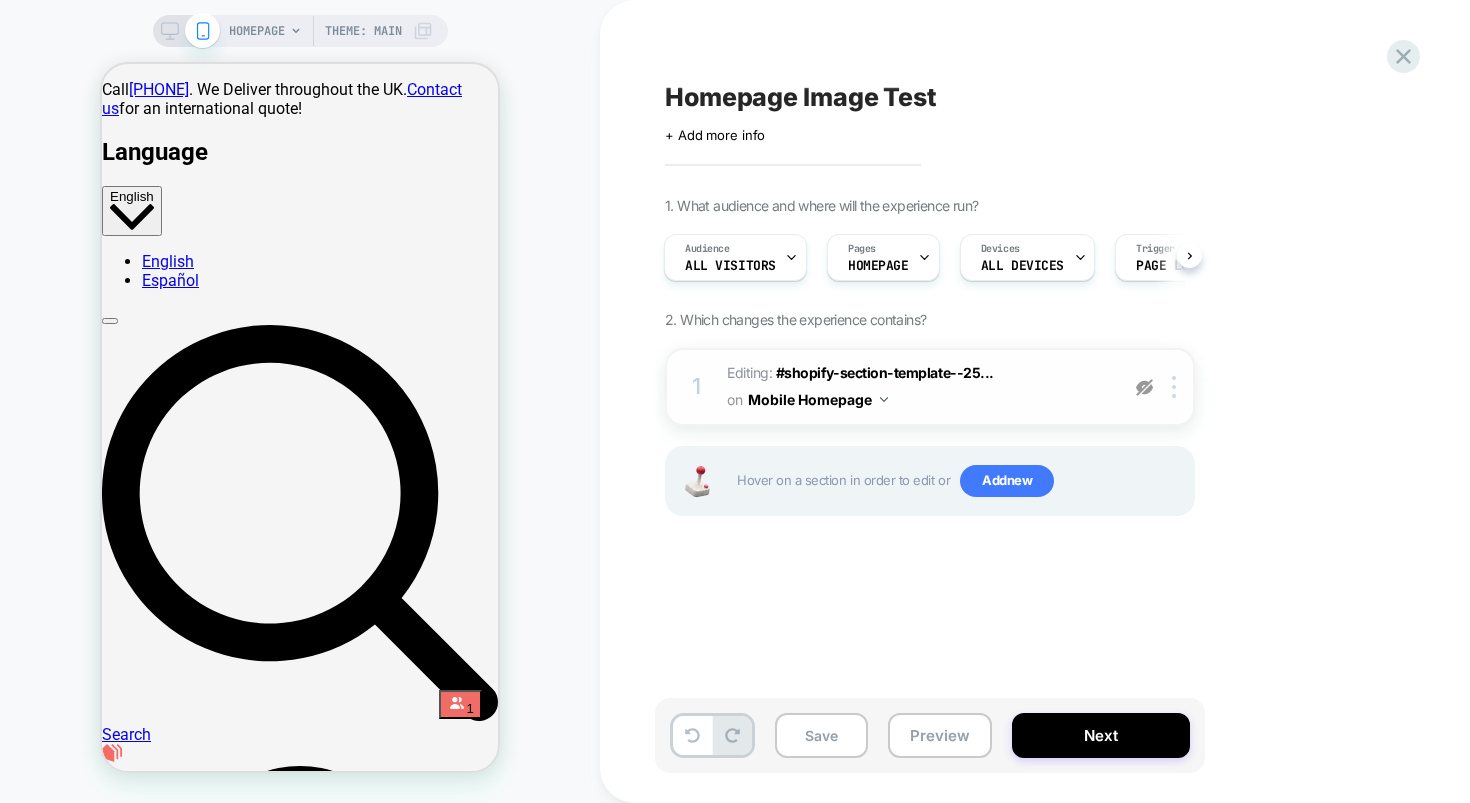 click at bounding box center (1144, 387) 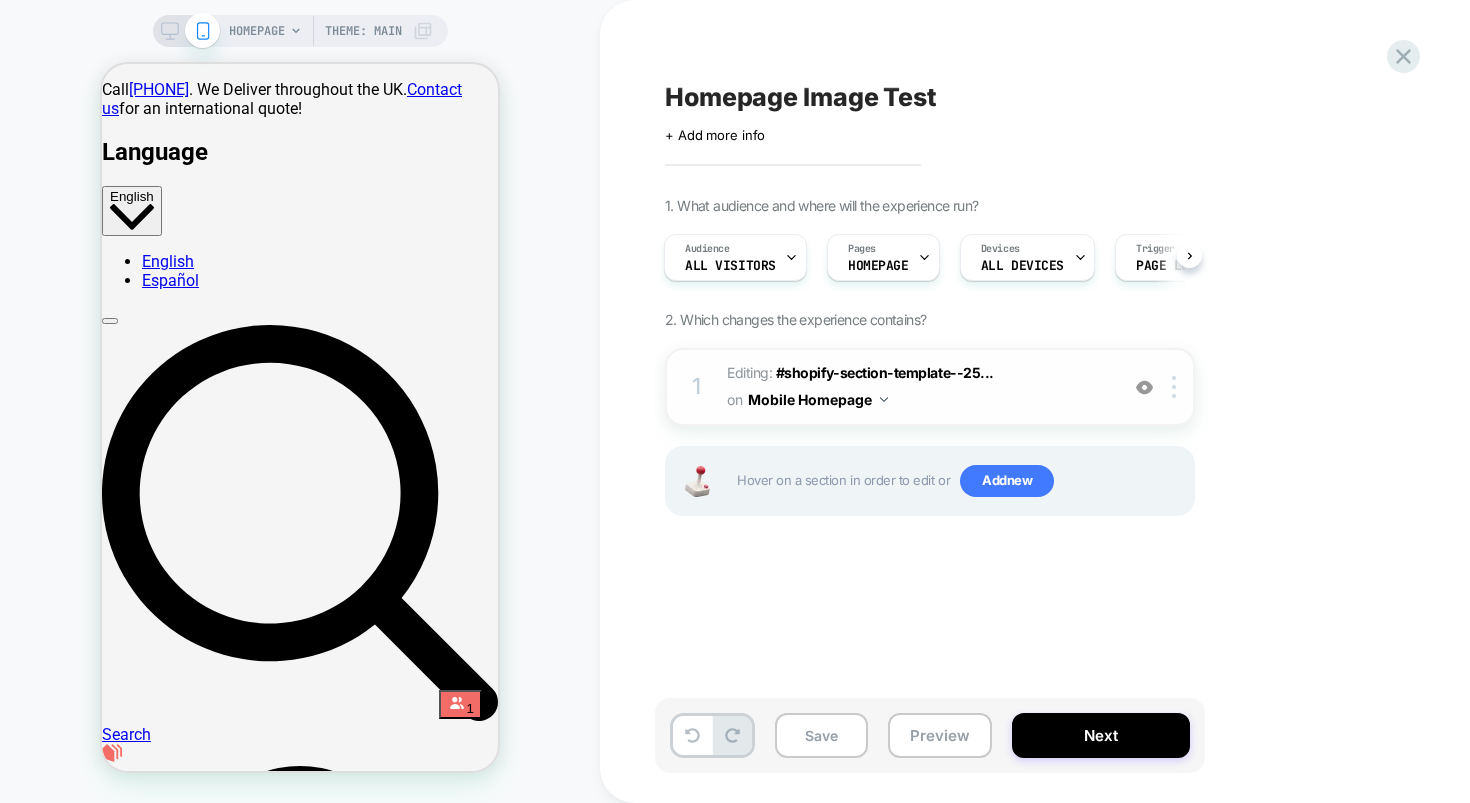 click on "1. What audience and where will the experience run? Audience All Visitors Pages HOMEPAGE Devices ALL DEVICES Trigger Page Load 2. Which changes the experience contains? 1 Editing :   #shopify-section-template--25... #shopify-section-template--25178044989772__default-banner   on Mobile Homepage Add Before Add After Copy CSS Selector Rename Delete Hover on a section in order to edit or  Add  new" at bounding box center (1030, 381) 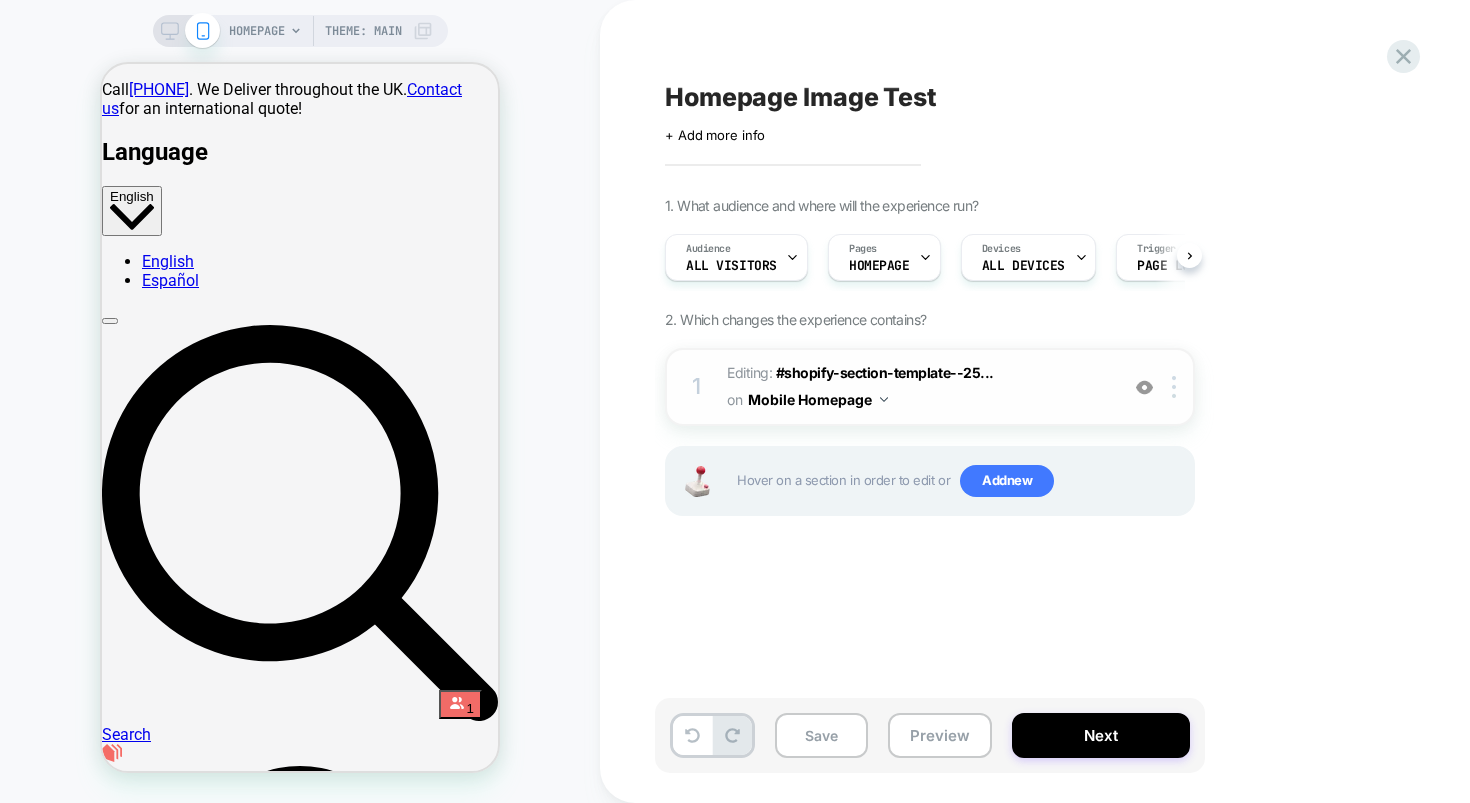 scroll, scrollTop: 0, scrollLeft: 0, axis: both 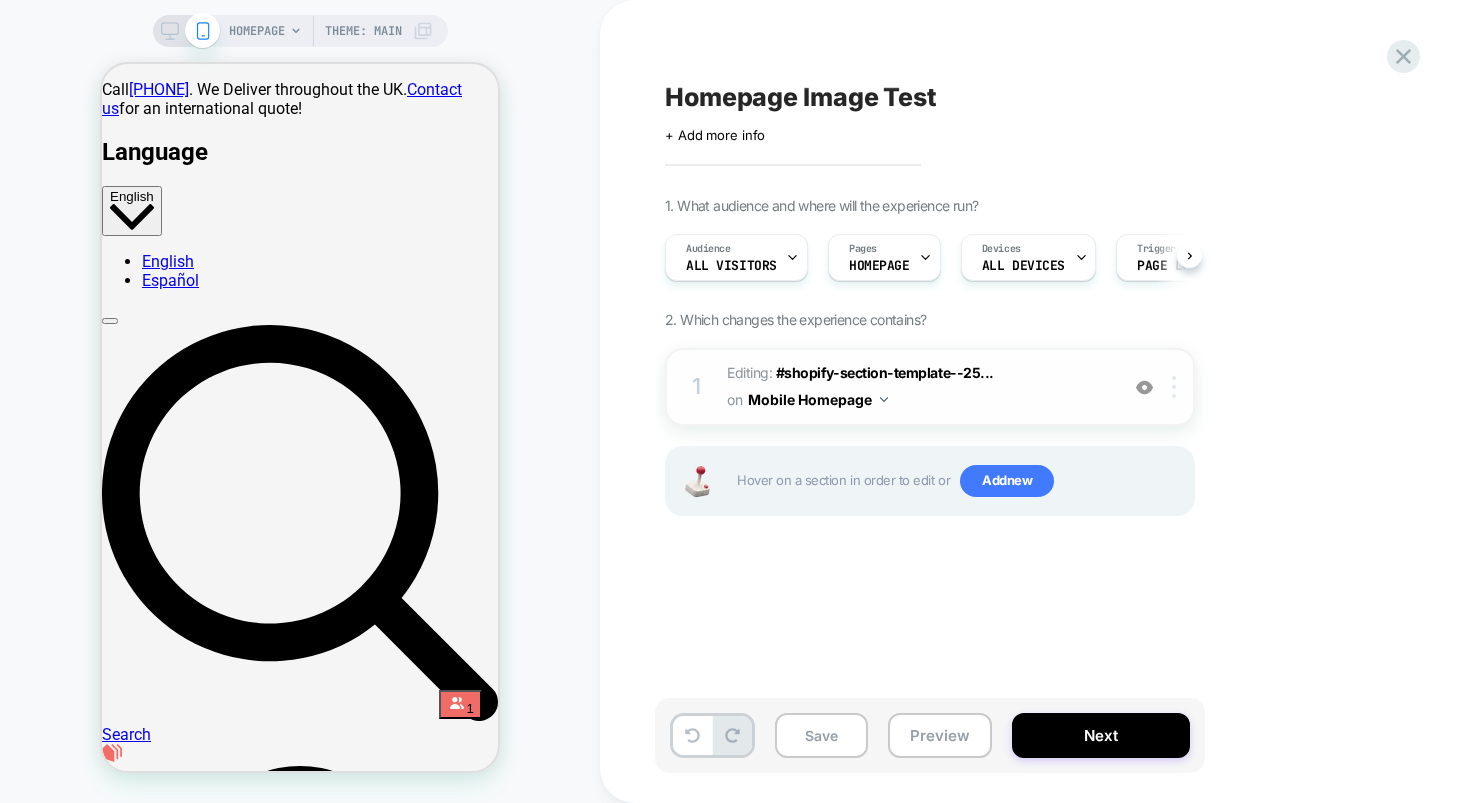click at bounding box center (1174, 387) 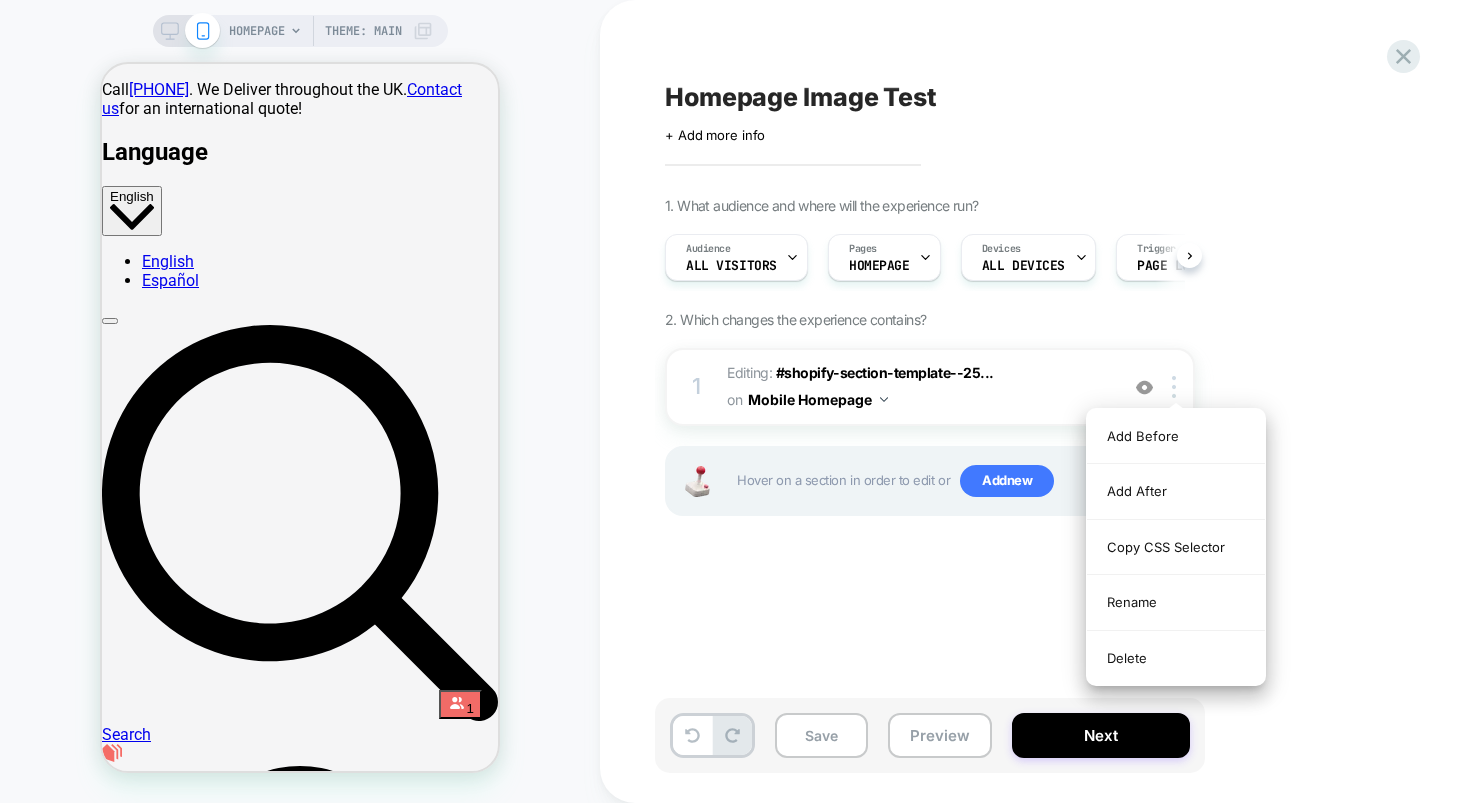 click on "1. What audience and where will the experience run? Audience All Visitors Pages HOMEPAGE Devices ALL DEVICES Trigger Page Load 2. Which changes the experience contains? 1 Editing :   #shopify-section-template--25... #shopify-section-template--25178044989772__default-banner   on Mobile Homepage Add Before Add After Copy CSS Selector Rename Delete Hover on a section in order to edit or  Add  new" at bounding box center (1030, 381) 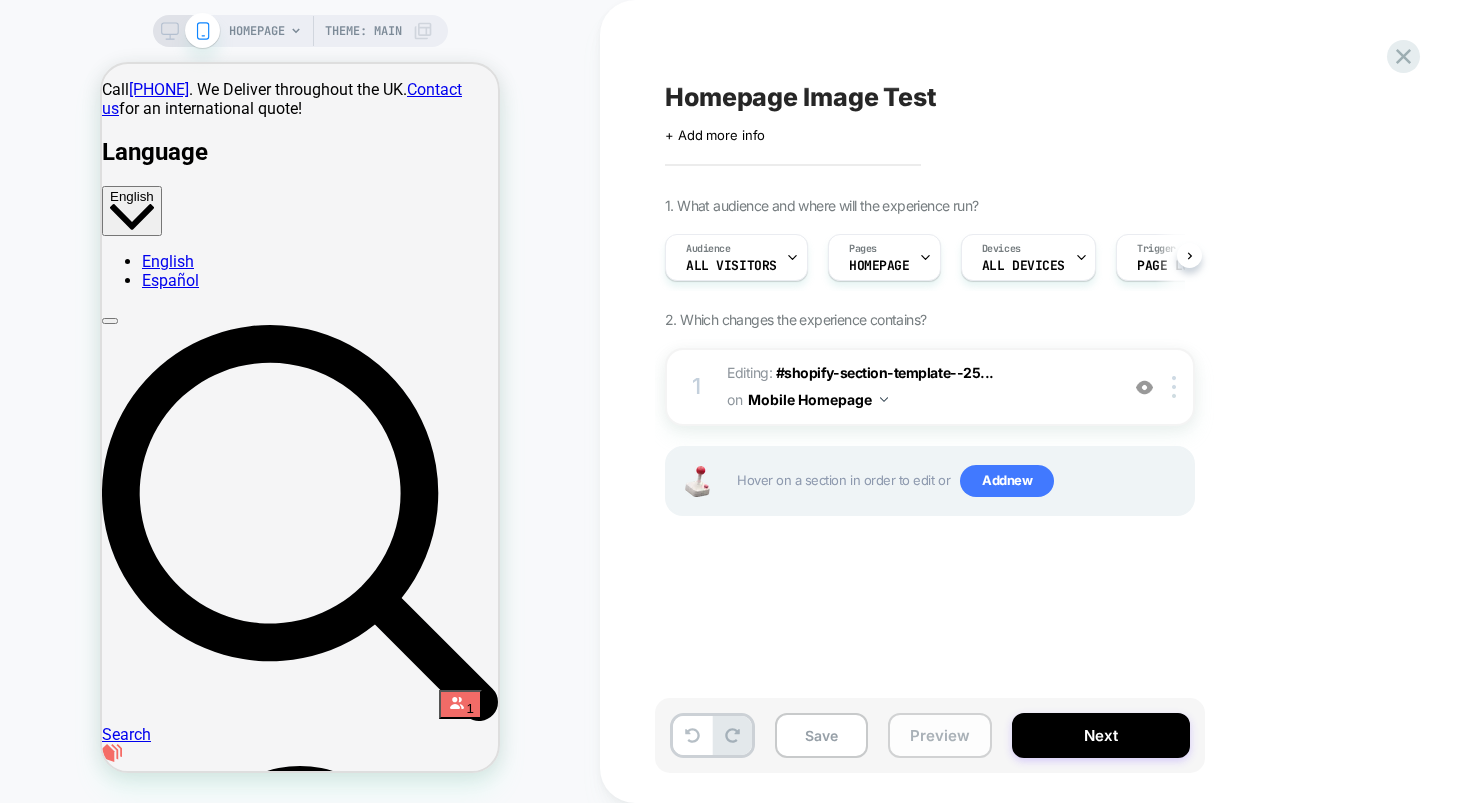 click on "Preview" at bounding box center (940, 735) 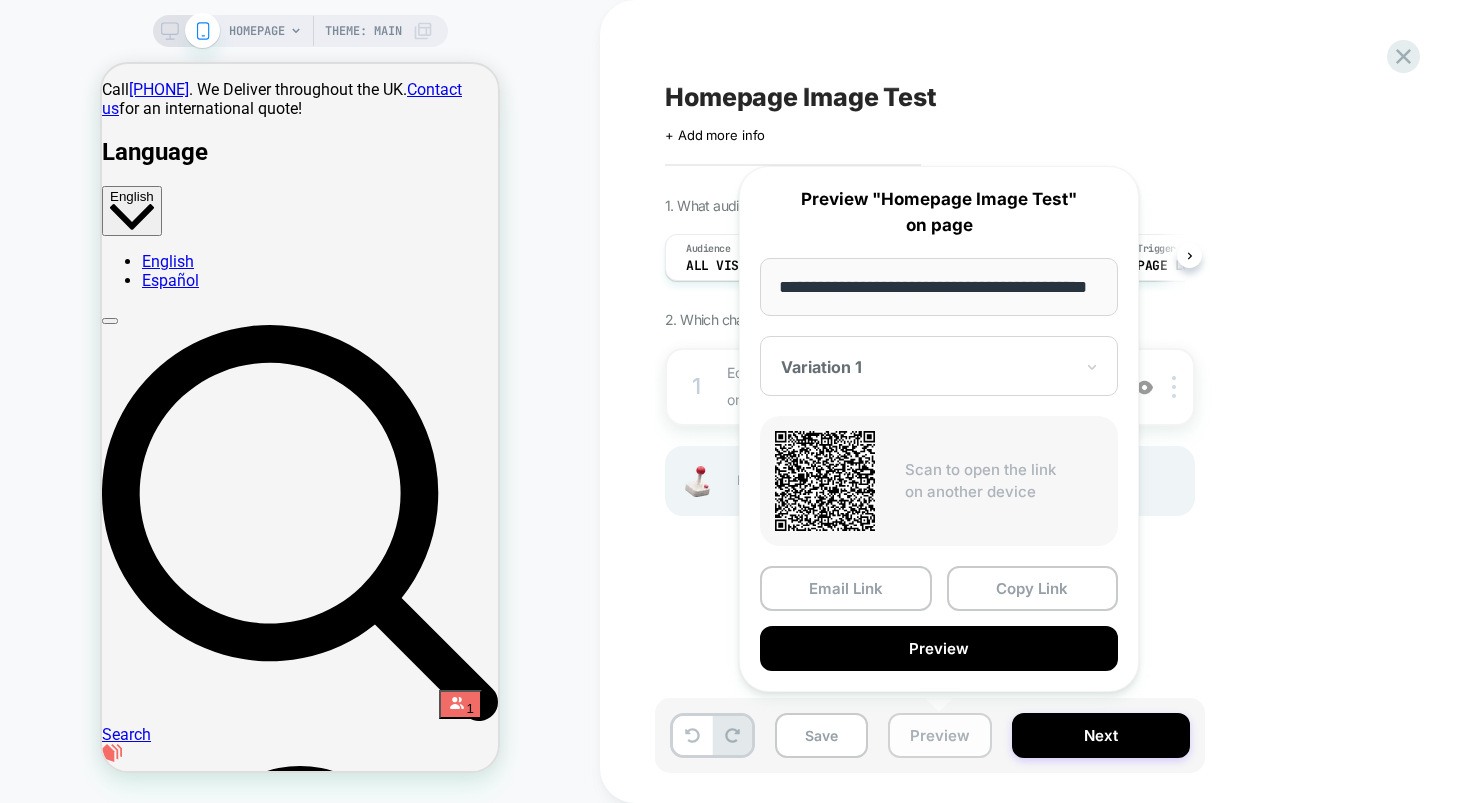 scroll, scrollTop: 0, scrollLeft: 61, axis: horizontal 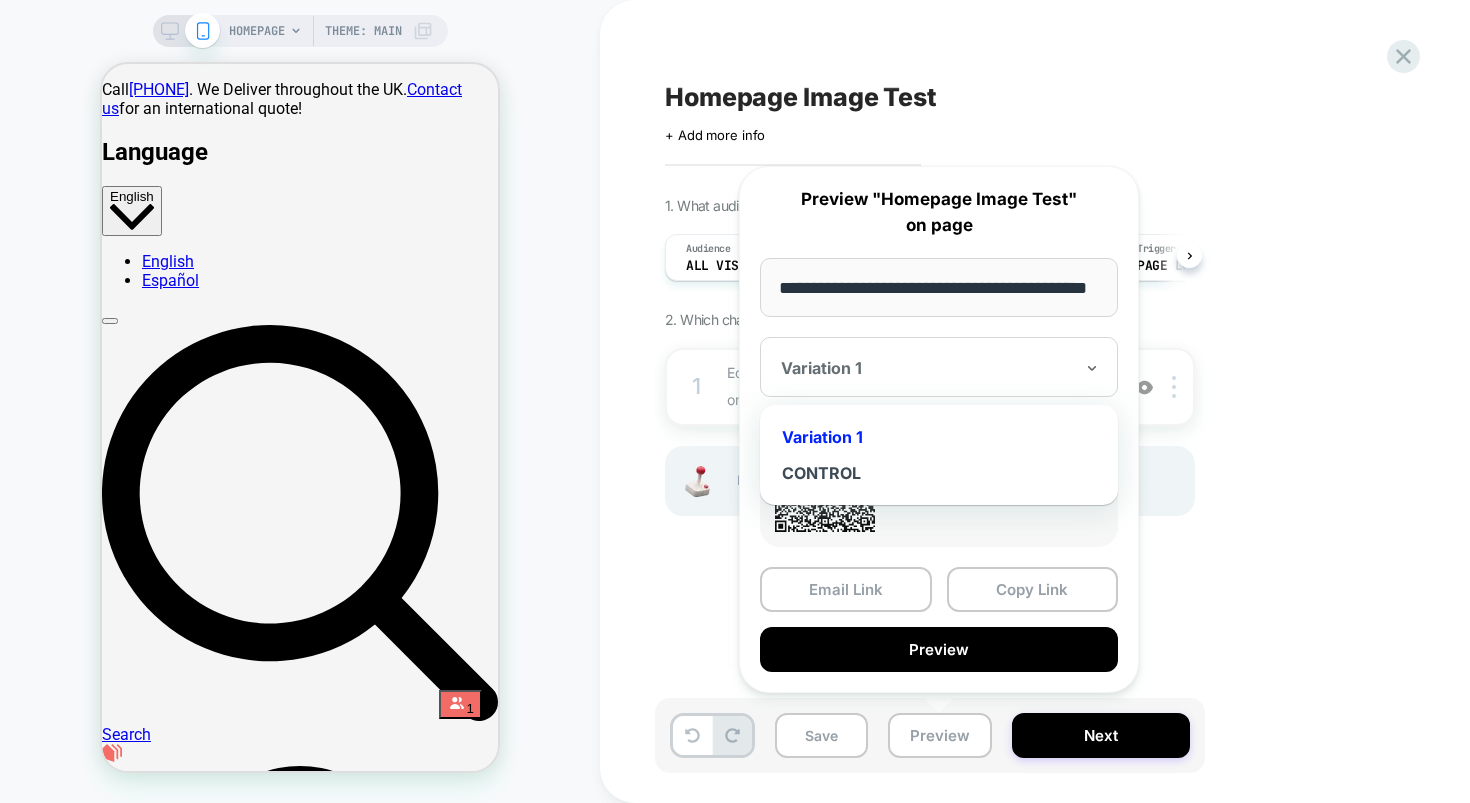 click at bounding box center [927, 368] 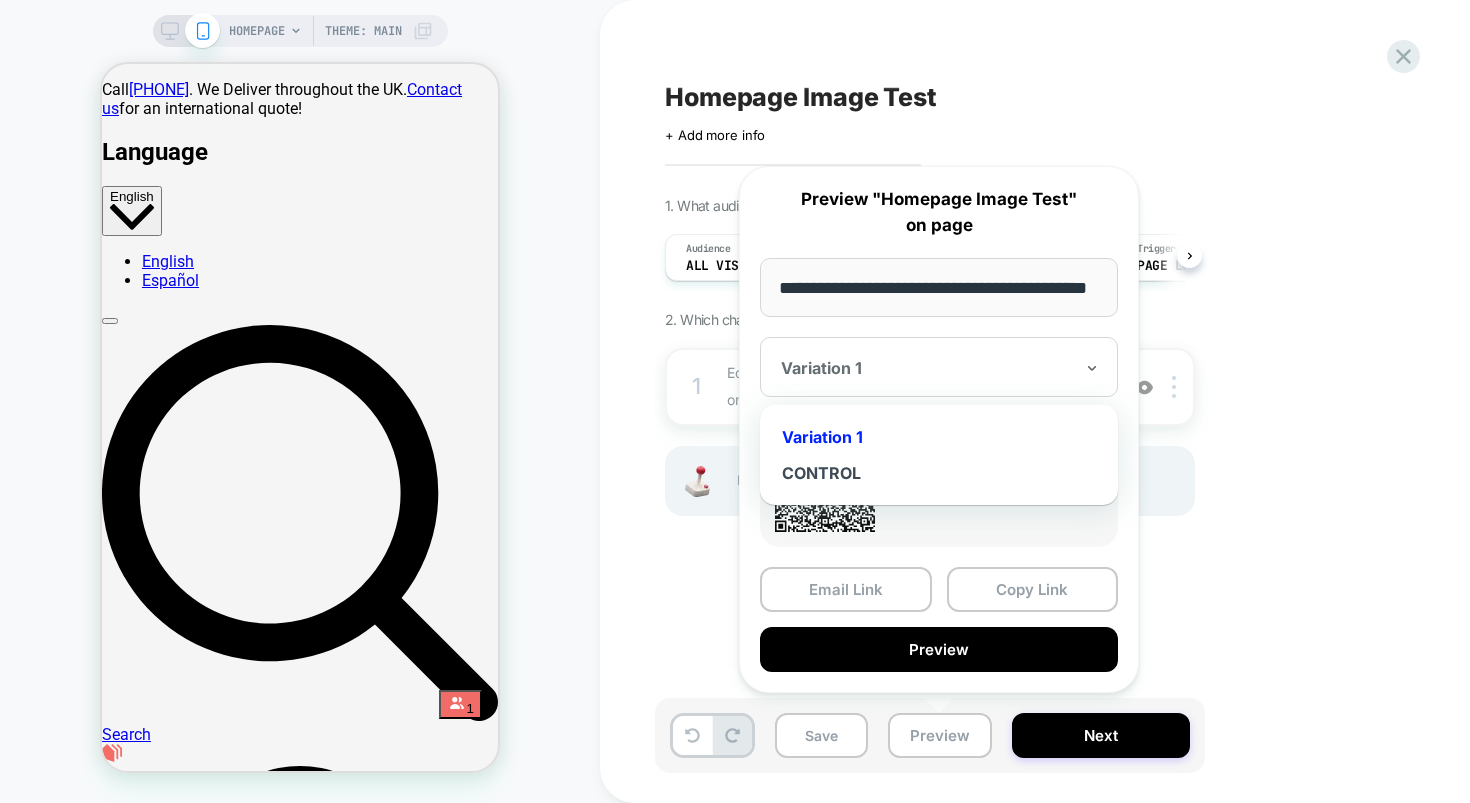 scroll, scrollTop: 0, scrollLeft: 0, axis: both 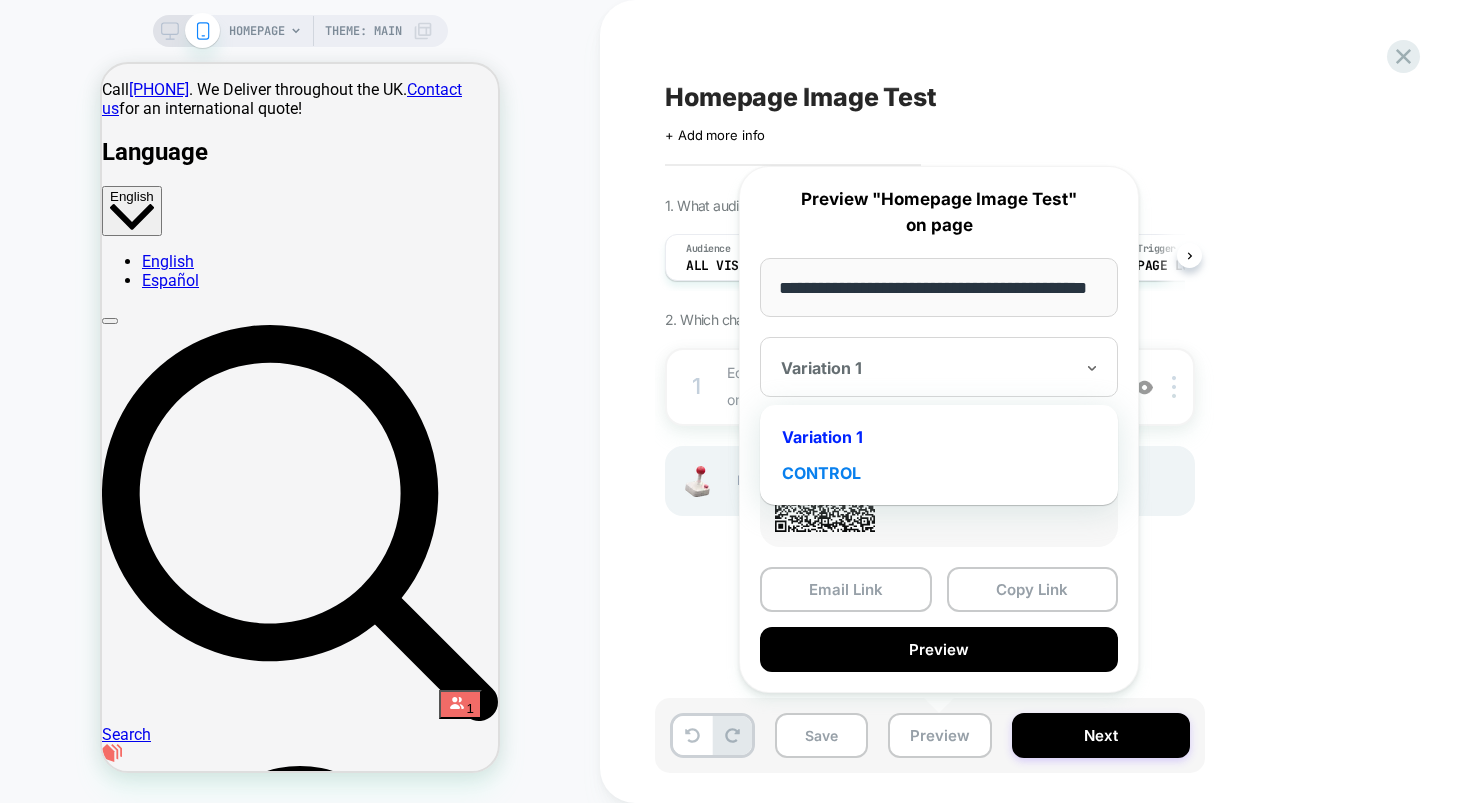 click on "CONTROL" at bounding box center [939, 473] 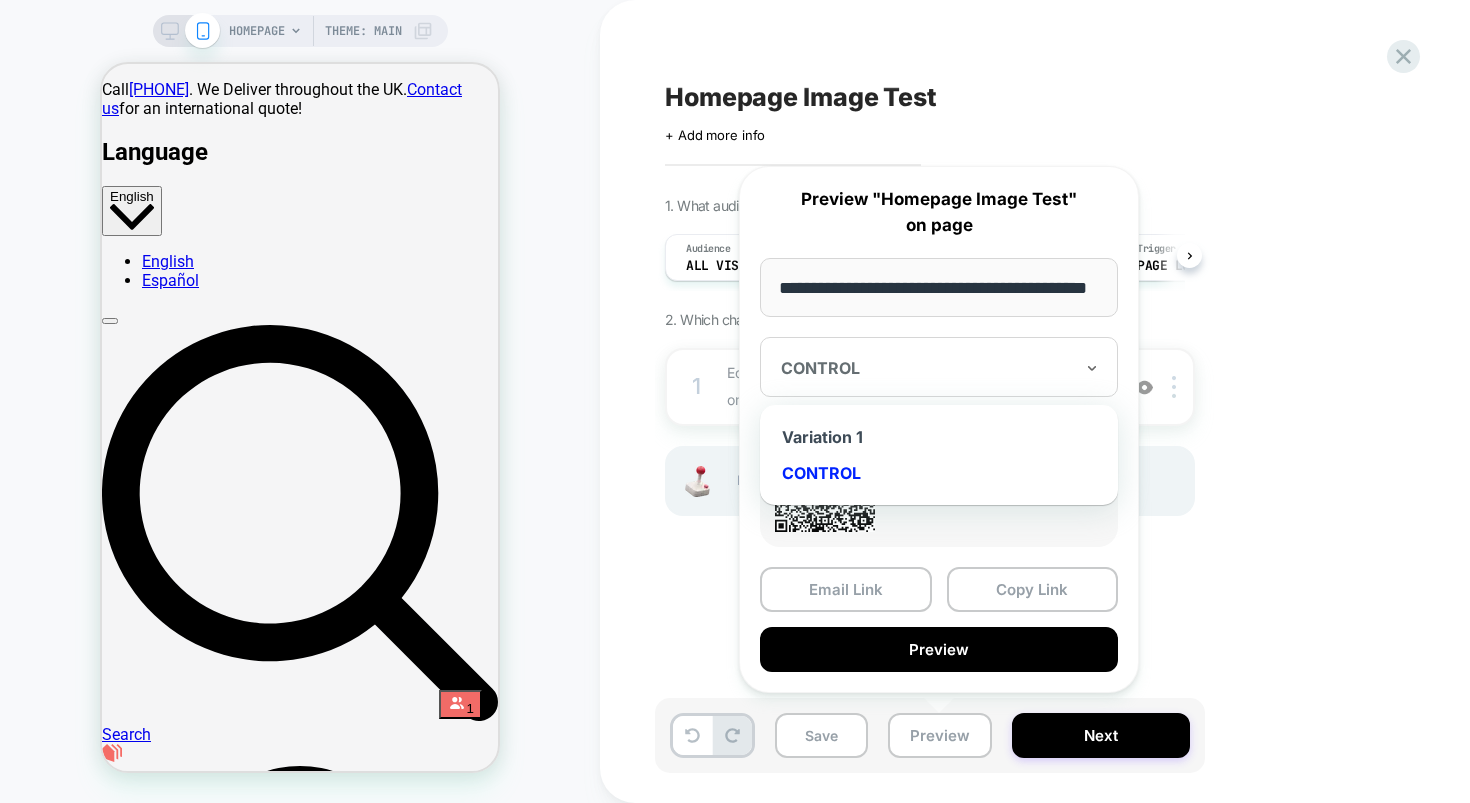 click at bounding box center [927, 368] 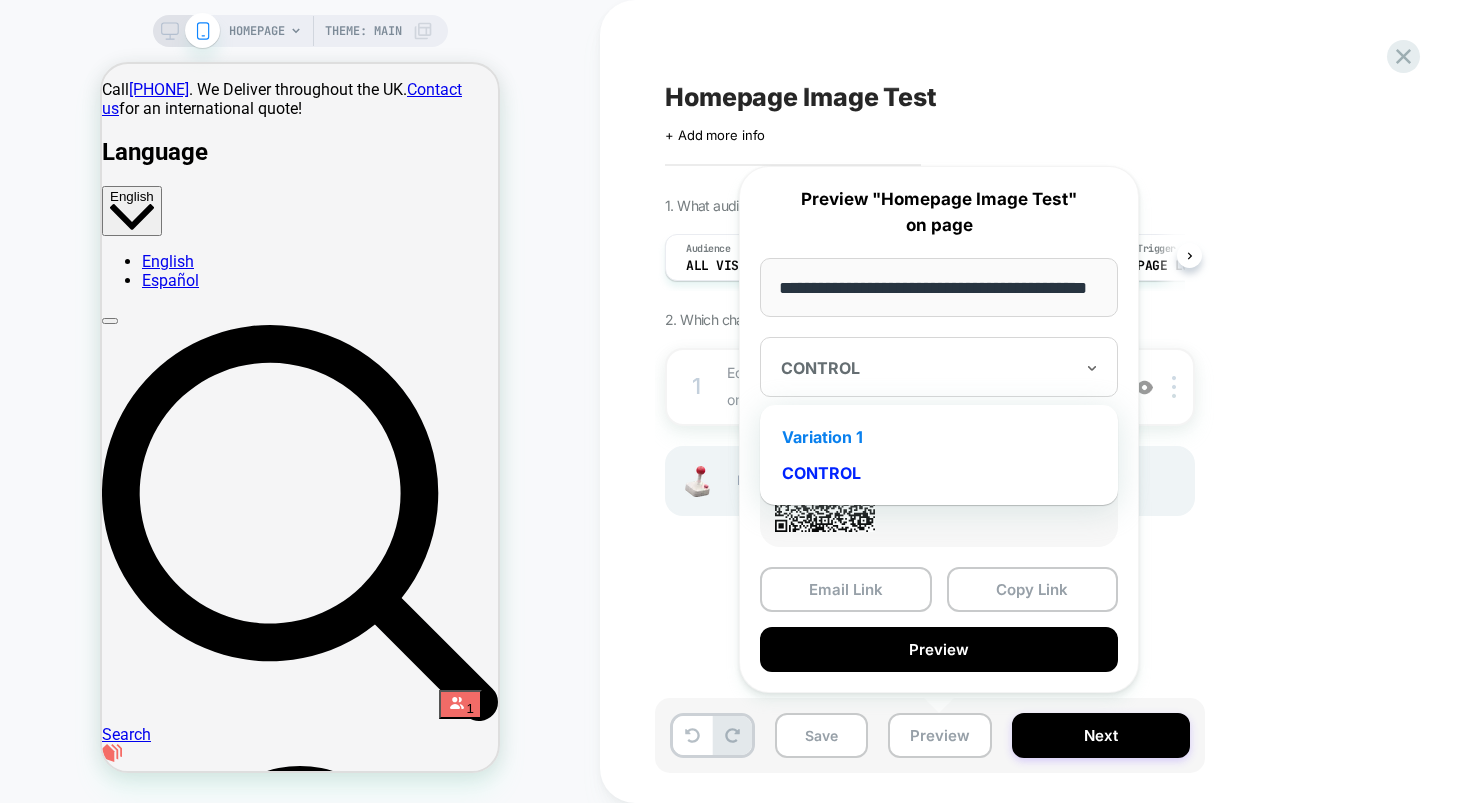 click on "Variation 1" at bounding box center [939, 437] 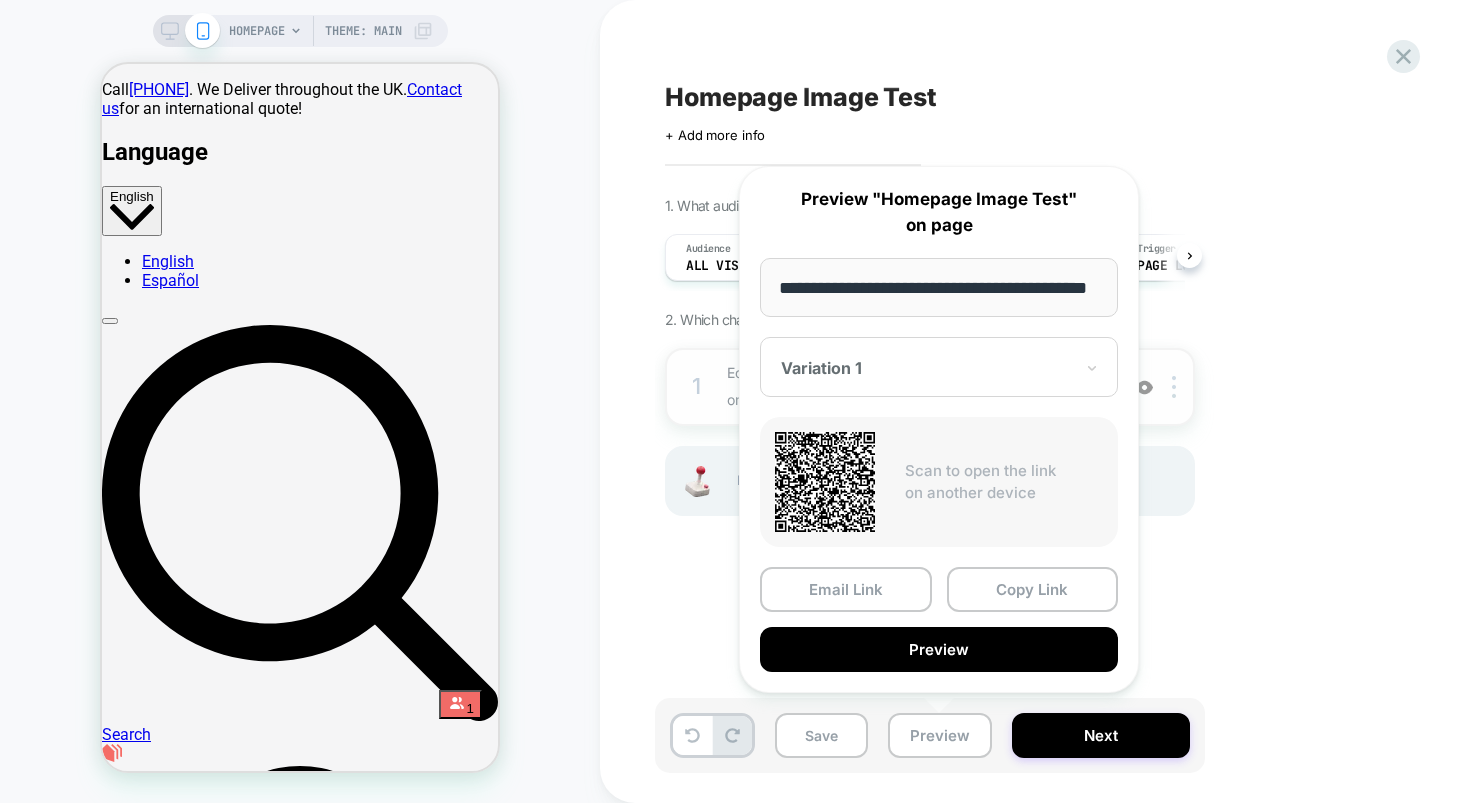 drag, startPoint x: 1029, startPoint y: 585, endPoint x: 1177, endPoint y: 374, distance: 257.73047 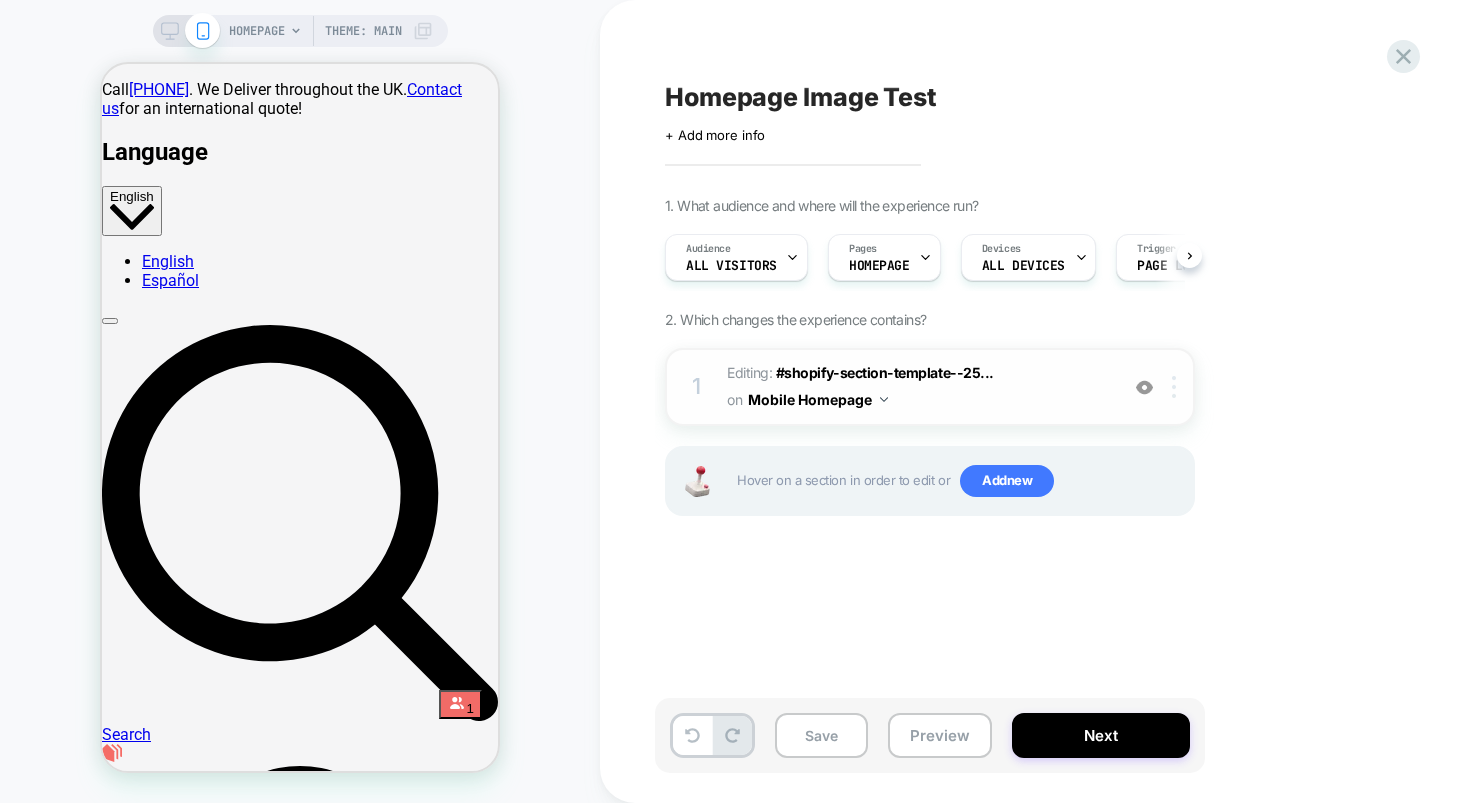 click at bounding box center [1174, 387] 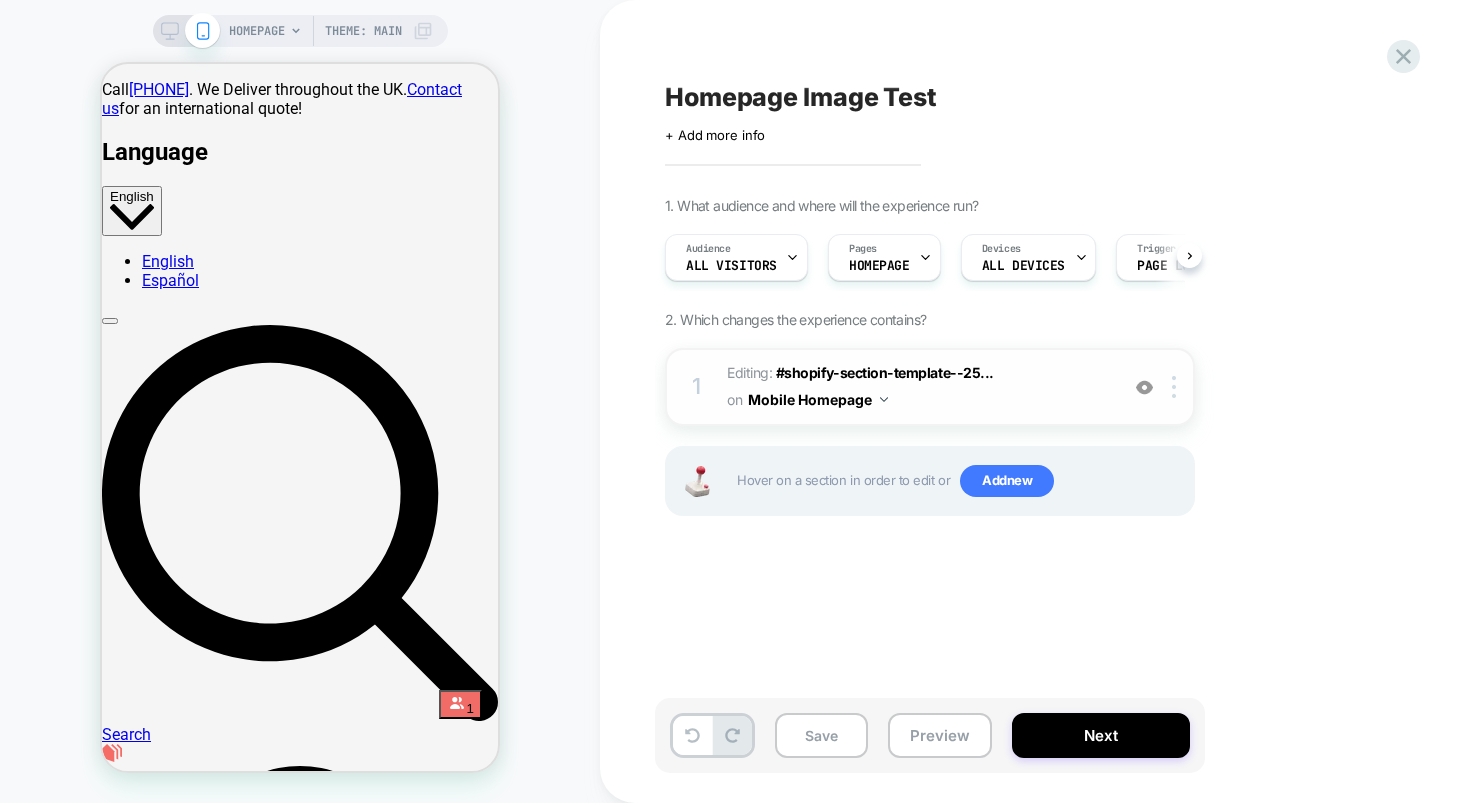 click on "Editing :   #shopify-section-template--25... #shopify-section-template--25178044989772__default-banner   on Mobile Homepage" at bounding box center (917, 387) 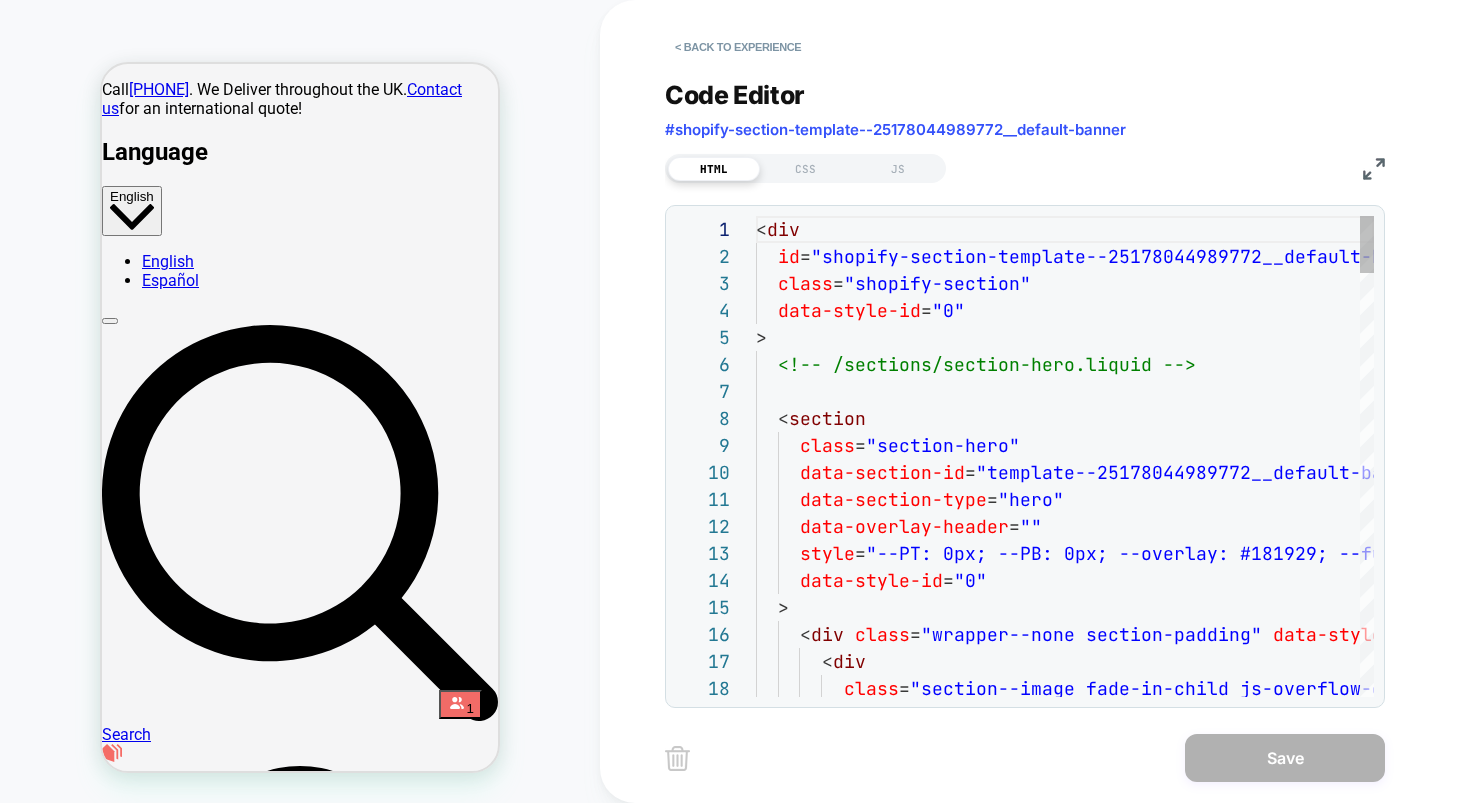 scroll, scrollTop: 270, scrollLeft: 0, axis: vertical 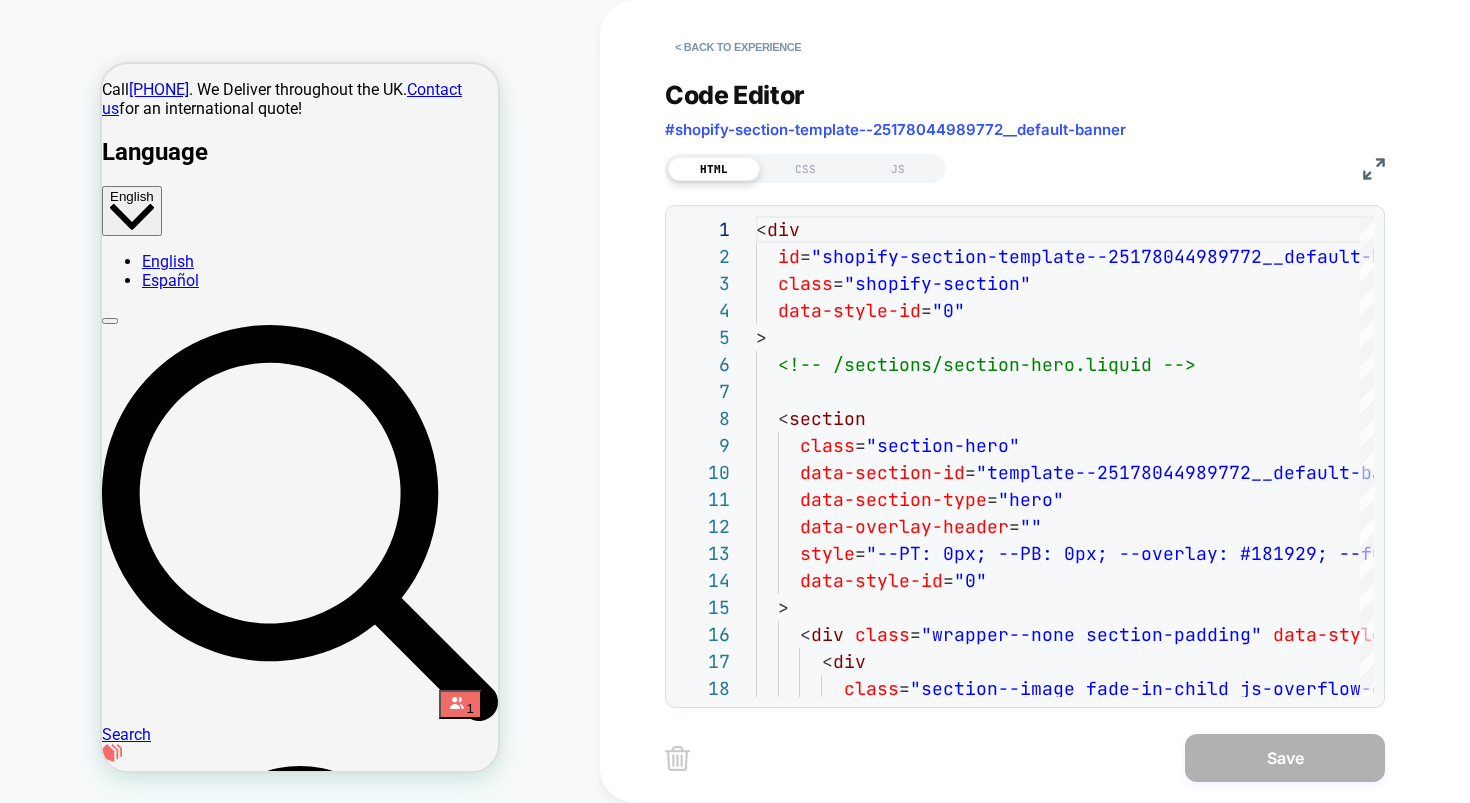 drag, startPoint x: 1373, startPoint y: 165, endPoint x: 1353, endPoint y: 176, distance: 22.825424 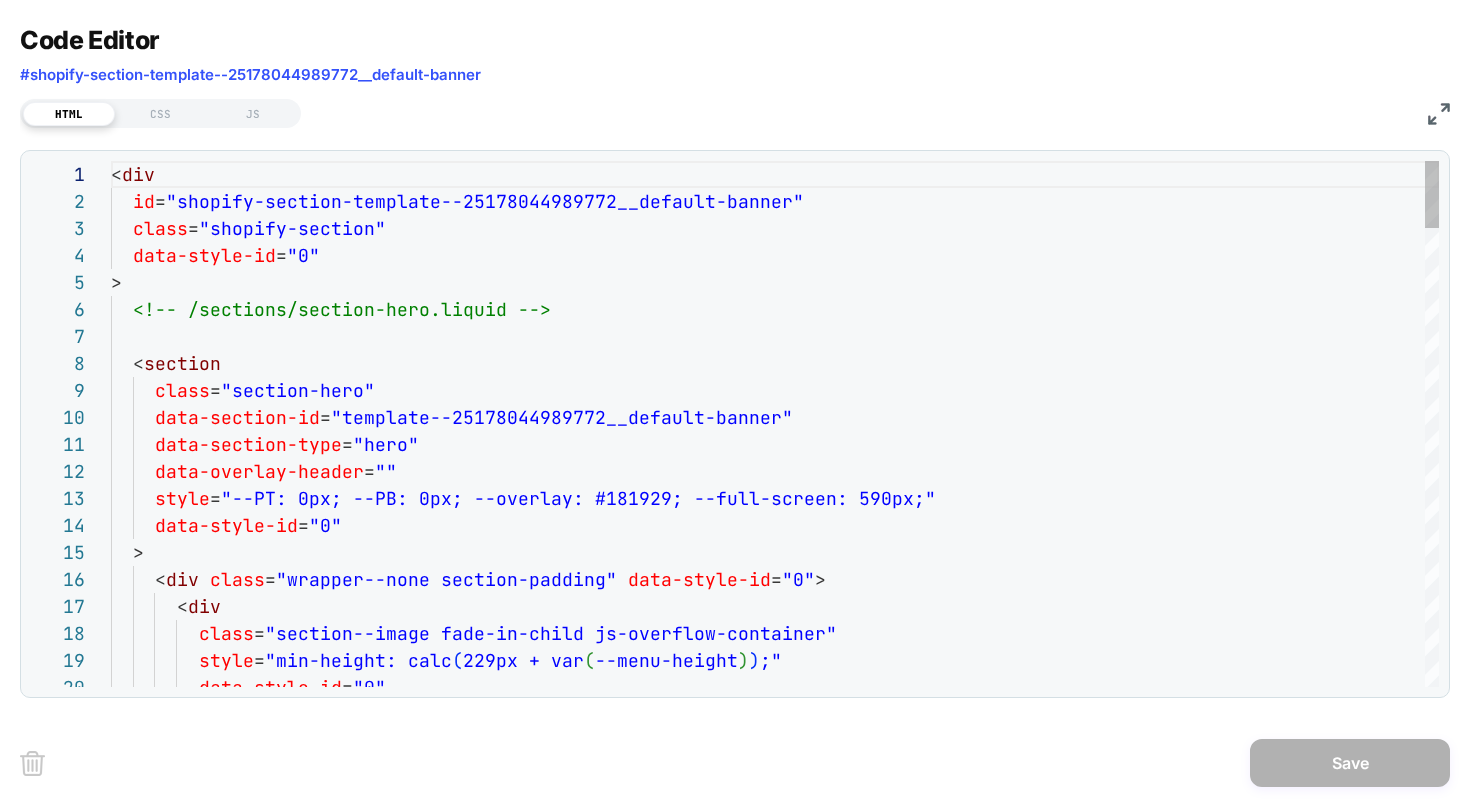 scroll, scrollTop: 2451, scrollLeft: 0, axis: vertical 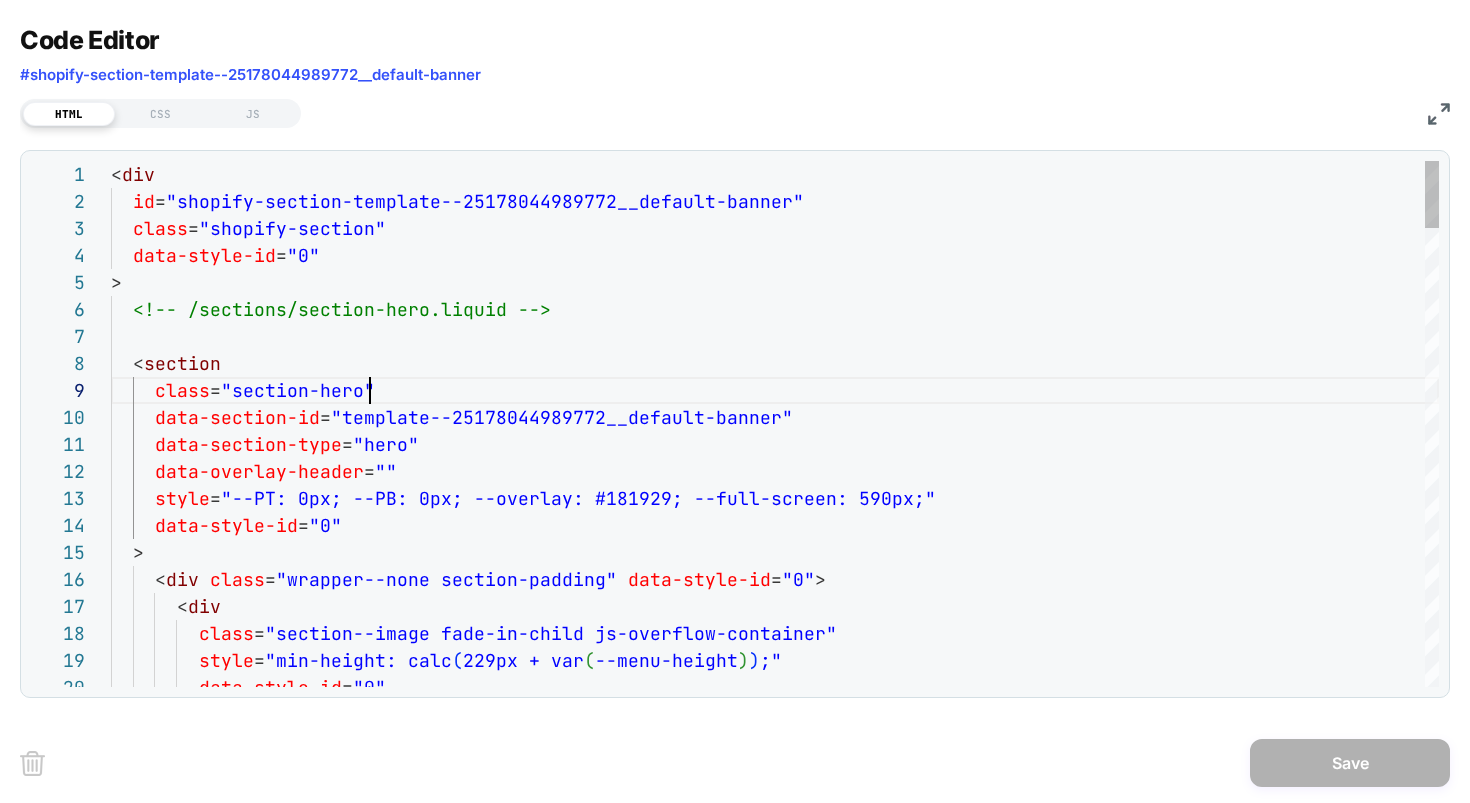 click on "< div    id = "shopify-section-template--25178044989772__default -banner"    class = "shopify-section"    data-style-id = "0" >    <!-- /sections/section-hero.liquid -->    < section      class = "section-hero"      data-section-id = "template--25178044989772__default-banner"      data-section-type = "hero"      data-overlay-header = ""      style = "--PT: 0px; --PB: 0px; --overlay: #181929; --full- screen: 590px;"      data-style-id = "0"    >      < div   class = "wrapper--none section-padding"   data-style-id = "0" >        < div          class = "section--image fade-in-child js-overflow-containe r"          style = "min-height: calc ( 229px + var ( --menu-height ) ) ;"          data-style-id = "0"" at bounding box center [775, 2206] 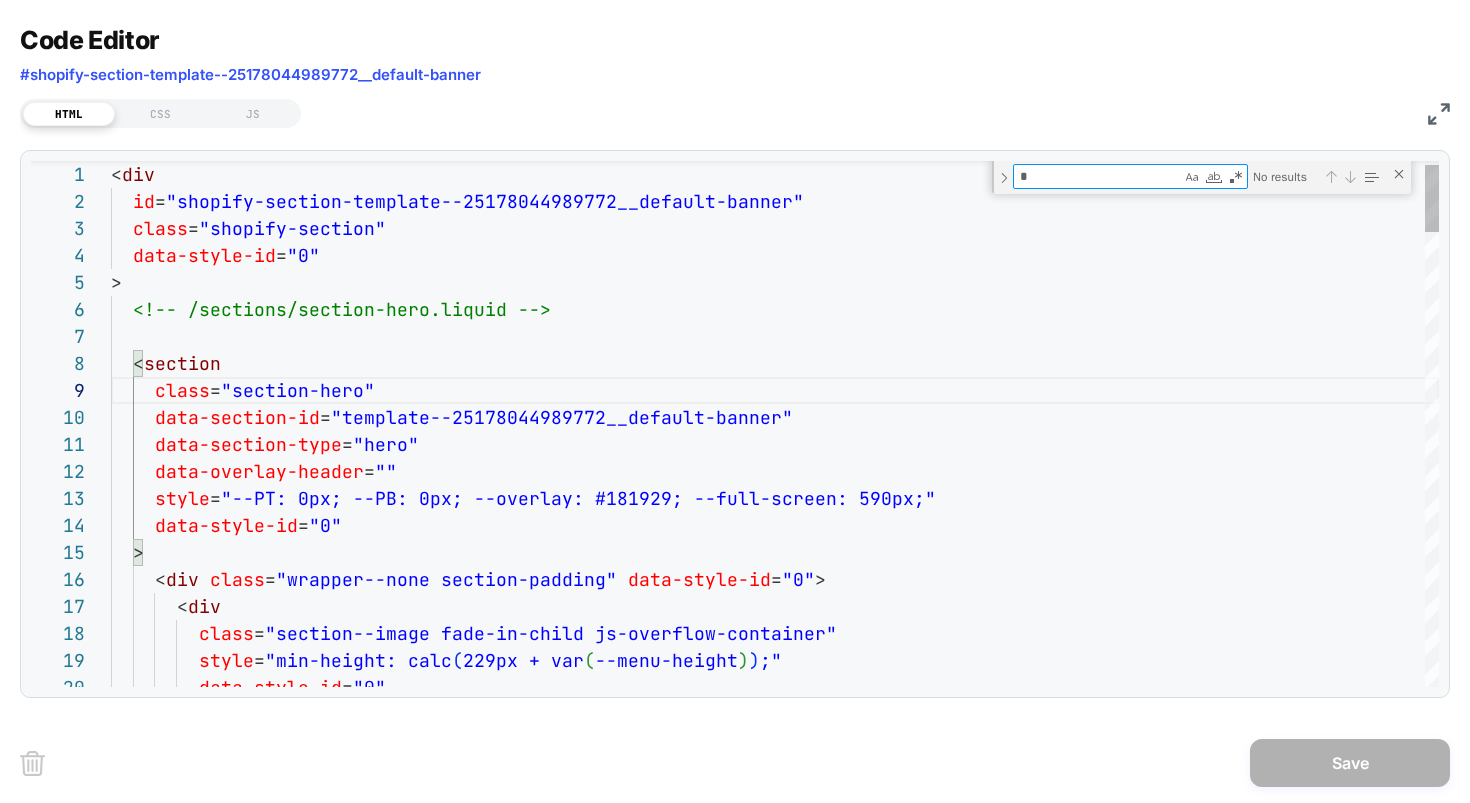 type on "**" 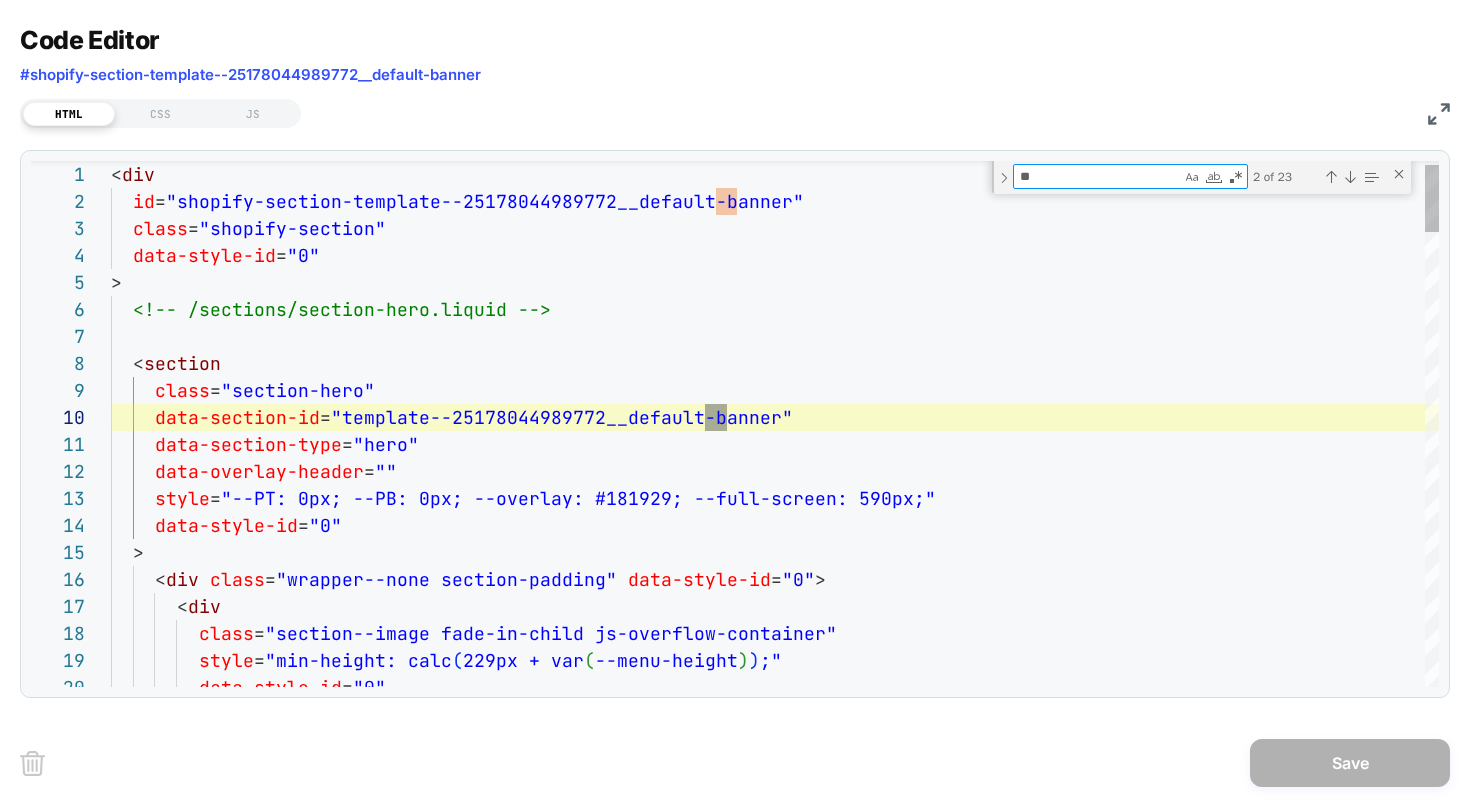 type on "**********" 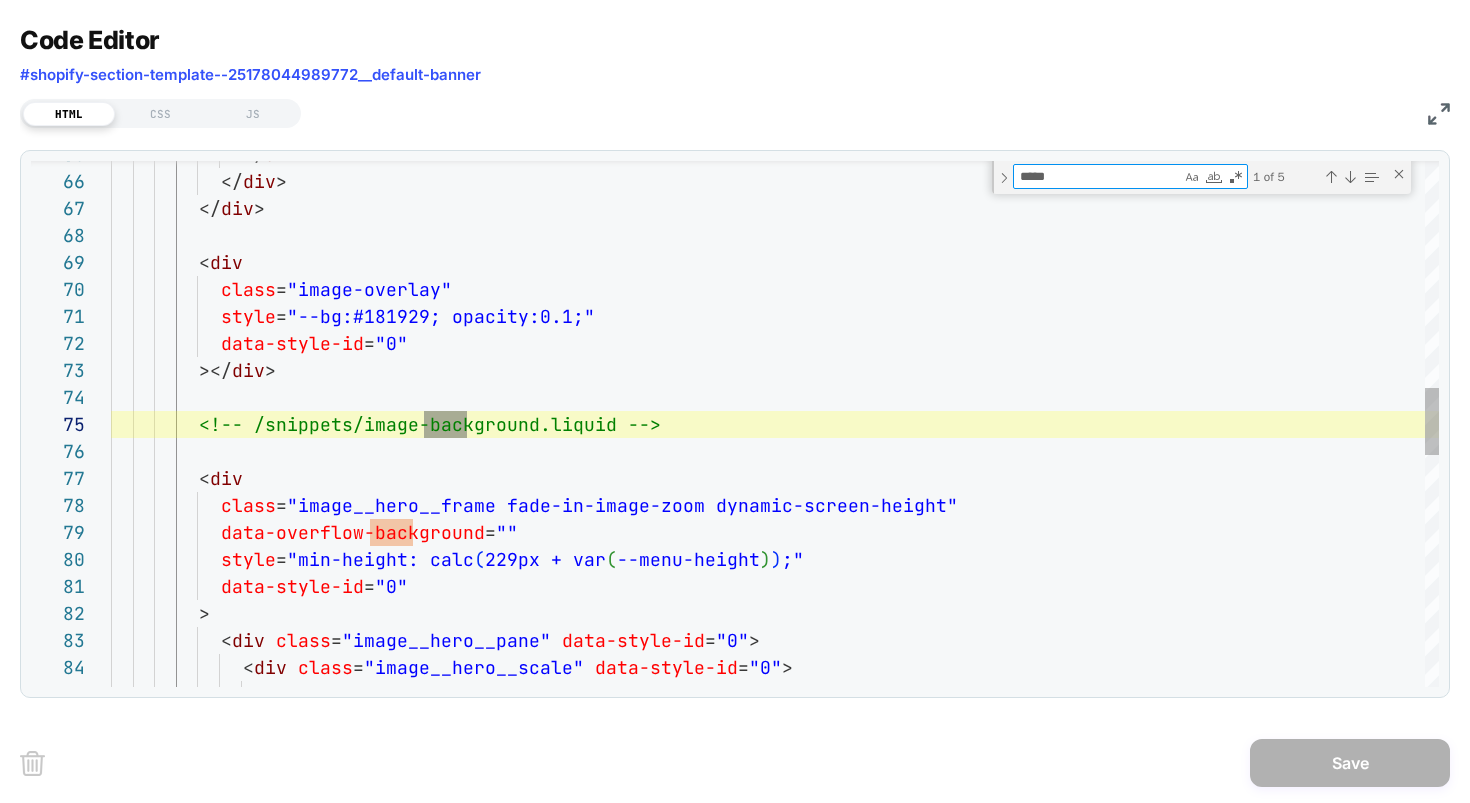 scroll, scrollTop: 270, scrollLeft: 367, axis: both 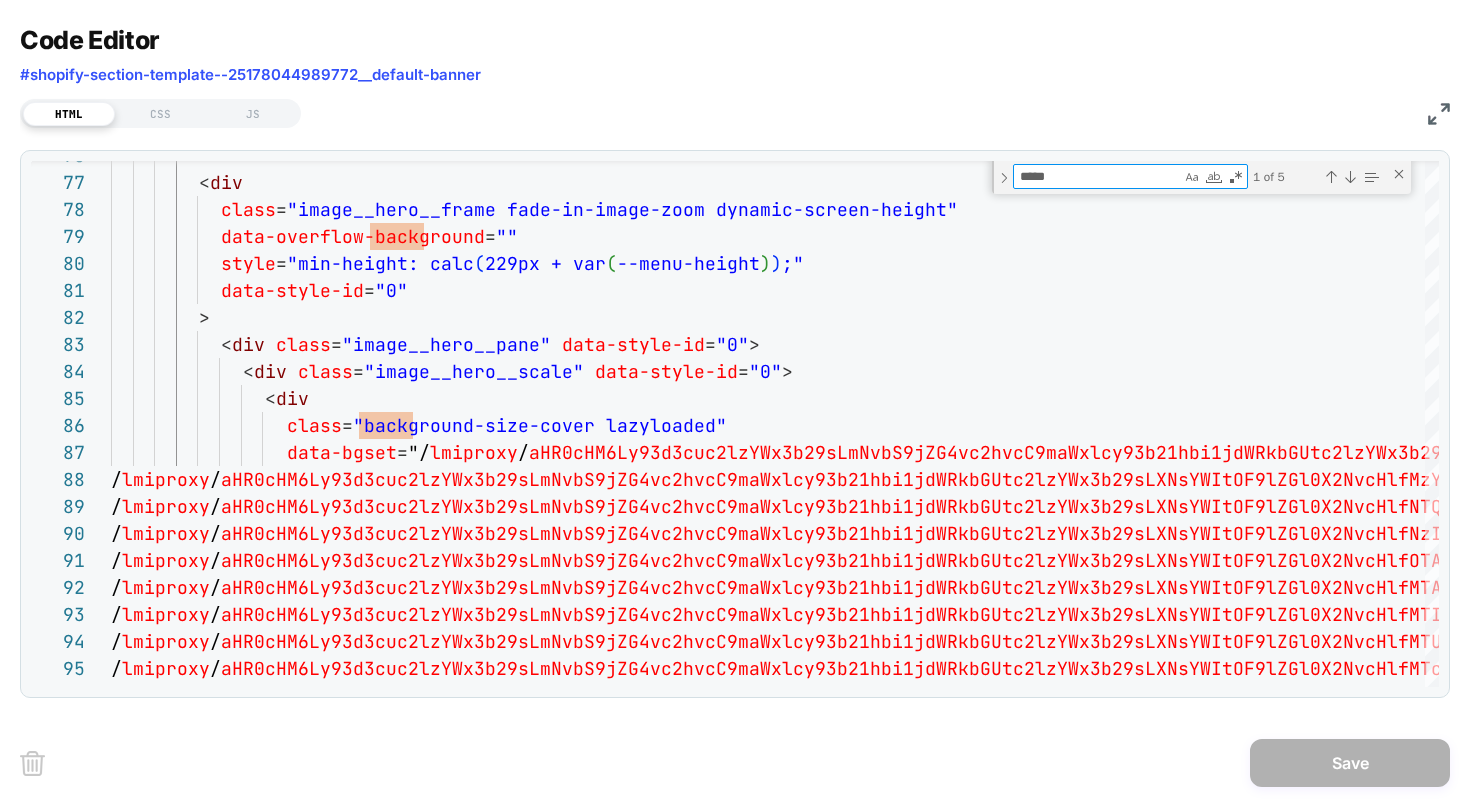 type on "*****" 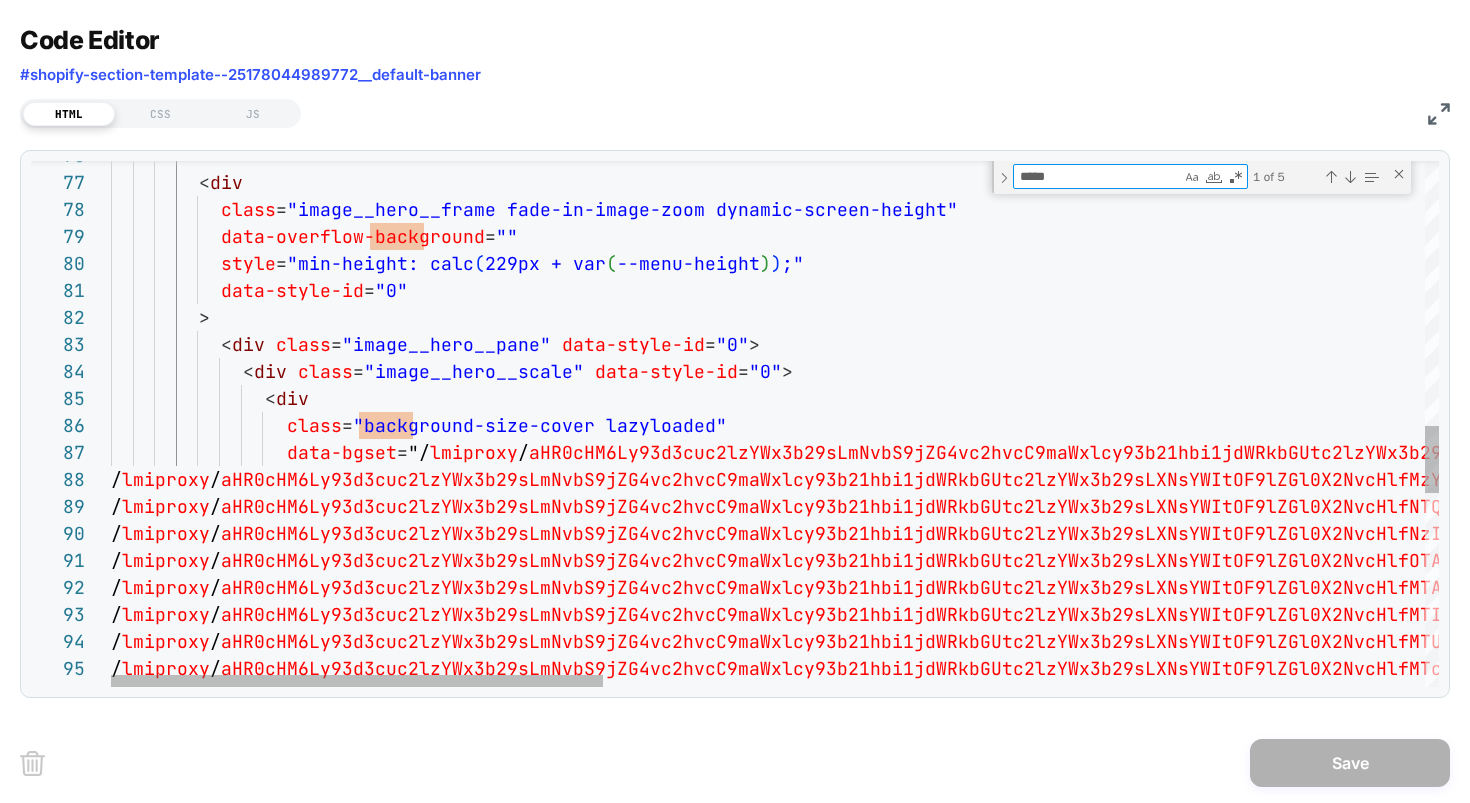 click on "*****" at bounding box center (1097, 176) 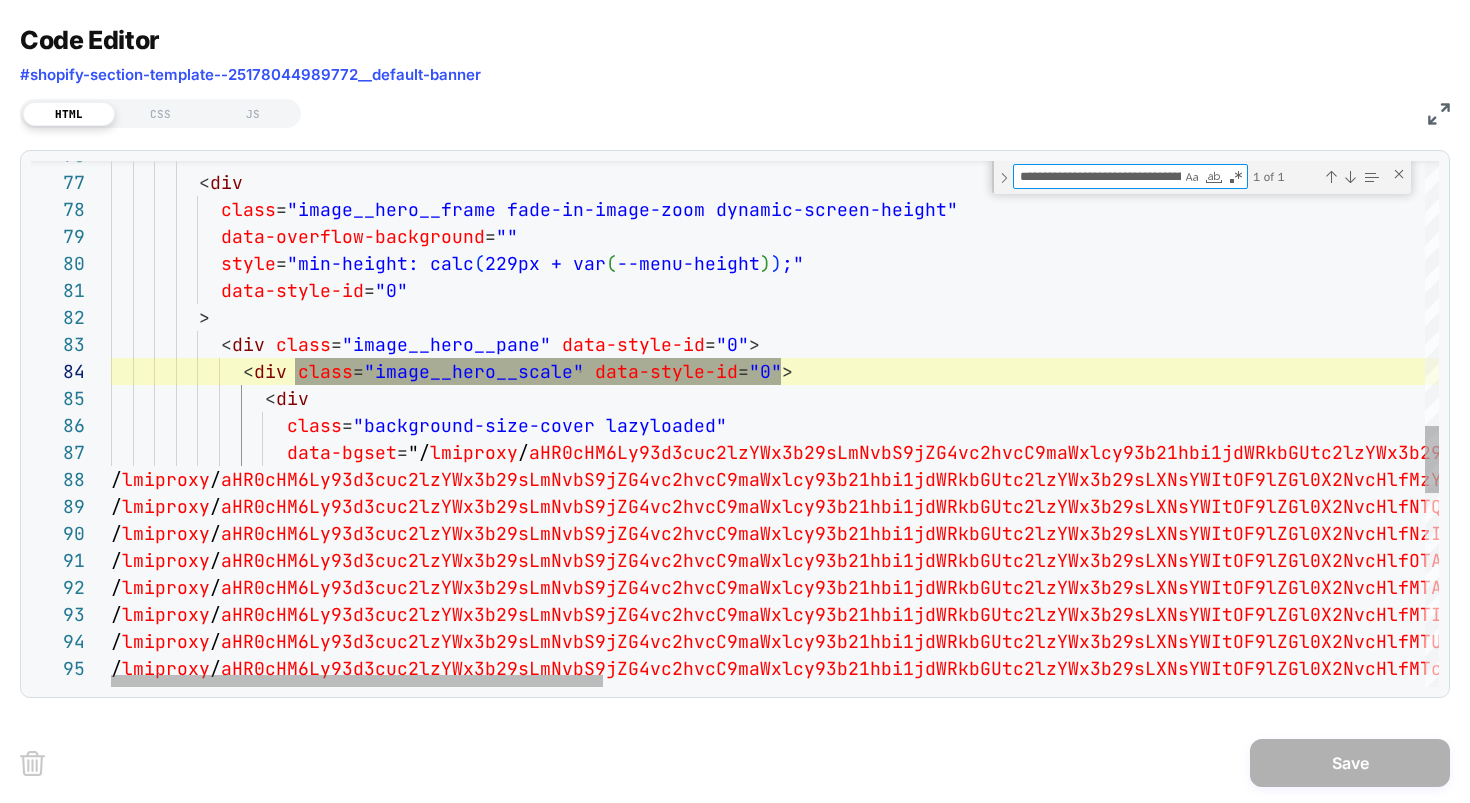 scroll, scrollTop: 0, scrollLeft: 132, axis: horizontal 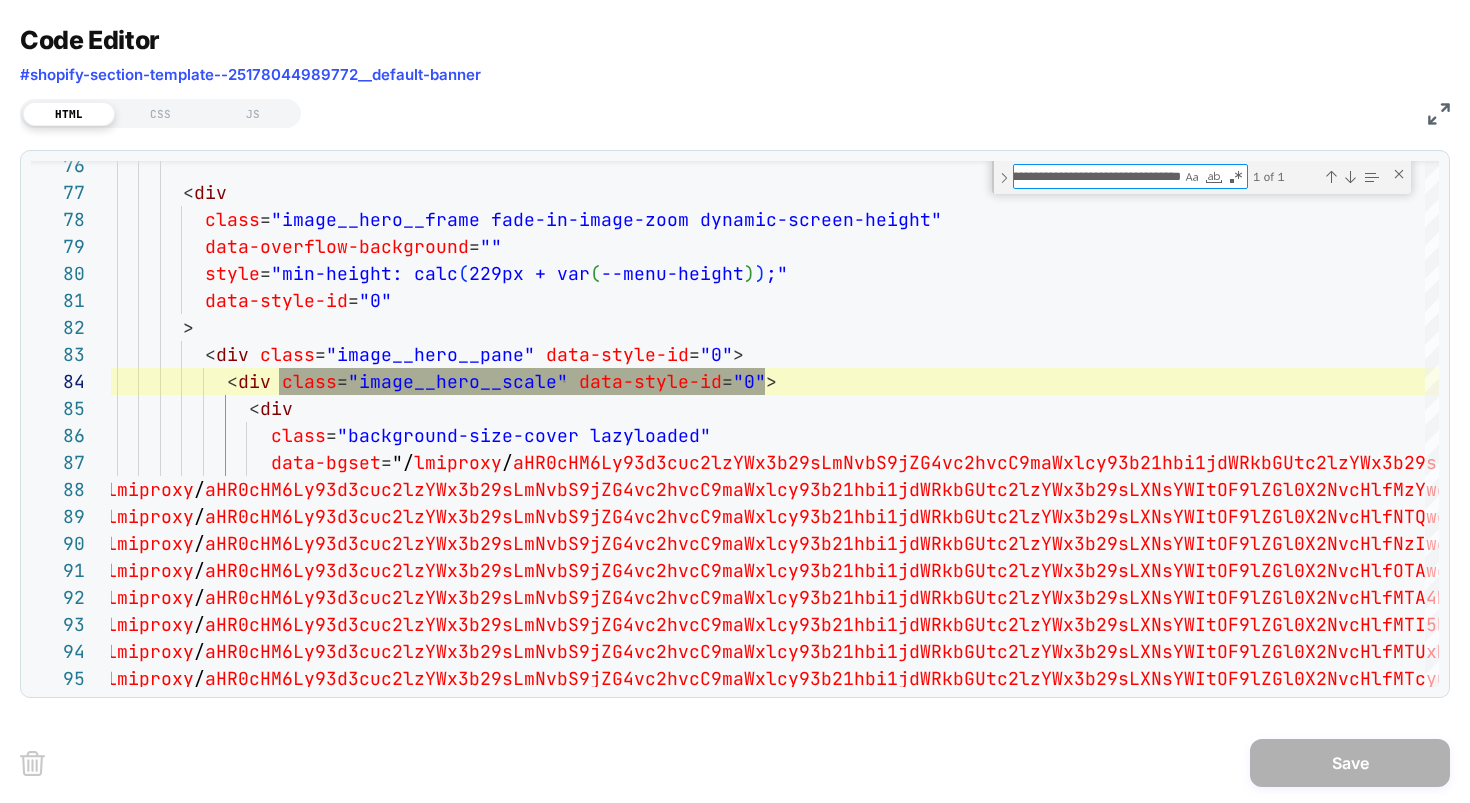 type on "**********" 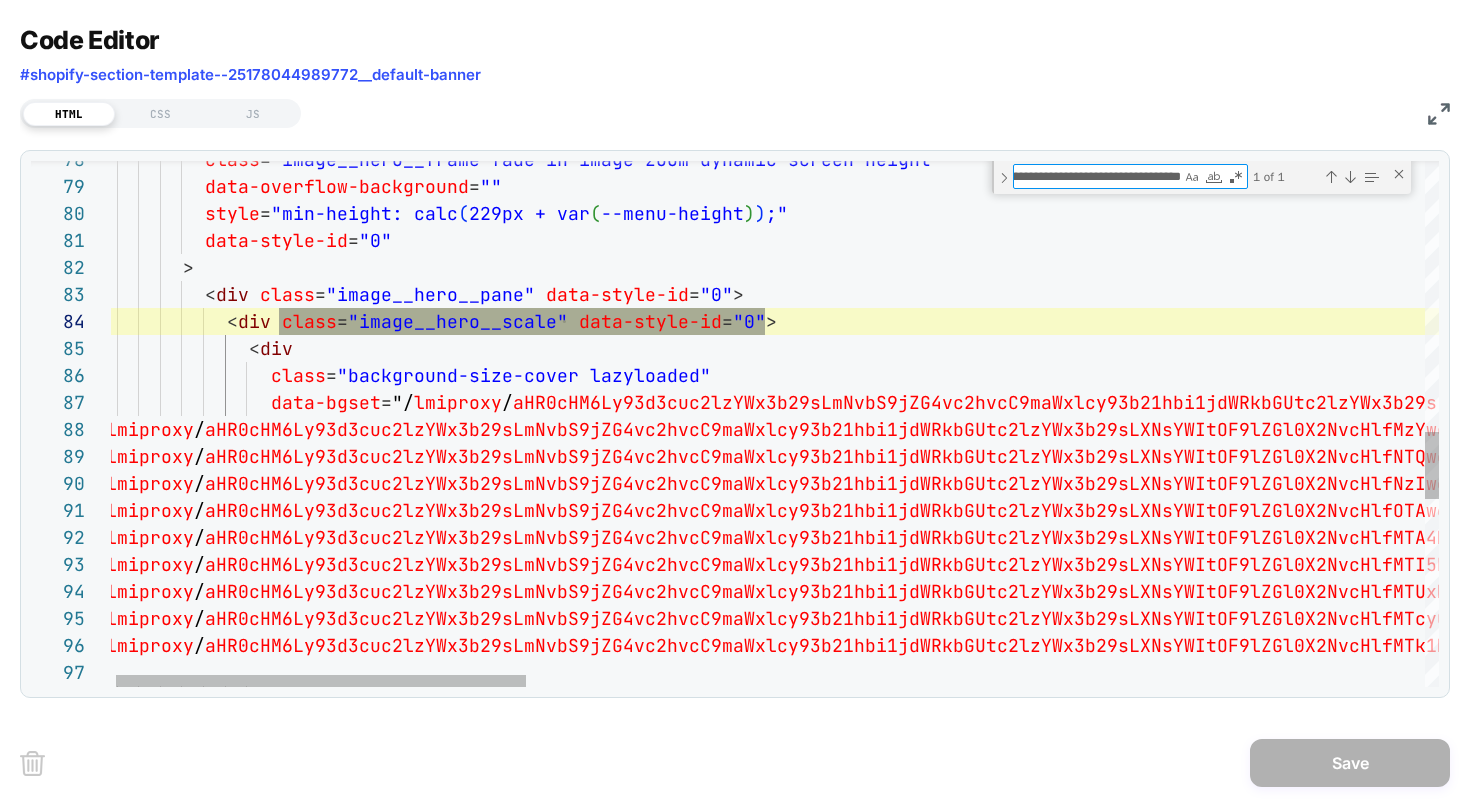 paste 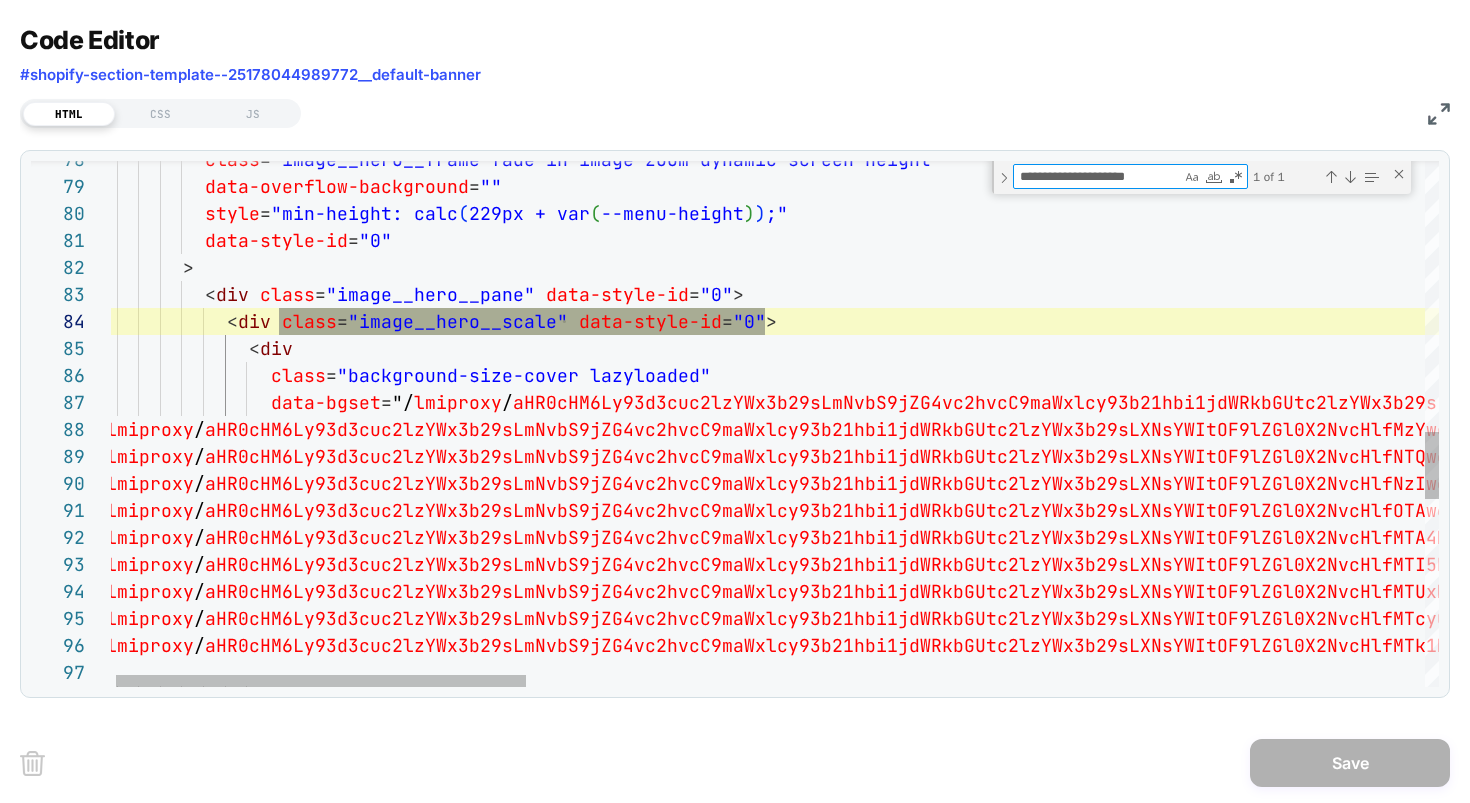 scroll, scrollTop: 0, scrollLeft: 0, axis: both 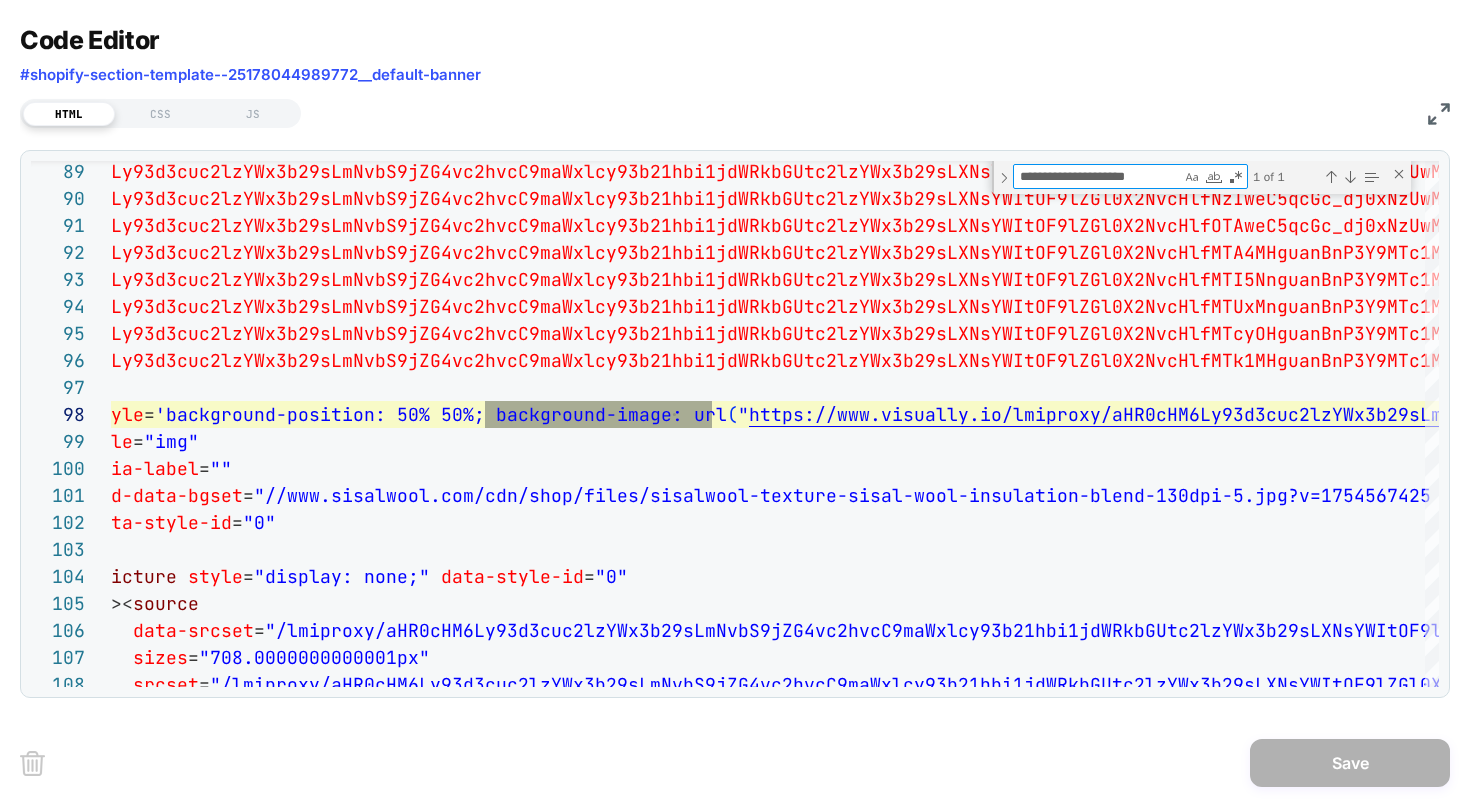 type on "**********" 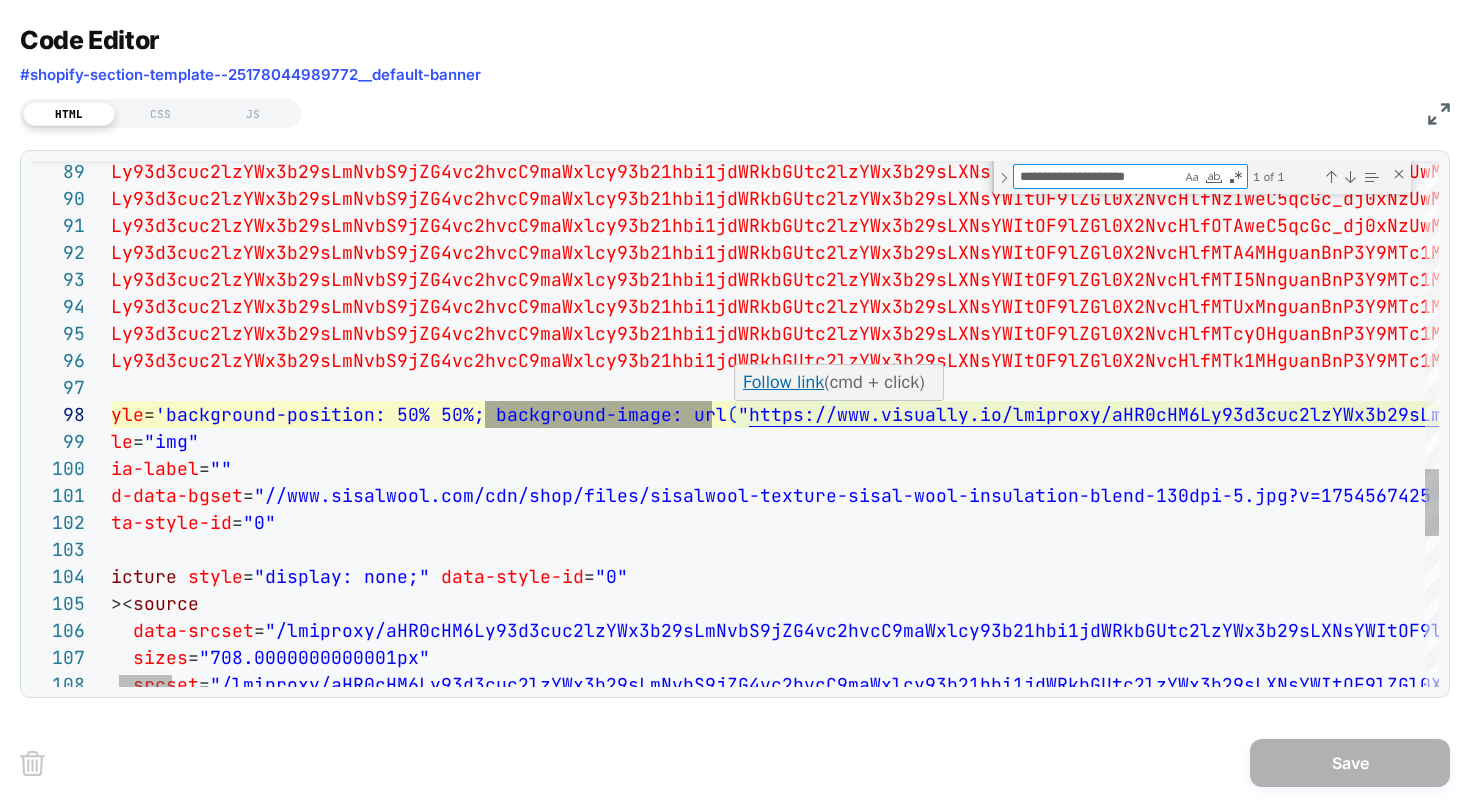 scroll, scrollTop: 81, scrollLeft: 821, axis: both 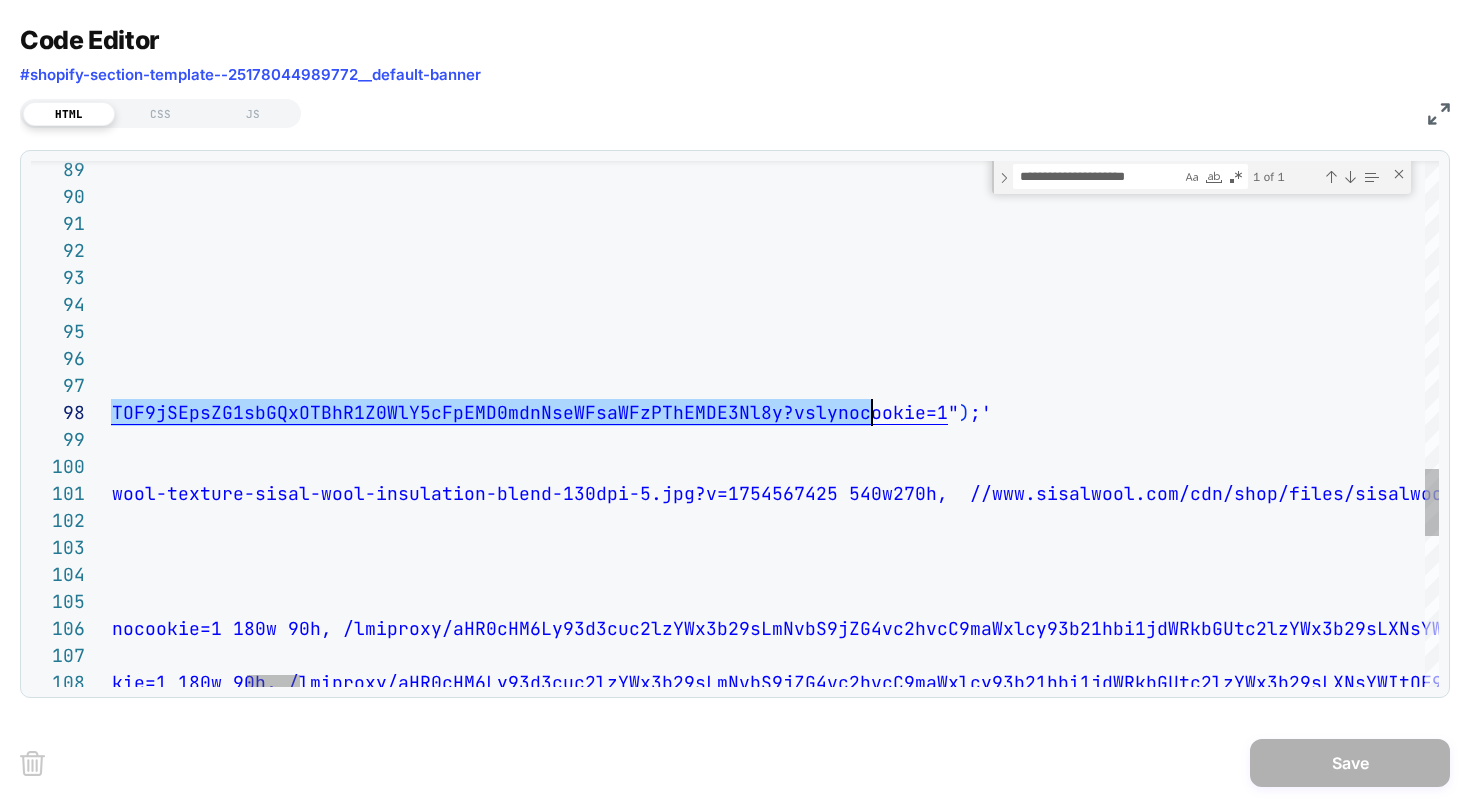 click on "/ lmiproxy / aHR0cHM6Ly93d3cuc2lzYWx3b29sLmNvbS9jZG4vc2hvcC9maWxlcy93b21hbi1jdWRkbGUtc2lzYWx3b29sLXNsYWItOF9lZGl0 X2NvcHlfNTQweC5qcGc_dj0xNzUwMDg5NTQ4JnZzbHlvcmlncG FnZT1hSFIwY0hNNkx5OTNkM2N1YzJsellXeDNiMjlzTG1OdmJT OF9jSEpsZG1sbGQxOTBhR1Z0WlY5cFpEMD0mdnNseWFsaWFzPT hEMDE3Nl8y ? vslynocookie = 1 540w 270h , / lmiproxy / aHR0cHM6Ly93d3cuc2lzYWx3b29sLmNvbS9jZG4vc2hvcC9maWxlcy93b21hbi1jdWRkbGUtc2lzYWx3b29sLXNsYWItOF9lZGl0 X2NvcHlfNzIweC5qcGc_dj0xNzUwMDg5NTQ4JnZzbHlvcmlncG FnZT1hSFIwY0hNNkx5OTNkM2N1YzJsellXeDNiMjlzTG1OdmJT OF9jSEpsZG1sbGQxOTBhR1Z0WlY5cFpEMD0mdnNseWFsaWFzPT hEMDE3Nl8y ? vslynocookie = 1 720w 360h , / lmiproxy / aHR0cHM6Ly93d3cuc2lzYWx3b29sLmNvbS9jZG4vc2hvcC9maWxlcy93b21hbi1jdWRkbGUtc2lzYWx3b29sLXNsYWItOF9lZGl0 X2NvcHlfOTAweC5qcGc_dj0xNzUwMDg5NTQ4JnZzbHlvcmlncG FnZT1hSFIwY0hNNkx5OTNkM2N1YzJsellXeDNiMjlzTG1OdmJT OF9jSEpsZG1sbGQxOTBhR1Z0WlY5cFpEMD0mdnNseWFsaWFzPT hEMDE3Nl8y ? vslynocookie = 1 900w 450h , / lmiproxy / aHR0cHM6Ly93d3cuc2lzYWx3b29sLmNvbS9jZG4vc2hvcC9maW 04RDAxNzZfMg" at bounding box center [496724, 497747] 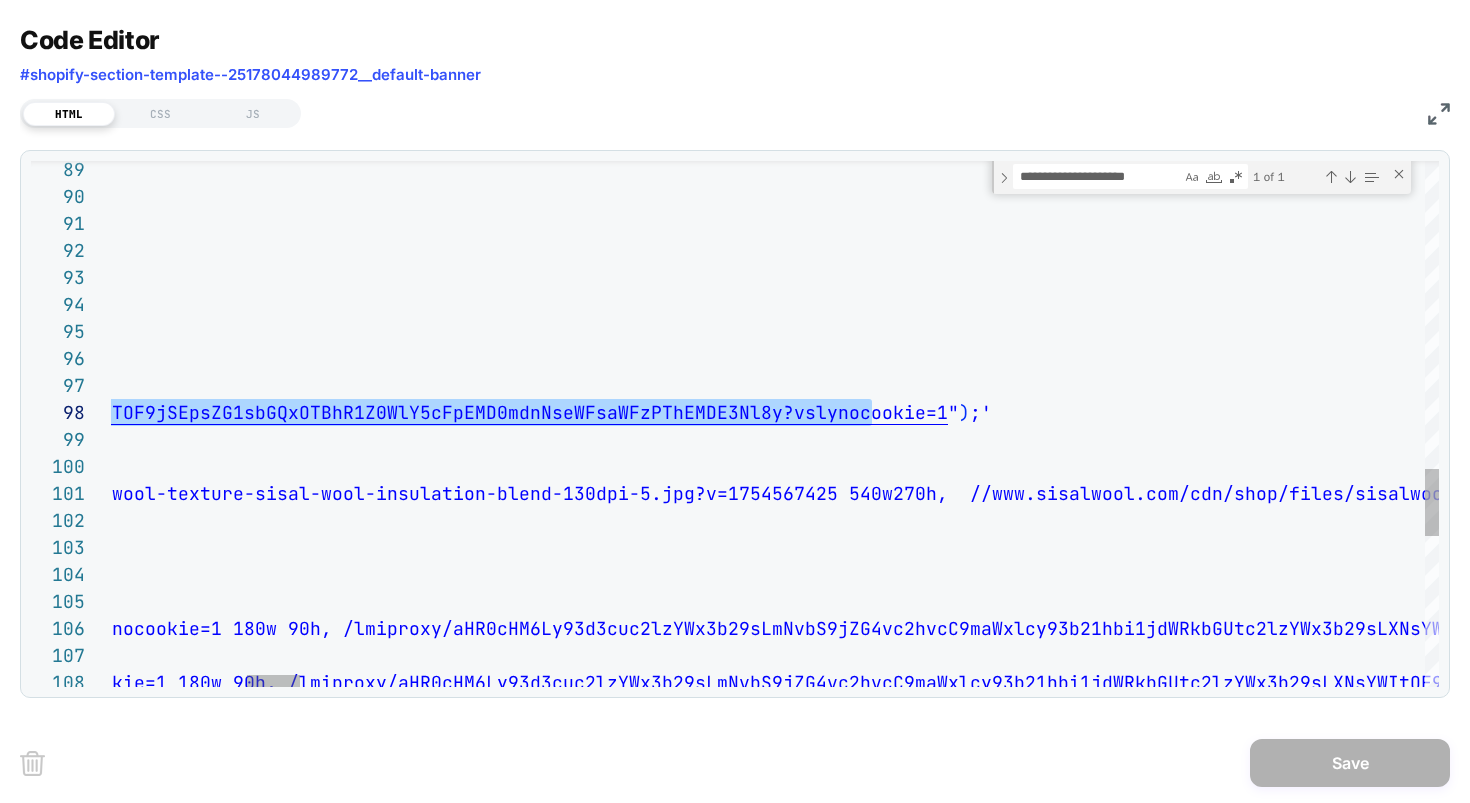 type on "**********" 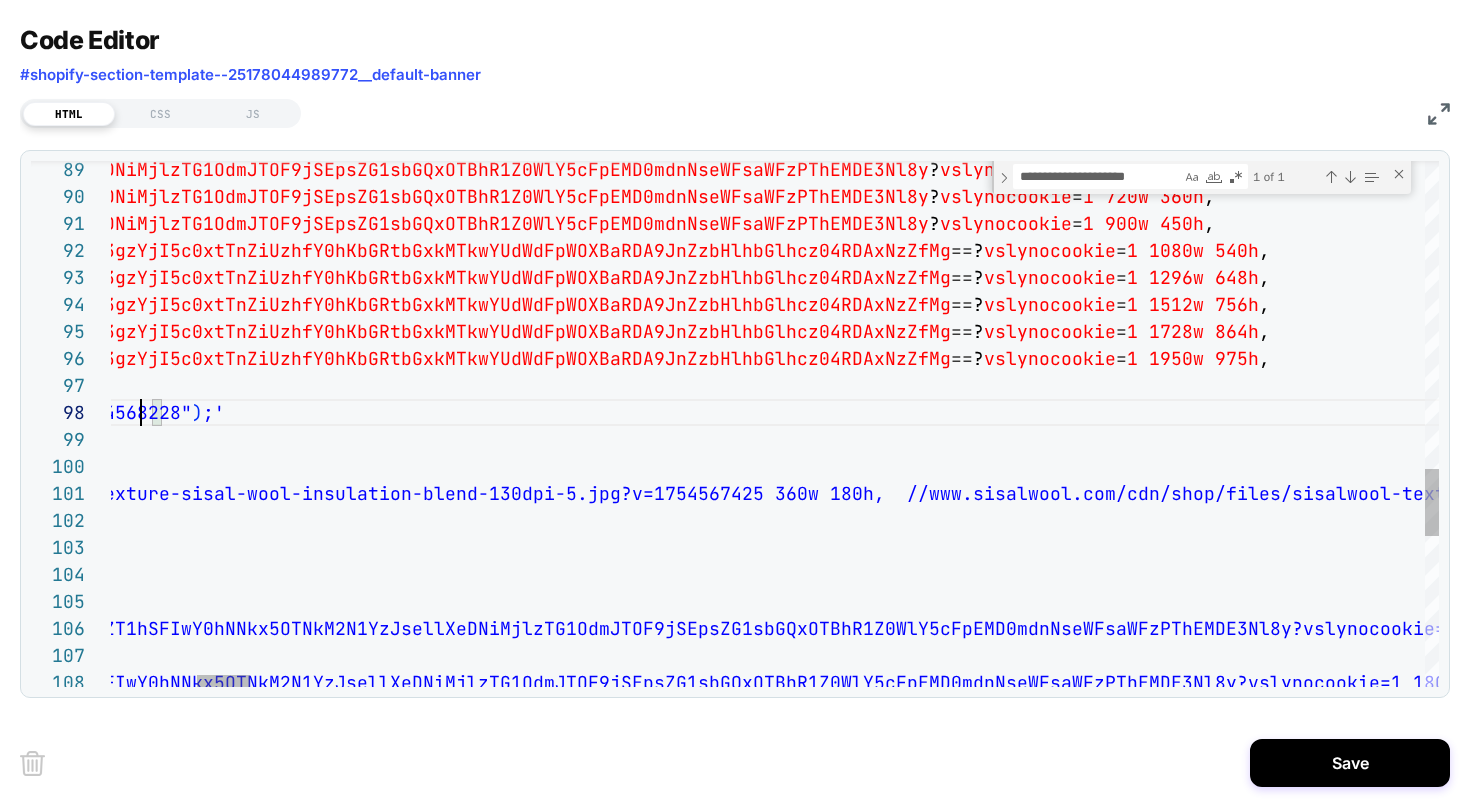 scroll, scrollTop: 54, scrollLeft: 2182, axis: both 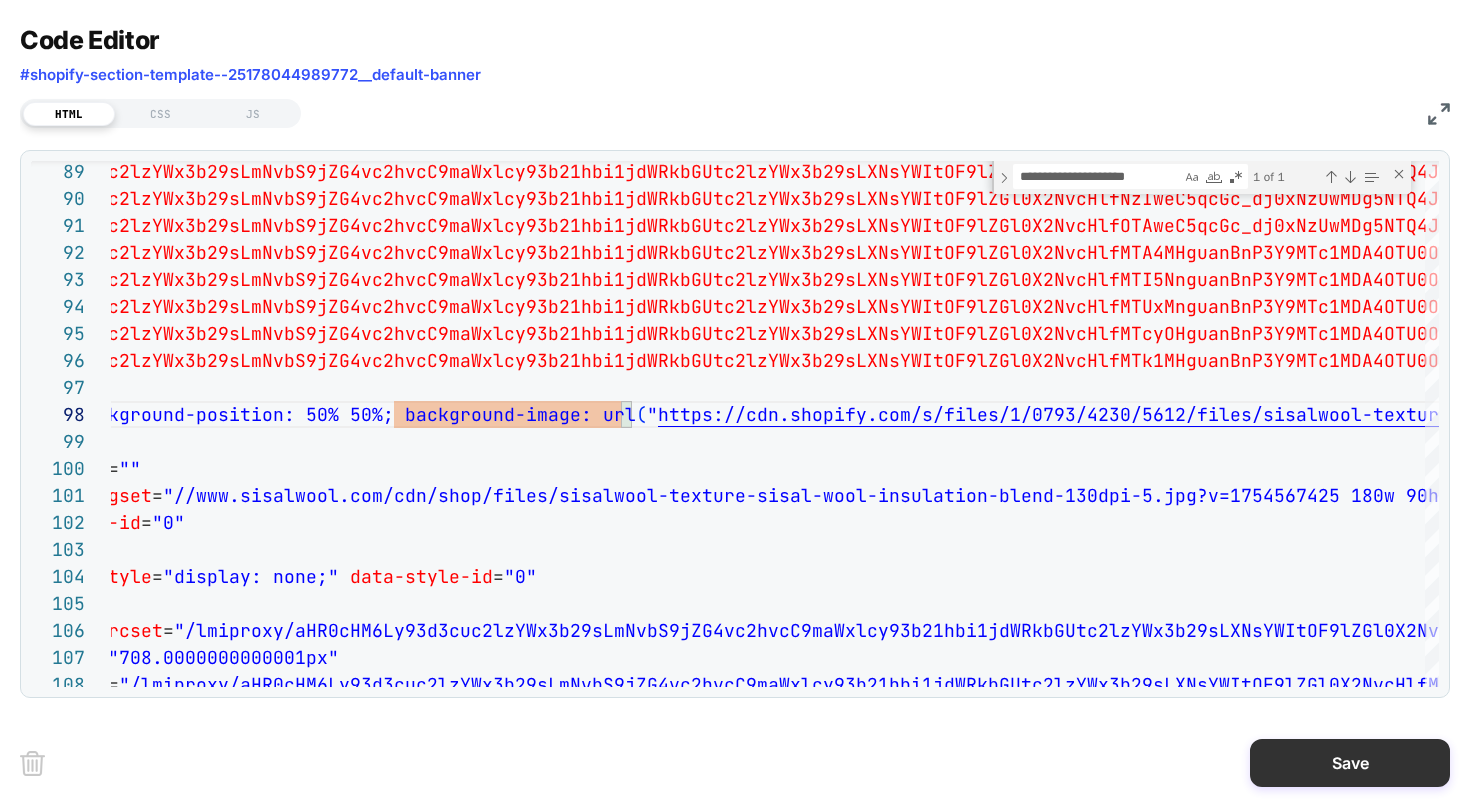 click on "Save" at bounding box center (1350, 763) 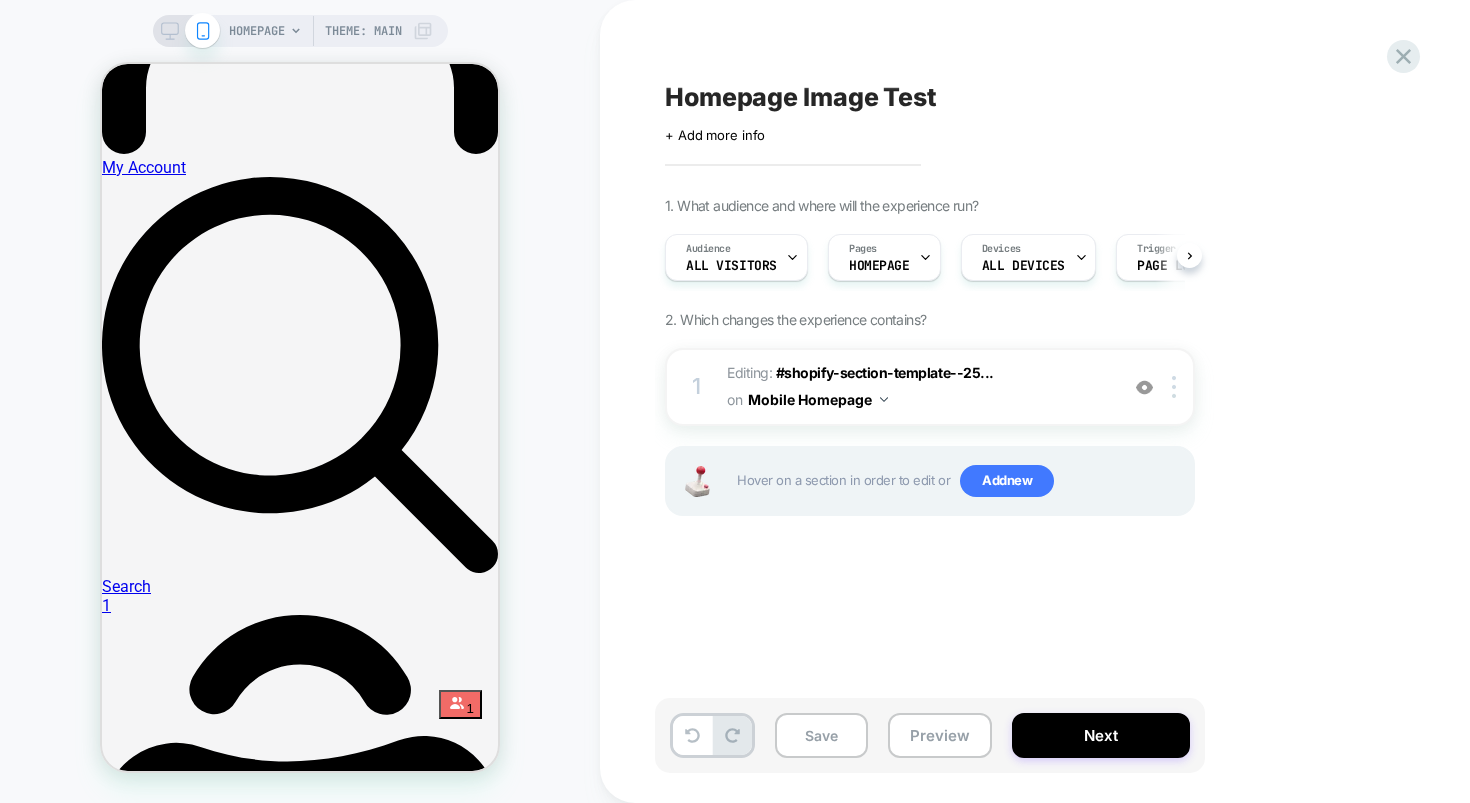 scroll, scrollTop: 0, scrollLeft: 1, axis: horizontal 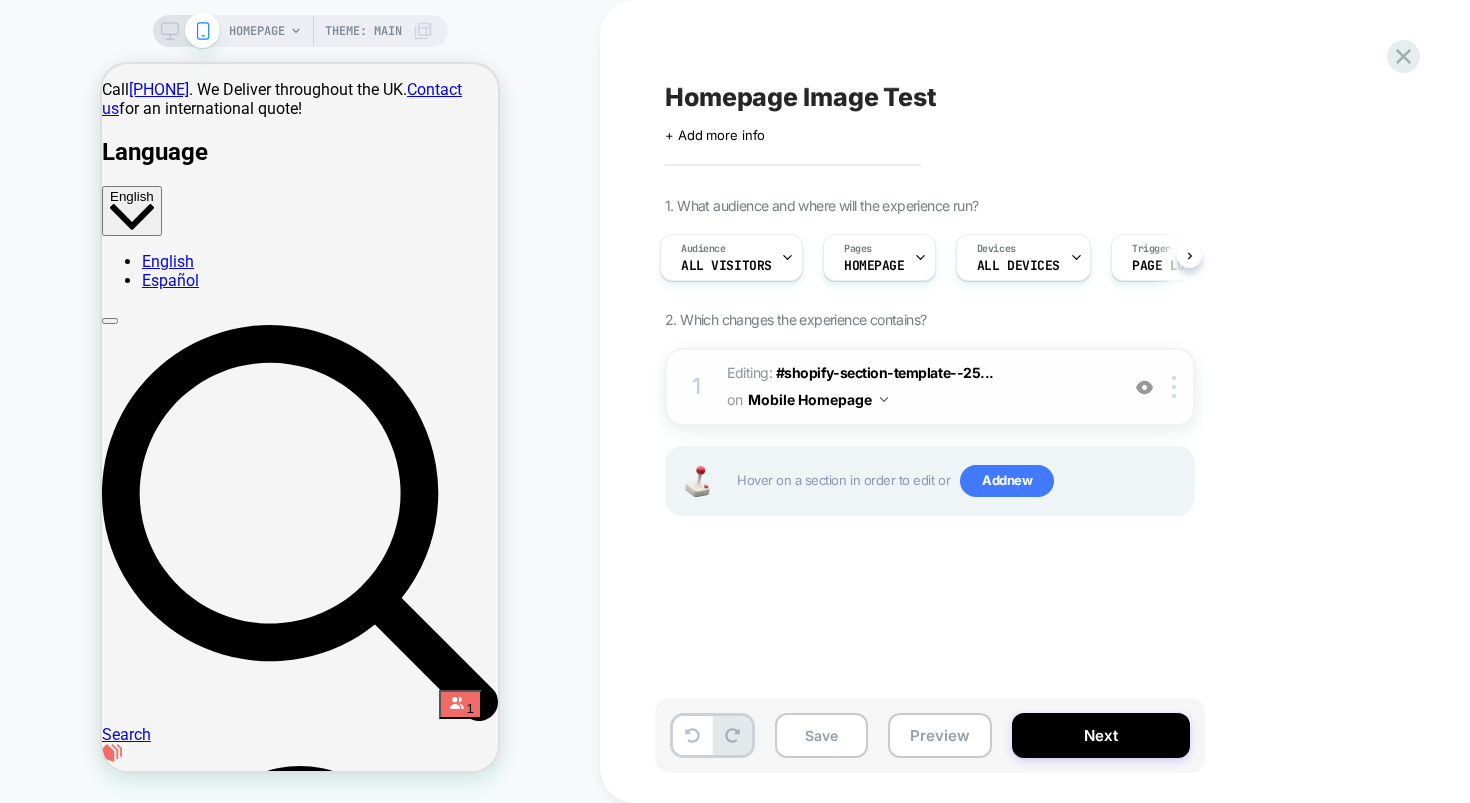 click on "Editing :   #shopify-section-template--25... #shopify-section-template--25178044989772__default-banner   on Mobile Homepage" at bounding box center (917, 387) 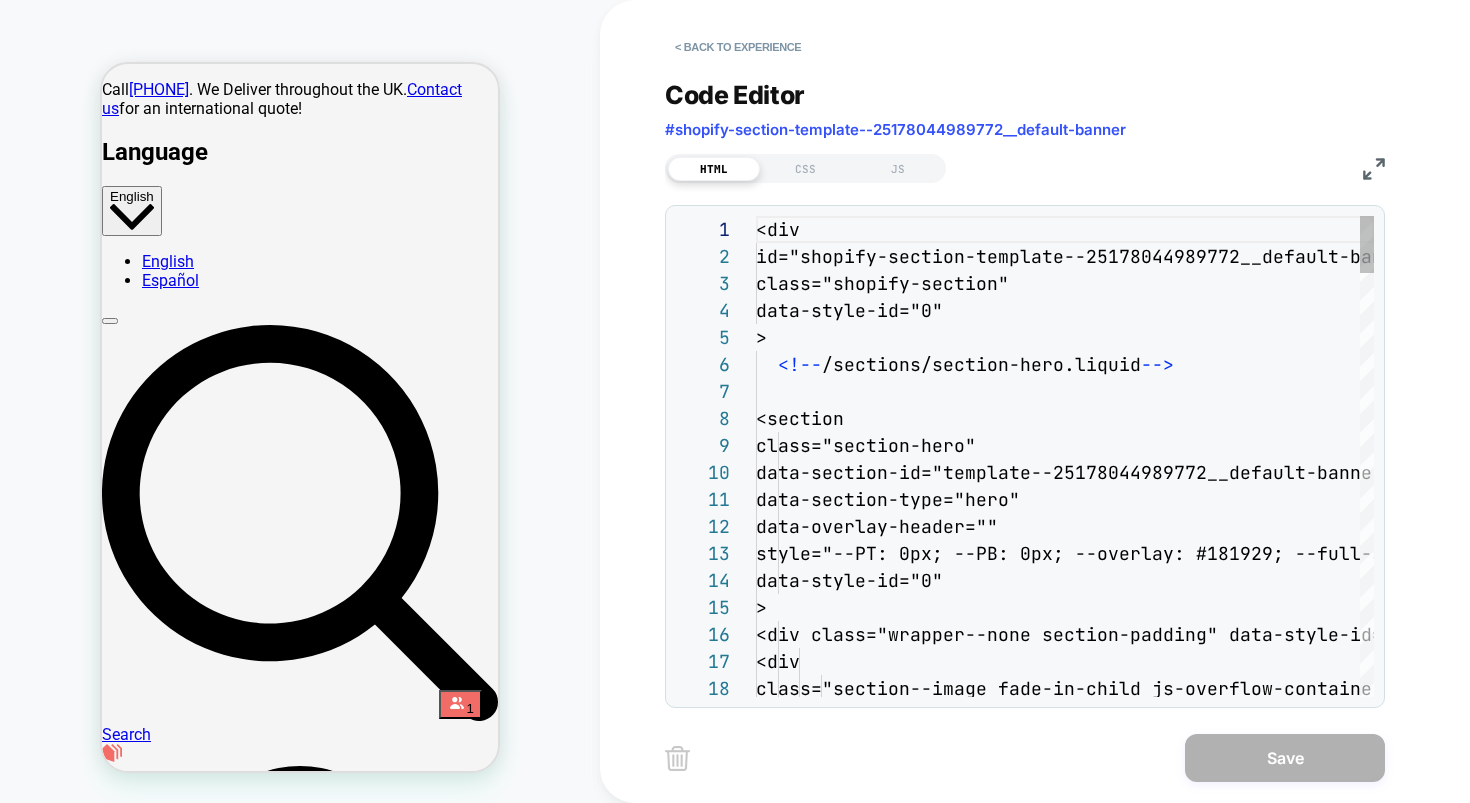 scroll, scrollTop: 270, scrollLeft: 0, axis: vertical 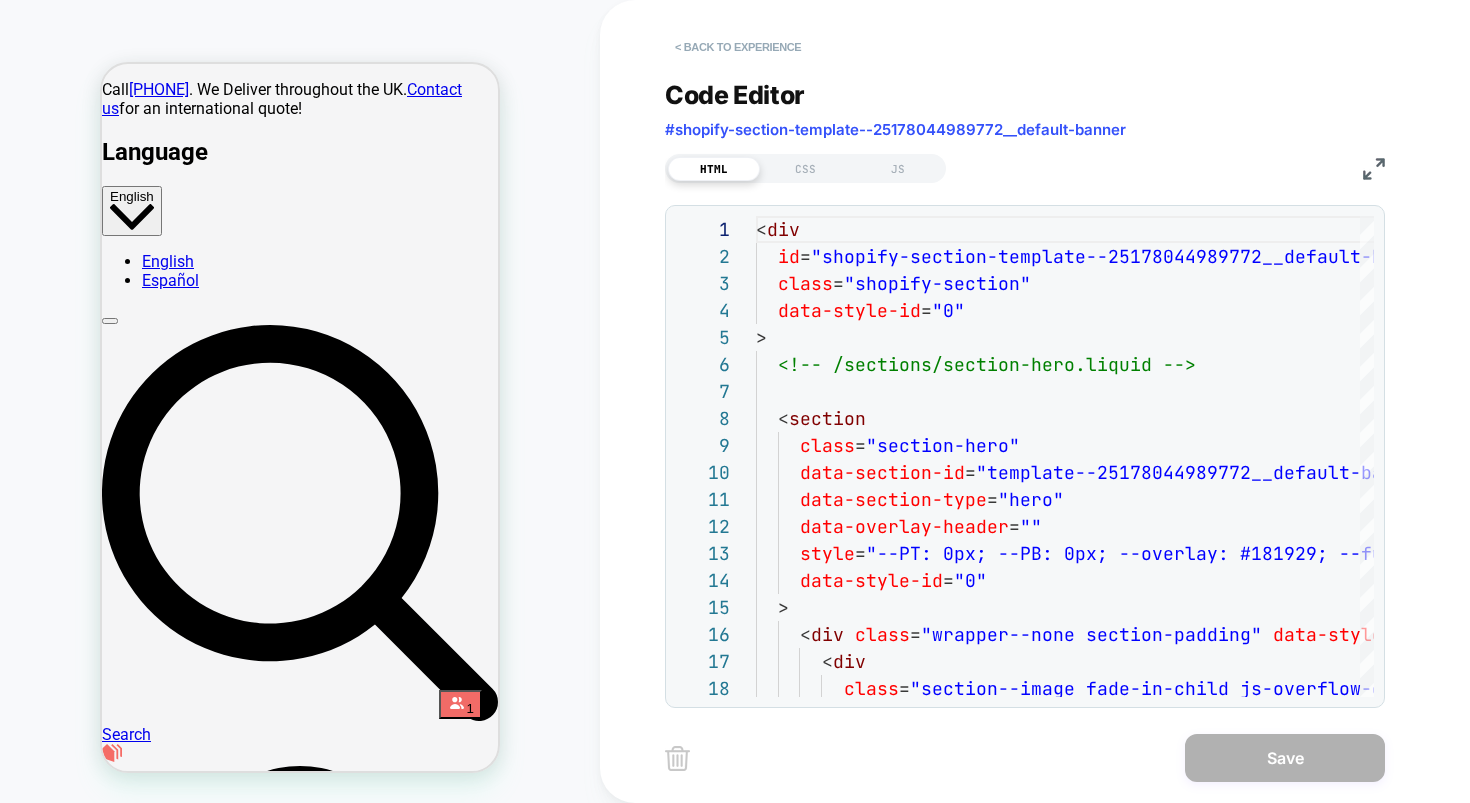 click on "< Back to experience" at bounding box center [738, 47] 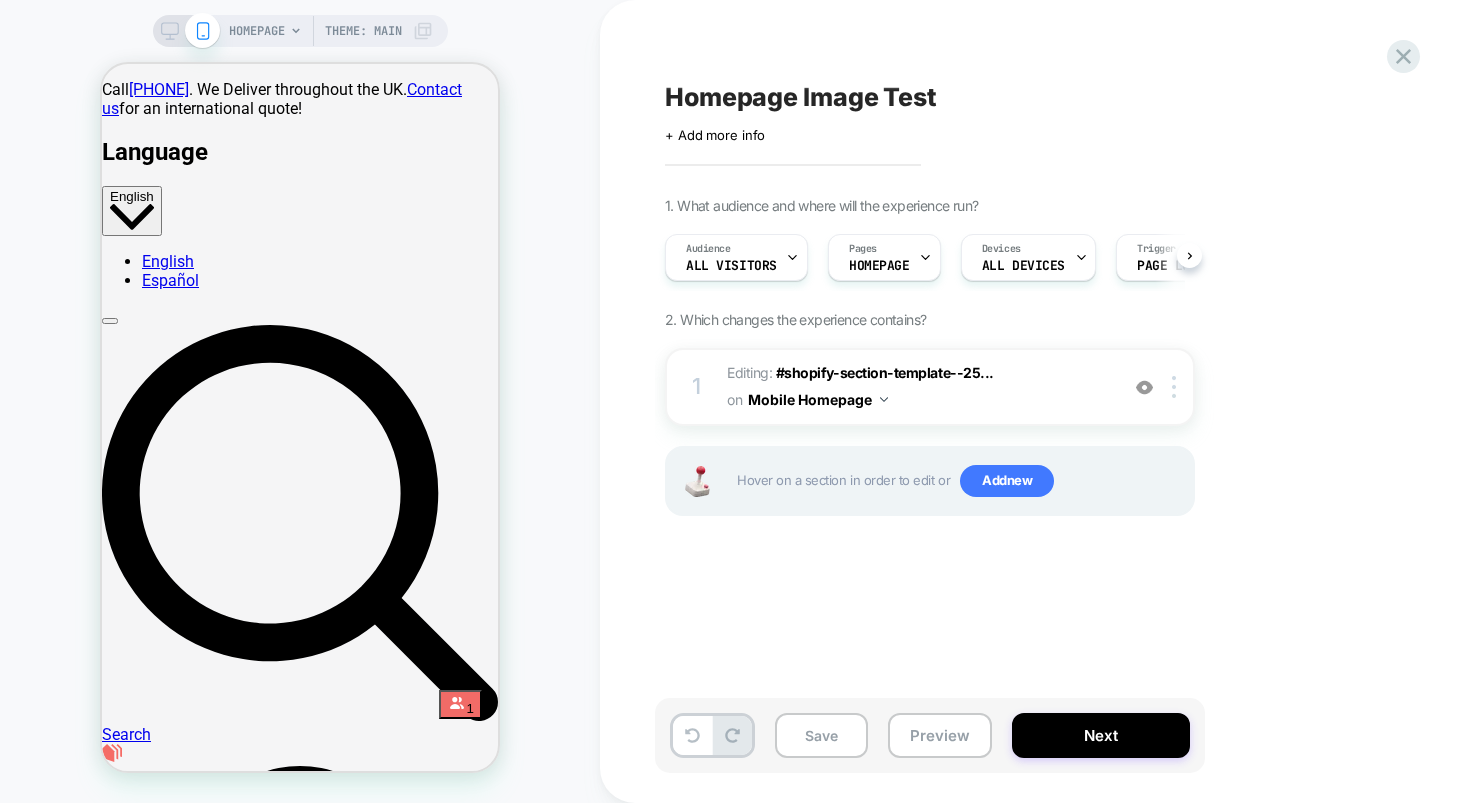 scroll, scrollTop: 0, scrollLeft: 1, axis: horizontal 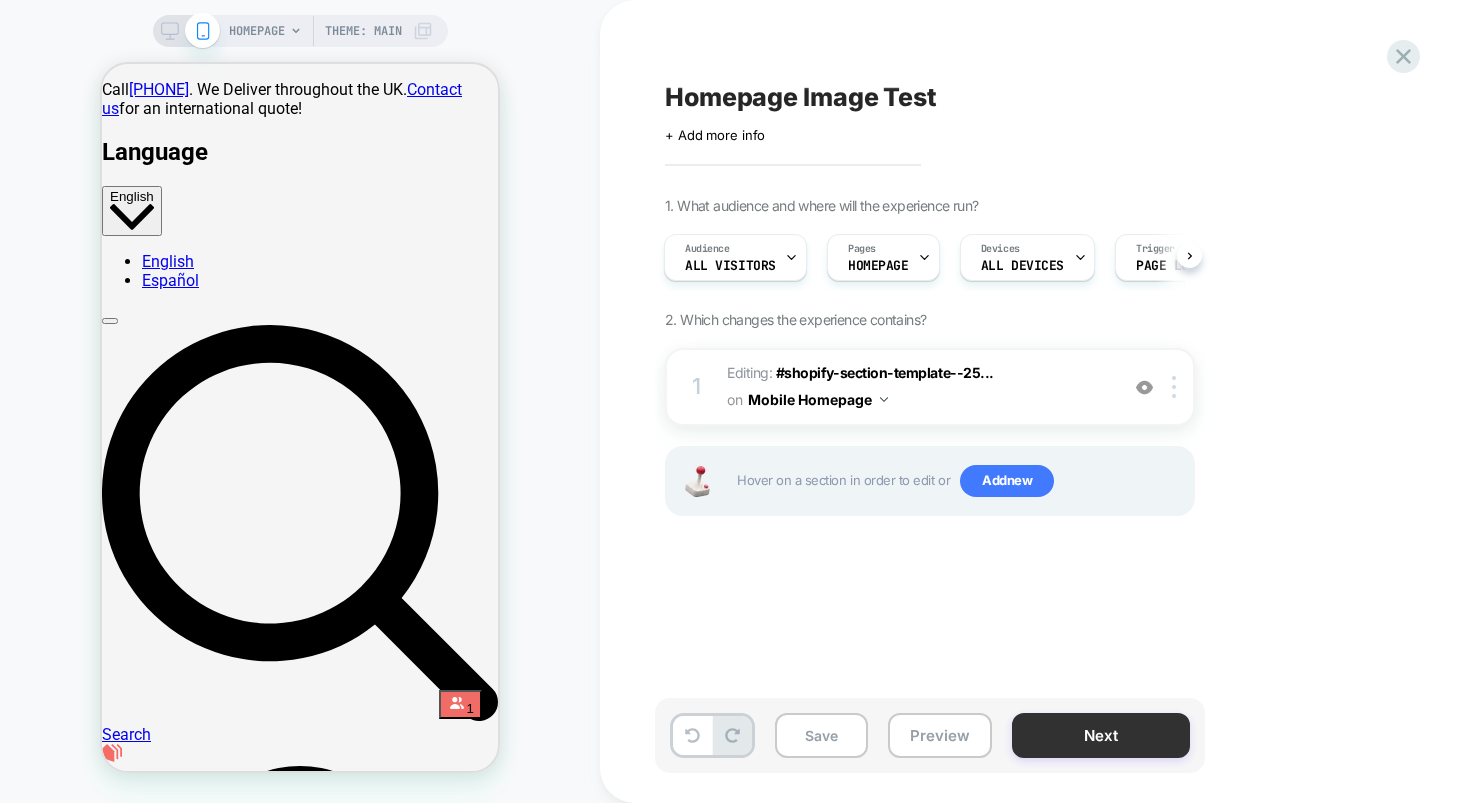 click on "Next" at bounding box center (1101, 735) 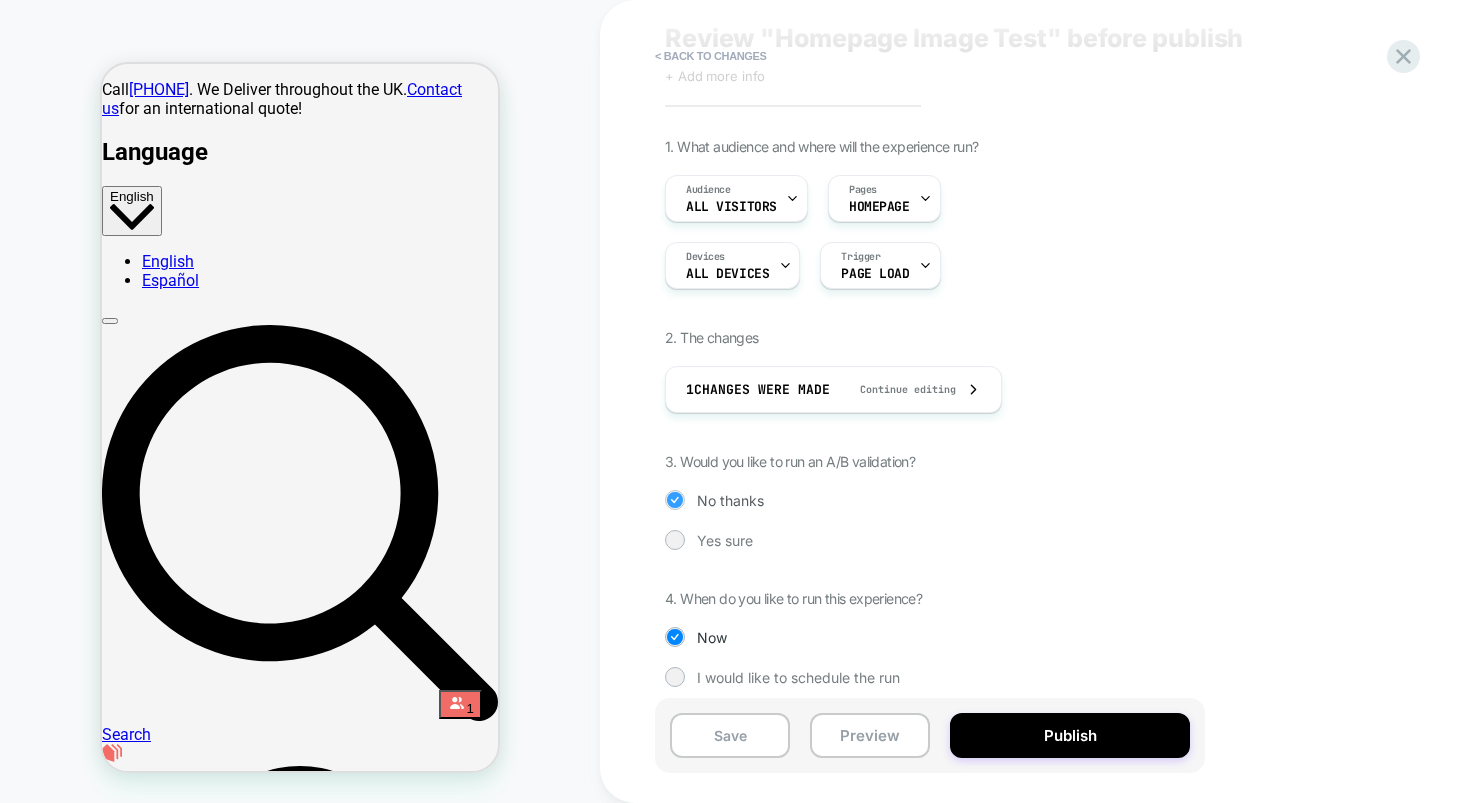 scroll, scrollTop: 70, scrollLeft: 0, axis: vertical 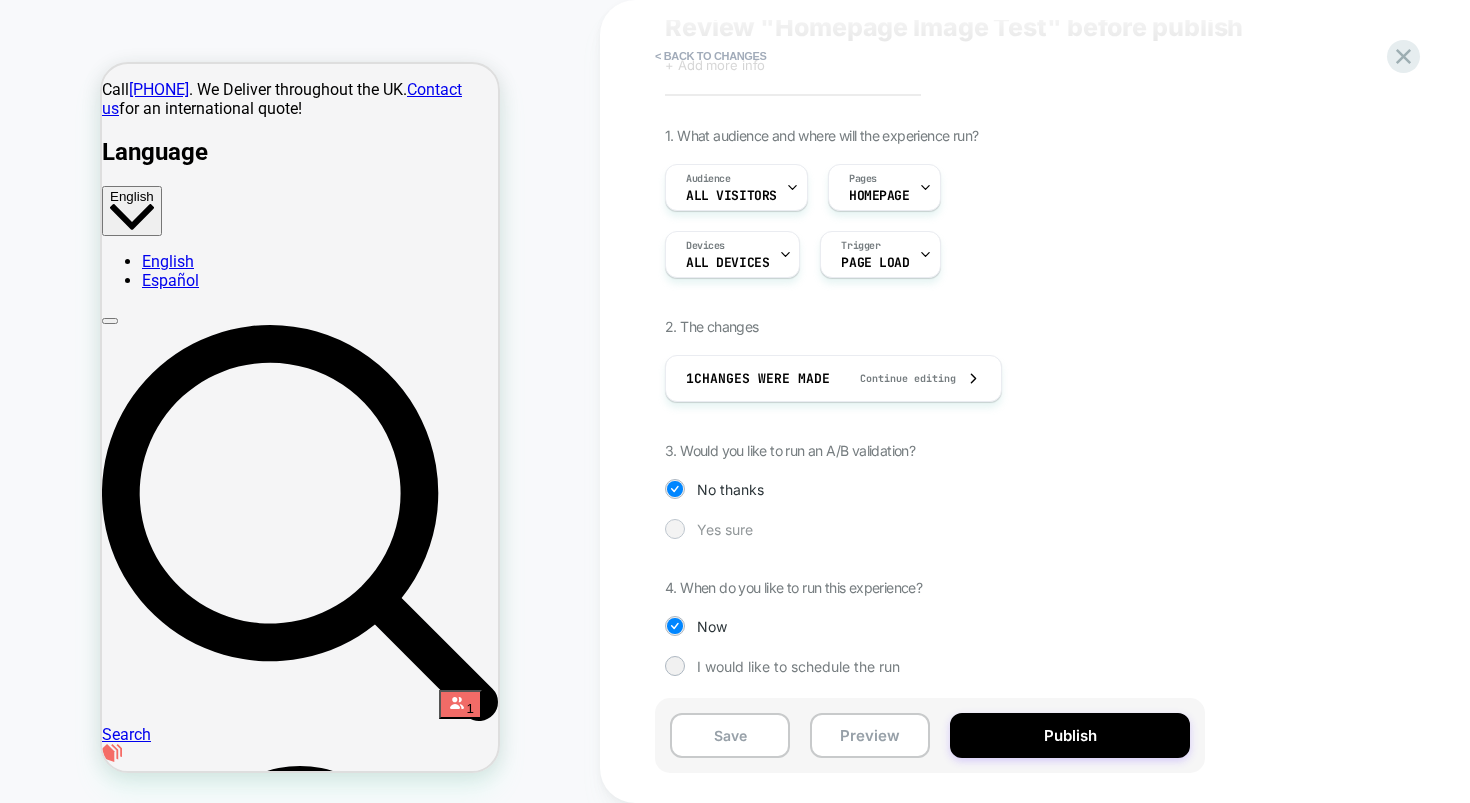 drag, startPoint x: 686, startPoint y: 524, endPoint x: 710, endPoint y: 525, distance: 24.020824 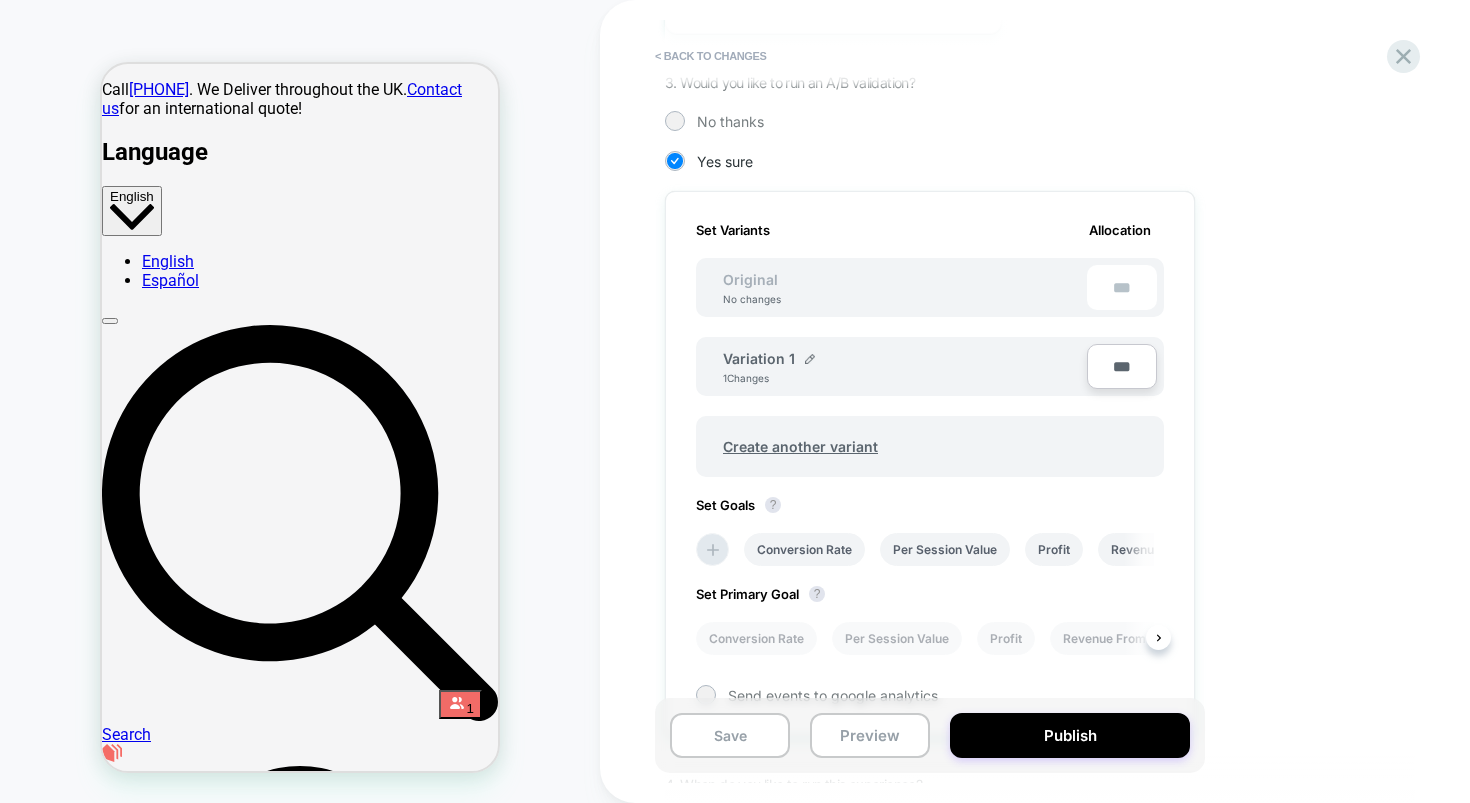 scroll, scrollTop: 622, scrollLeft: 0, axis: vertical 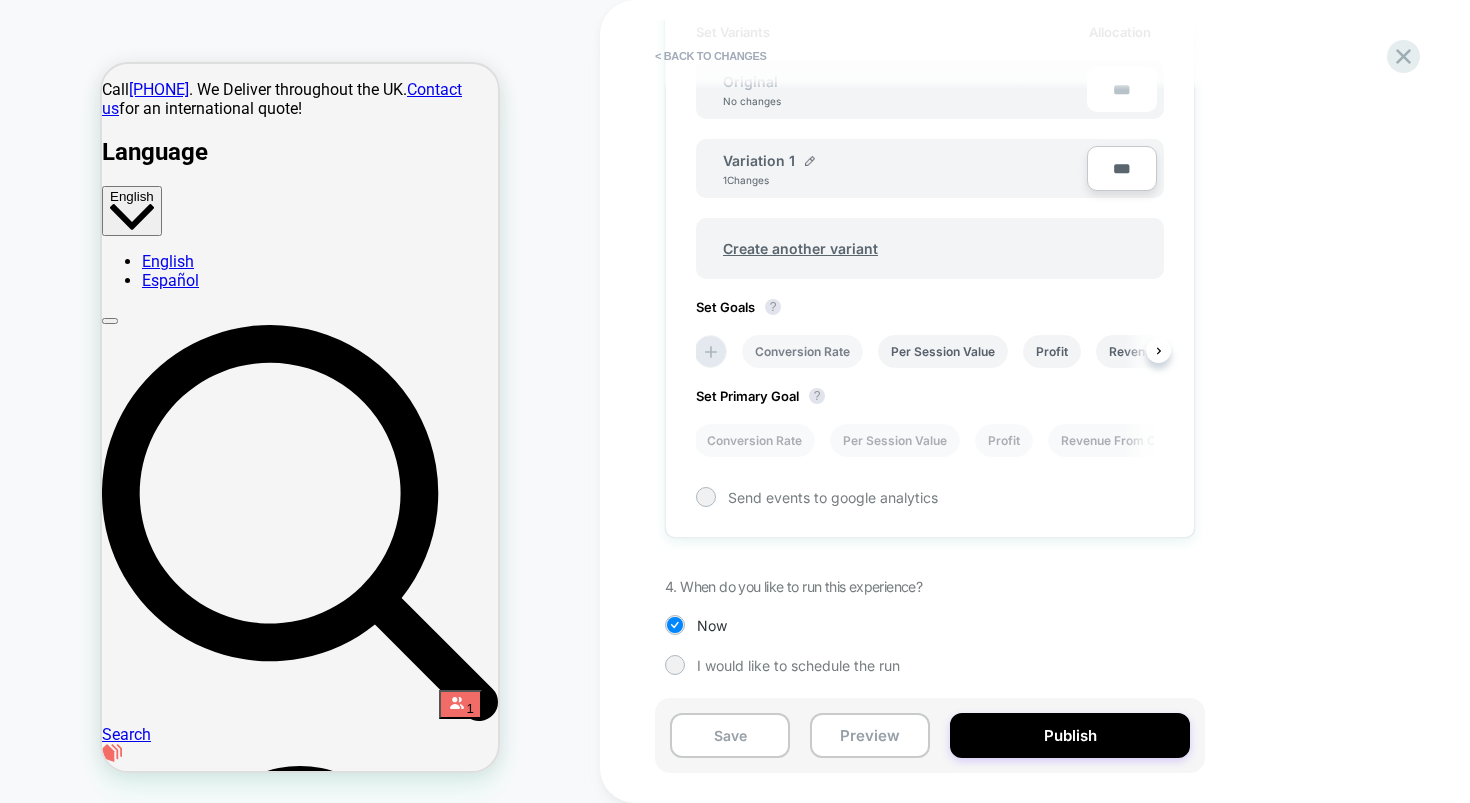 click on "Conversion Rate" at bounding box center [802, 351] 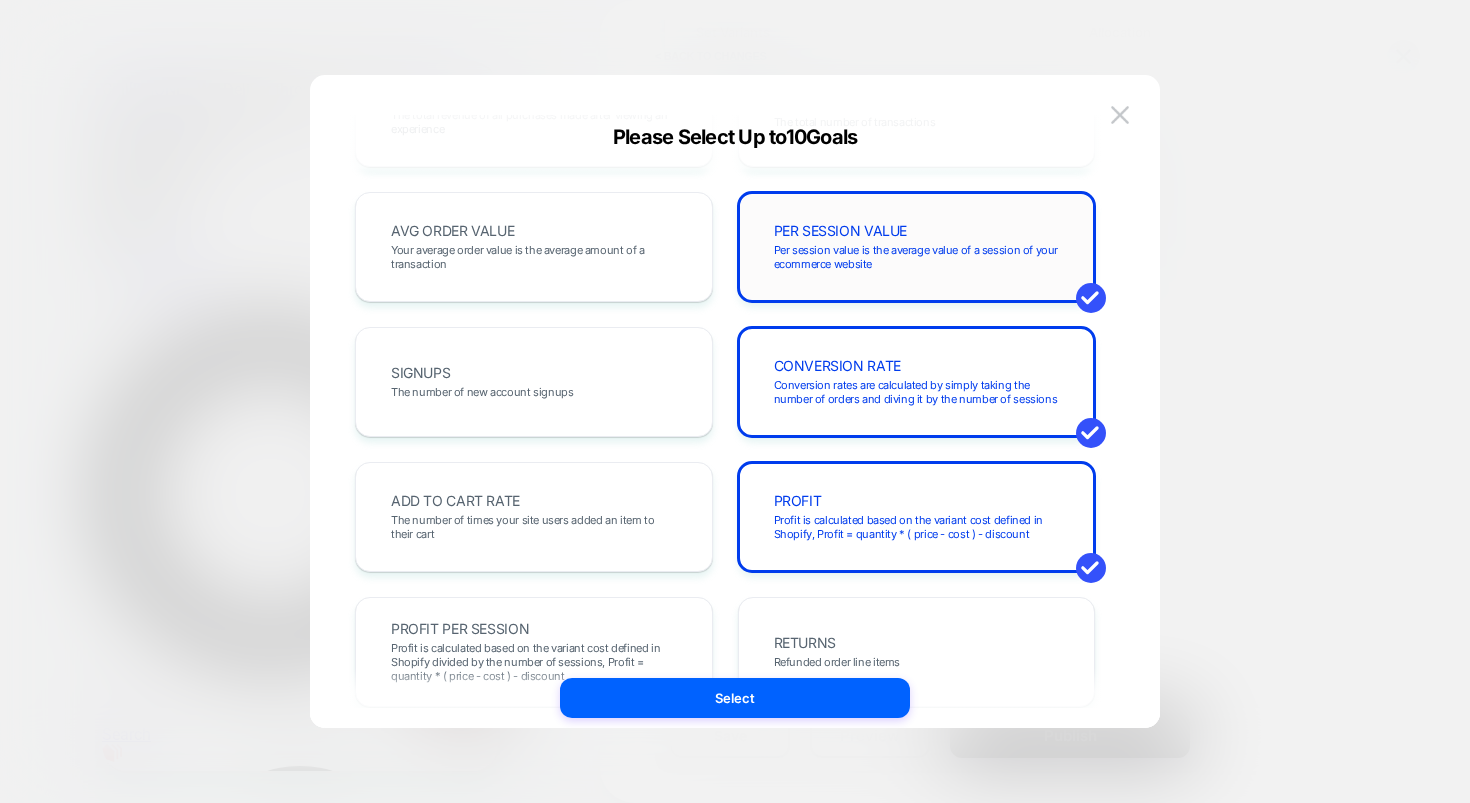scroll, scrollTop: 120, scrollLeft: 0, axis: vertical 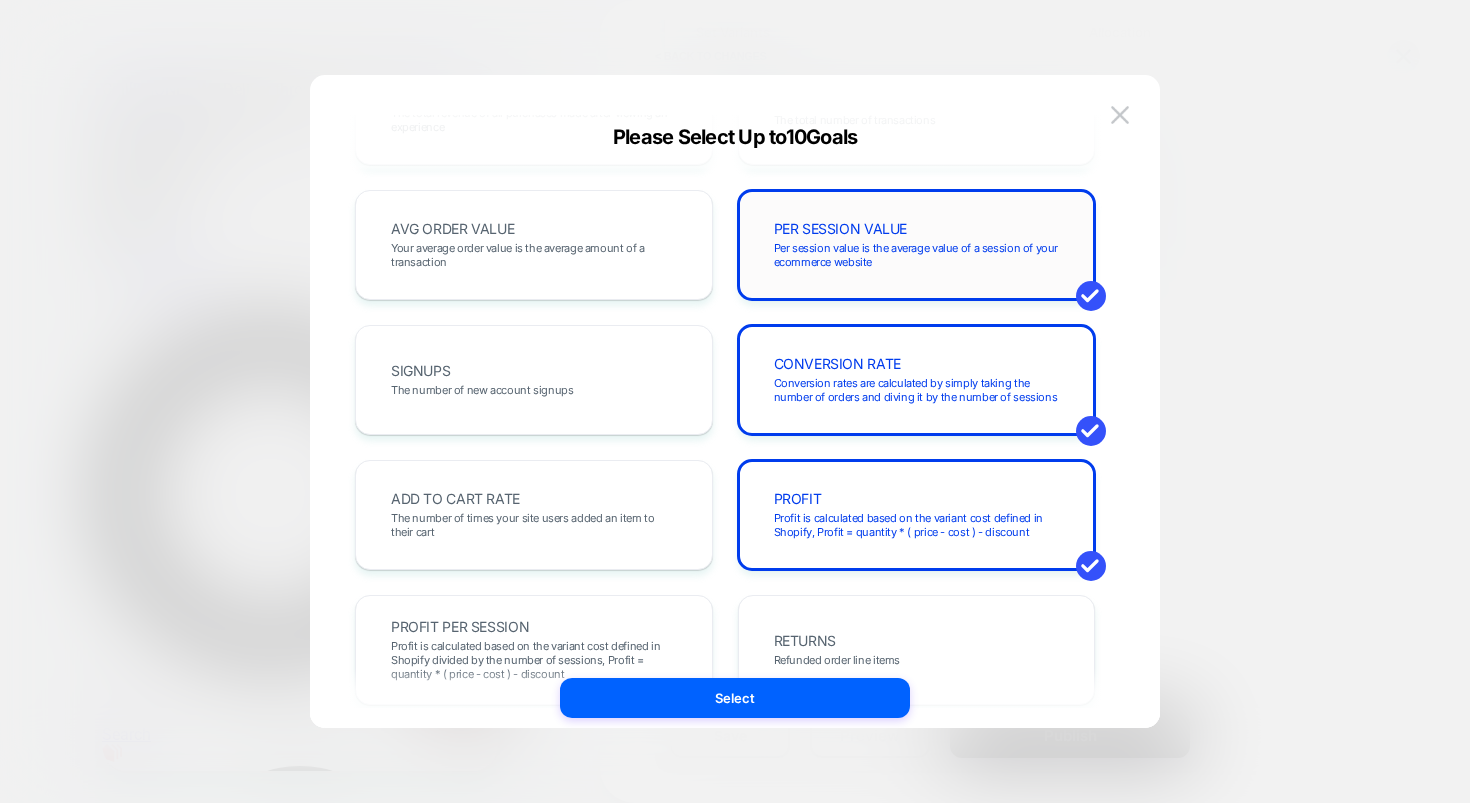 click on "PER SESSION VALUE" at bounding box center [841, 229] 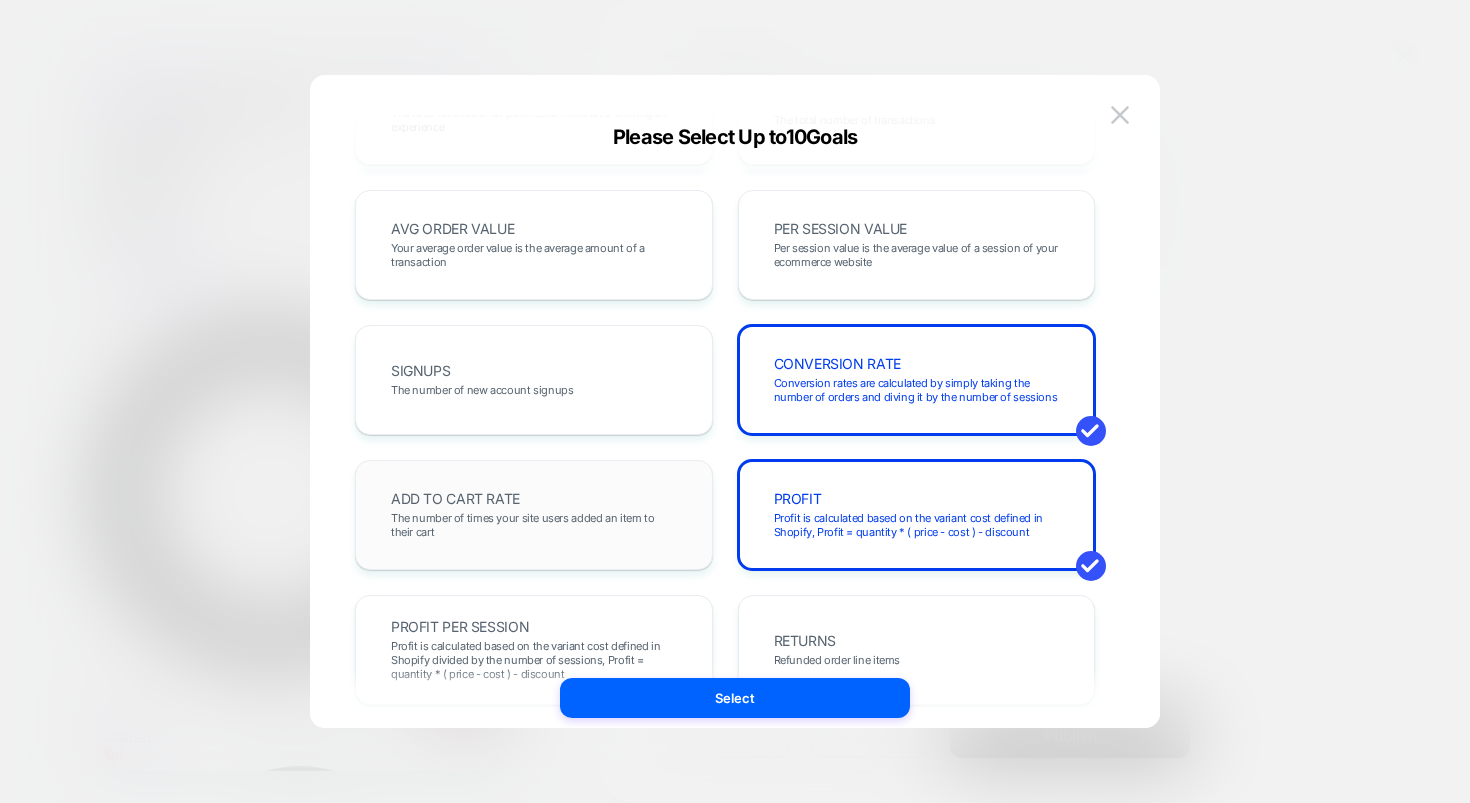 drag, startPoint x: 498, startPoint y: 497, endPoint x: 503, endPoint y: 479, distance: 18.681541 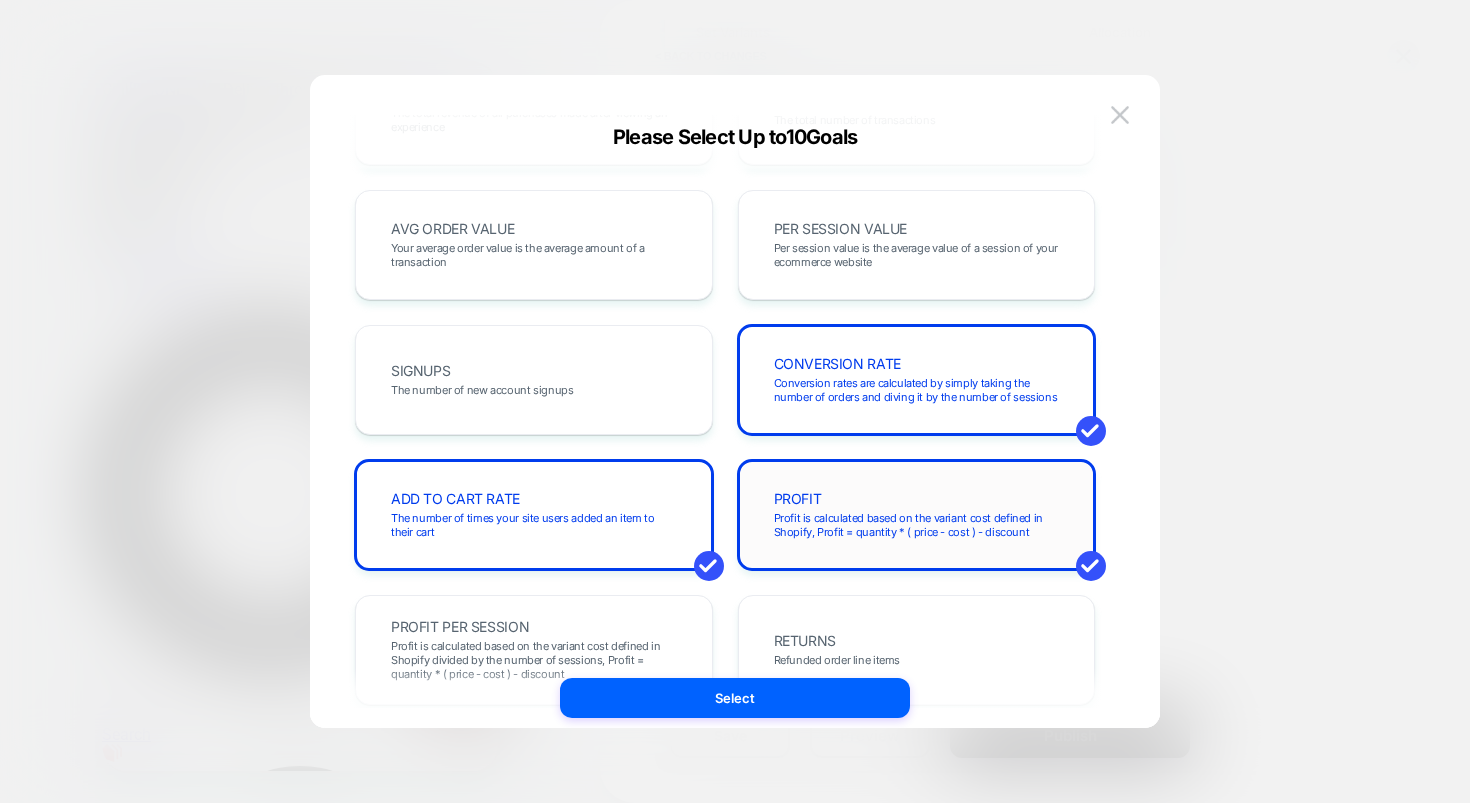 click on "PROFIT Profit is calculated based on the variant cost defined in Shopify, Profit = quantity * ( price - cost ) - discount" at bounding box center (917, 515) 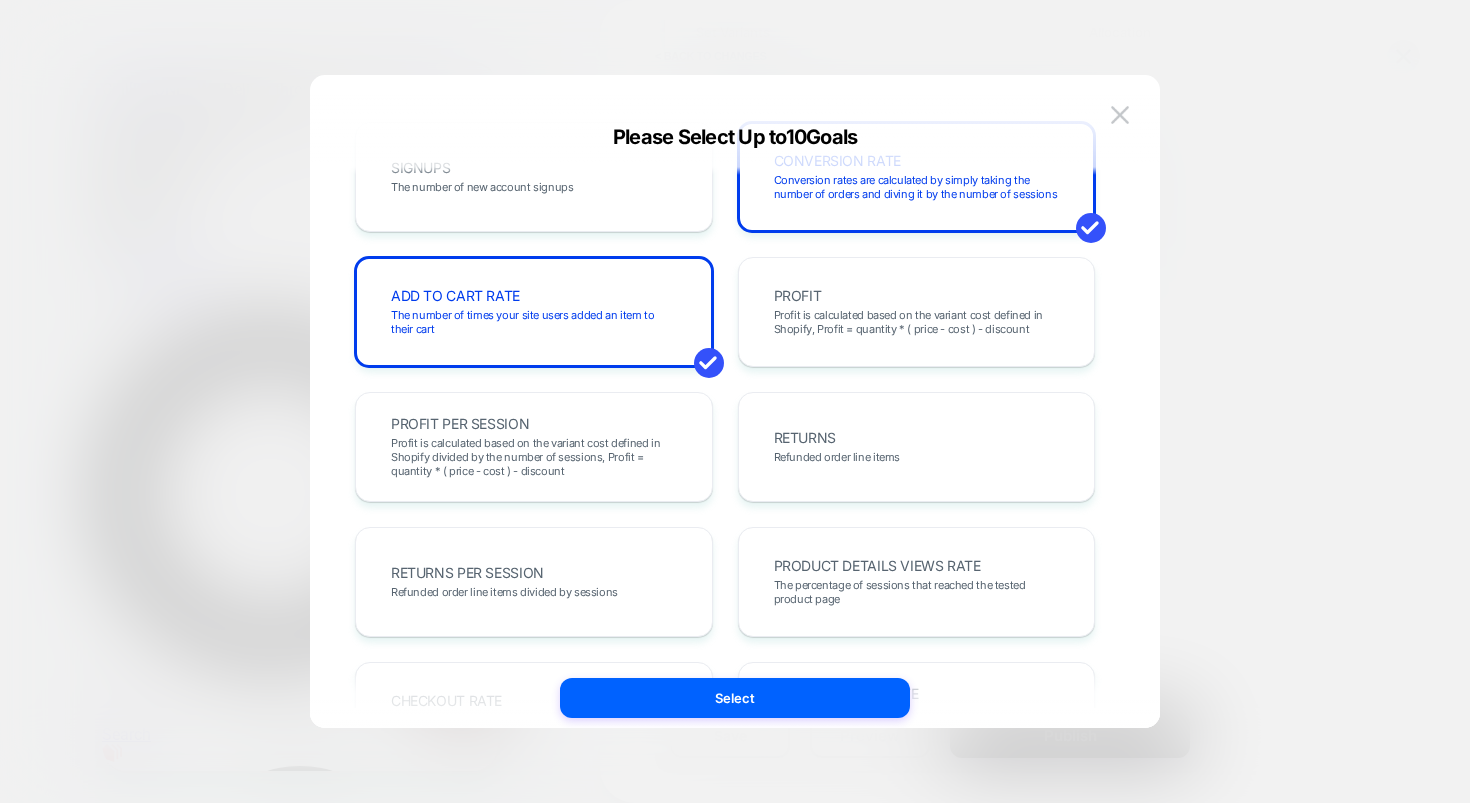 scroll, scrollTop: 0, scrollLeft: 0, axis: both 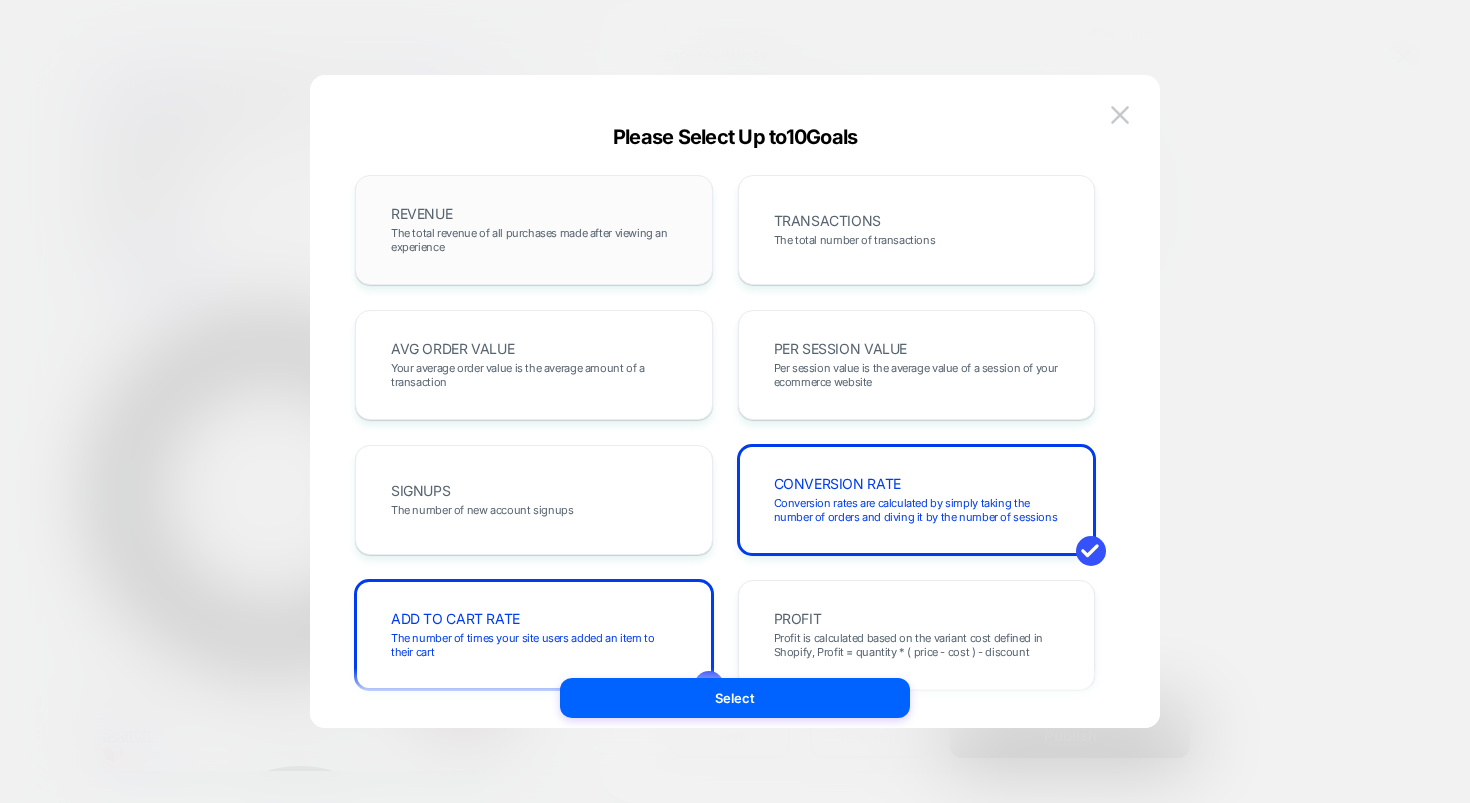 click on "The total revenue of all purchases made after viewing an experience" at bounding box center (534, 240) 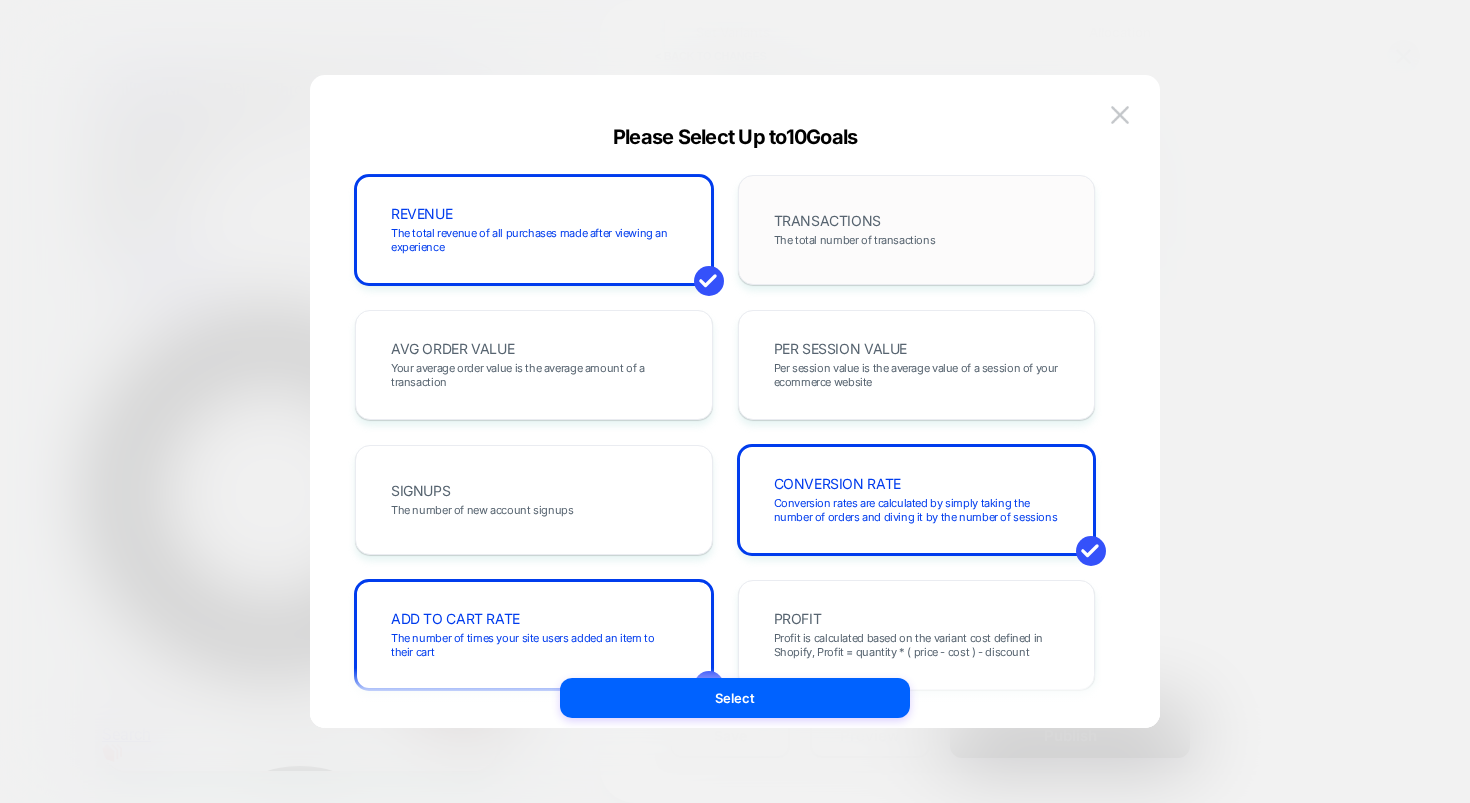 click on "TRANSACTIONS" at bounding box center [827, 221] 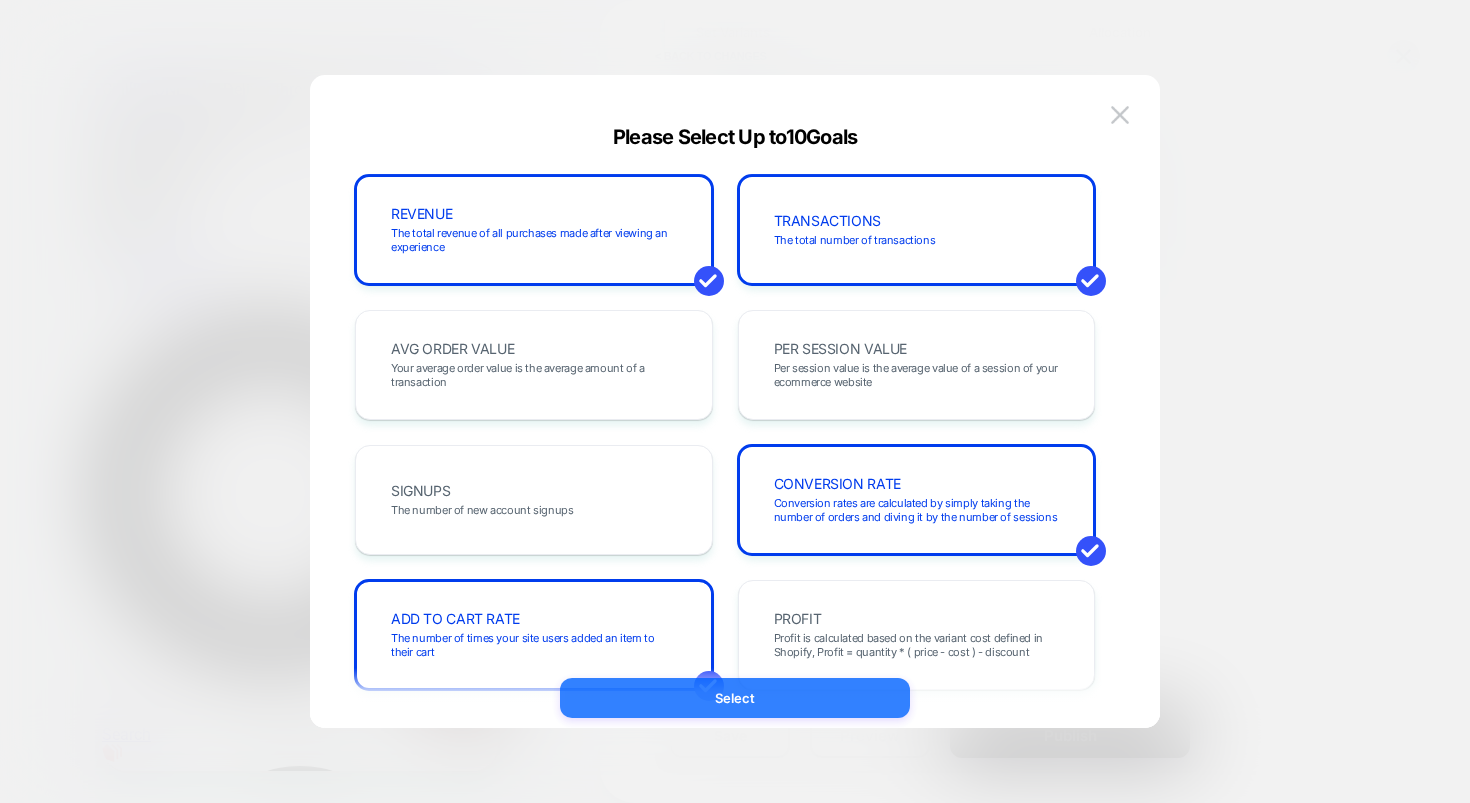 click on "Select" at bounding box center [735, 698] 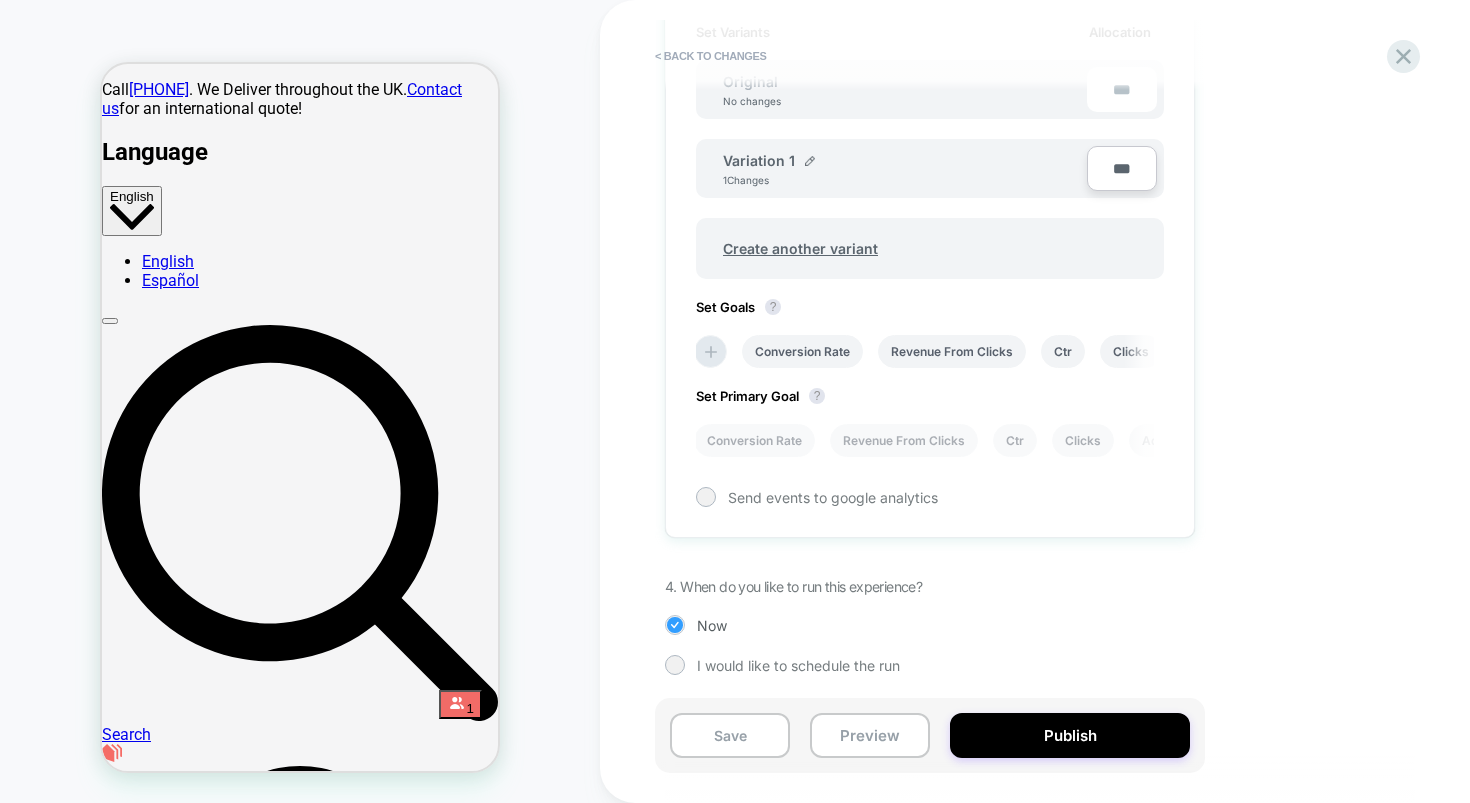 scroll, scrollTop: 638, scrollLeft: 0, axis: vertical 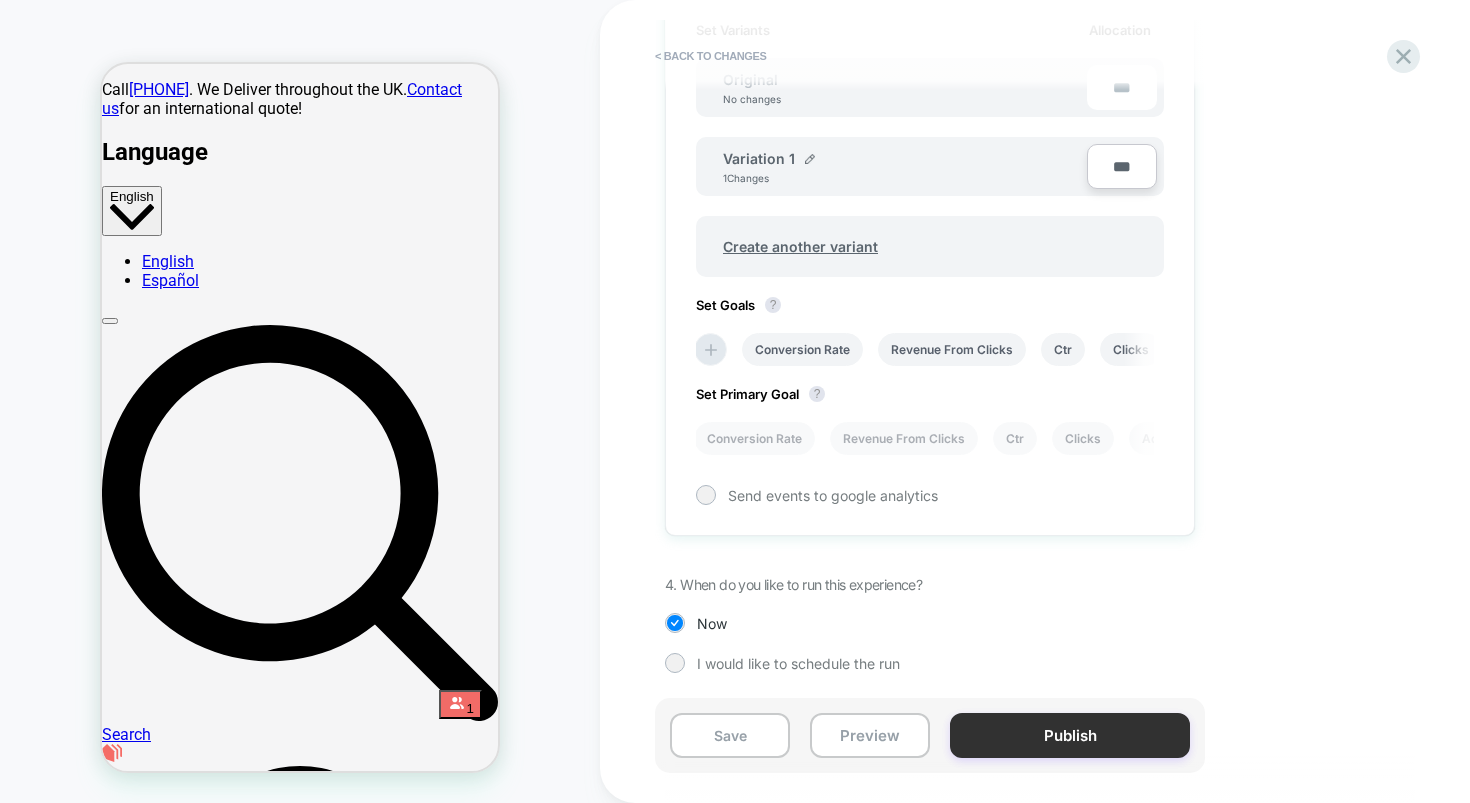 click on "Publish" at bounding box center [1070, 735] 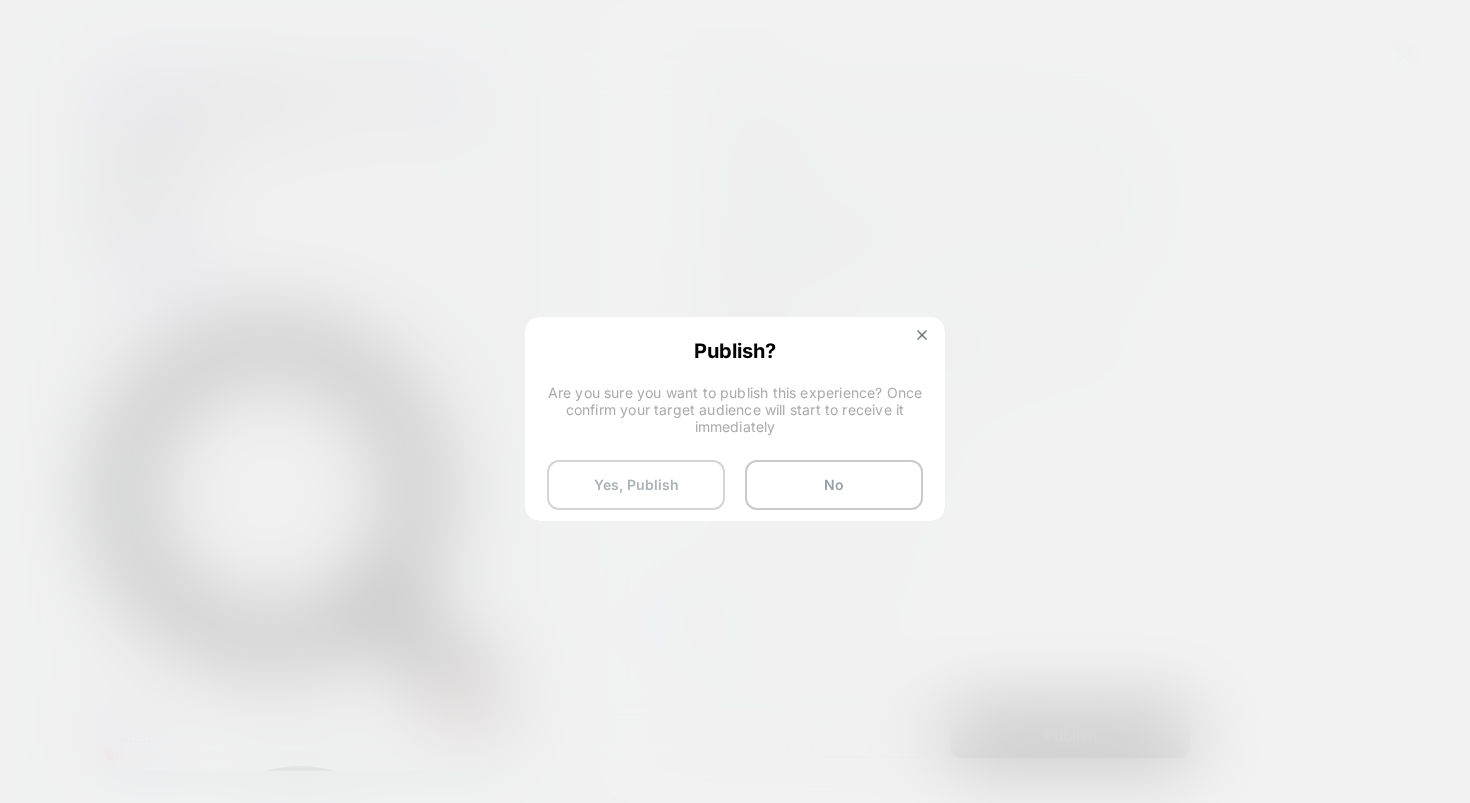 click on "Yes, Publish" at bounding box center (636, 485) 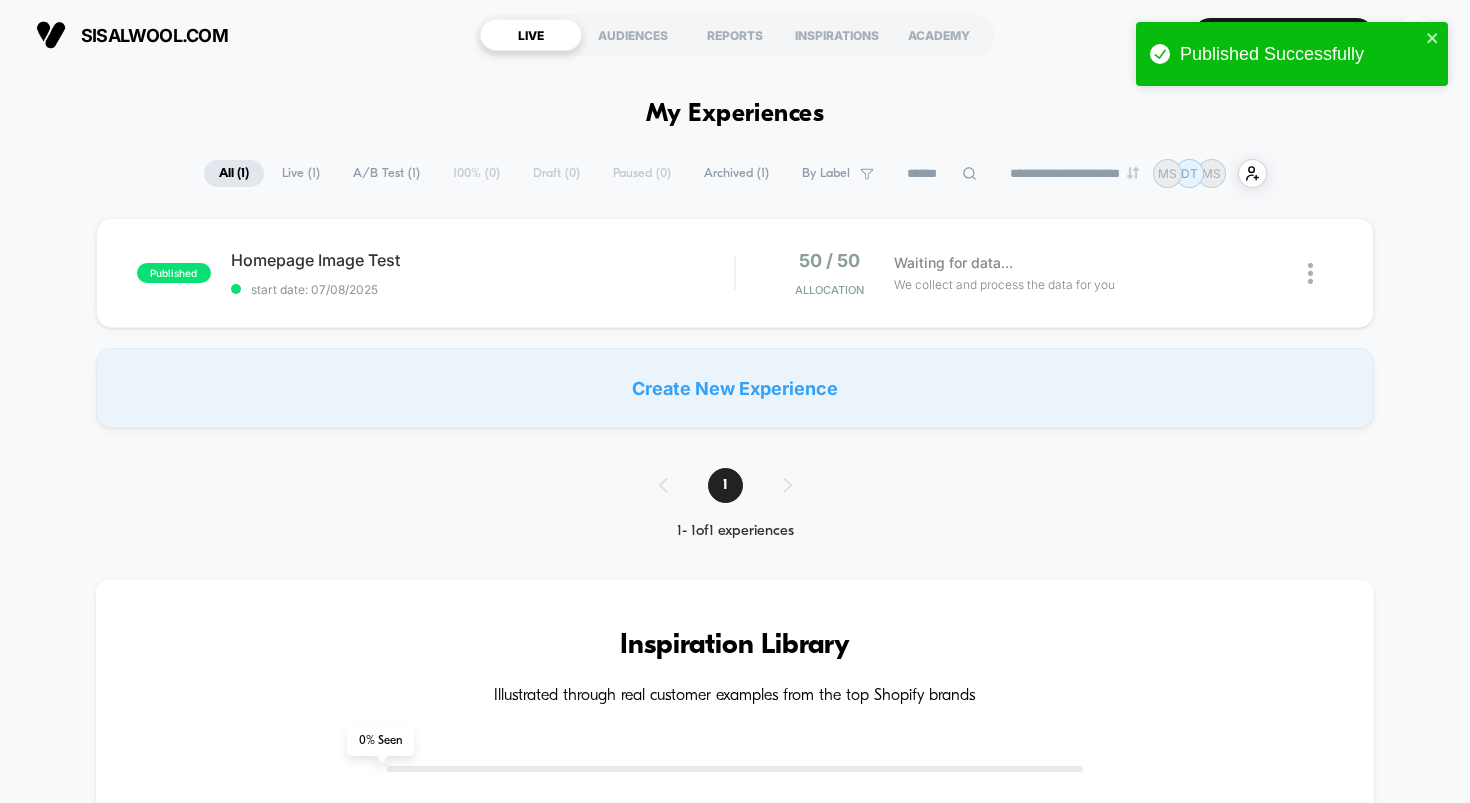 click on "**********" at bounding box center [735, 1144] 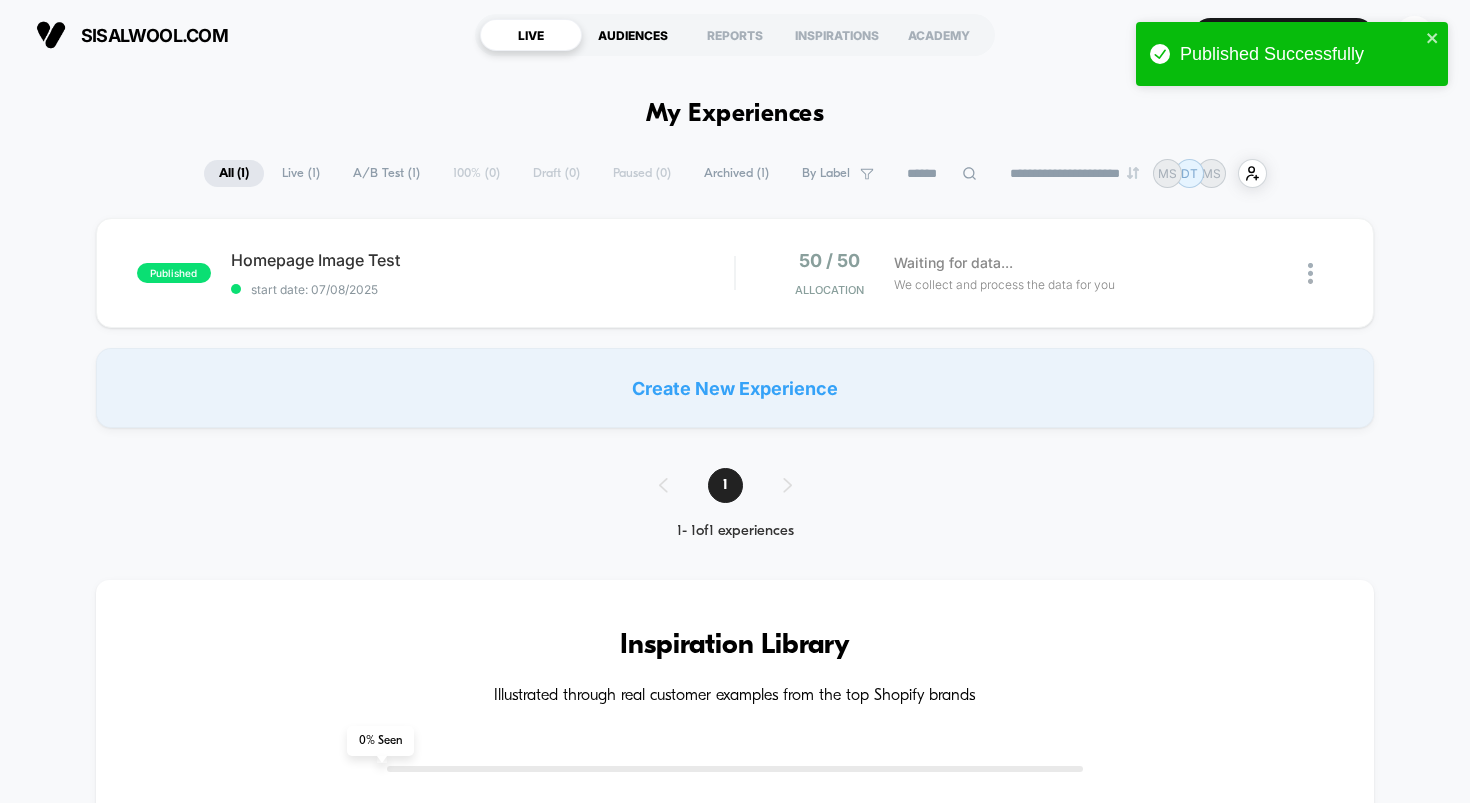 click on "AUDIENCES" at bounding box center (633, 35) 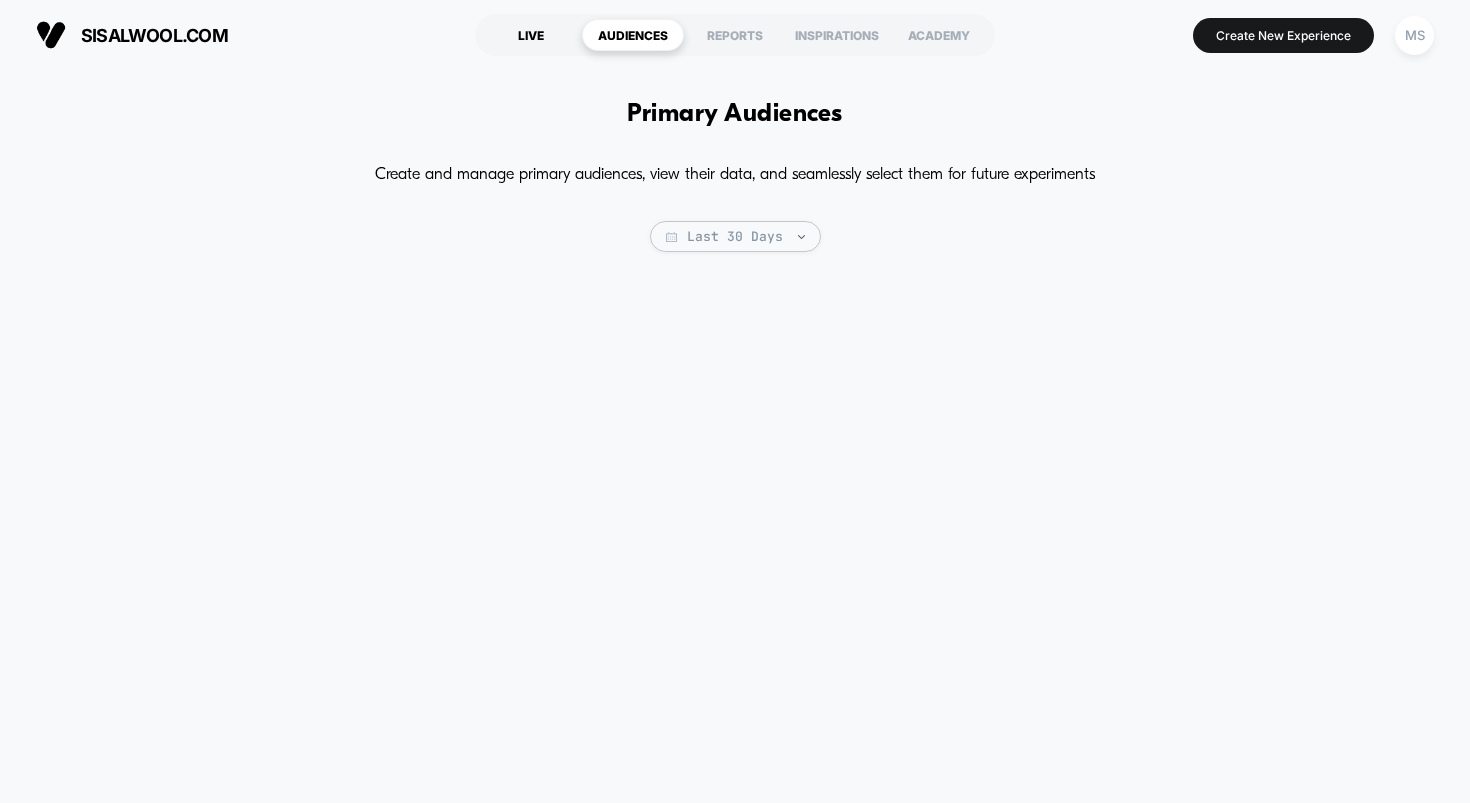 click on "LIVE" at bounding box center (531, 35) 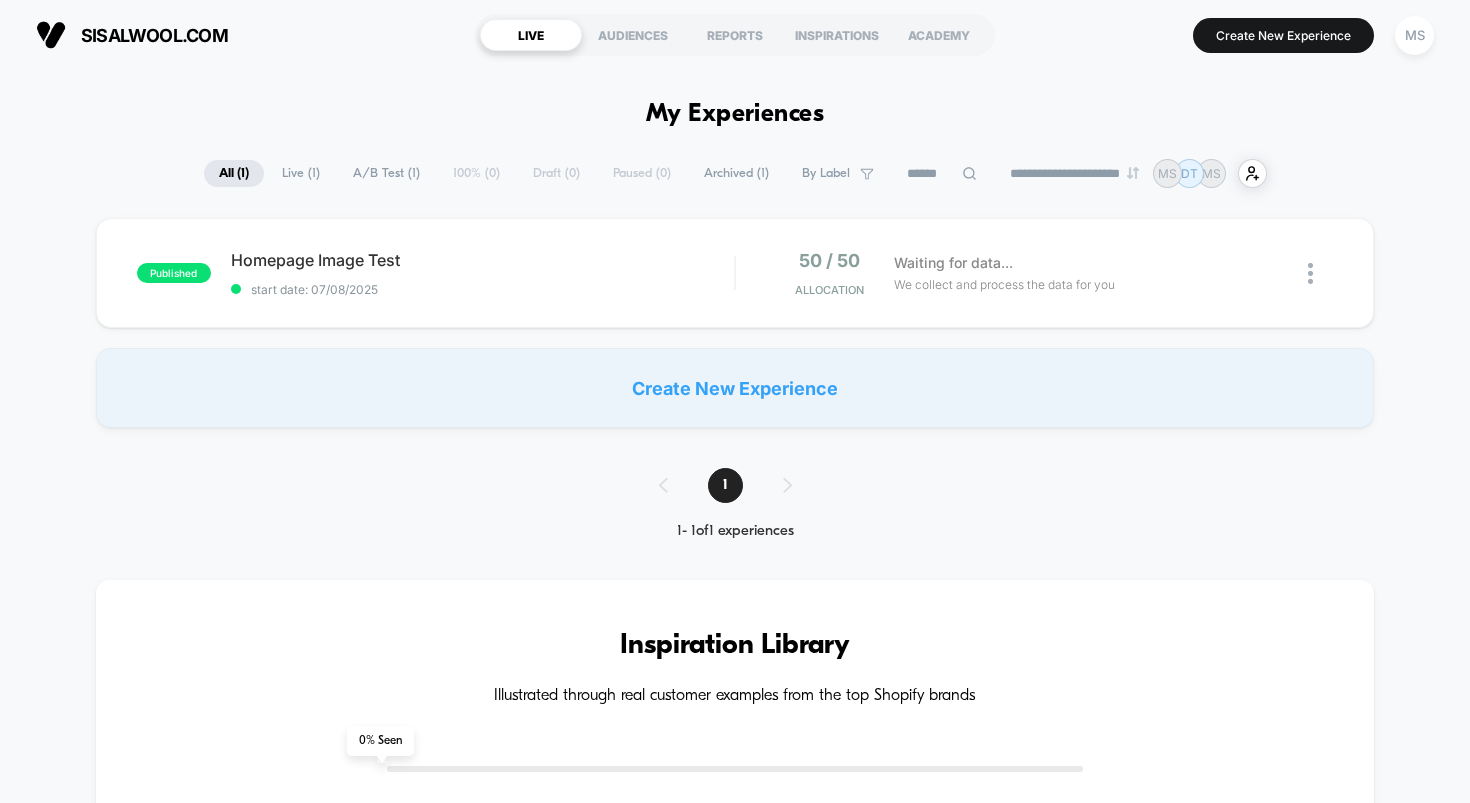 click on "sisalwool.com" at bounding box center (154, 35) 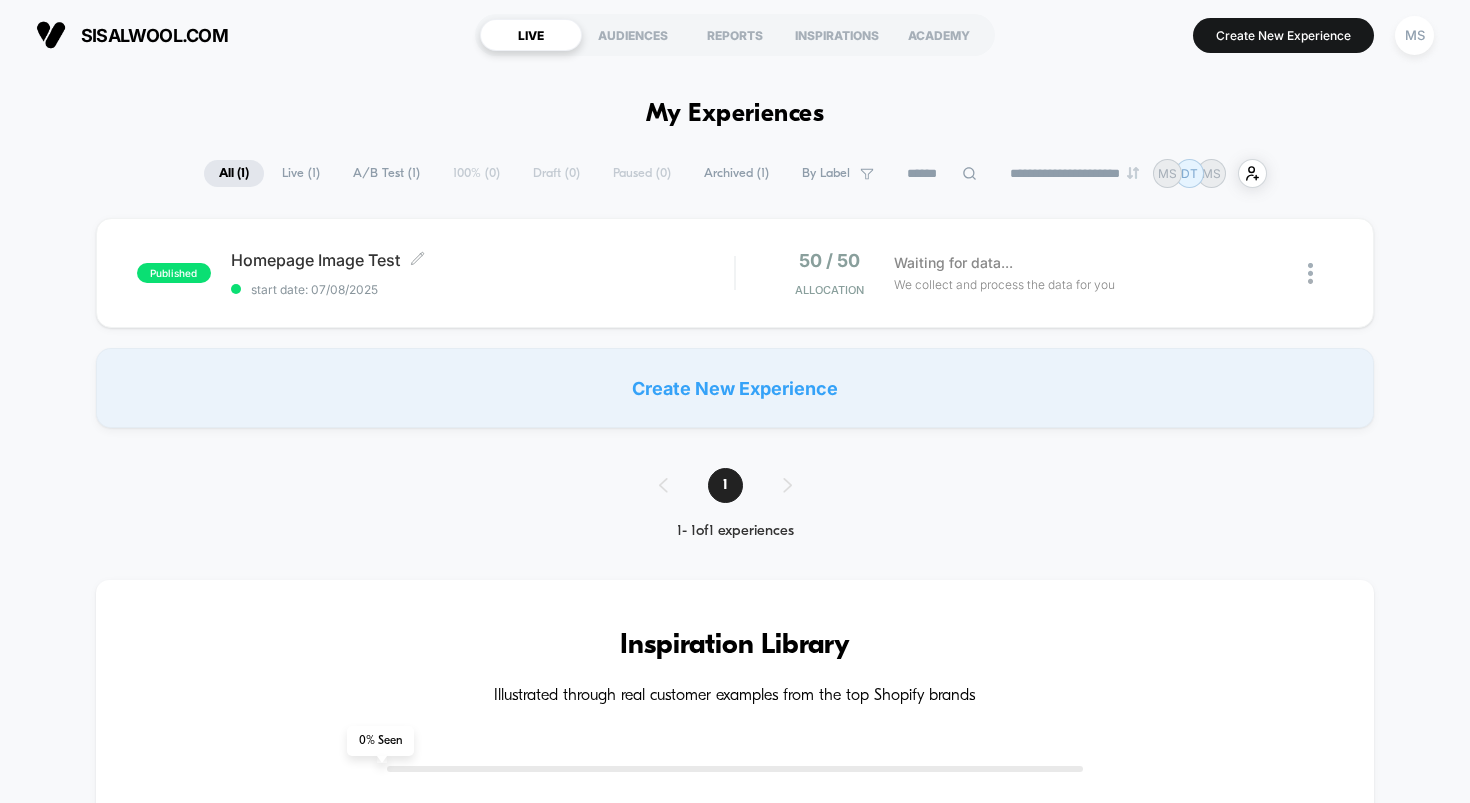 click on "Homepage Image Test Click to edit experience details" at bounding box center [483, 260] 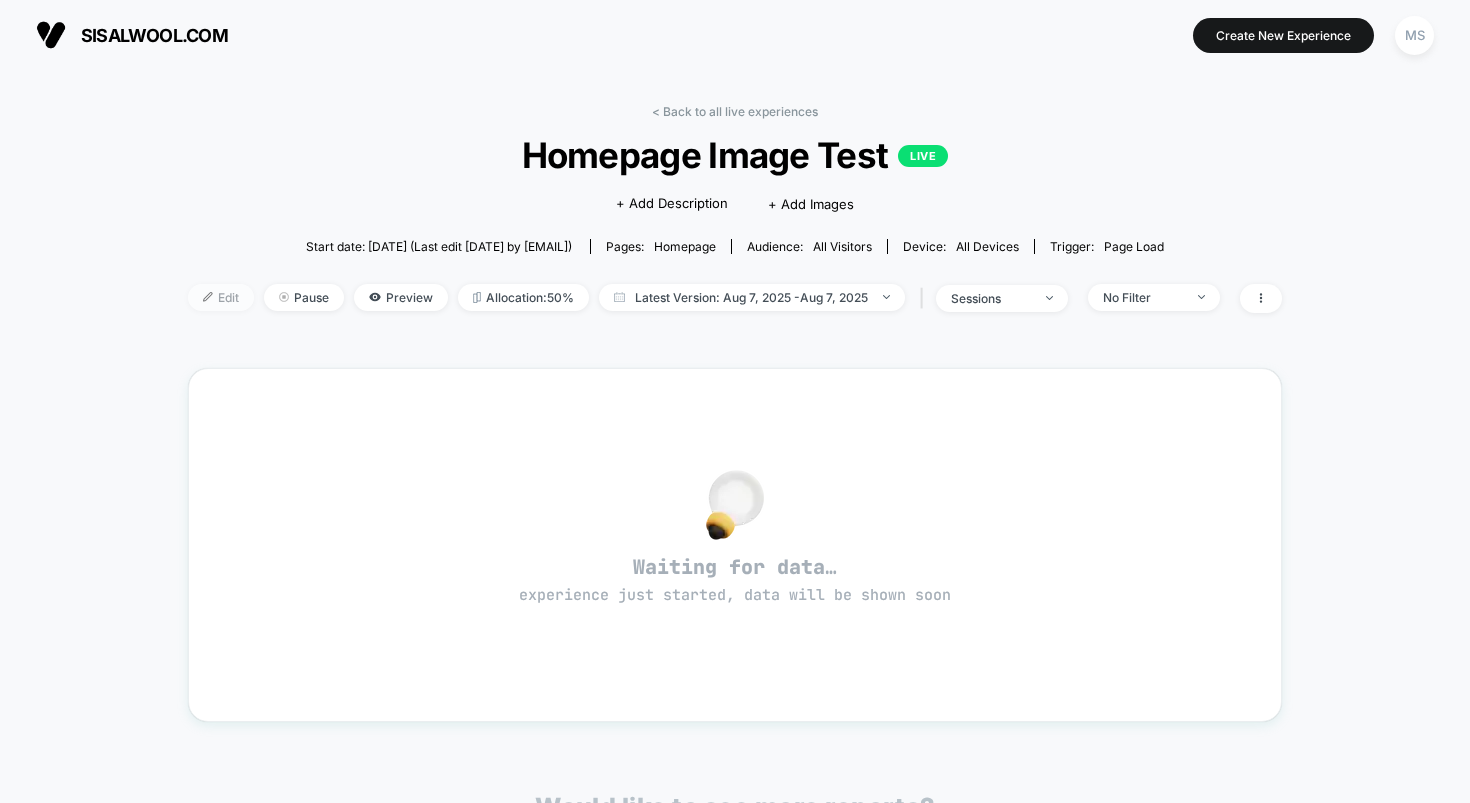 click on "Edit" at bounding box center (221, 297) 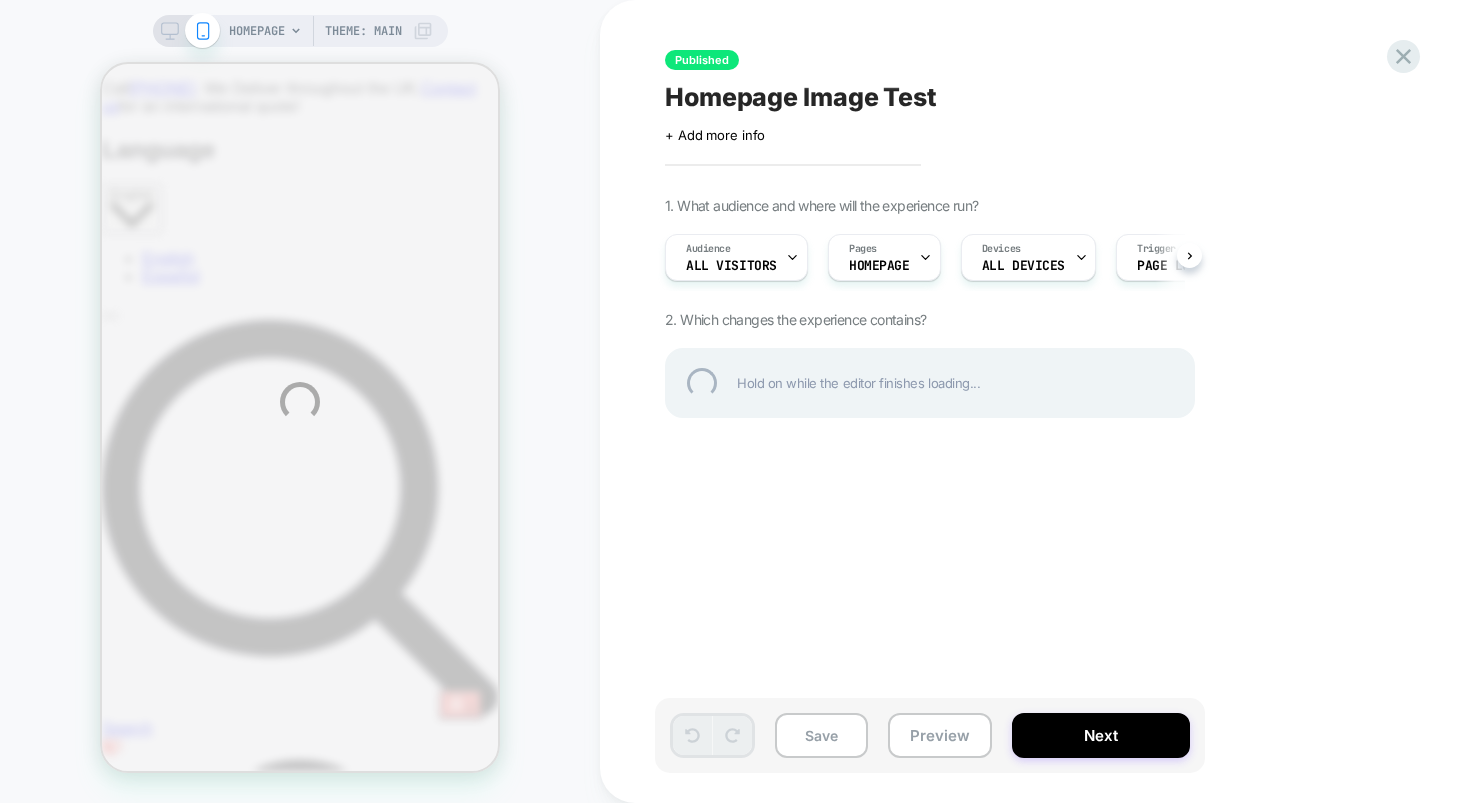scroll, scrollTop: 0, scrollLeft: 0, axis: both 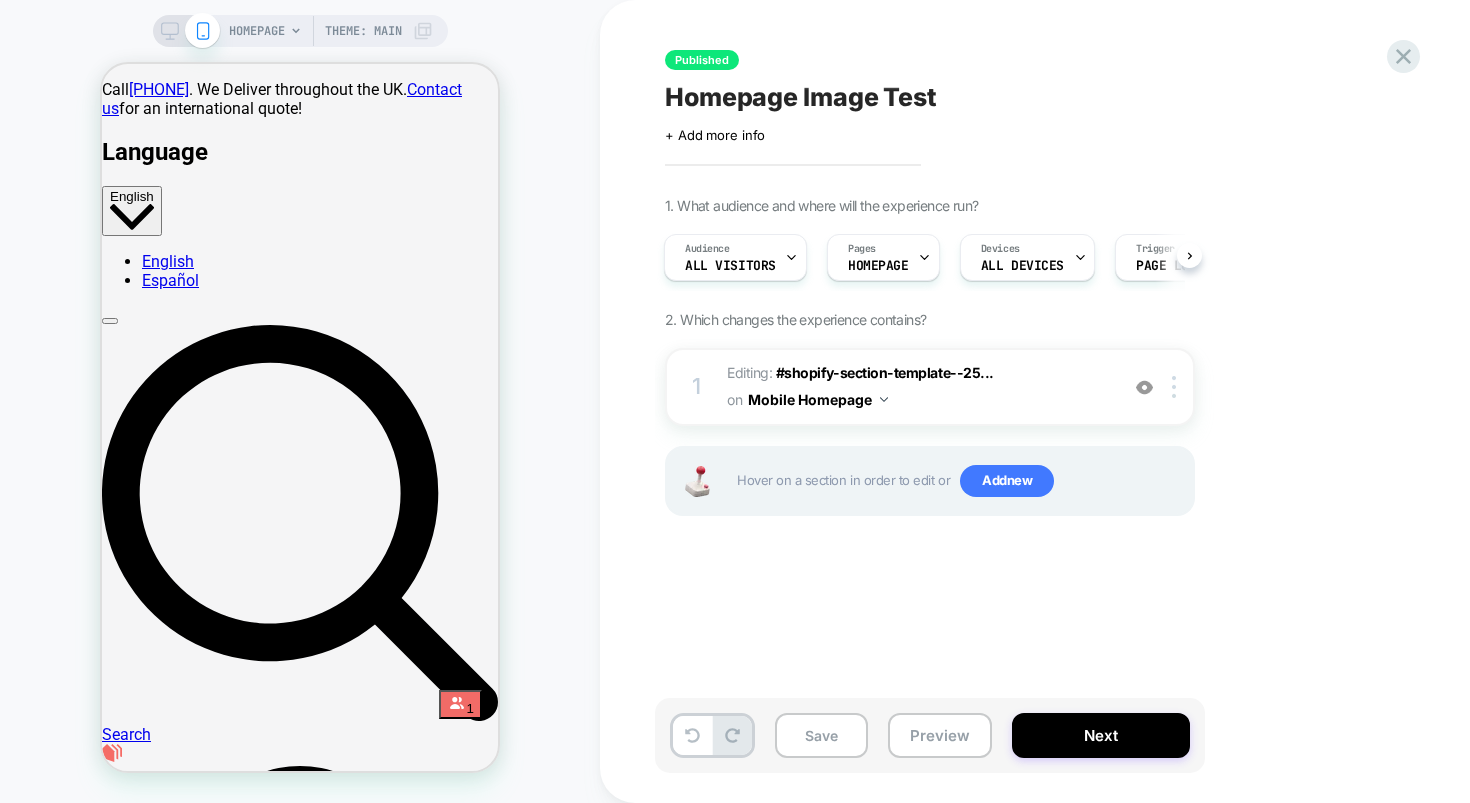 click 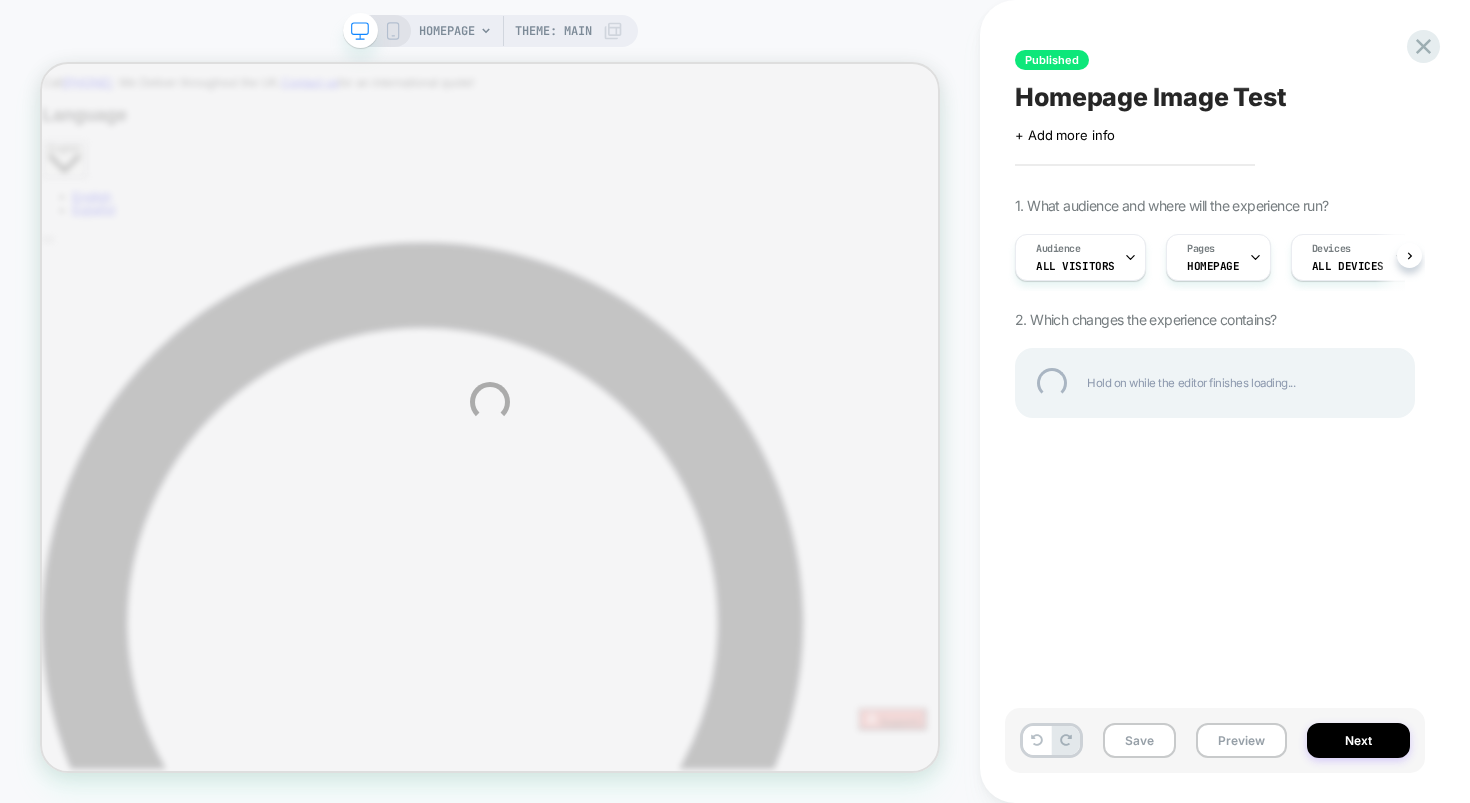 scroll, scrollTop: 0, scrollLeft: 0, axis: both 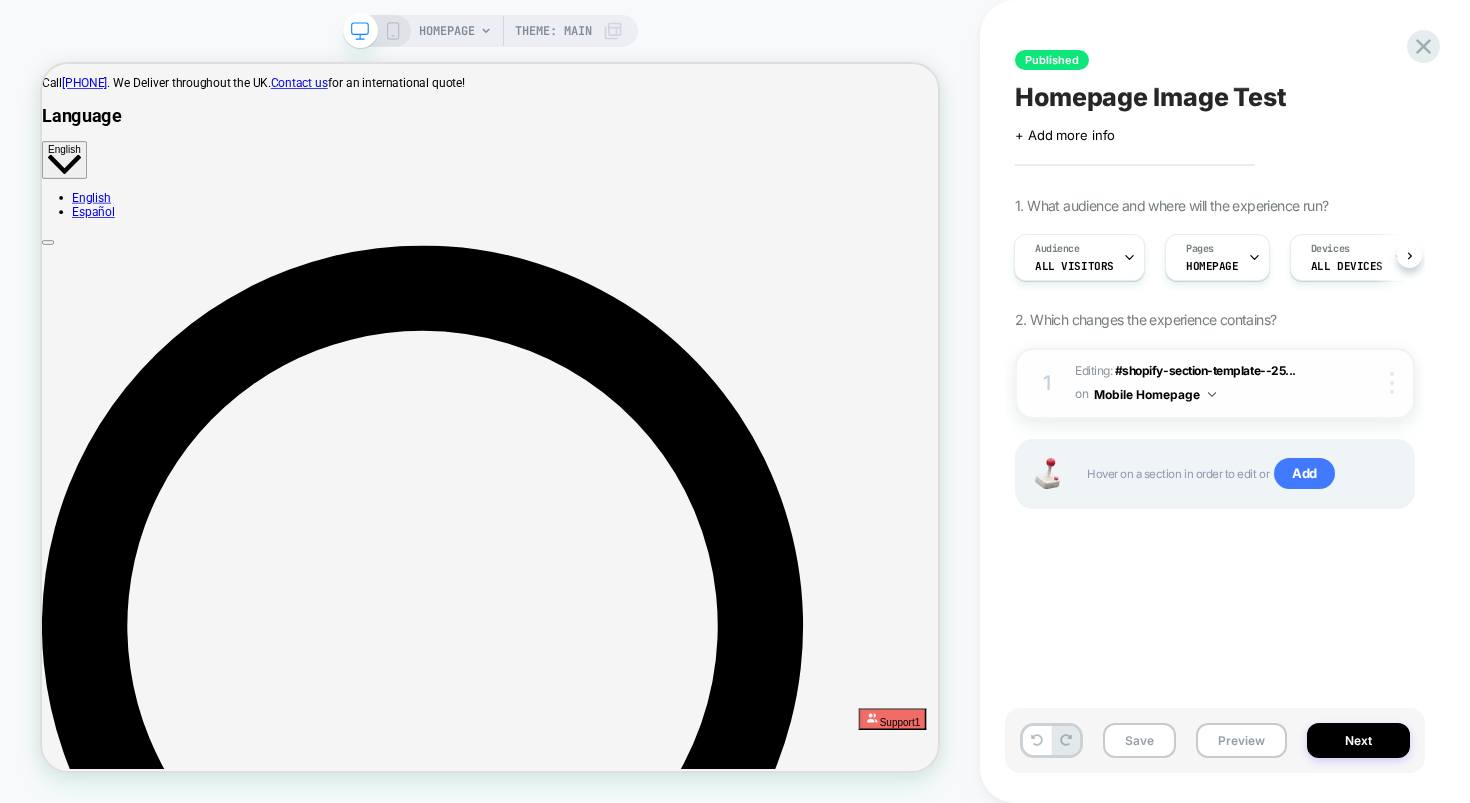 click at bounding box center (1395, 383) 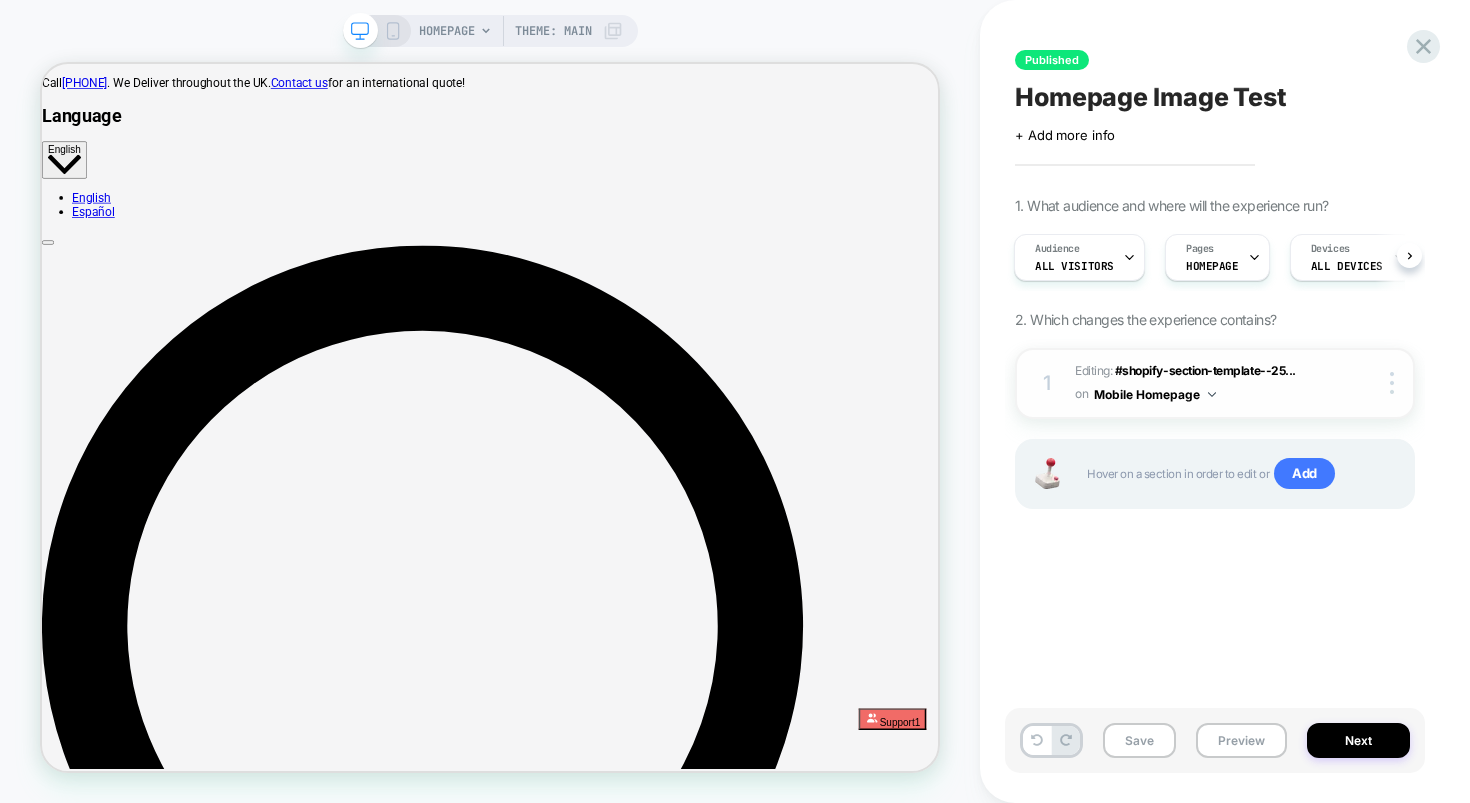 drag, startPoint x: 1217, startPoint y: 396, endPoint x: 1194, endPoint y: 399, distance: 23.194826 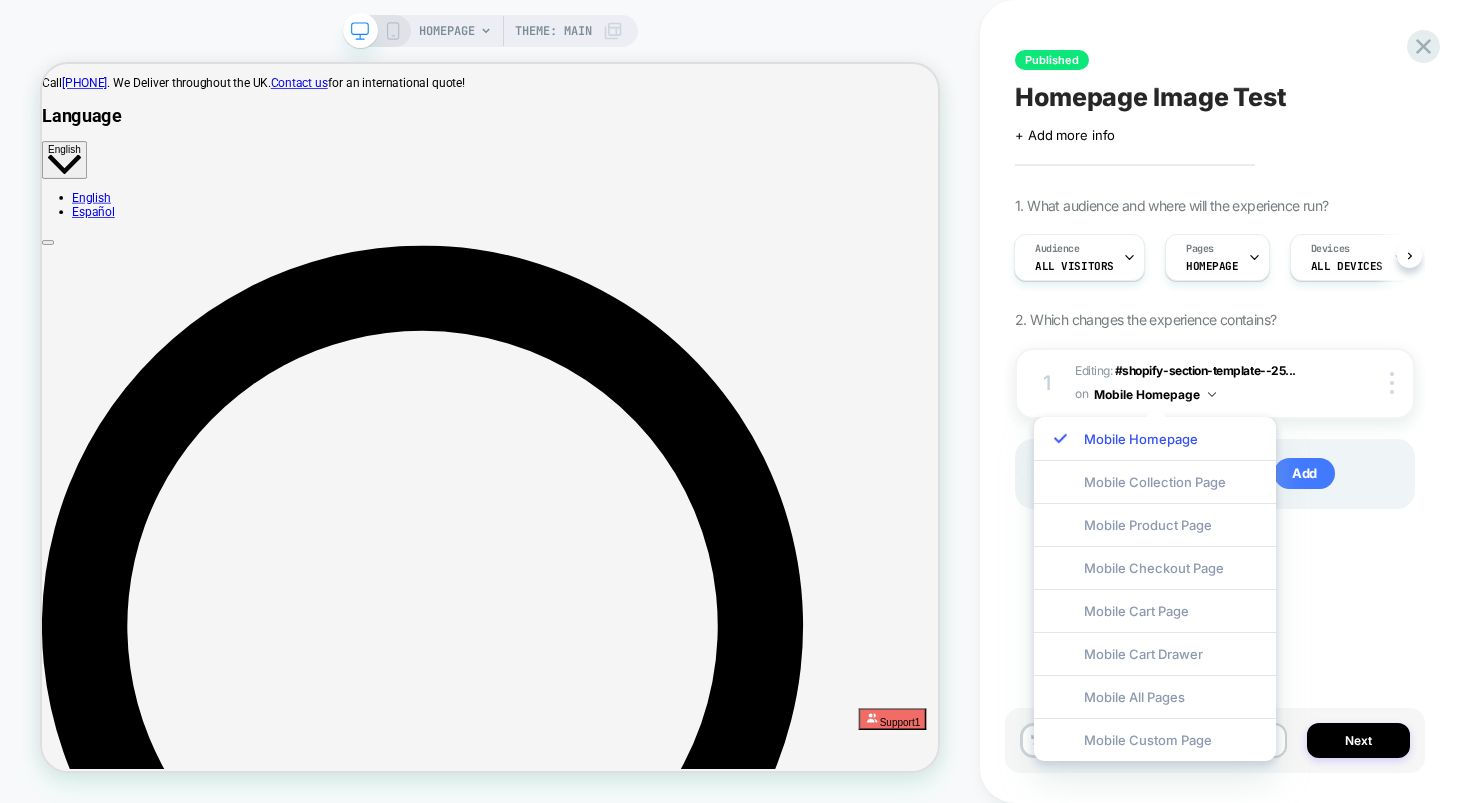 click on "Published Homepage Image Test Click to edit experience details + Add more info 1. What audience and where will the experience run? Audience All Visitors Pages HOMEPAGE Devices ALL DEVICES Trigger Page Load 2. Which changes the experience contains? 1 Editing :   #shopify-section-template--25... #shopify-section-template--25178044989772__default-banner   on Mobile Homepage Copy CSS Selector Rename Delete Hover on a section in order to edit or  Add  Save Preview Next" at bounding box center [1225, 401] 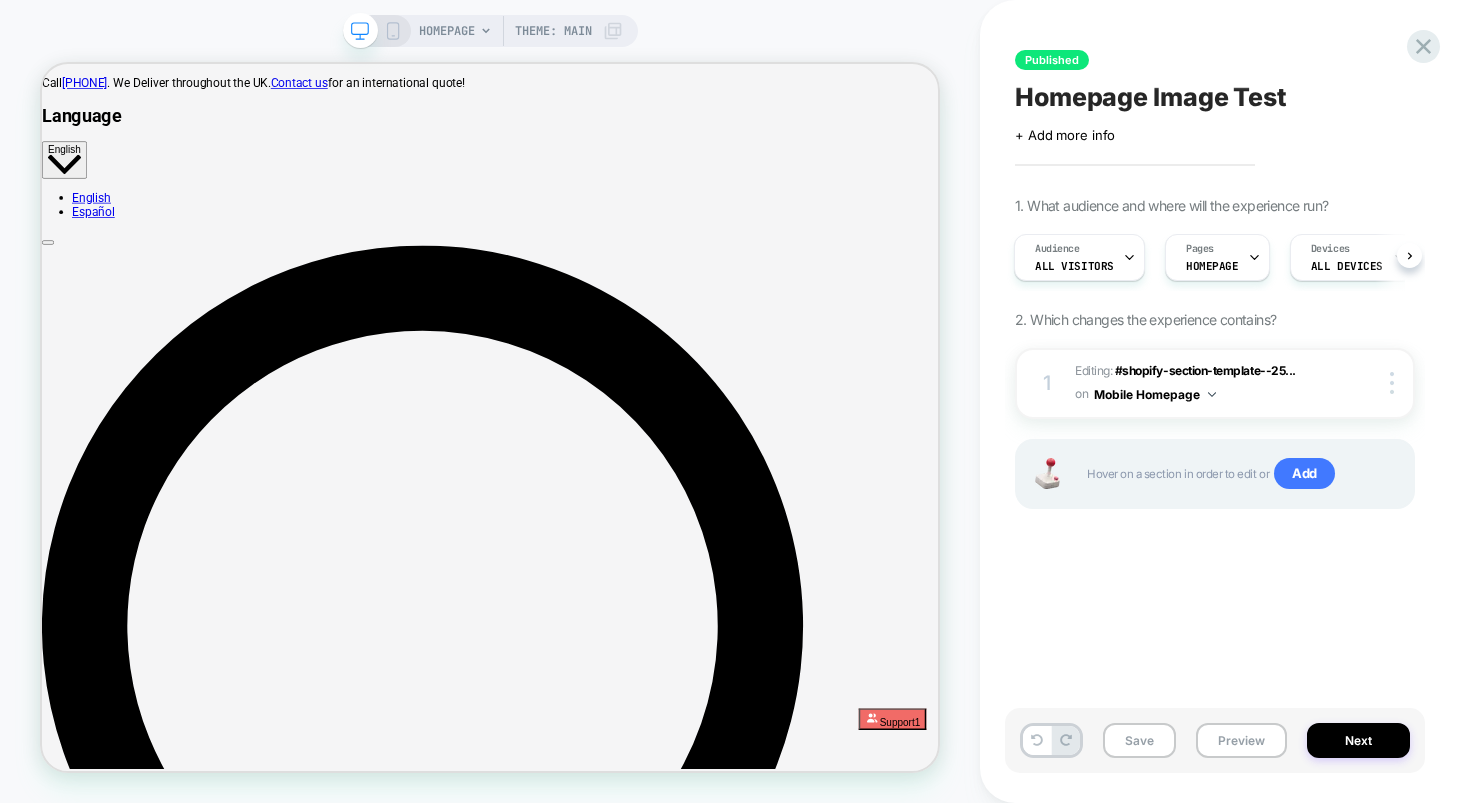 click 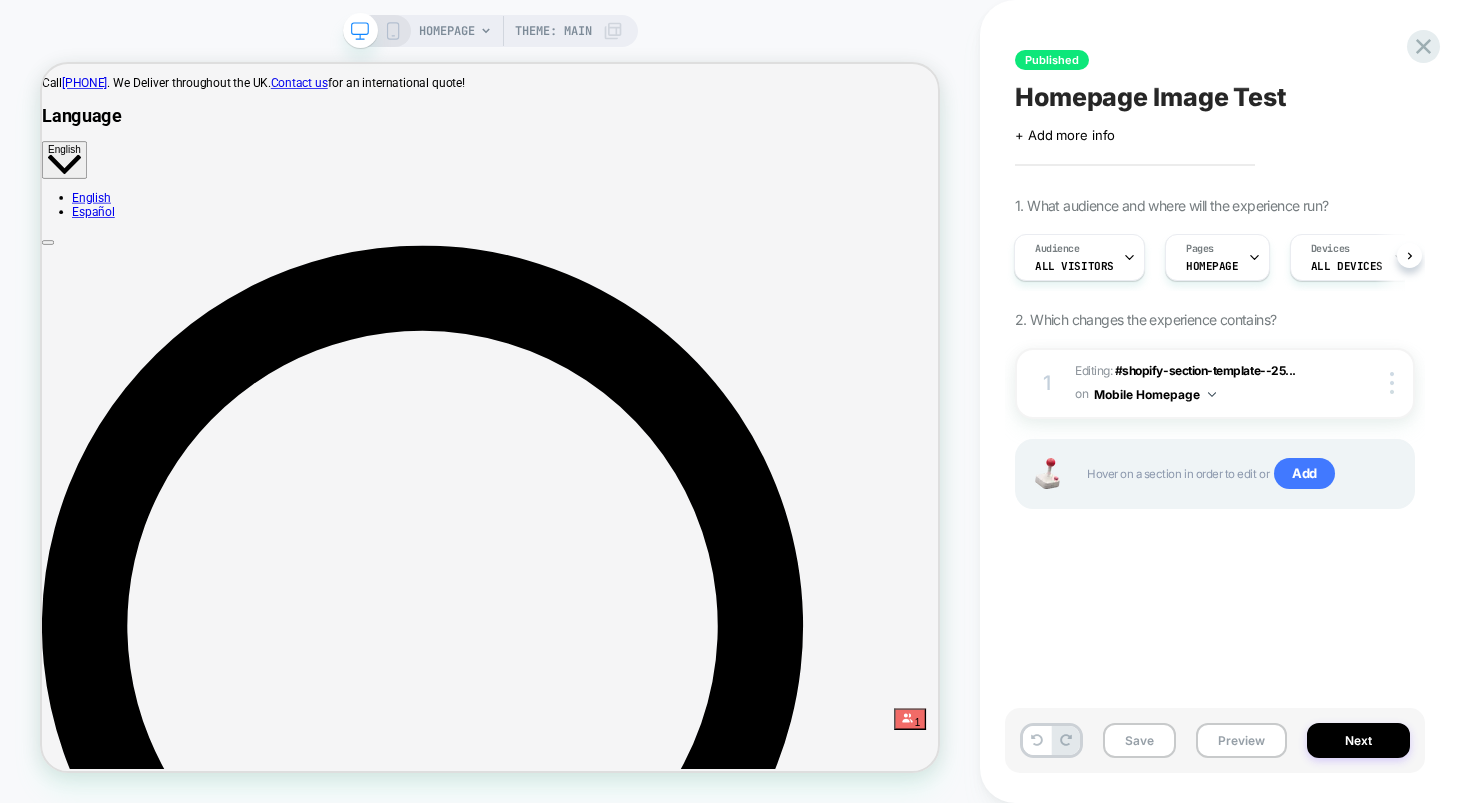 scroll, scrollTop: 0, scrollLeft: 0, axis: both 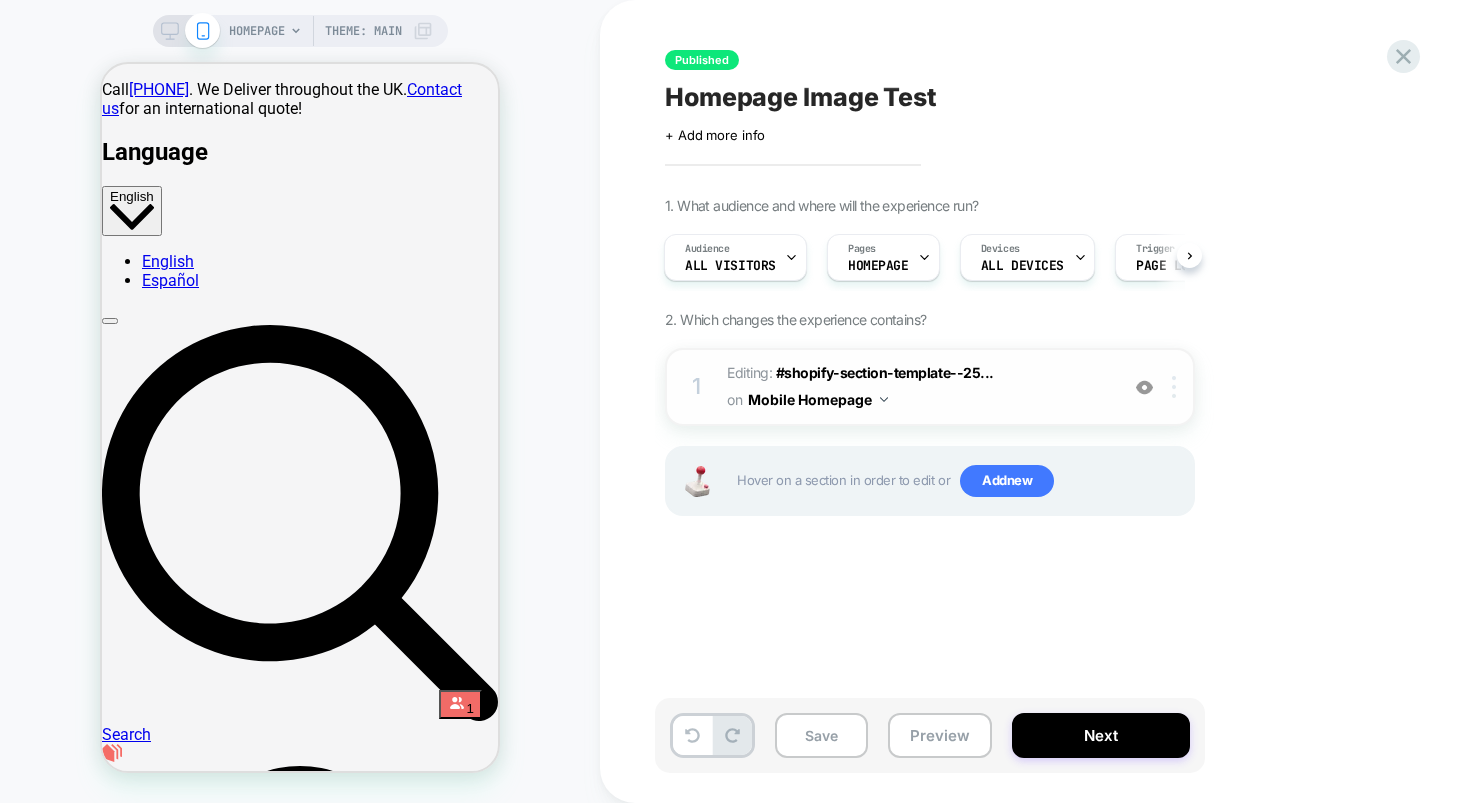click at bounding box center [1174, 387] 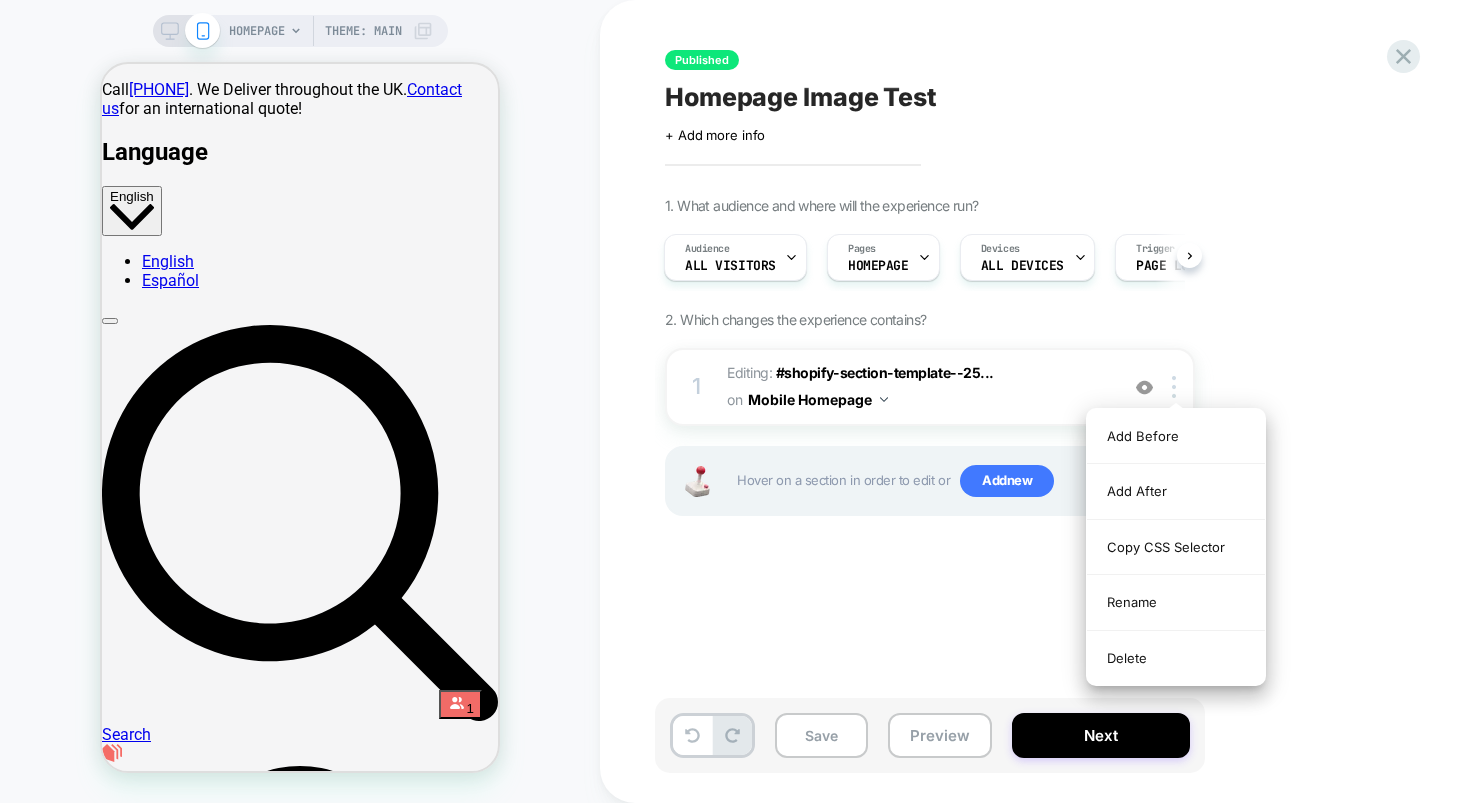 click on "1. What audience and where will the experience run? Audience All Visitors Pages HOMEPAGE Devices ALL DEVICES Trigger Page Load 2. Which changes the experience contains? 1 Editing :   #shopify-section-template--25... #shopify-section-template--25178044989772__default-banner   on Mobile Homepage Add Before Add After Copy CSS Selector Rename Delete Hover on a section in order to edit or  Add  new" at bounding box center [1030, 381] 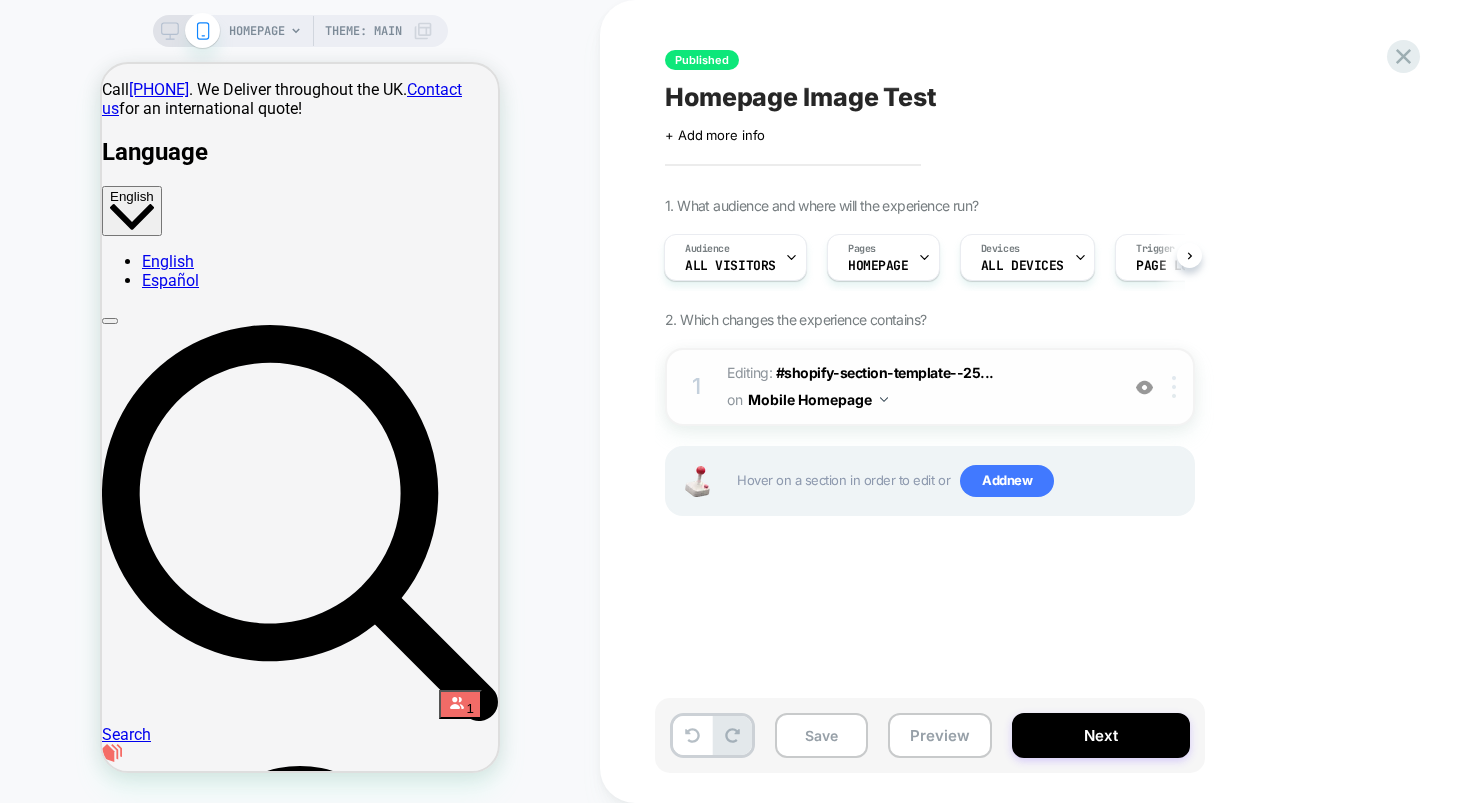 click at bounding box center [1177, 387] 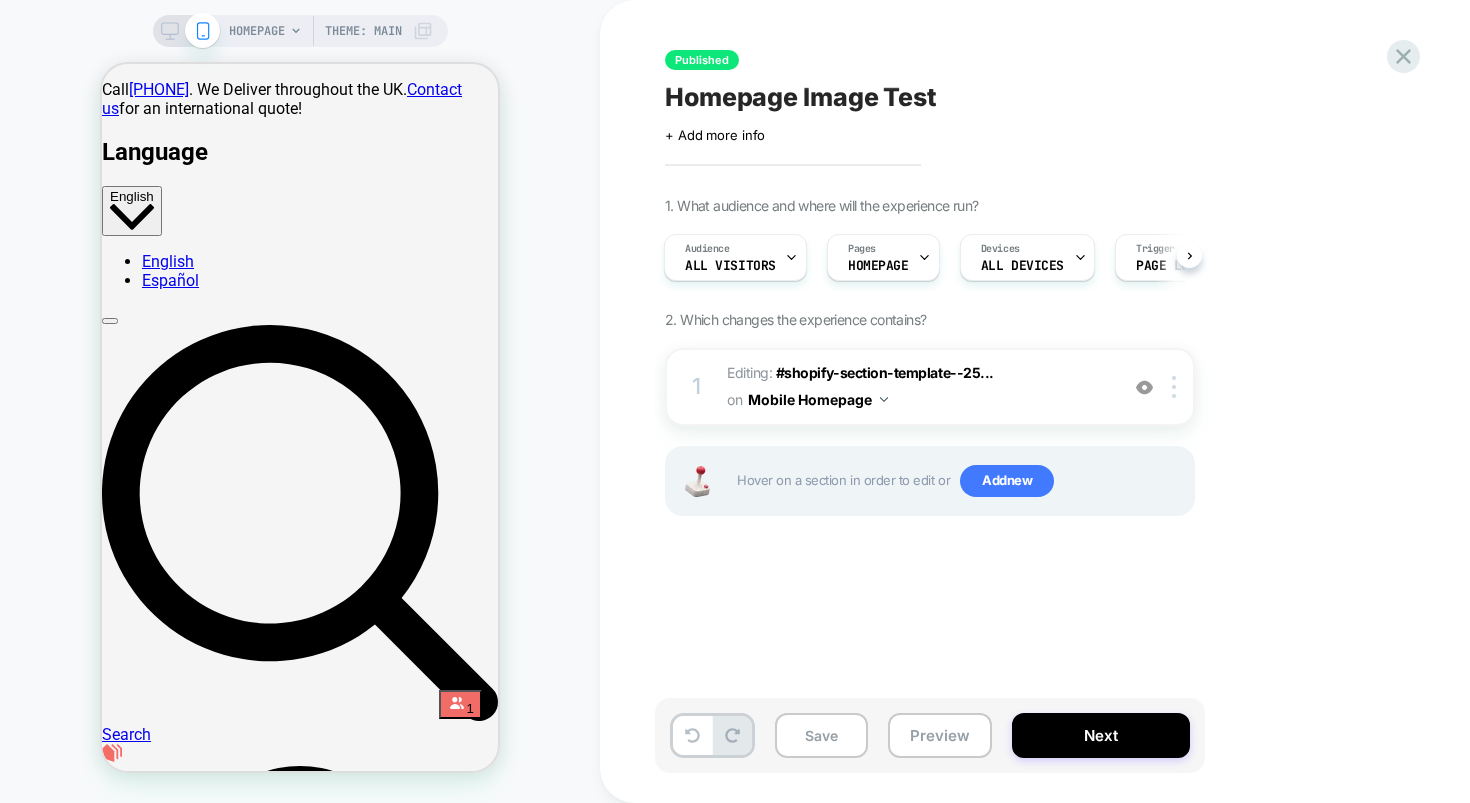 click 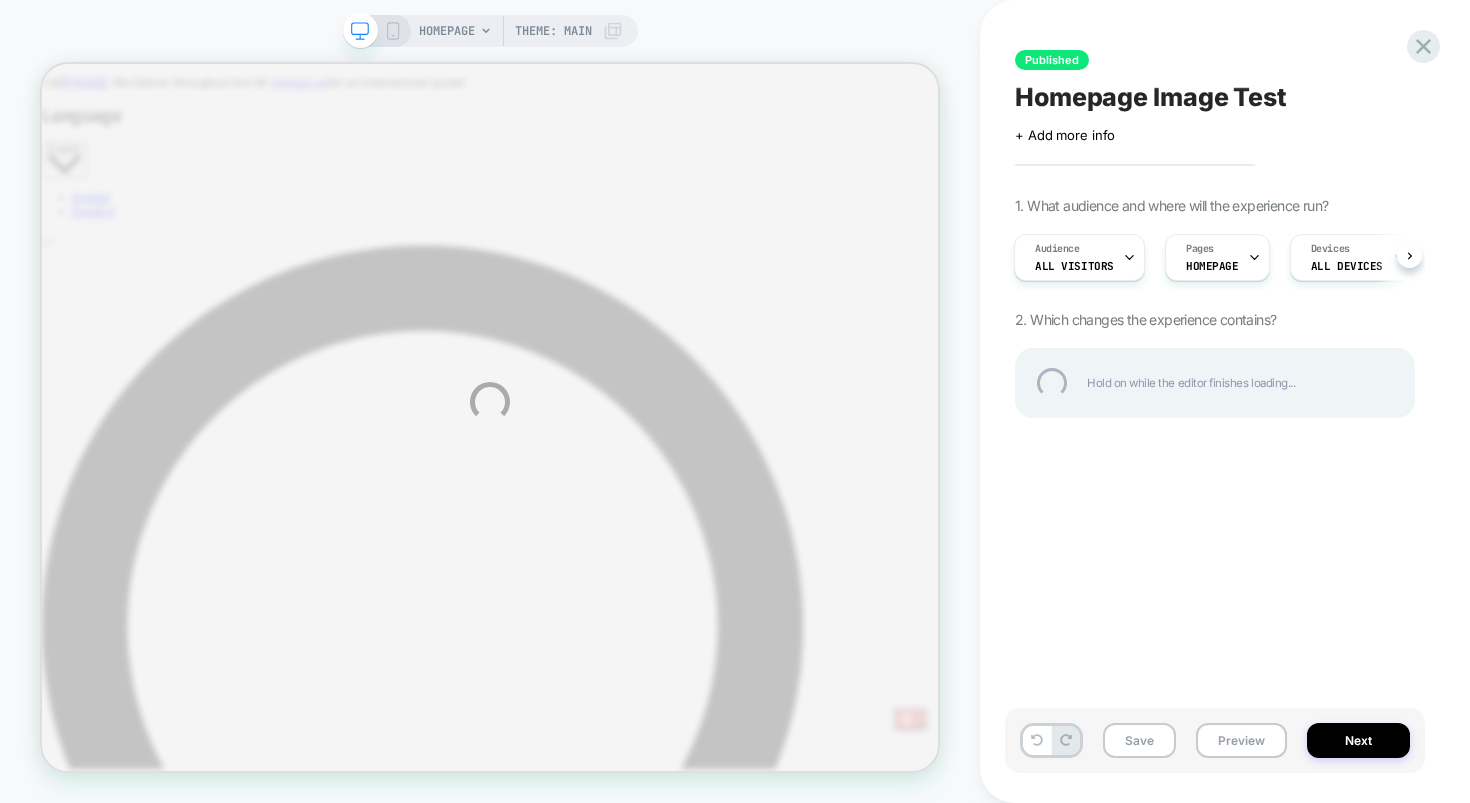 scroll, scrollTop: 0, scrollLeft: 0, axis: both 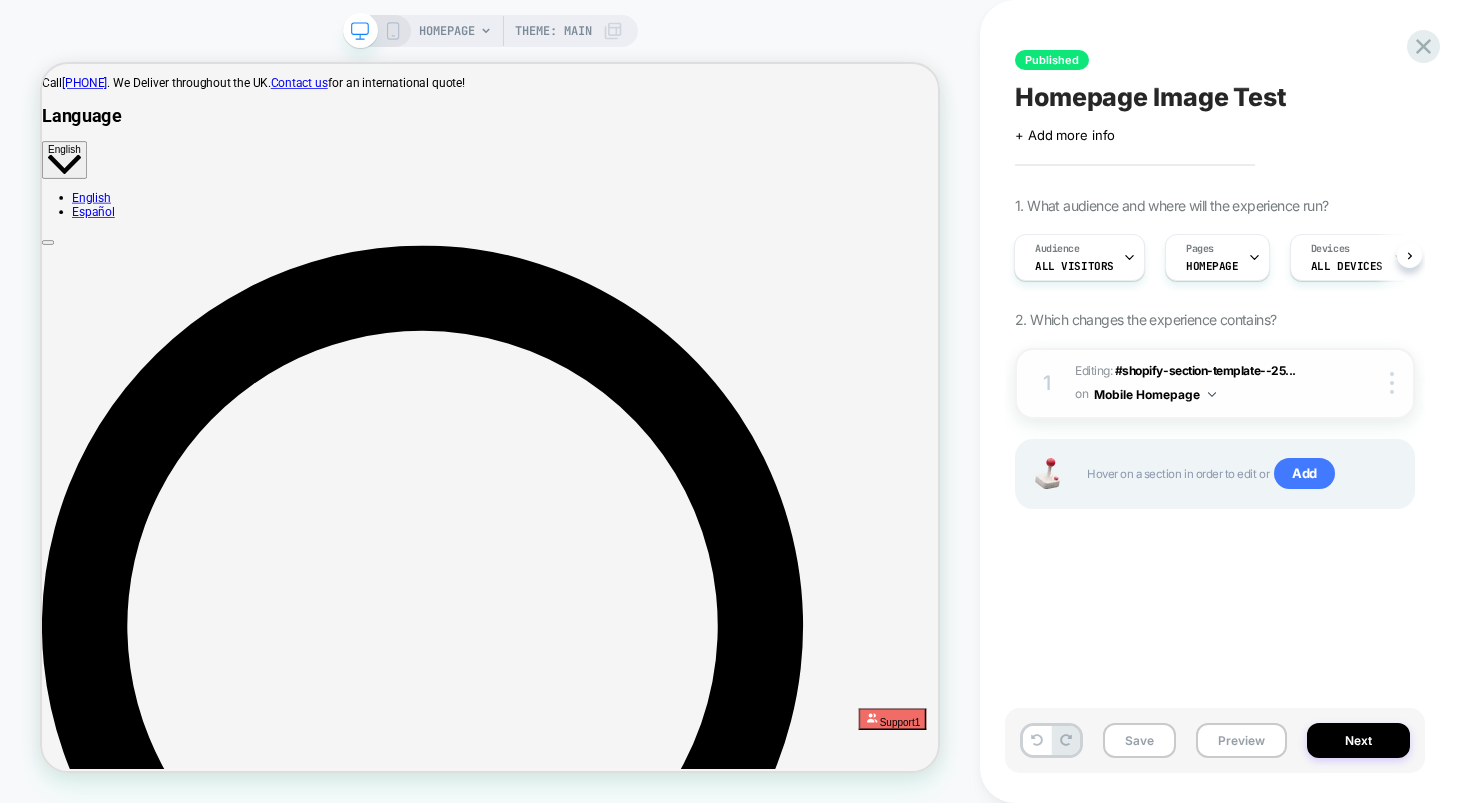 click on "Editing :   #shopify-section-template--25... #shopify-section-template--25178044989772__default-banner   on Mobile Homepage" at bounding box center [1197, 383] 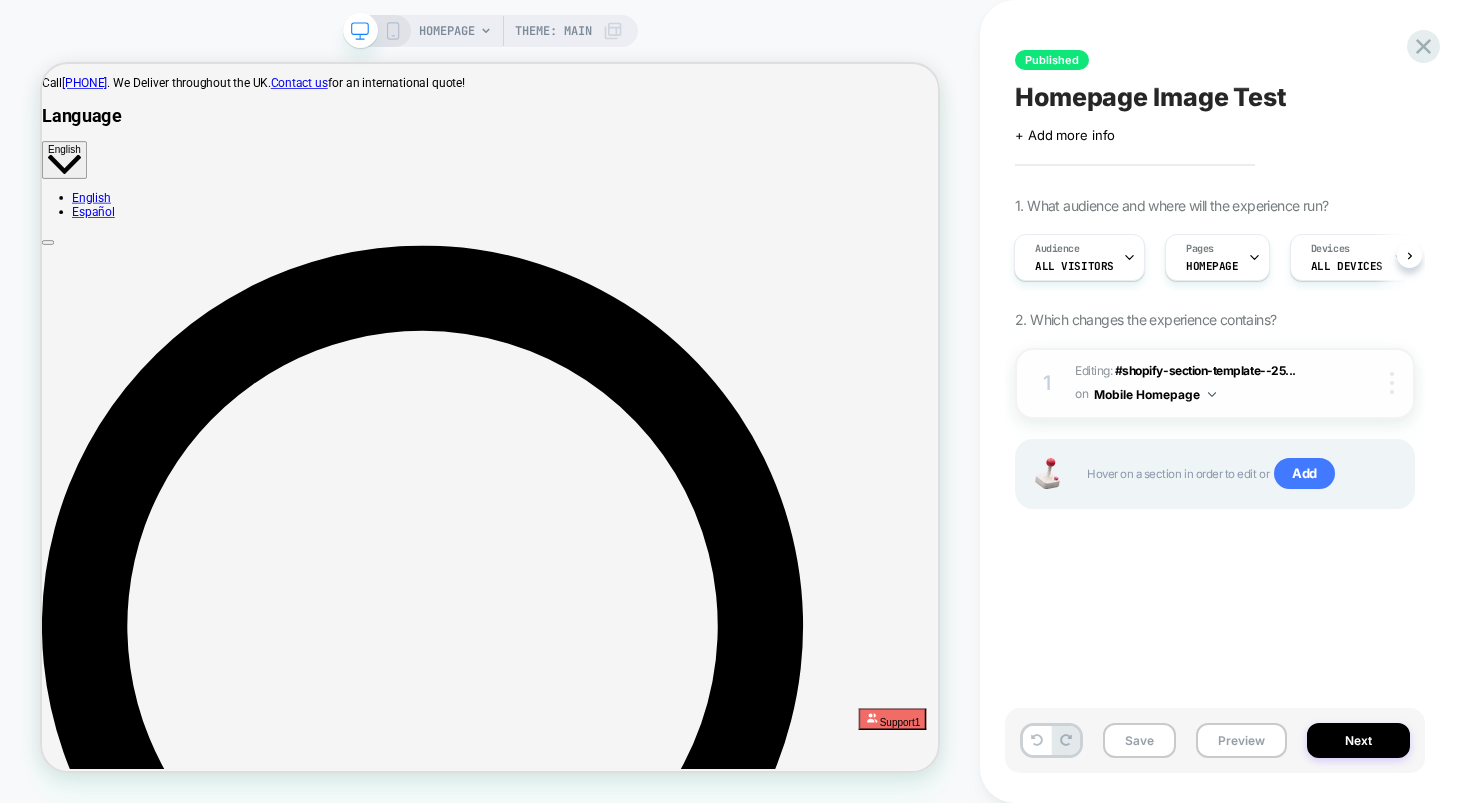 click at bounding box center [1395, 383] 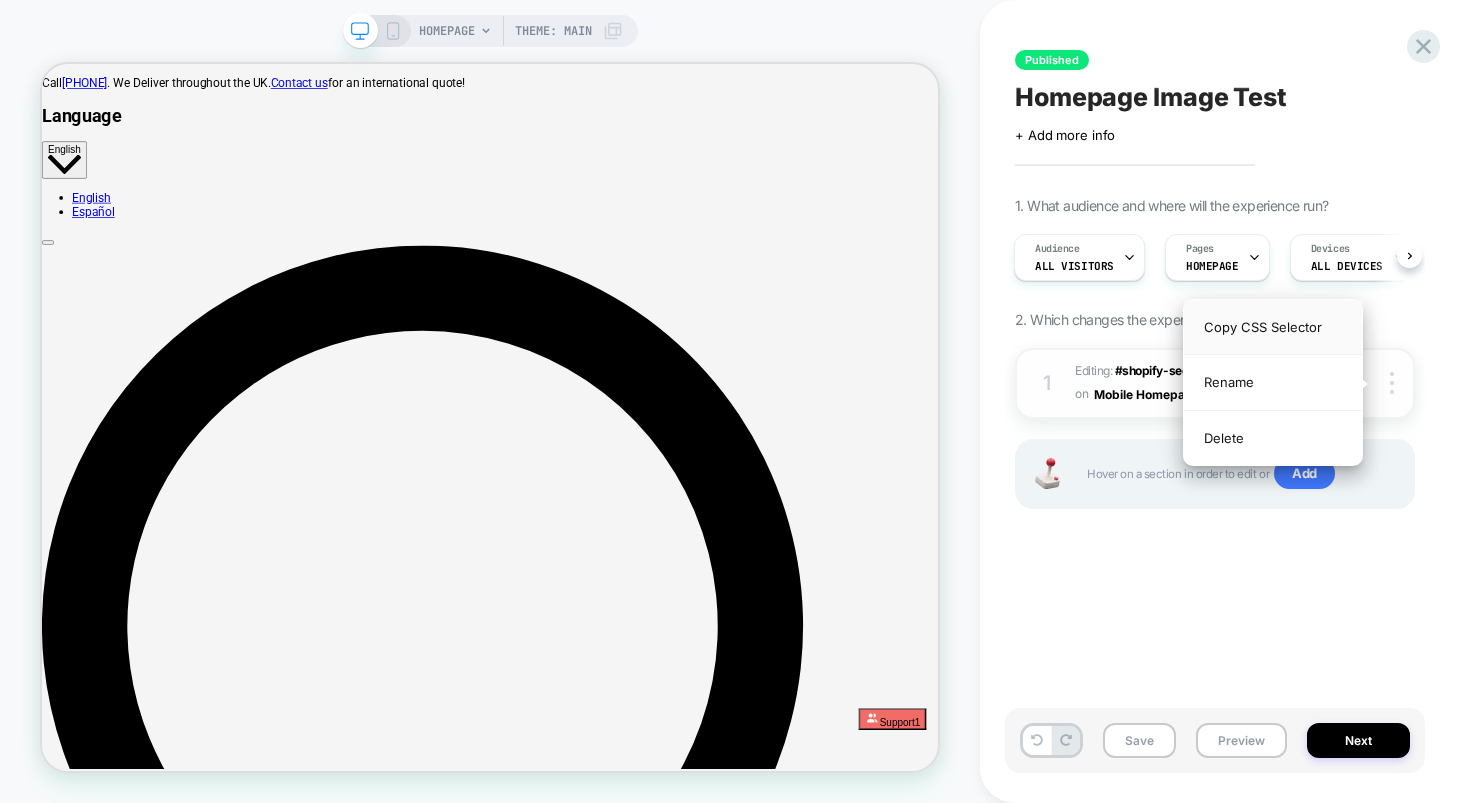 drag, startPoint x: 1286, startPoint y: 322, endPoint x: 1273, endPoint y: 324, distance: 13.152946 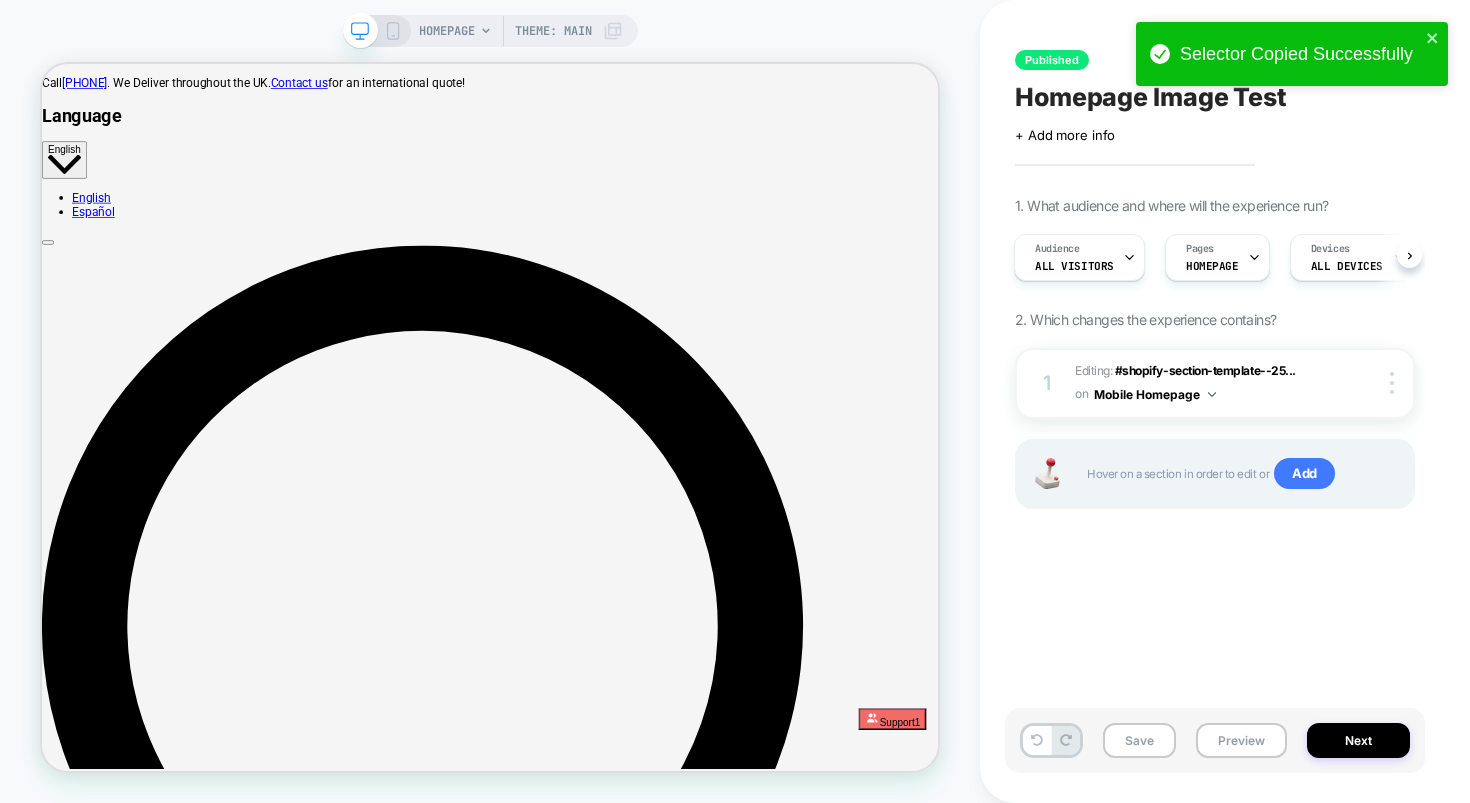 click on "Published Homepage Image Test Click to edit experience details + Add more info 1. What audience and where will the experience run? Audience All Visitors Pages HOMEPAGE Devices ALL DEVICES Trigger Page Load 2. Which changes the experience contains? 1 Editing :   #shopify-section-template--25... #shopify-section-template--25178044989772__default-banner   on Mobile Homepage Copy CSS Selector Rename Delete Hover on a section in order to edit or  Add" at bounding box center [1215, 401] 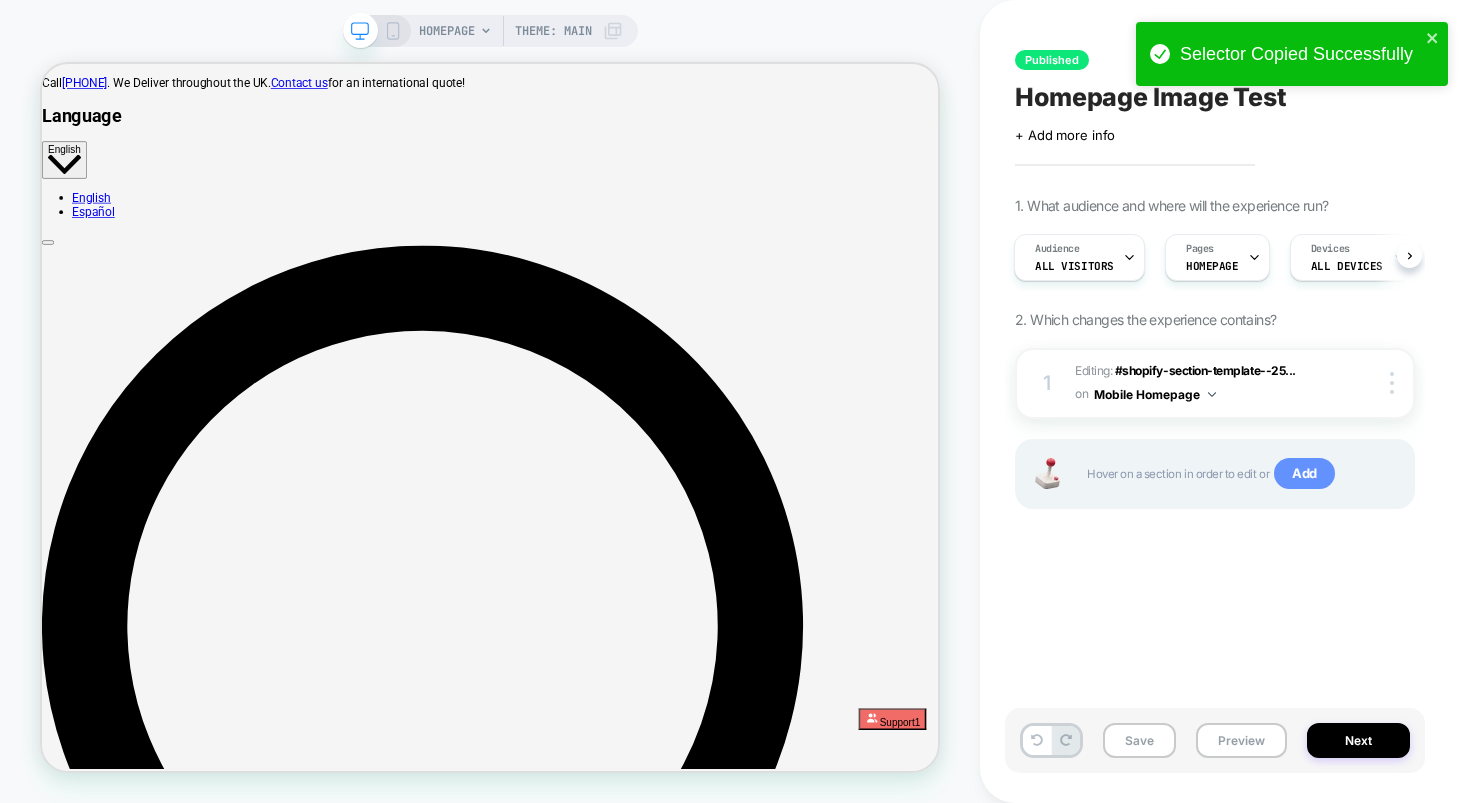 click on "Add" at bounding box center [1304, 474] 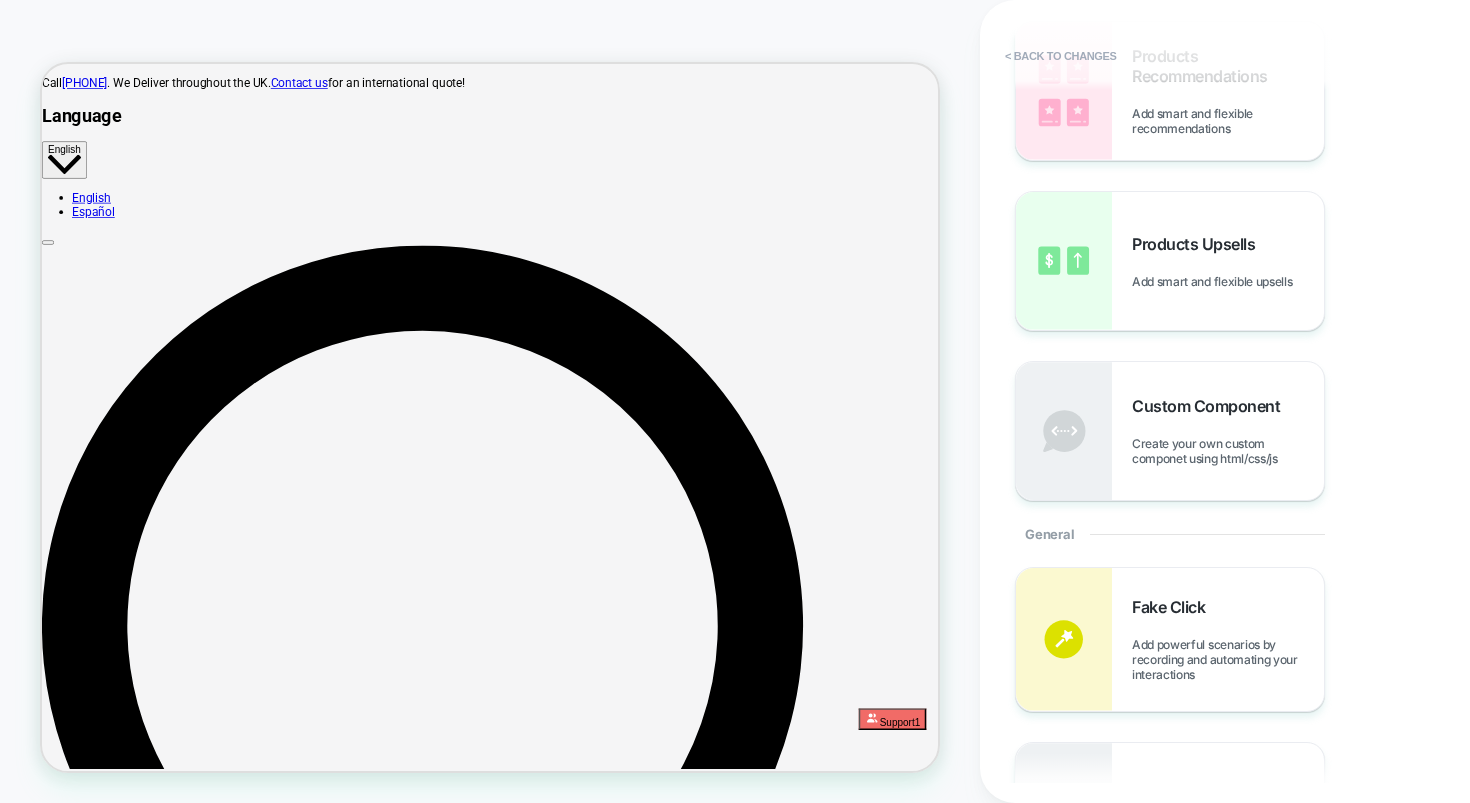 scroll, scrollTop: 322, scrollLeft: 0, axis: vertical 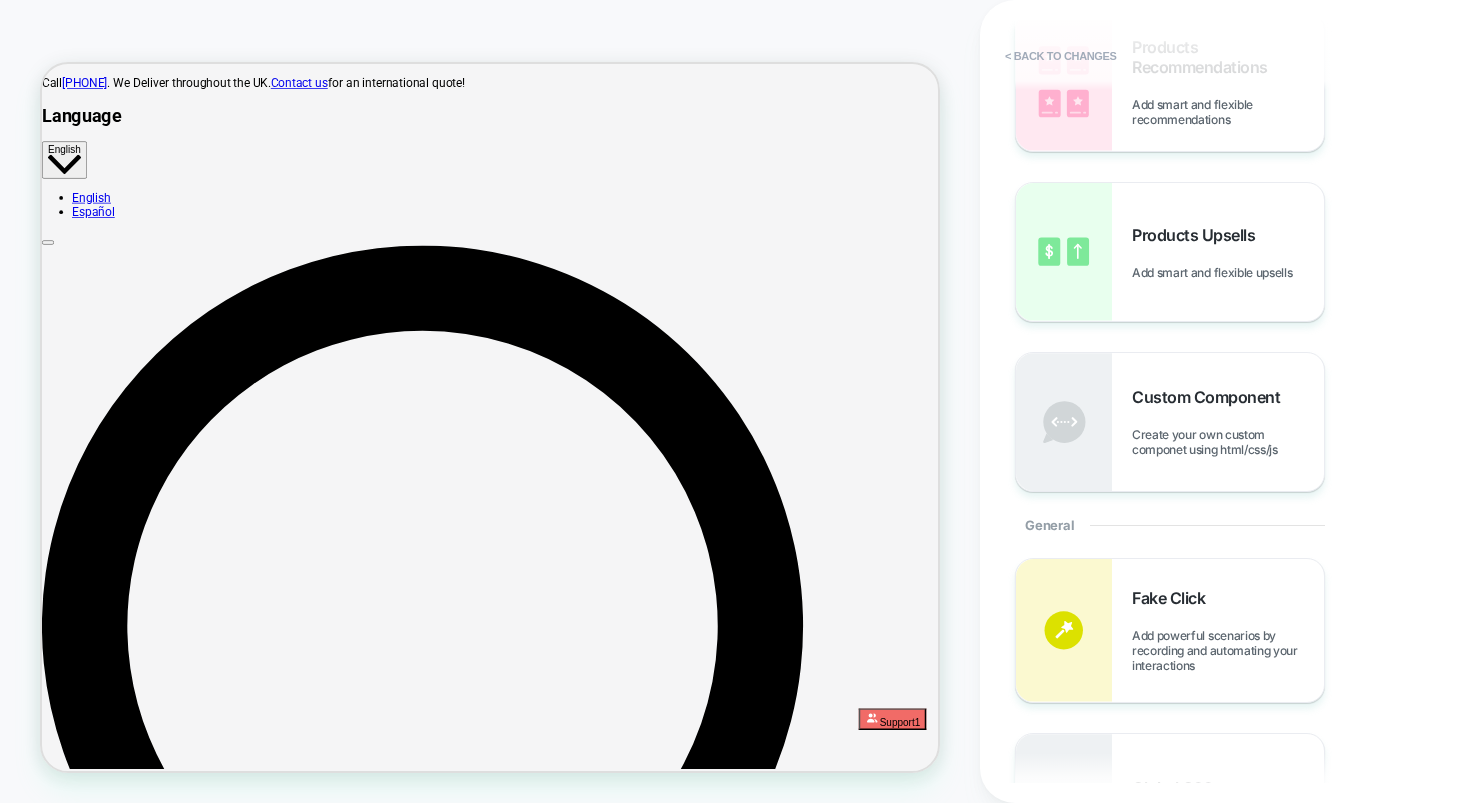 click on "The World’s Friendliest Insulation
View All Products
Learn More" at bounding box center [639, 11991] 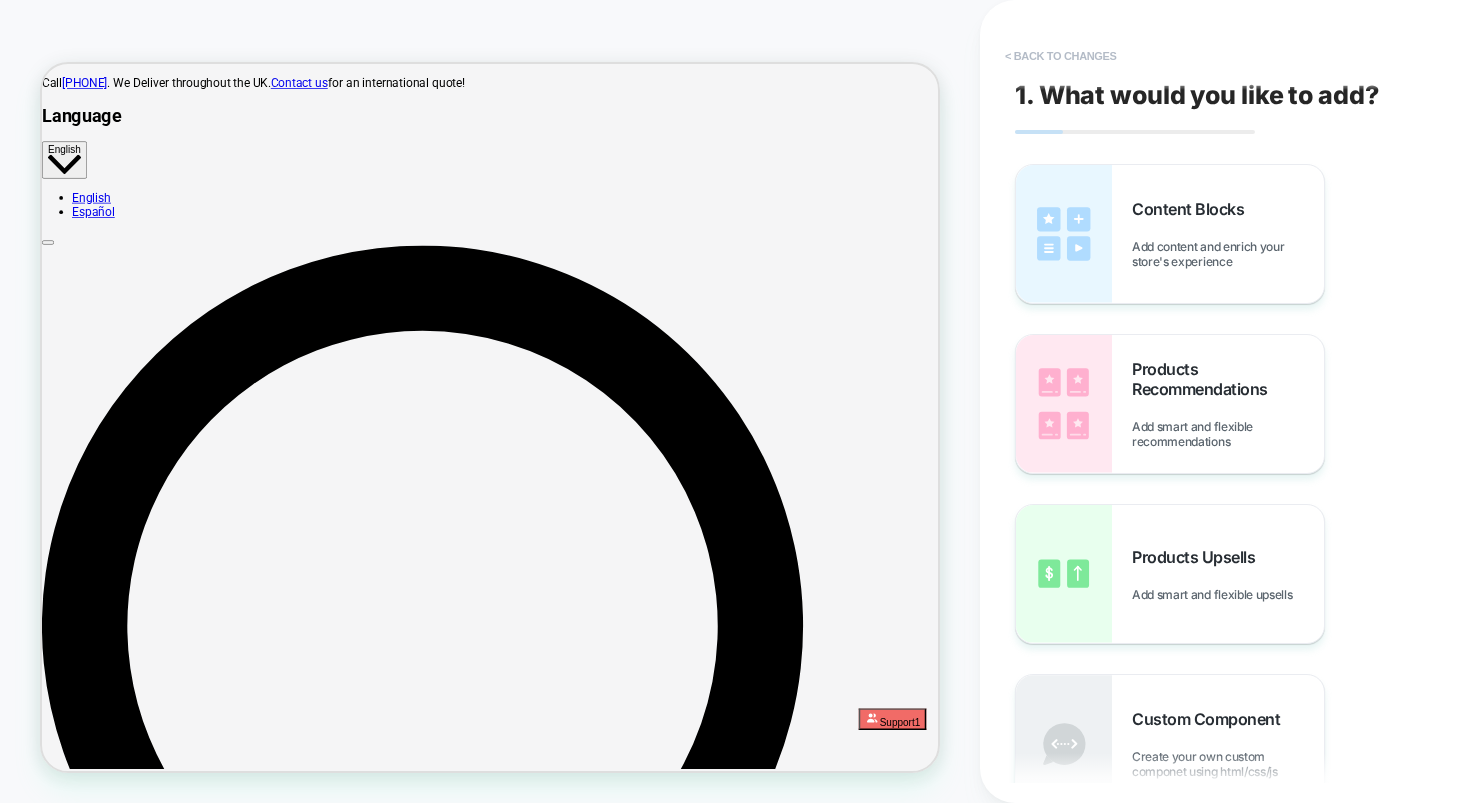 click on "< Back to changes" at bounding box center (1061, 56) 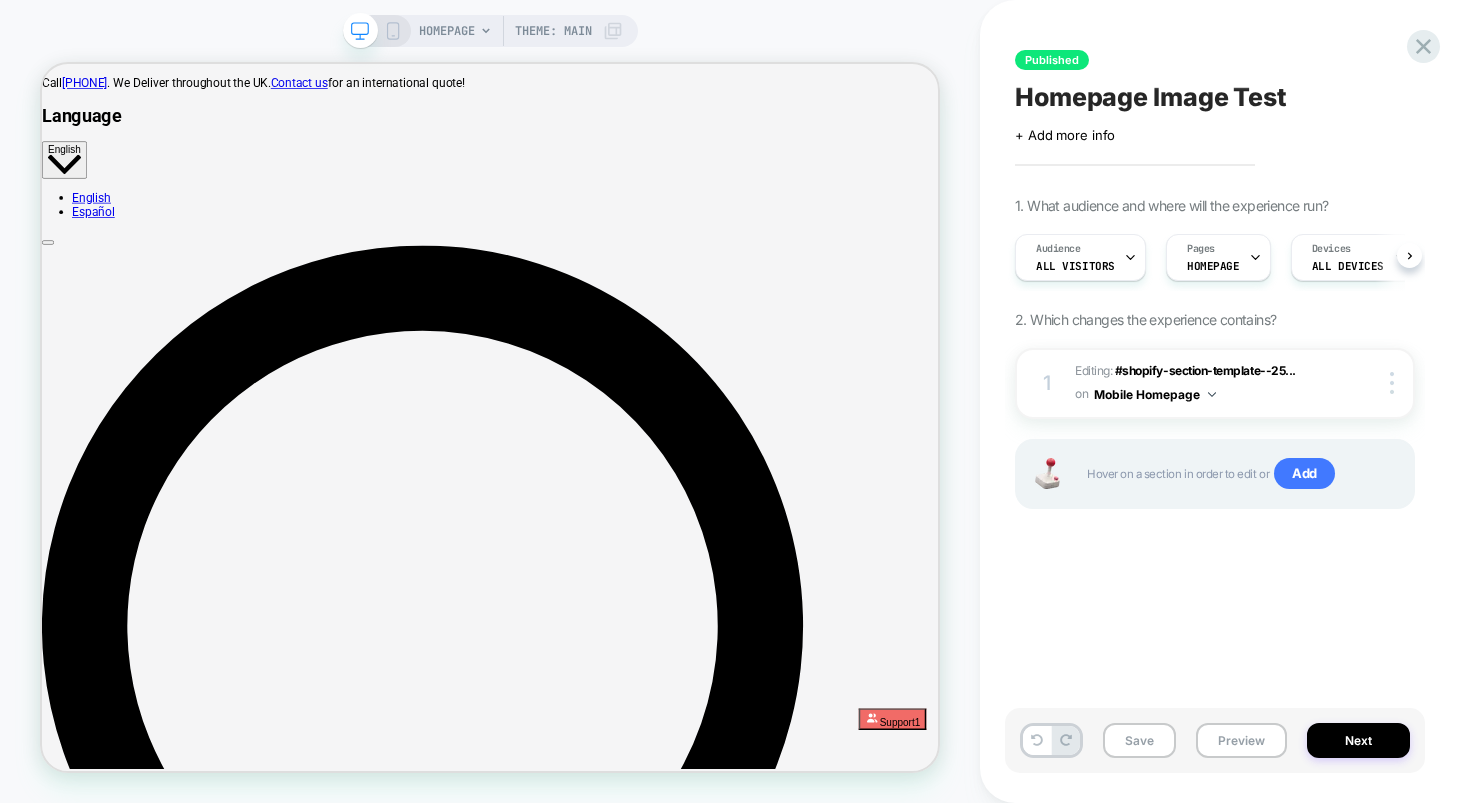 scroll, scrollTop: 0, scrollLeft: 1, axis: horizontal 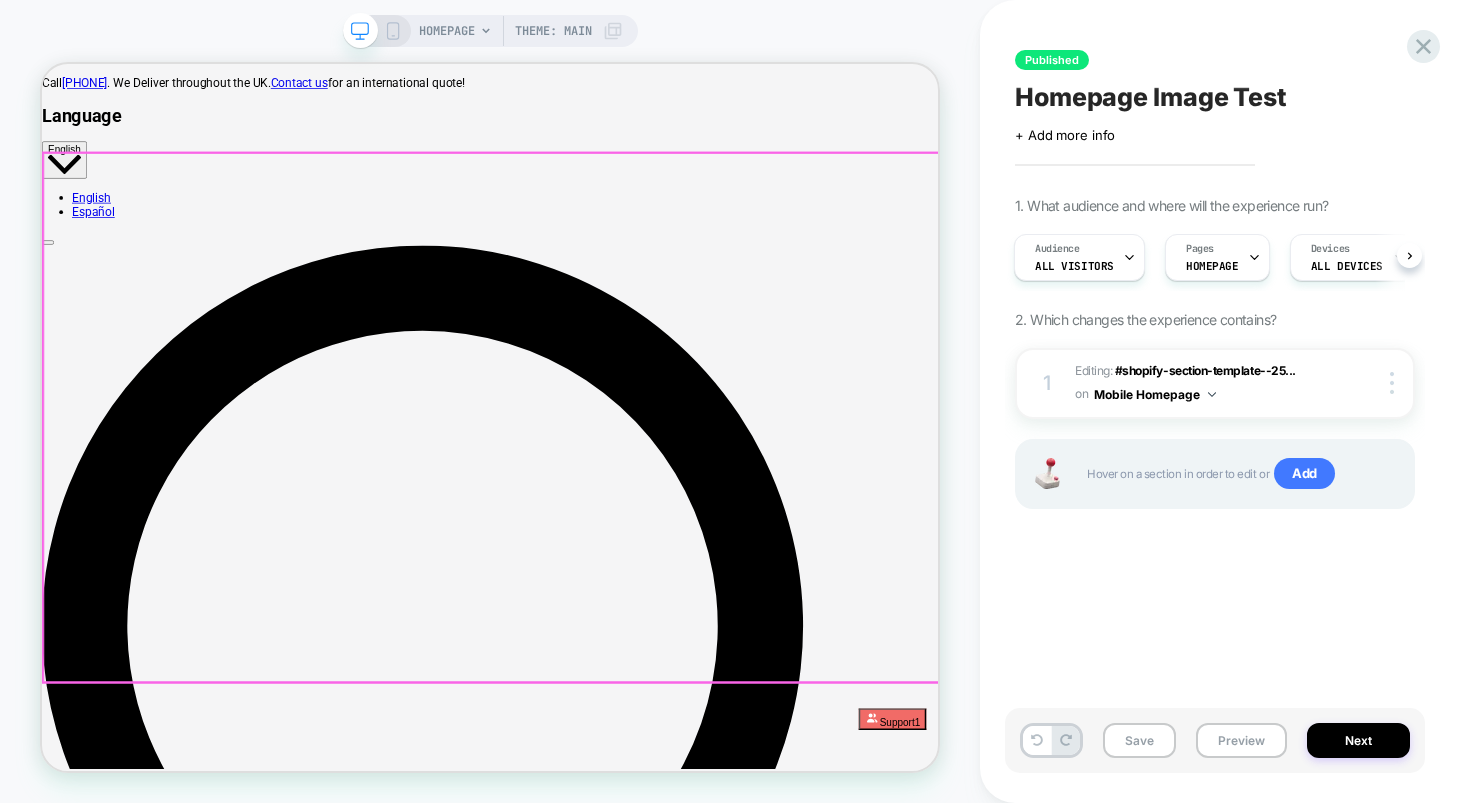 click on "The World’s Friendliest Insulation
View All Products
Learn More" at bounding box center (639, 11991) 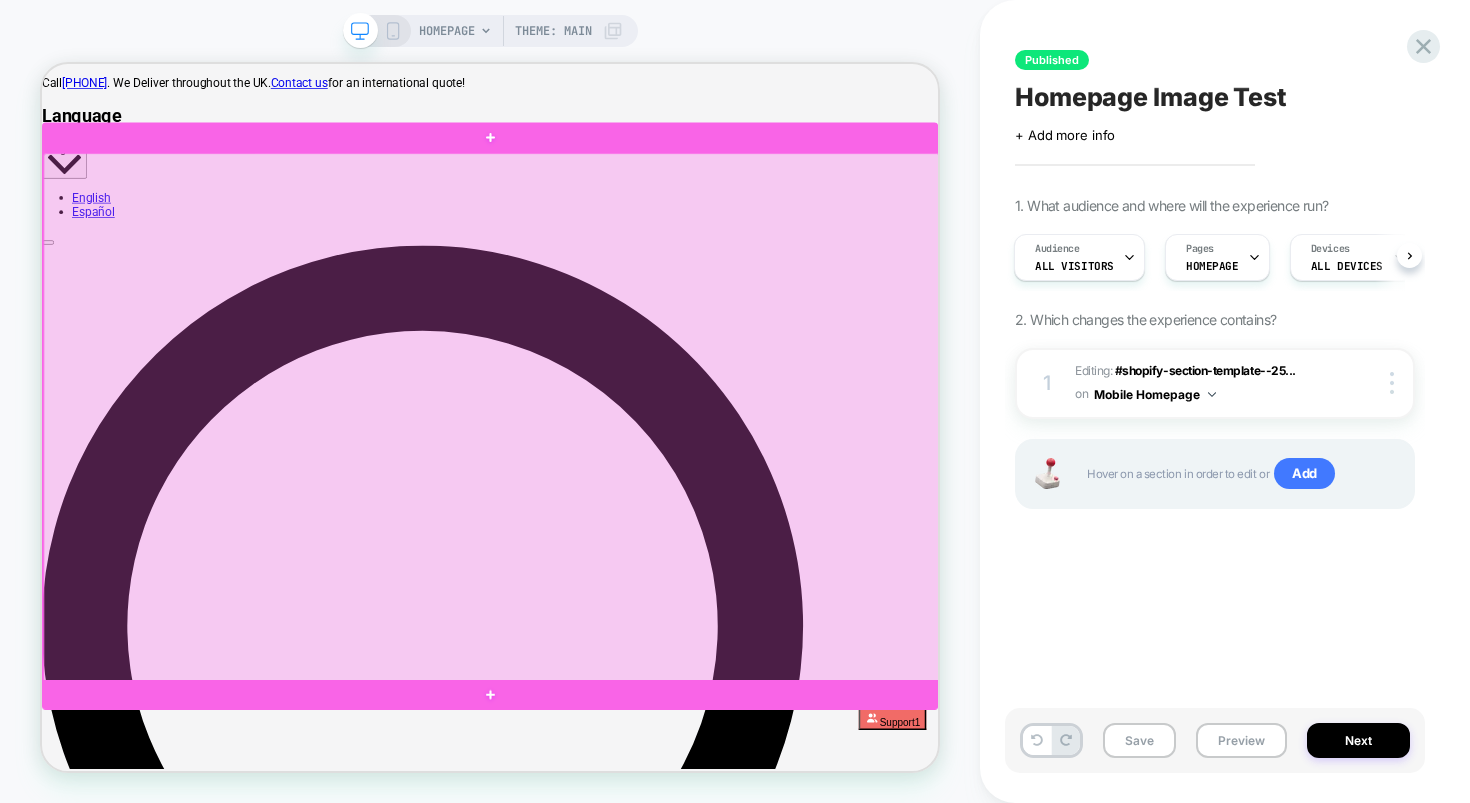 click at bounding box center (641, 535) 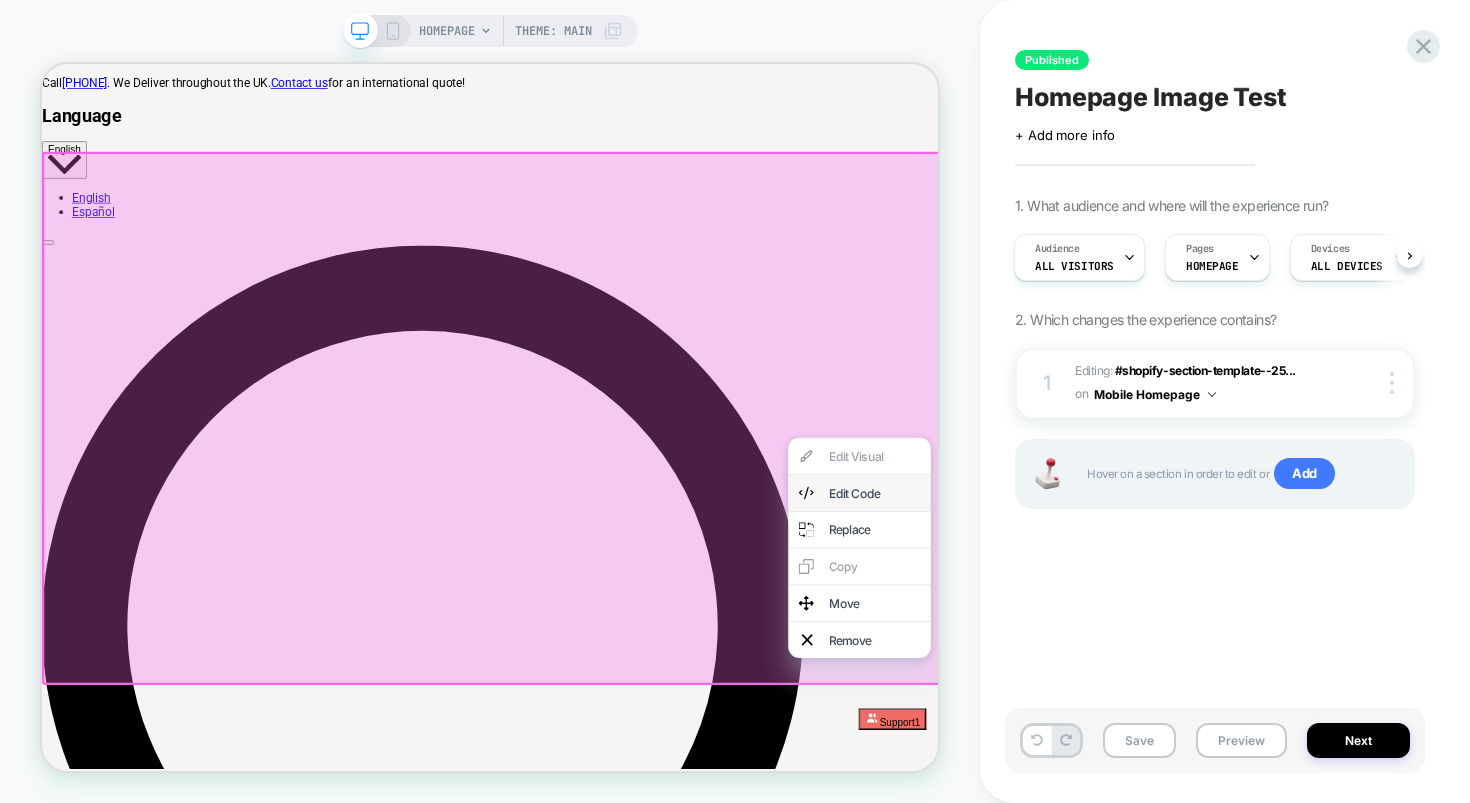 click on "Edit Code" at bounding box center [1152, 636] 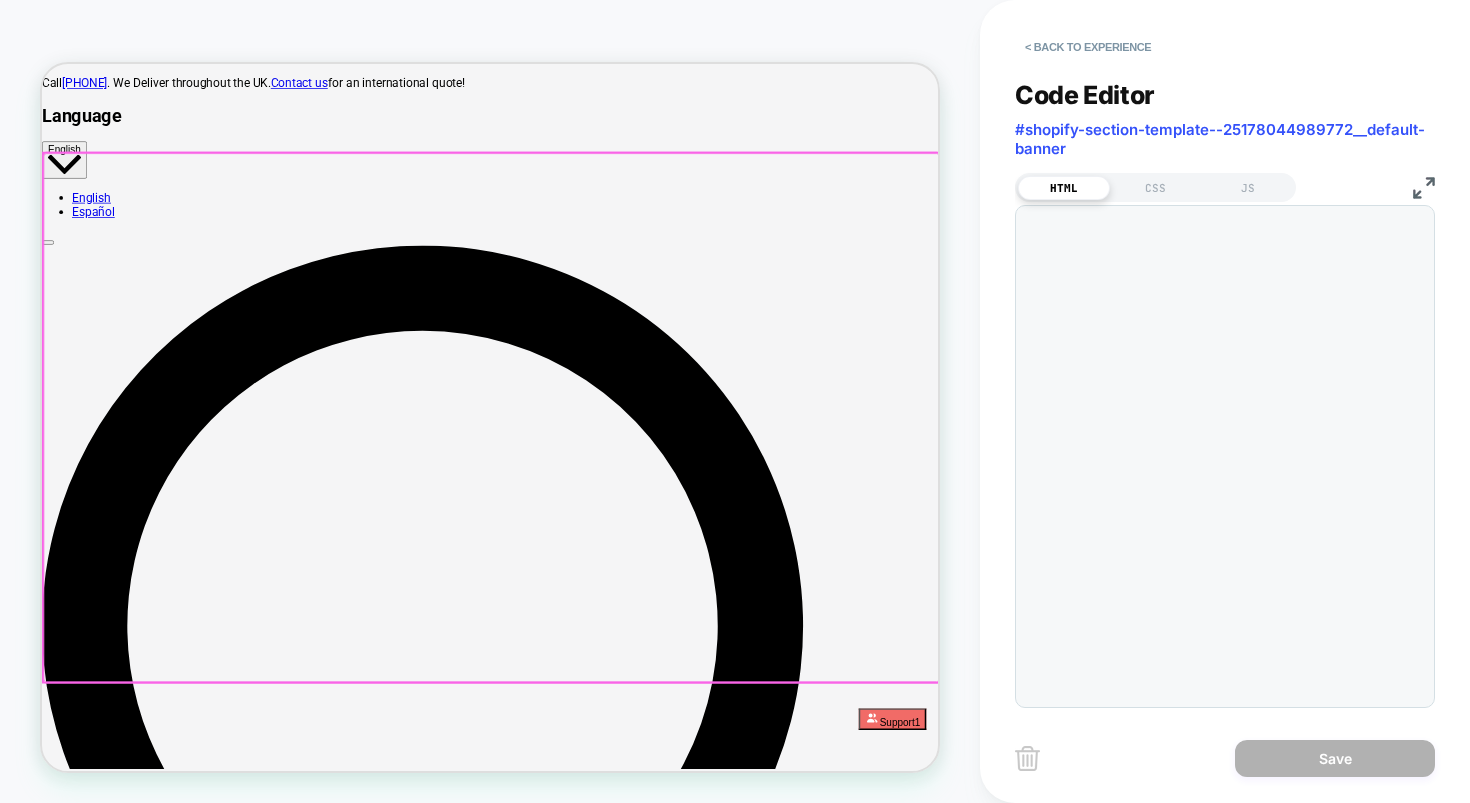 scroll, scrollTop: 270, scrollLeft: 0, axis: vertical 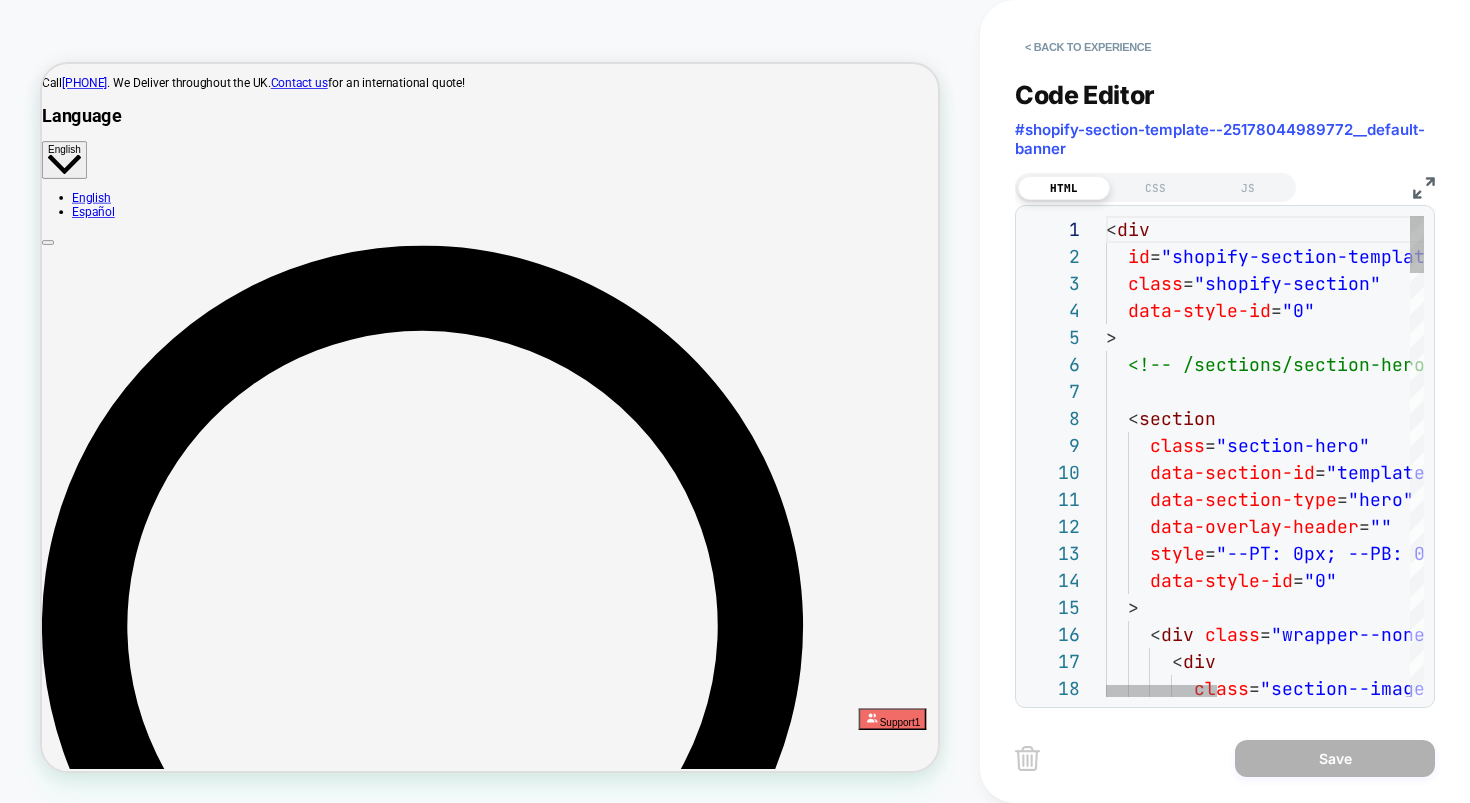 click on "< div id = "shopify-section-template--25178044989772__default-banner" class = "shopify-section" data-style-id = "0" > < !-- /sections/section-hero.liquid --> < section class = "section-hero" data-section-id = "template--25178044989772__default-banner" data-section-type = "hero" data-overlay-header = "" style = "--PT: 0px; --PB: 0px; --overlay: #181929; --full- screen: 823px;" data-style-id = "0" > < div class = "wrapper--none section-padding" data-style-id = "0" > < div class = "section--image fade-in-child js-overflow-containe r"" at bounding box center (1539, 2238) 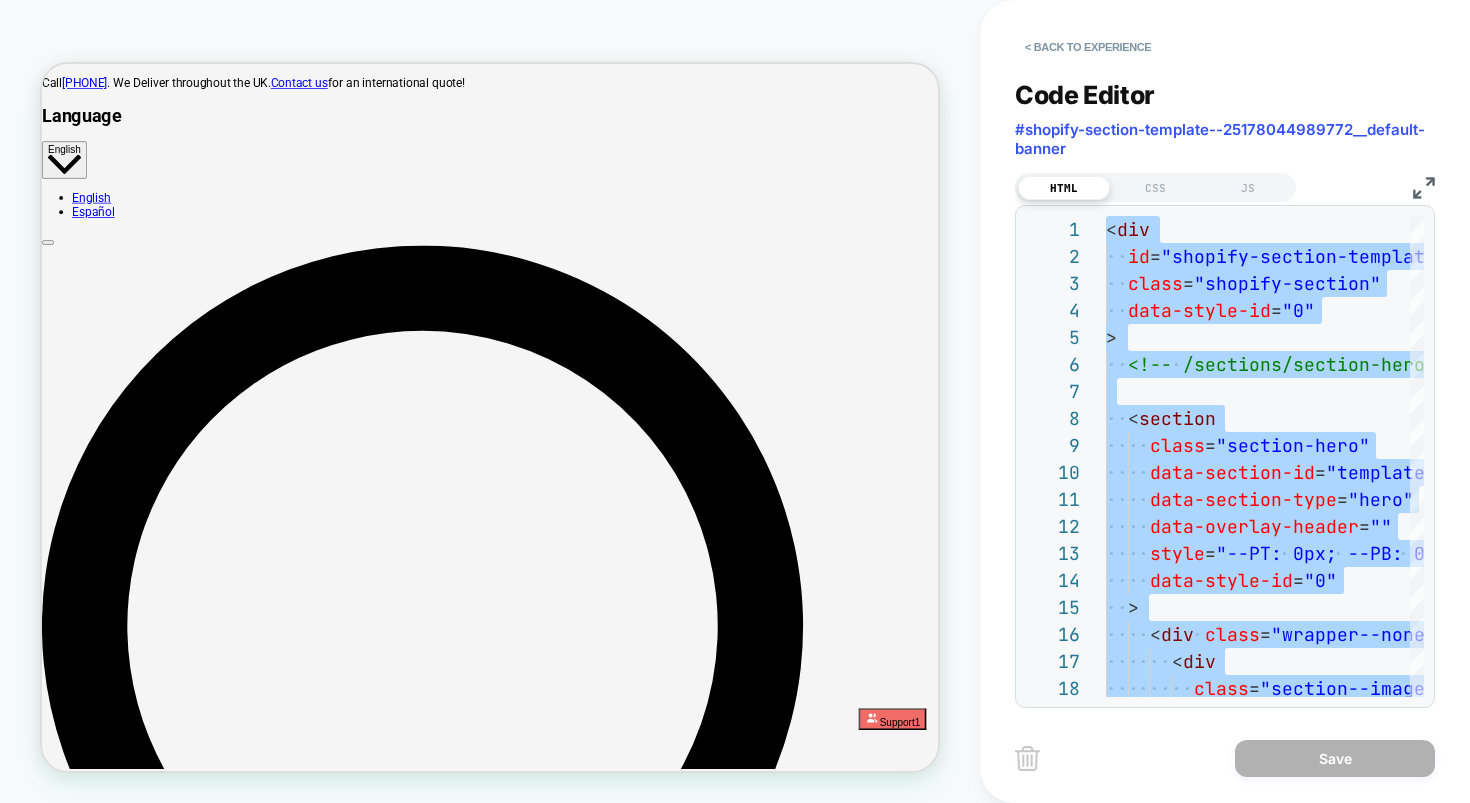click at bounding box center [1424, 188] 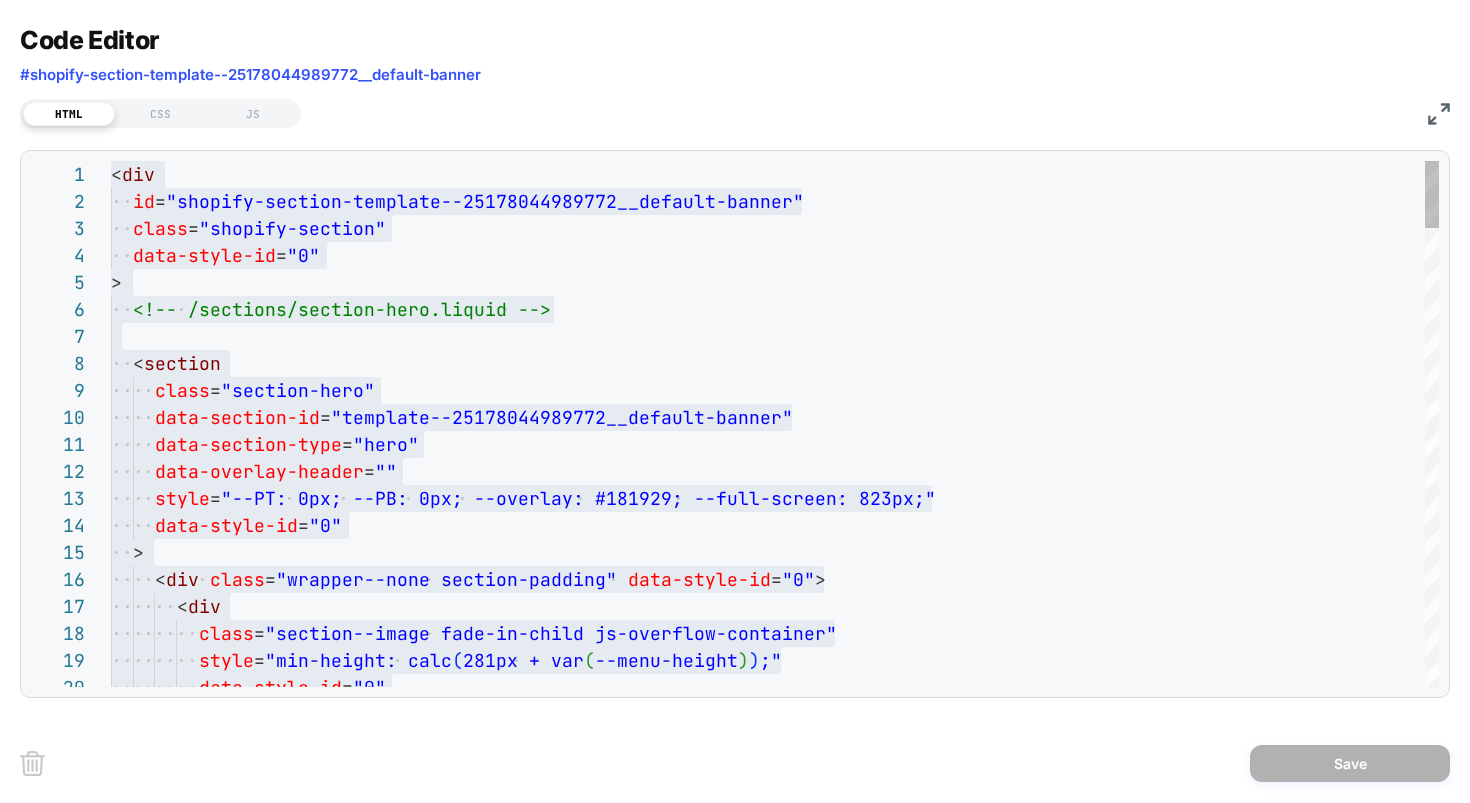 type on "**********" 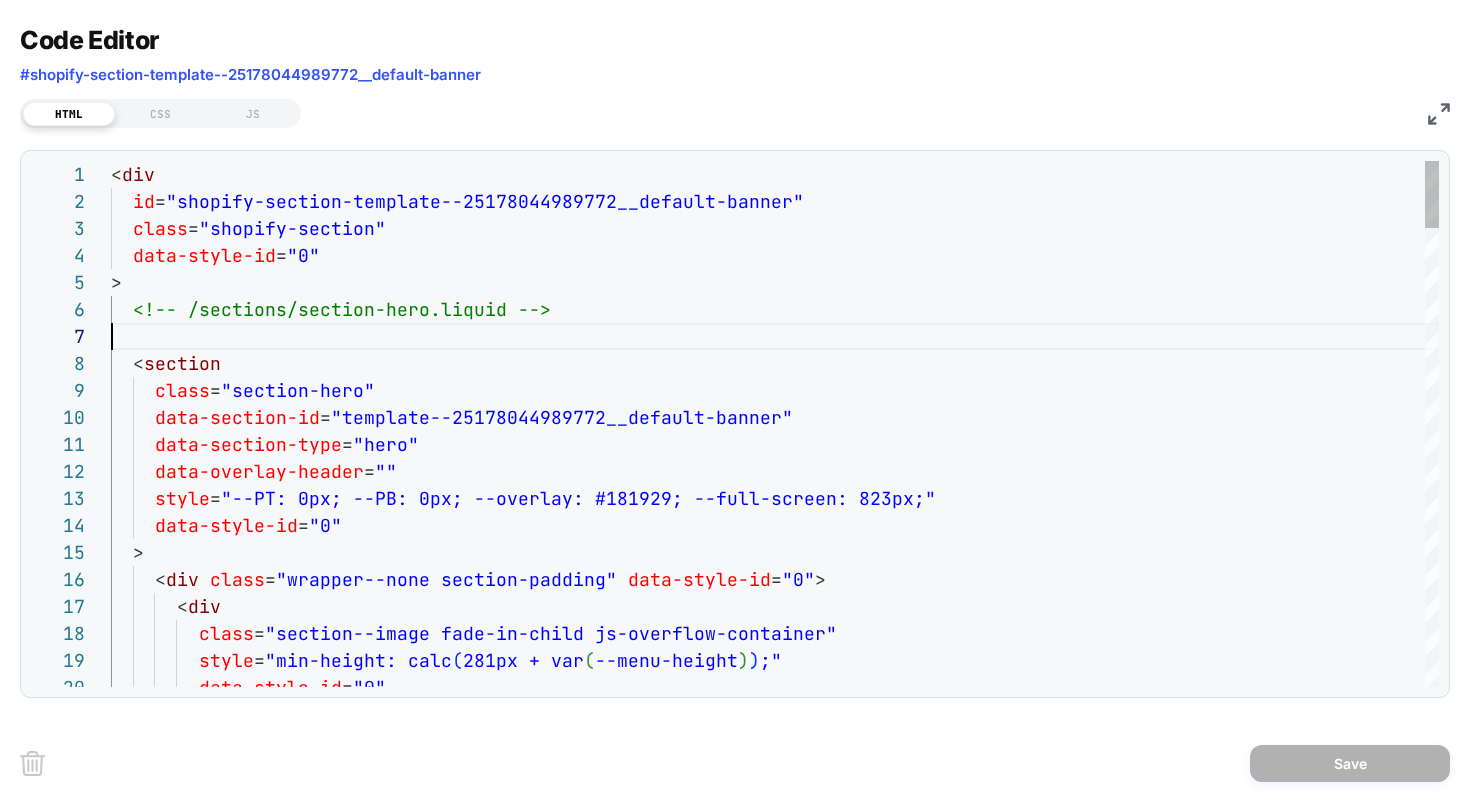 click on "< div    id = "shopify-section-template--25178044989772__default -banner"    class = "shopify-section"    data-style-id = "0" >    <!-- /sections/section-hero.liquid -->    < section      class = "section-hero"      data-section-id = "template--25178044989772__default-banner"      data-section-type = "hero"      data-overlay-header = ""      style = "--PT: 0px; --PB: 0px; --overlay: #181929; --full- screen: 823px;"      data-style-id = "0"    >      < div   class = "wrapper--none section-padding"   data-style-id = "0" >        < div          class = "section--image fade-in-child js-overflow-containe r"          style = "min-height: calc ( 281px + var ( --menu-height ) ) ;"          data-style-id = "0"" at bounding box center (775, 2206) 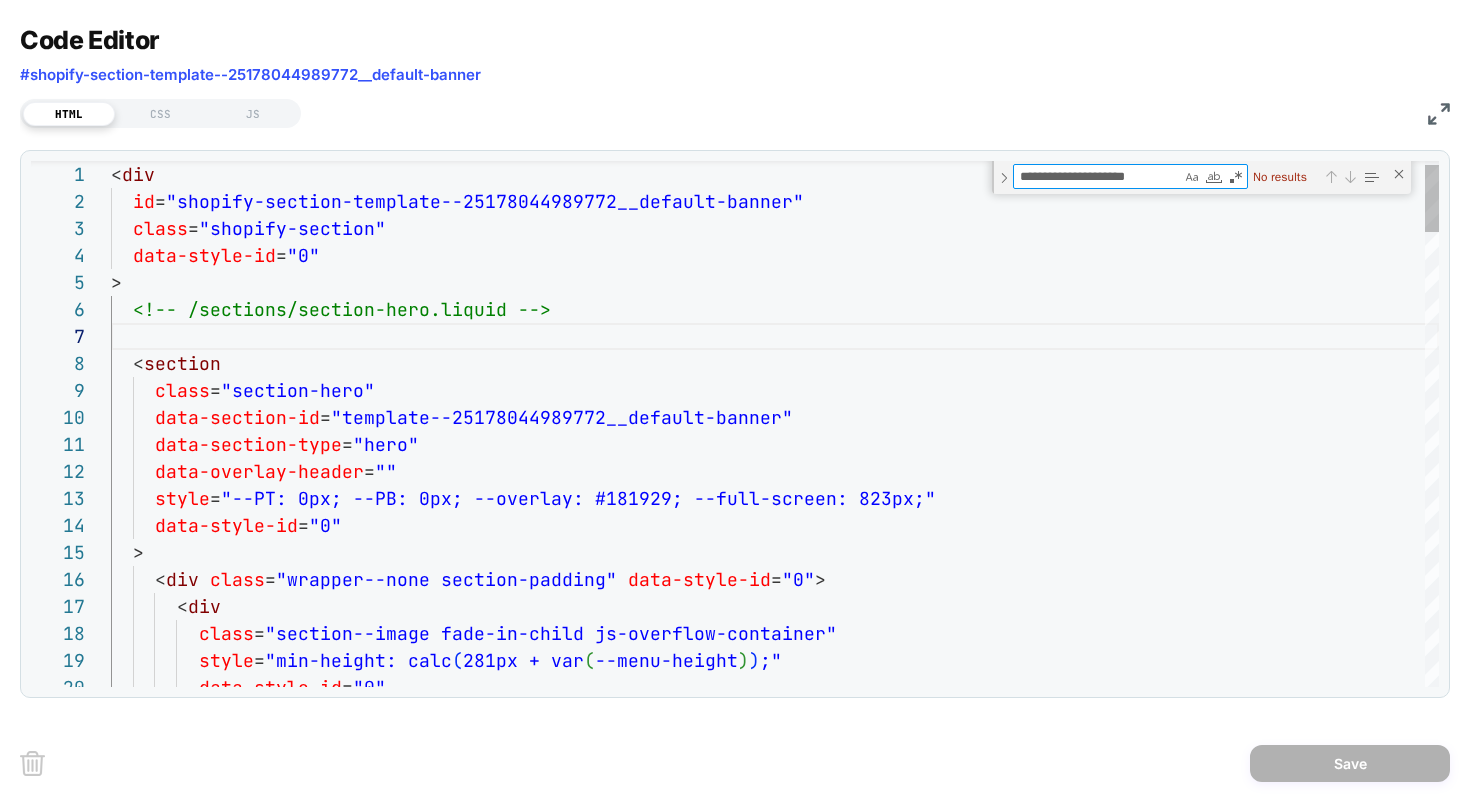 click on "**********" at bounding box center (1097, 176) 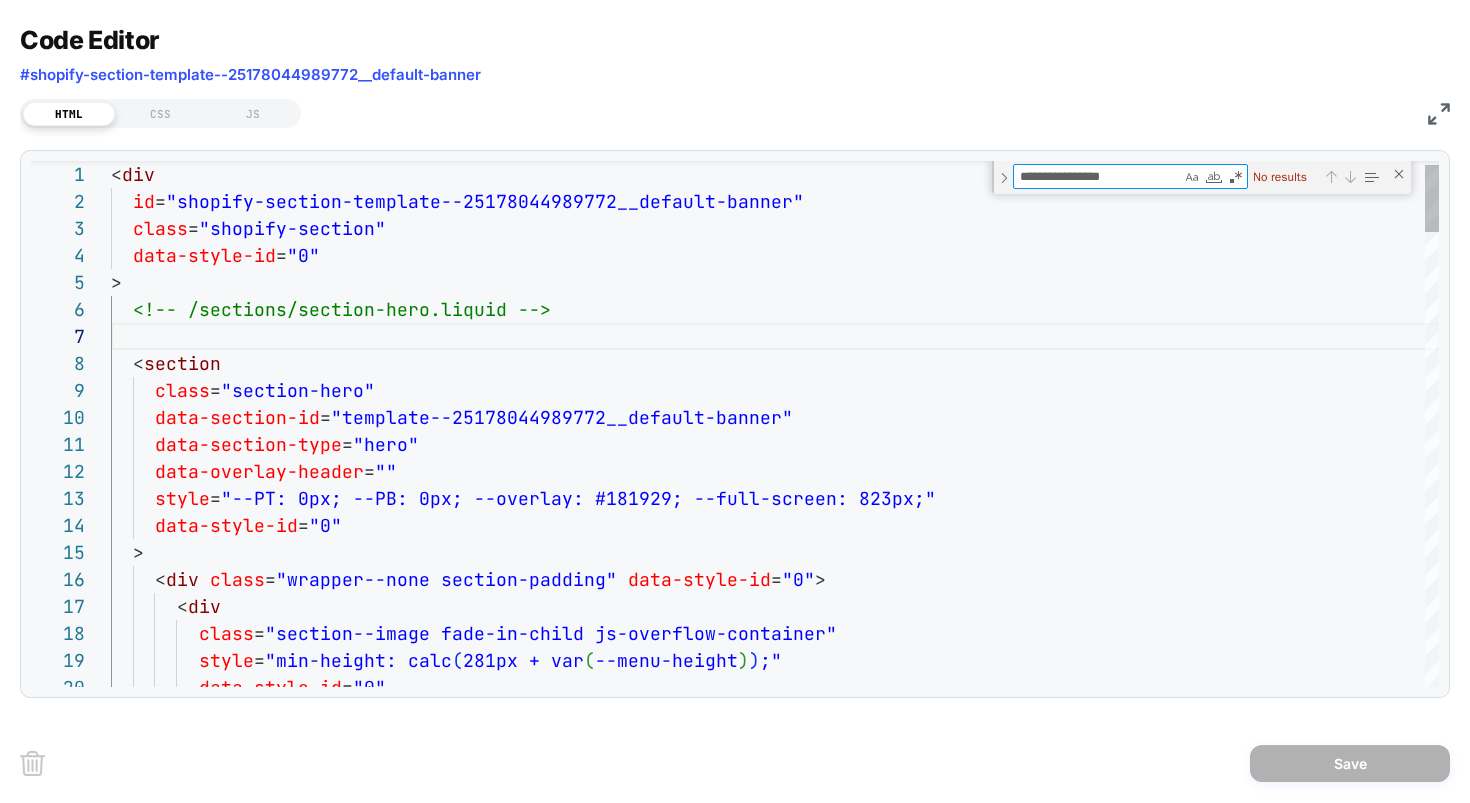 type on "**********" 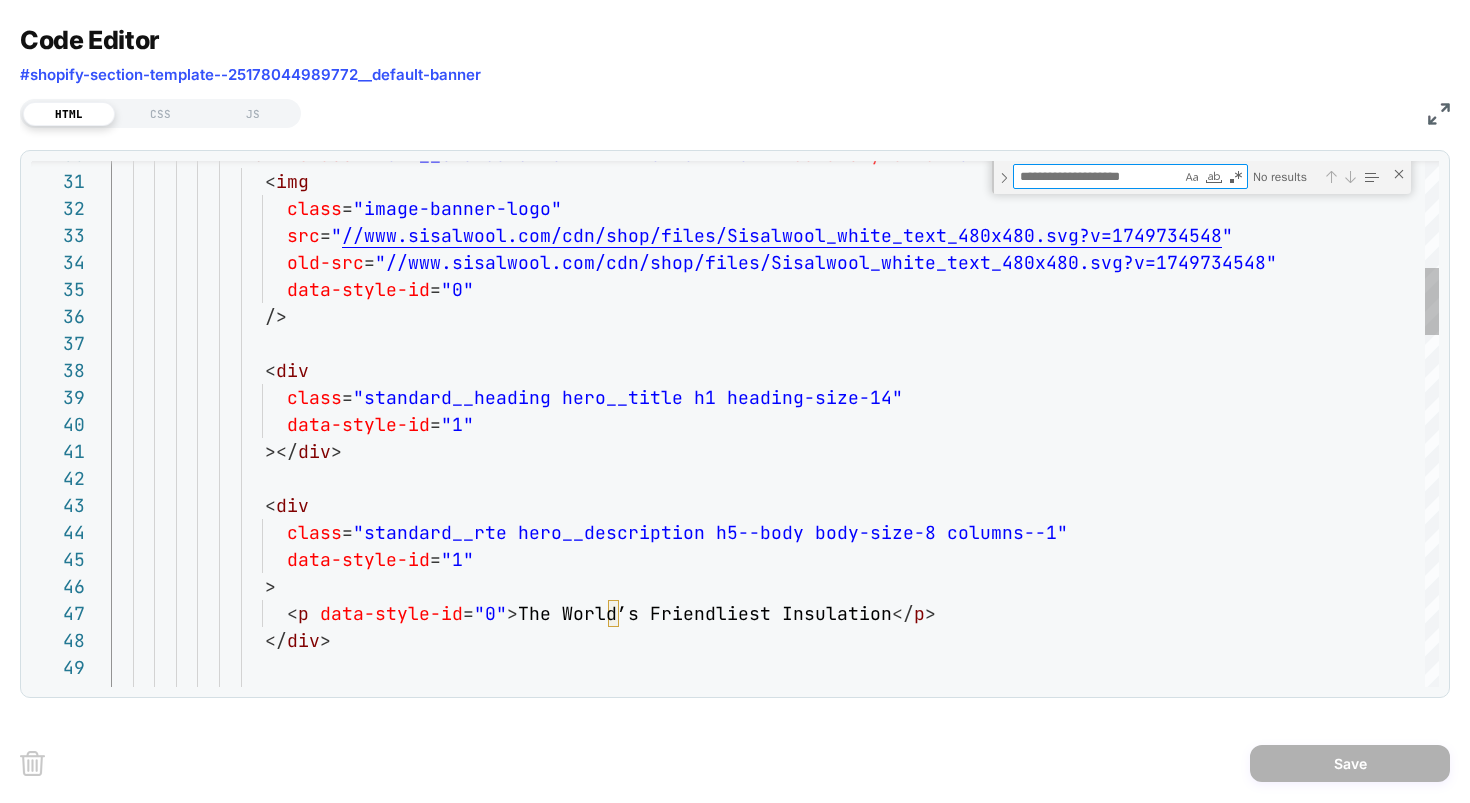 type on "*" 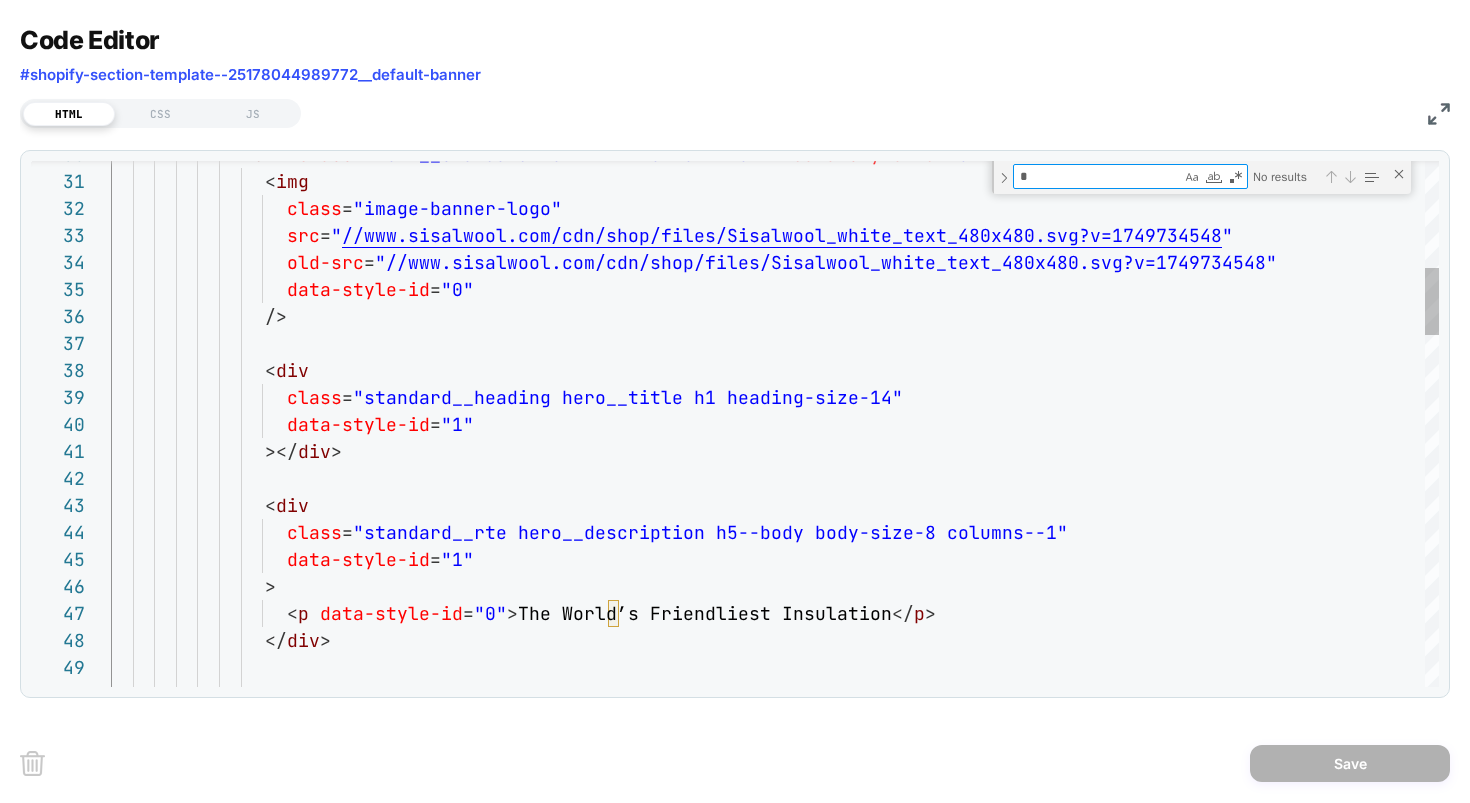 type on "**********" 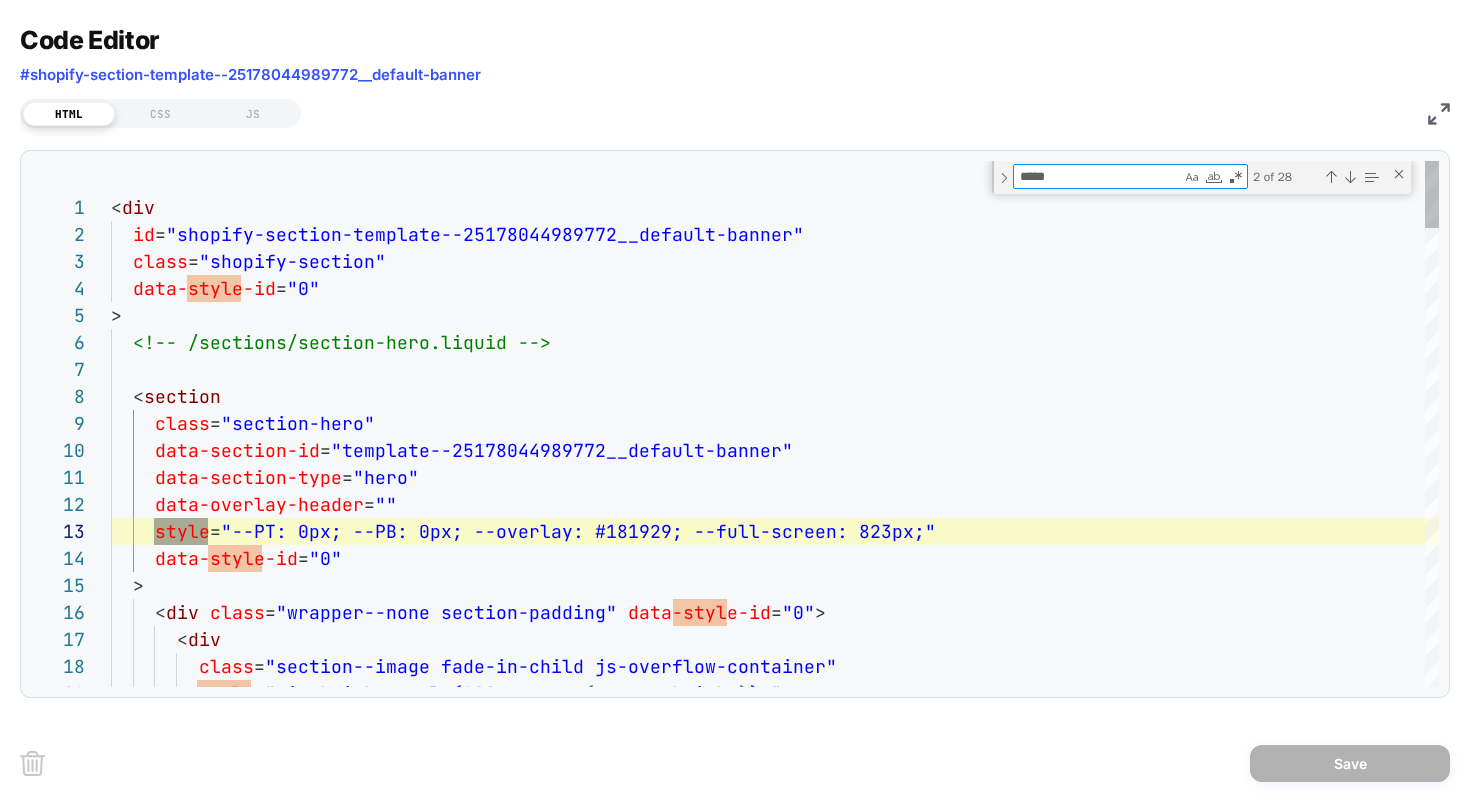 scroll, scrollTop: 270, scrollLeft: 97, axis: both 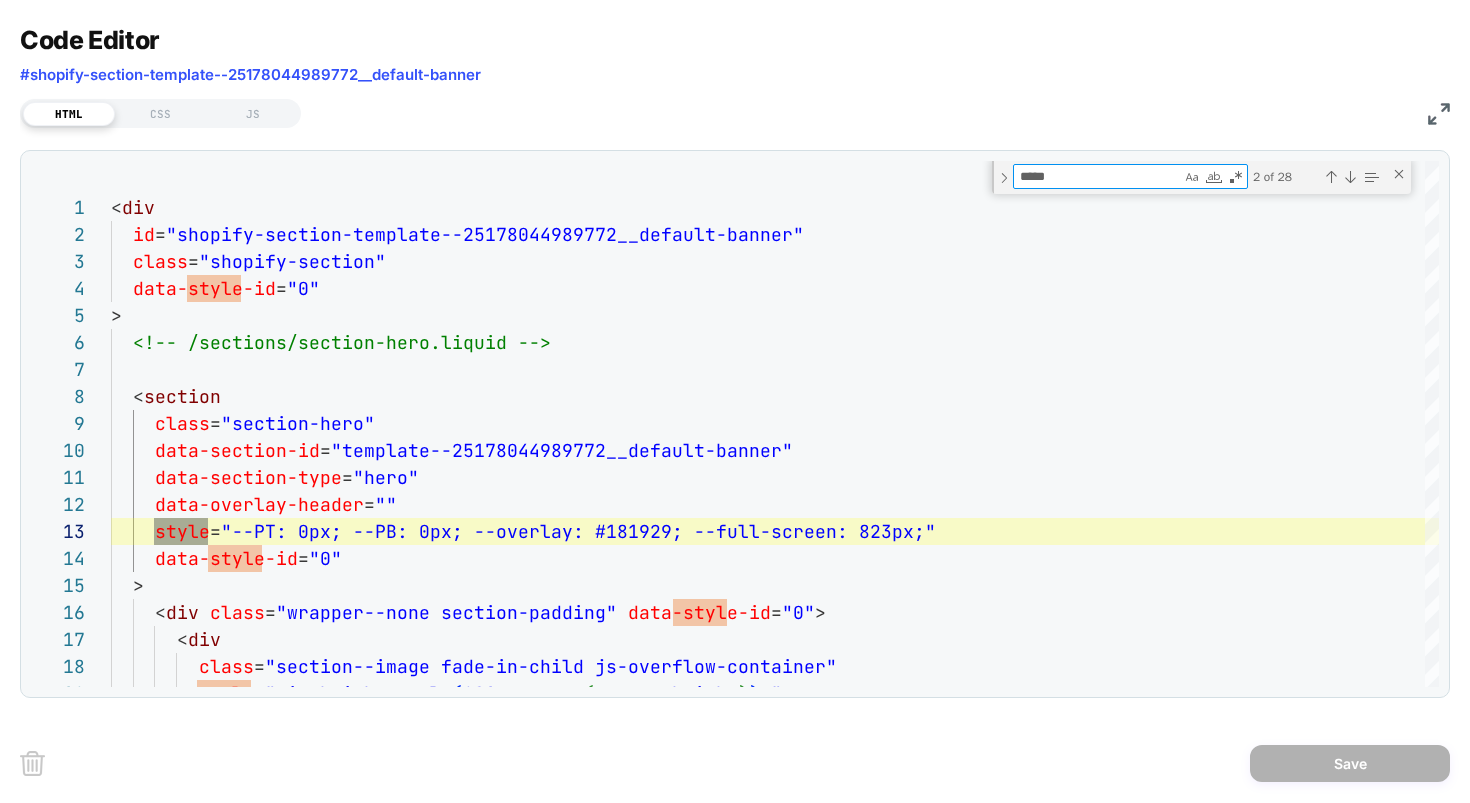 type on "*****" 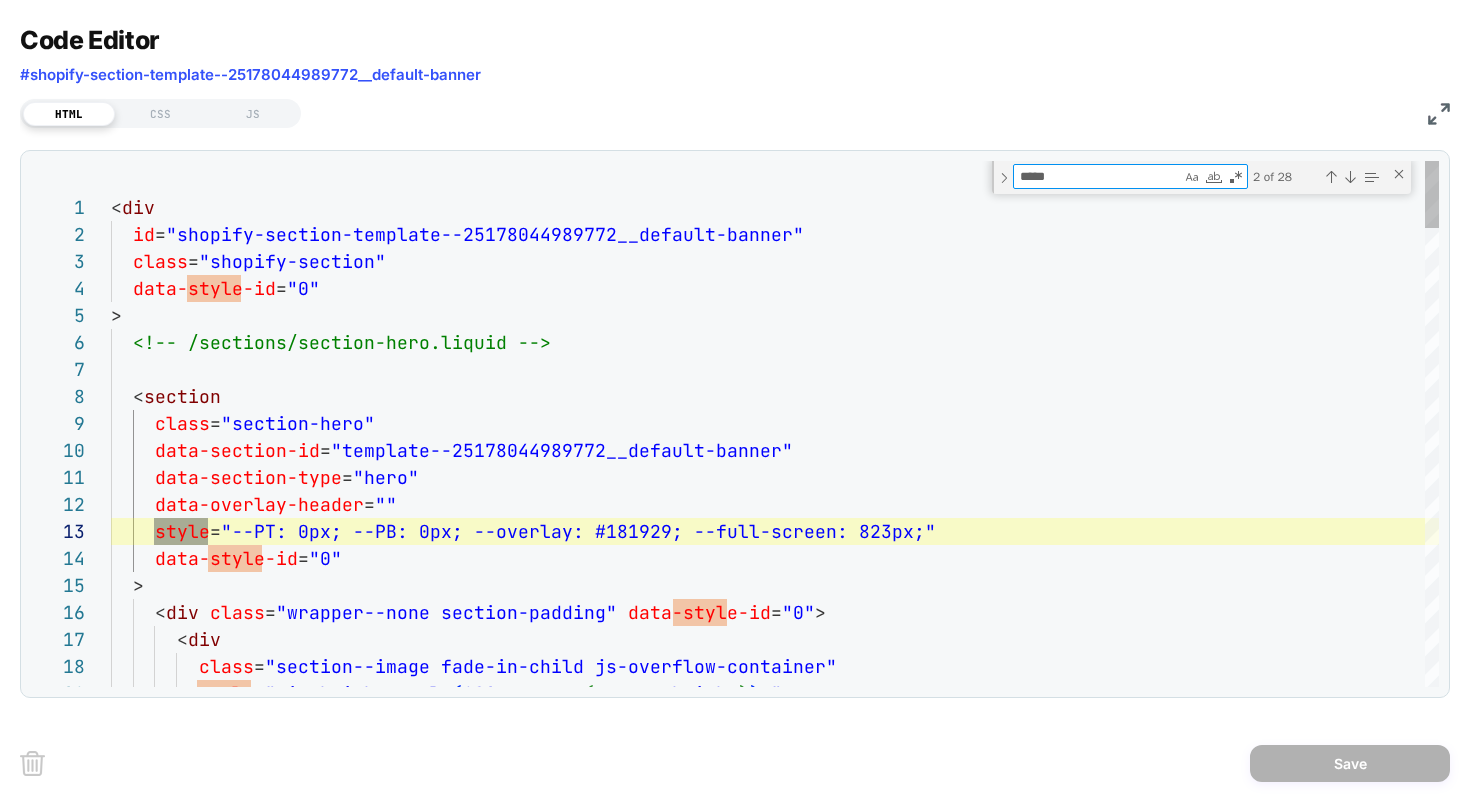 click on "*****" at bounding box center (1097, 176) 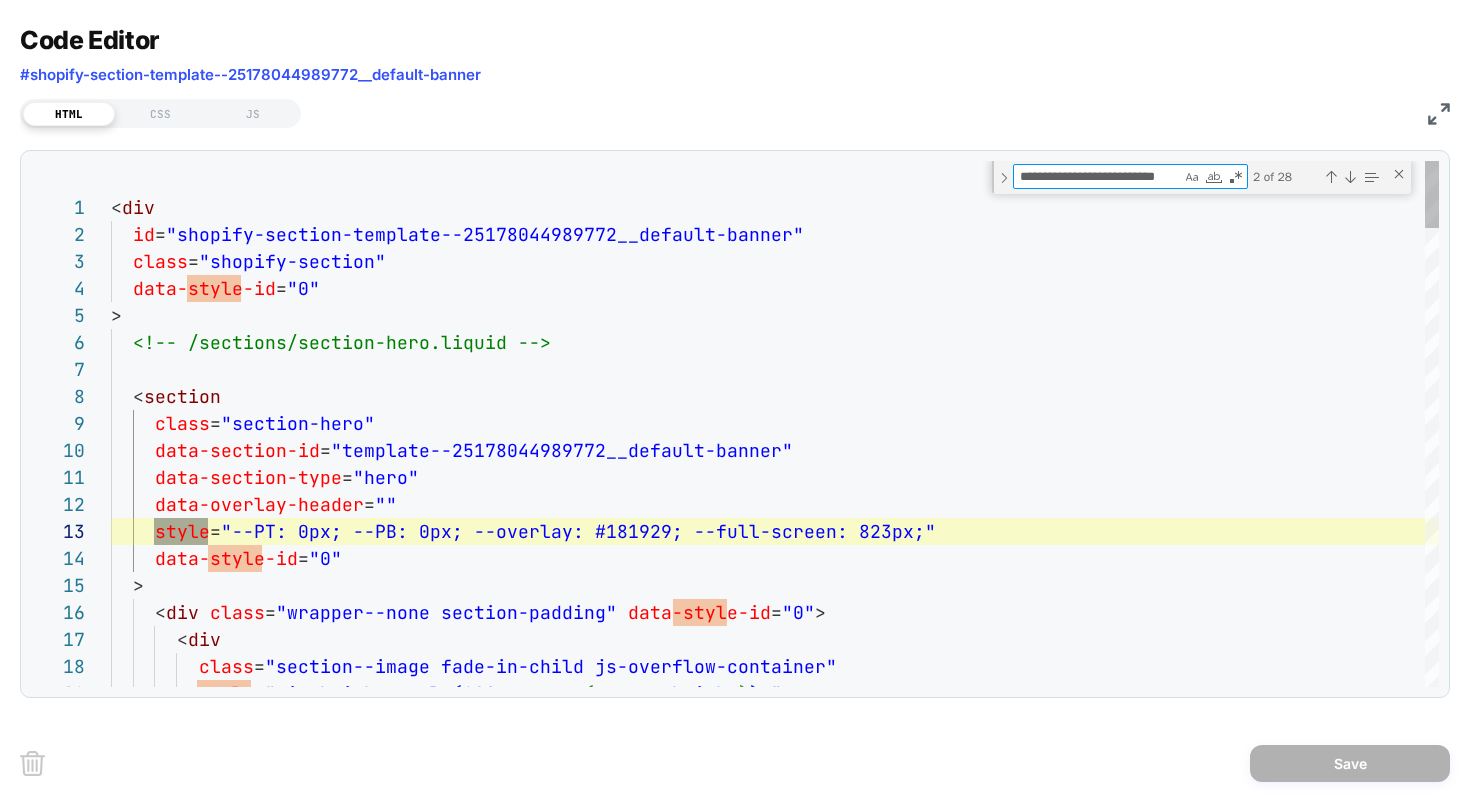 scroll, scrollTop: 0, scrollLeft: 12, axis: horizontal 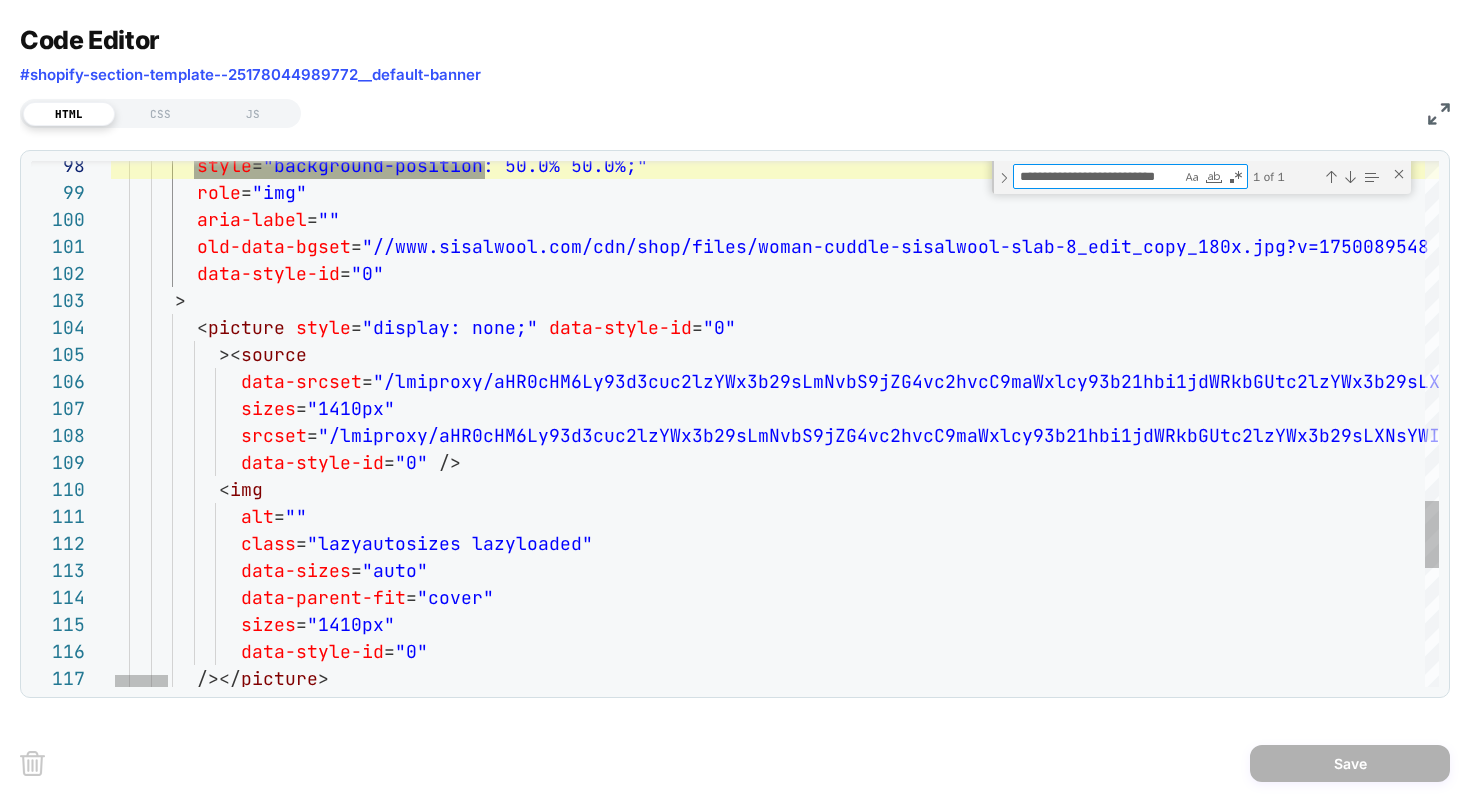 paste on "**********" 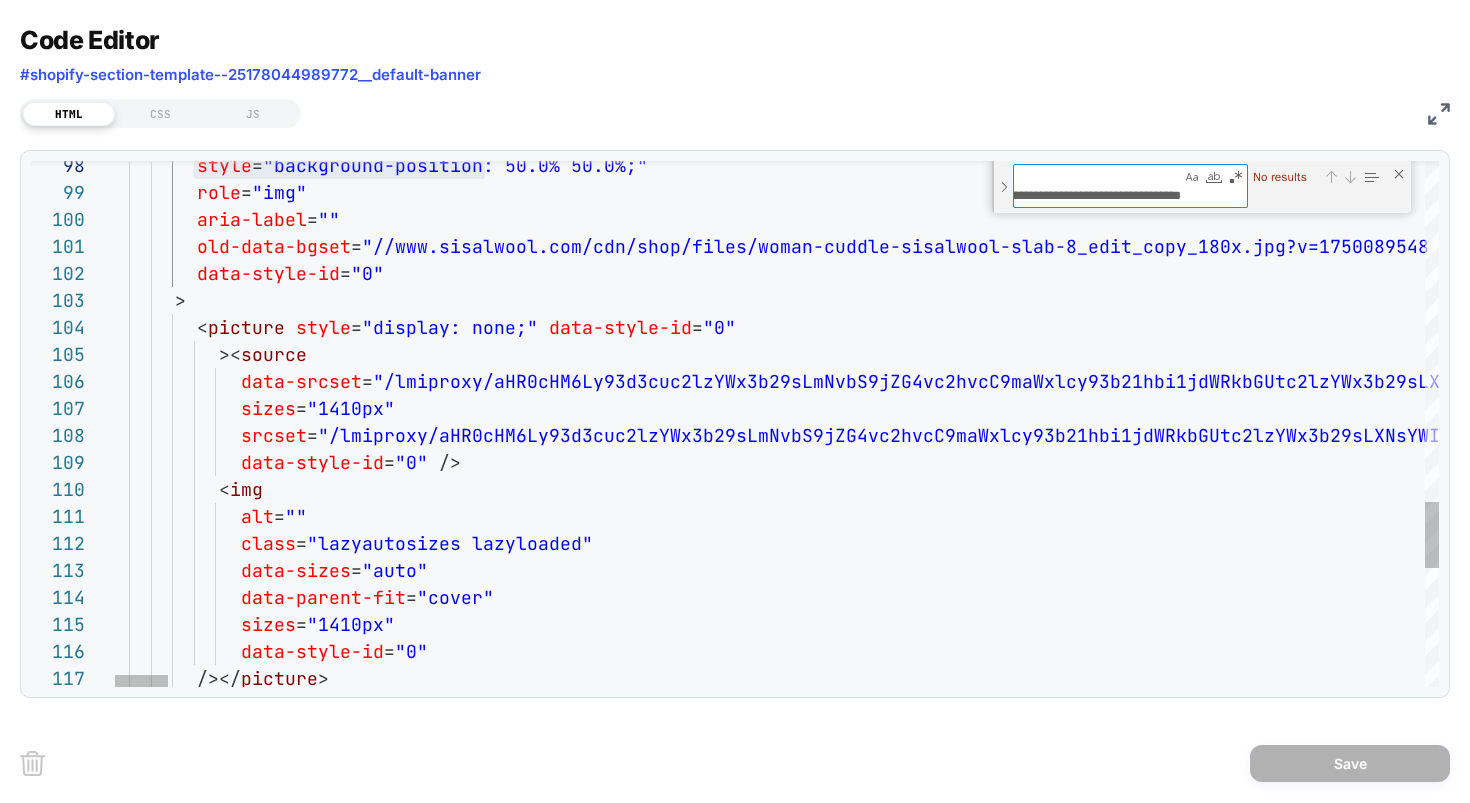 scroll, scrollTop: 0, scrollLeft: 0, axis: both 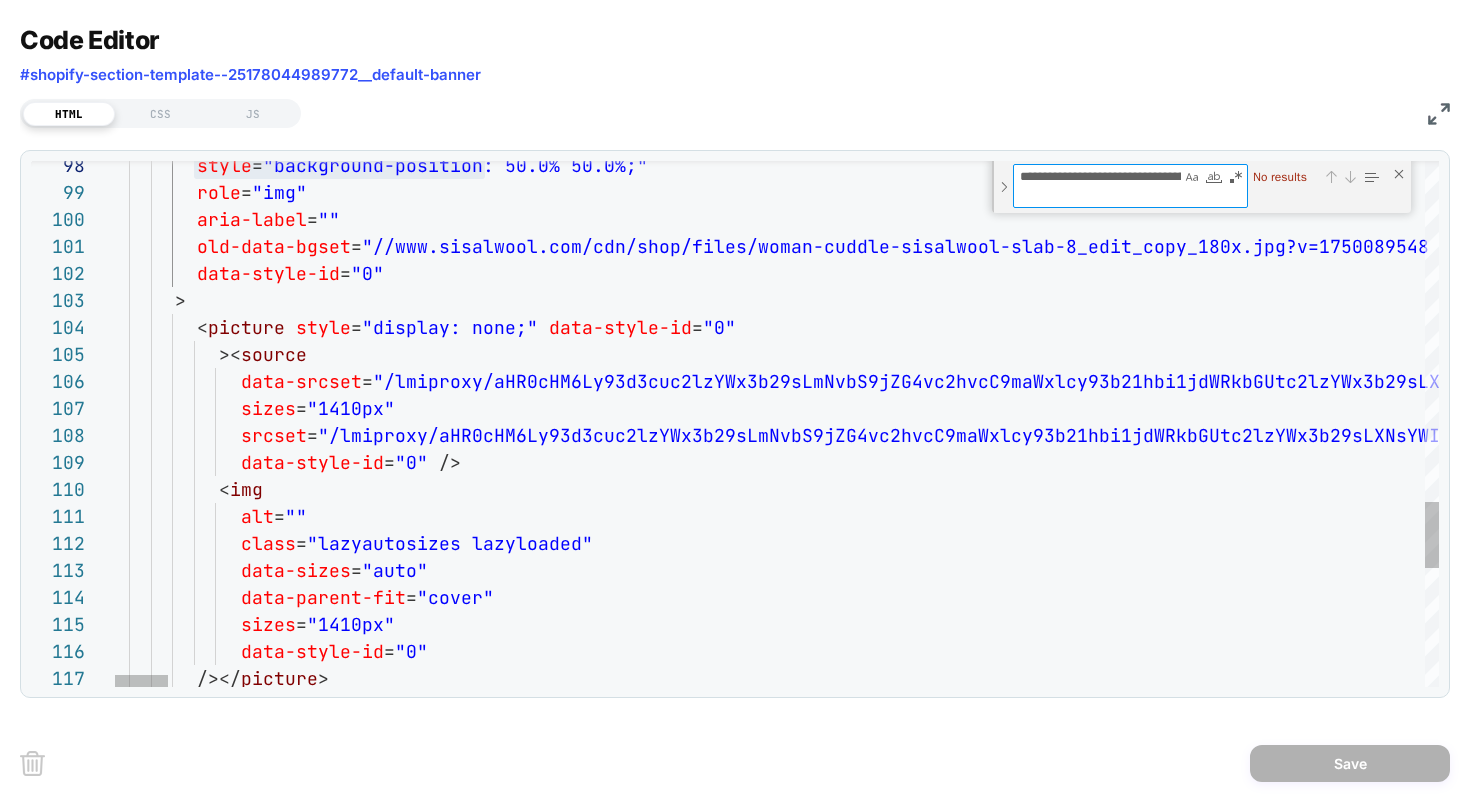 type on "**********" 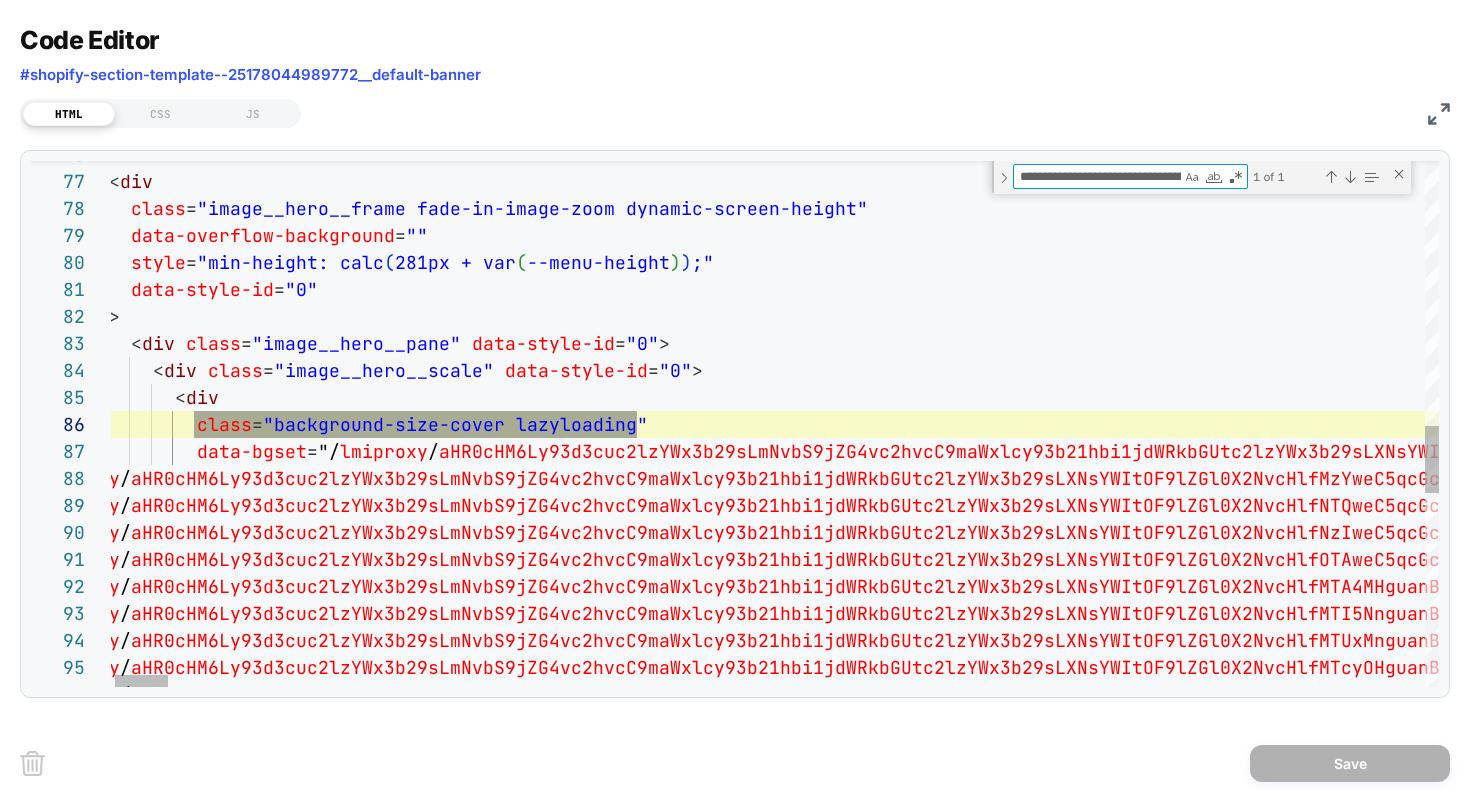 type on "**********" 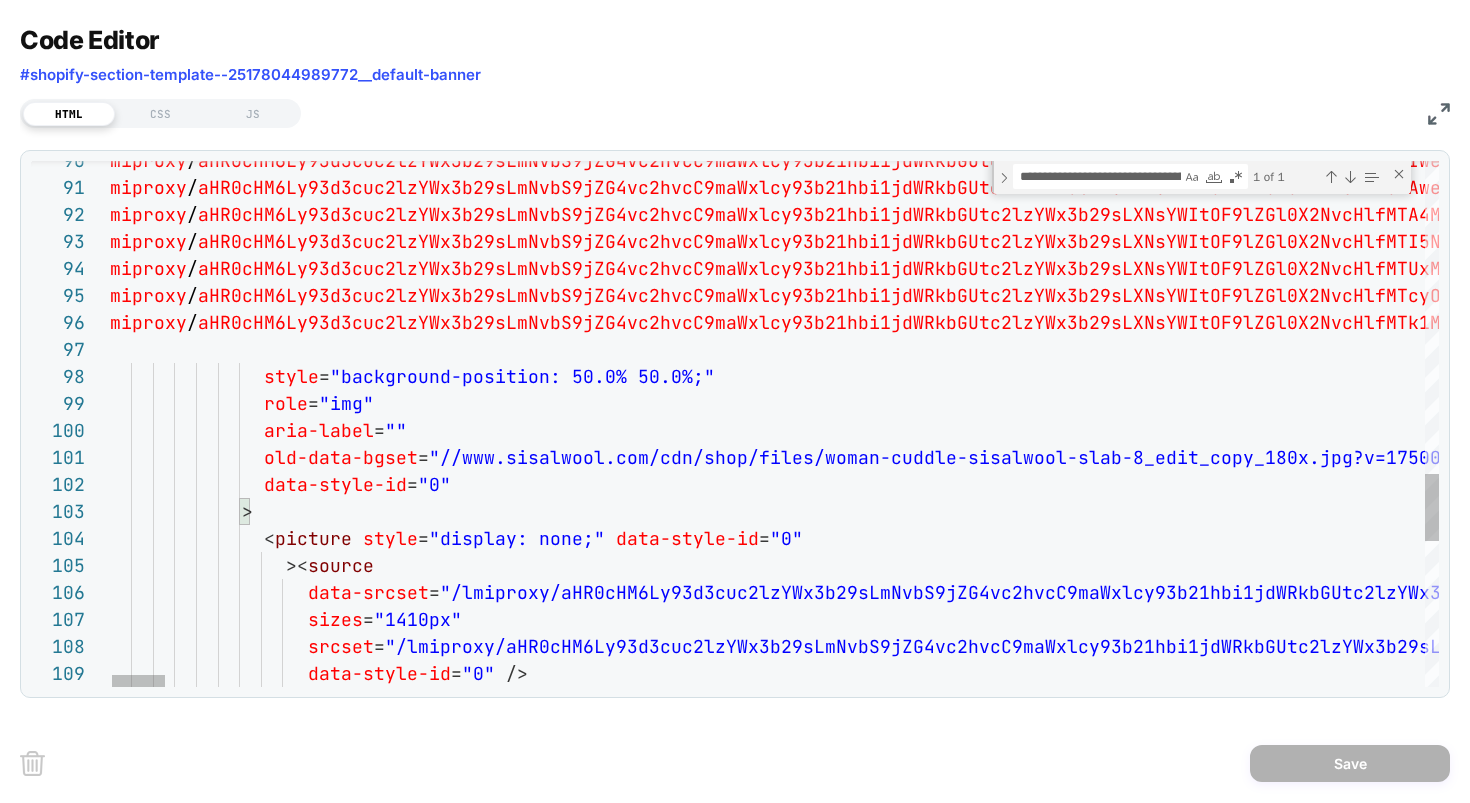 click on "/ lmiproxy / aHR0cHM6Ly93d3cuc2lzYWx3b29sLmNvbS9jZG4vc2hvcC9maW xlcy93b21hbi1jdWRkbGUtc2lzYWx3b29sLXNsYWItOF9lZGl0 X2NvcHlfOTAweC5qcGc_dj0xNzUwMDg5NTQ4JnZzbHlvcmlncG FnZT1hSFIwY0hNNkx5OTNkM2N1YzJsellXeDNiMjlzTG1OdmJT OF9jSEpsZG1sbGQxOTBhR1Z0WlY5cFpEMD0mdnNseWFsaWFzPT hEMDE3Nl8y ? vslynocookie = 1   900w   450h , / lmiproxy / aHR0cHM6Ly93d3cuc2lzYWx3b29sLmNvbS9jZG4vc2hvcC9maW xlcy93b21hbi1jdWRkbGUtc2lzYWx3b29sLXNsYWItOF9lZGl0 X2NvcHlfMTA4MHguanBnP3Y9MTc1MDA4OTU0OCZ2c2x5b3JpZ3 BhZ2U9YUhSMGNITTZMeTkzZDNjdWMybHpZV3gzYjI5c0xtTnZi UzhfY0hKbGRtbGxkMTkwYUdWdFpWOXBaRDA9JnZzbHlhbGlhcz 04RDAxNzZfMg == ? vslynocookie = 1   1080w   540h , / lmiproxy / aHR0cHM6Ly93d3cuc2lzYWx3b29sLmNvbS9jZG4vc2hvcC9maW xlcy93b21hbi1jdWRkbGUtc2lzYWx3b29sLXNsYWItOF9lZGl0 X2NvcHlfMTI5NnguanBnP3Y9MTc1MDA4OTU0OCZ2c2x5b3JpZ3 BhZ2U9YUhSMGNITTZMeTkzZDNjdWMybHpZV3gzYjI5c0xtTnZi UzhfY0hKbGRtbGxkMTkwYUdWdFpWOXBaRDA9JnZzbHlhbGlhcz 04RDAxNzZfMg == ? vslynocookie = 1   1296w   648h , / lmiproxy / aHR0cHM6Ly93d3cuc2lzYWx3b29sLmNvbS9jZG4vc2hvcC9maW" at bounding box center (16467, -228) 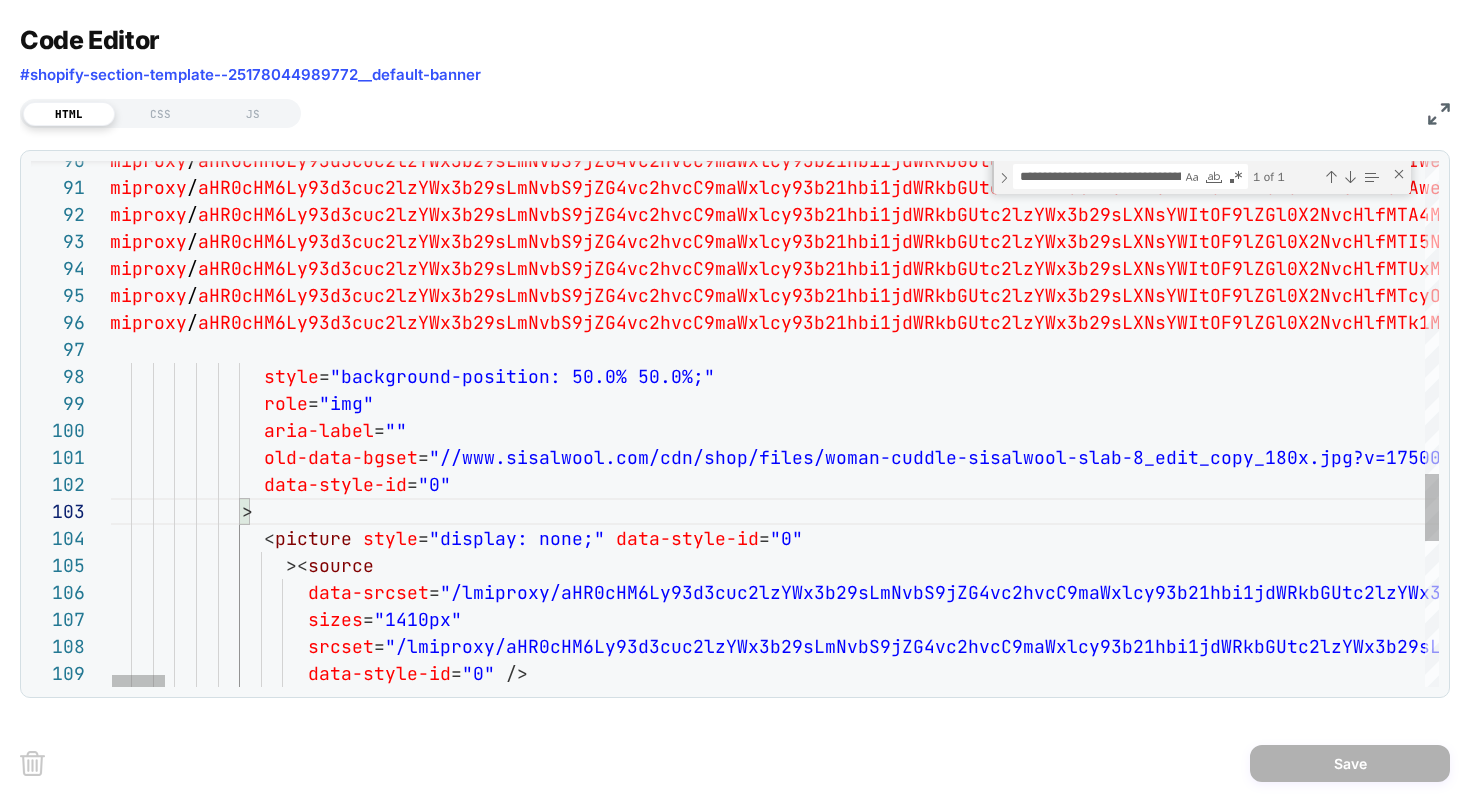 click on "/ lmiproxy / aHR0cHM6Ly93d3cuc2lzYWx3b29sLmNvbS9jZG4vc2hvcC9maW xlcy93b21hbi1jdWRkbGUtc2lzYWx3b29sLXNsYWItOF9lZGl0 X2NvcHlfOTAweC5qcGc_dj0xNzUwMDg5NTQ4JnZzbHlvcmlncG FnZT1hSFIwY0hNNkx5OTNkM2N1YzJsellXeDNiMjlzTG1OdmJT OF9jSEpsZG1sbGQxOTBhR1Z0WlY5cFpEMD0mdnNseWFsaWFzPT hEMDE3Nl8y ? vslynocookie = 1   900w   450h , / lmiproxy / aHR0cHM6Ly93d3cuc2lzYWx3b29sLmNvbS9jZG4vc2hvcC9maW xlcy93b21hbi1jdWRkbGUtc2lzYWx3b29sLXNsYWItOF9lZGl0 X2NvcHlfMTA4MHguanBnP3Y9MTc1MDA4OTU0OCZ2c2x5b3JpZ3 BhZ2U9YUhSMGNITTZMeTkzZDNjdWMybHpZV3gzYjI5c0xtTnZi UzhfY0hKbGRtbGxkMTkwYUdWdFpWOXBaRDA9JnZzbHlhbGlhcz 04RDAxNzZfMg == ? vslynocookie = 1   1080w   540h , / lmiproxy / aHR0cHM6Ly93d3cuc2lzYWx3b29sLmNvbS9jZG4vc2hvcC9maW xlcy93b21hbi1jdWRkbGUtc2lzYWx3b29sLXNsYWItOF9lZGl0 X2NvcHlfMTI5NnguanBnP3Y9MTc1MDA4OTU0OCZ2c2x5b3JpZ3 BhZ2U9YUhSMGNITTZMeTkzZDNjdWMybHpZV3gzYjI5c0xtTnZi UzhfY0hKbGRtbGxkMTkwYUdWdFpWOXBaRDA9JnZzbHlhbGlhcz 04RDAxNzZfMg == ? vslynocookie = 1   1296w   648h , / lmiproxy / aHR0cHM6Ly93d3cuc2lzYWx3b29sLmNvbS9jZG4vc2hvcC9maW" at bounding box center (16467, -228) 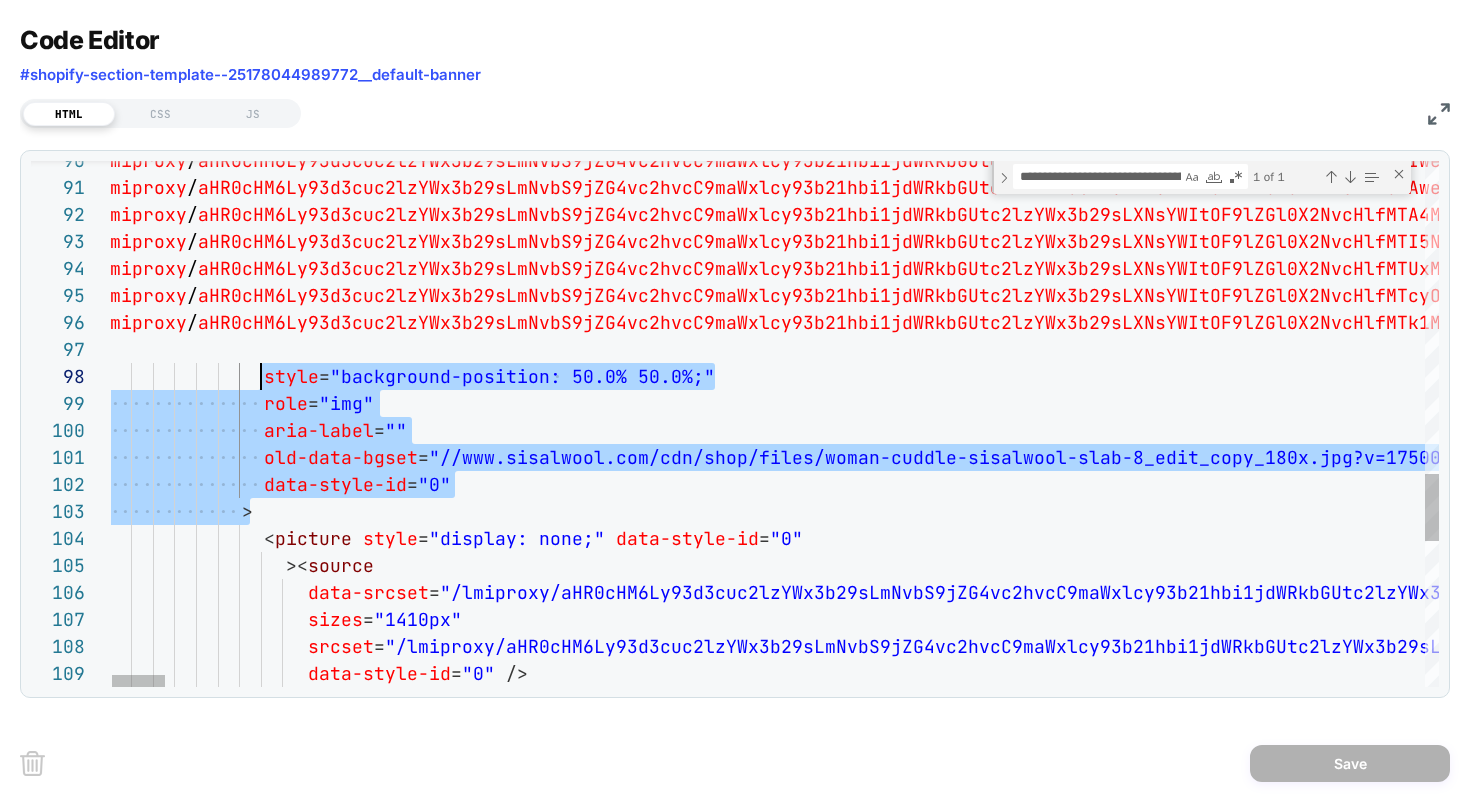 click on "/ lmiproxy / aHR0cHM6Ly93d3cuc2lzYWx3b29sLmNvbS9jZG4vc2hvcC9maW xlcy93b21hbi1jdWRkbGUtc2lzYWx3b29sLXNsYWItOF9lZGl0 X2NvcHlfOTAweC5qcGc_dj0xNzUwMDg5NTQ4JnZzbHlvcmlncG FnZT1hSFIwY0hNNkx5OTNkM2N1YzJsellXeDNiMjlzTG1OdmJT OF9jSEpsZG1sbGQxOTBhR1Z0WlY5cFpEMD0mdnNseWFsaWFzPT hEMDE3Nl8y ? vslynocookie = 1   900w   450h , / lmiproxy / aHR0cHM6Ly93d3cuc2lzYWx3b29sLmNvbS9jZG4vc2hvcC9maW xlcy93b21hbi1jdWRkbGUtc2lzYWx3b29sLXNsYWItOF9lZGl0 X2NvcHlfMTA4MHguanBnP3Y9MTc1MDA4OTU0OCZ2c2x5b3JpZ3 BhZ2U9YUhSMGNITTZMeTkzZDNjdWMybHpZV3gzYjI5c0xtTnZi UzhfY0hKbGRtbGxkMTkwYUdWdFpWOXBaRDA9JnZzbHlhbGlhcz 04RDAxNzZfMg == ? vslynocookie = 1   1080w   540h , / lmiproxy / aHR0cHM6Ly93d3cuc2lzYWx3b29sLmNvbS9jZG4vc2hvcC9maW xlcy93b21hbi1jdWRkbGUtc2lzYWx3b29sLXNsYWItOF9lZGl0 X2NvcHlfMTI5NnguanBnP3Y9MTc1MDA4OTU0OCZ2c2x5b3JpZ3 BhZ2U9YUhSMGNITTZMeTkzZDNjdWMybHpZV3gzYjI5c0xtTnZi UzhfY0hKbGRtbGxkMTkwYUdWdFpWOXBaRDA9JnZzbHlhbGlhcz 04RDAxNzZfMg == ? vslynocookie = 1   1296w   648h , / lmiproxy / aHR0cHM6Ly93d3cuc2lzYWx3b29sLmNvbS9jZG4vc2hvcC9maW" at bounding box center [16467, -228] 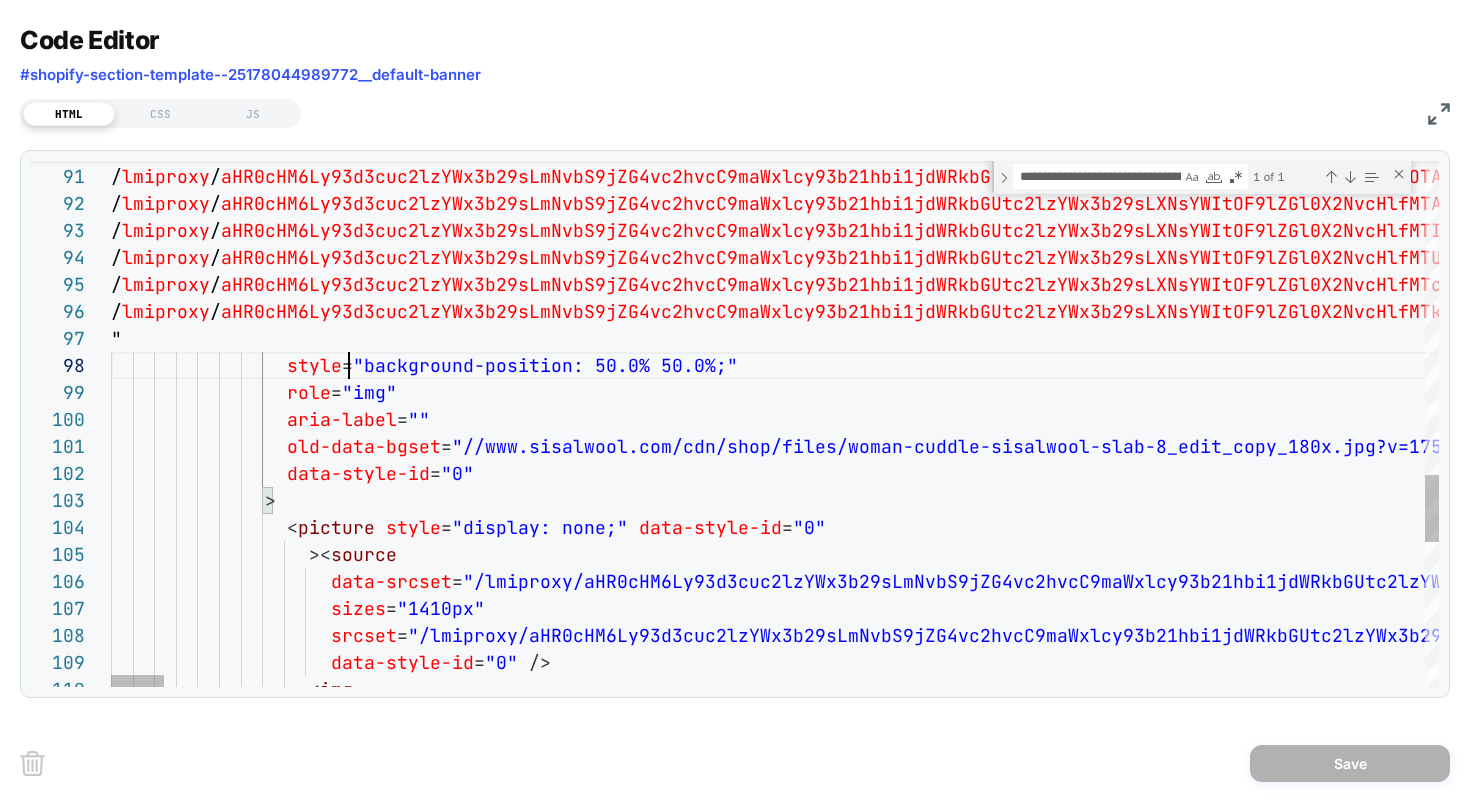 drag, startPoint x: 351, startPoint y: 365, endPoint x: 384, endPoint y: 365, distance: 33 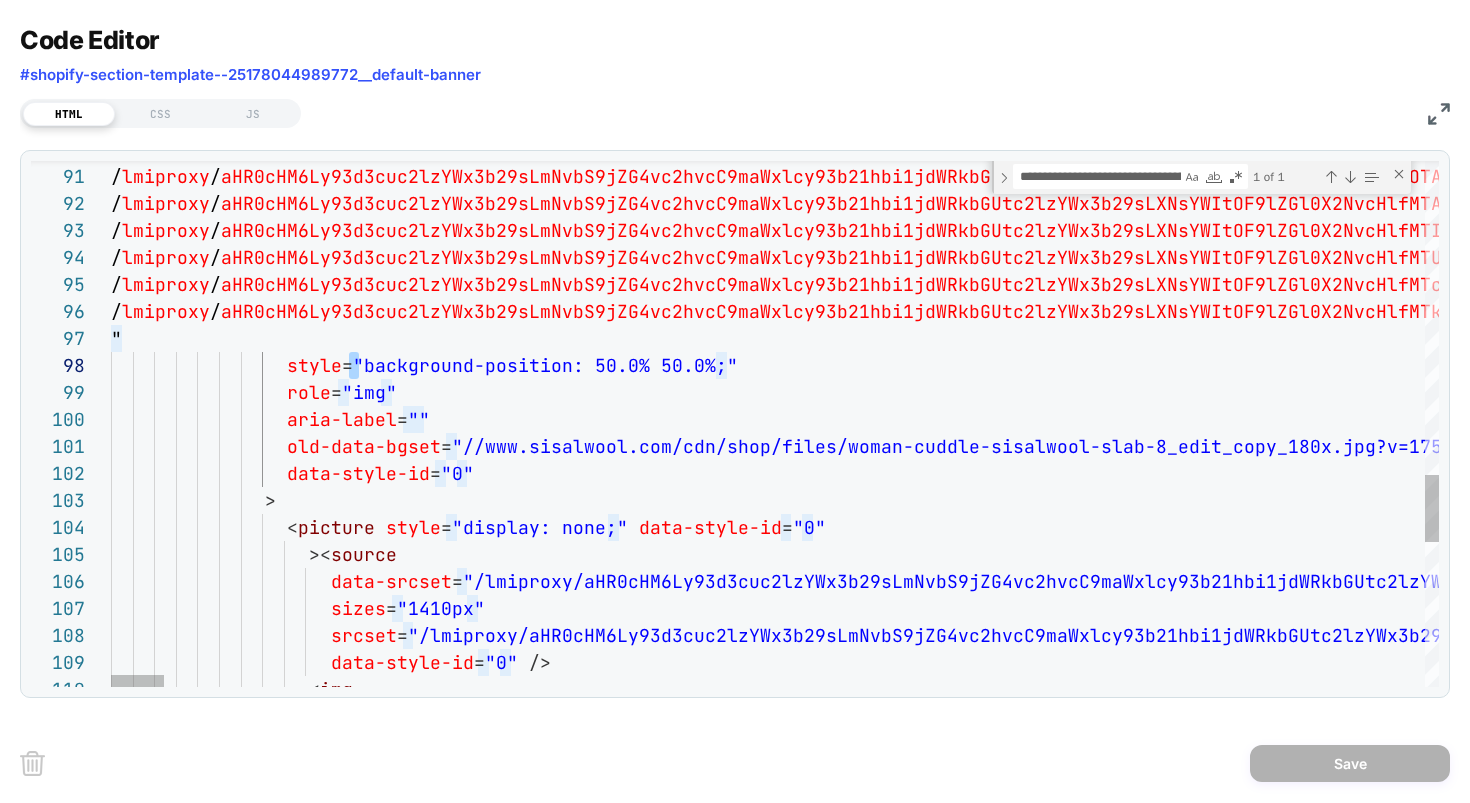 click on "/ lmiproxy / aHR0cHM6Ly93d3cuc2lzYWx3b29sLmNvbS9jZG4vc2hvcC9maW xlcy93b21hbi1jdWRkbGUtc2lzYWx3b29sLXNsYWItOF9lZGl0 X2NvcHlfOTAweC5qcGc_dj0xNzUwMDg5NTQ4JnZzbHlvcmlncG FnZT1hSFIwY0hNNkx5OTNkM2N1YzJsellXeDNiMjlzTG1OdmJT OF9jSEpsZG1sbGQxOTBhR1Z0WlY5cFpEMD0mdnNseWFsaWFzPT hEMDE3Nl8y ? vslynocookie = 1   900w   450h , / lmiproxy / aHR0cHM6Ly93d3cuc2lzYWx3b29sLmNvbS9jZG4vc2hvcC9maW xlcy93b21hbi1jdWRkbGUtc2lzYWx3b29sLXNsYWItOF9lZGl0 X2NvcHlfMTA4MHguanBnP3Y9MTc1MDA4OTU0OCZ2c2x5b3JpZ3 BhZ2U9YUhSMGNITTZMeTkzZDNjdWMybHpZV3gzYjI5c0xtTnZi UzhfY0hKbGRtbGxkMTkwYUdWdFpWOXBaRDA9JnZzbHlhbGlhcz 04RDAxNzZfMg == ? vslynocookie = 1   1080w   540h , / lmiproxy / aHR0cHM6Ly93d3cuc2lzYWx3b29sLmNvbS9jZG4vc2hvcC9maW xlcy93b21hbi1jdWRkbGUtc2lzYWx3b29sLXNsYWItOF9lZGl0 X2NvcHlfMTI5NnguanBnP3Y9MTc1MDA4OTU0OCZ2c2x5b3JpZ3 BhZ2U9YUhSMGNITTZMeTkzZDNjdWMybHpZV3gzYjI5c0xtTnZi UzhfY0hKbGRtbGxkMTkwYUdWdFpWOXBaRDA9JnZzbHlhbGlhcz 04RDAxNzZfMg == ? vslynocookie = 1   1296w   648h , / lmiproxy / aHR0cHM6Ly93d3cuc2lzYWx3b29sLmNvbS9jZG4vc2hvcC9maW" at bounding box center (16490, -239) 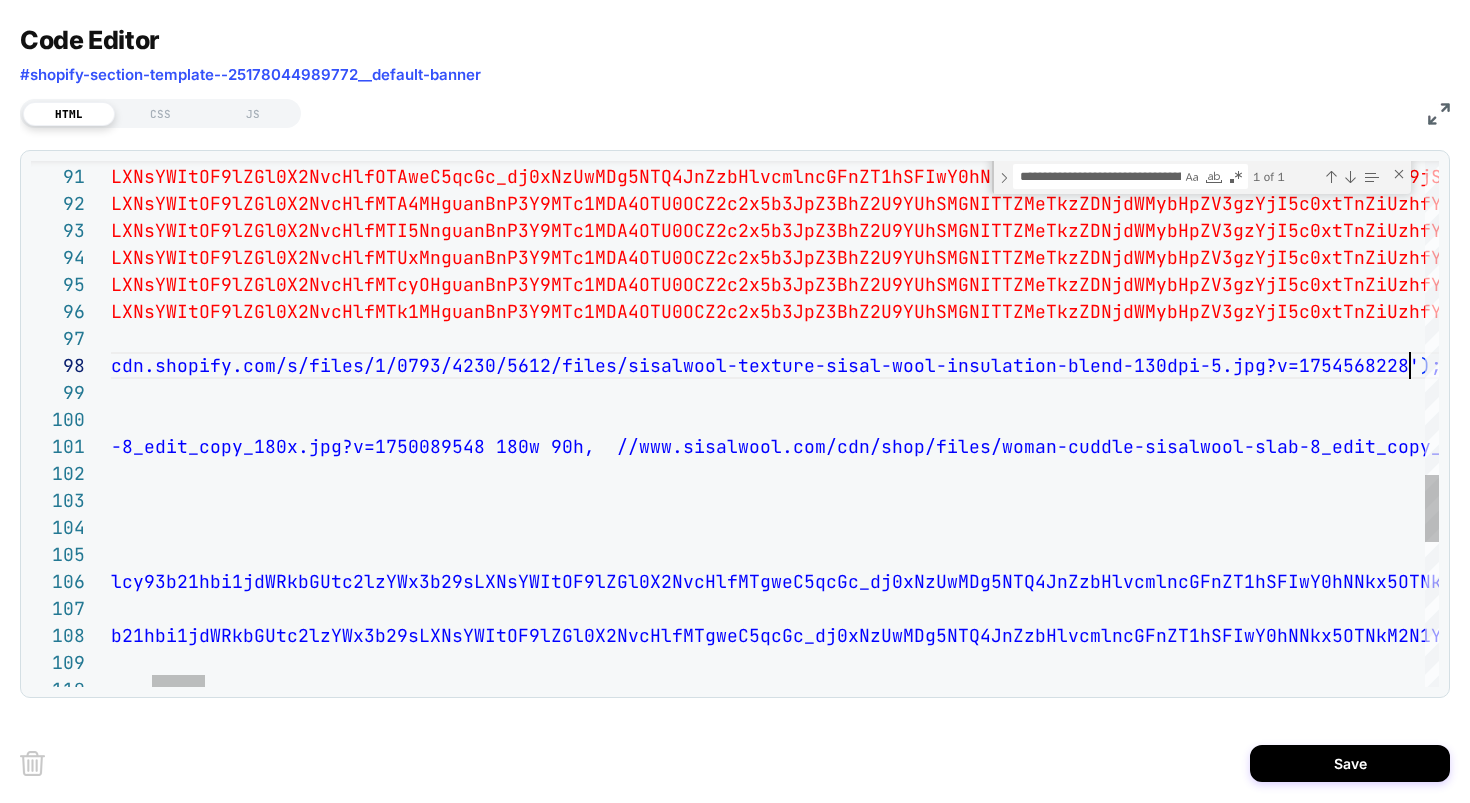 scroll, scrollTop: 54, scrollLeft: 2333, axis: both 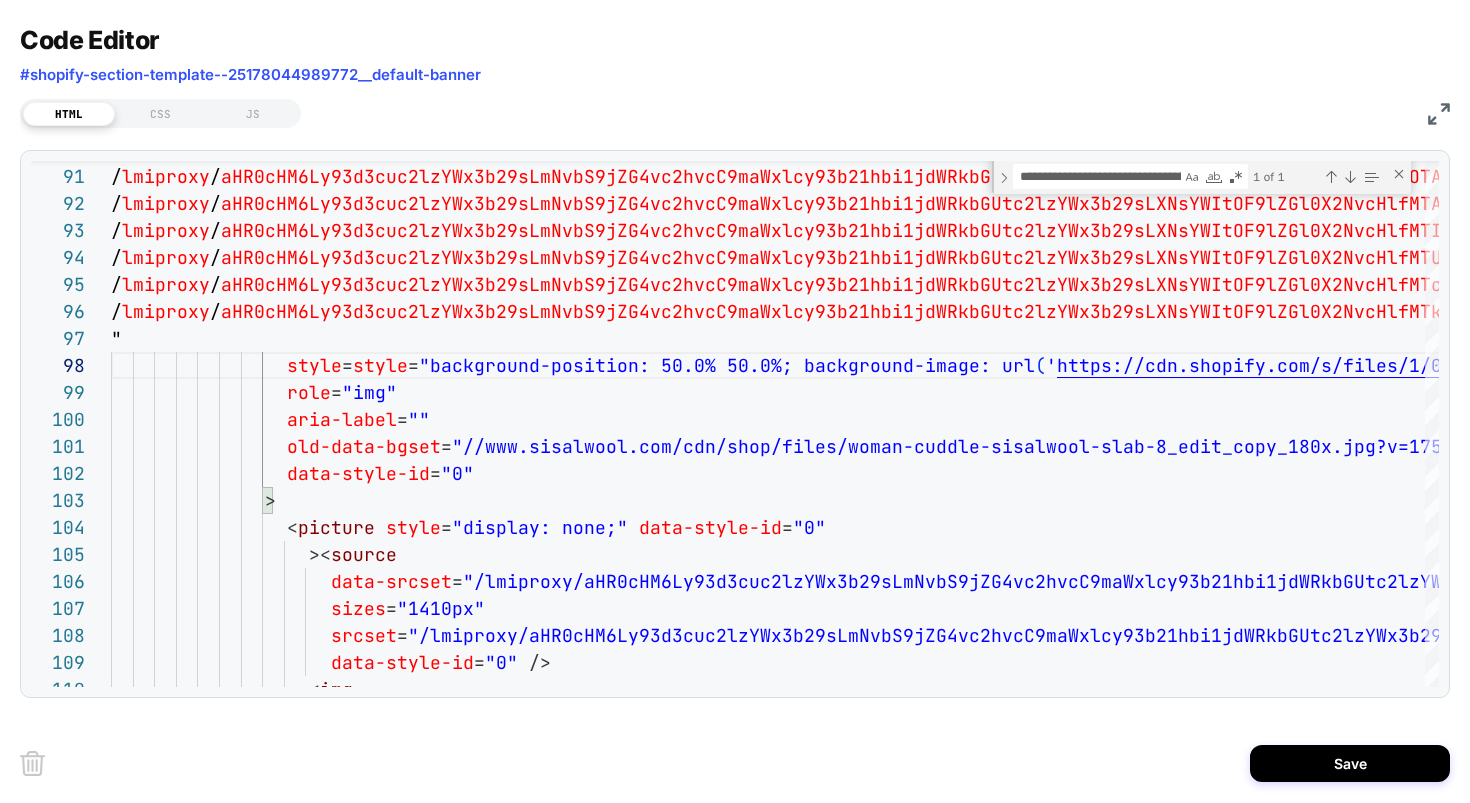 click at bounding box center [1439, 114] 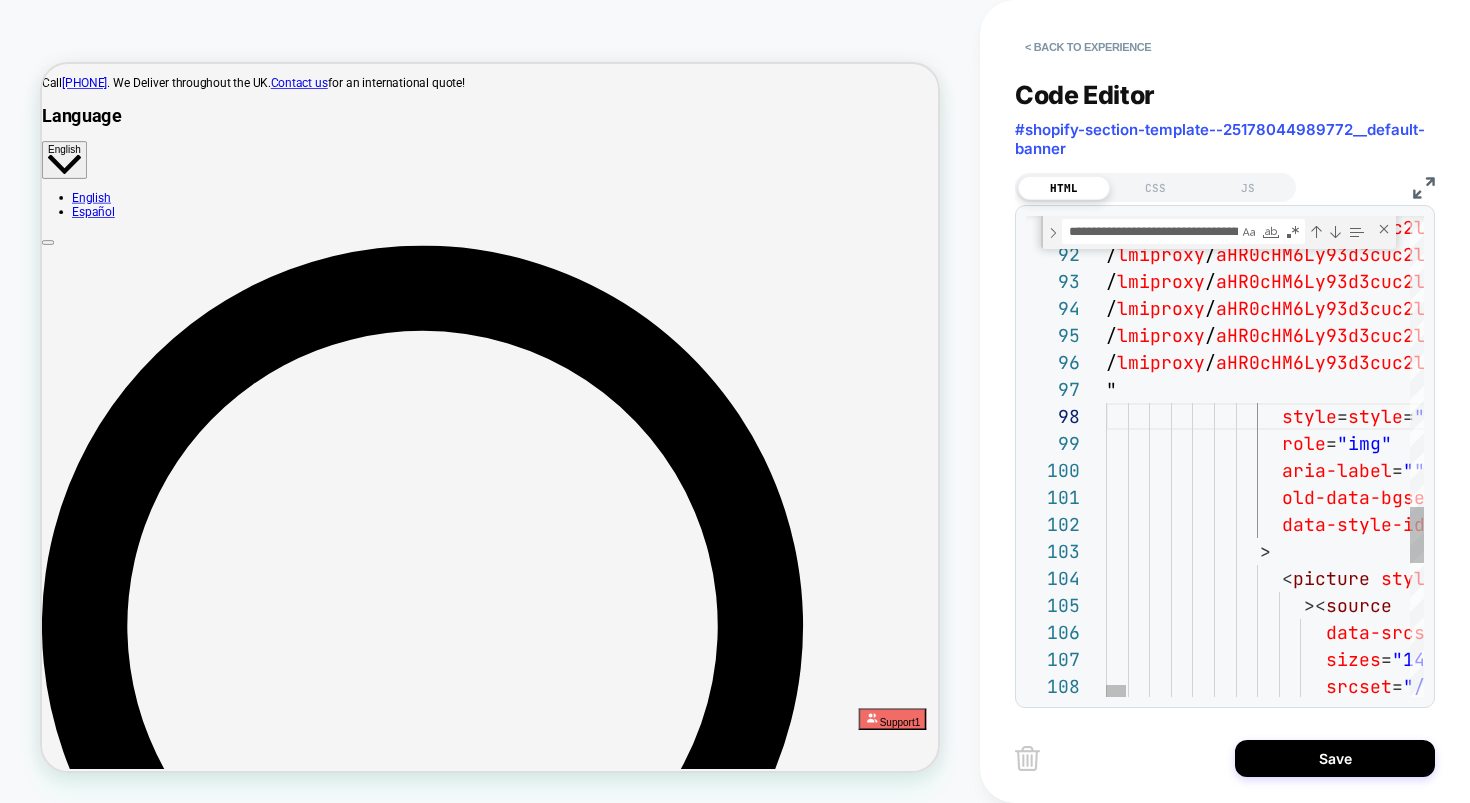 type on "**********" 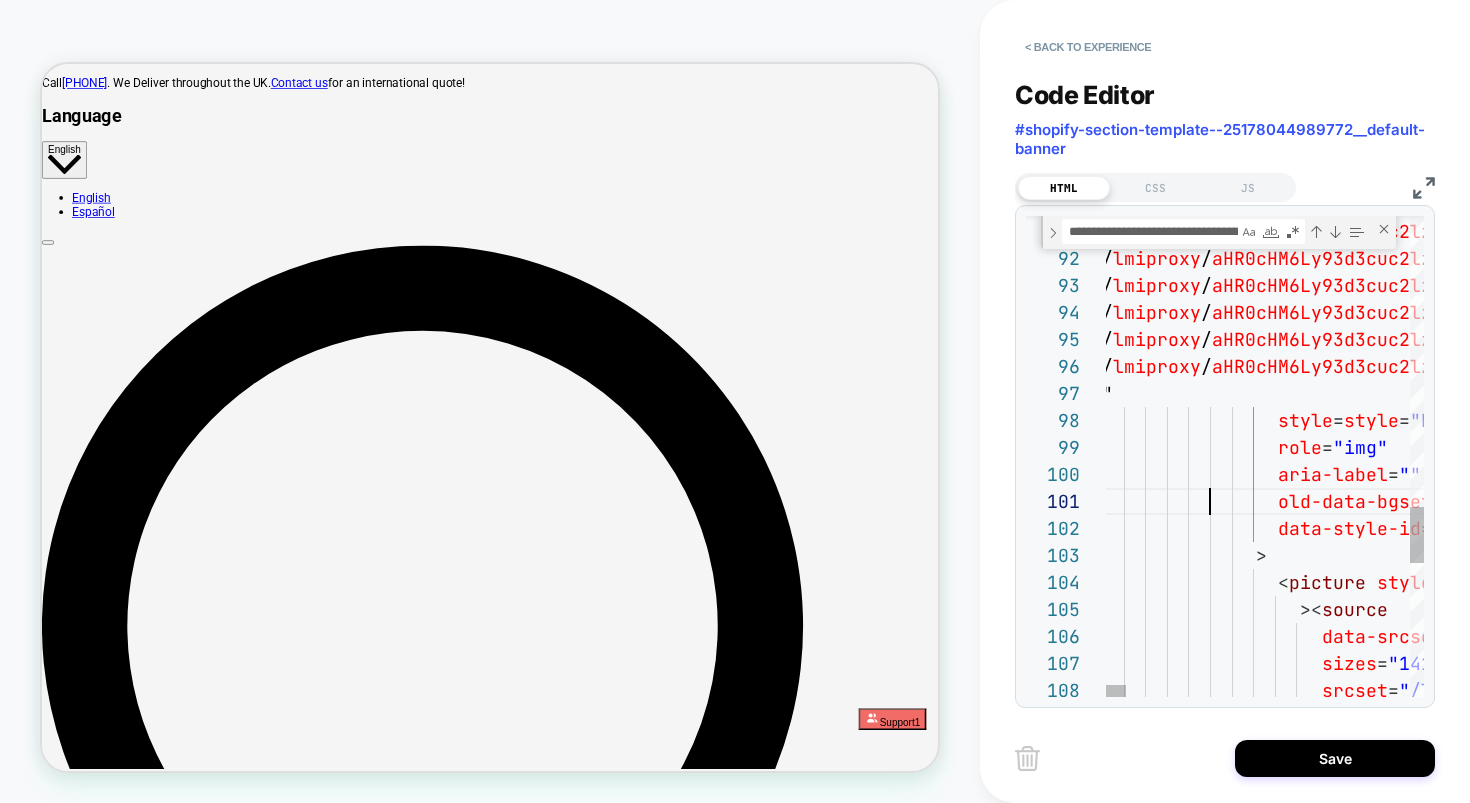 scroll, scrollTop: 0, scrollLeft: 108, axis: horizontal 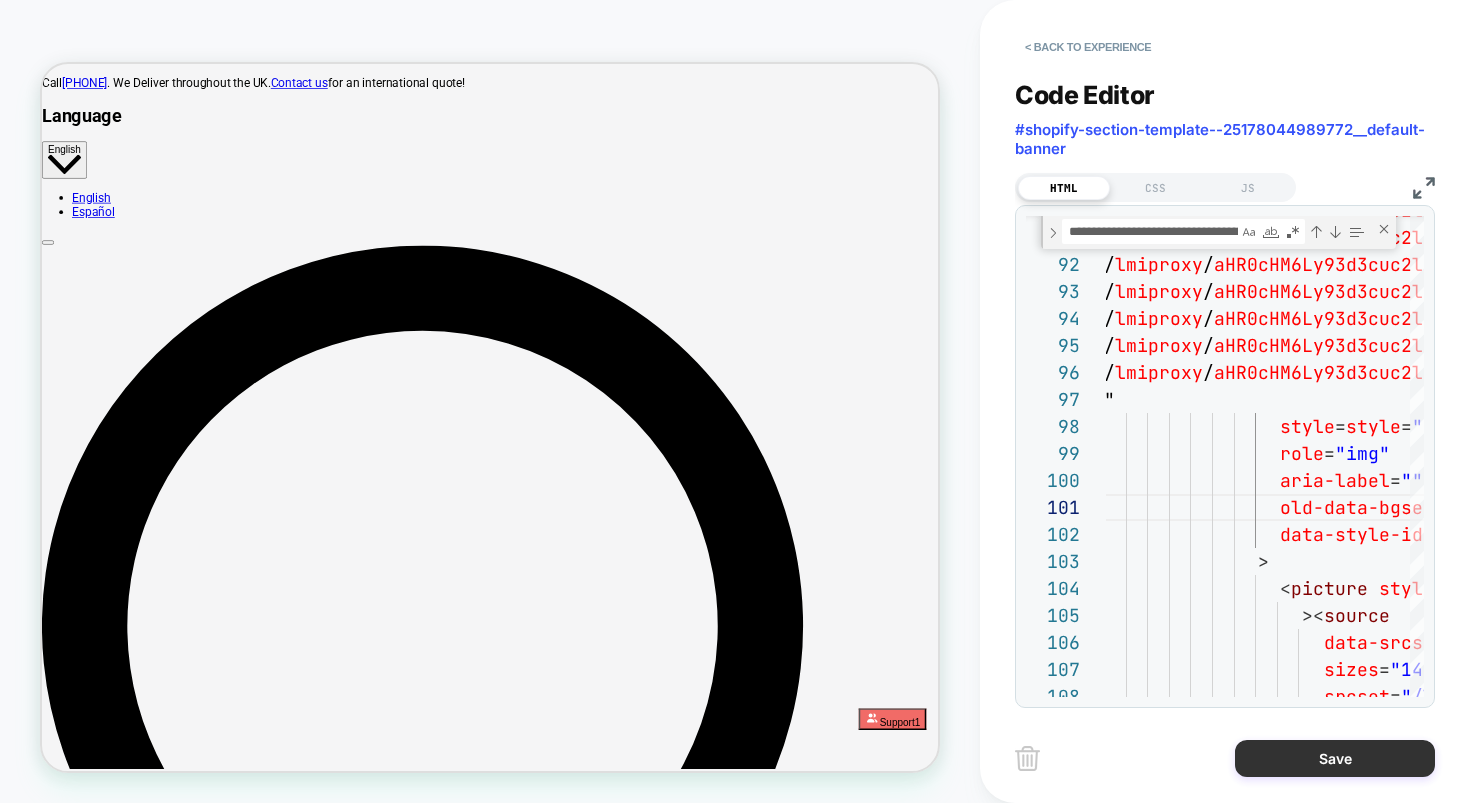 click on "Save" at bounding box center [1335, 758] 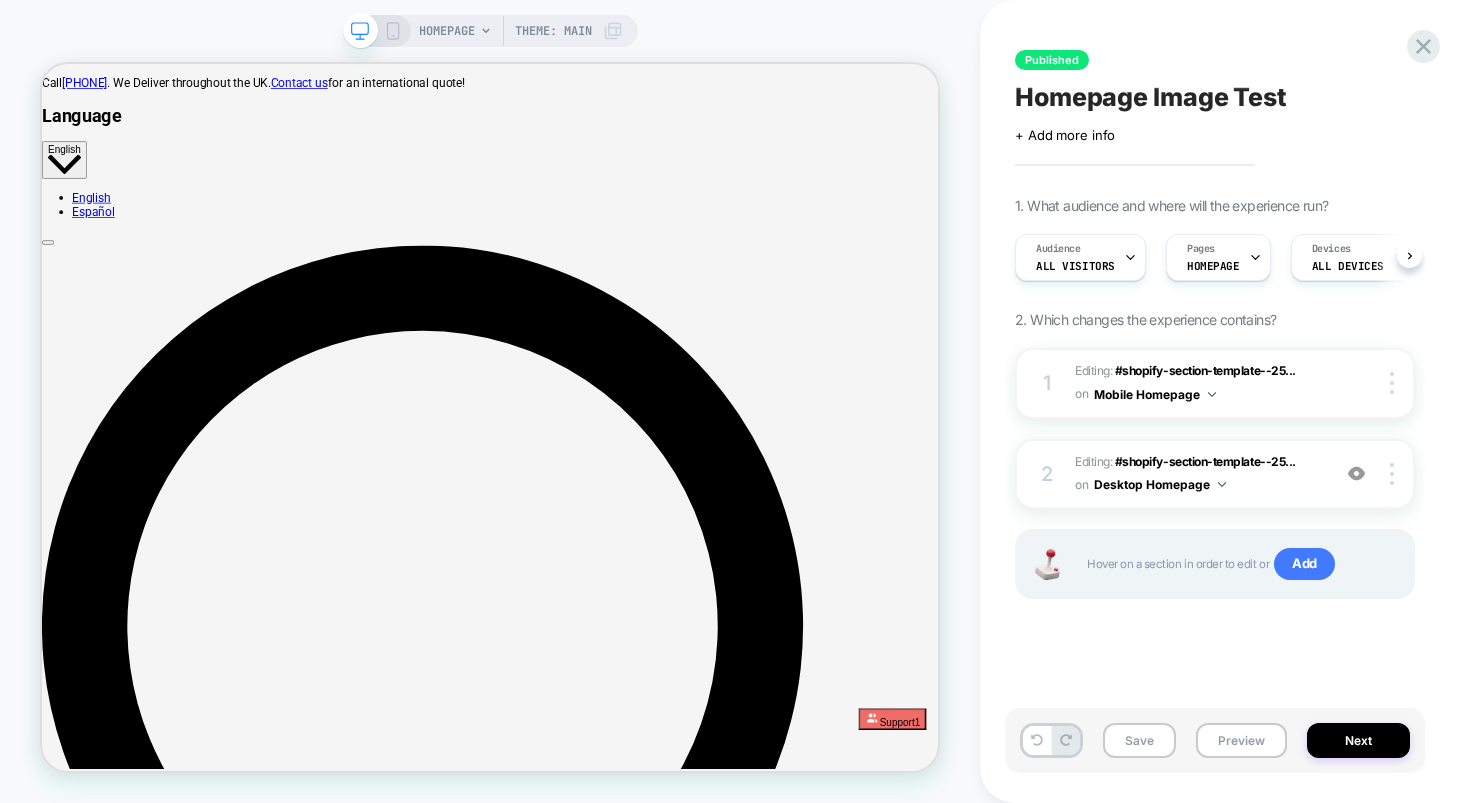 scroll, scrollTop: 0, scrollLeft: 1, axis: horizontal 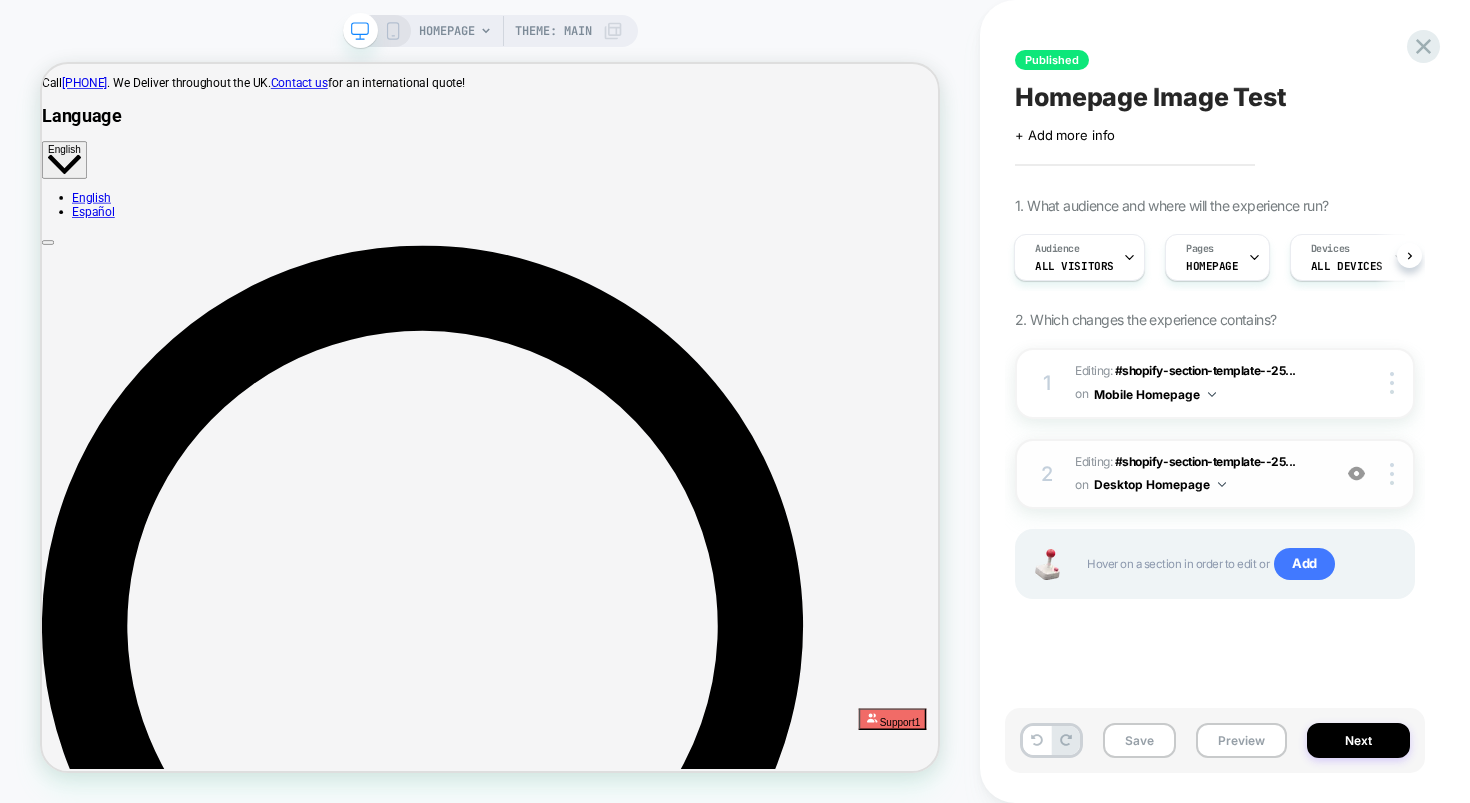 click on "Editing :   #shopify-section-template--25... #shopify-section-template--25178044989772__default-banner   on Desktop Homepage" at bounding box center [1197, 474] 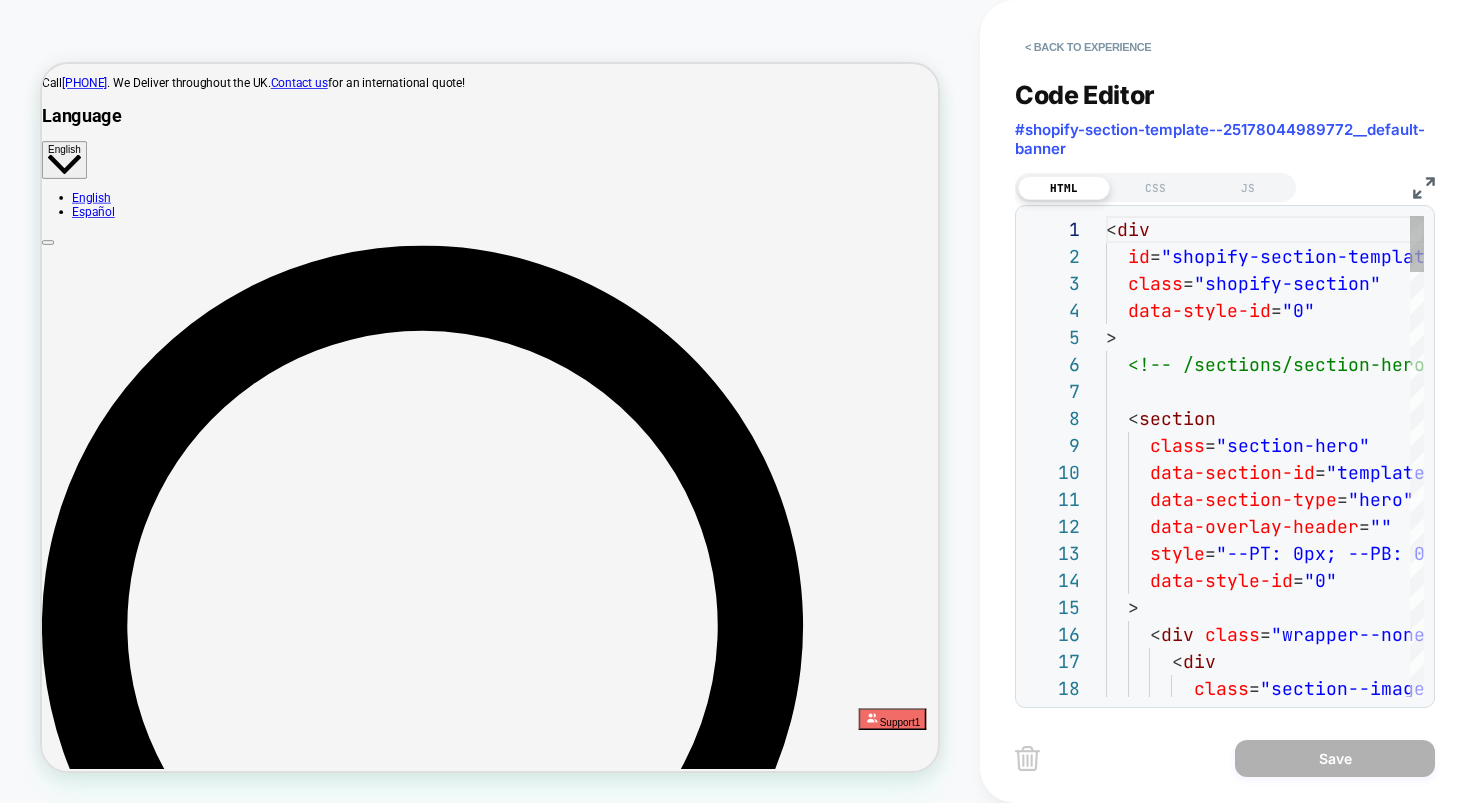 scroll, scrollTop: 270, scrollLeft: 0, axis: vertical 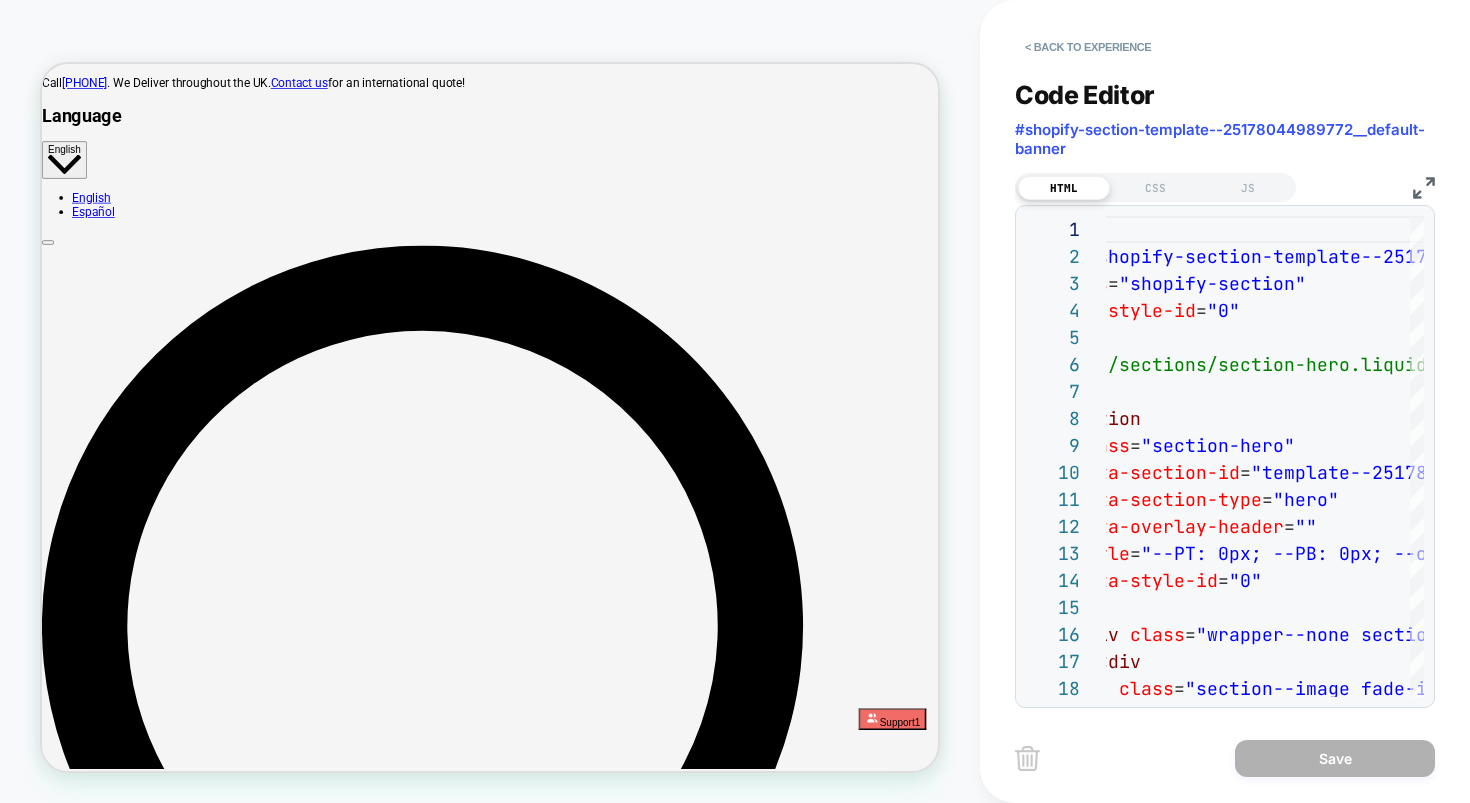 click at bounding box center (1424, 188) 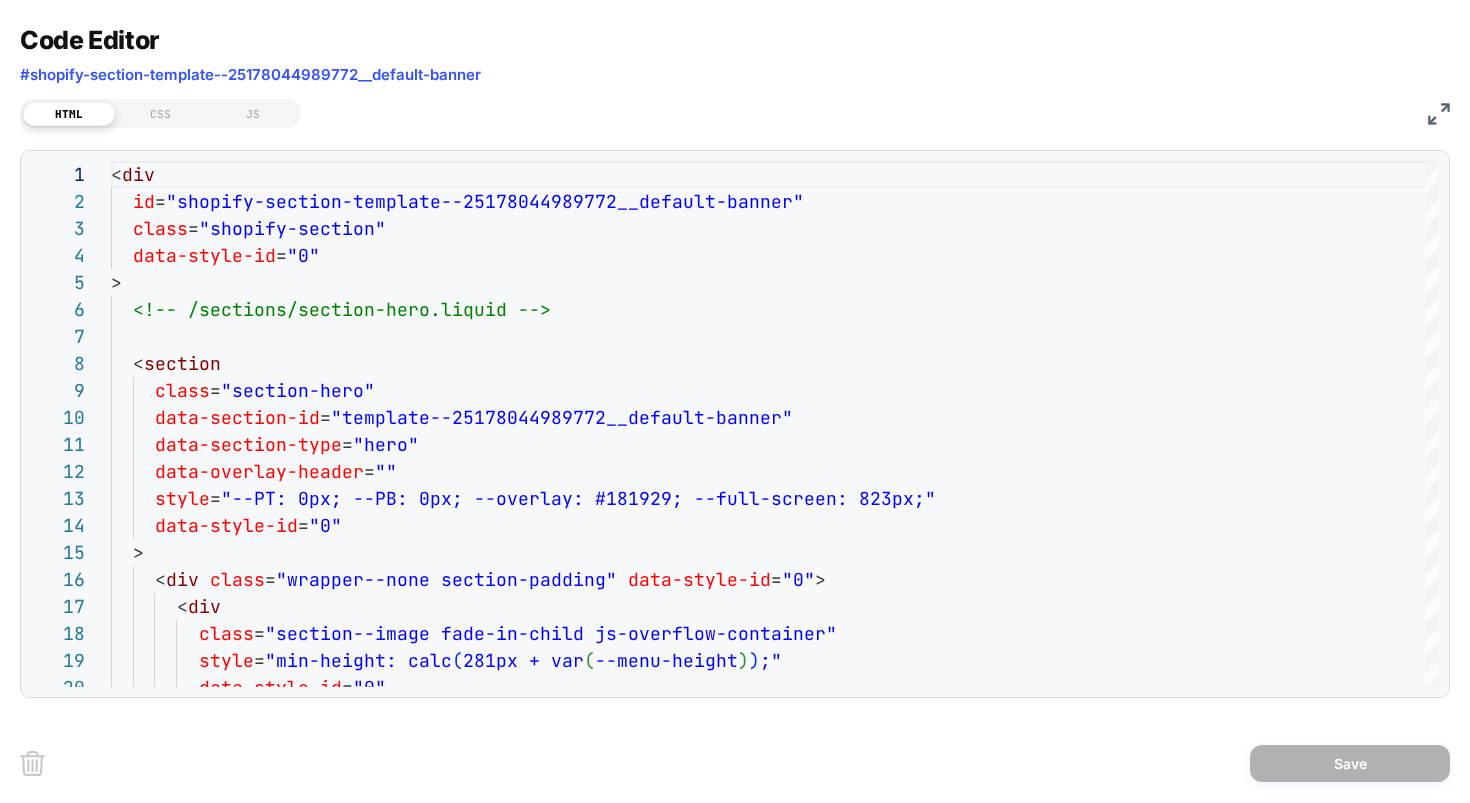 click on "HTML CSS JS" at bounding box center [735, 111] 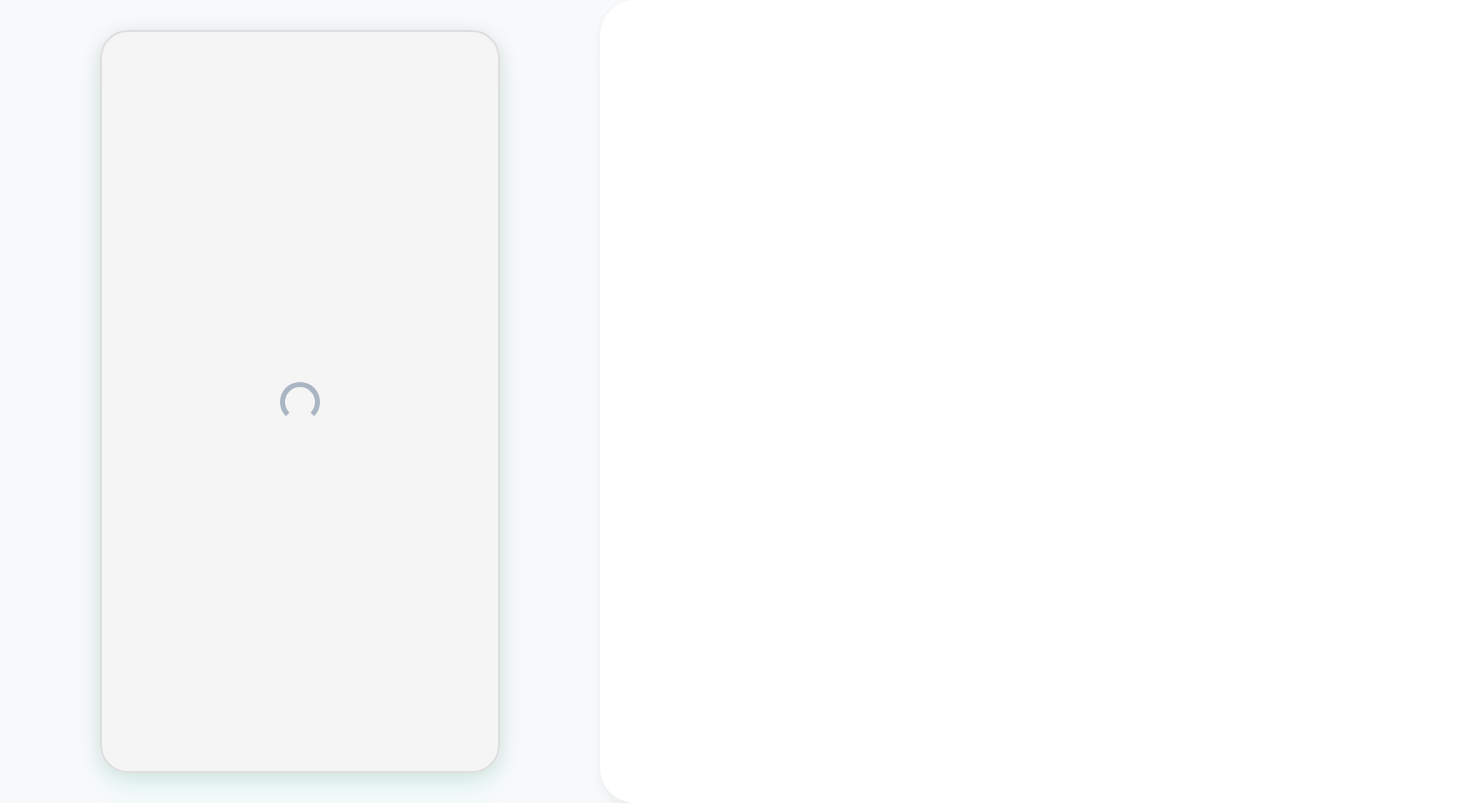 scroll, scrollTop: 0, scrollLeft: 0, axis: both 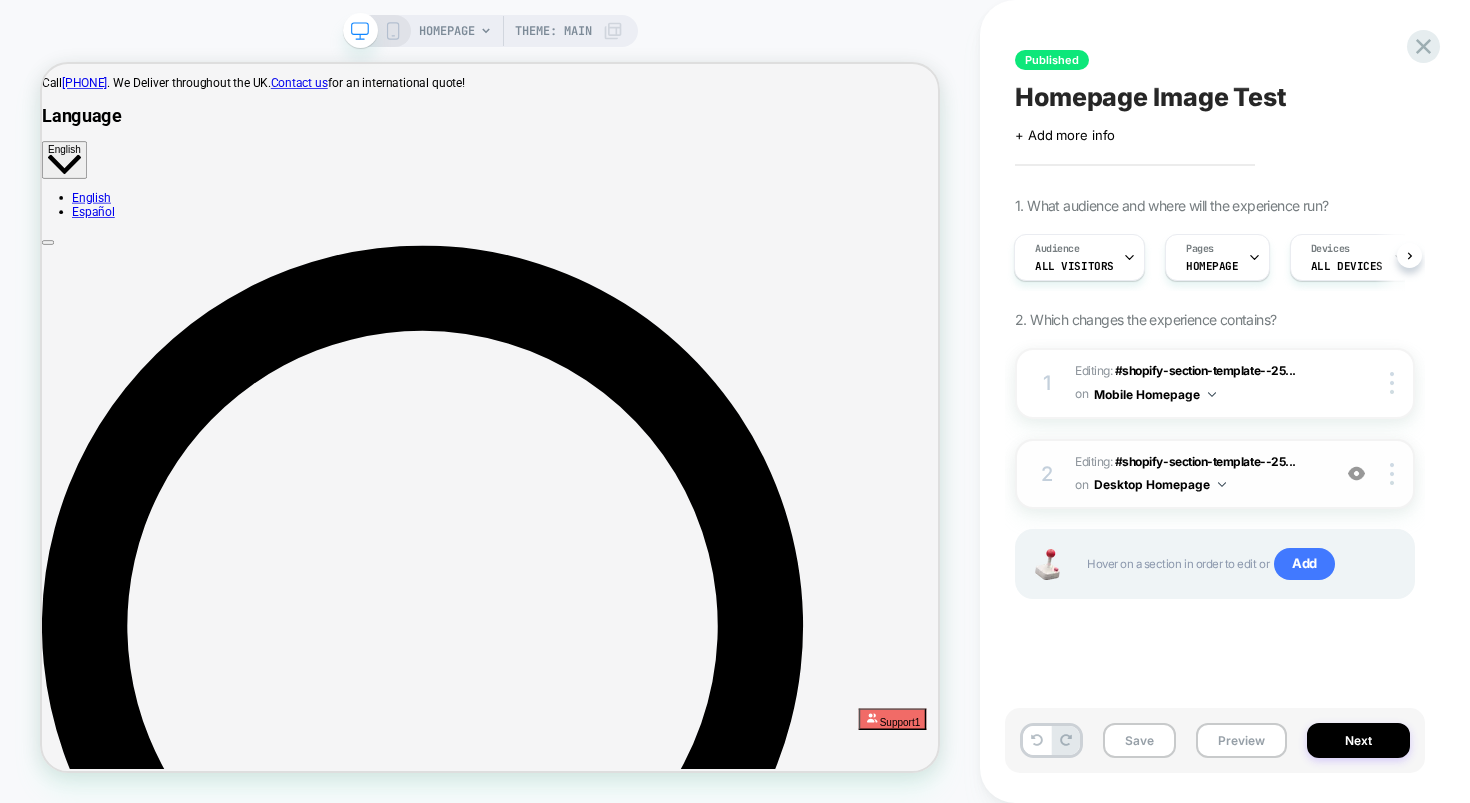 click on "Editing :   #shopify-section-template--25... #shopify-section-template--25178044989772__default-banner   on Desktop Homepage" at bounding box center (1197, 474) 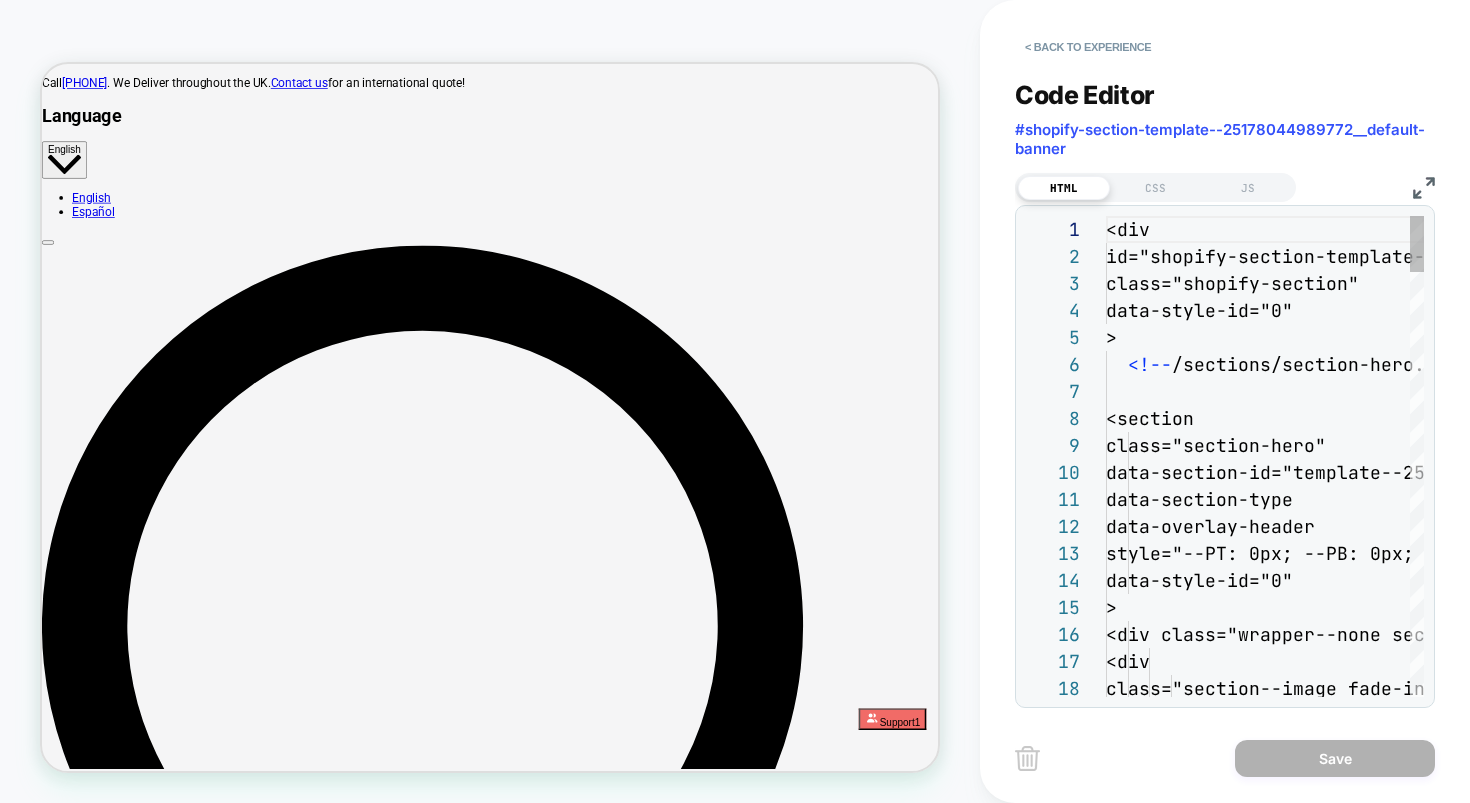 scroll, scrollTop: 270, scrollLeft: 0, axis: vertical 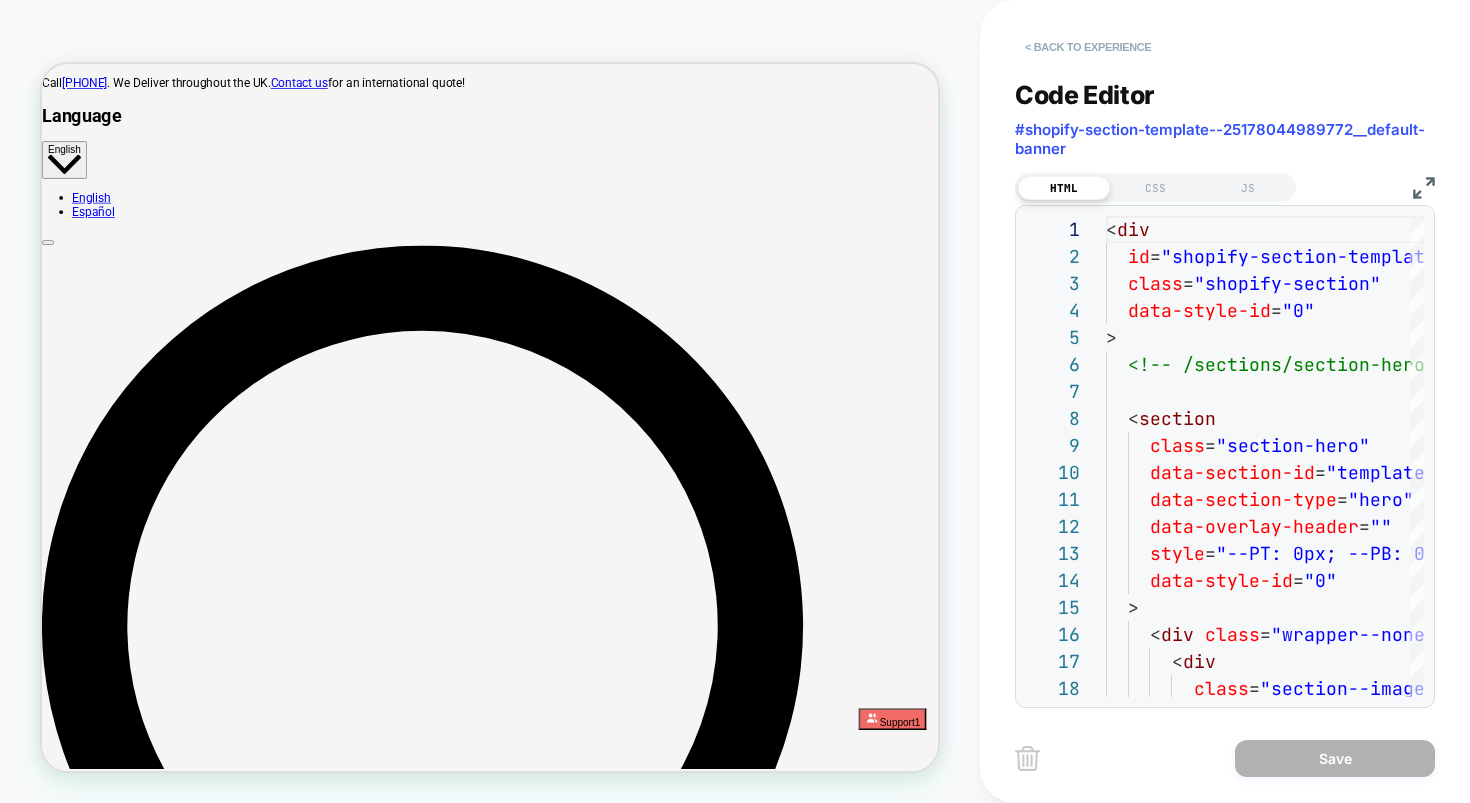 click on "< Back to experience" at bounding box center [1088, 47] 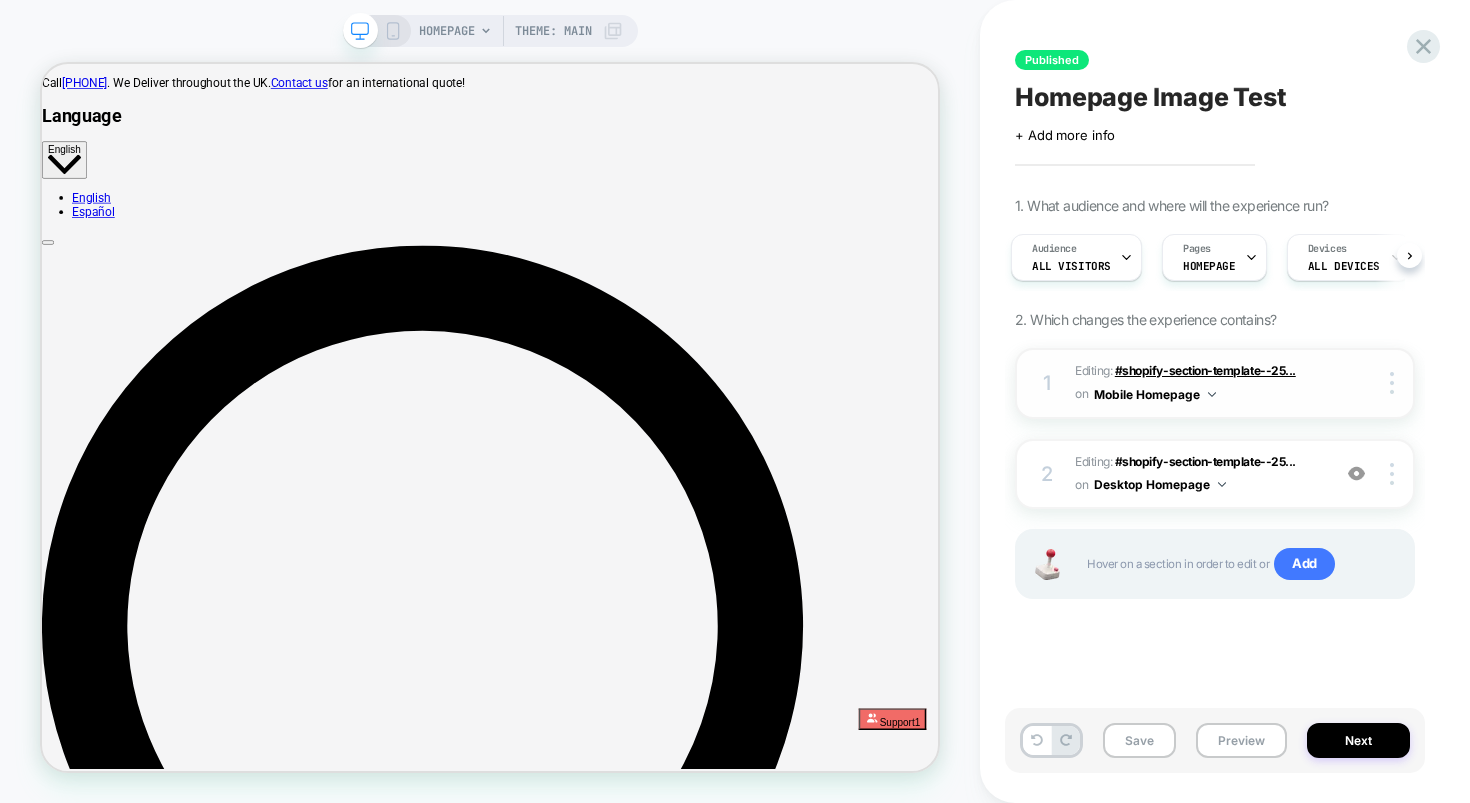 scroll, scrollTop: 0, scrollLeft: 5, axis: horizontal 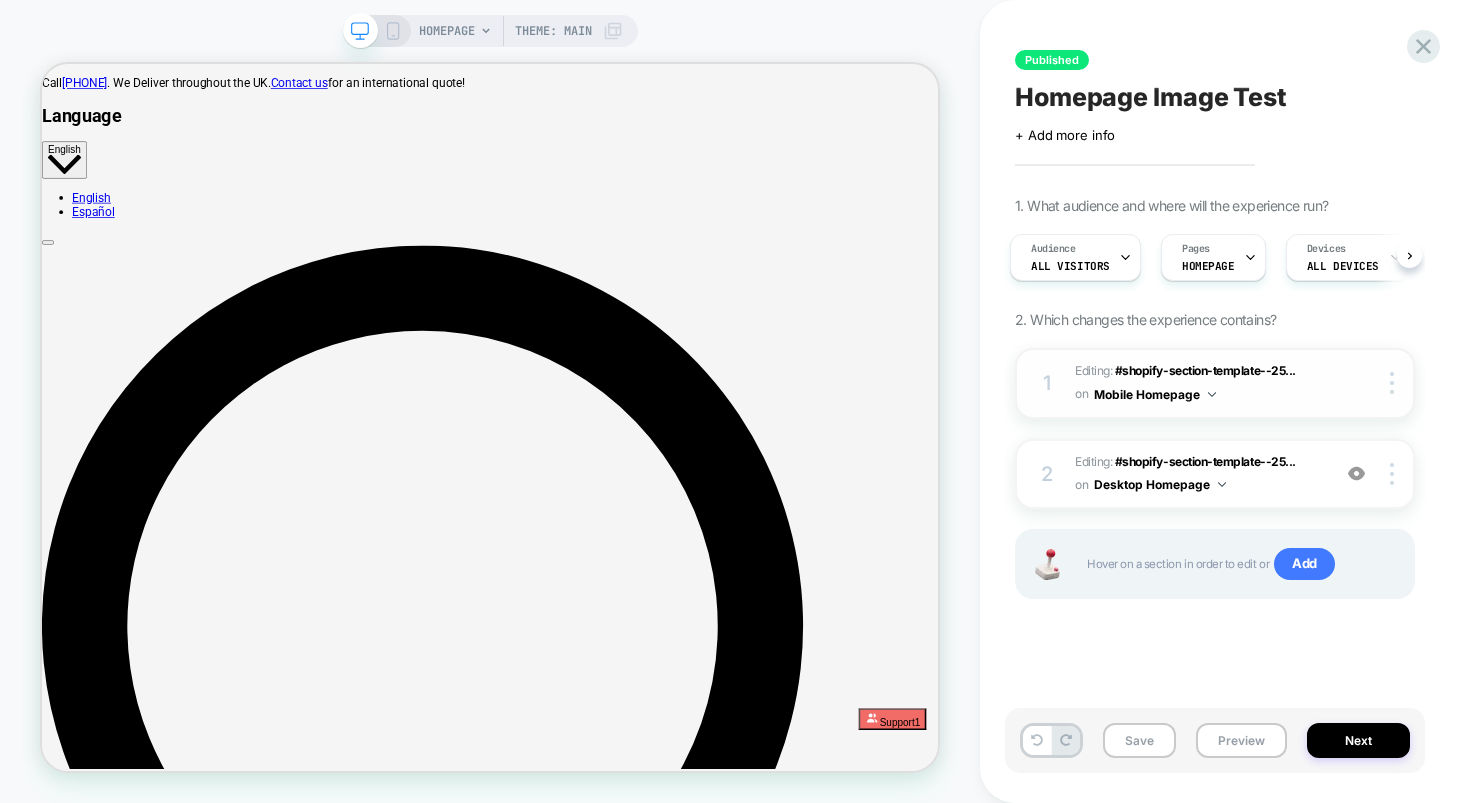 click on "Editing :   #shopify-section-template--25... #shopify-section-template--25178044989772__default-banner   on Mobile Homepage" at bounding box center [1197, 383] 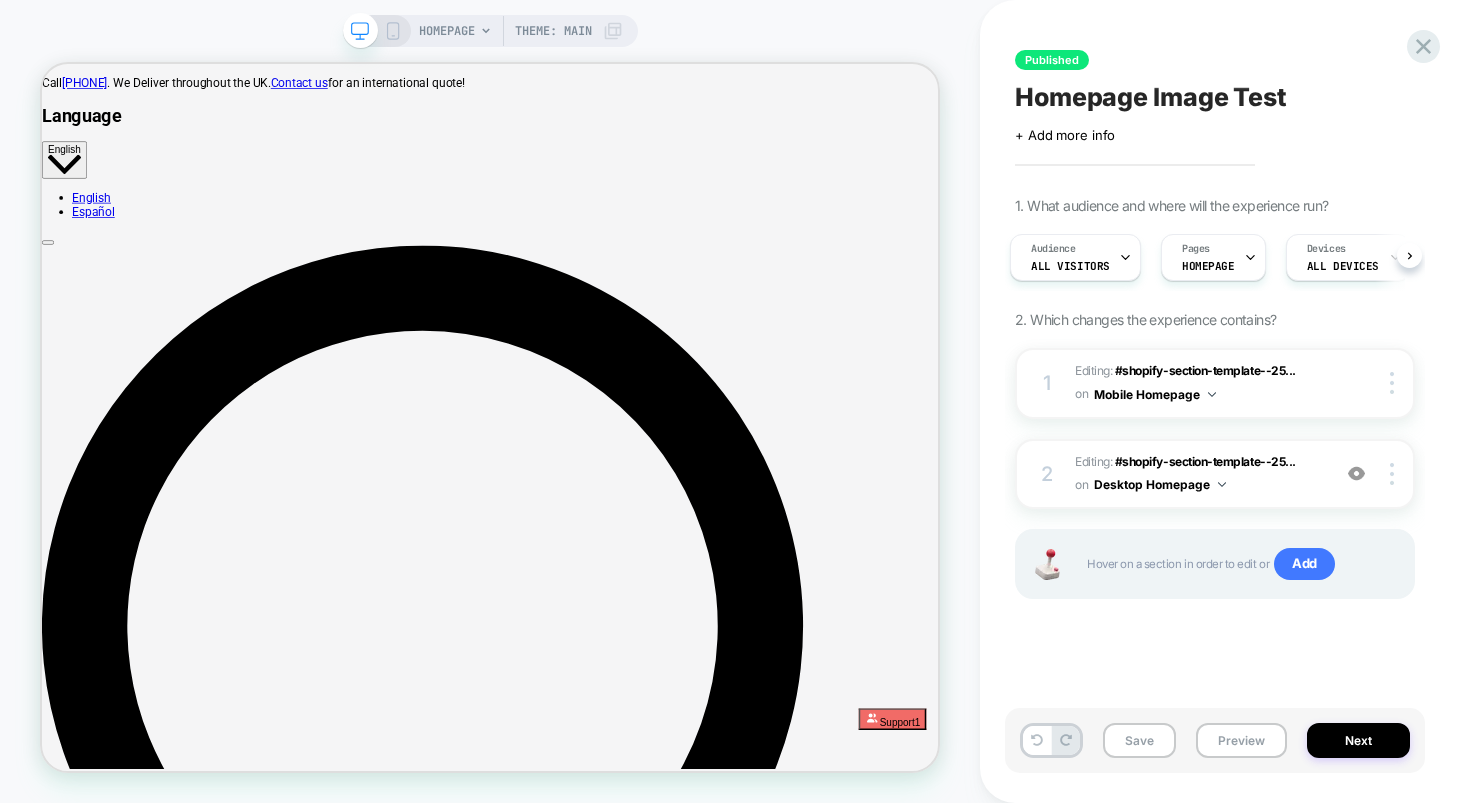 click 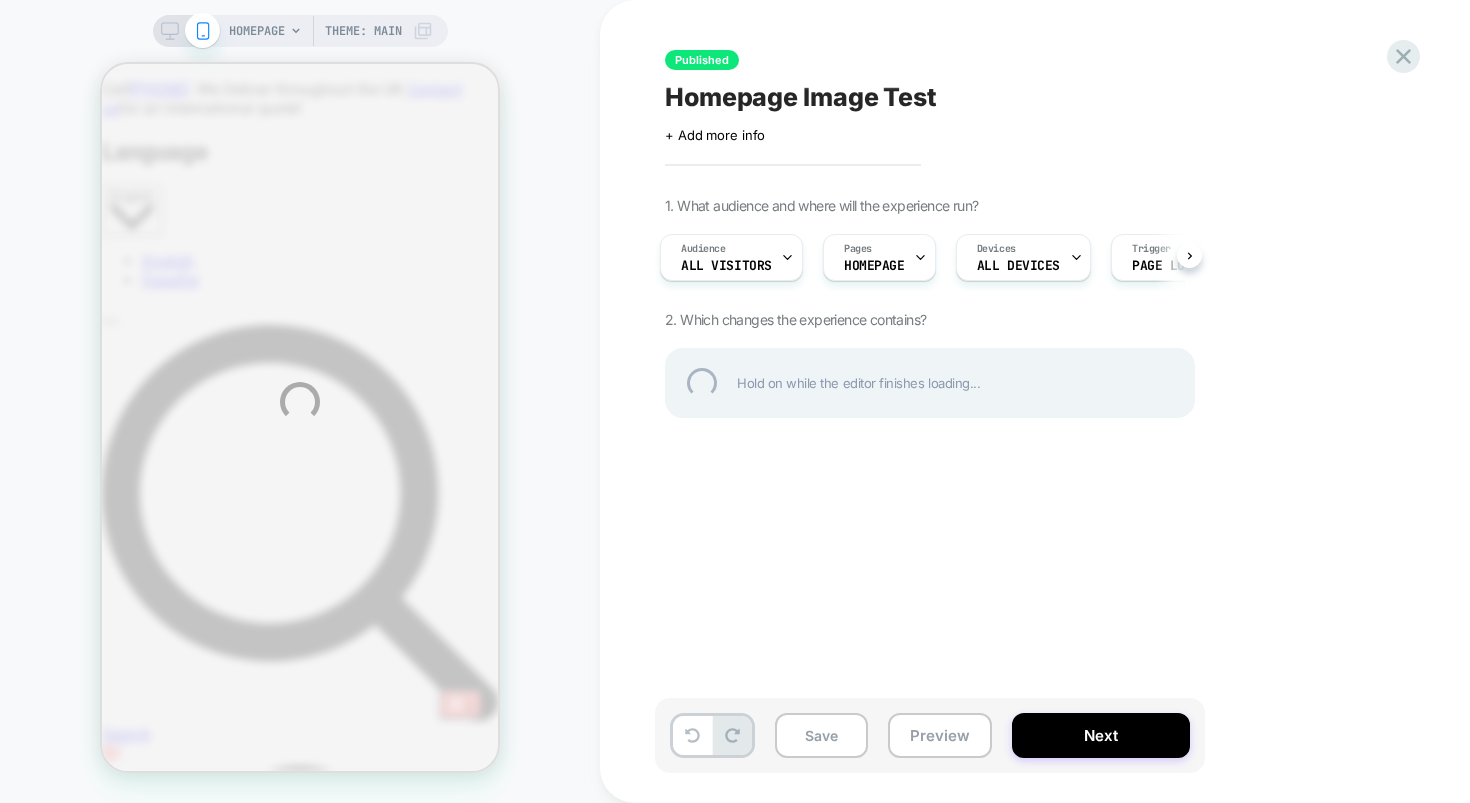 scroll, scrollTop: 0, scrollLeft: 0, axis: both 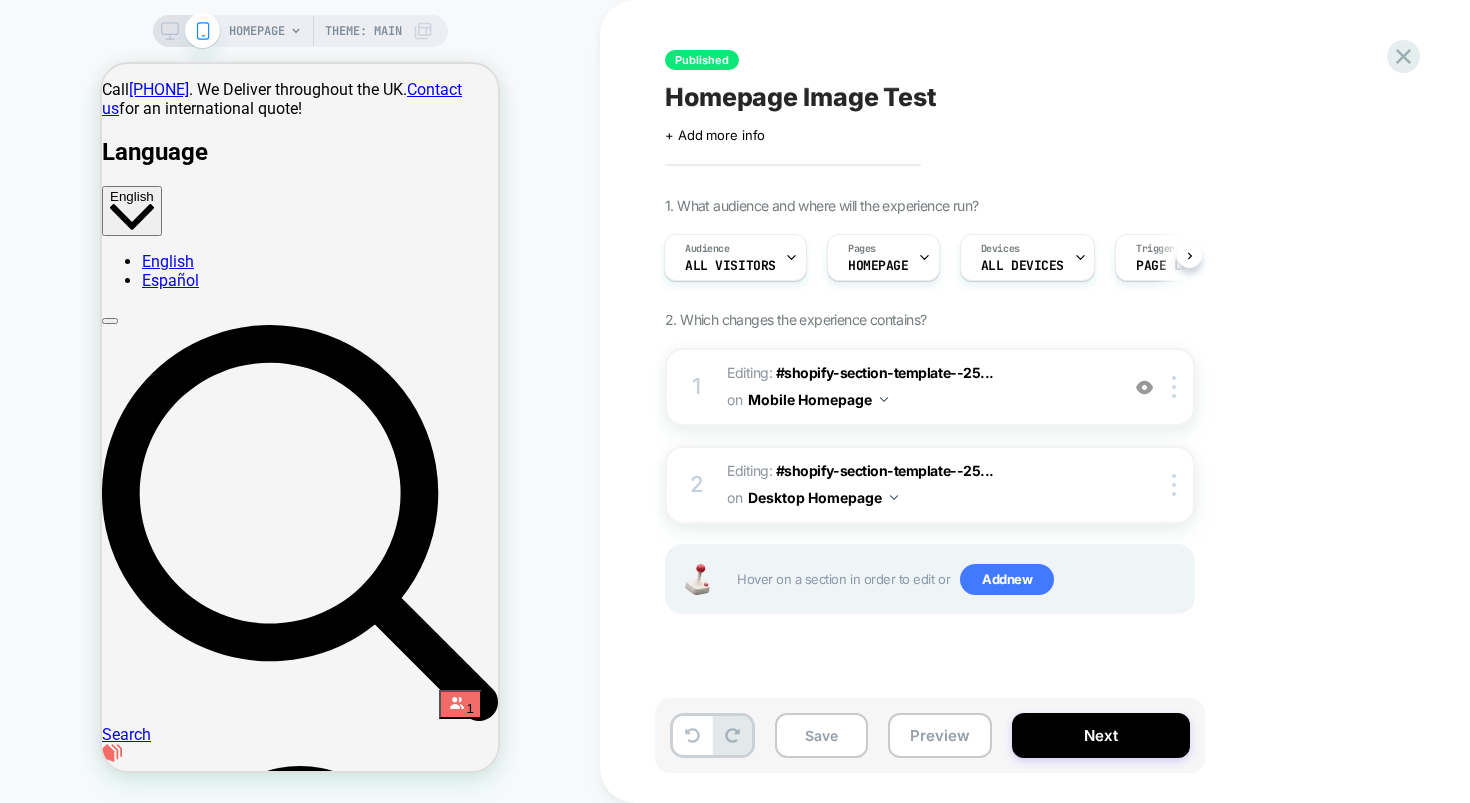 click on "HOMEPAGE Theme: MAIN" at bounding box center (300, 31) 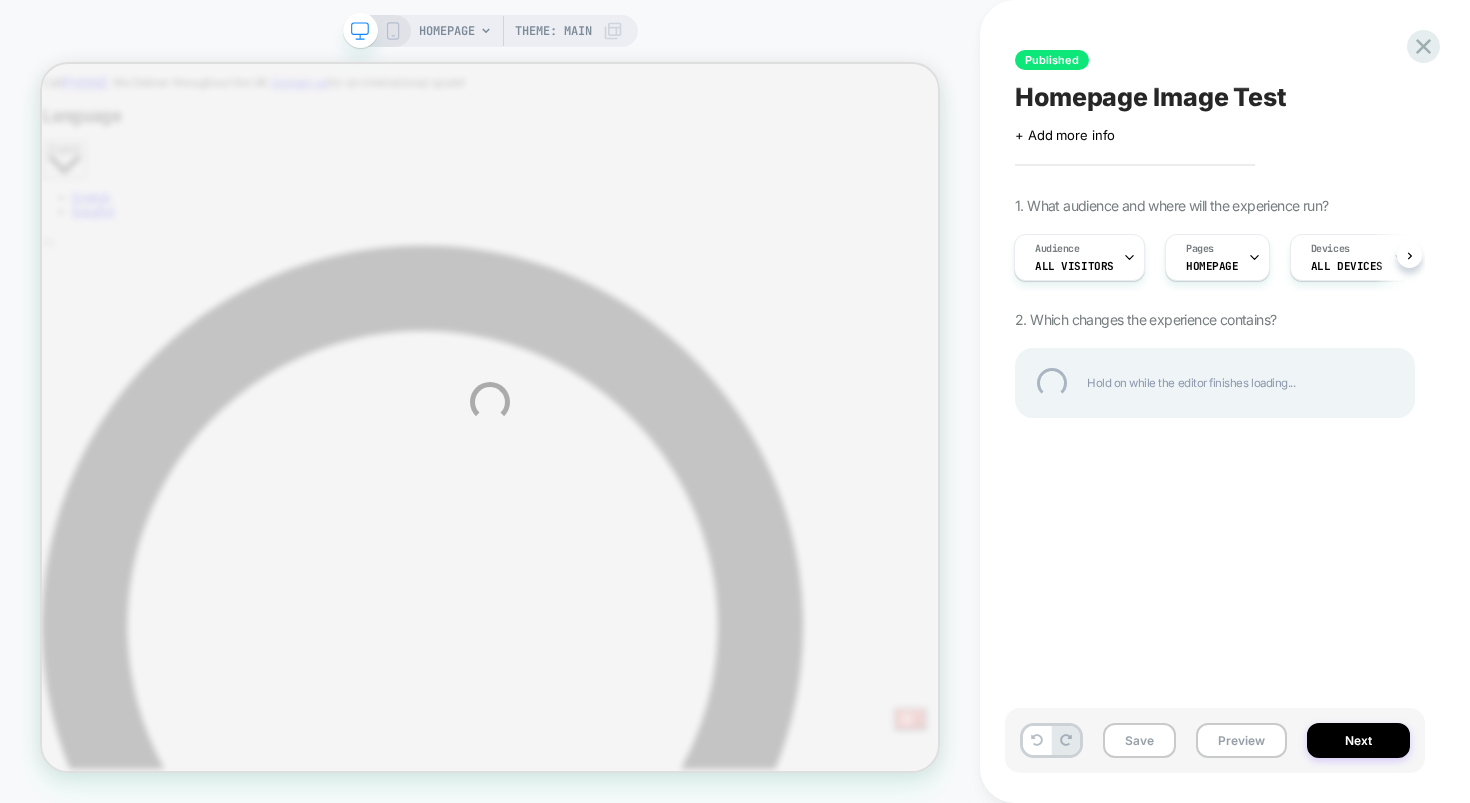 scroll, scrollTop: 0, scrollLeft: 0, axis: both 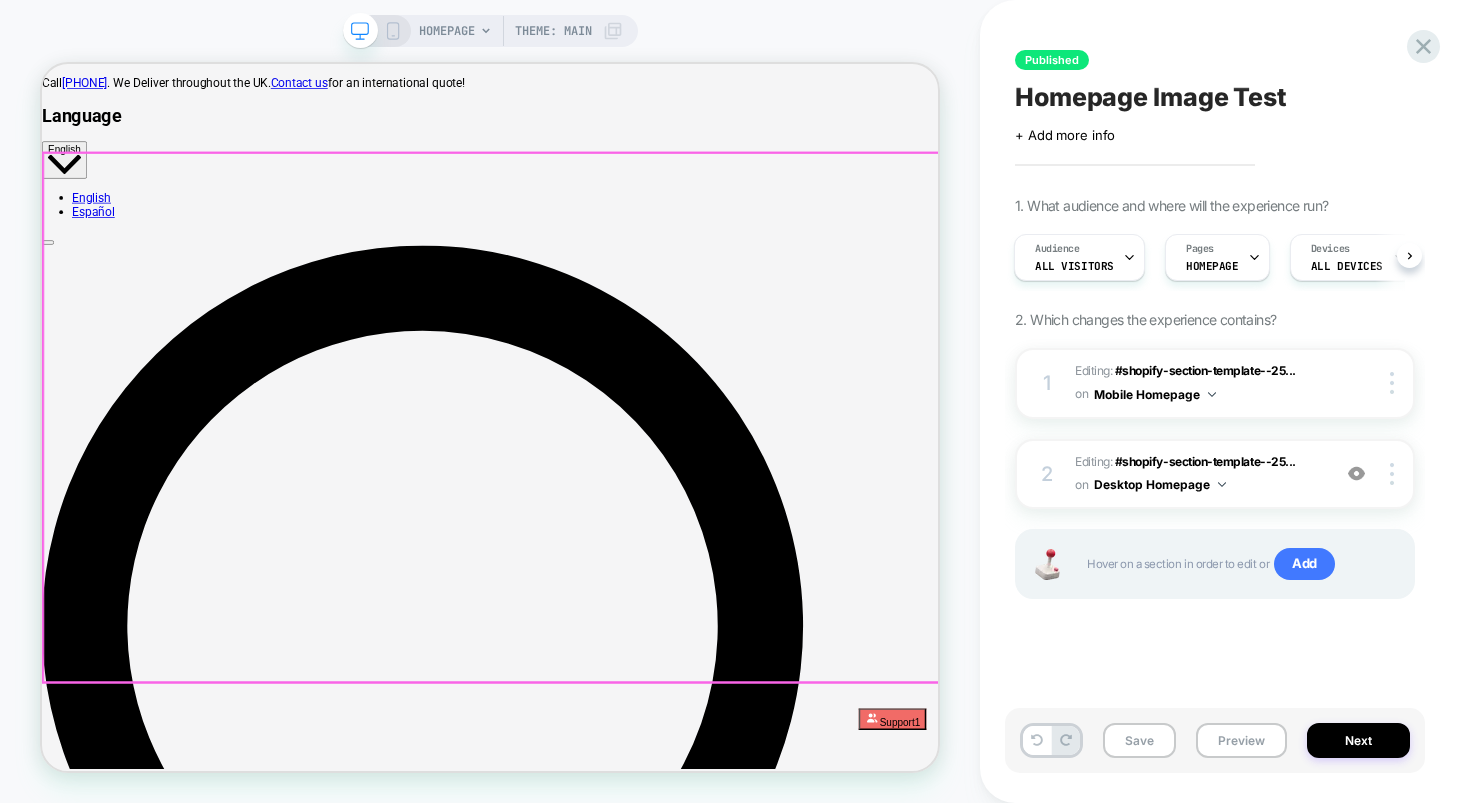 click on "The World’s Friendliest Insulation
View All Products
Learn More" at bounding box center [639, 11991] 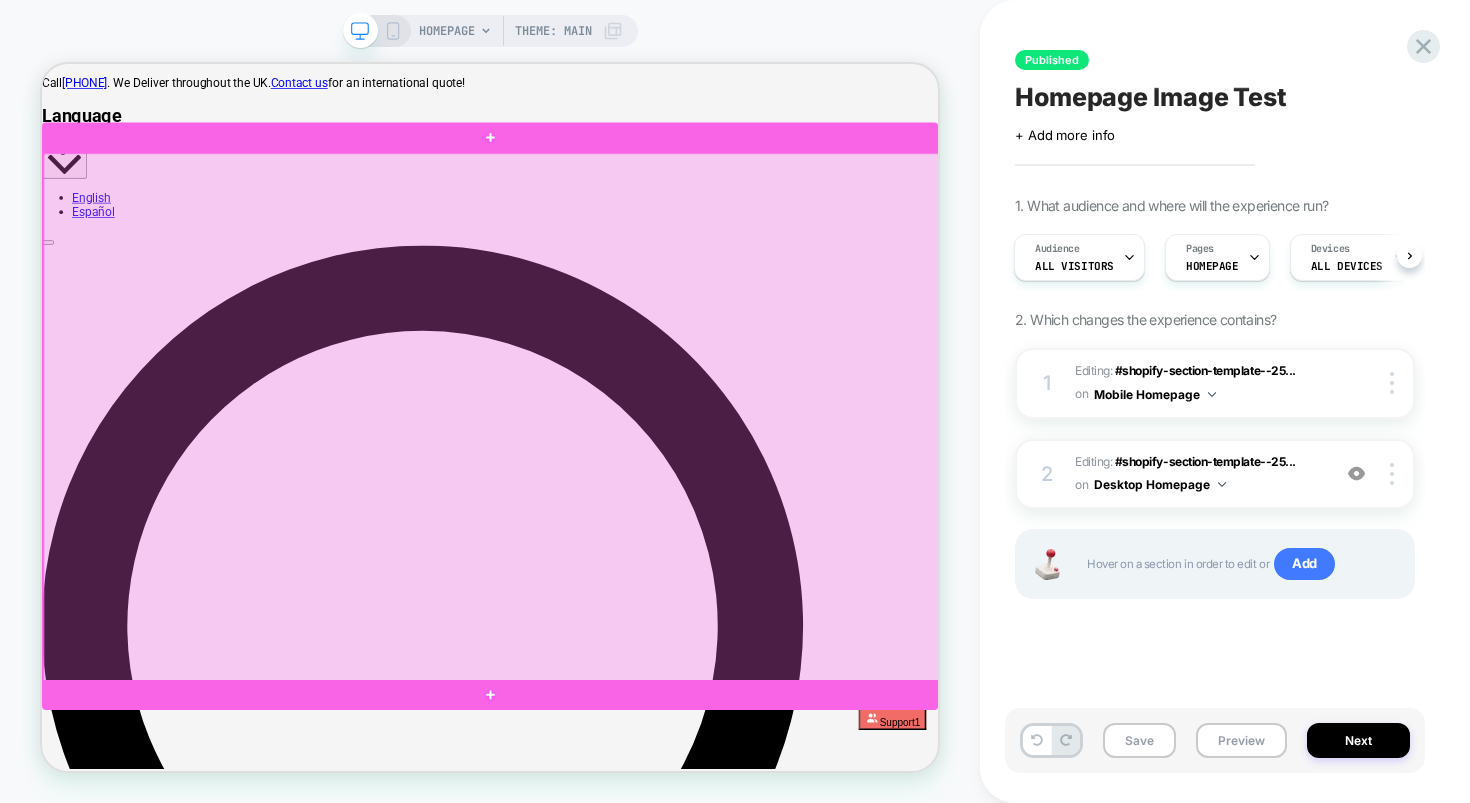 click at bounding box center (641, 535) 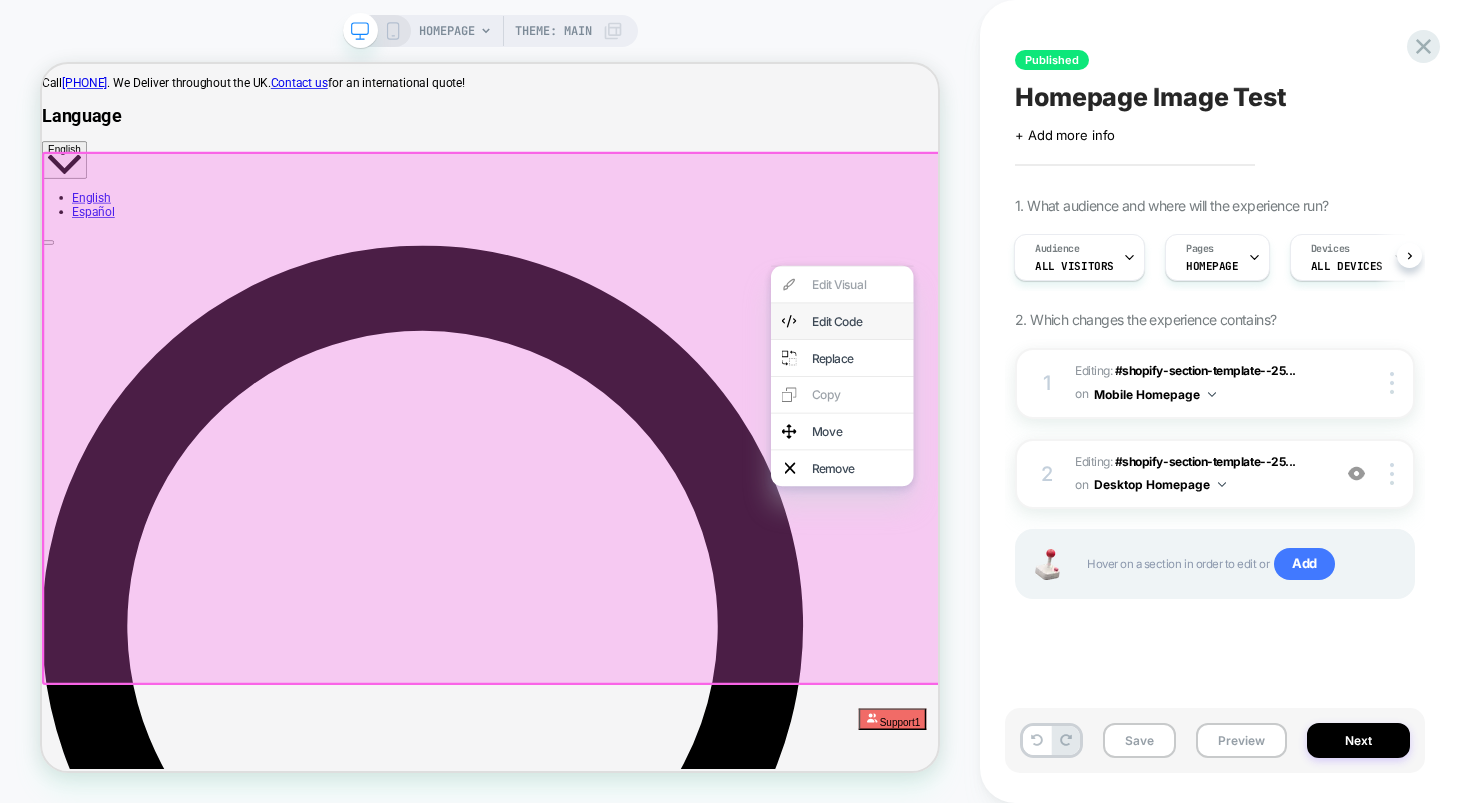 click on "Edit Code" at bounding box center (1129, 407) 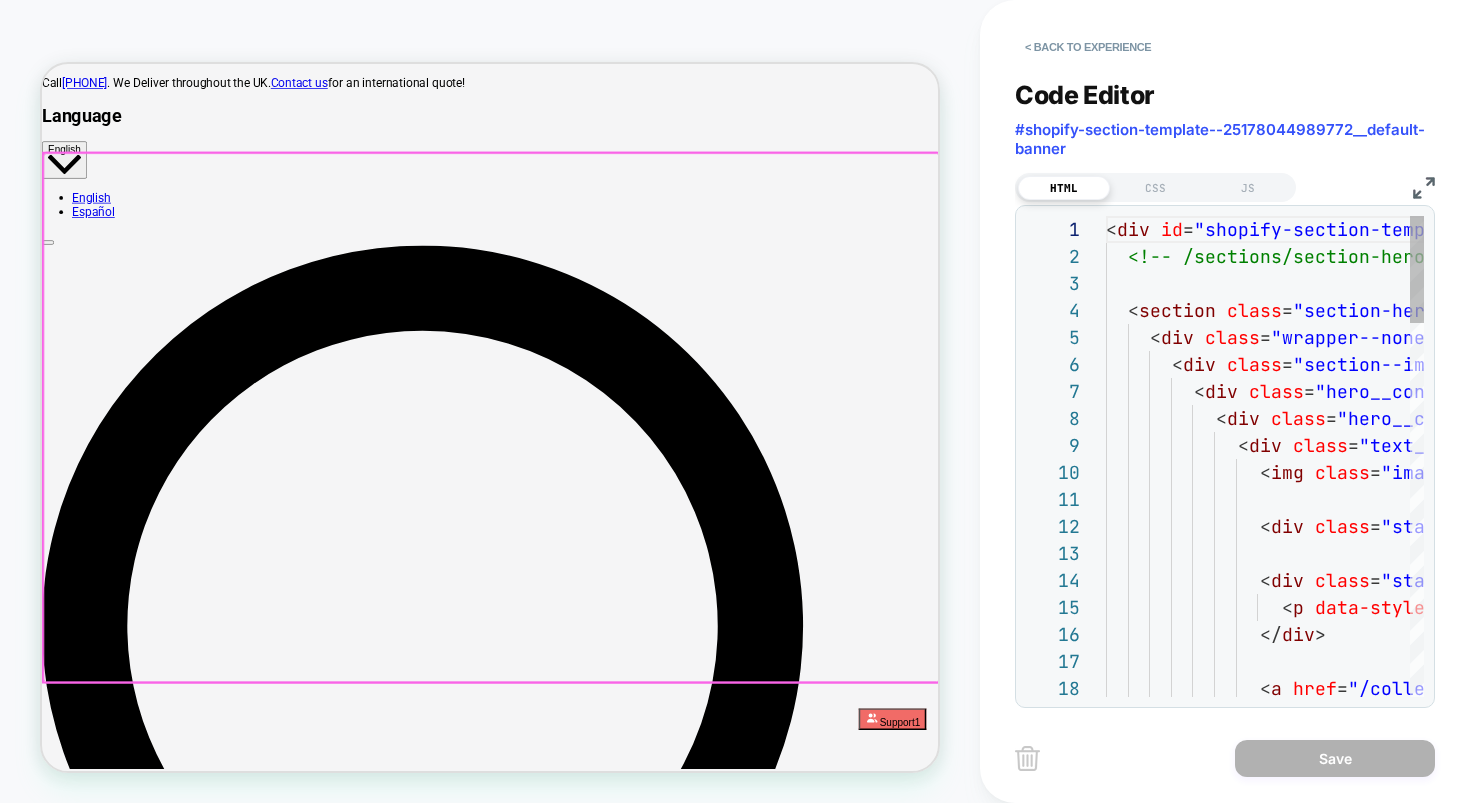 scroll, scrollTop: 135, scrollLeft: 0, axis: vertical 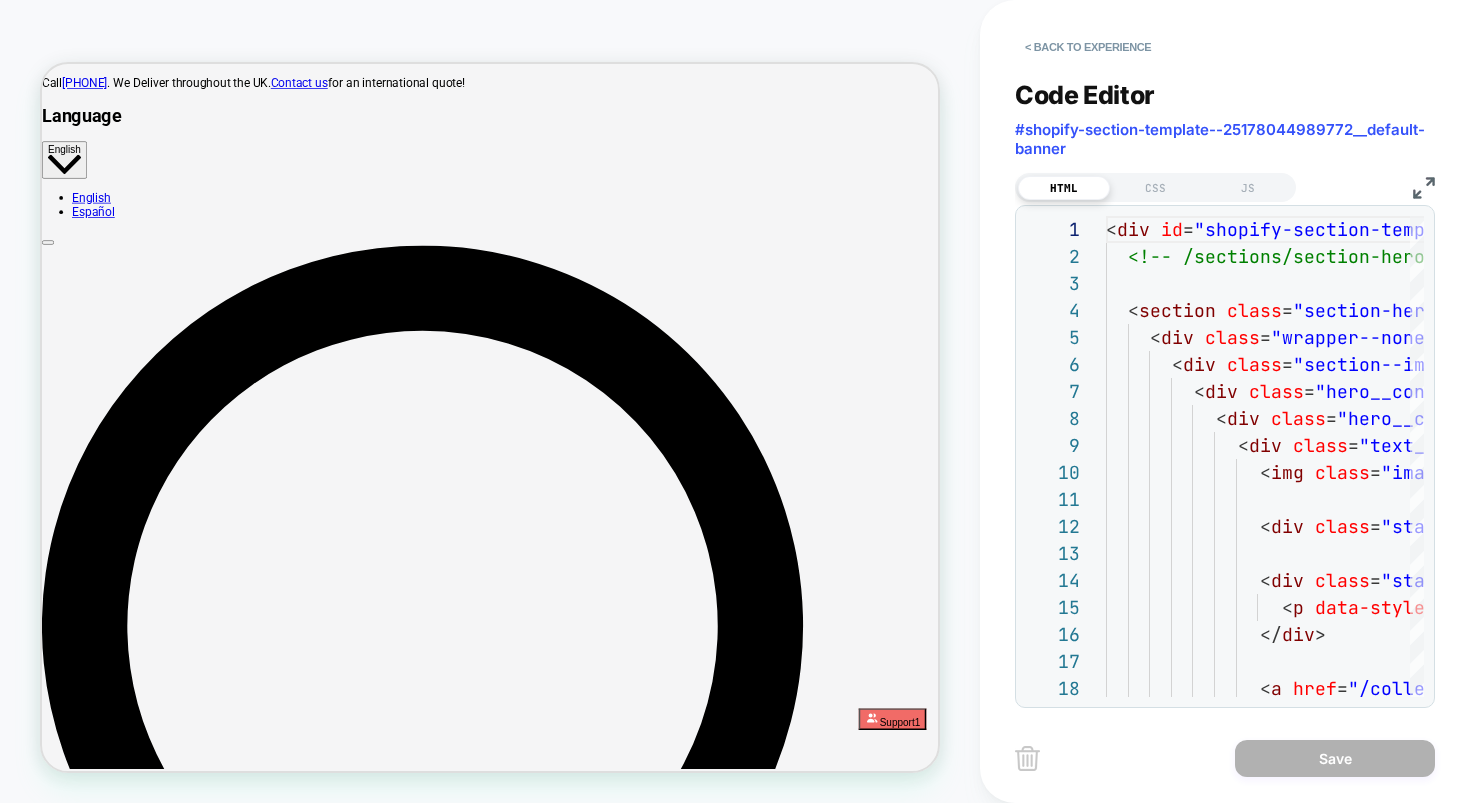 click at bounding box center (1424, 188) 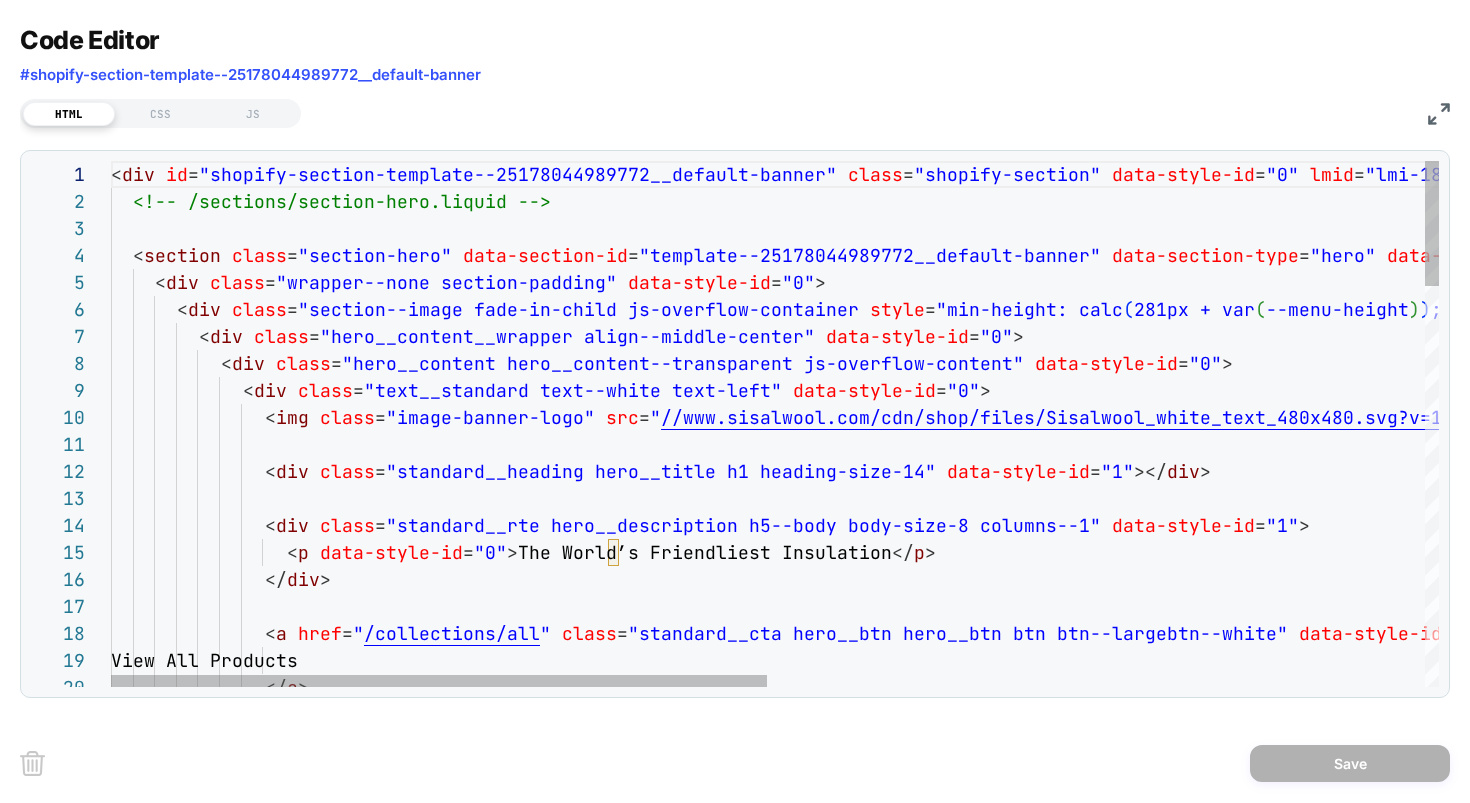 scroll, scrollTop: 81, scrollLeft: 1091, axis: both 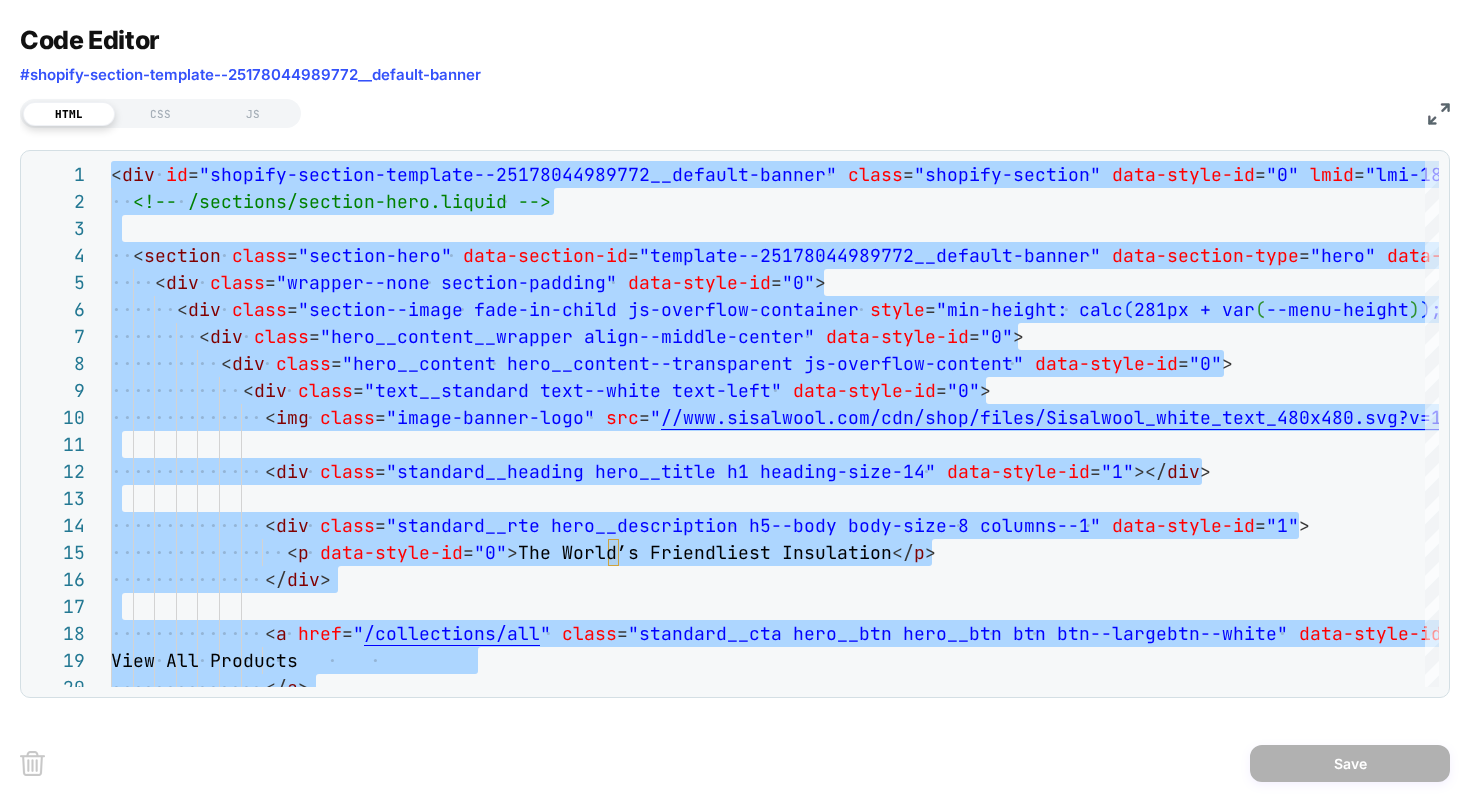 click on "HTML CSS JS" at bounding box center (735, 111) 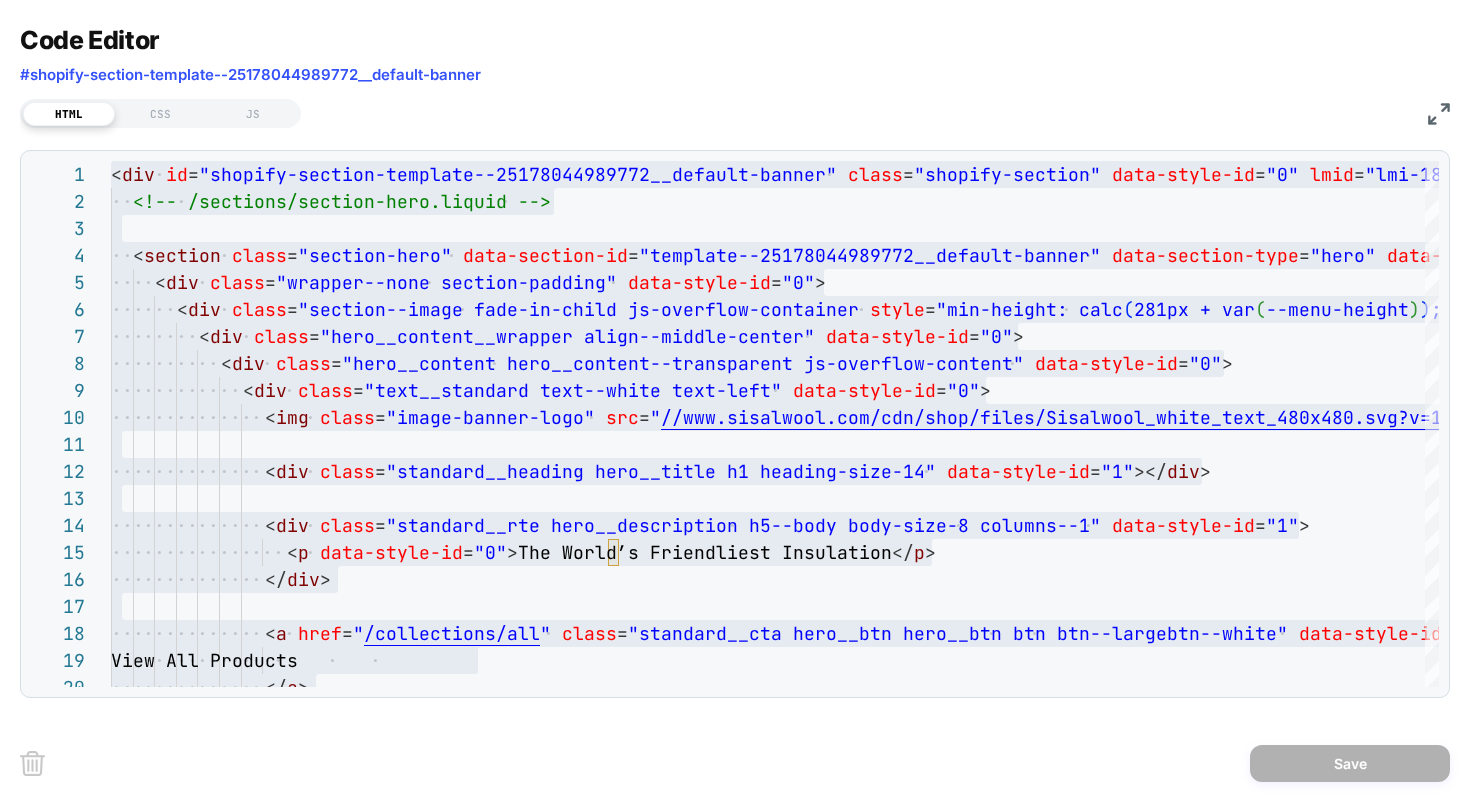 drag, startPoint x: 817, startPoint y: 116, endPoint x: 658, endPoint y: 100, distance: 159.80301 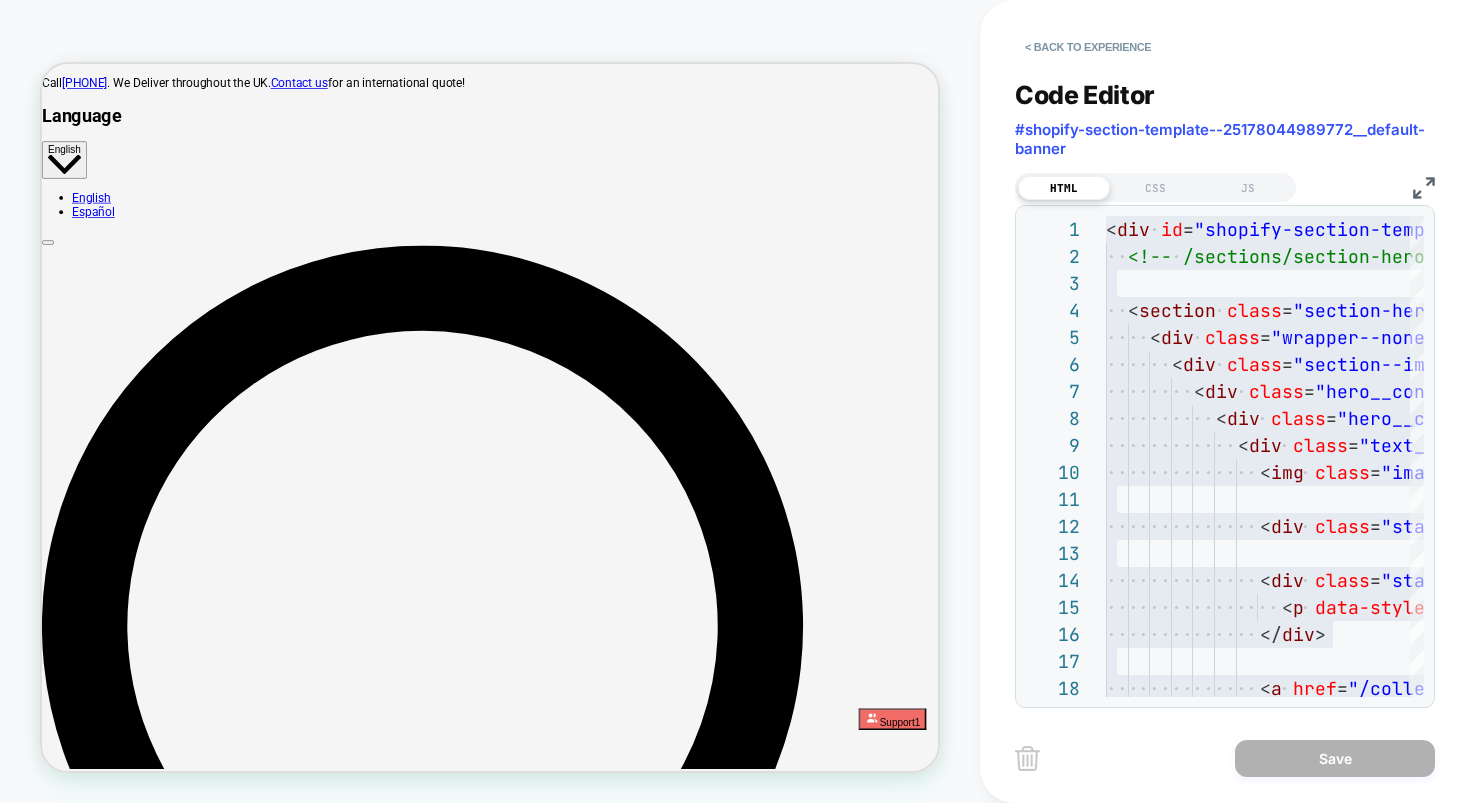 click on "The World’s Friendliest Insulation
View All Products
Learn More" at bounding box center [639, 11991] 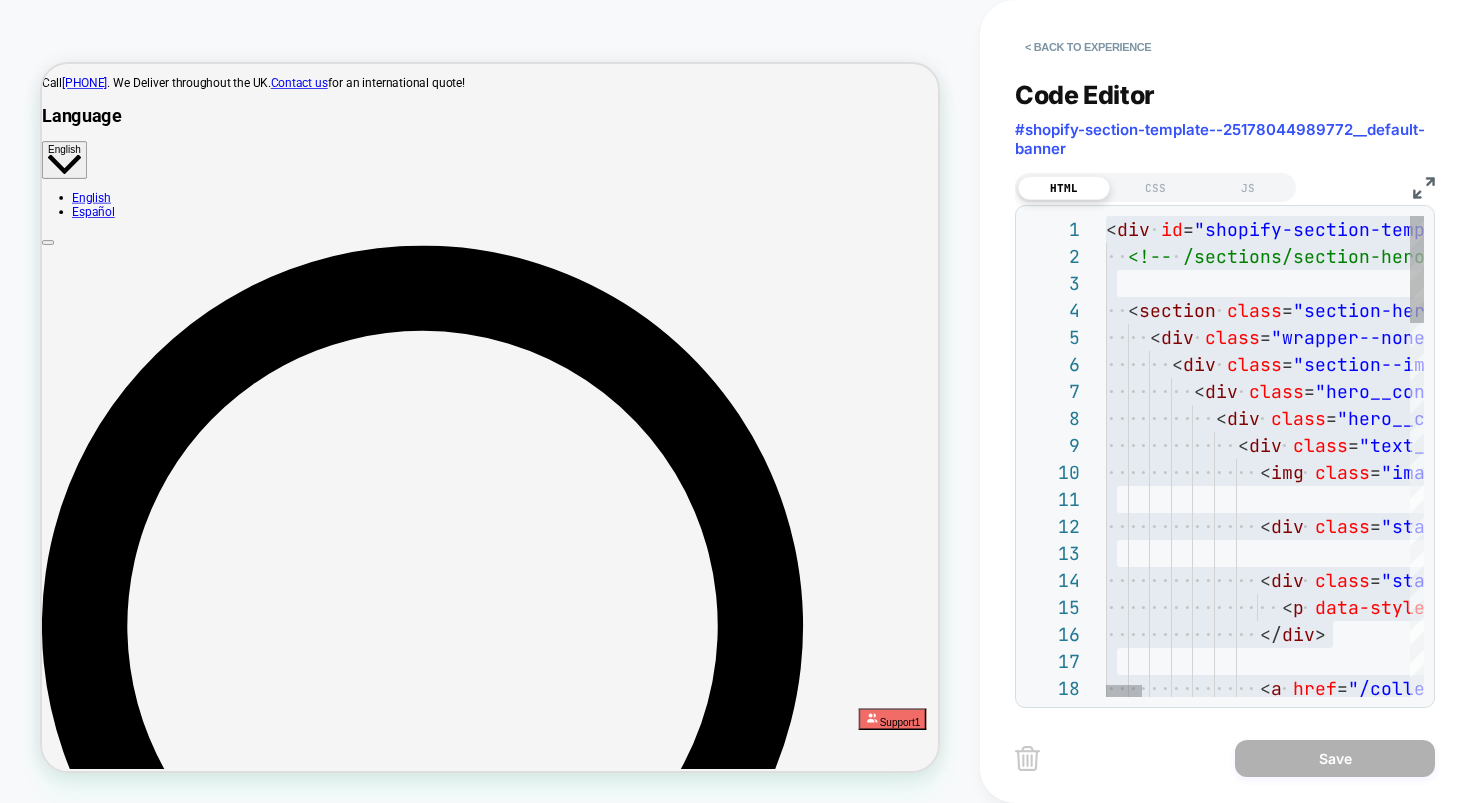 click on "< div   id = "shopify-section-template--25178044989772__default -banner"   class = "shopify-section"   data-style-id = "0"   lmid = "lmi-182" >    <!-- /sections/section-hero.liquid -->    < section   class = "section-hero"   data-section-id = "template--25178044989772__default-banner"   data-section-type = "hero"   data-overlay-header = ""   style = "--PT: 0px; --PB: 0px; --overlay: #181929; --full- screen: 823px;"   data-style-id = "0" >      < div   class = "wrapper--none section-padding"   data-style-id = "0" >        < div   class = "section--image fade-in-child js-overflow-containe r"   style = "min-height: calc ( 281px + var ( --menu-height ) ) ;"   data-style-id = "0" >          < div   class = "hero__content__wrapper align--middle-center"   data-style-id = "0" >            < div   class = "hero__content hero__content--transparent js-overf low-content"   data-style-id = "0" >              < div   class =   data-style-id" at bounding box center [2436, 1293] 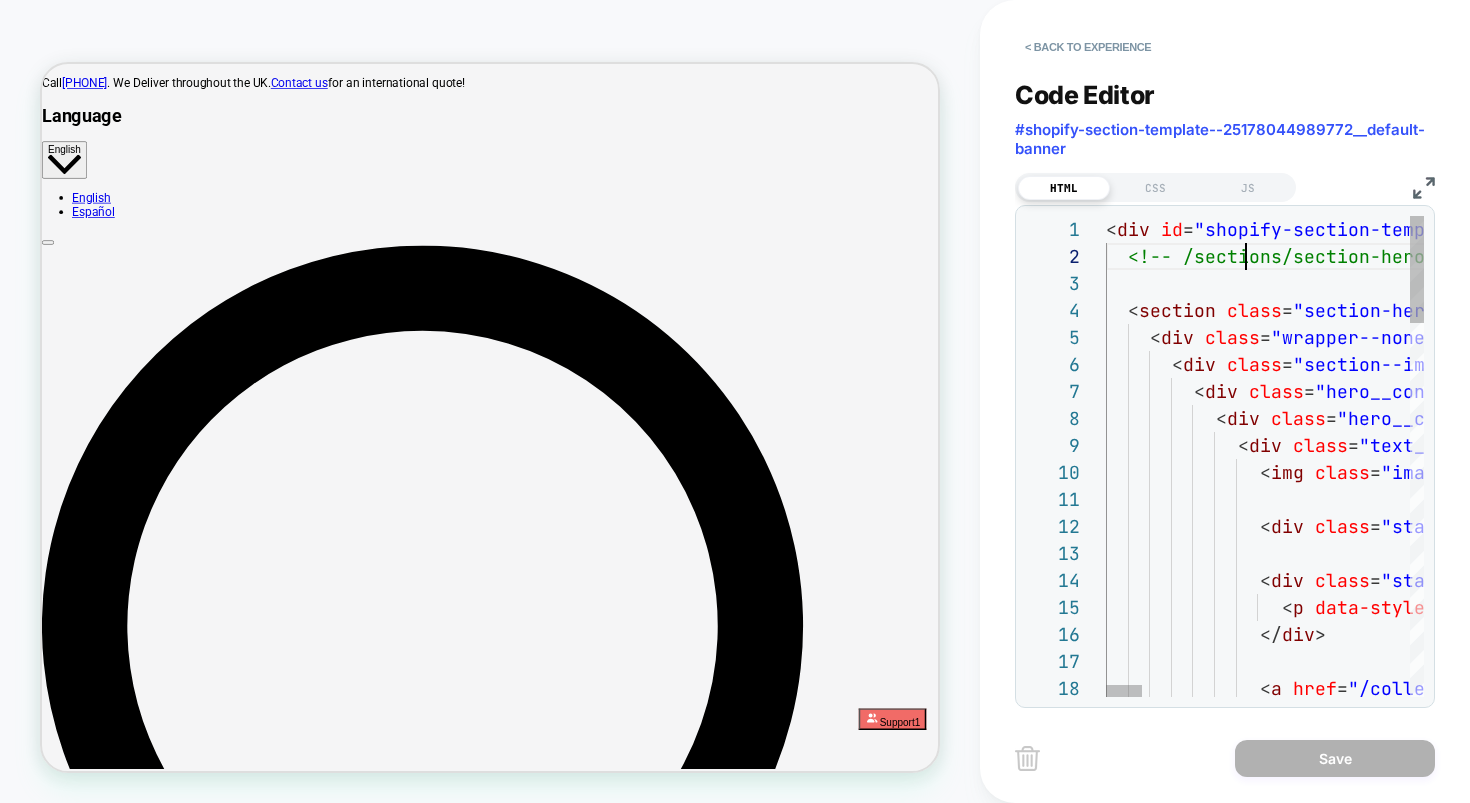 scroll, scrollTop: 27, scrollLeft: 140, axis: both 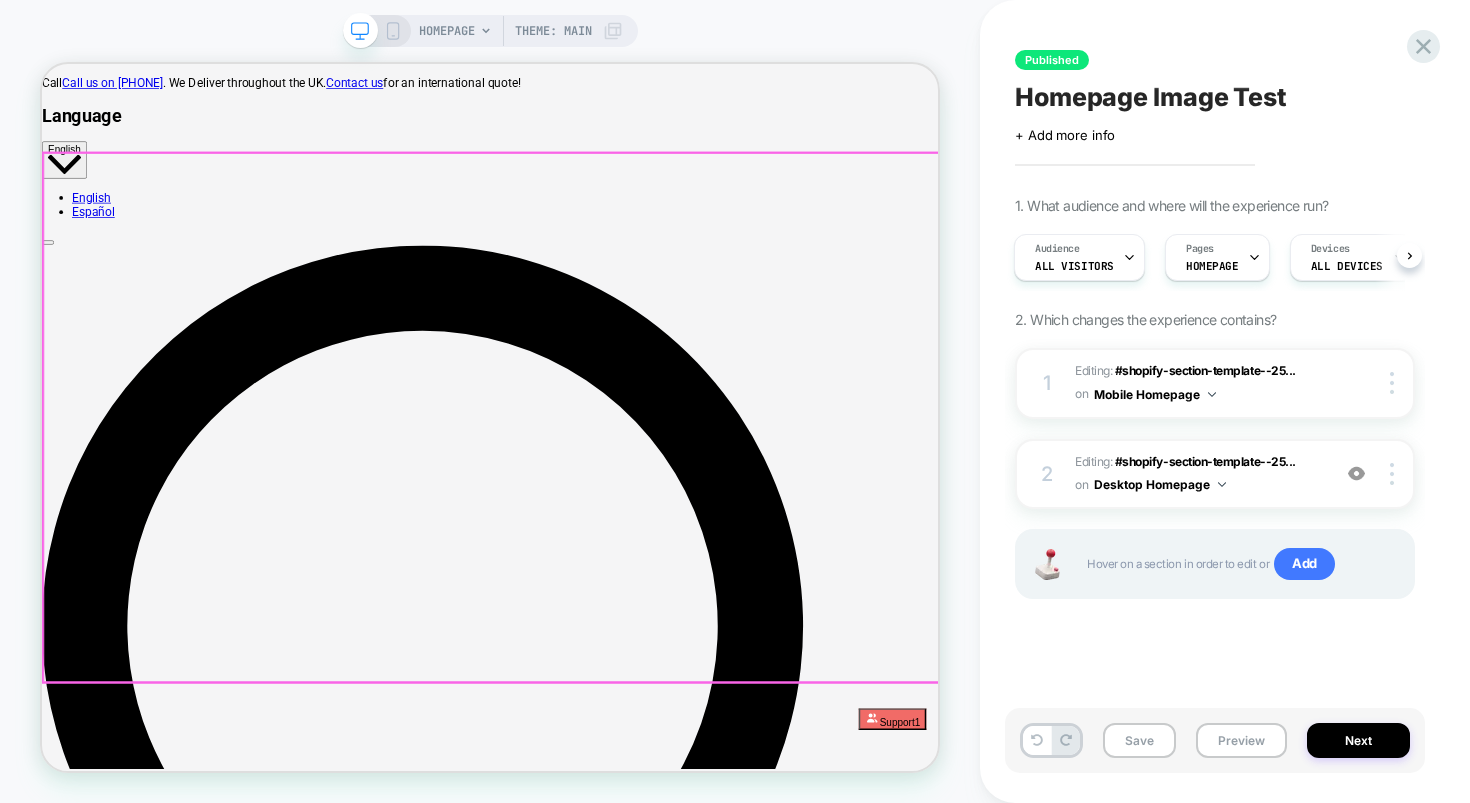 click on "The World’s Friendliest Insulation
View All Products
Learn More" at bounding box center (639, 11991) 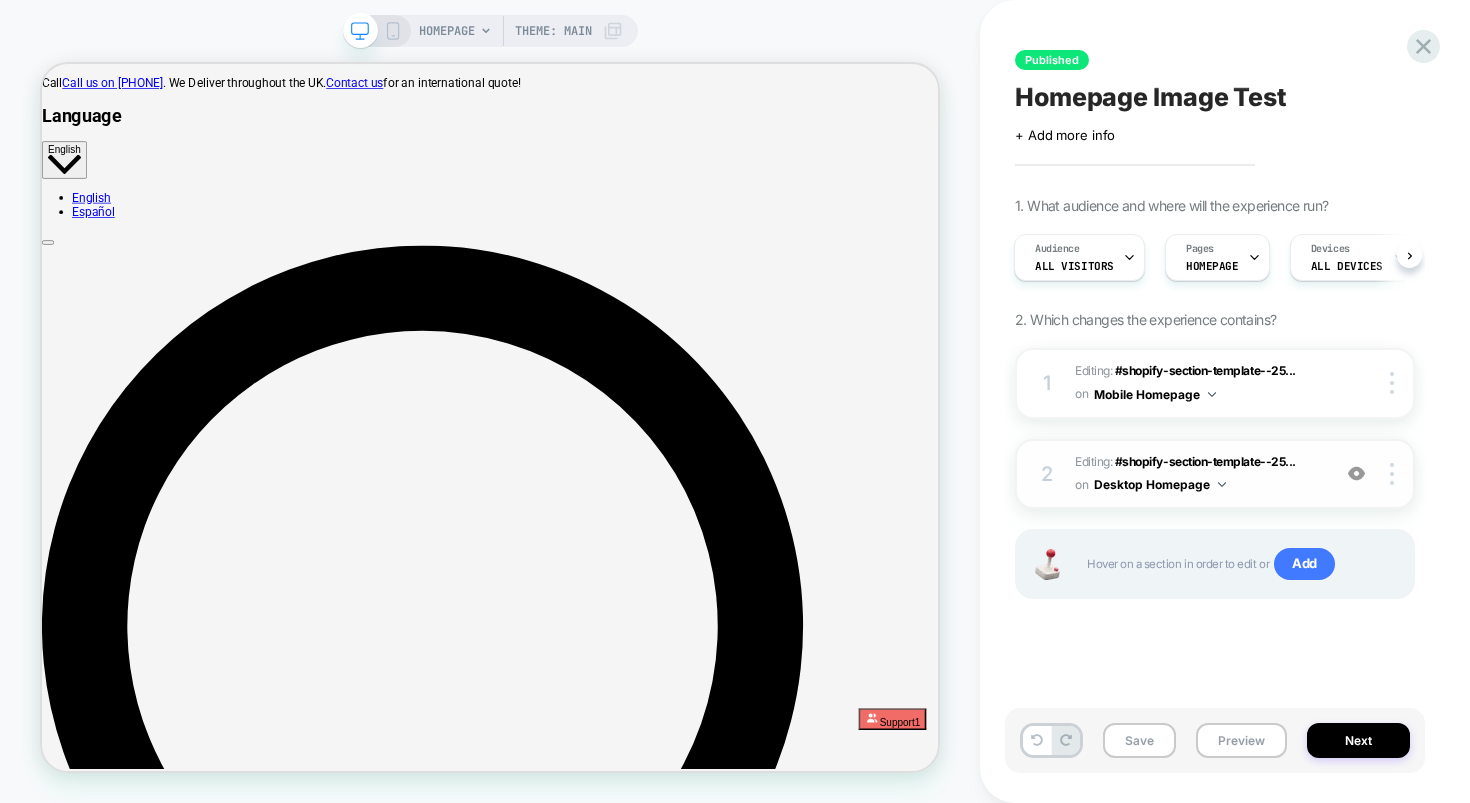 click on "Editing :   #shopify-section-template--25... #shopify-section-template--25178044989772__default-banner   on Desktop Homepage" at bounding box center (1197, 474) 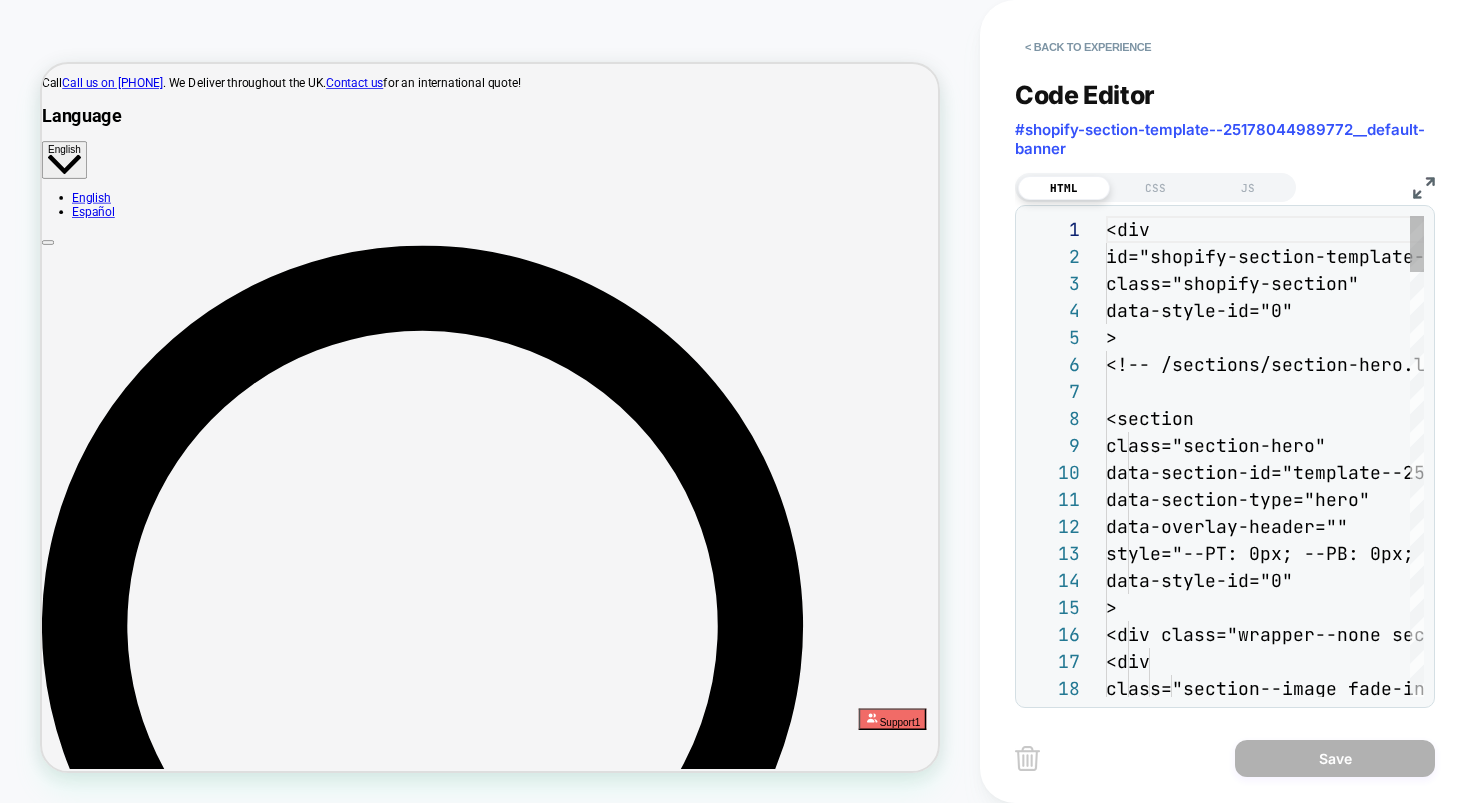 scroll, scrollTop: 270, scrollLeft: 0, axis: vertical 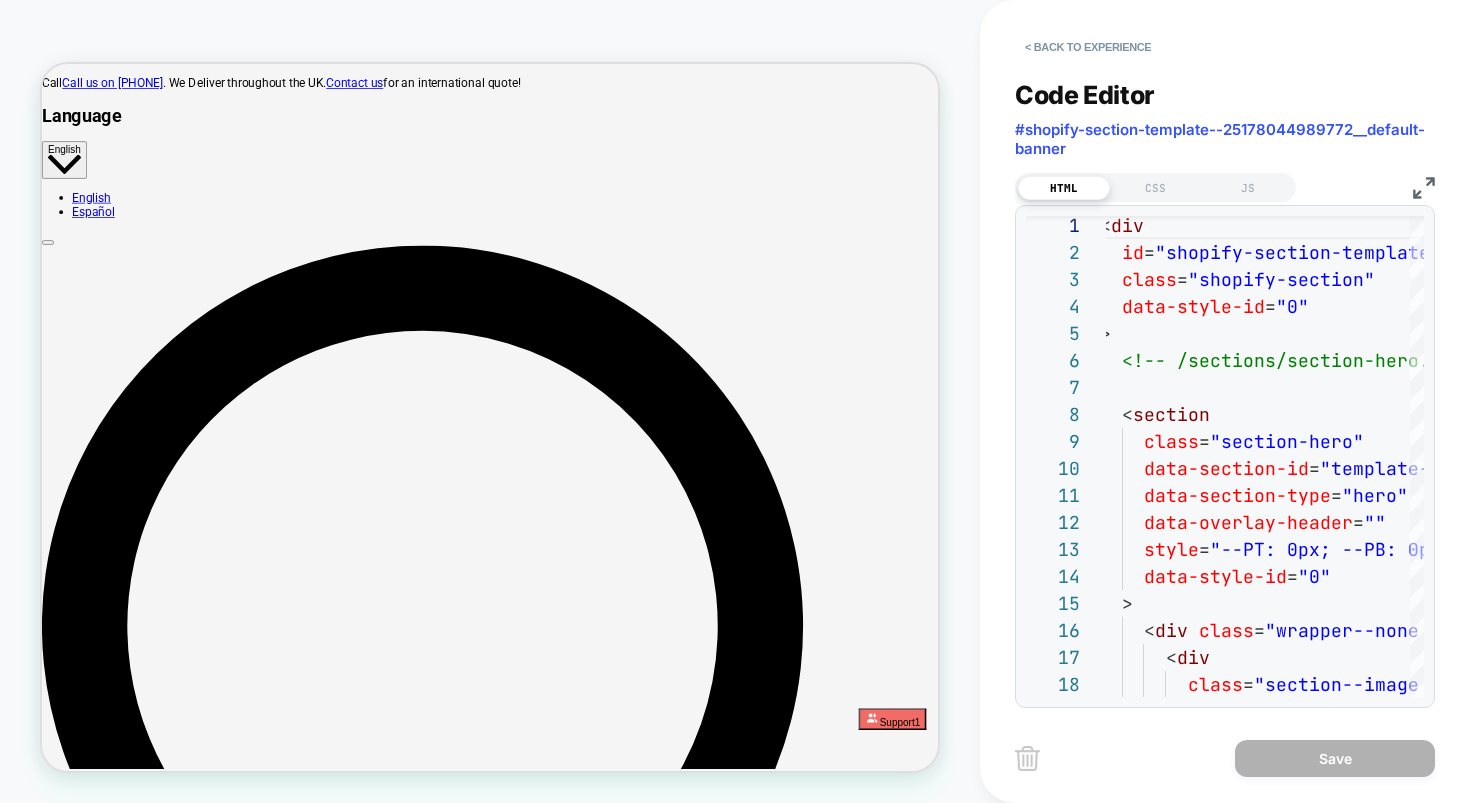 click at bounding box center [1424, 188] 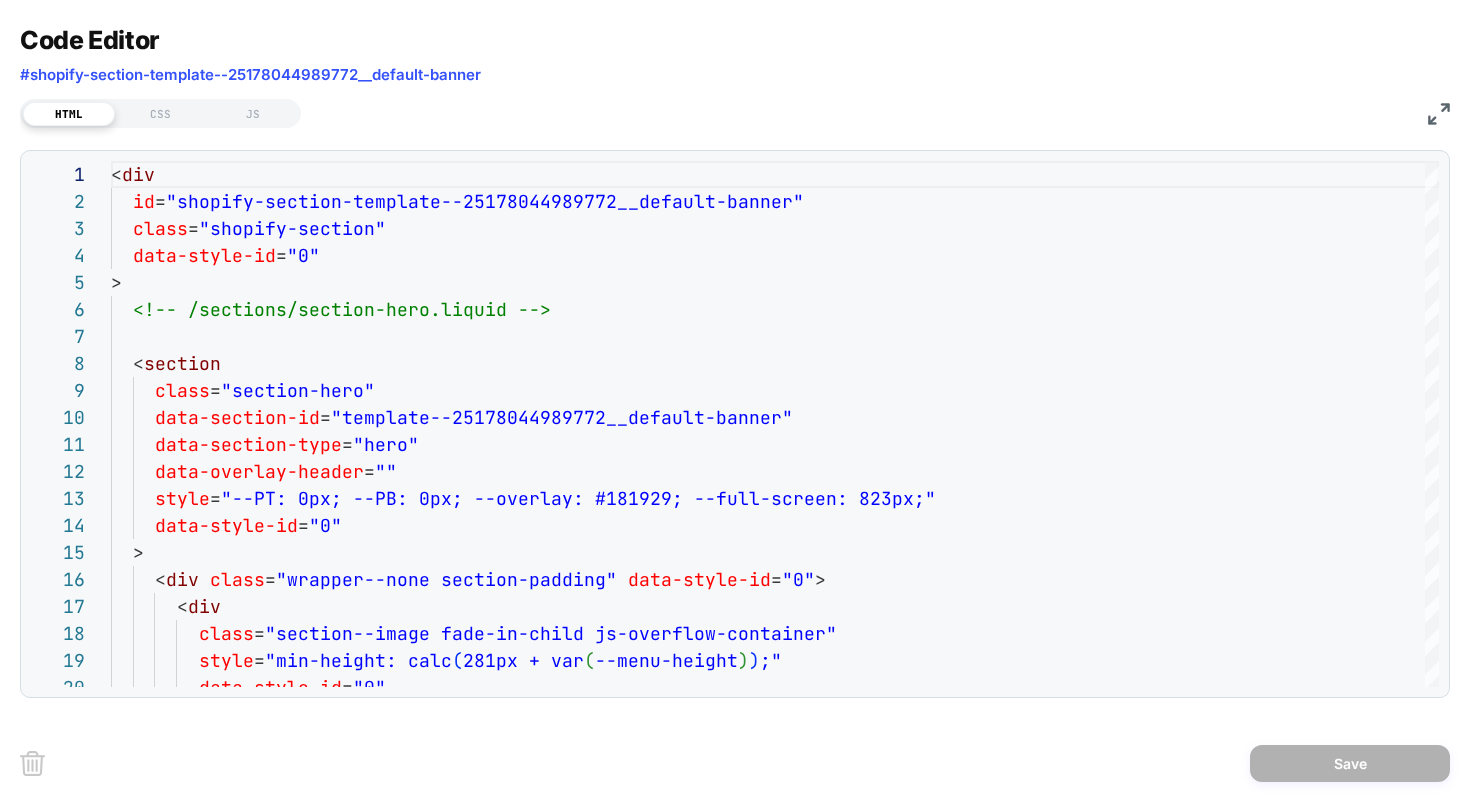 type on "**********" 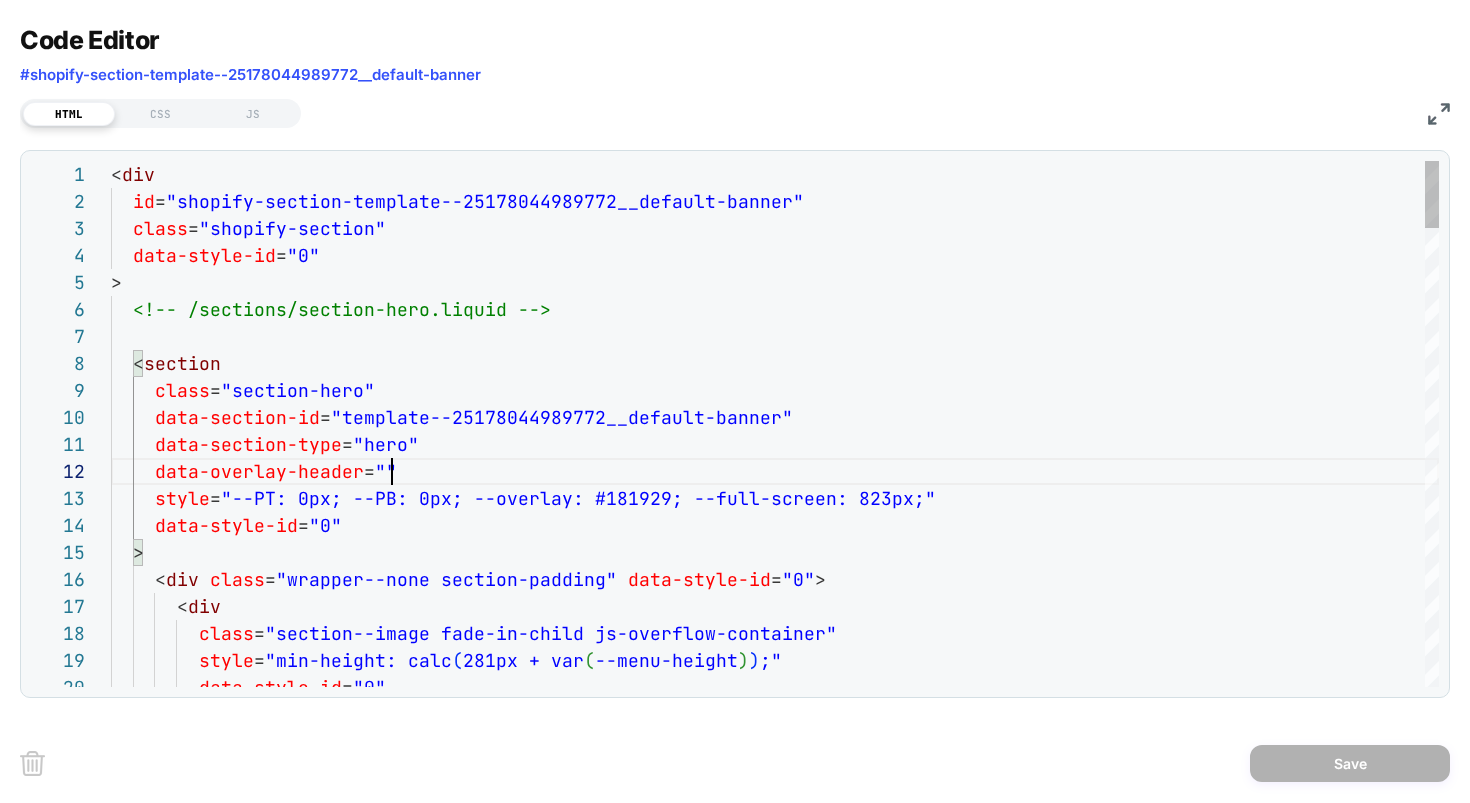scroll, scrollTop: 27, scrollLeft: 281, axis: both 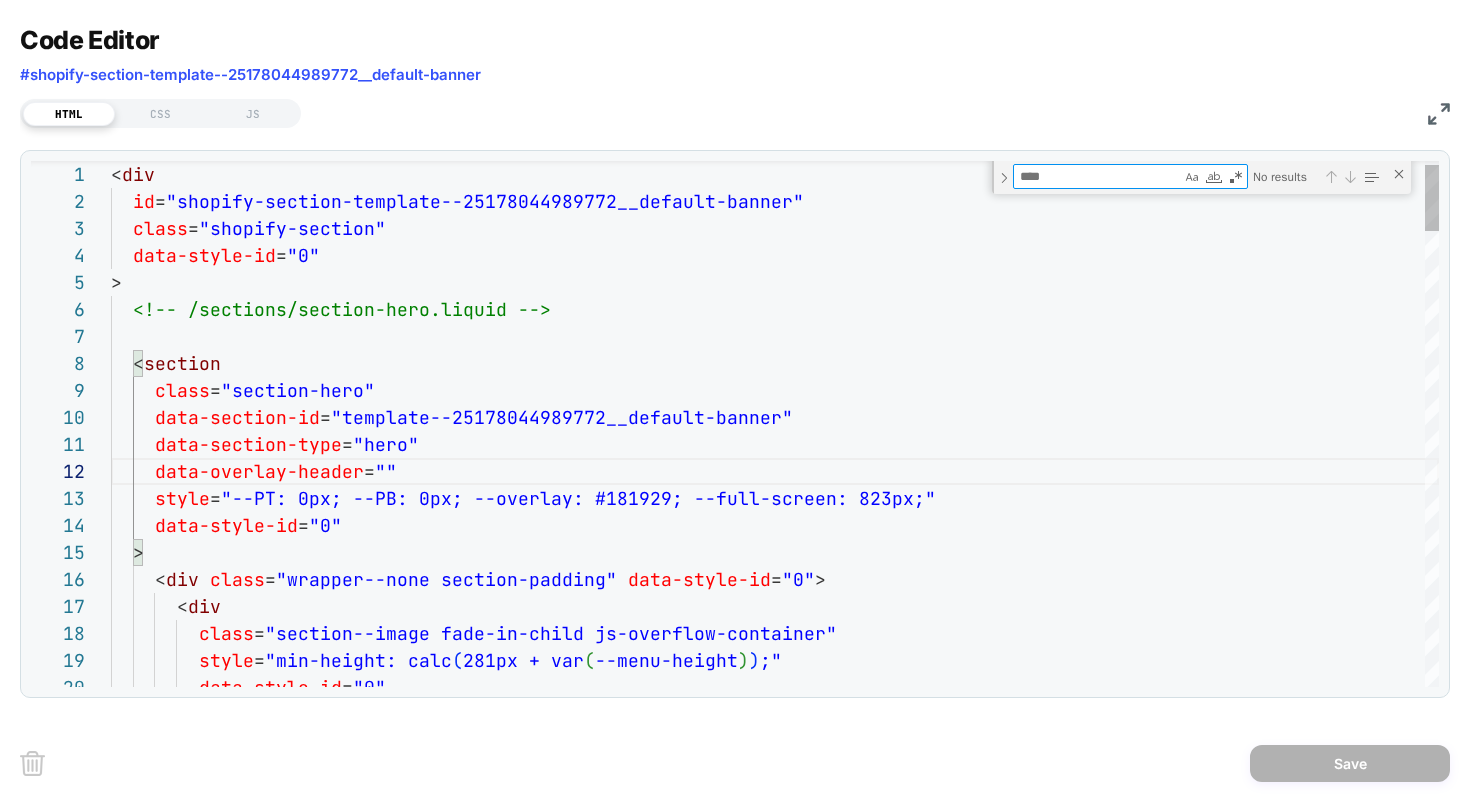 type on "*" 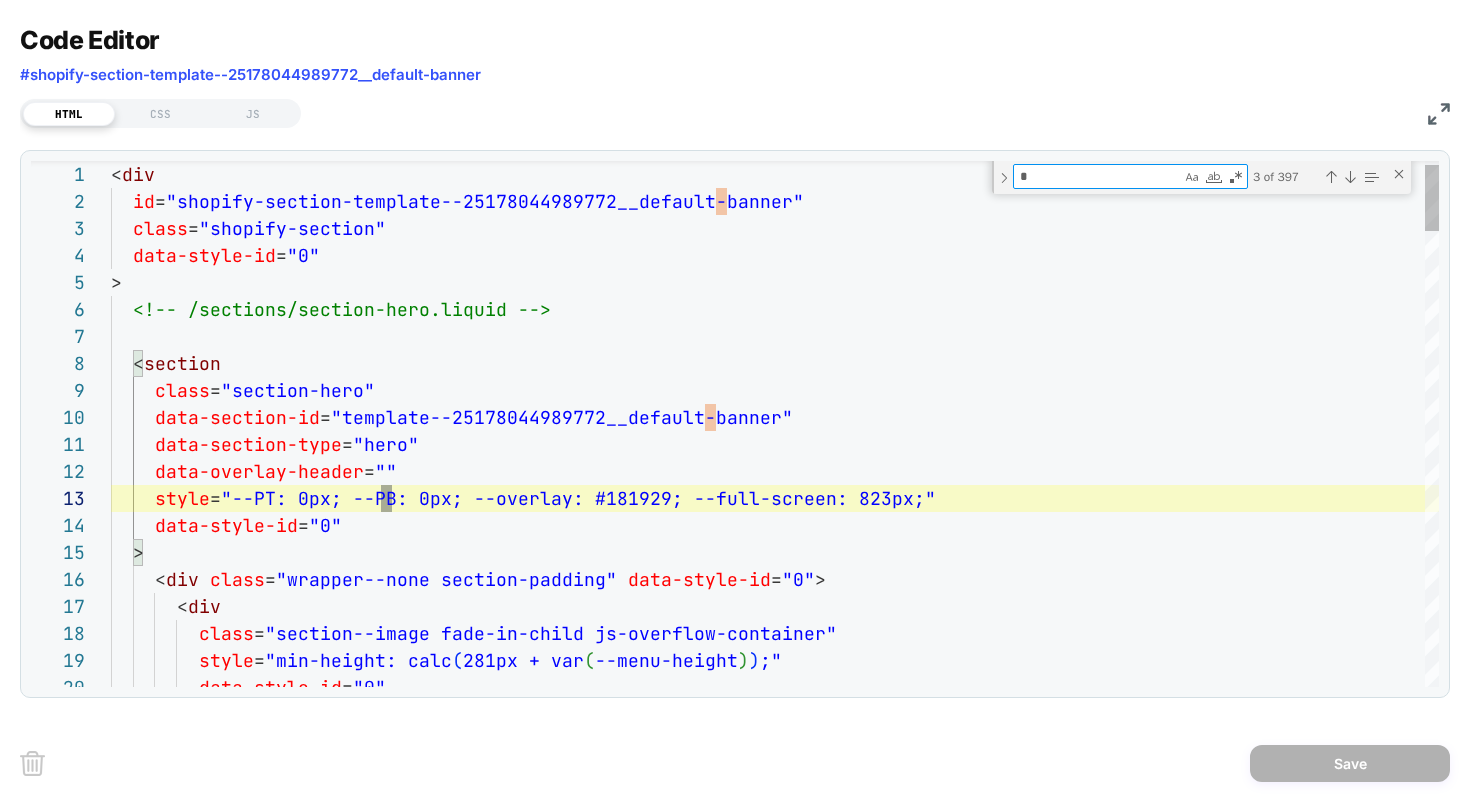 type on "**********" 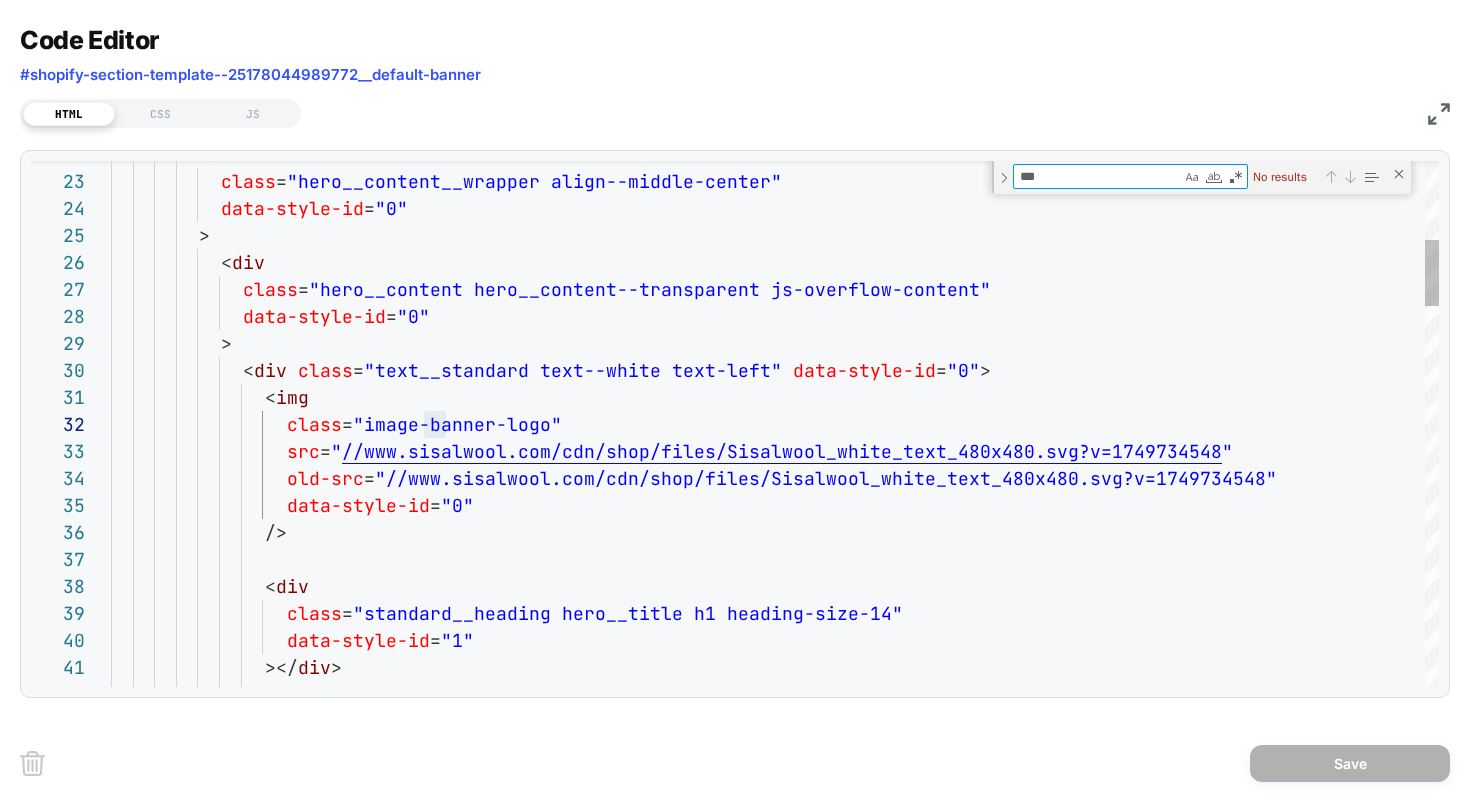 type on "**" 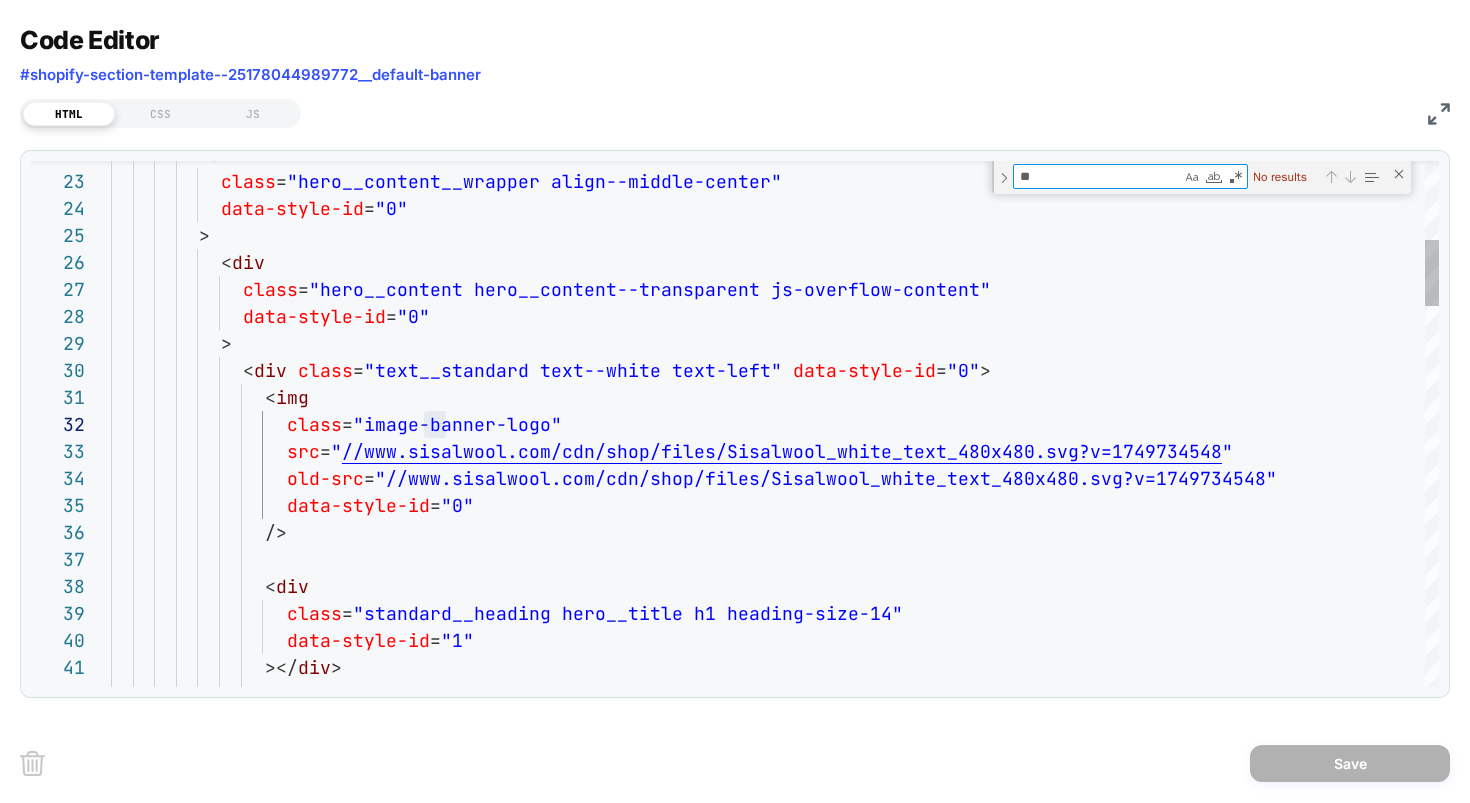 type on "**********" 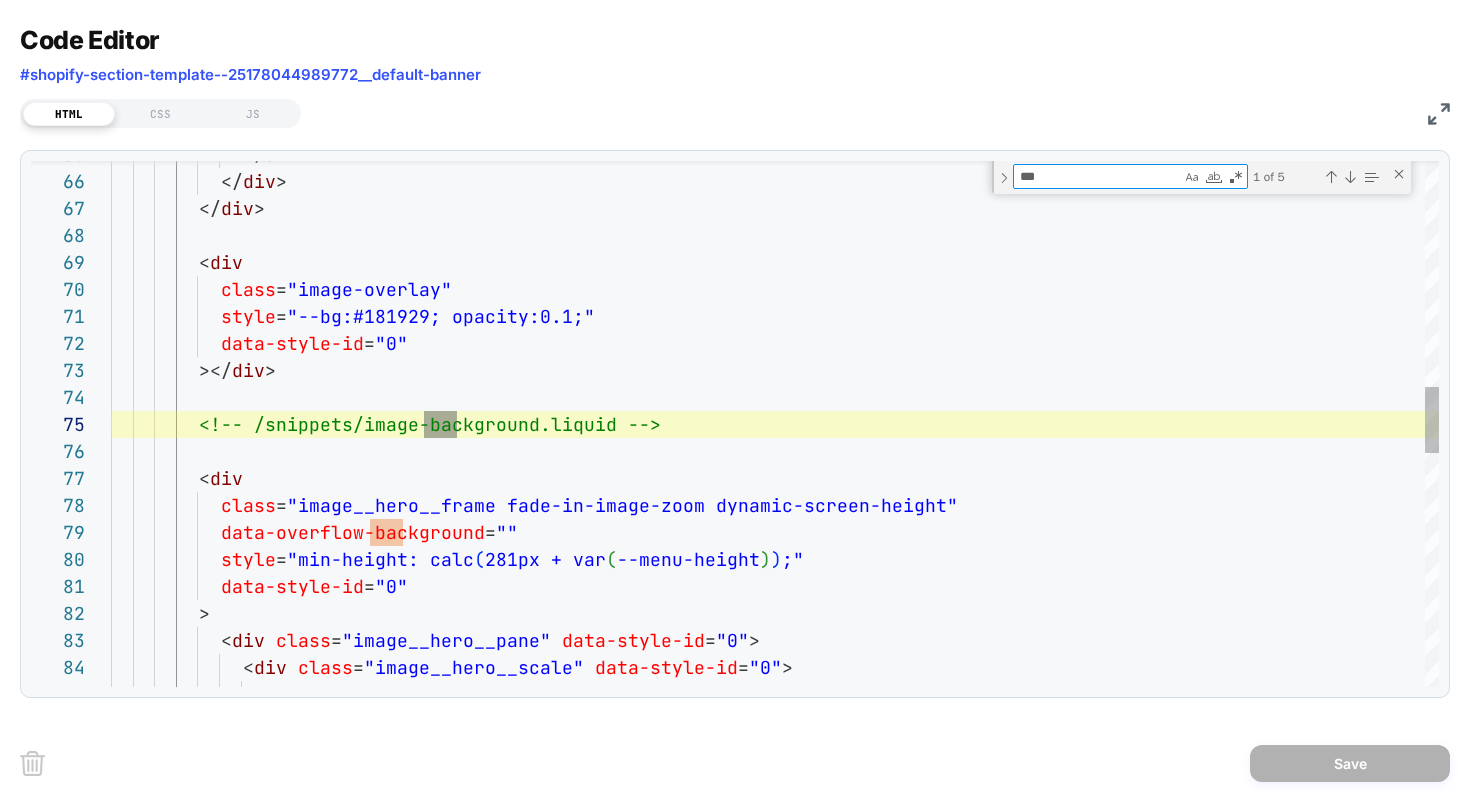 scroll, scrollTop: 270, scrollLeft: 346, axis: both 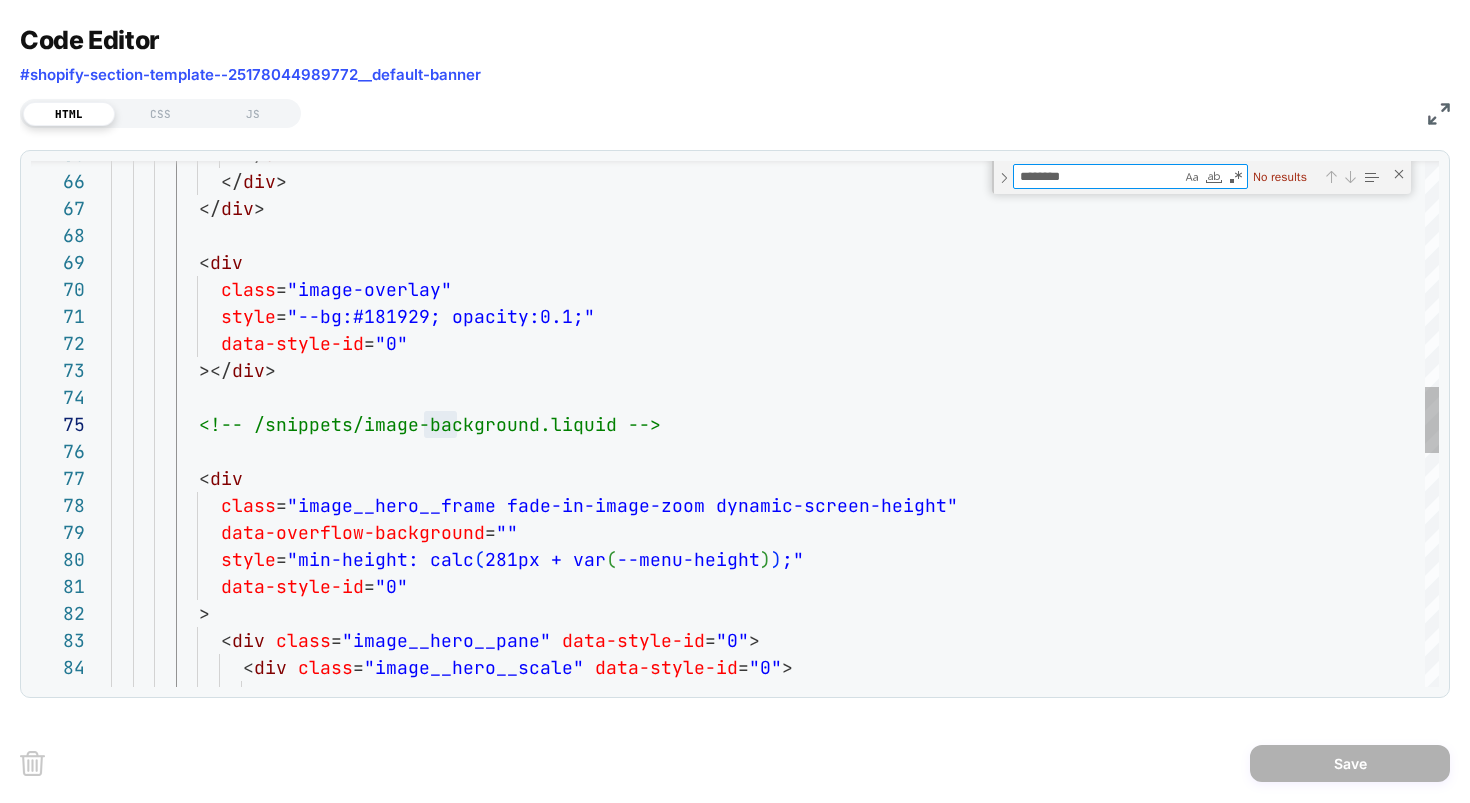 type on "*********" 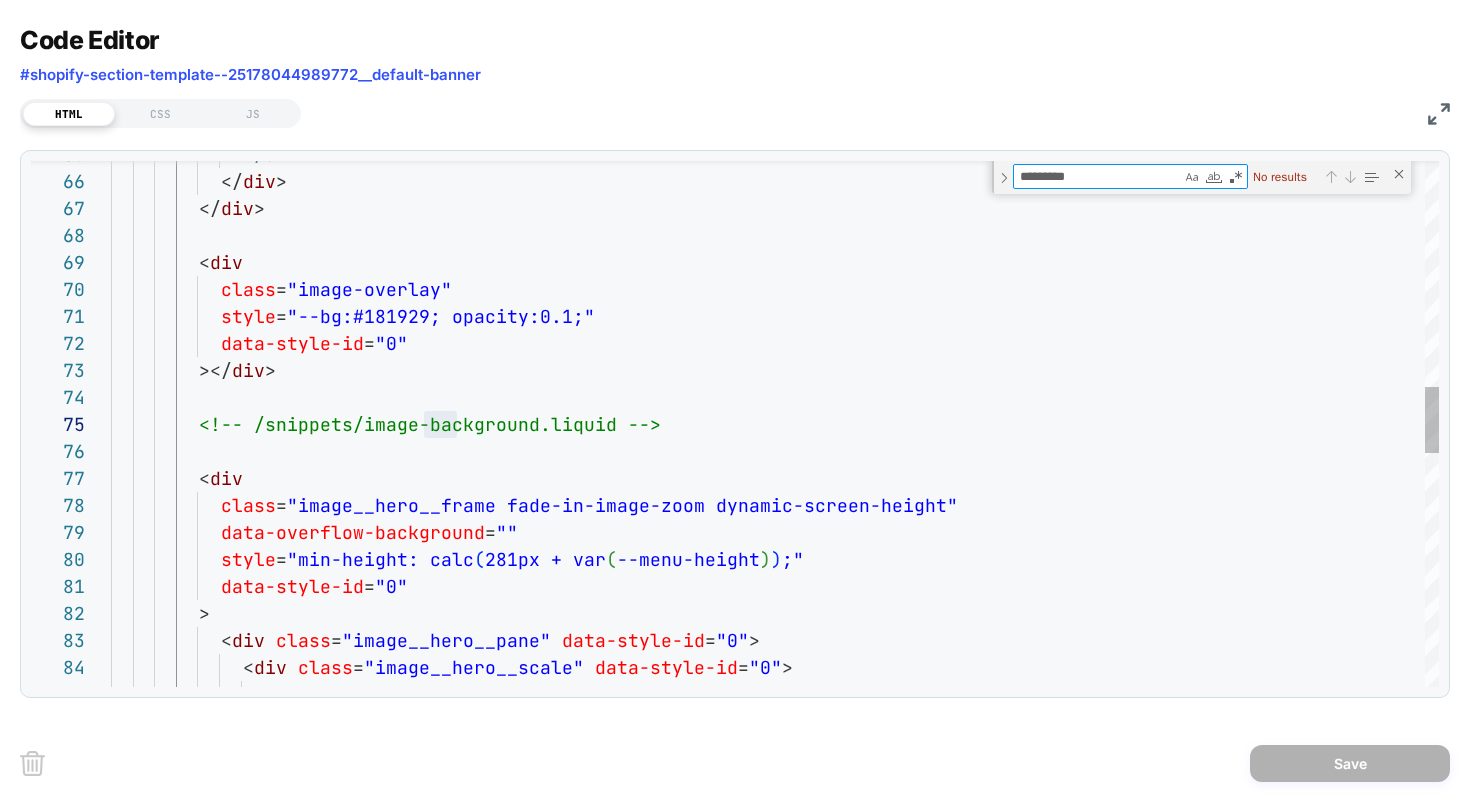 type on "**********" 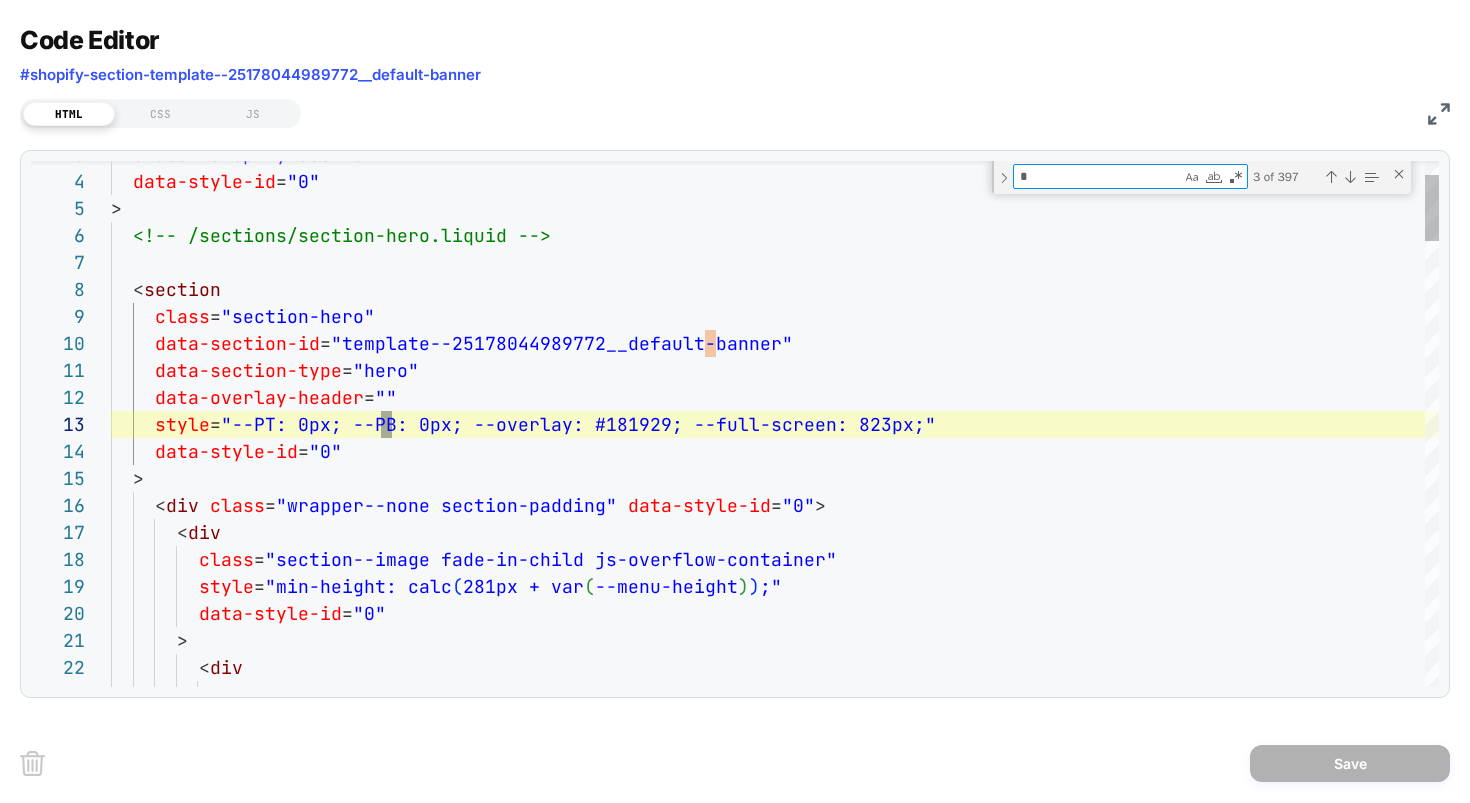 type on "**" 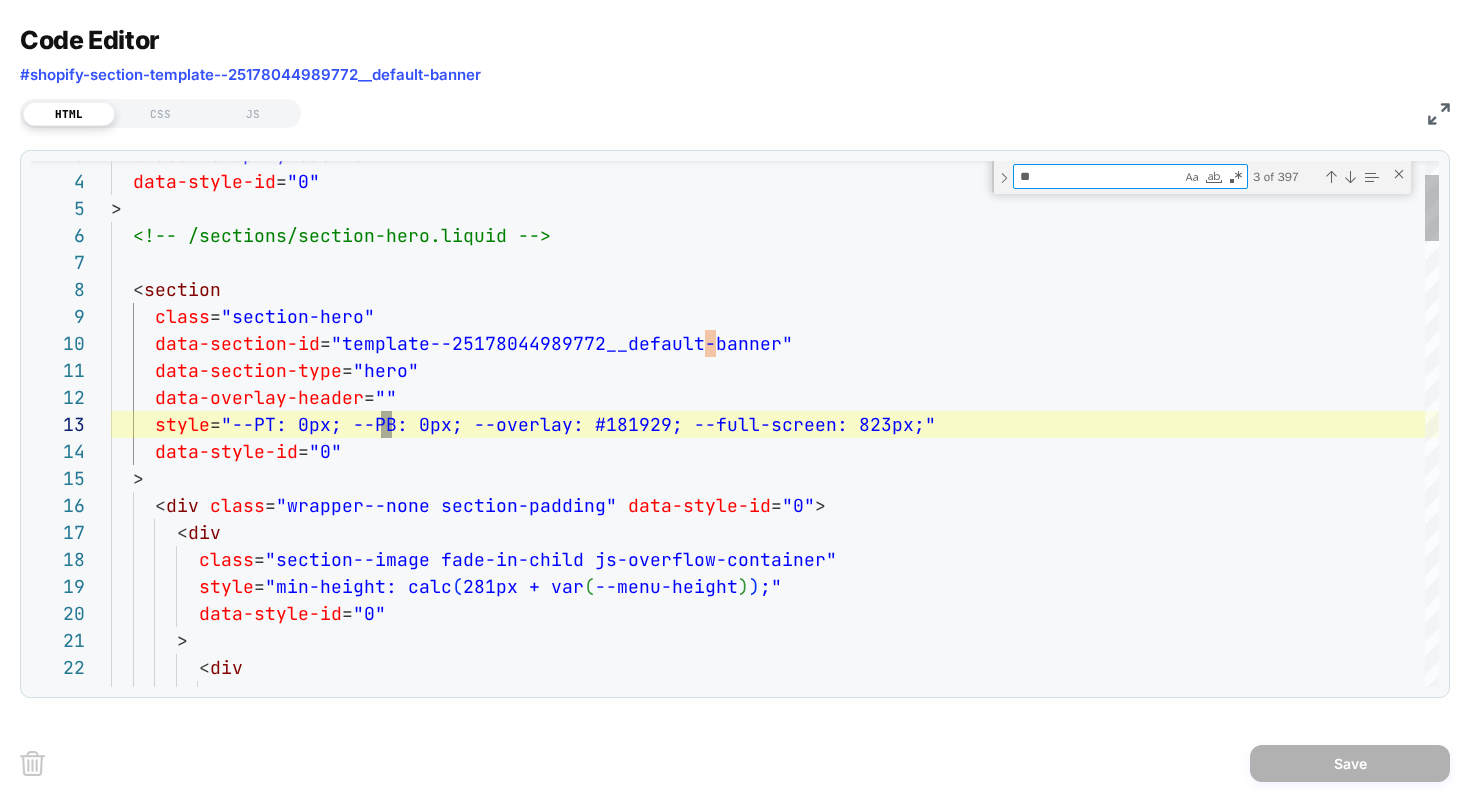 type on "**********" 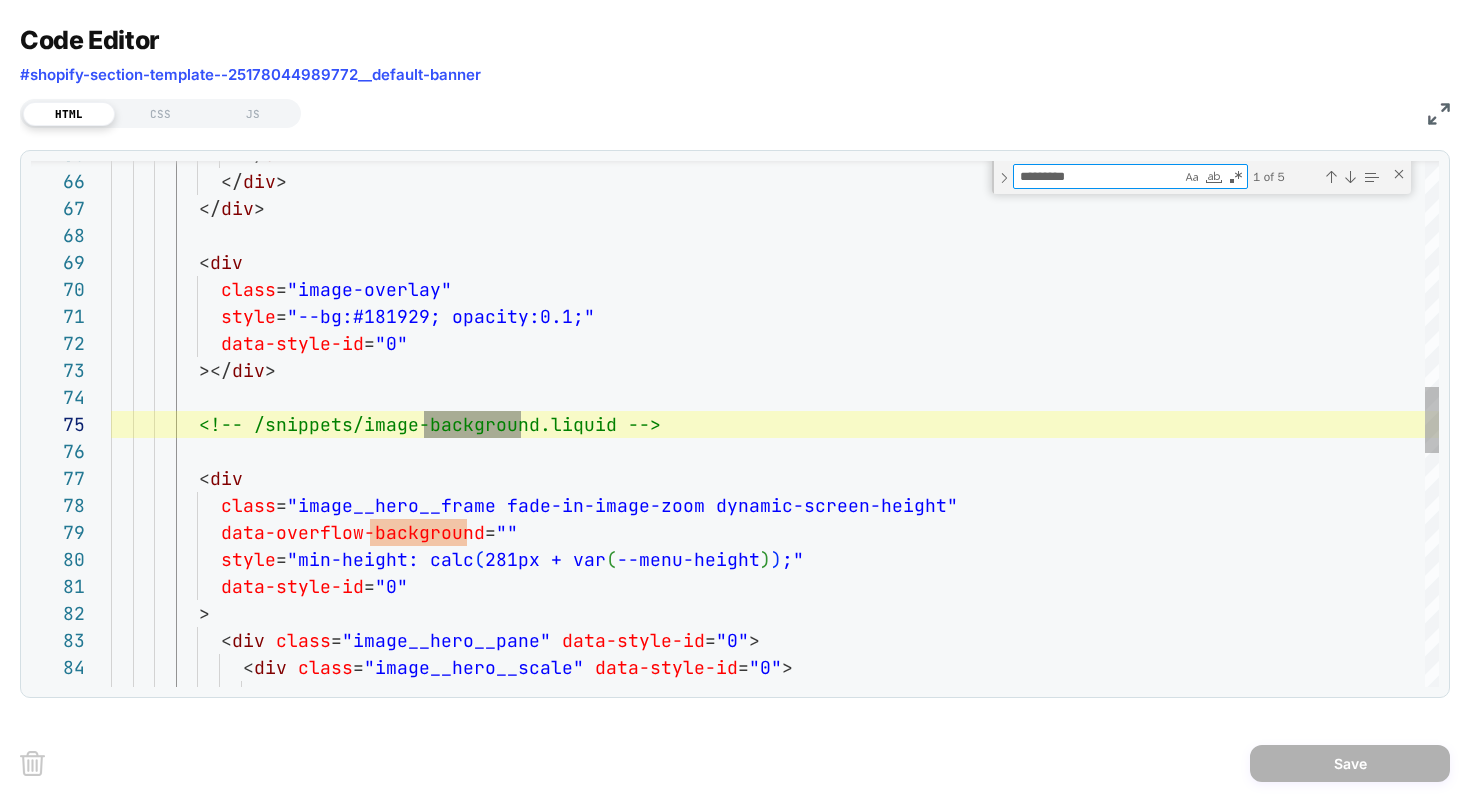 scroll, scrollTop: 270, scrollLeft: 421, axis: both 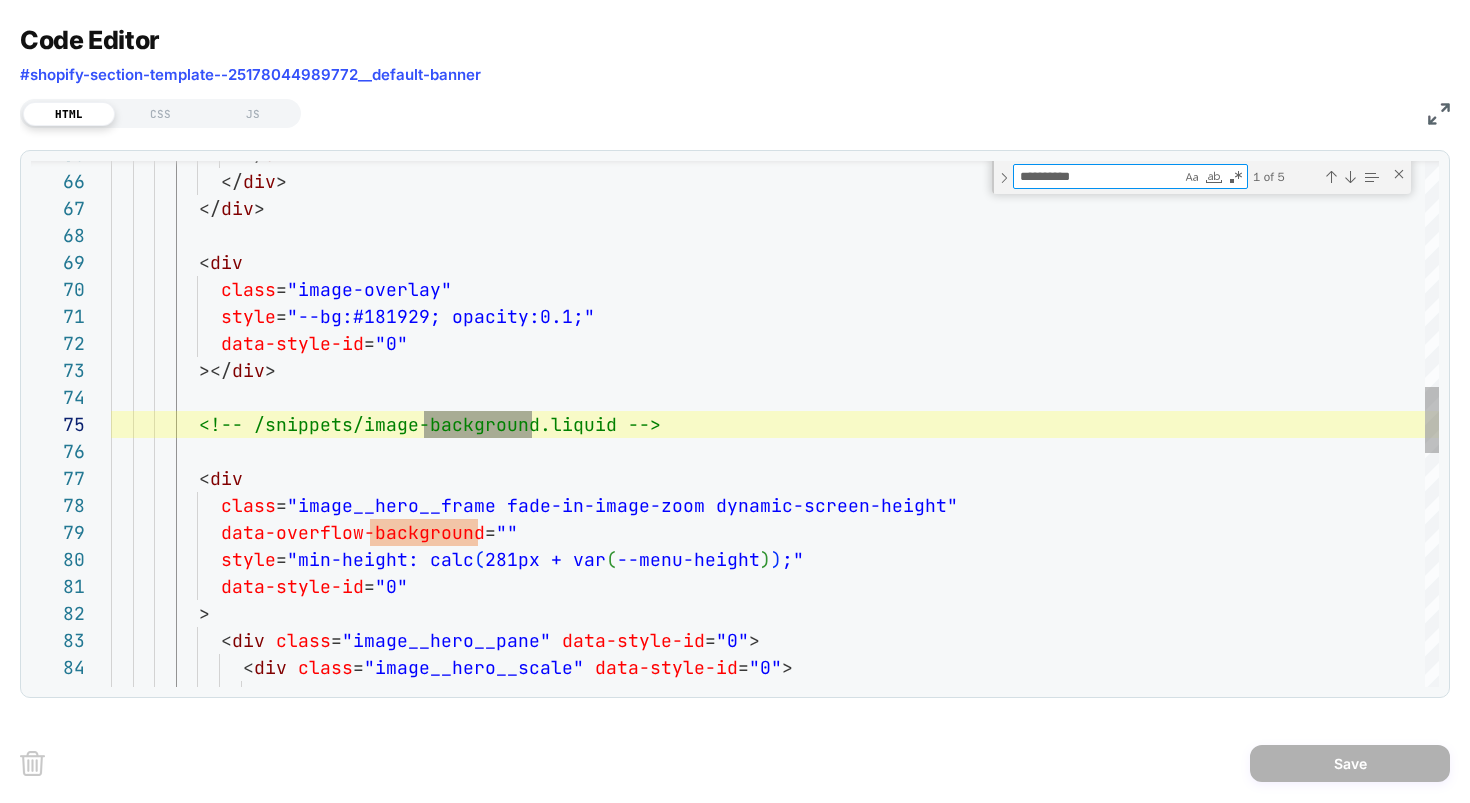type on "**********" 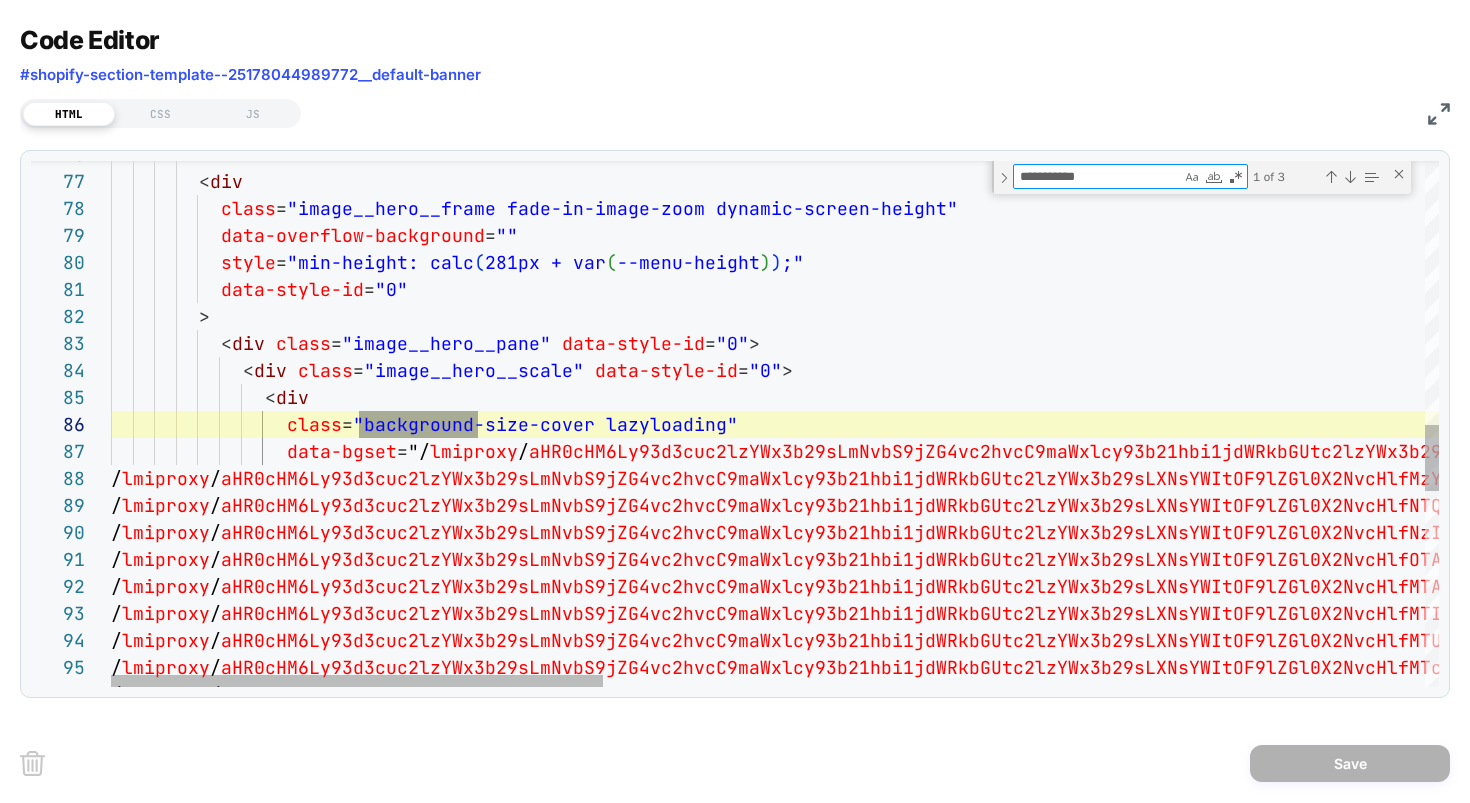 type on "**********" 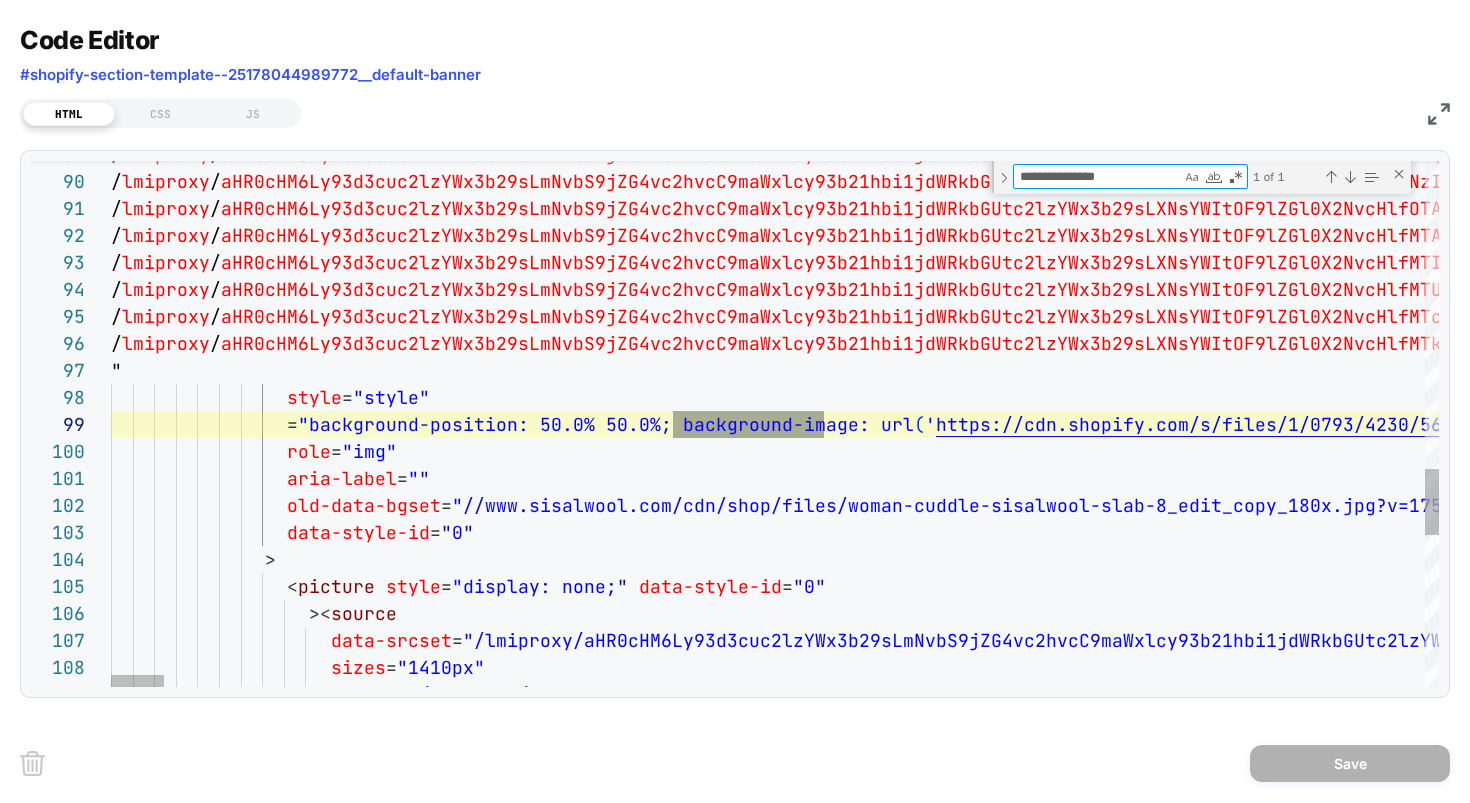 scroll, scrollTop: 162, scrollLeft: 734, axis: both 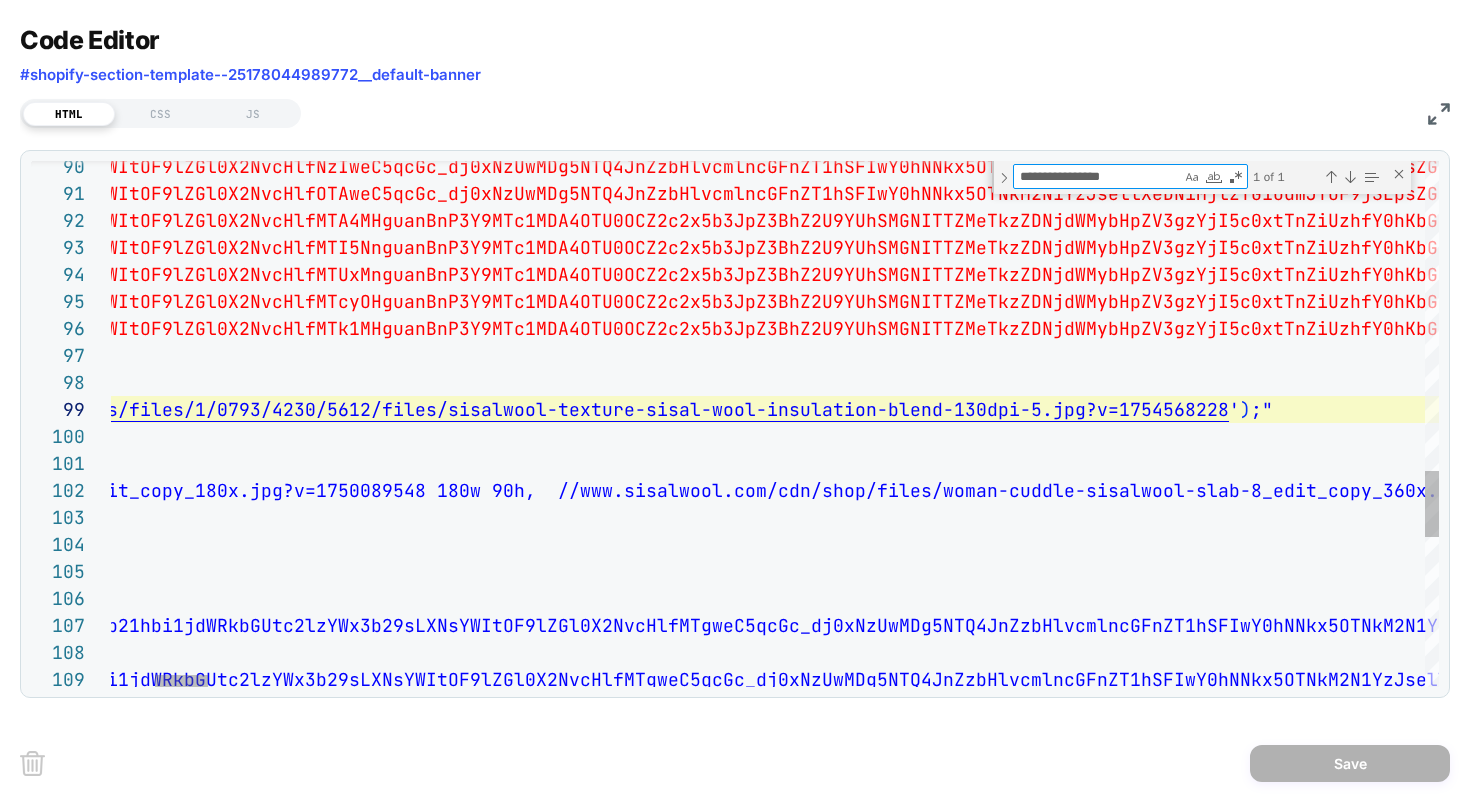 type on "**********" 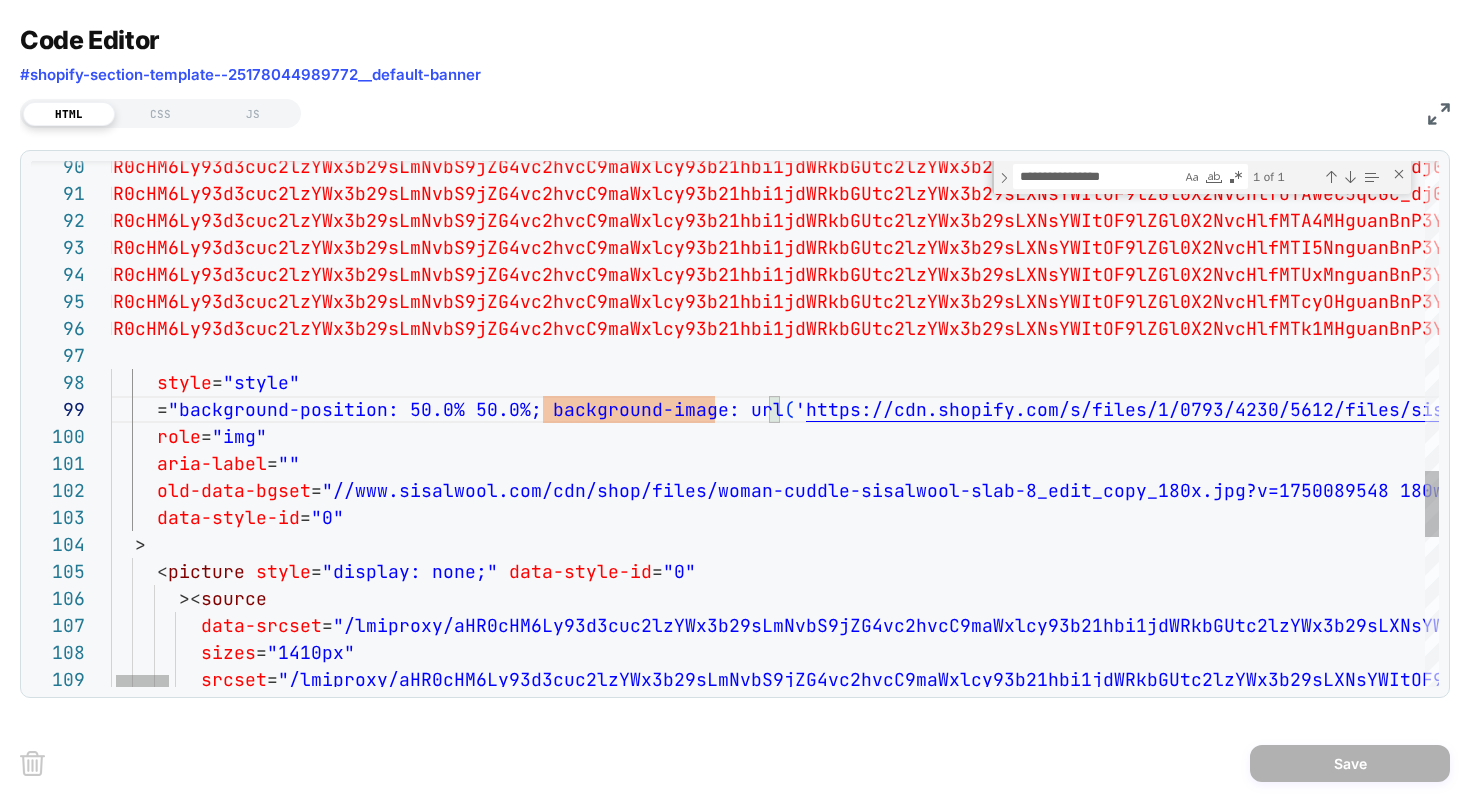 scroll, scrollTop: 108, scrollLeft: 810, axis: both 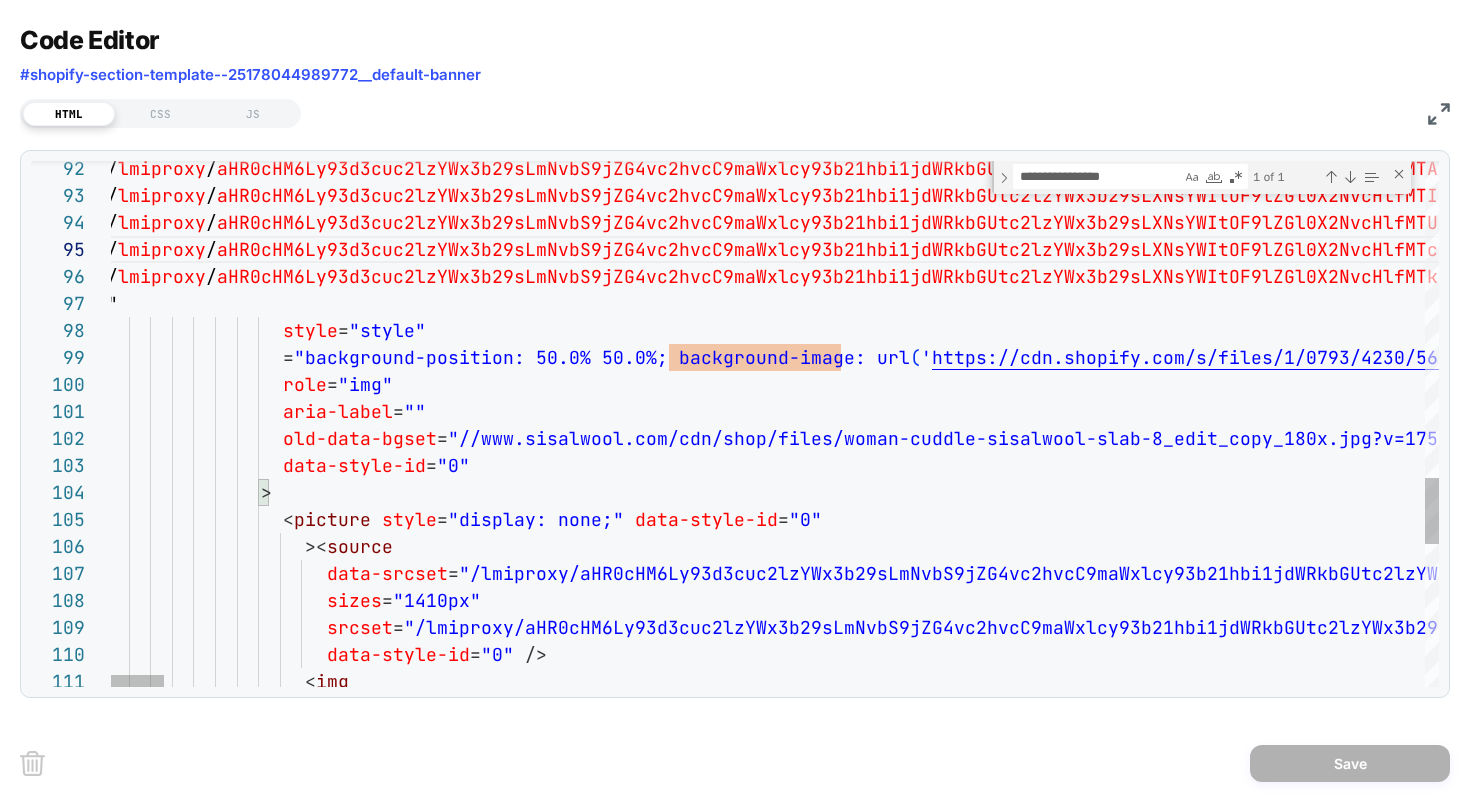 click on "/ lmiproxy / aHR0cHM6Ly93d3cuc2lzYWx3b29sLmNvbS9jZG4vc2hvcC9maW xlcy93b21hbi1jdWRkbGUtc2lzYWx3b29sLXNsYWItOF9lZGl0 X2NvcHlfMTA4MHguanBnP3Y9MTc1MDA4OTU0OCZ2c2x5b3JpZ3 BhZ2U9YUhSMGNITTZMeTkzZDNjdWMybHpZV3gzYjI5c0xtTnZi UzhfY0hKbGRtbGxkMTkwYUdWdFpWOXBaRDA9JnZzbHlhbGlhcz 04RDAxNzZfMg == ? vslynocookie = 1   1080w   540h , / lmiproxy / aHR0cHM6Ly93d3cuc2lzYWx3b29sLmNvbS9jZG4vc2hvcC9maW xlcy93b21hbi1jdWRkbGUtc2lzYWx3b29sLXNsYWItOF9lZGl0 X2NvcHlfMTI5NnguanBnP3Y9MTc1MDA4OTU0OCZ2c2x5b3JpZ3 BhZ2U9YUhSMGNITTZMeTkzZDNjdWMybHpZV3gzYjI5c0xtTnZi UzhfY0hKbGRtbGxkMTkwYUdWdFpWOXBaRDA9JnZzbHlhbGlhcz 04RDAxNzZfMg == ? vslynocookie = 1   1296w   648h , / lmiproxy / aHR0cHM6Ly93d3cuc2lzYWx3b29sLmNvbS9jZG4vc2hvcC9maW xlcy93b21hbi1jdWRkbGUtc2lzYWx3b29sLXNsYWItOF9lZGl0 X2NvcHlfMTUxMnguanBnP3Y9MTc1MDA4OTU0OCZ2c2x5b3JpZ3 BhZ2U9YUhSMGNITTZMeTkzZDNjdWMybHpZV3gzYjI5c0xtTnZi UzhfY0hKbGRtbGxkMTkwYUdWdFpWOXBaRDA9JnZzbHlhbGlhcz 04RDAxNzZfMg == ? vslynocookie = 1   1512w   756h , / lmiproxy / 04RDAxNzZfMg == ? vslynocookie = 1   1728w ," at bounding box center [16486, -260] 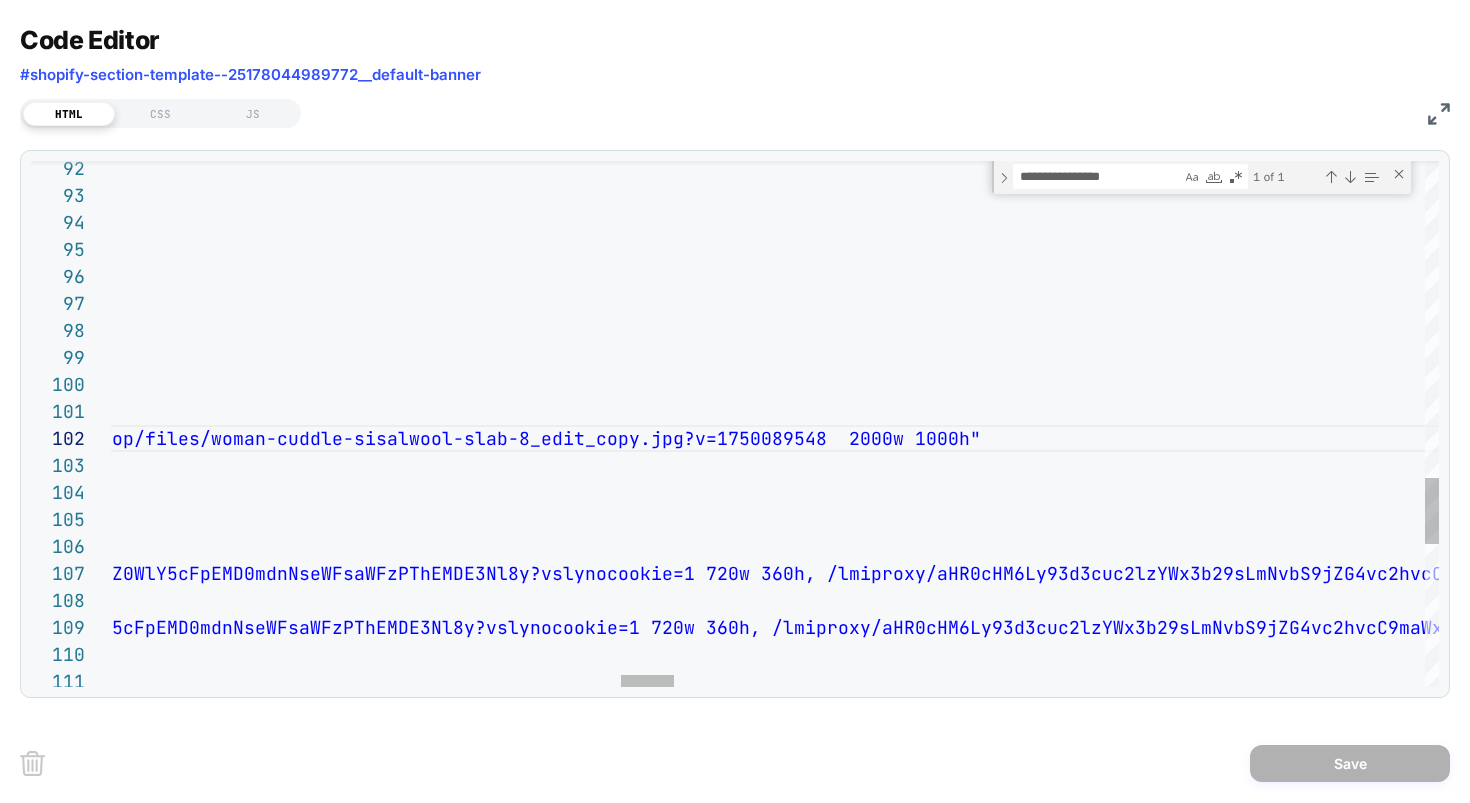 scroll, scrollTop: 27, scrollLeft: 11317, axis: both 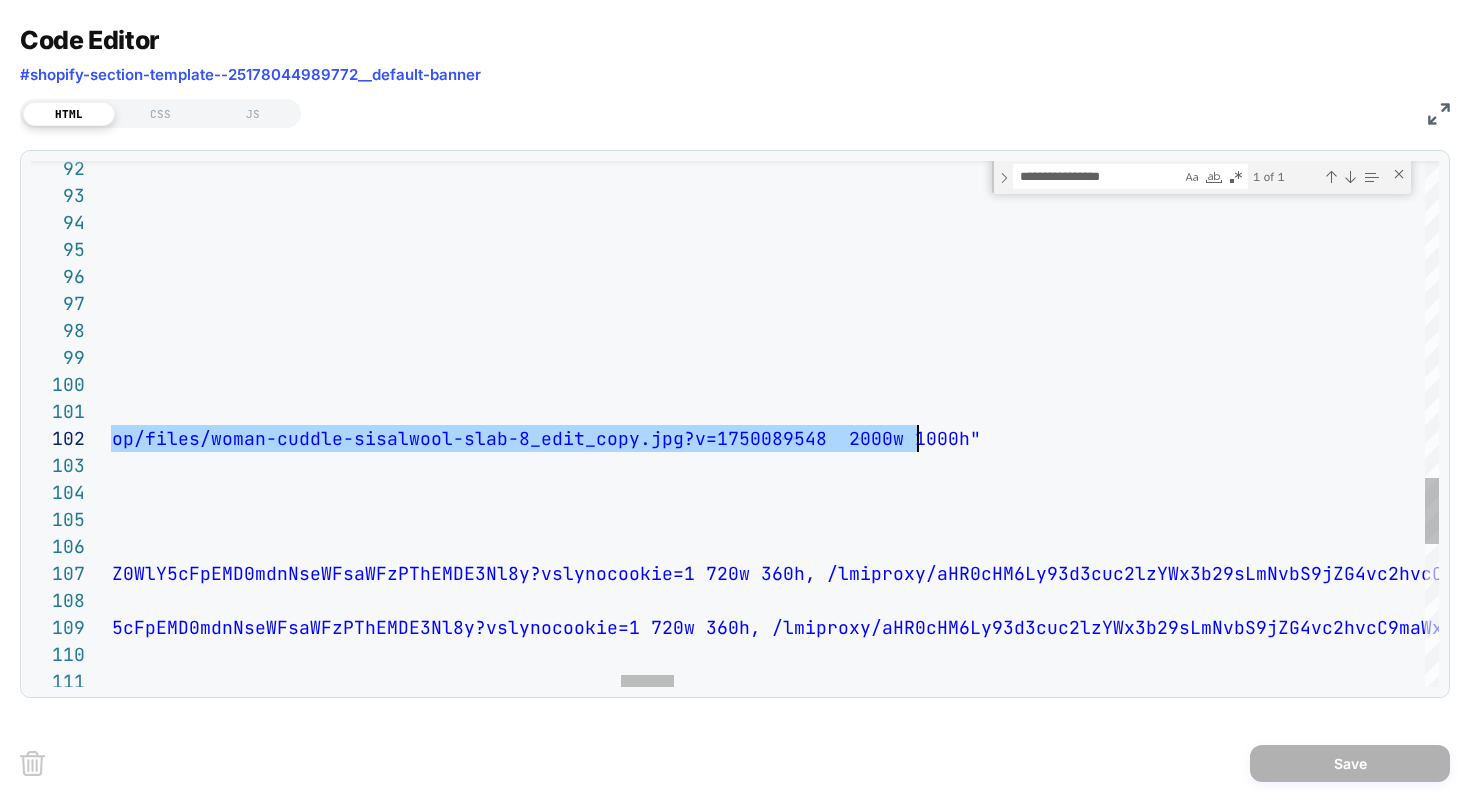 click on "/ lmiproxy / aHR0cHM6Ly93d3cuc2lzYWx3b29sLmNvbS9jZG4vc2hvcC9maW xlcy93b21hbi1jdWRkbGUtc2lzYWx3b29sLXNsYWItOF9lZGl0 X2NvcHlfMTA4MHguanBnP3Y9MTc1MDA4OTU0OCZ2c2x5b3JpZ3 BhZ2U9YUhSMGNITTZMeTkzZDNjdWMybHpZV3gzYjI5c0xtTnZi UzhfY0hKbGRtbGxkMTkwYUdWdFpWOXBaRDA9JnZzbHlhbGlhcz 04RDAxNzZfMg == ? vslynocookie = 1   1080w   540h , / lmiproxy / aHR0cHM6Ly93d3cuc2lzYWx3b29sLmNvbS9jZG4vc2hvcC9maW xlcy93b21hbi1jdWRkbGUtc2lzYWx3b29sLXNsYWItOF9lZGl0 X2NvcHlfMTI5NnguanBnP3Y9MTc1MDA4OTU0OCZ2c2x5b3JpZ3 BhZ2U9YUhSMGNITTZMeTkzZDNjdWMybHpZV3gzYjI5c0xtTnZi UzhfY0hKbGRtbGxkMTkwYUdWdFpWOXBaRDA9JnZzbHlhbGlhcz 04RDAxNzZfMg == ? vslynocookie = 1   1296w   648h , / lmiproxy / aHR0cHM6Ly93d3cuc2lzYWx3b29sLmNvbS9jZG4vc2hvcC9maW xlcy93b21hbi1jdWRkbGUtc2lzYWx3b29sLXNsYWItOF9lZGl0 X2NvcHlfMTUxMnguanBnP3Y9MTc1MDA4OTU0OCZ2c2x5b3JpZ3 BhZ2U9YUhSMGNITTZMeTkzZDNjdWMybHpZV3gzYjI5c0xtTnZi UzhfY0hKbGRtbGxkMTkwYUdWdFpWOXBaRDA9JnZzbHlhbGlhcz 04RDAxNzZfMg == ? vslynocookie = 1   1512w   756h , / lmiproxy / 04RDAxNzZfMg == ? vslynocookie = 1   1728w ," at bounding box center [3786, -260] 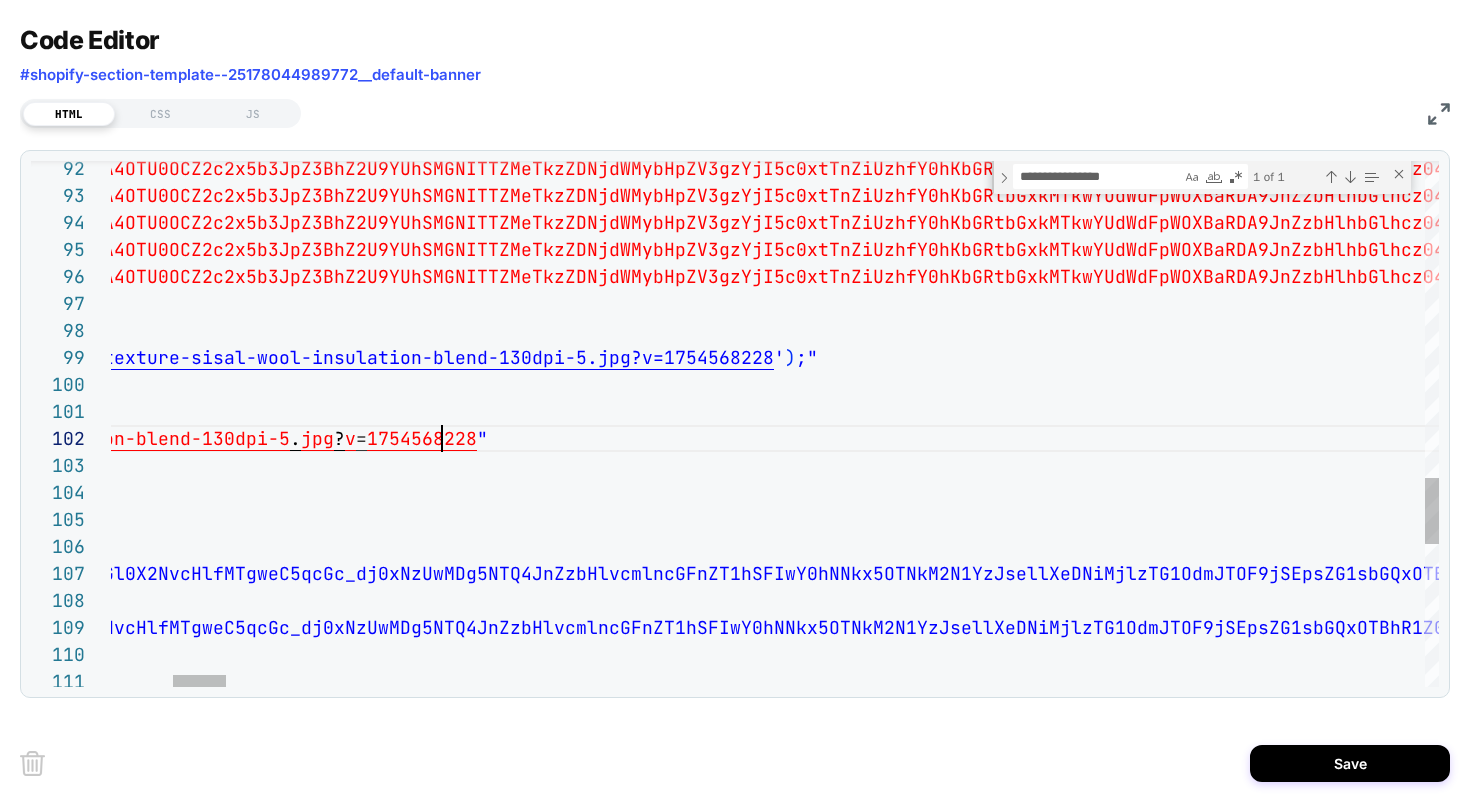 scroll, scrollTop: 27, scrollLeft: 1879, axis: both 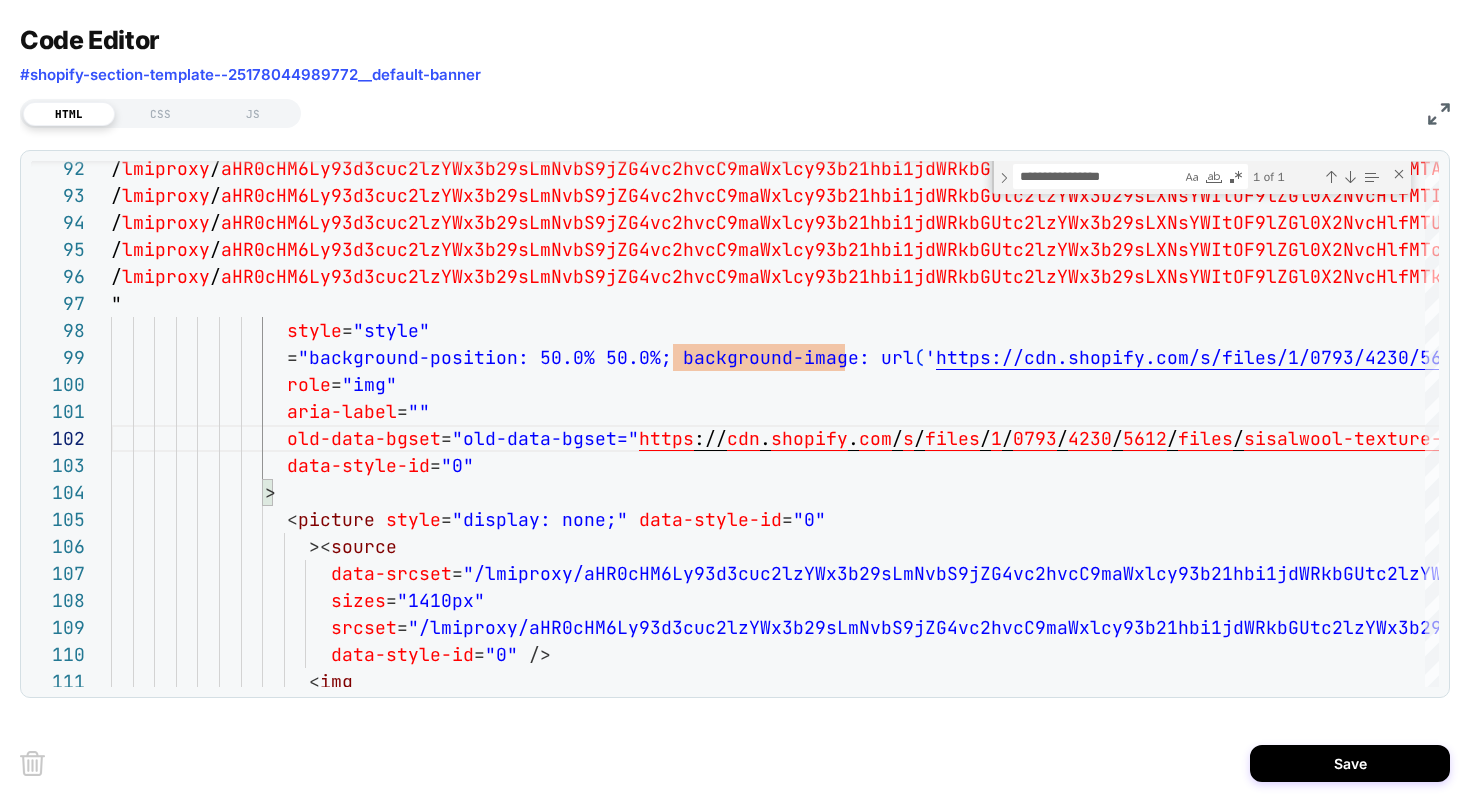 click on "Code Editor #shopify-section-template--25178044989772__default-banner HTML CSS JS 92 93 94 95 96 97 98 99 100 101 102 103 104 105 106 107 108 109 110 111 / lmiproxy / aHR0cHM6Ly93d3cuc2lzYWx3b29sLmNvbS9jZG4vc2hvcC9maW xlcy93b21hbi1jdWRkbGUtc2lzYWx3b29sLXNsYWItOF9lZGl0 X2NvcHlfMTA4MHguanBnP3Y9MTc1MDA4OTU0OCZ2c2x5b3JpZ3 BhZ2U9YUhSMGNITTZMeTkzZDNjdWMybHpZV3gzYjI5c0xtTnZi UzhfY0hKbGRtbGxkMTkwYUdWdFpWOXBaRDA9JnZzbHlhbGlhcz 04RDAxNzZfMg == ? vslynocookie = 1   1080w   540h , / lmiproxy / aHR0cHM6Ly93d3cuc2lzYWx3b29sLmNvbS9jZG4vc2hvcC9maW xlcy93b21hbi1jdWRkbGUtc2lzYWx3b29sLXNsYWItOF9lZGl0 X2NvcHlfMTI5NnguanBnP3Y9MTc1MDA4OTU0OCZ2c2x5b3JpZ3 BhZ2U9YUhSMGNITTZMeTkzZDNjdWMybHpZV3gzYjI5c0xtTnZi UzhfY0hKbGRtbGxkMTkwYUdWdFpWOXBaRDA9JnZzbHlhbGlhcz 04RDAxNzZfMg == ? vslynocookie = 1   1296w   648h , / lmiproxy / aHR0cHM6Ly93d3cuc2lzYWx3b29sLmNvbS9jZG4vc2hvcC9maW xlcy93b21hbi1jdWRkbGUtc2lzYWx3b29sLXNsYWItOF9lZGl0 X2NvcHlfMTUxMnguanBnP3Y9MTc1MDA4OTU0OCZ2c2x5b3JpZ3 BhZ2U9YUhSMGNITTZMeTkzZDNjdWMybHpZV3gzYjI5c0xtTnZi == ? = 1" at bounding box center [735, 361] 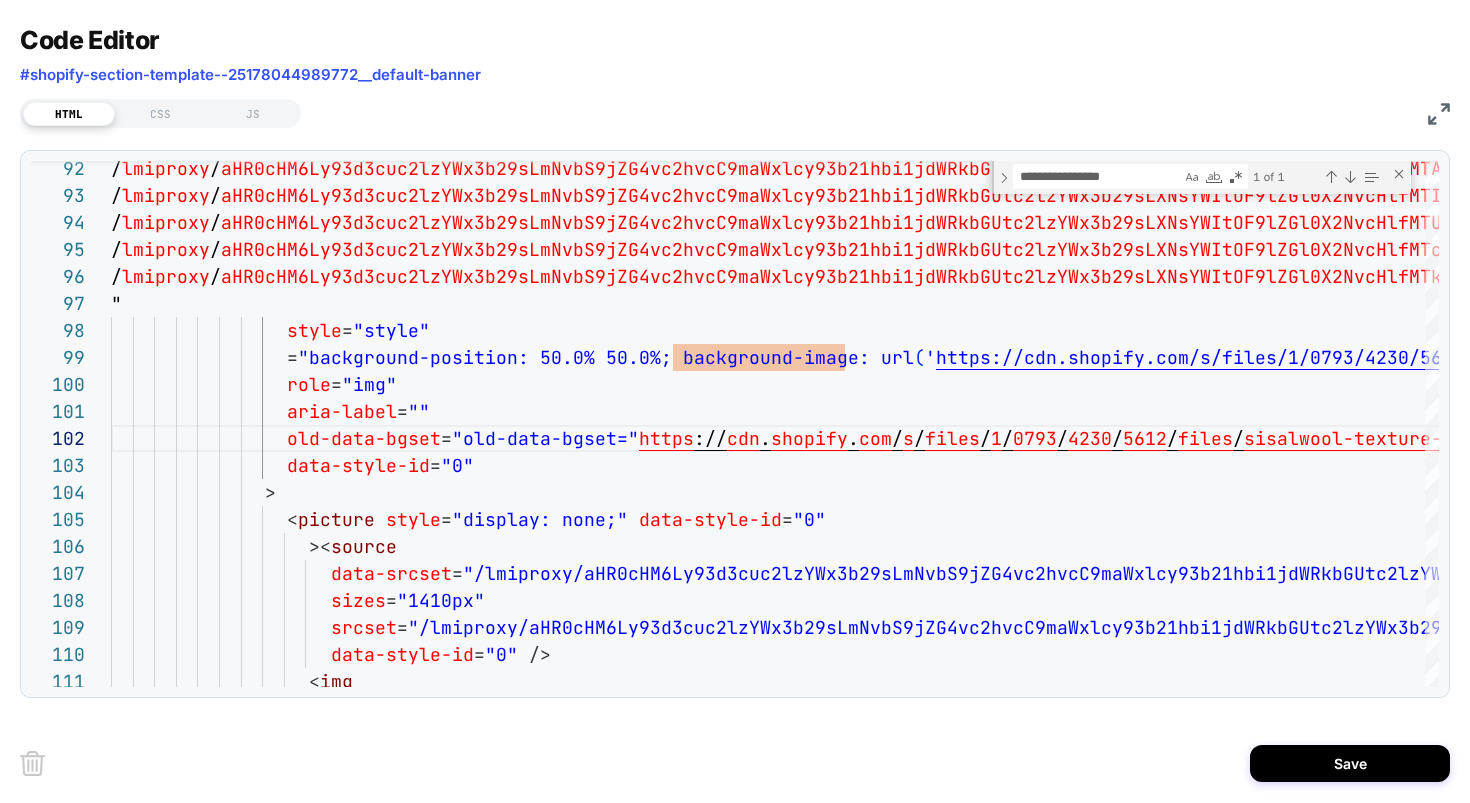 click at bounding box center (1439, 114) 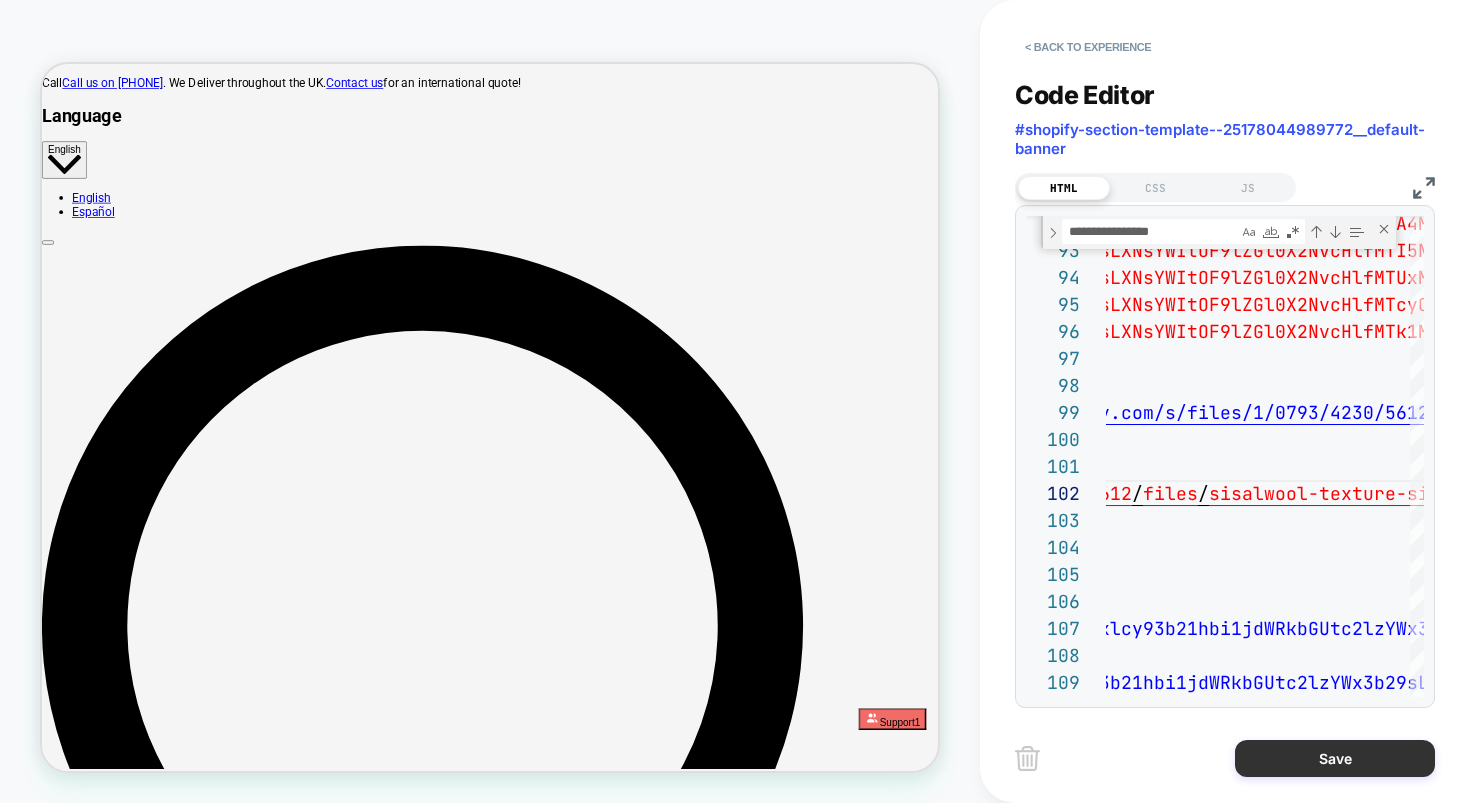click on "Save" at bounding box center [1335, 758] 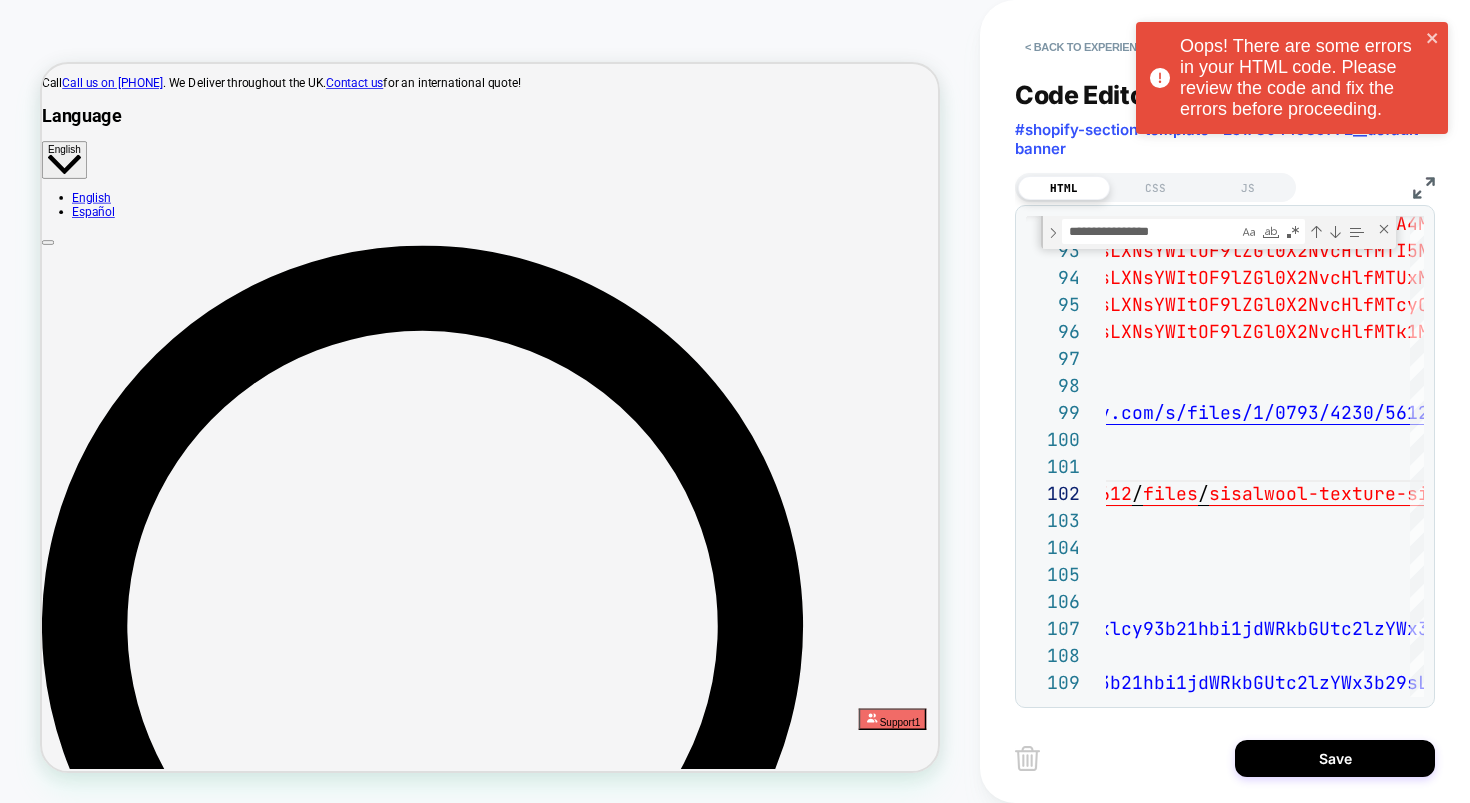 click at bounding box center [1424, 188] 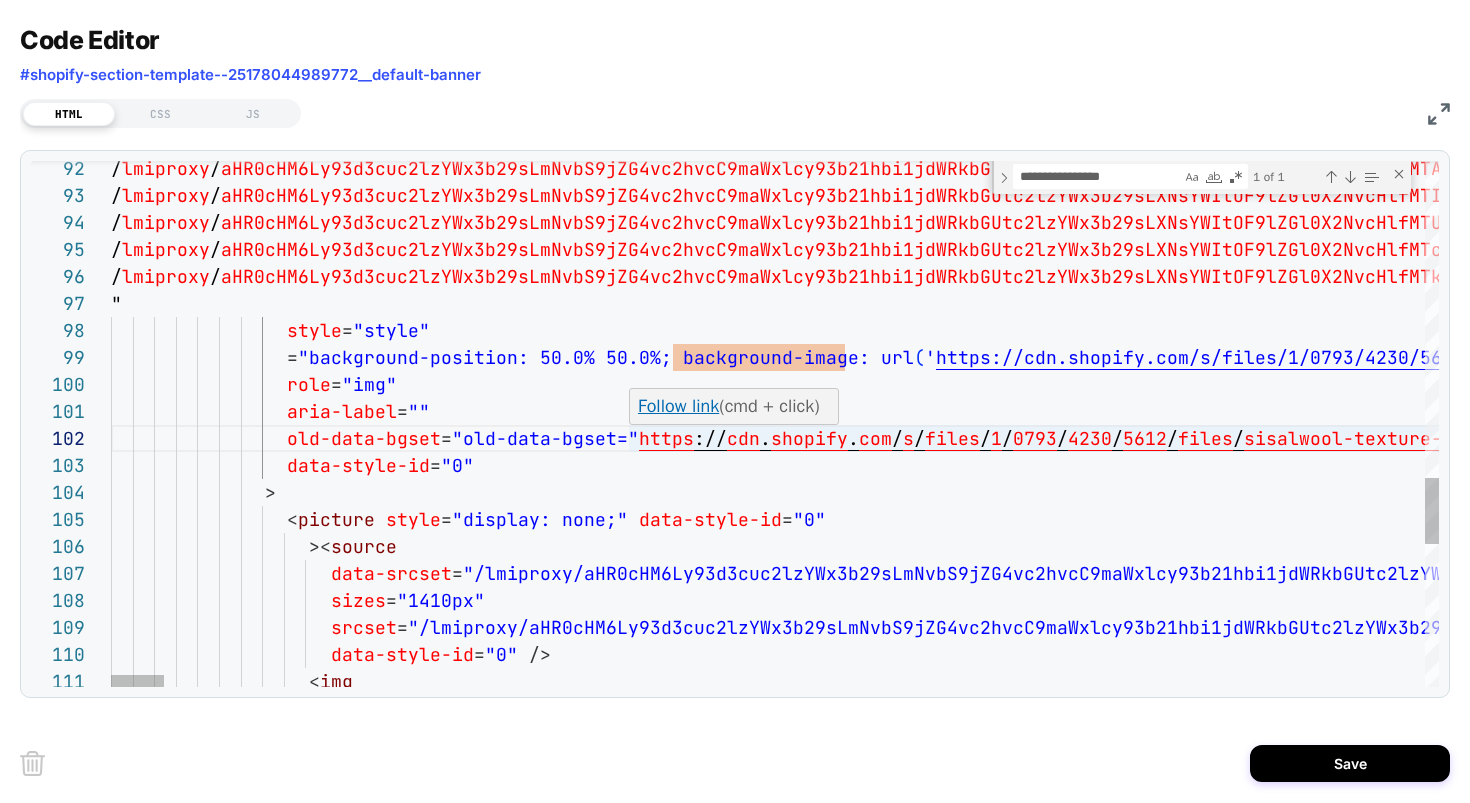 scroll, scrollTop: 27, scrollLeft: 583, axis: both 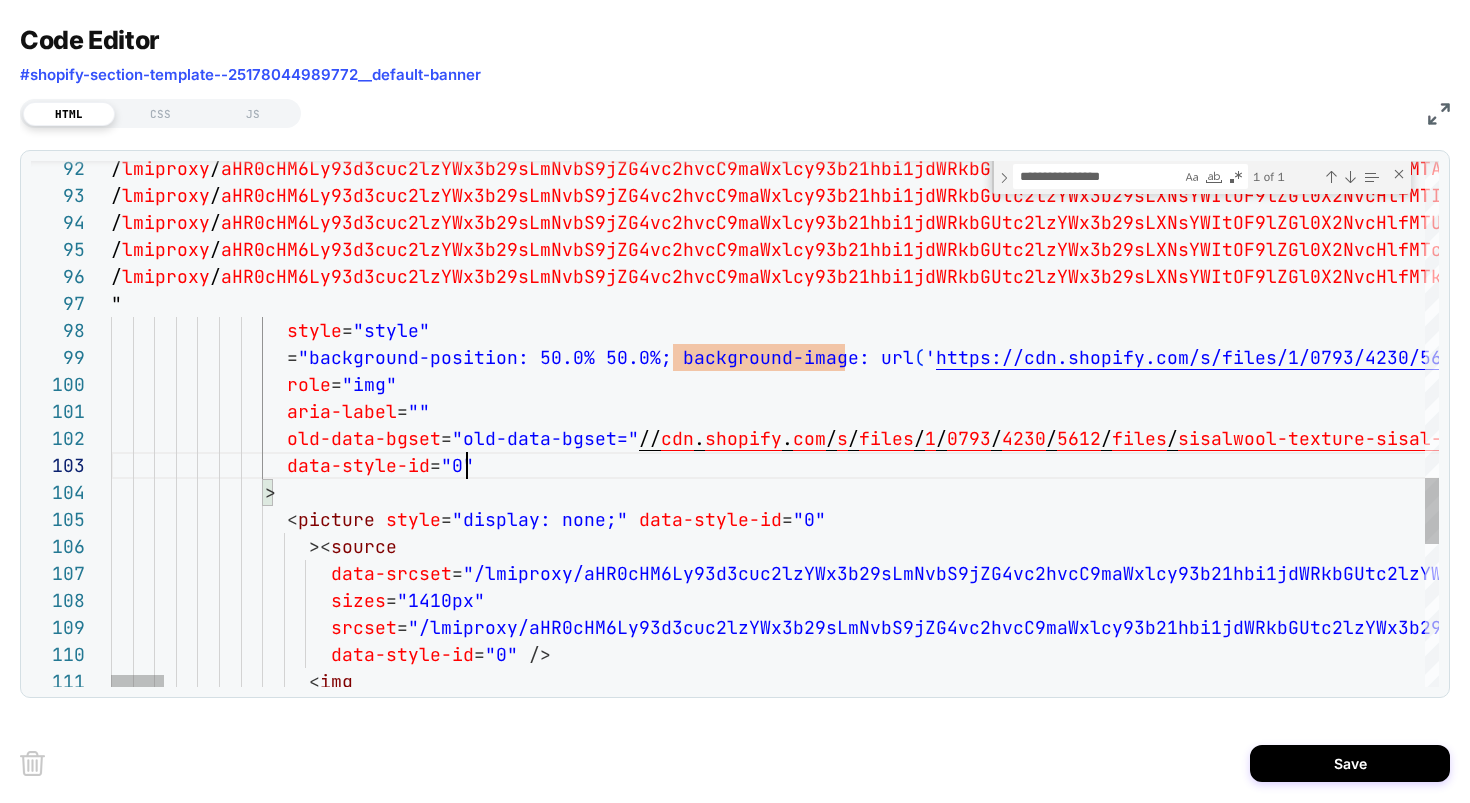 drag, startPoint x: 674, startPoint y: 472, endPoint x: 708, endPoint y: 452, distance: 39.446167 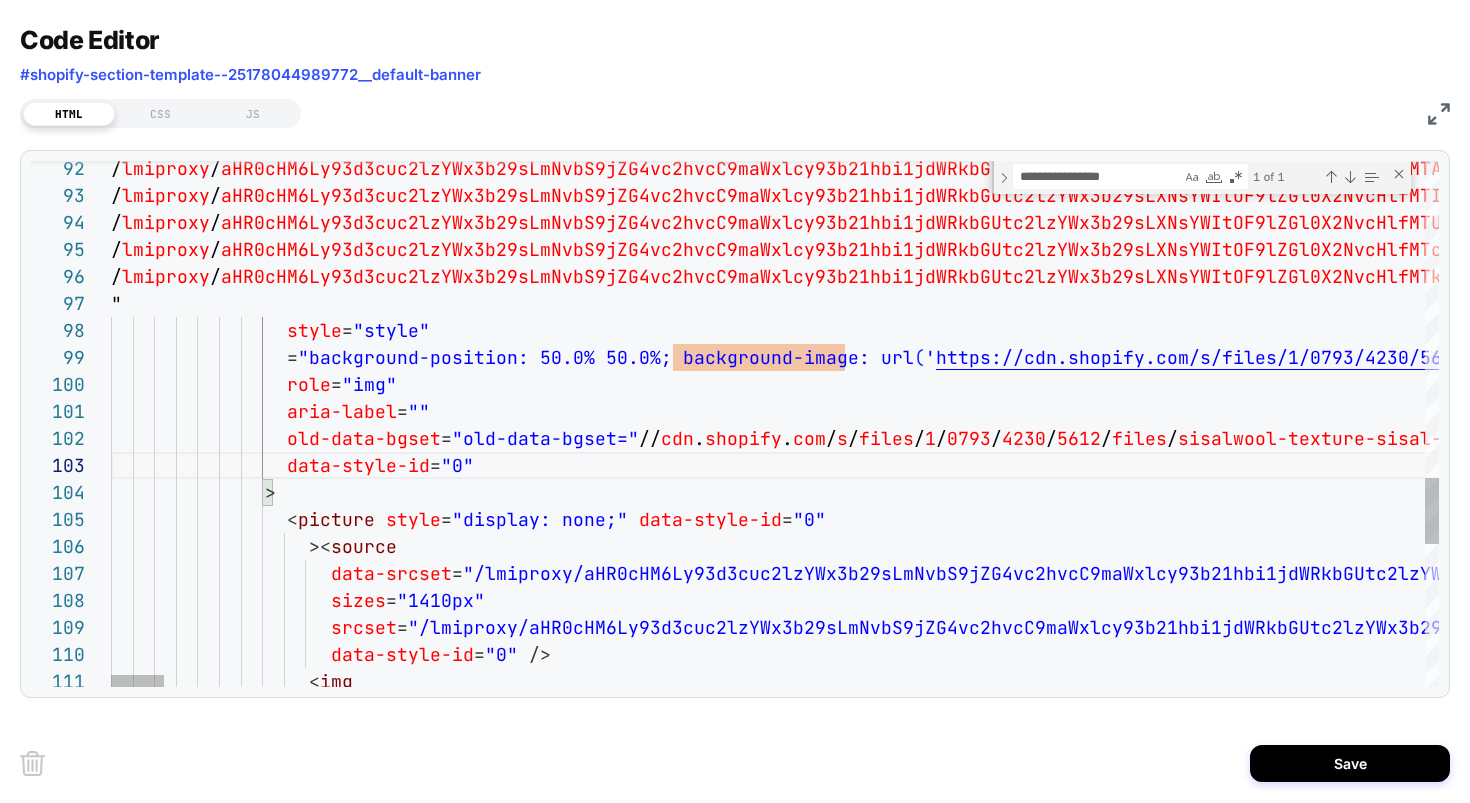 click on "/ lmiproxy / aHR0cHM6Ly93d3cuc2lzYWx3b29sLmNvbS9jZG4vc2hvcC9maW xlcy93b21hbi1jdWRkbGUtc2lzYWx3b29sLXNsYWItOF9lZGl0 X2NvcHlfMTA4MHguanBnP3Y9MTc1MDA4OTU0OCZ2c2x5b3JpZ3 BhZ2U9YUhSMGNITTZMeTkzZDNjdWMybHpZV3gzYjI5c0xtTnZi UzhfY0hKbGRtbGxkMTkwYUdWdFpWOXBaRDA9JnZzbHlhbGlhcz 04RDAxNzZfMg == ? vslynocookie = 1   1080w   540h , / lmiproxy / aHR0cHM6Ly93d3cuc2lzYWx3b29sLmNvbS9jZG4vc2hvcC9maW xlcy93b21hbi1jdWRkbGUtc2lzYWx3b29sLXNsYWItOF9lZGl0 X2NvcHlfMTI5NnguanBnP3Y9MTc1MDA4OTU0OCZ2c2x5b3JpZ3 BhZ2U9YUhSMGNITTZMeTkzZDNjdWMybHpZV3gzYjI5c0xtTnZi UzhfY0hKbGRtbGxkMTkwYUdWdFpWOXBaRDA9JnZzbHlhbGlhcz 04RDAxNzZfMg == ? vslynocookie = 1   1296w   648h , / lmiproxy / aHR0cHM6Ly93d3cuc2lzYWx3b29sLmNvbS9jZG4vc2hvcC9maW xlcy93b21hbi1jdWRkbGUtc2lzYWx3b29sLXNsYWItOF9lZGl0 X2NvcHlfMTUxMnguanBnP3Y9MTc1MDA4OTU0OCZ2c2x5b3JpZ3 BhZ2U9YUhSMGNITTZMeTkzZDNjdWMybHpZV3gzYjI5c0xtTnZi UzhfY0hKbGRtbGxkMTkwYUdWdFpWOXBaRDA9JnZzbHlhbGlhcz 04RDAxNzZfMg == ? vslynocookie = 1   1512w   756h , / lmiproxy / 04RDAxNzZfMg == ? vslynocookie = 1   1728w ," at bounding box center (16490, -260) 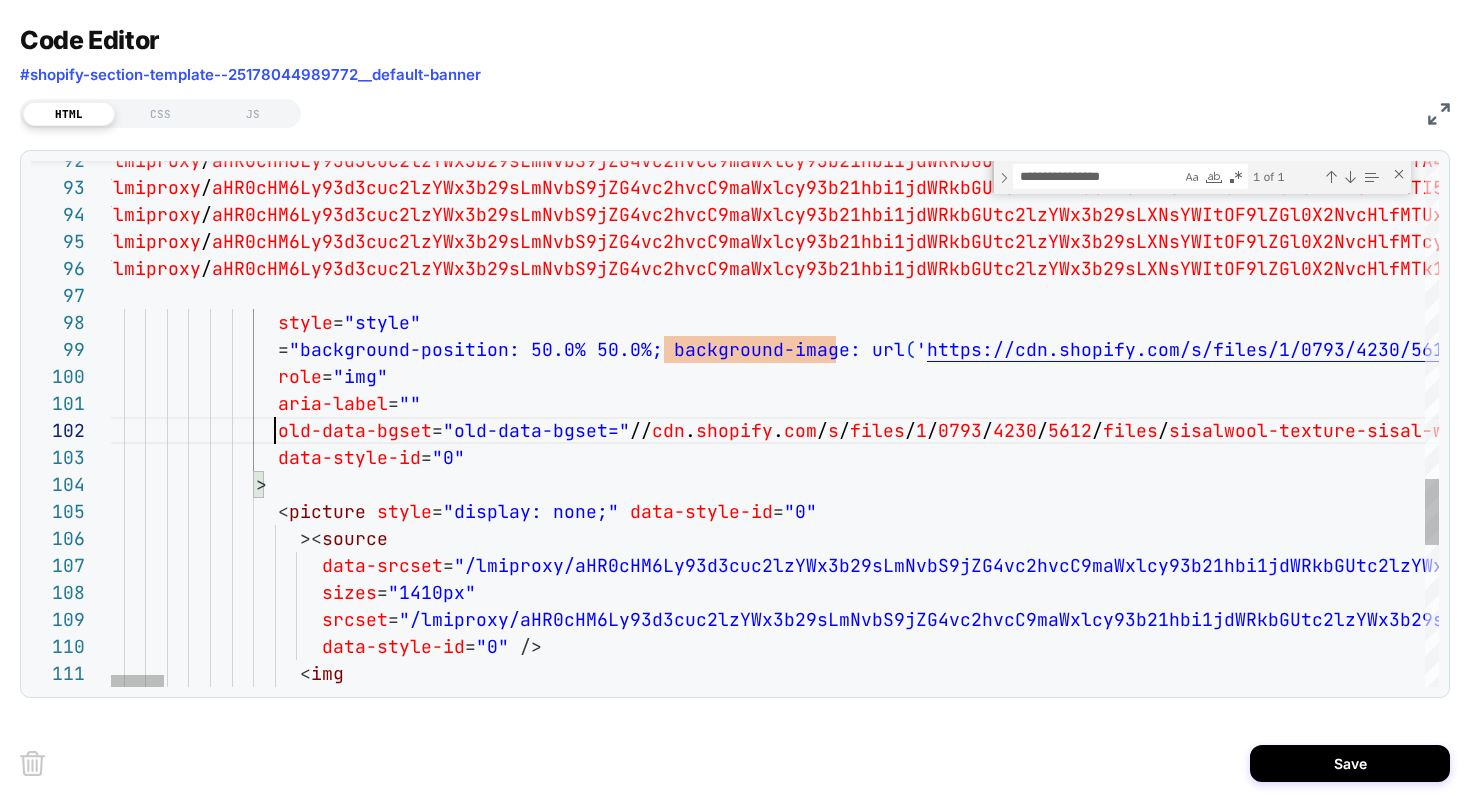 click on "/ lmiproxy / aHR0cHM6Ly93d3cuc2lzYWx3b29sLmNvbS9jZG4vc2hvcC9maW xlcy93b21hbi1jdWRkbGUtc2lzYWx3b29sLXNsYWItOF9lZGl0 X2NvcHlfMTA4MHguanBnP3Y9MTc1MDA4OTU0OCZ2c2x5b3JpZ3 BhZ2U9YUhSMGNITTZMeTkzZDNjdWMybHpZV3gzYjI5c0xtTnZi UzhfY0hKbGRtbGxkMTkwYUdWdFpWOXBaRDA9JnZzbHlhbGlhcz 04RDAxNzZfMg == ? vslynocookie = 1   1080w   540h , / lmiproxy / aHR0cHM6Ly93d3cuc2lzYWx3b29sLmNvbS9jZG4vc2hvcC9maW xlcy93b21hbi1jdWRkbGUtc2lzYWx3b29sLXNsYWItOF9lZGl0 X2NvcHlfMTI5NnguanBnP3Y9MTc1MDA4OTU0OCZ2c2x5b3JpZ3 BhZ2U9YUhSMGNITTZMeTkzZDNjdWMybHpZV3gzYjI5c0xtTnZi UzhfY0hKbGRtbGxkMTkwYUdWdFpWOXBaRDA9JnZzbHlhbGlhcz 04RDAxNzZfMg == ? vslynocookie = 1   1296w   648h , / lmiproxy / aHR0cHM6Ly93d3cuc2lzYWx3b29sLmNvbS9jZG4vc2hvcC9maW xlcy93b21hbi1jdWRkbGUtc2lzYWx3b29sLXNsYWItOF9lZGl0 X2NvcHlfMTUxMnguanBnP3Y9MTc1MDA4OTU0OCZ2c2x5b3JpZ3 BhZ2U9YUhSMGNITTZMeTkzZDNjdWMybHpZV3gzYjI5c0xtTnZi UzhfY0hKbGRtbGxkMTkwYUdWdFpWOXBaRDA9JnZzbHlhbGlhcz 04RDAxNzZfMg == ? vslynocookie = 1   1512w   756h , / lmiproxy / 04RDAxNzZfMg == ? vslynocookie = 1   1728w ," at bounding box center [16481, -268] 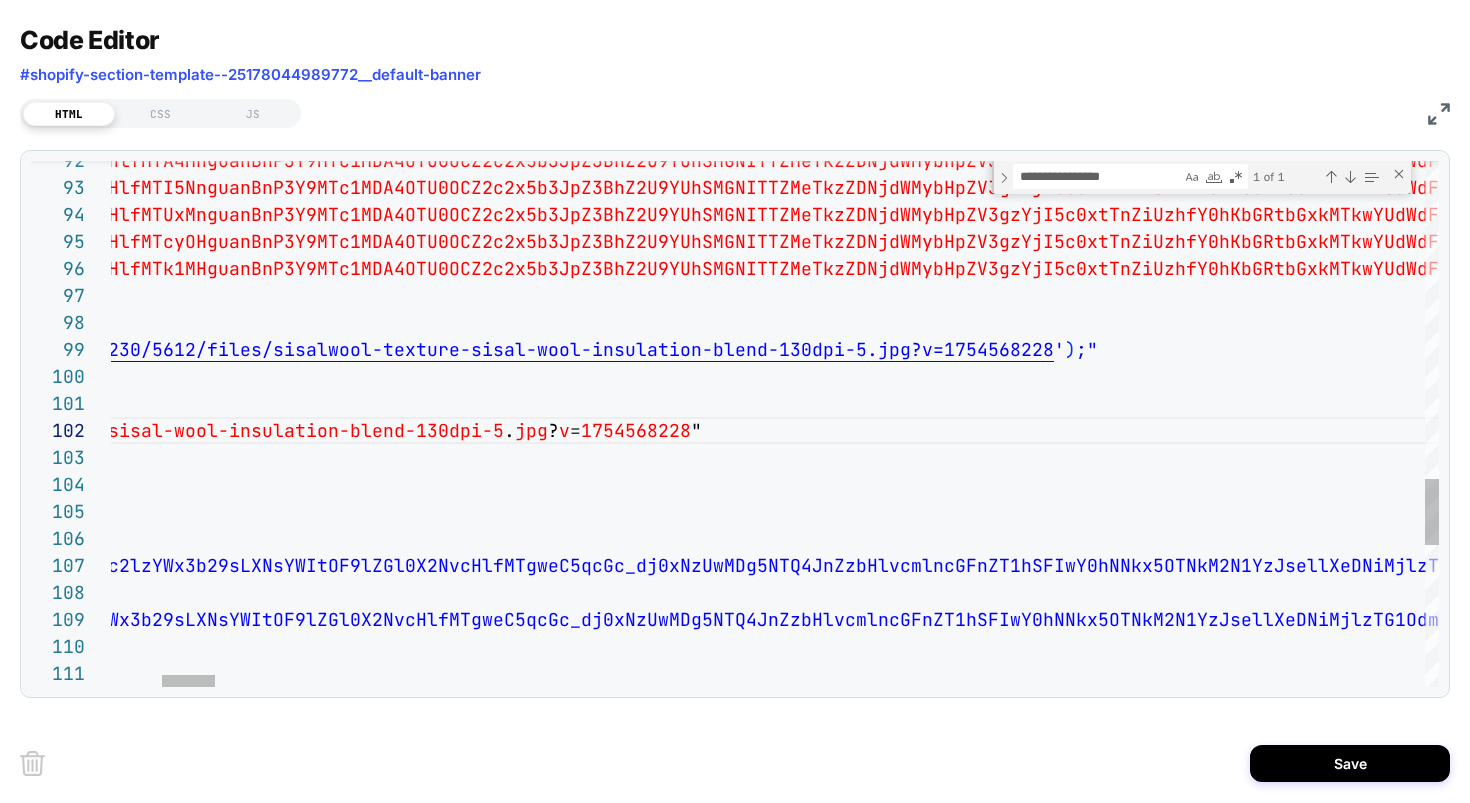 scroll, scrollTop: 27, scrollLeft: 1825, axis: both 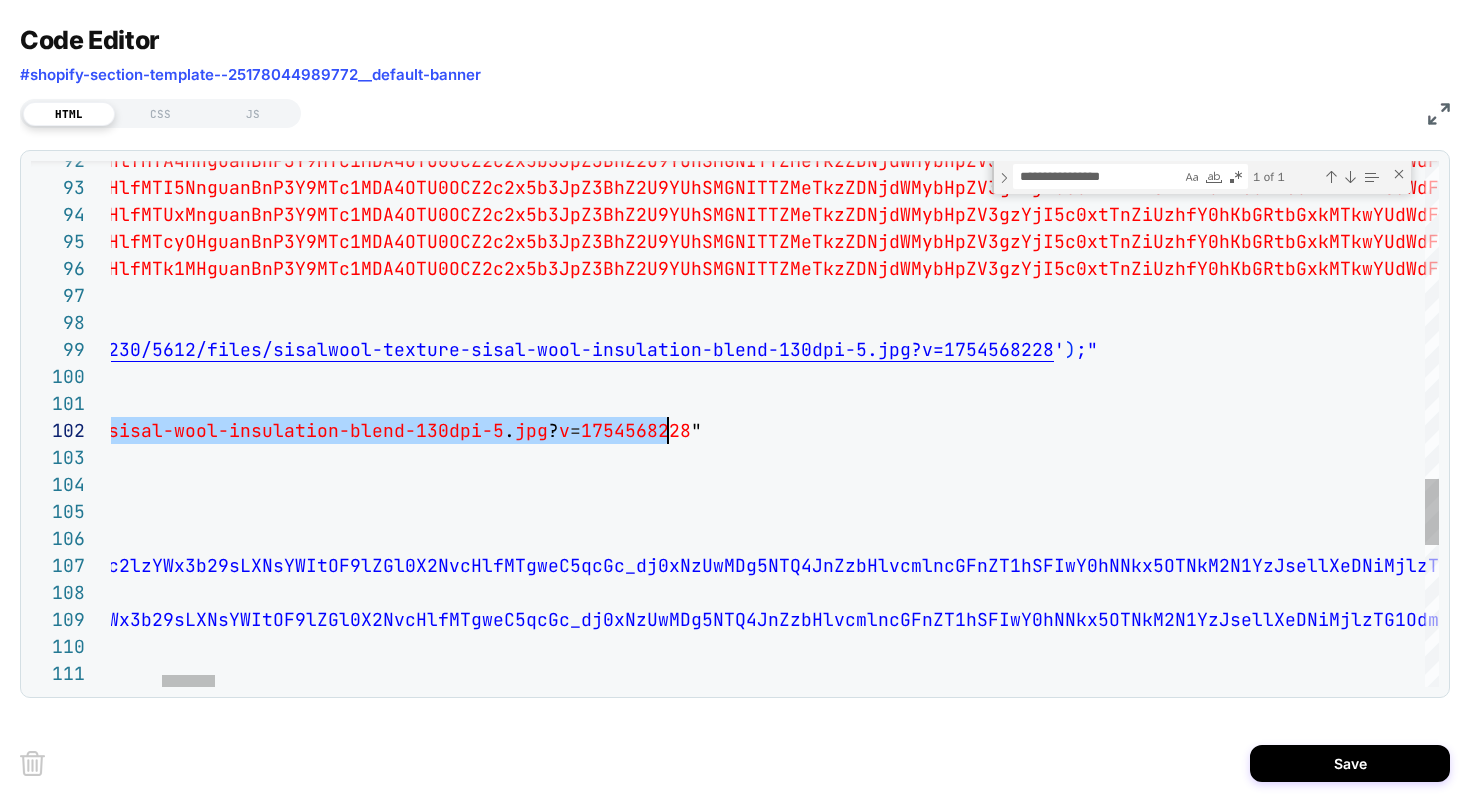 click on "/ lmiproxy / aHR0cHM6Ly93d3cuc2lzYWx3b29sLmNvbS9jZG4vc2hvcC9maW xlcy93b21hbi1jdWRkbGUtc2lzYWx3b29sLXNsYWItOF9lZGl0 X2NvcHlfMTA4MHguanBnP3Y9MTc1MDA4OTU0OCZ2c2x5b3JpZ3 BhZ2U9YUhSMGNITTZMeTkzZDNjdWMybHpZV3gzYjI5c0xtTnZi UzhfY0hKbGRtbGxkMTkwYUdWdFpWOXBaRDA9JnZzbHlhbGlhcz 04RDAxNzZfMg == ? vslynocookie = 1   1080w   540h , / lmiproxy / aHR0cHM6Ly93d3cuc2lzYWx3b29sLmNvbS9jZG4vc2hvcC9maW xlcy93b21hbi1jdWRkbGUtc2lzYWx3b29sLXNsYWItOF9lZGl0 X2NvcHlfMTI5NnguanBnP3Y9MTc1MDA4OTU0OCZ2c2x5b3JpZ3 BhZ2U9YUhSMGNITTZMeTkzZDNjdWMybHpZV3gzYjI5c0xtTnZi UzhfY0hKbGRtbGxkMTkwYUdWdFpWOXBaRDA9JnZzbHlhbGlhcz 04RDAxNzZfMg == ? vslynocookie = 1   1296w   648h , / lmiproxy / aHR0cHM6Ly93d3cuc2lzYWx3b29sLmNvbS9jZG4vc2hvcC9maW xlcy93b21hbi1jdWRkbGUtc2lzYWx3b29sLXNsYWItOF9lZGl0 X2NvcHlfMTUxMnguanBnP3Y9MTc1MDA4OTU0OCZ2c2x5b3JpZ3 BhZ2U9YUhSMGNITTZMeTkzZDNjdWMybHpZV3gzYjI5c0xtTnZi UzhfY0hKbGRtbGxkMTkwYUdWdFpWOXBaRDA9JnZzbHlhbGlhcz 04RDAxNzZfMg == ? vslynocookie = 1   1512w   756h , / lmiproxy / 04RDAxNzZfMg == ? vslynocookie = 1   1728w ," at bounding box center (15222, -268) 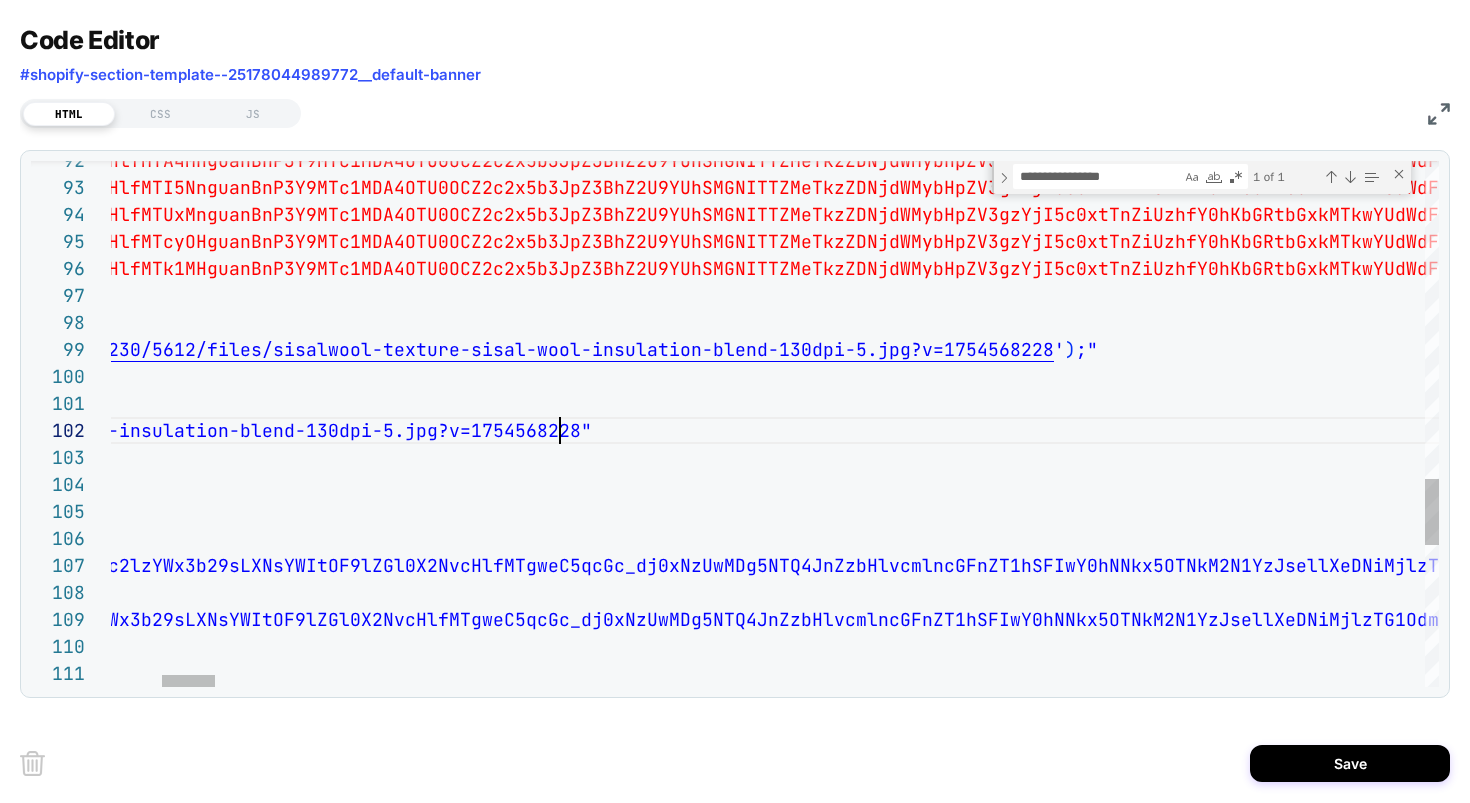 scroll, scrollTop: 27, scrollLeft: 1717, axis: both 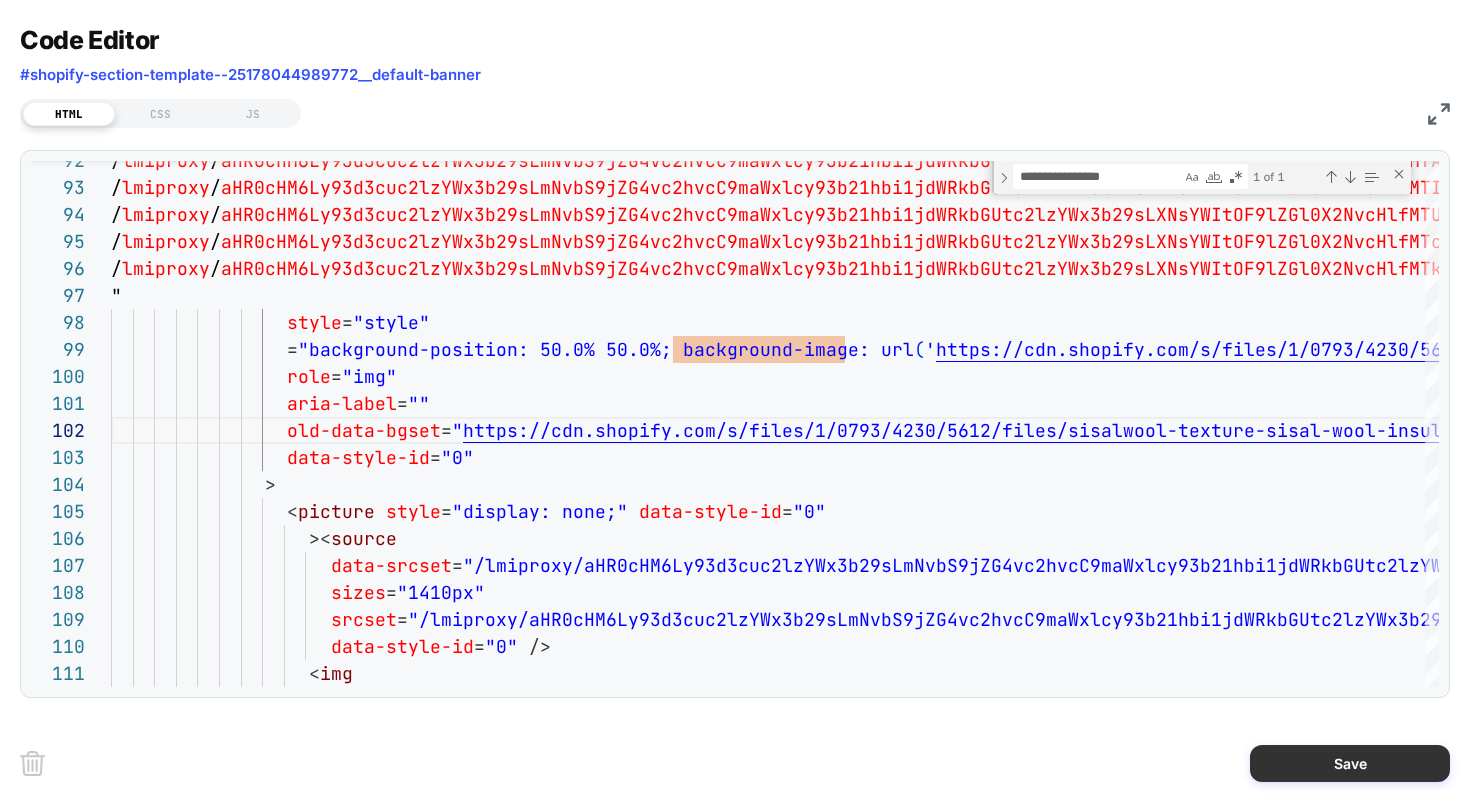click on "Save" at bounding box center (1350, 763) 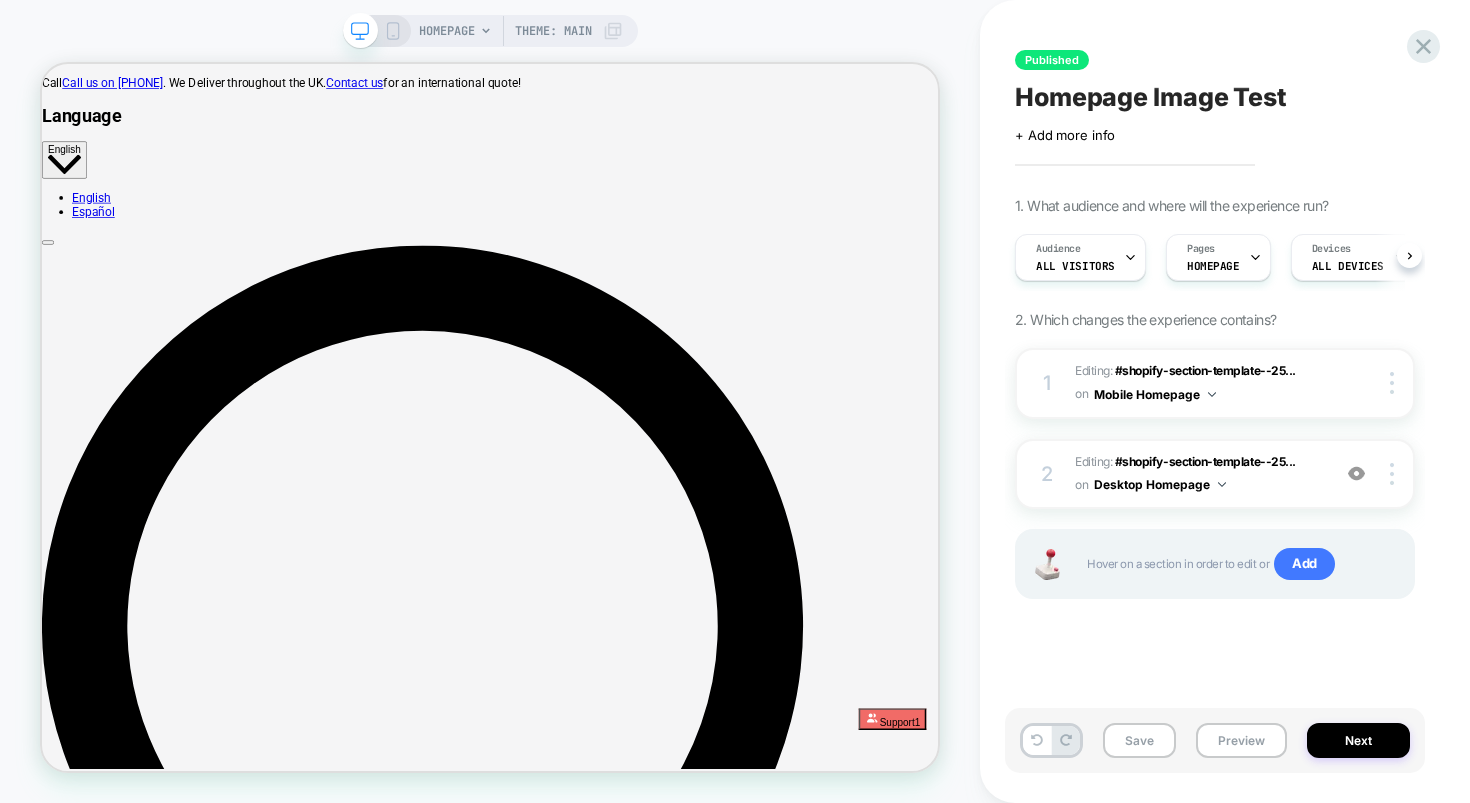 scroll, scrollTop: 0, scrollLeft: 1, axis: horizontal 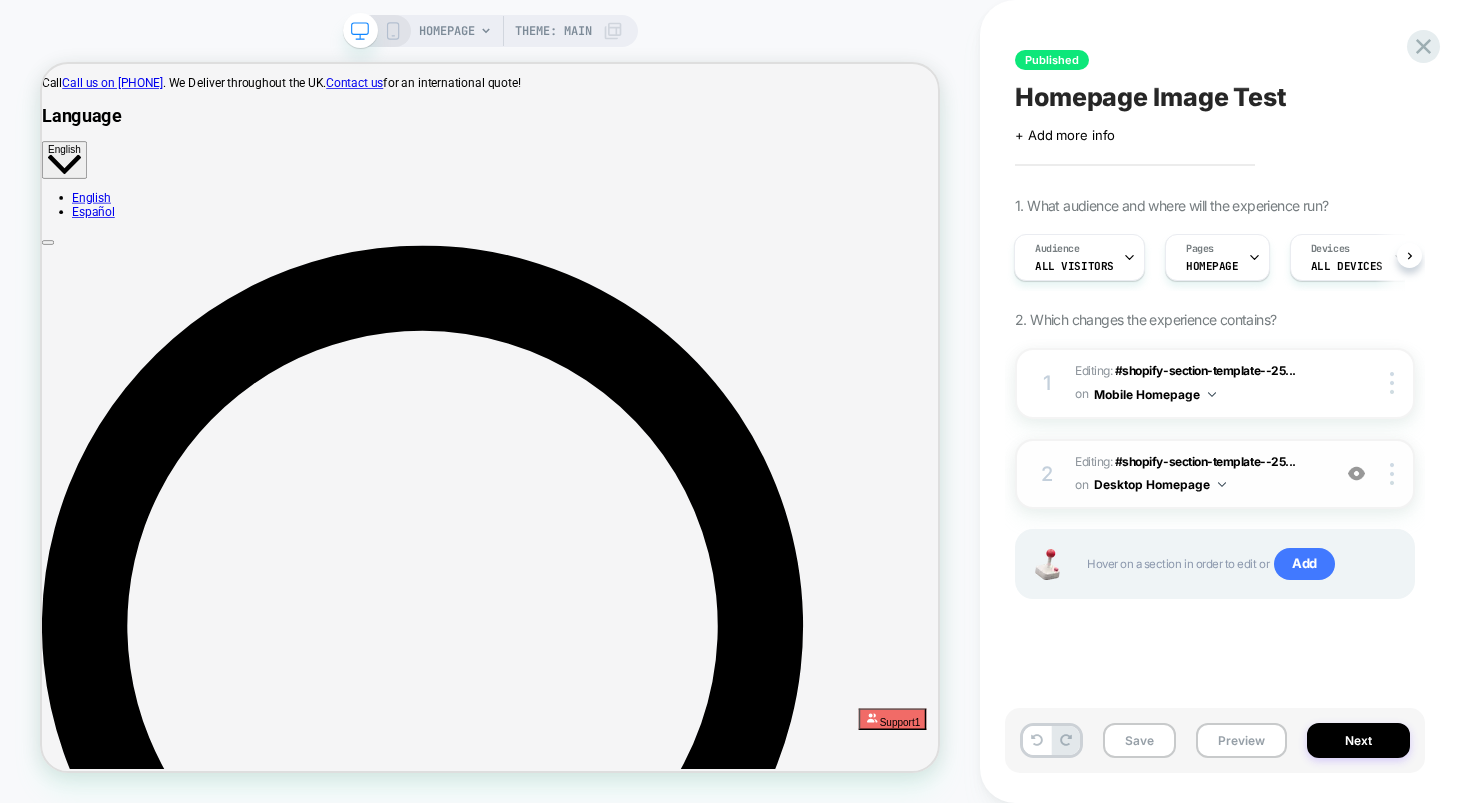 click at bounding box center [1356, 473] 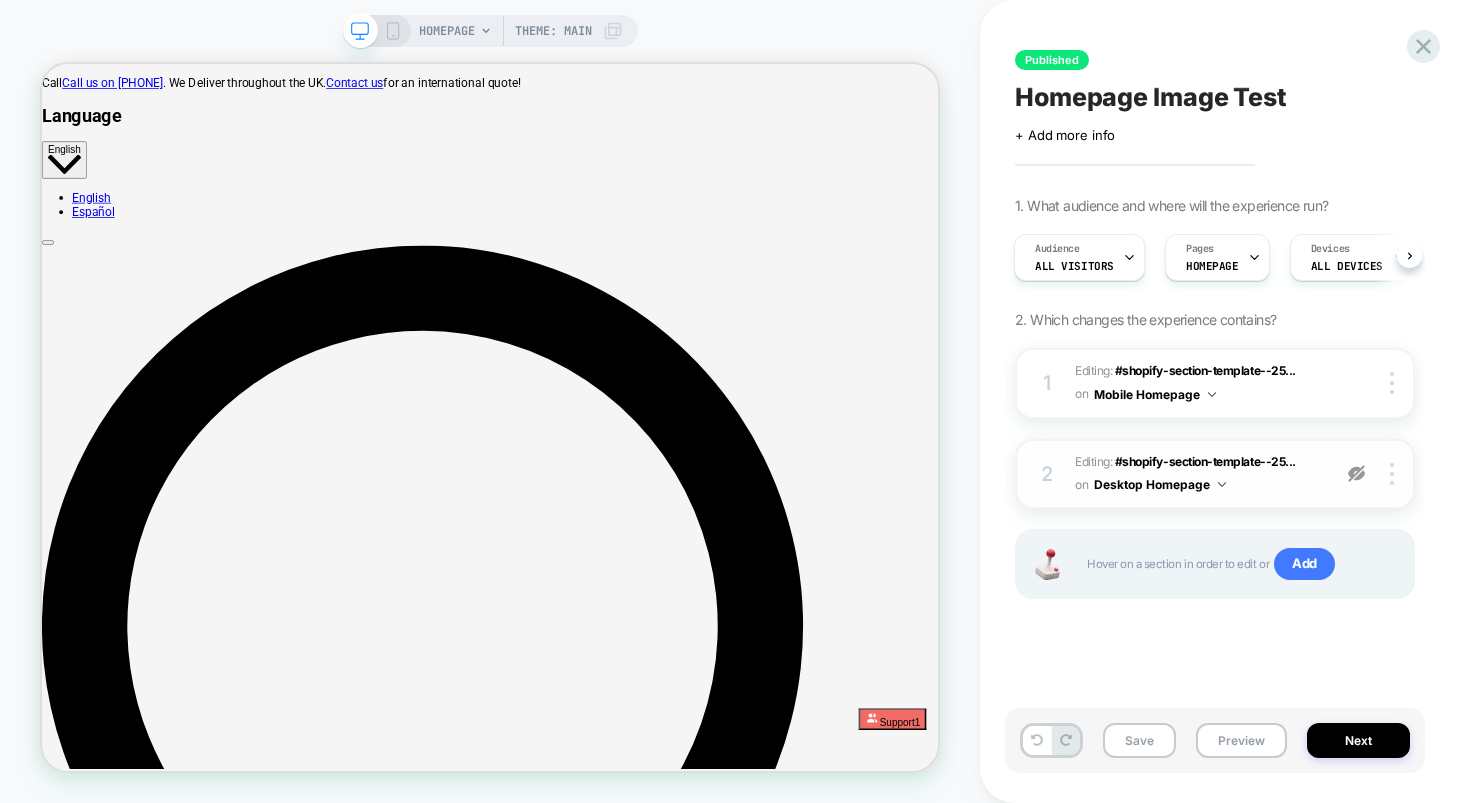 click at bounding box center (1356, 473) 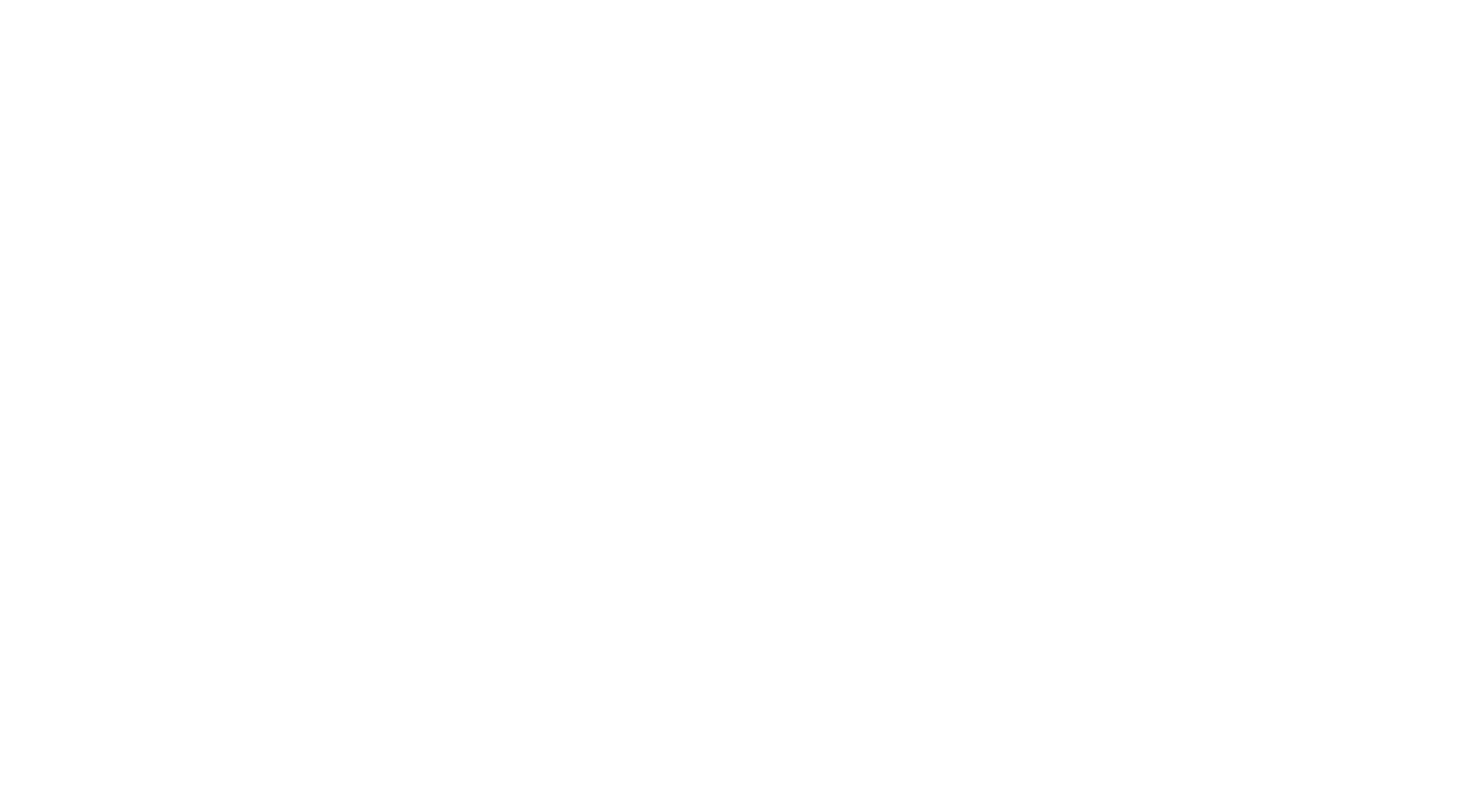scroll, scrollTop: 0, scrollLeft: 0, axis: both 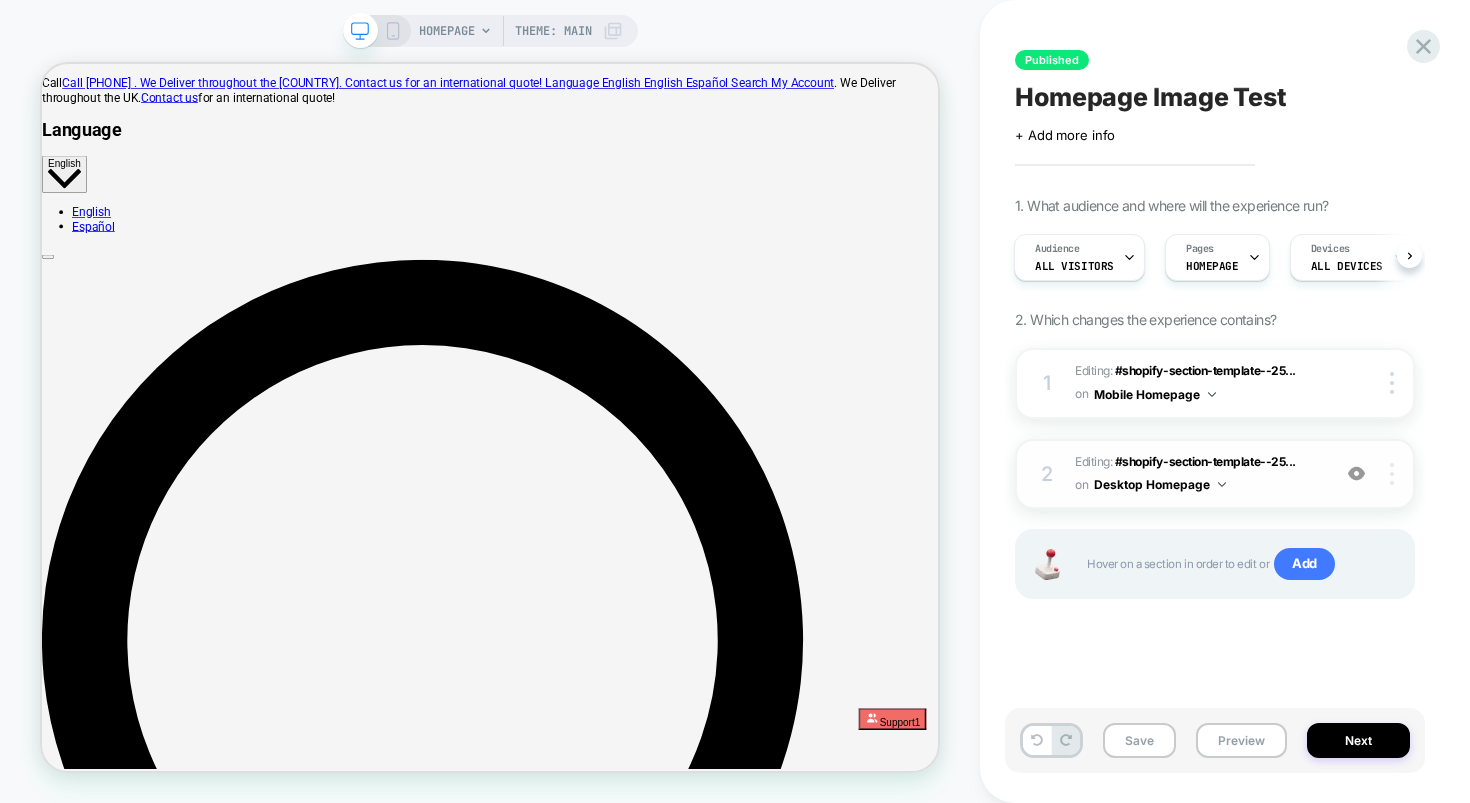 click at bounding box center (1392, 474) 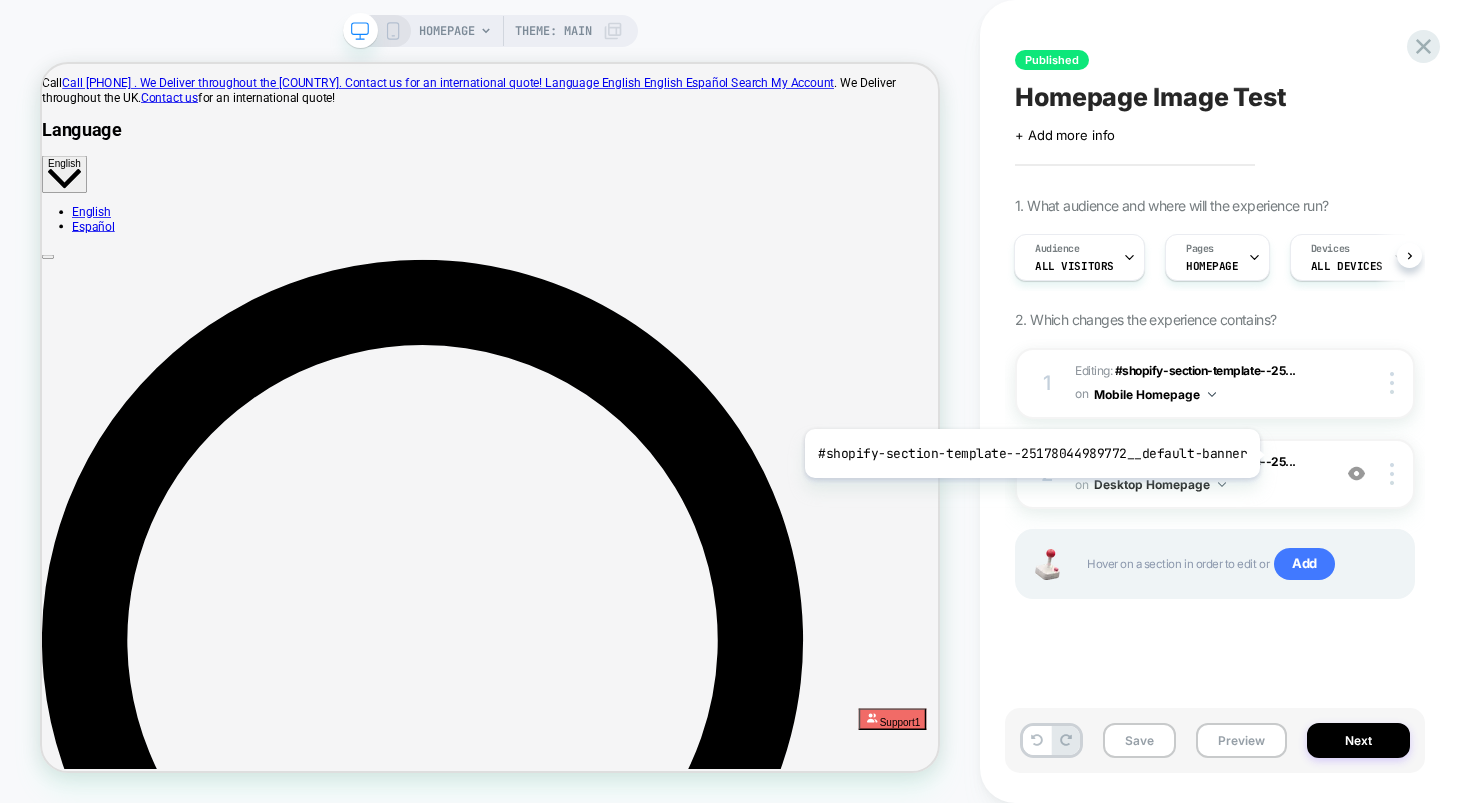 drag, startPoint x: 1172, startPoint y: 527, endPoint x: 1157, endPoint y: 463, distance: 65.734314 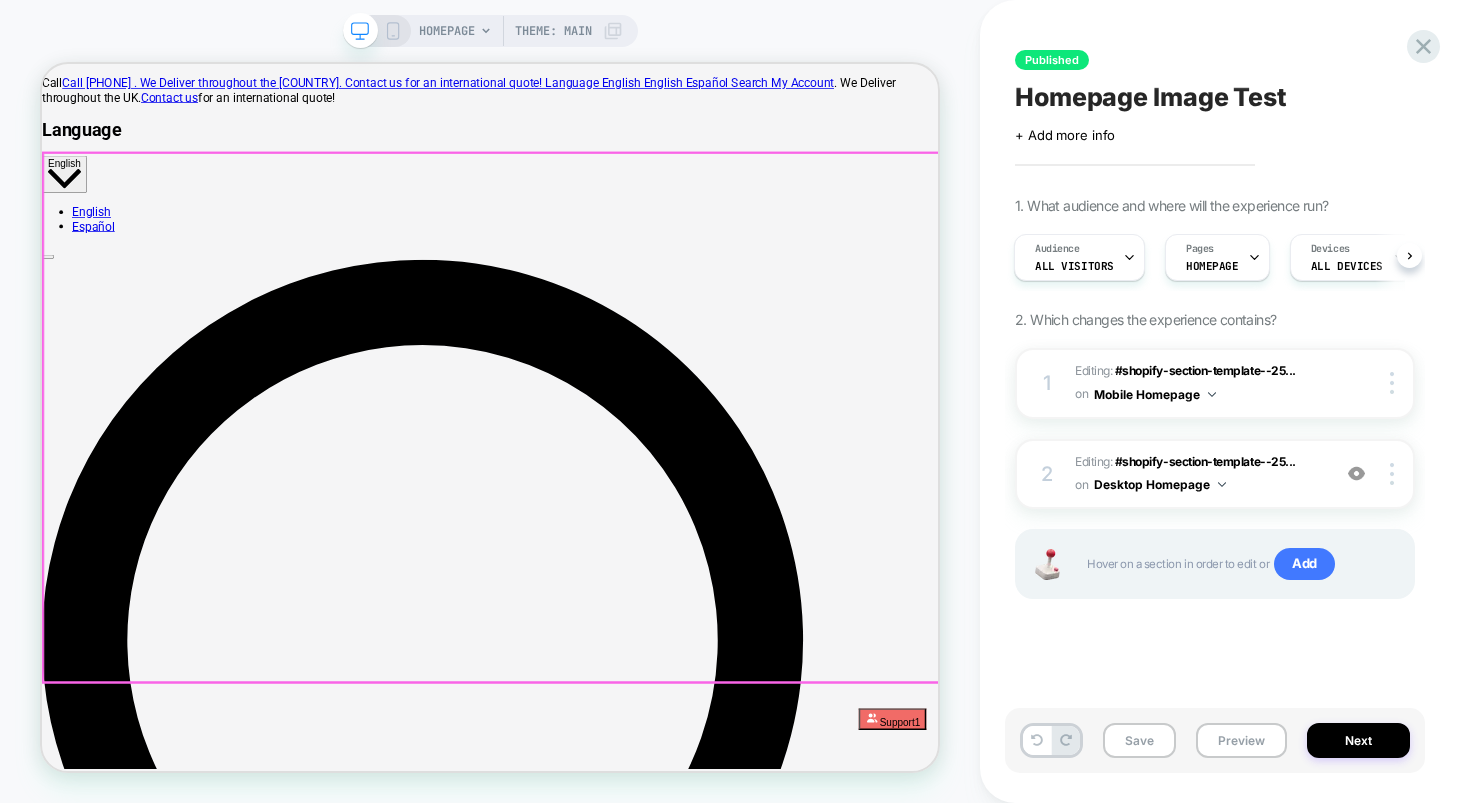 click on "The World’s Friendliest Insulation
View All Products
Learn More" at bounding box center (639, 12029) 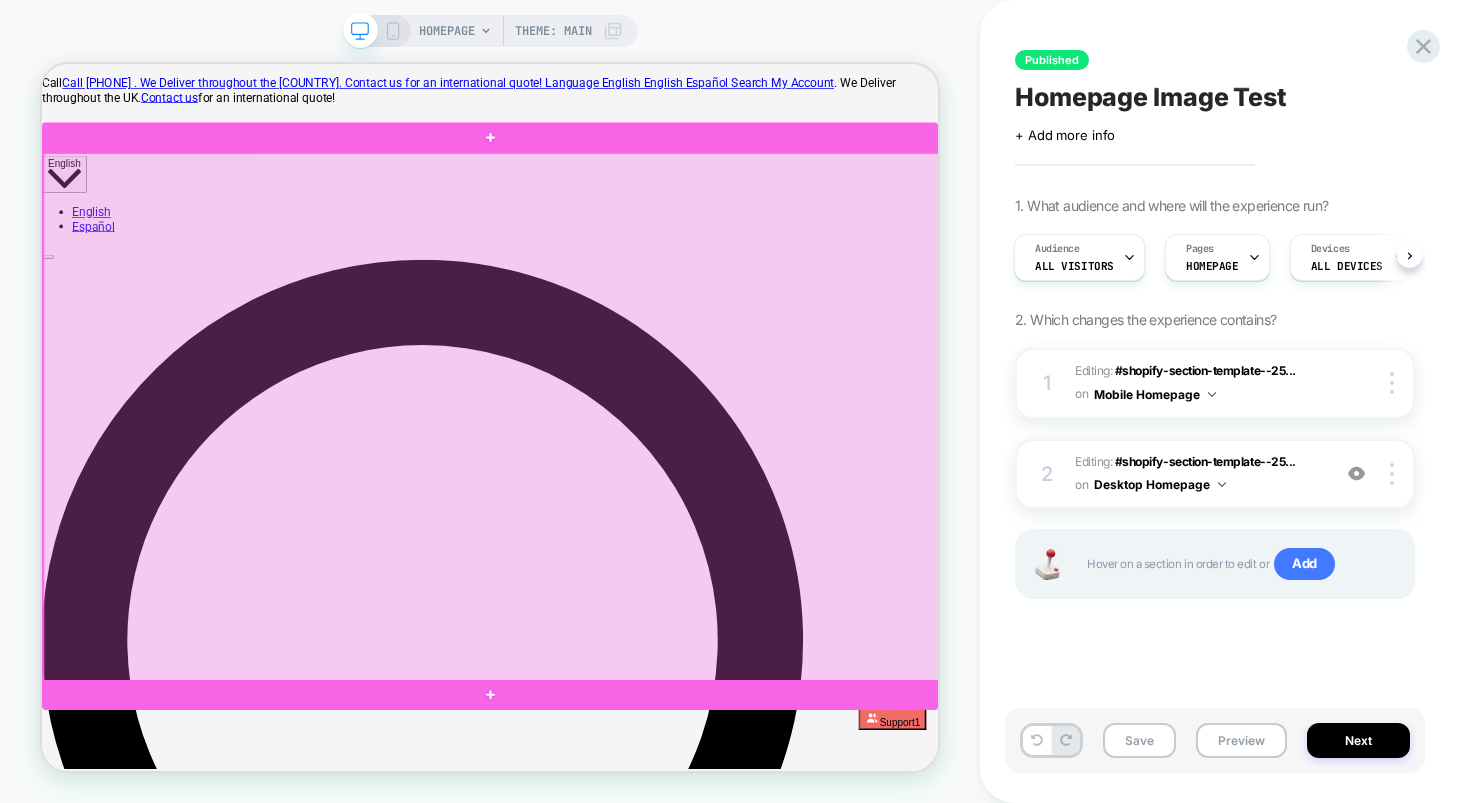 click at bounding box center [641, 535] 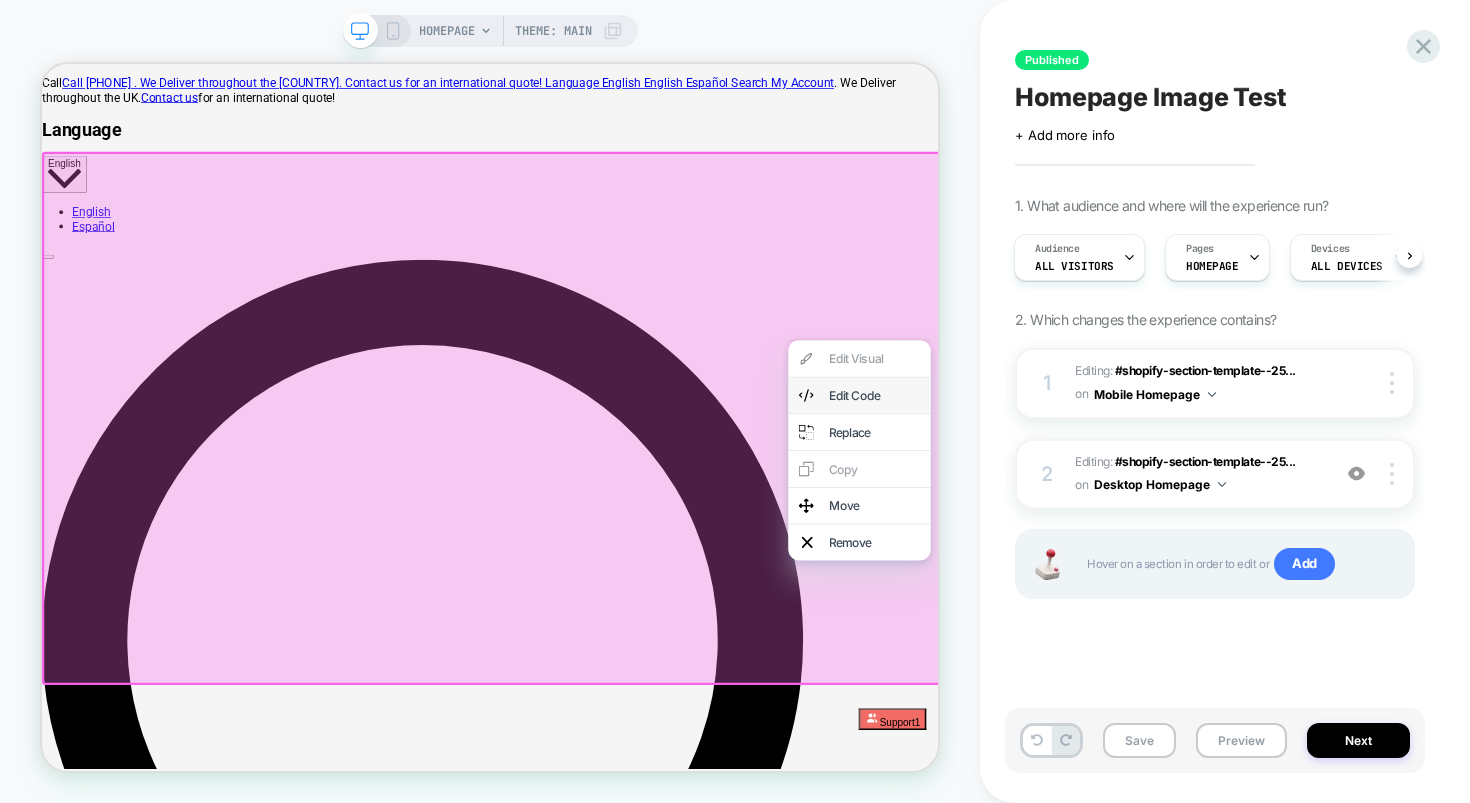 click on "Edit Code" at bounding box center (1152, 506) 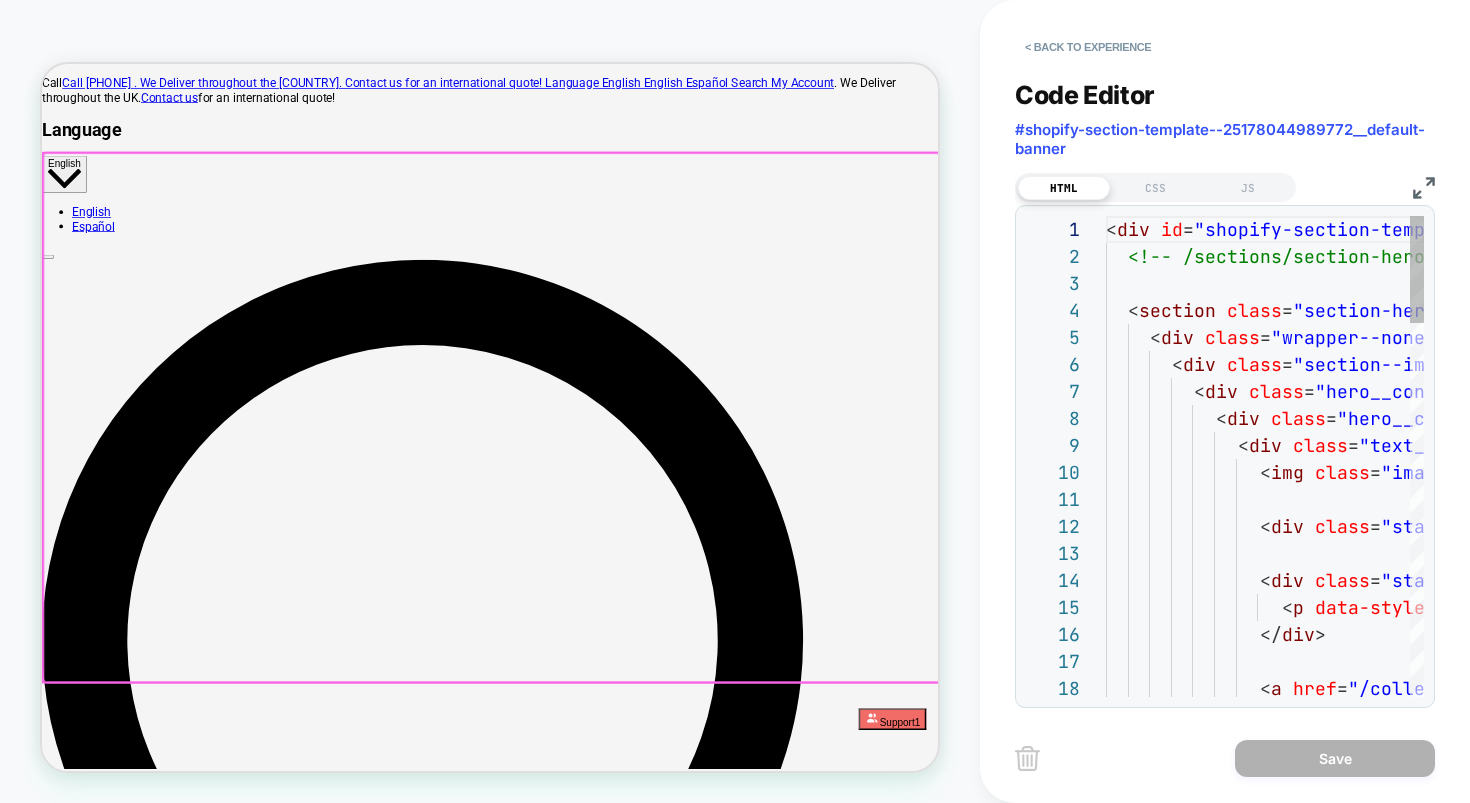 scroll, scrollTop: 135, scrollLeft: 0, axis: vertical 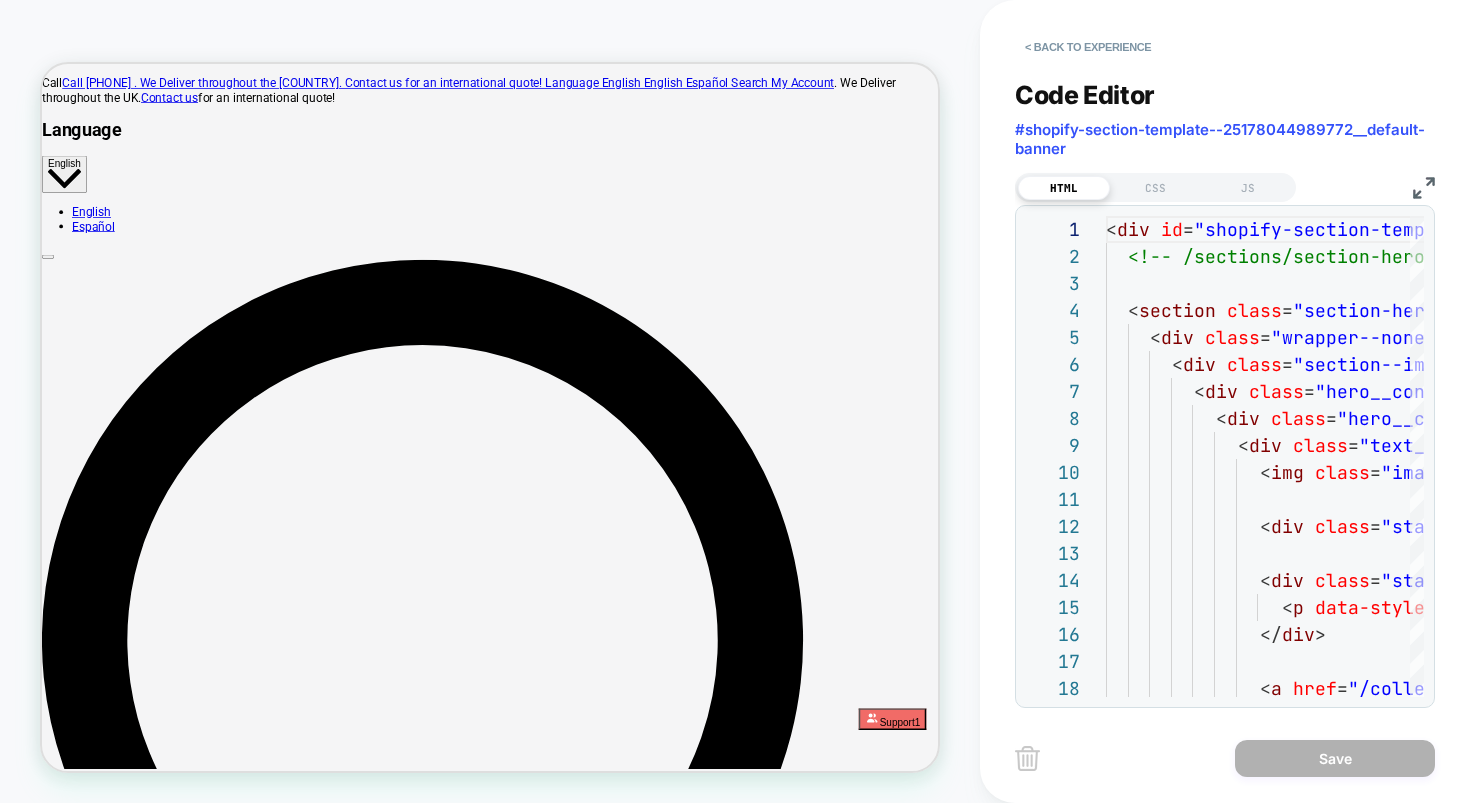 click at bounding box center [1424, 188] 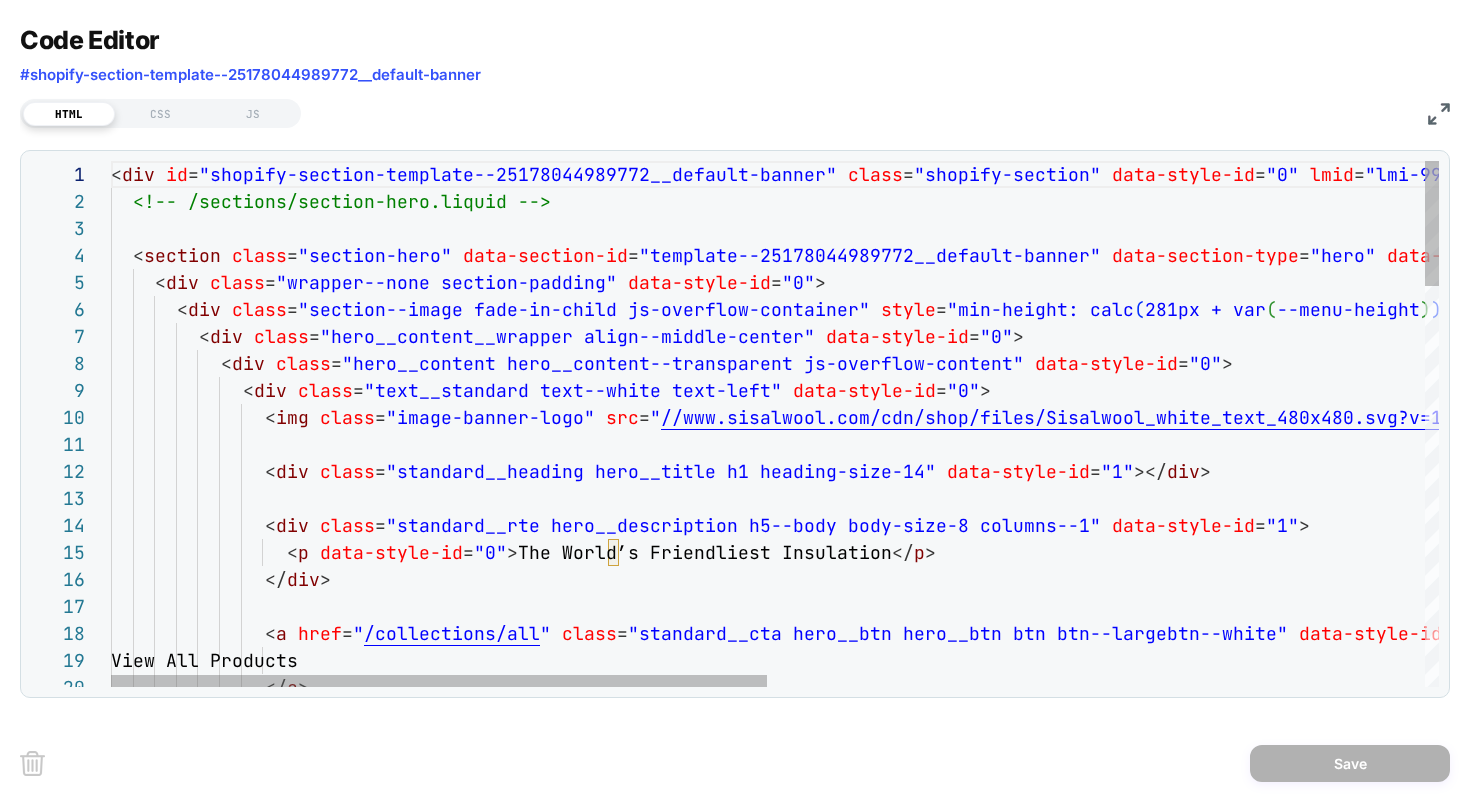 type on "**********" 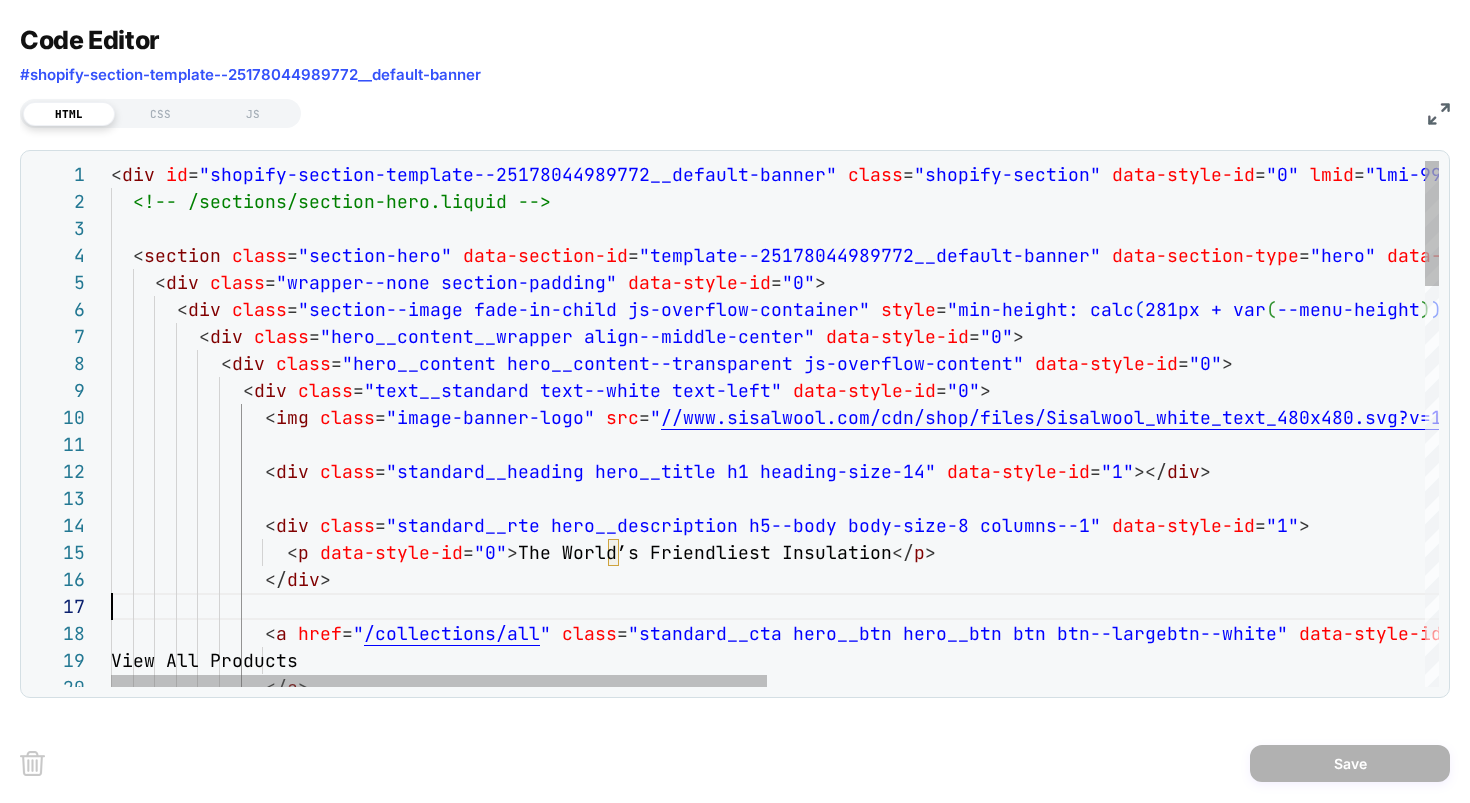 click on "< div   id = "shopify-section-template--25178044989772__default -banner"   class = "shopify-section"   data-style-id = "0"   lmid = "lmi-9980" >    <!-- /sections/section-hero.liquid -->    < section   class = "section-hero"   data-section-id = "template--25178044989772__default-banner"   data-section-type = "hero"   data-overlay-header = ""   style = "--PT: 0px; --PB: 0px; --overlay: #181929; --full- screen: 823px;"   data-style-id = "0" >      < div   class = "wrapper--none section-padding"   data-style-id = "0" >        < div   class = "section--image fade-in-child js-overflow-containe r"   style = "min-height: calc ( 281px + var ( --menu-height ) ) ;"   data-style-id = "0" >          < div   class = "hero__content__wrapper align--middle-center"   data-style-id = "0" >            < div   class = "hero__content hero__content--transparent js-overf low-content"   data-style-id = "0" >              < div   class =   = "0" > <" at bounding box center (1441, 1261) 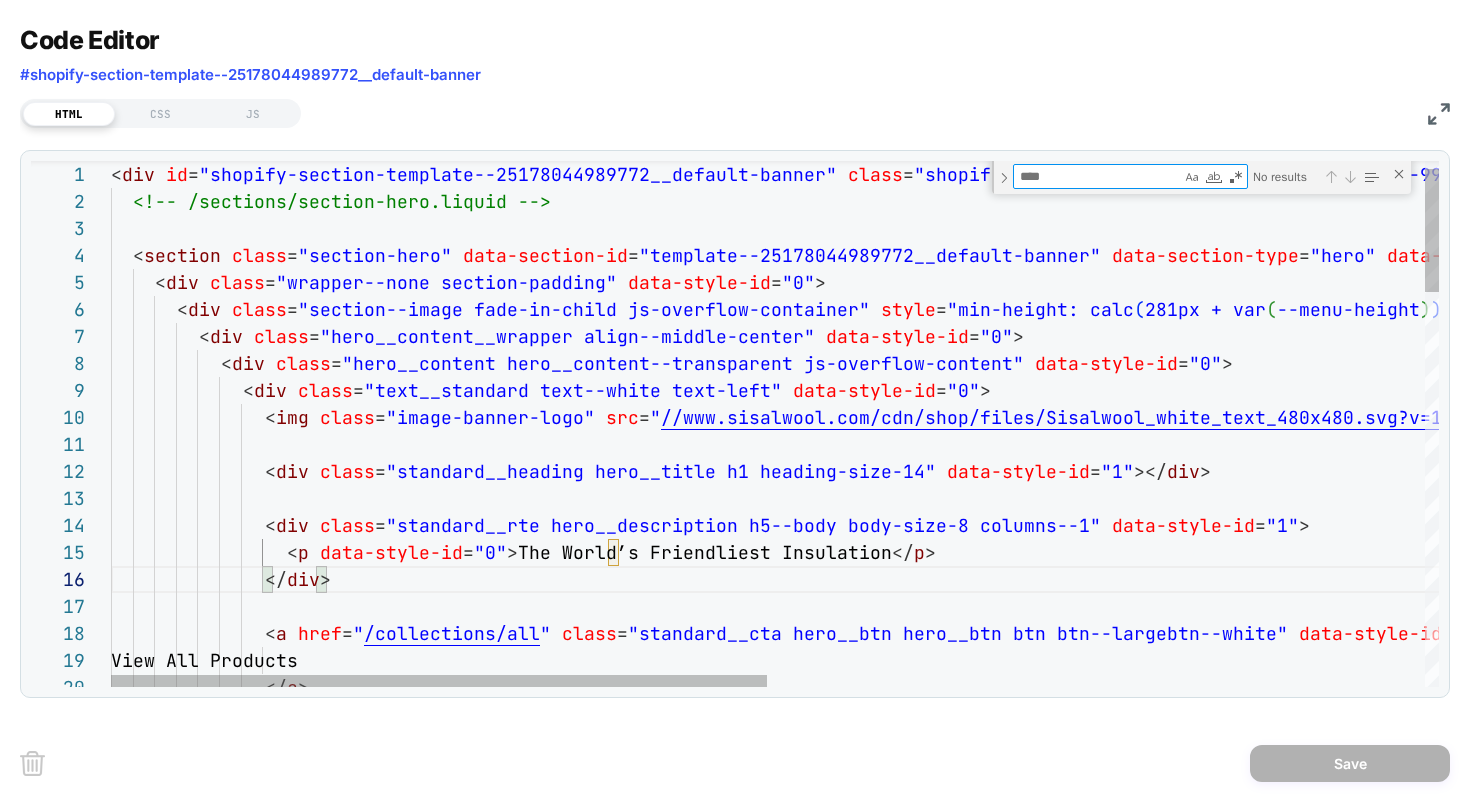 type on "*" 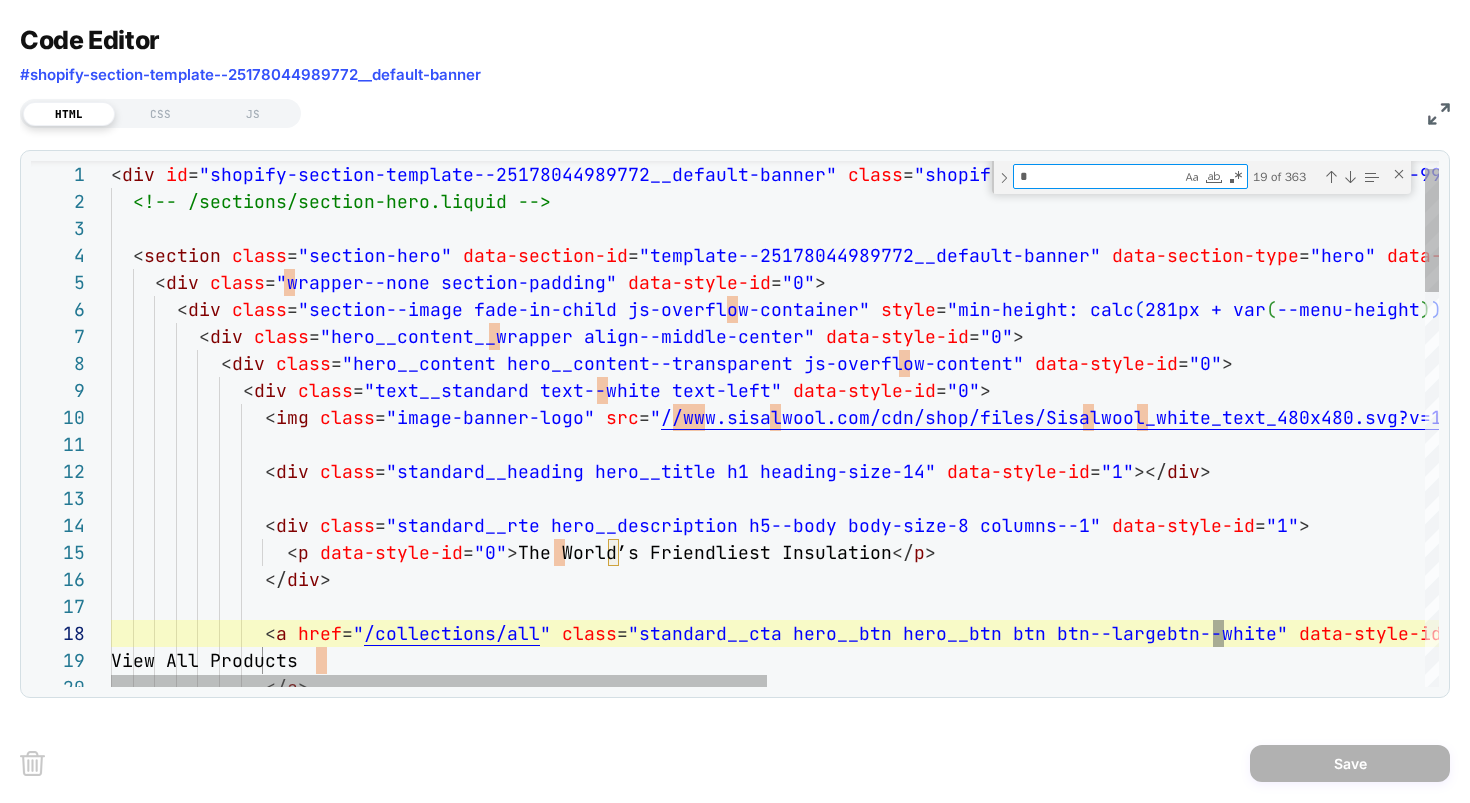 type on "**********" 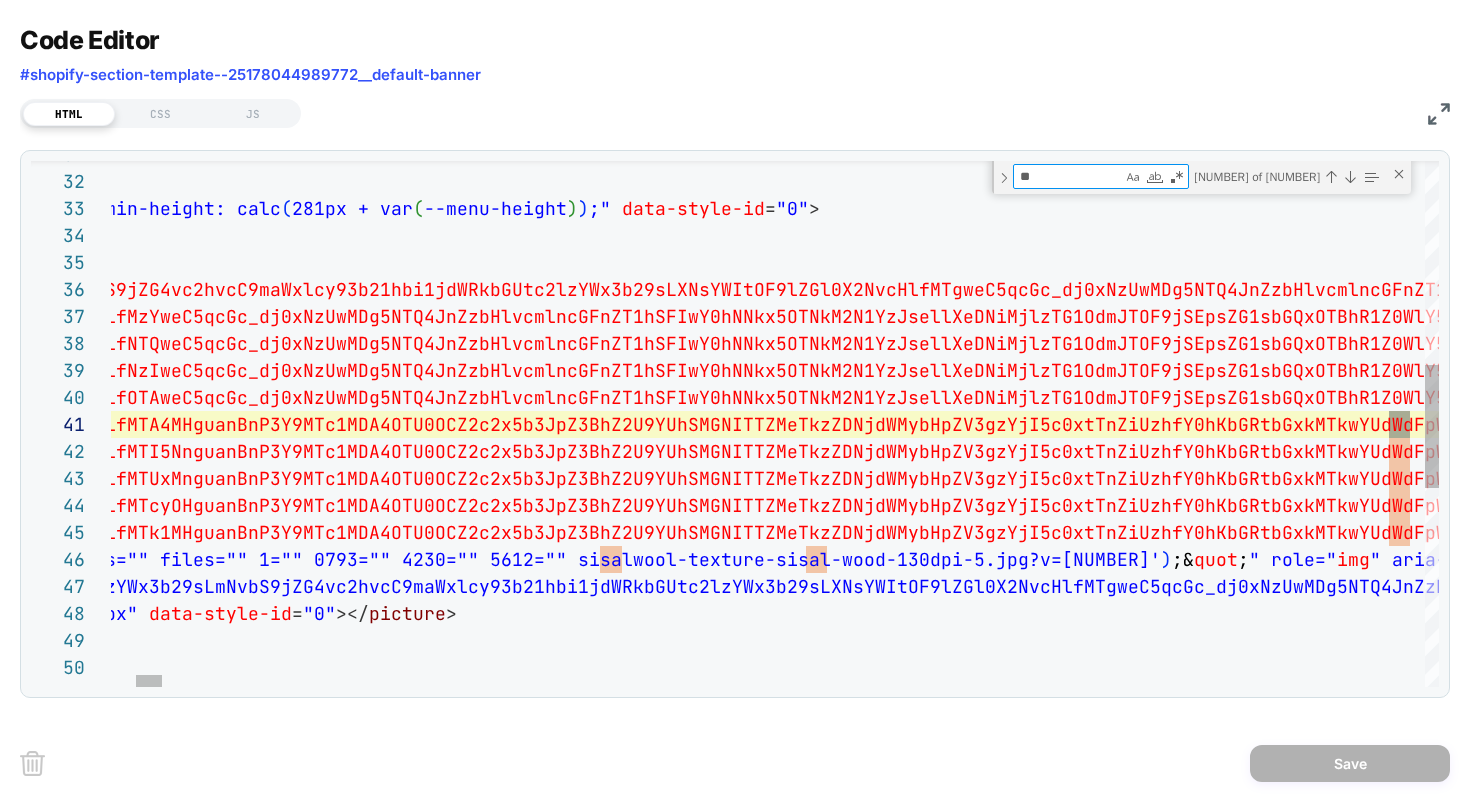 type on "**********" 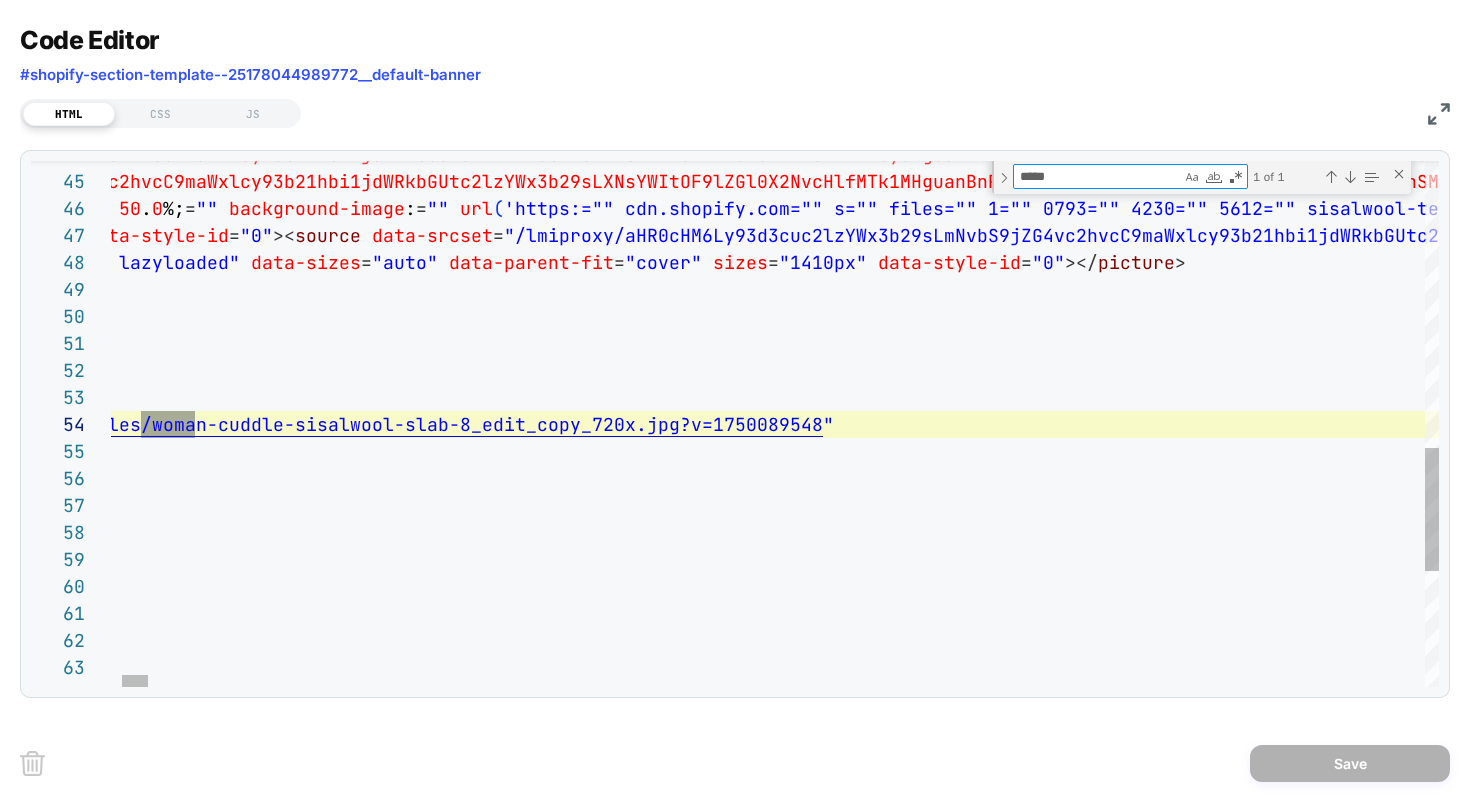 scroll, scrollTop: 270, scrollLeft: 637, axis: both 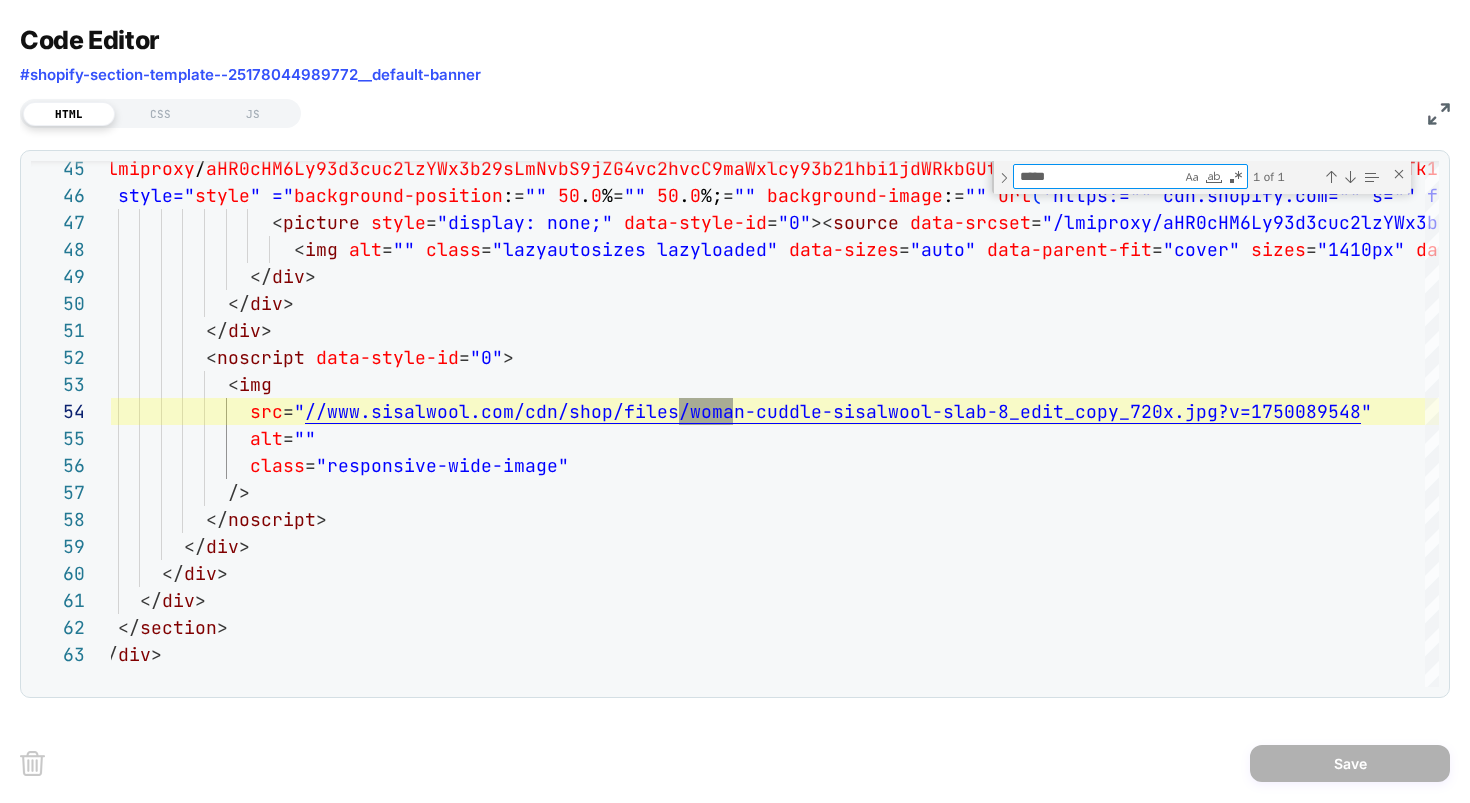 type on "*****" 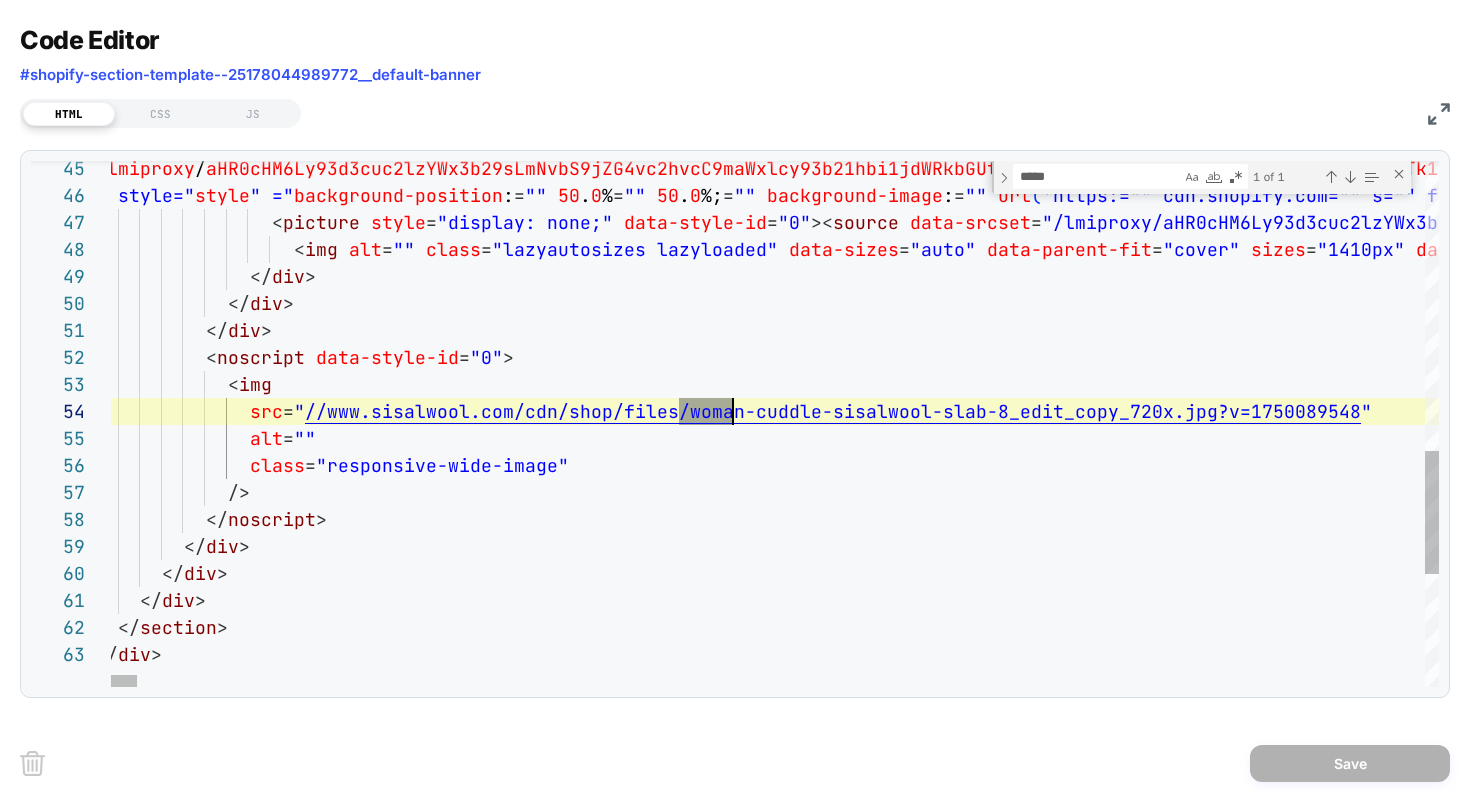 drag, startPoint x: 678, startPoint y: 408, endPoint x: 846, endPoint y: 417, distance: 168.2409 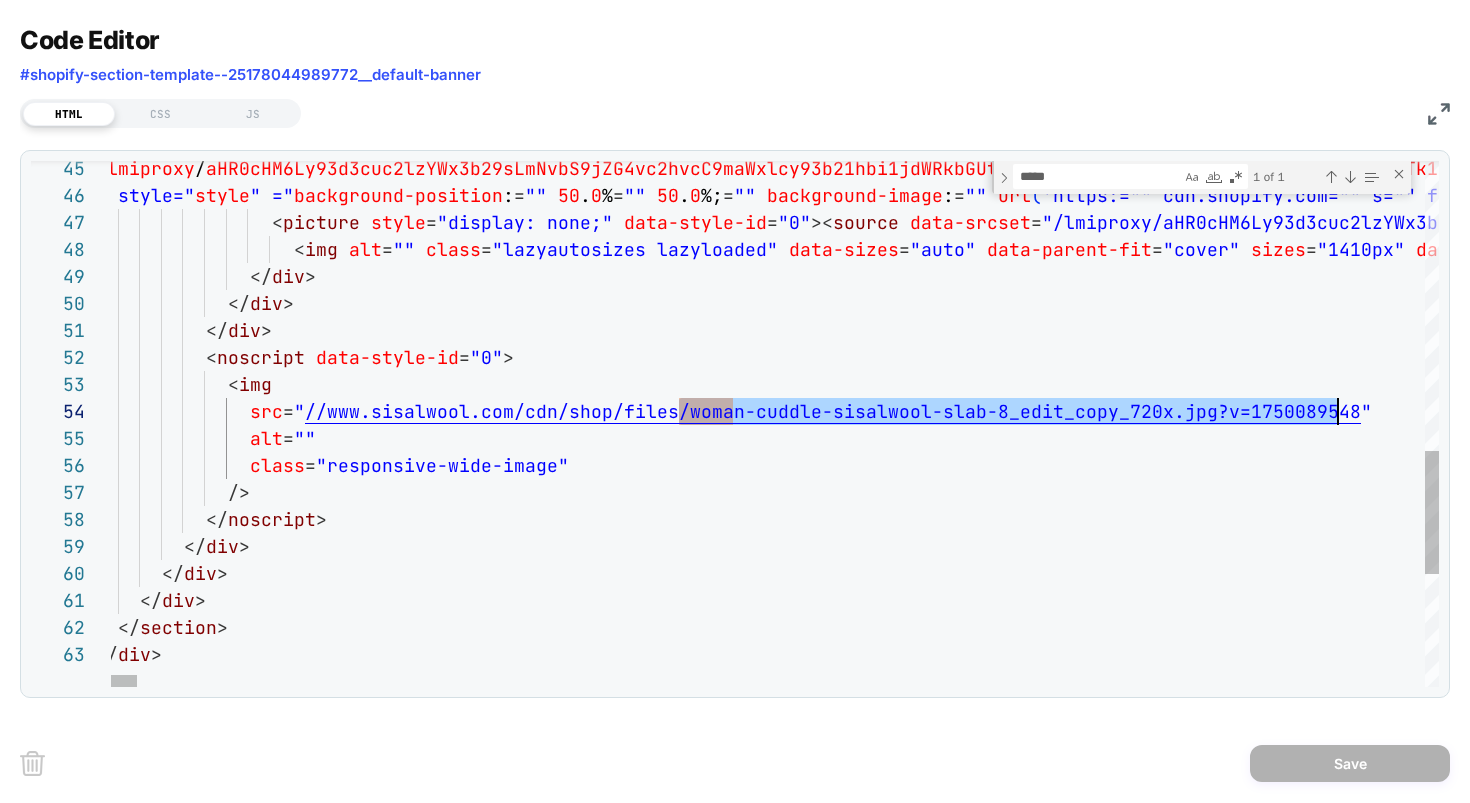 scroll, scrollTop: 81, scrollLeft: 1242, axis: both 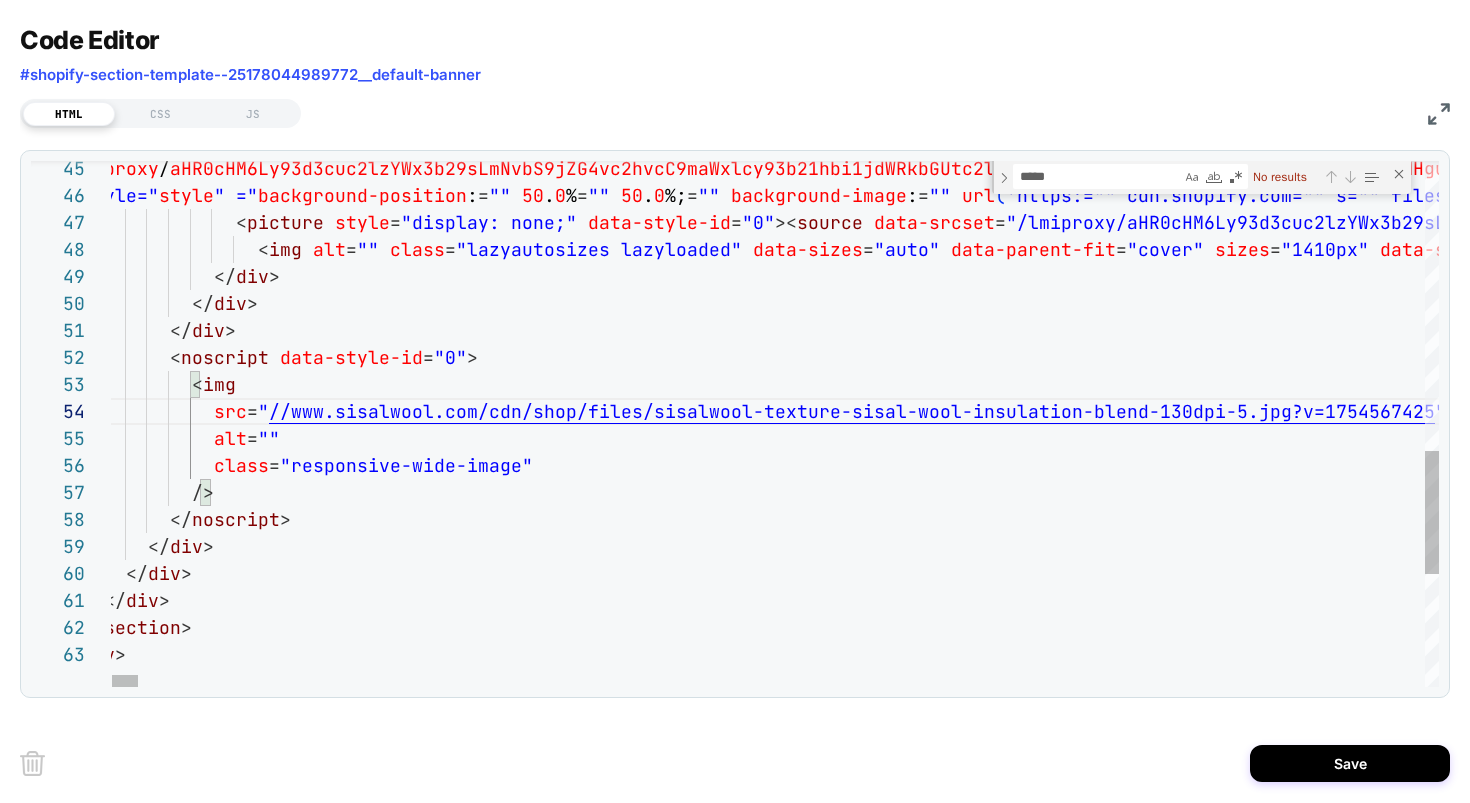click at bounding box center (1350, 177) 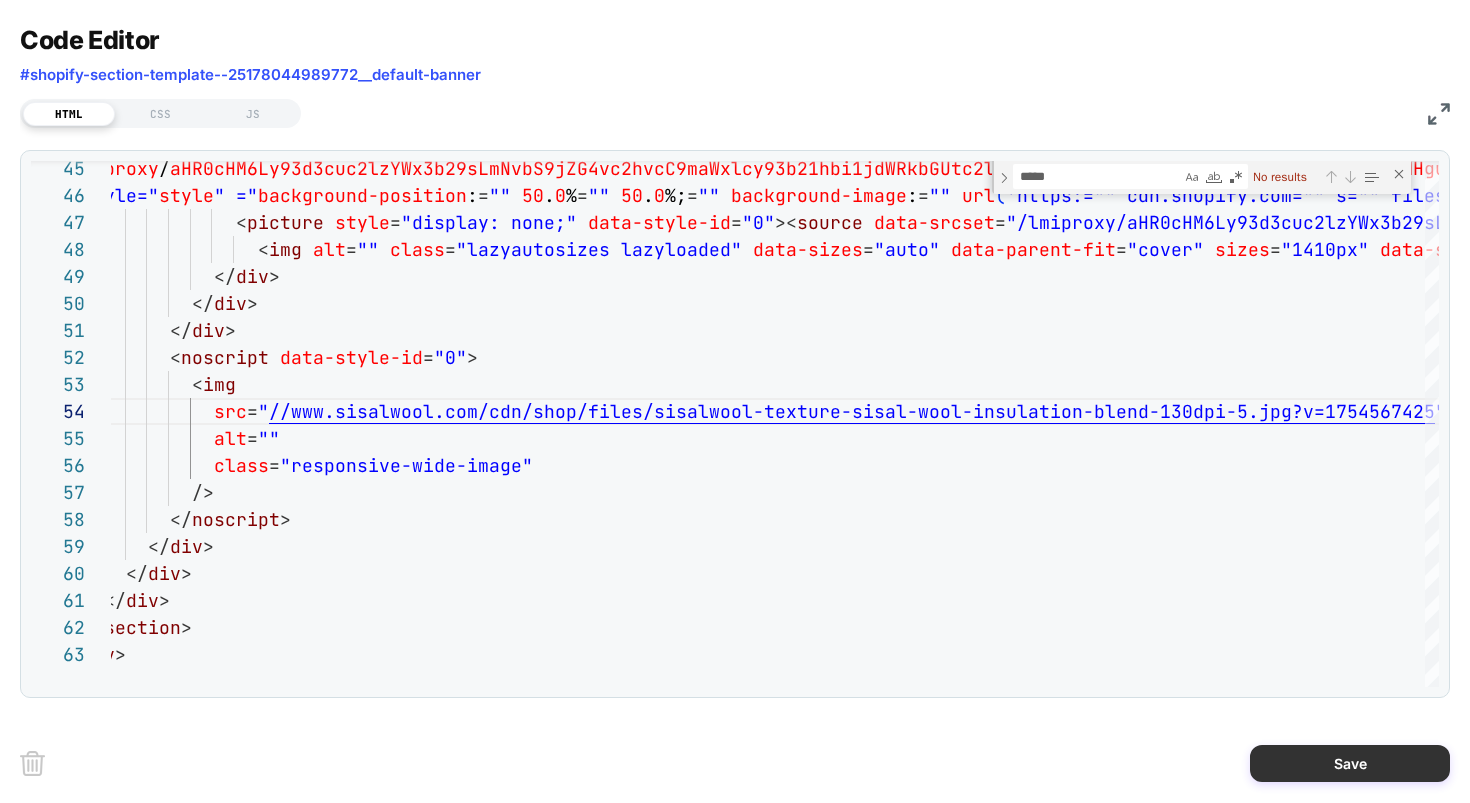click on "Save" at bounding box center (1350, 763) 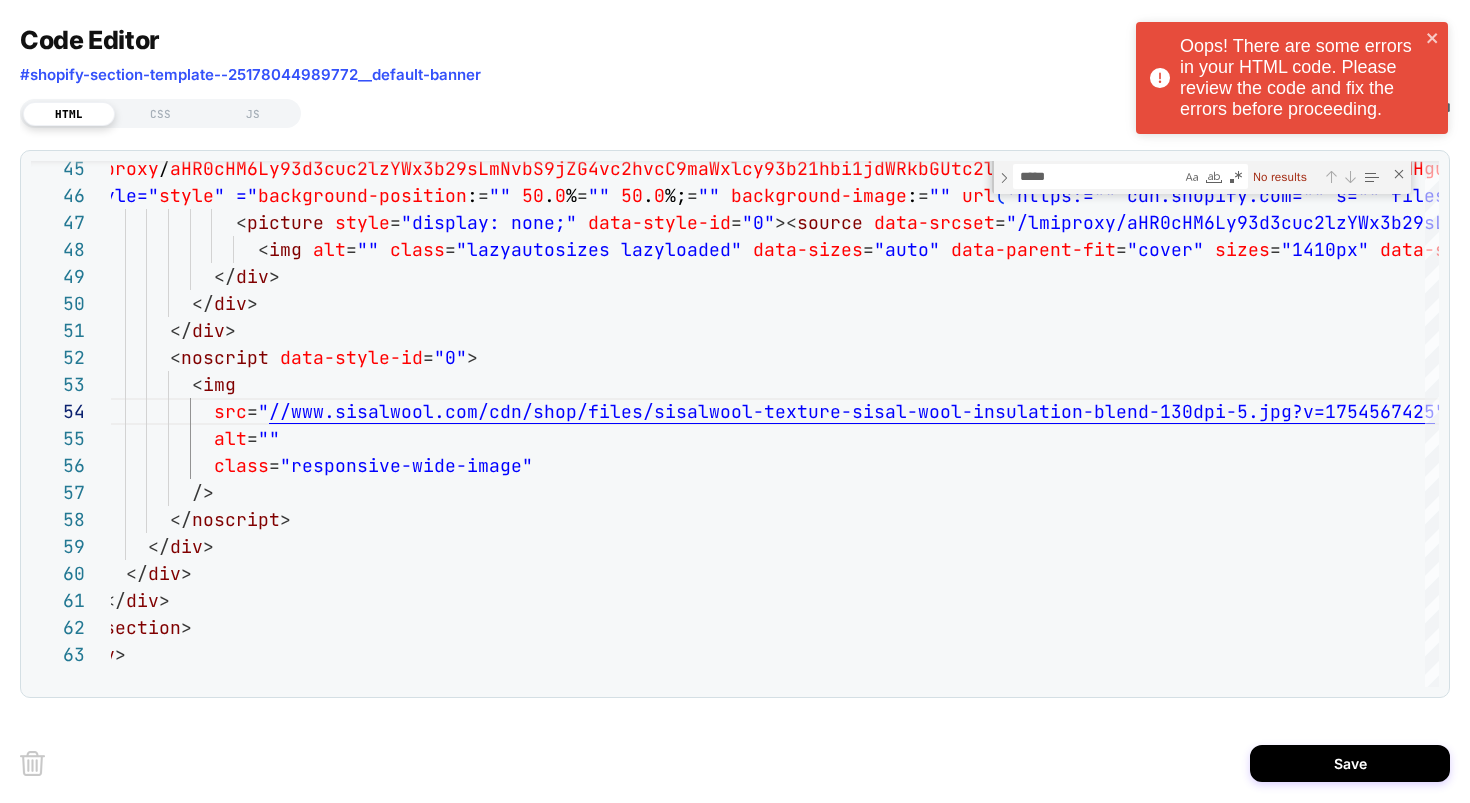 drag, startPoint x: 1412, startPoint y: 10, endPoint x: 1387, endPoint y: 78, distance: 72.44998 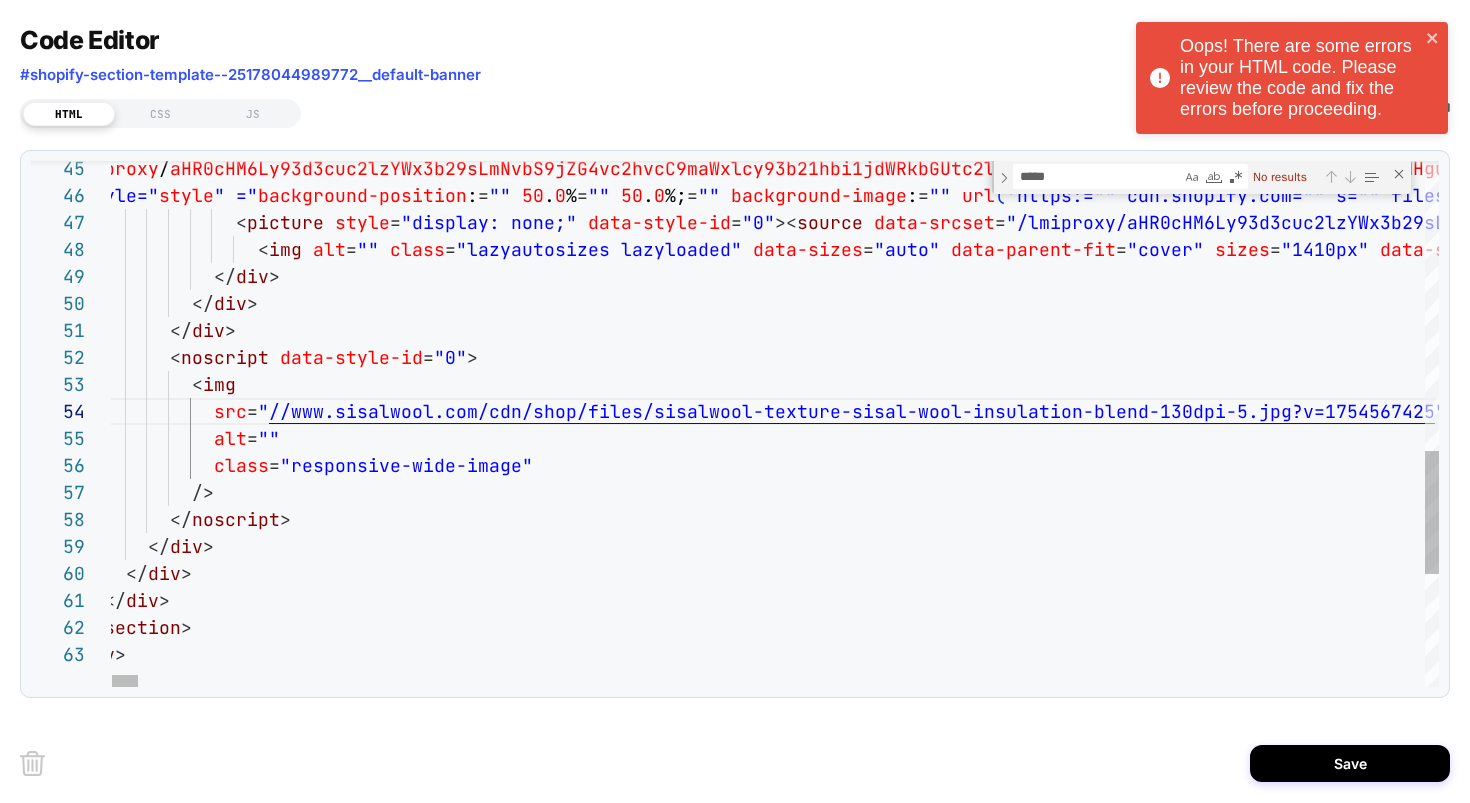 click on "/ lmiproxy / aHR0cHM6Ly93d3cuc2lzYWx3b29sLmNvbS9jZG4vc2hvcC9maW xlcy93b21hbi1jdWRkbGUtc2lzYWx3b29sLXNsYWItOF9lZGl0 X2NvcHlfMTk1MHguanBnP3Y9MTc1MDA4OTU0OCZ2c2x5b3JpZ3 BhZ2U9YUhSMGNITTZMeTkzZDNjdWMybHpZV3gzYjI5c0xtTnZi UzhfY0hKbGRtbGxkMTkwYUdWdFpWOXBaRDA9JnZzbHlhbGlhcz 04RDAxNzZfMg == ? vslynocookie = 1   1950w   975h , " style=" style " =" background-position : = ""   50 . 0 % = ""   50 . 0 %; = ""   background-image : = ""   url ( 'https:="" cdn.shopify.com="" s="" files="" 1="" 0 793="" 4230="" 5612="" sisalwool-texture-sisal-woo l-insulation-blend-130dpi-5.jpg?v="1754568228' ) ;& quot ; " role=" img " aria-label="" old-data-bgset=" https :// cdn . shopify . com / s / files / 1 / 0793 / 4230 / 5612 / files / sisalwool-texture-sisal-wool-insulation-blend-130d pi-5 . jpg ? v = 1754568228 " data-style-id=" 0 " >                  < picture   style = "display: none;"   data-style-id = "0" >< source   data-srcset = "/lmiproxy/aHR0cHM6Ly93d3cuc2lzYWx3b29sLmNvbS9jZG4   sizes" at bounding box center (33136, 50) 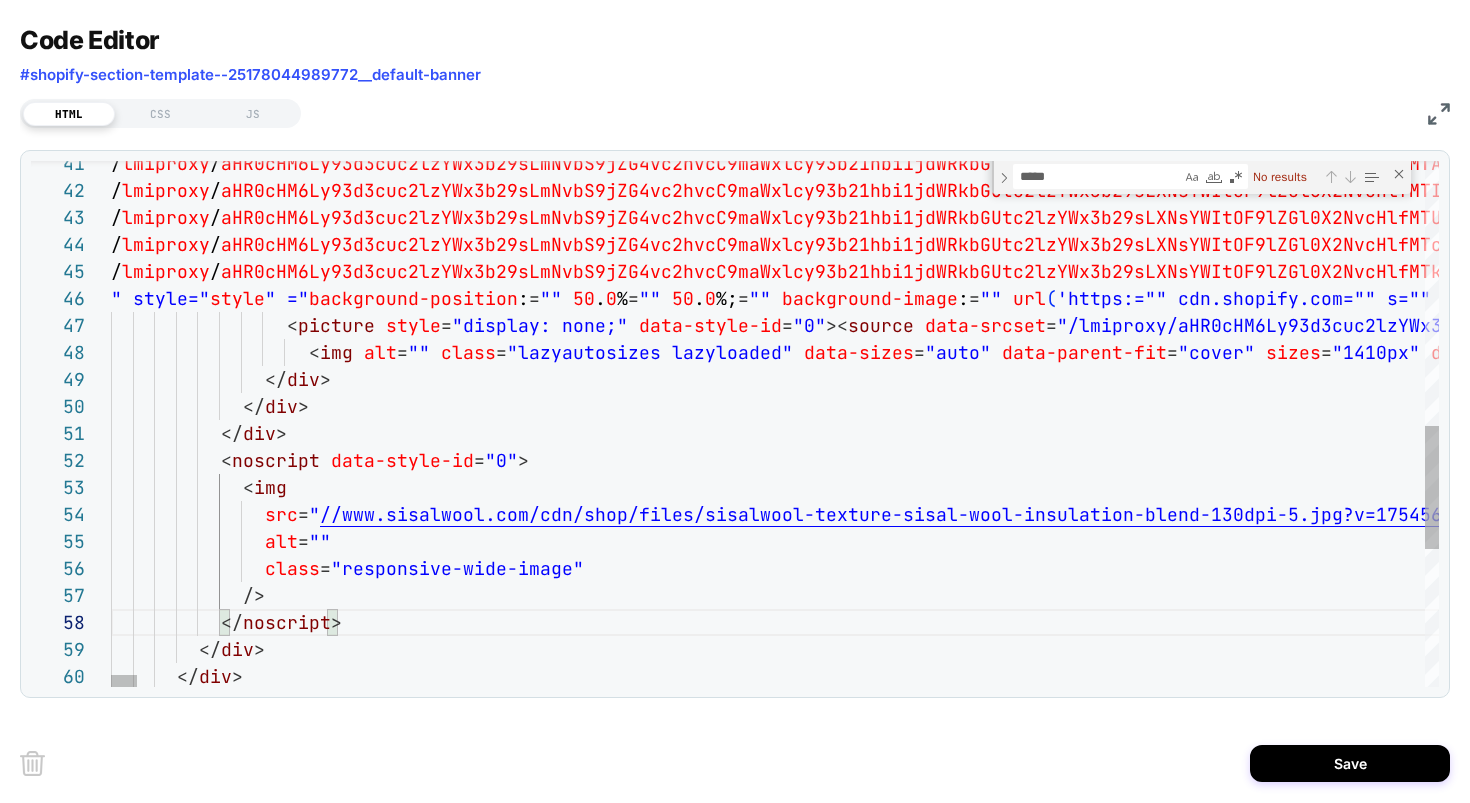 drag, startPoint x: 1401, startPoint y: 175, endPoint x: 1385, endPoint y: 173, distance: 16.124516 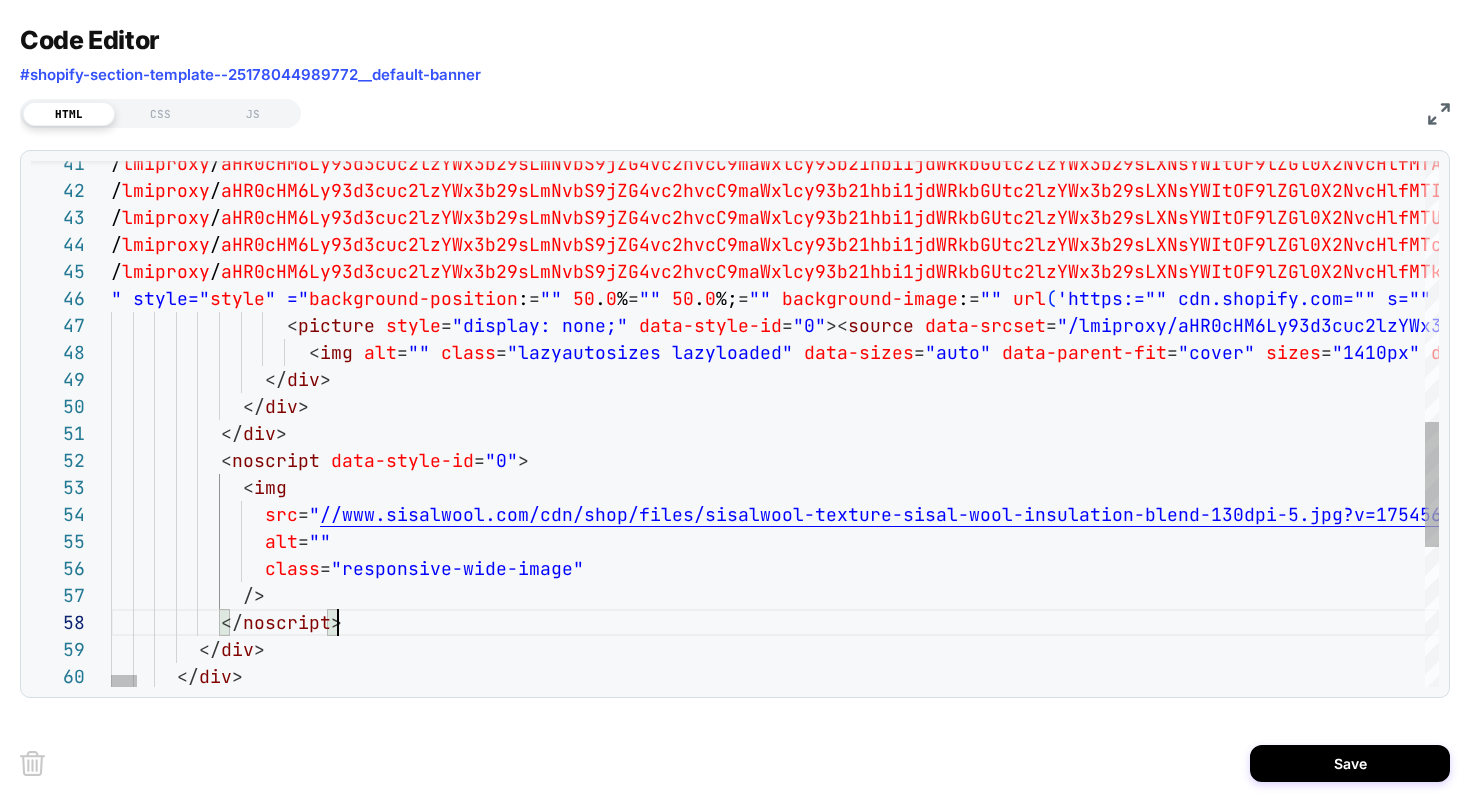 scroll, scrollTop: 189, scrollLeft: 227, axis: both 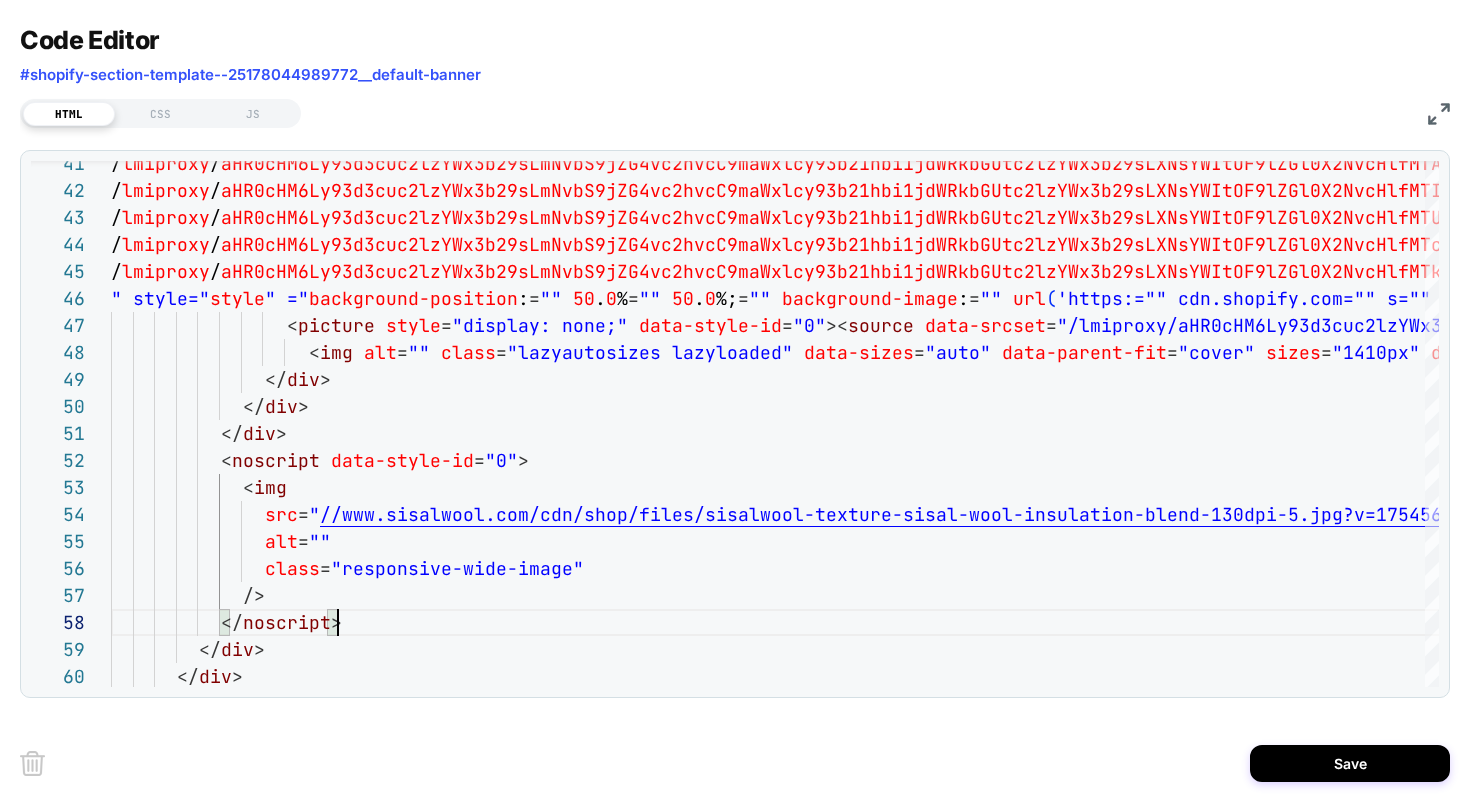 drag, startPoint x: 1257, startPoint y: 95, endPoint x: 1261, endPoint y: 110, distance: 15.524175 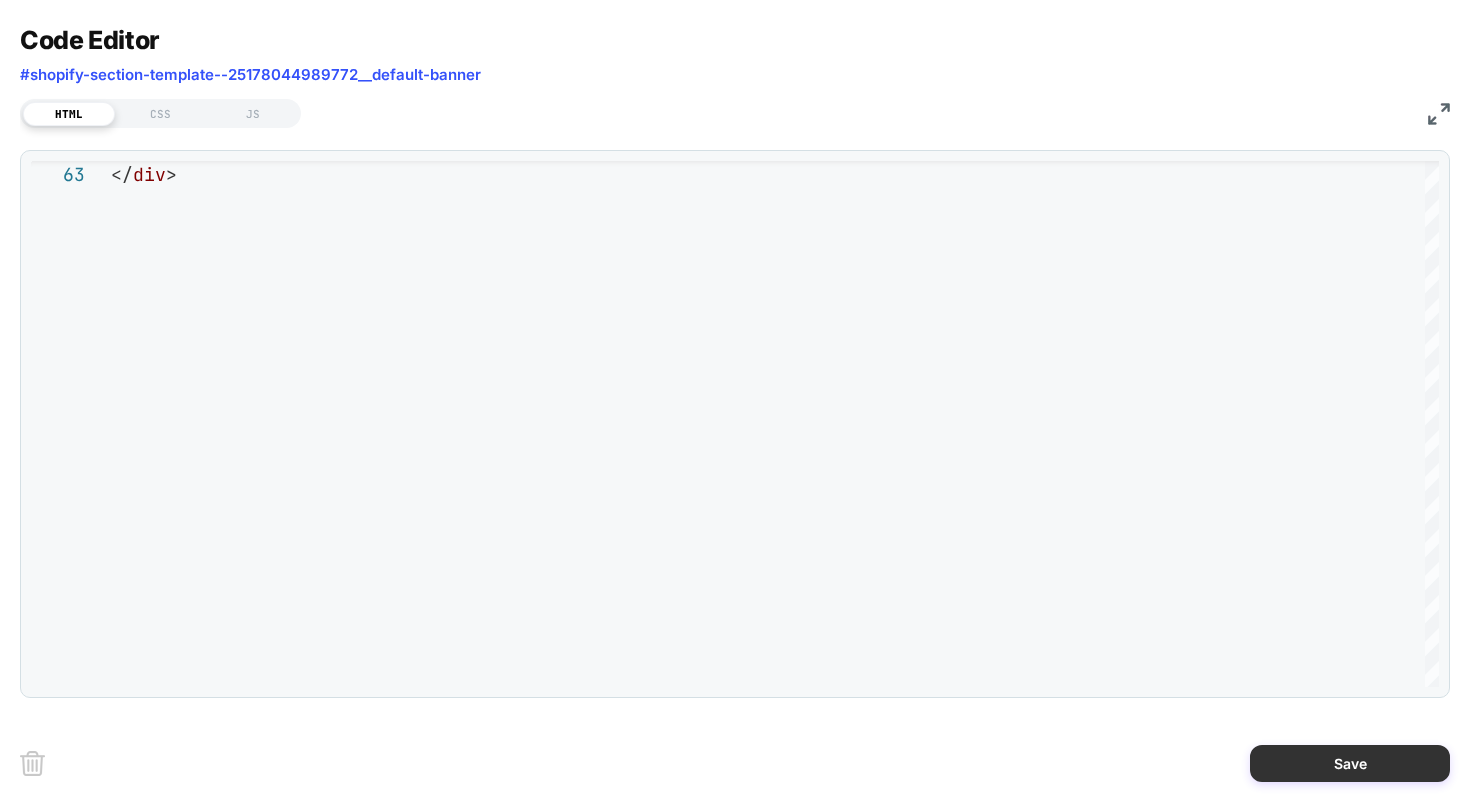 click on "Save" at bounding box center [1350, 763] 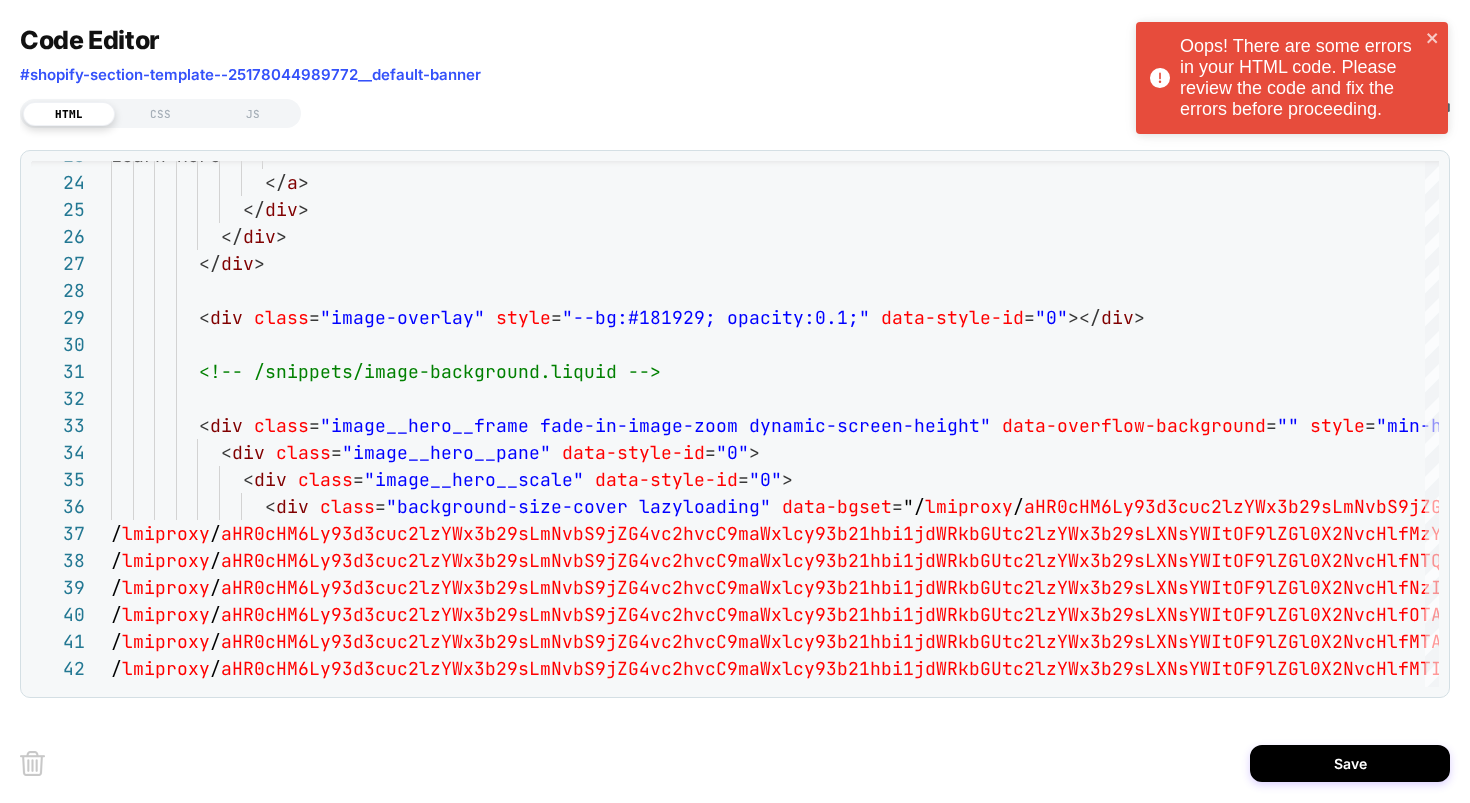 click on "Oops! There are some errors in your HTML code. Please review the code and fix the errors before proceeding." at bounding box center (1300, 78) 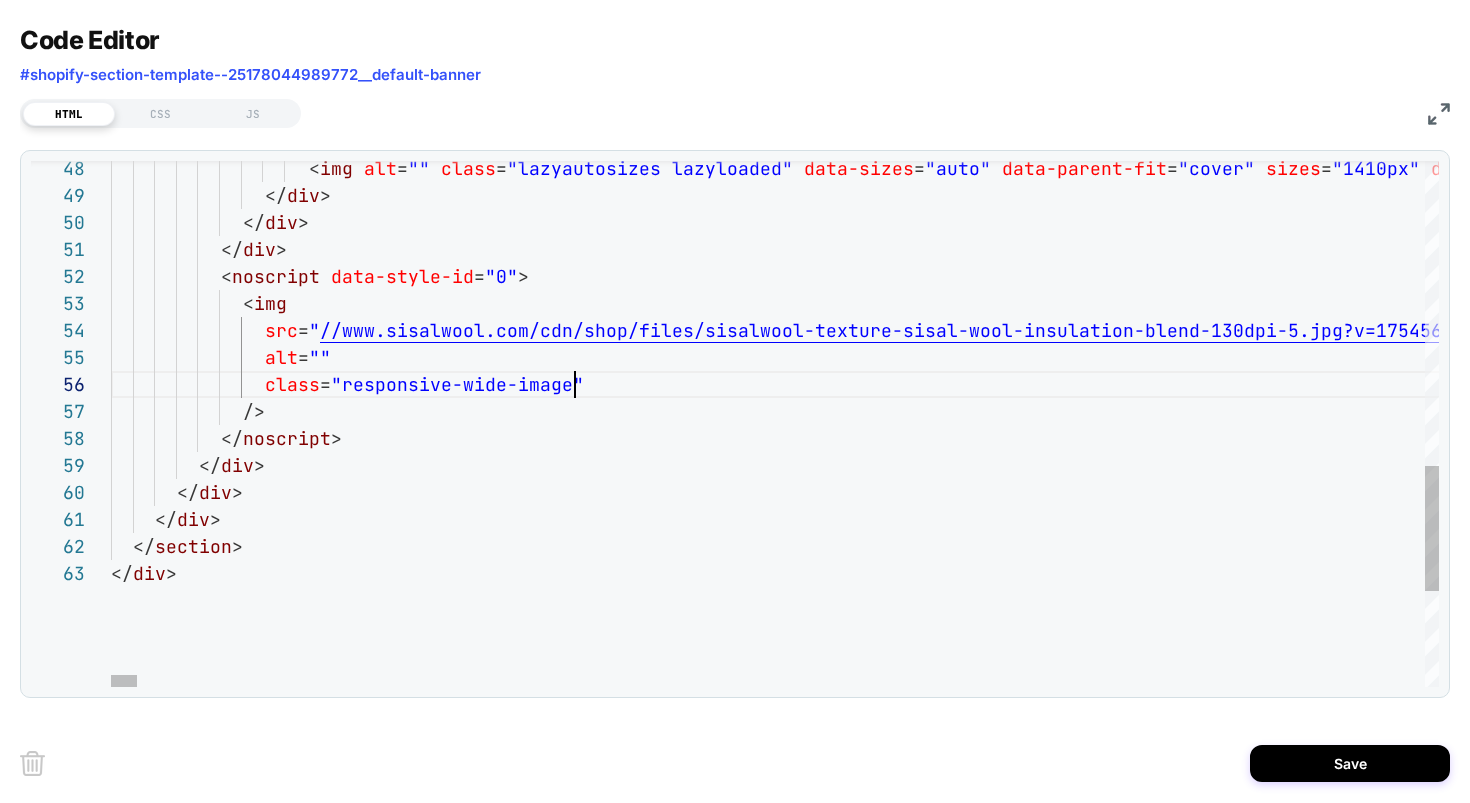 click on "< img   alt = ""   class = "lazyautosizes lazyloaded"   data-sizes = "auto"   data-parent-fit = "cover"   sizes = "1410px"   data-style-id = "0" ></ picture >                </ div >              </ div >            </ div >            < noscript   data-style-id = "0" >              < img                src = " //www.sisalwool.com/cdn/shop/files/sisalwool-textu re-sisal-wool-insulation-blend-130dpi-5.jpg?v=1754 567425 "                alt = ""                class = "responsive-wide-image"              />            </ noscript >          </ div >        </ div >      </ div >    </ section > </ div >" at bounding box center (33187, -14) 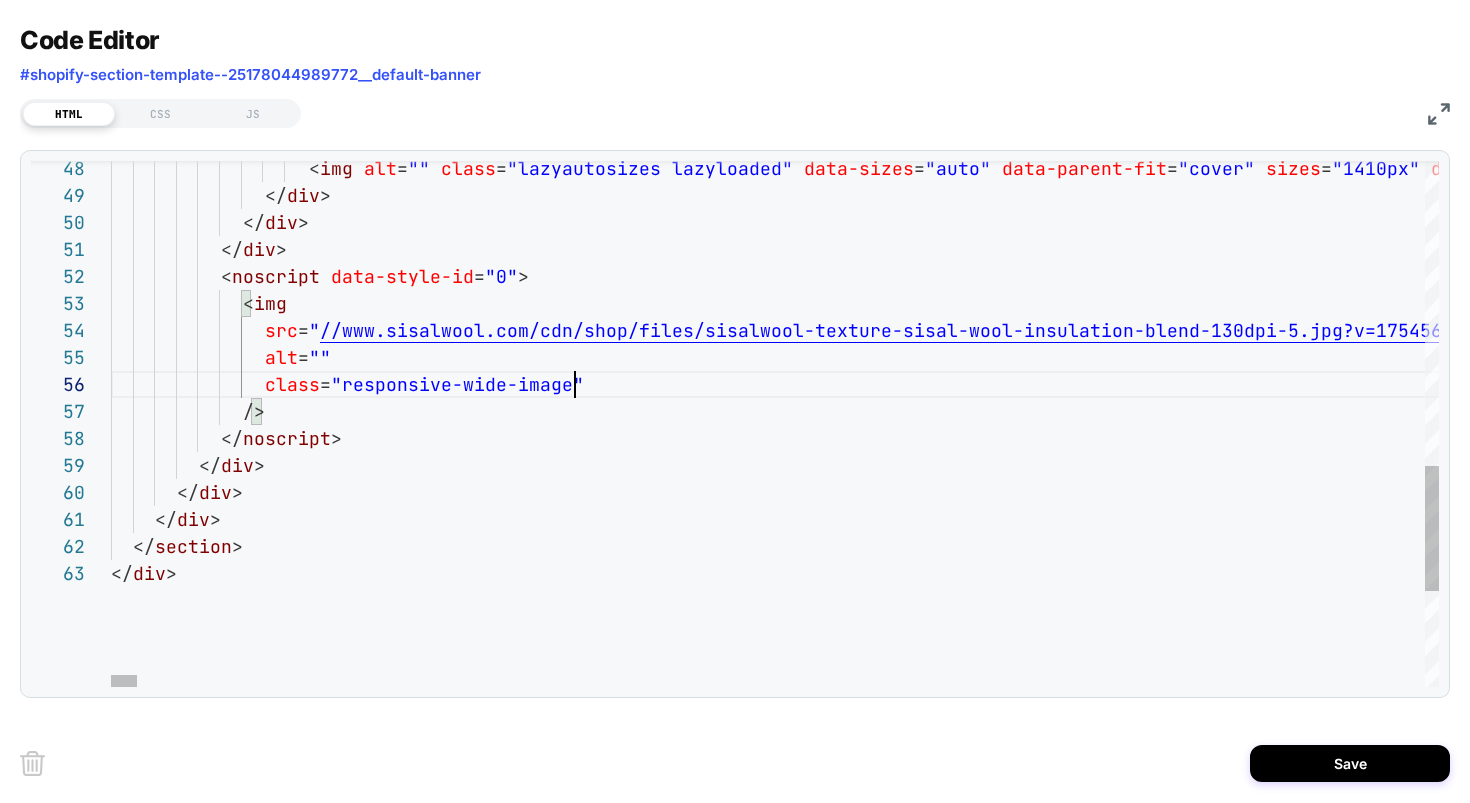 scroll, scrollTop: 81, scrollLeft: 1242, axis: both 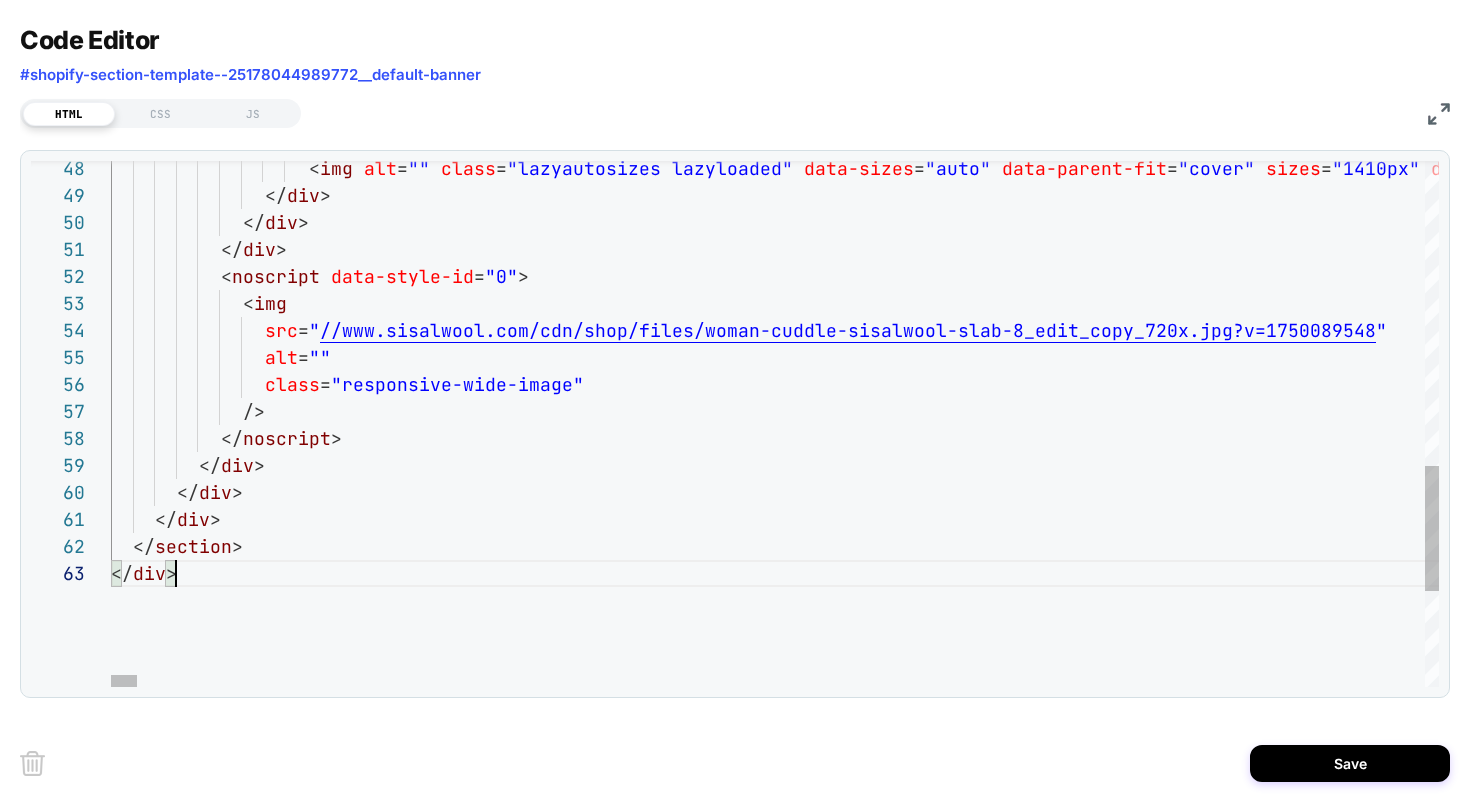 drag, startPoint x: 887, startPoint y: 561, endPoint x: 965, endPoint y: 562, distance: 78.00641 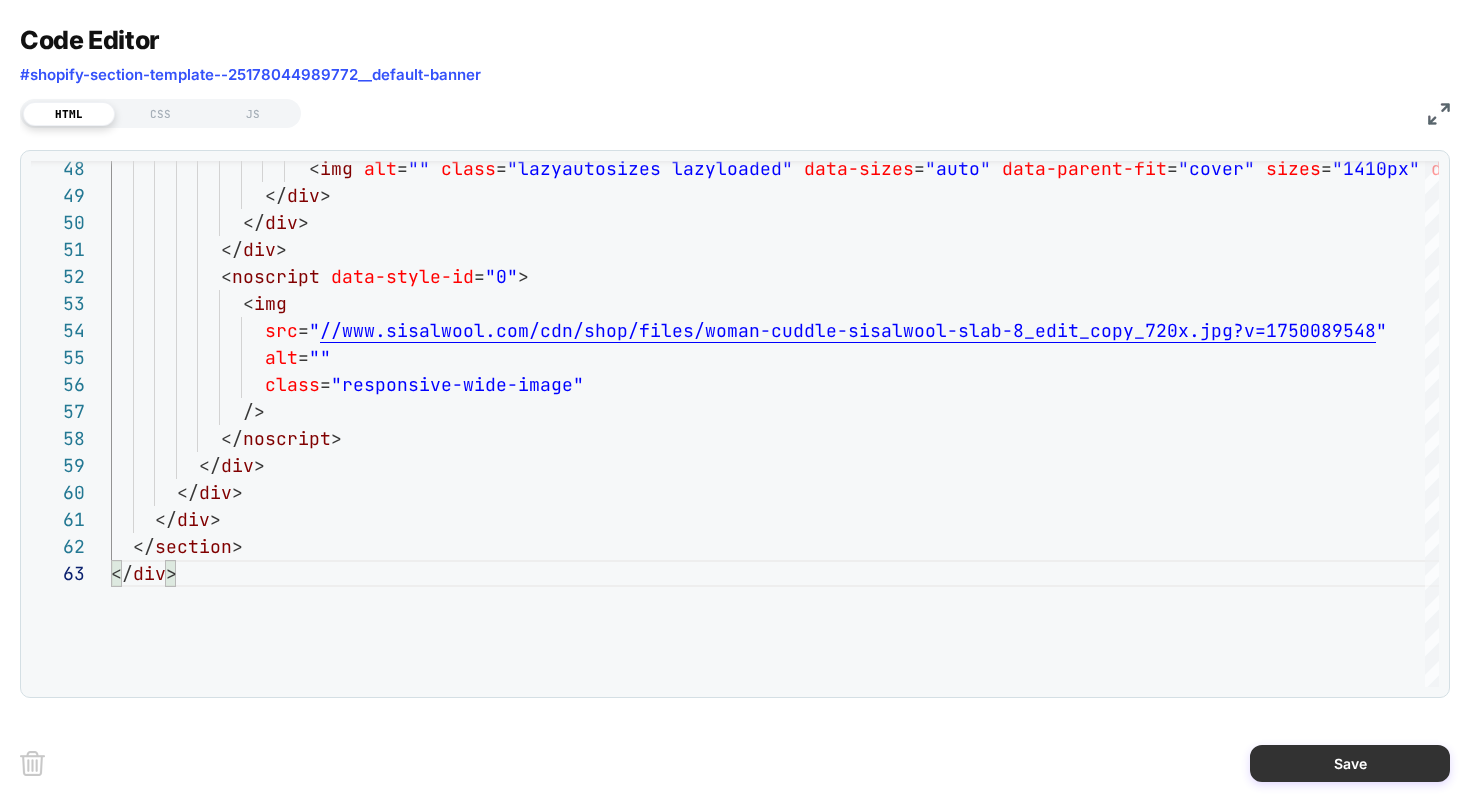 click on "Save" at bounding box center [1350, 763] 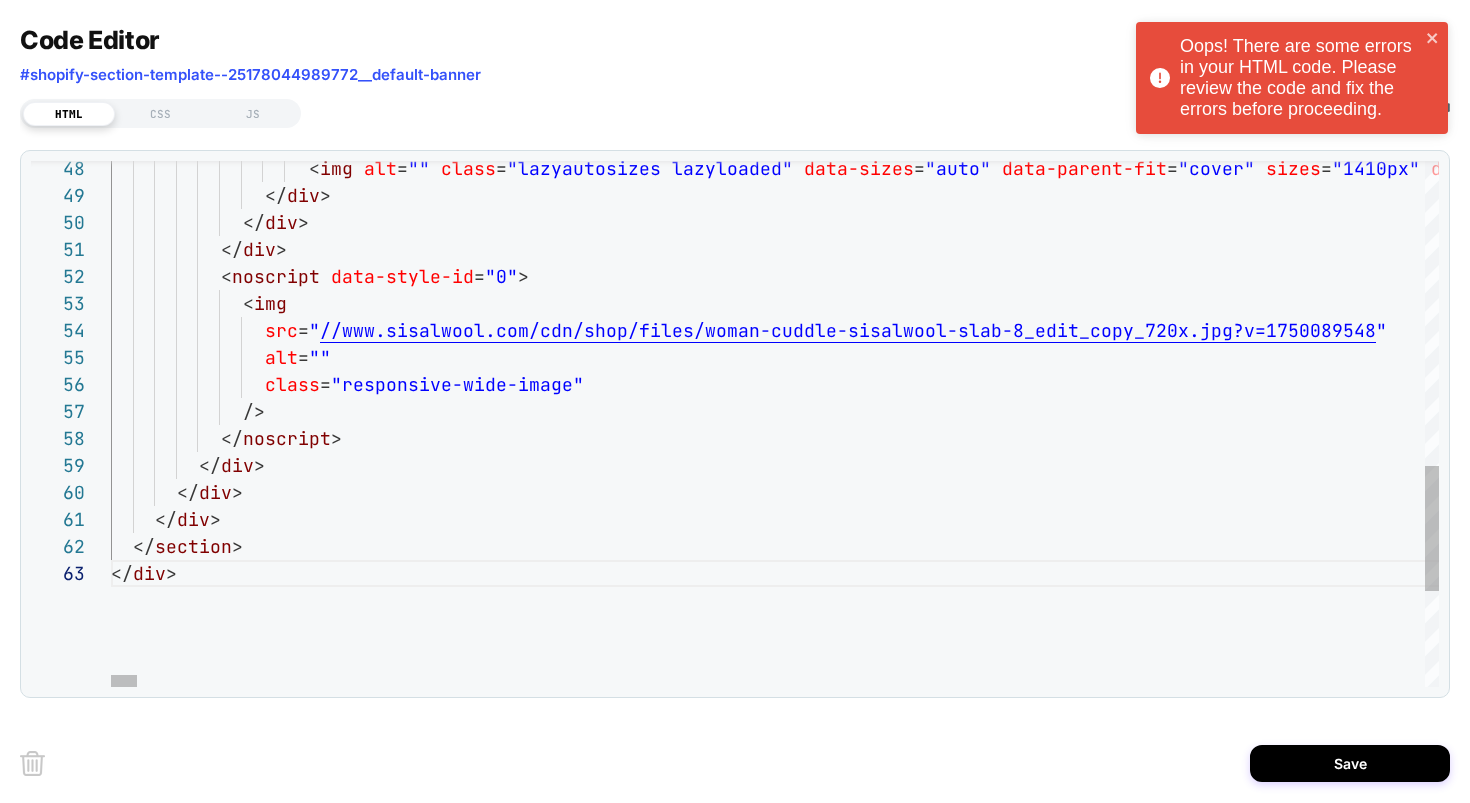 type on "**********" 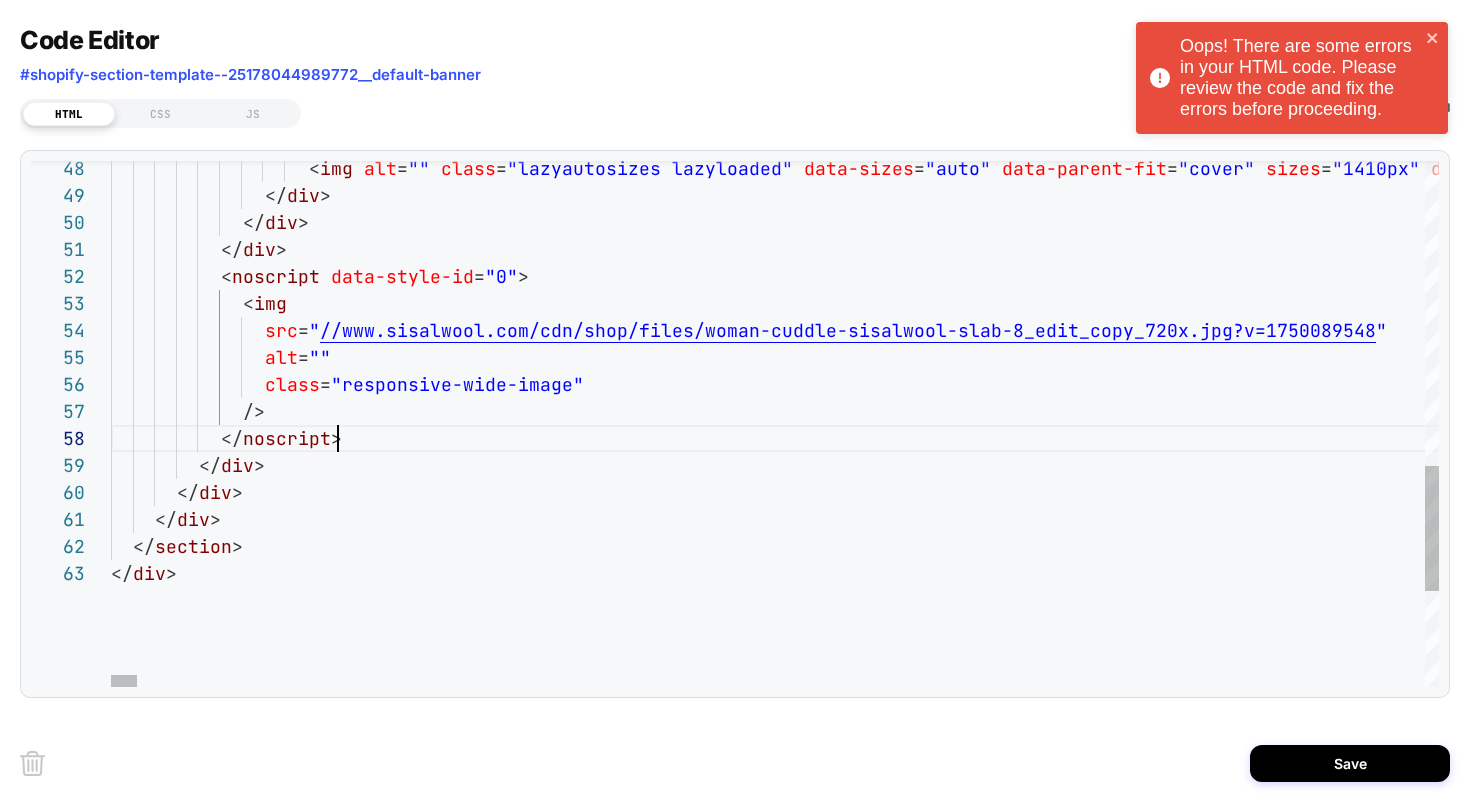 scroll, scrollTop: 162, scrollLeft: 151, axis: both 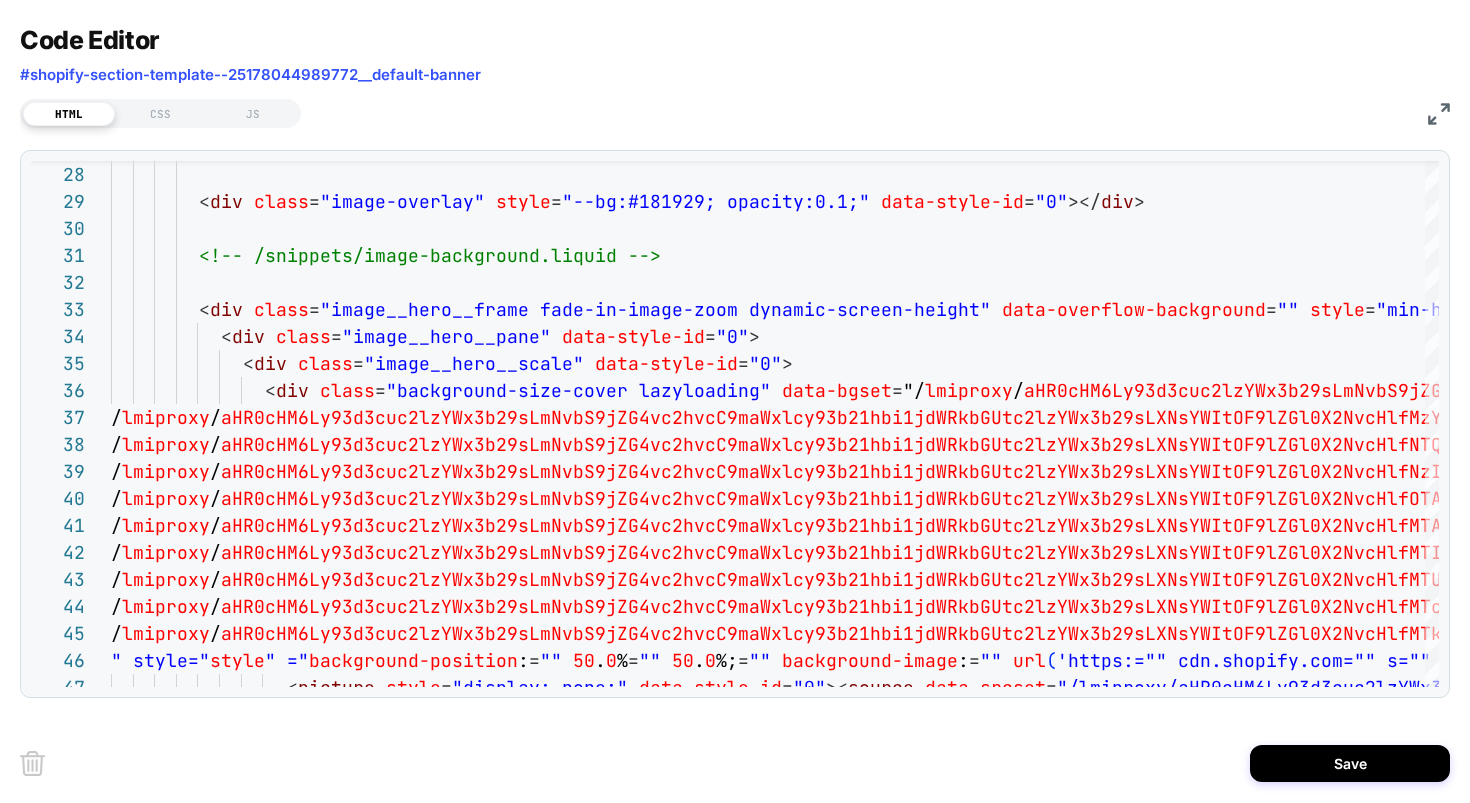 click at bounding box center [1439, 114] 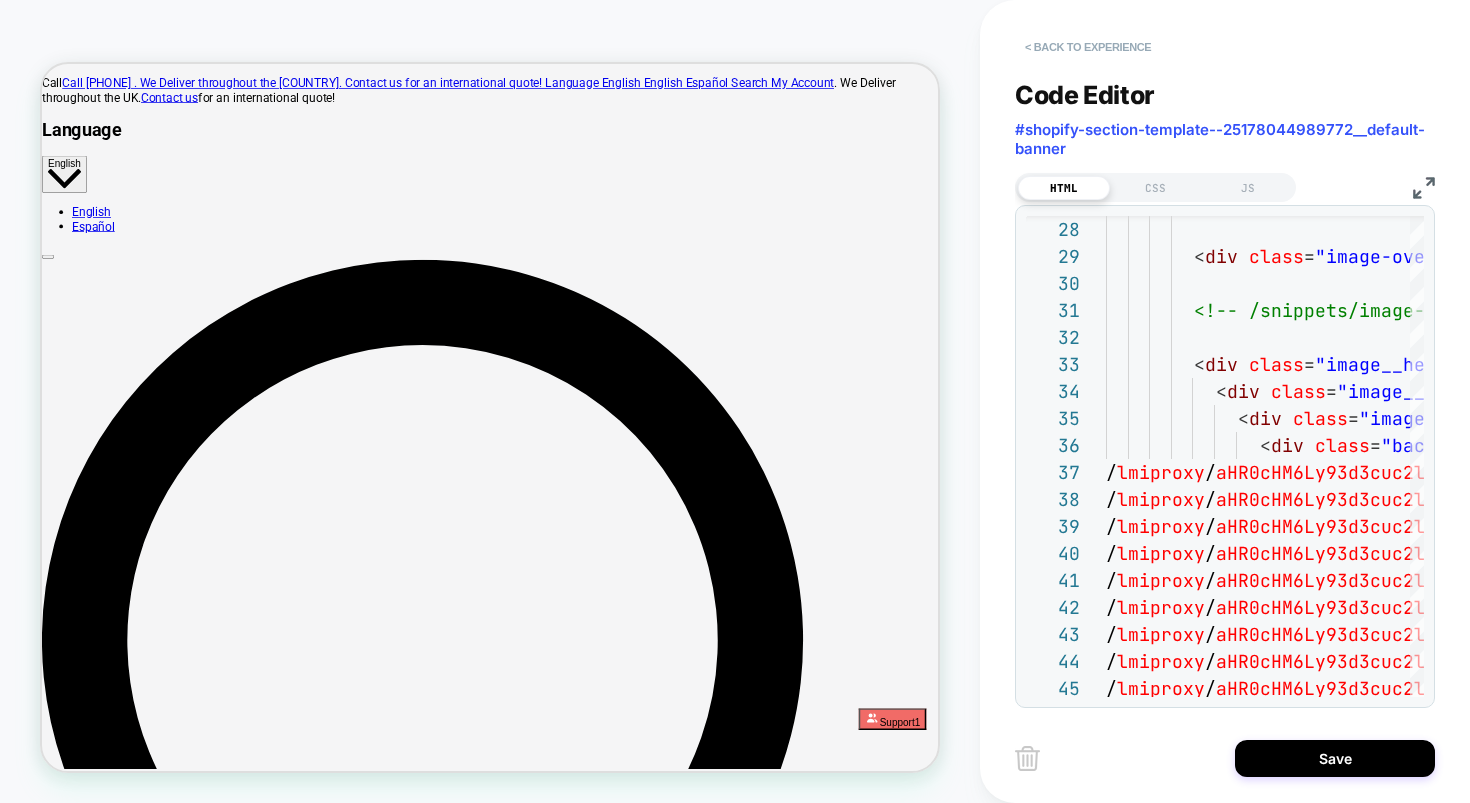 click on "< Back to experience" at bounding box center (1088, 47) 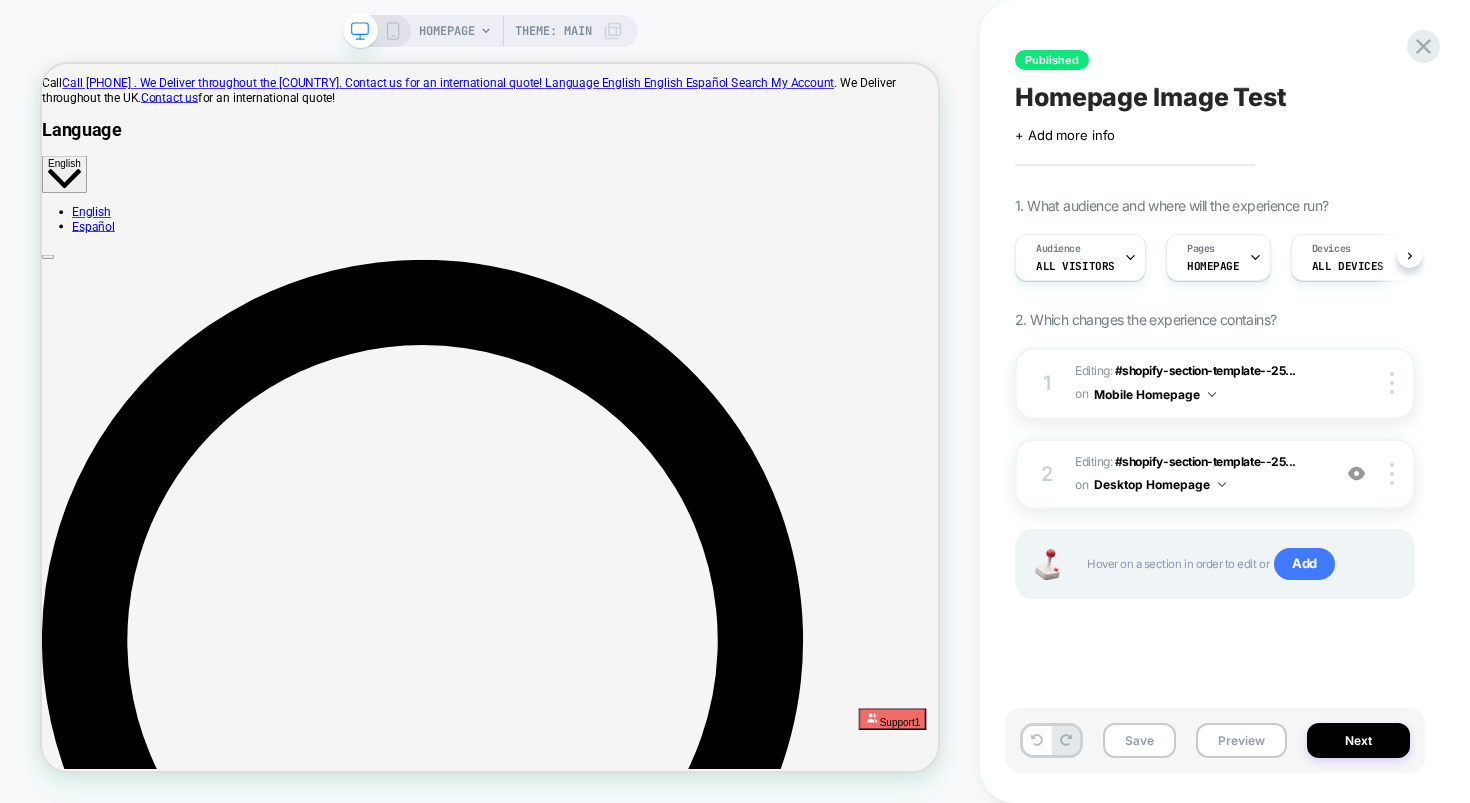 scroll, scrollTop: 0, scrollLeft: 1, axis: horizontal 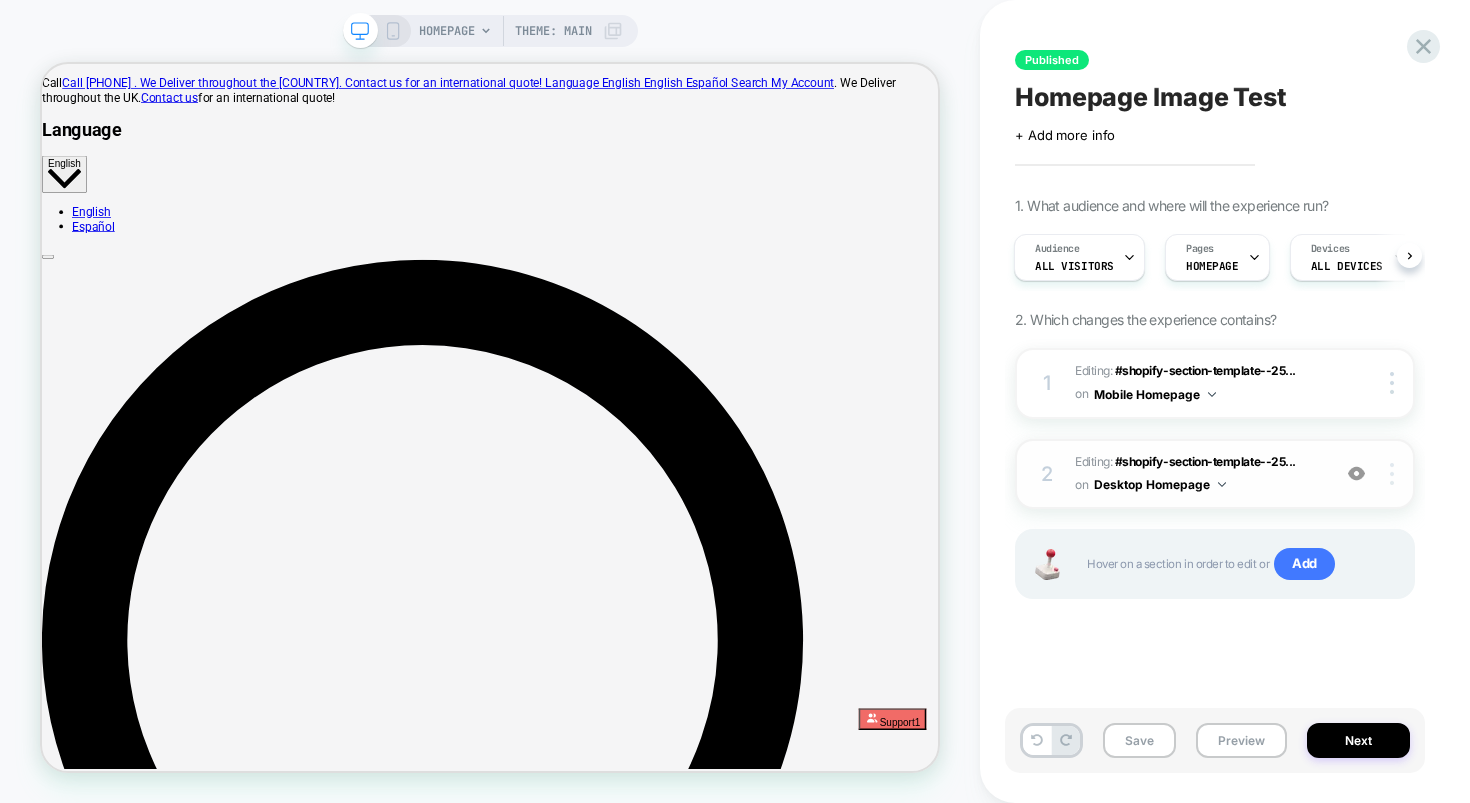click at bounding box center [1395, 474] 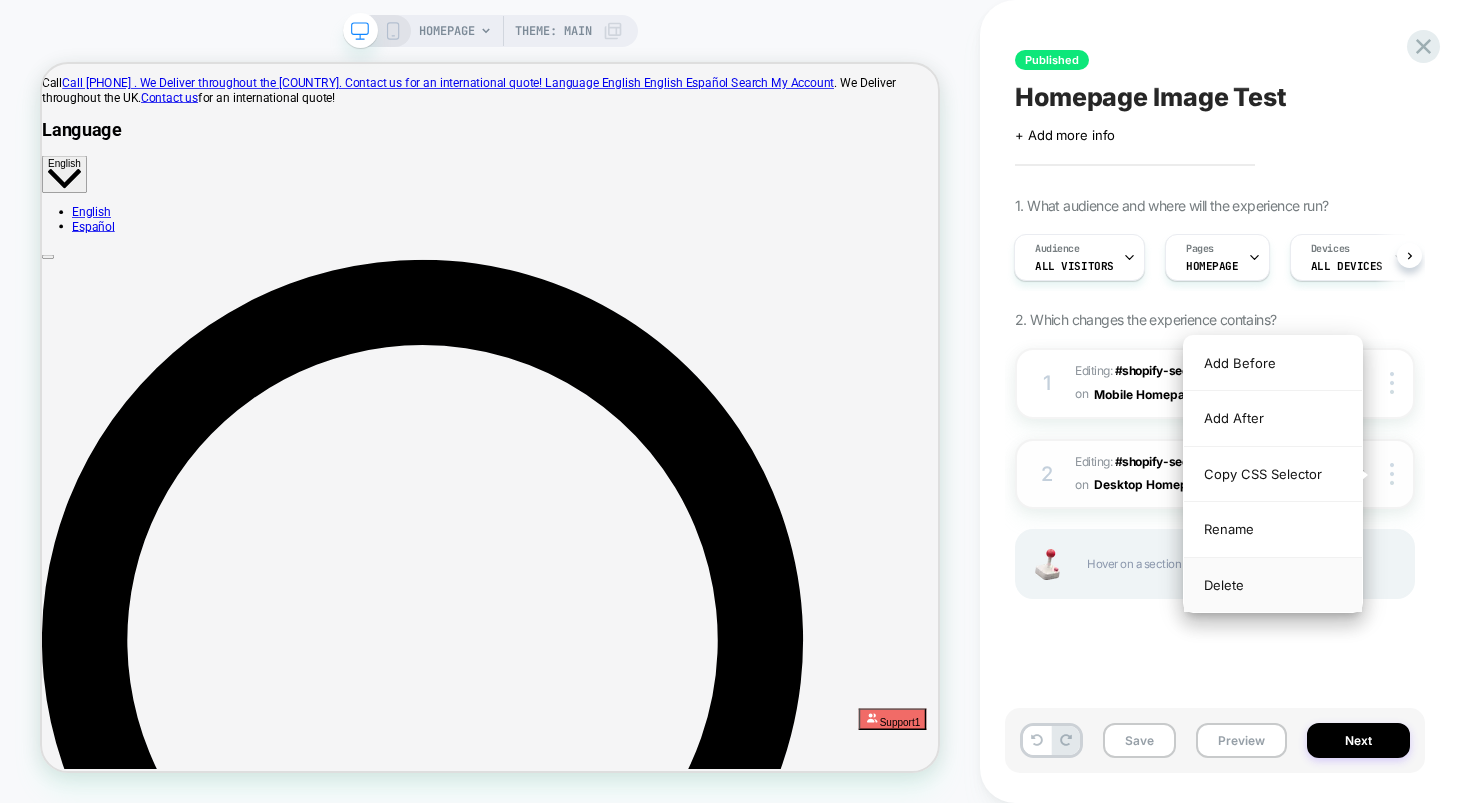 click on "Delete" at bounding box center [1273, 585] 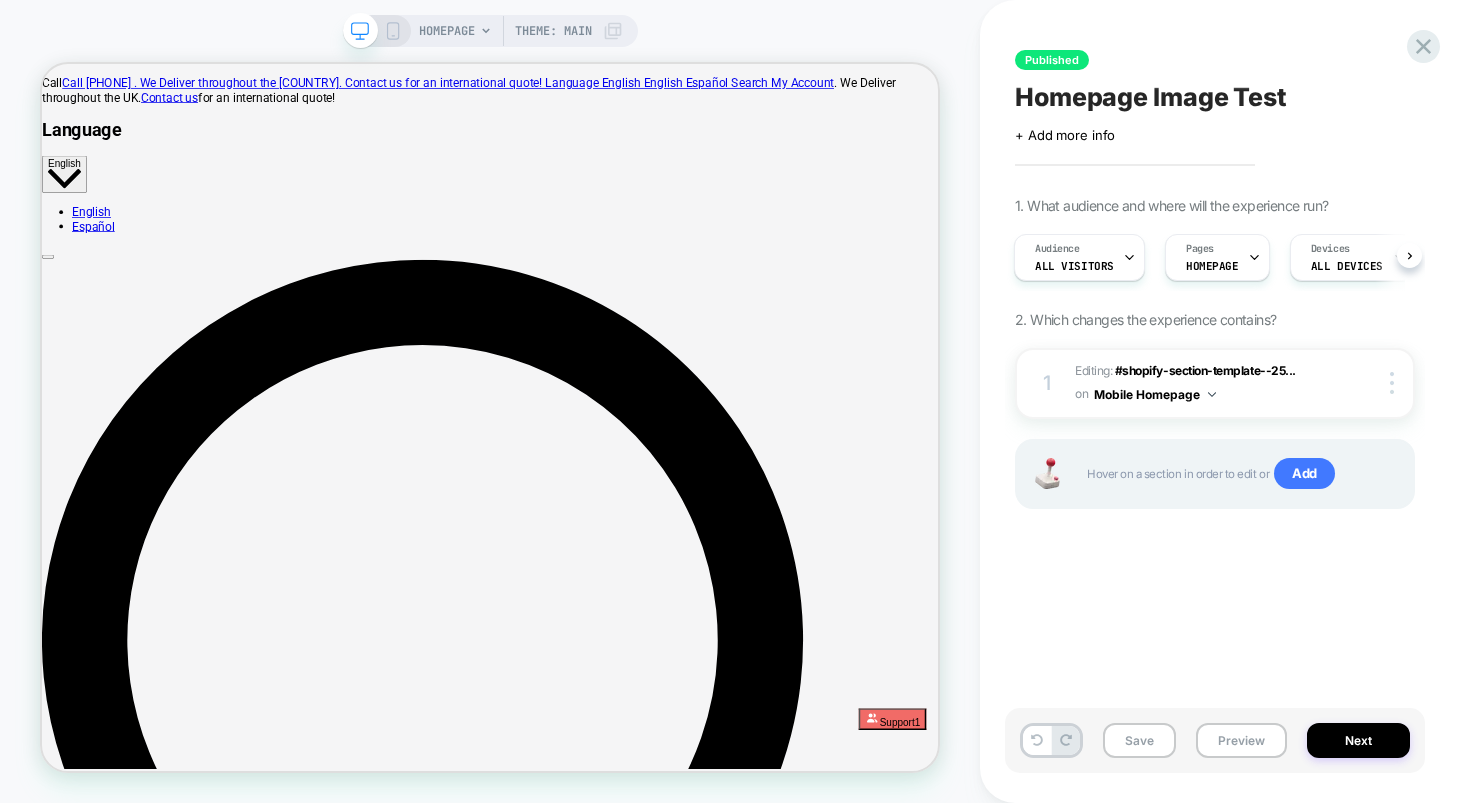 drag, startPoint x: 1247, startPoint y: 590, endPoint x: 960, endPoint y: 440, distance: 323.83484 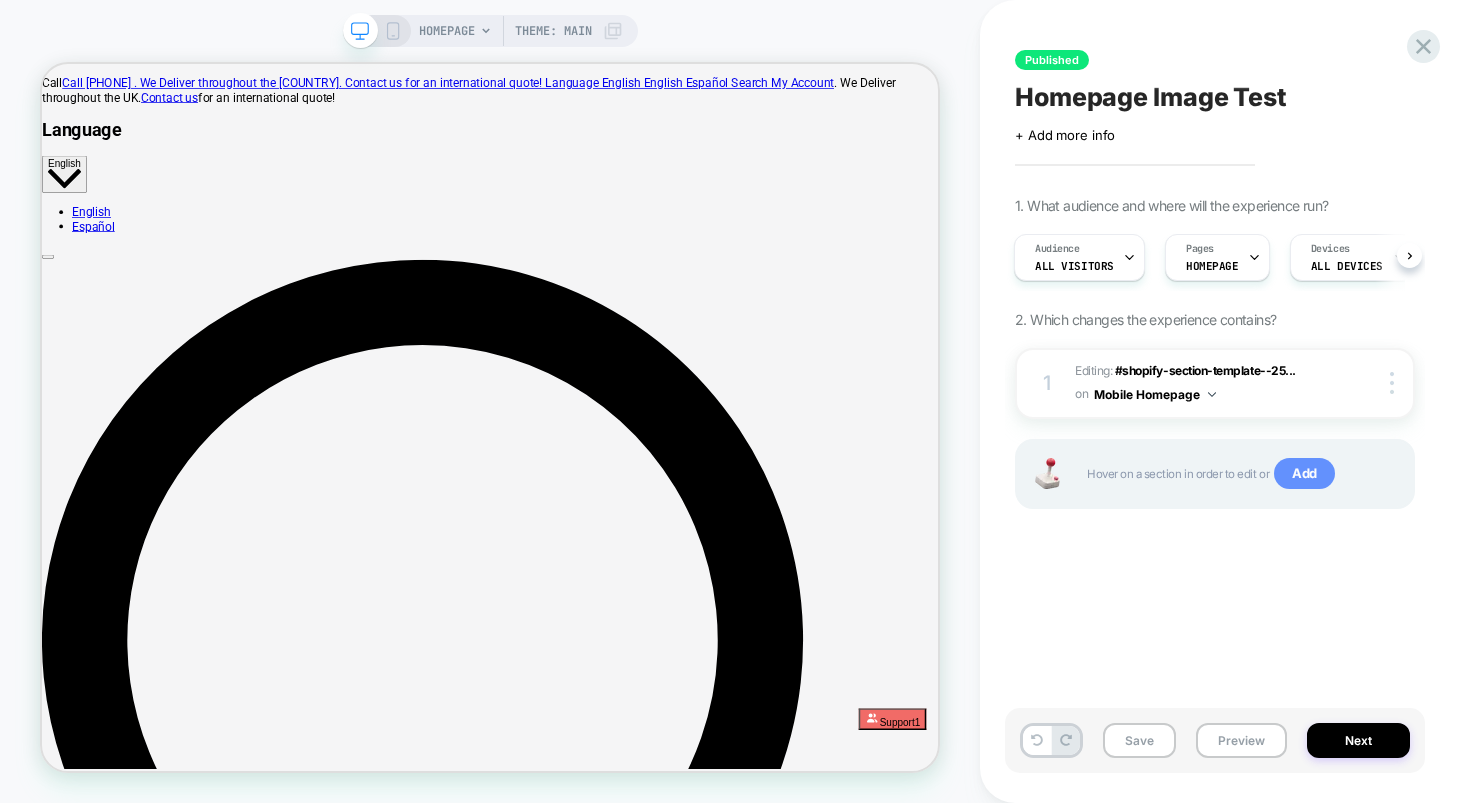 click on "Add" at bounding box center [1304, 474] 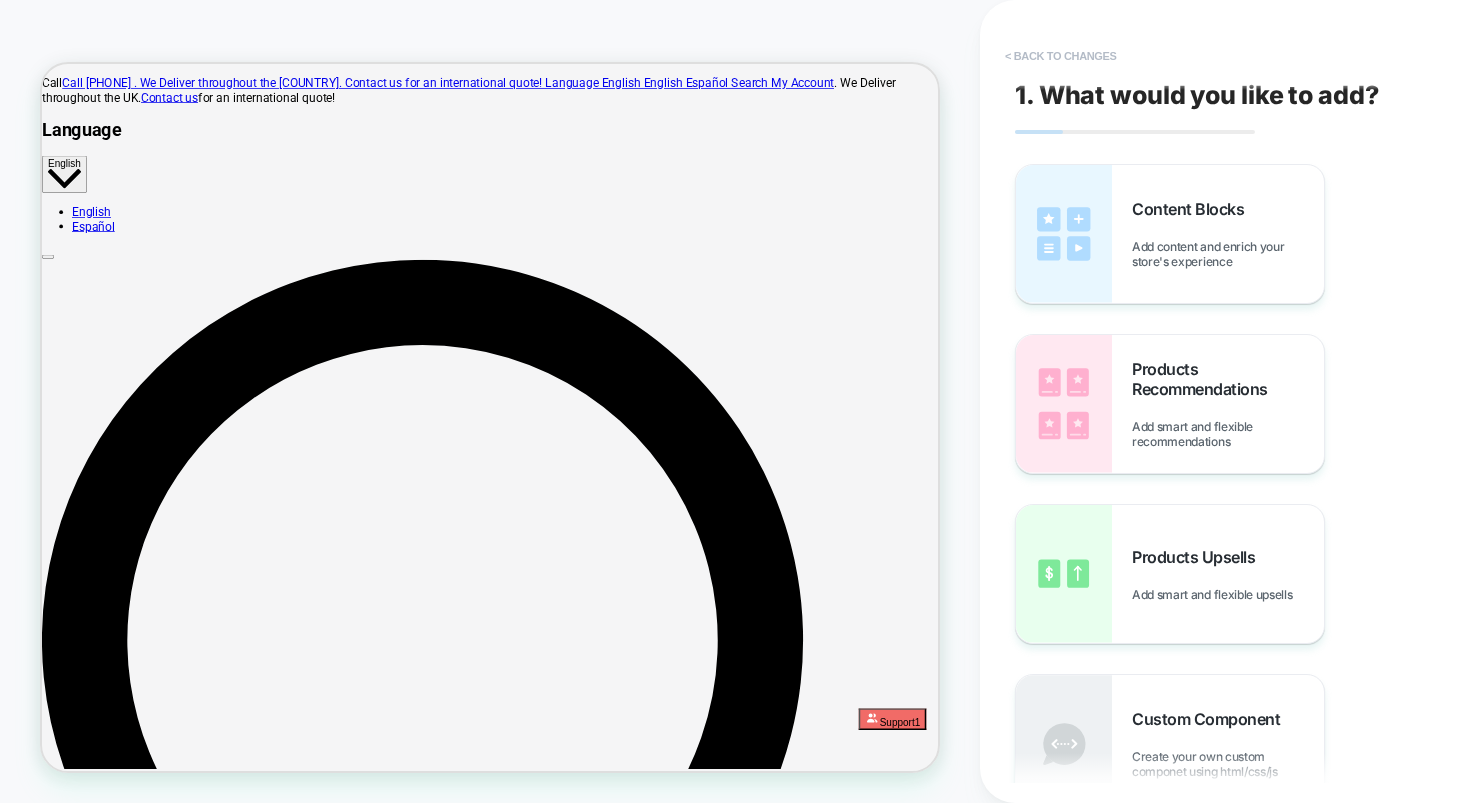 click on "< Back to changes" at bounding box center [1061, 56] 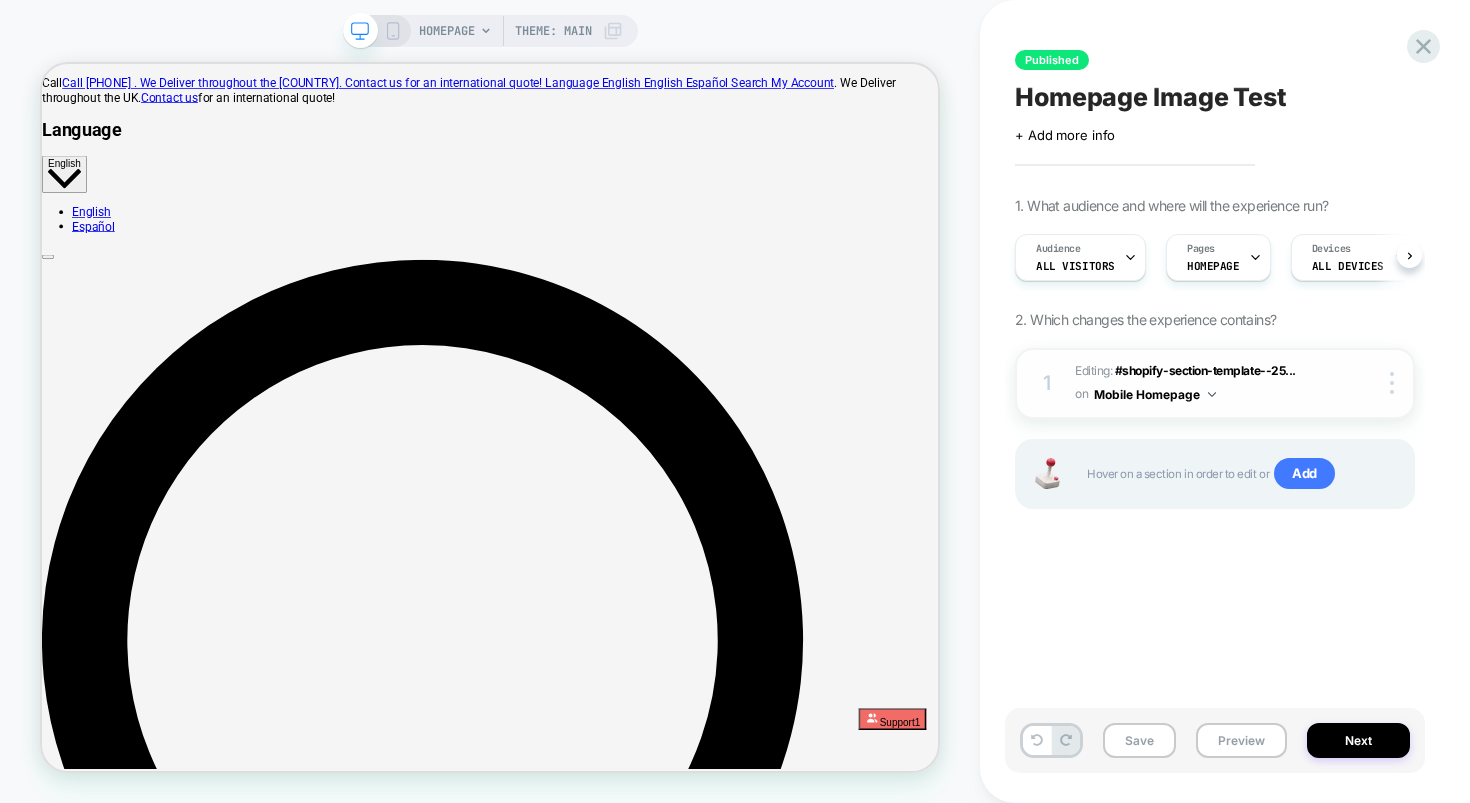 scroll, scrollTop: 0, scrollLeft: 1, axis: horizontal 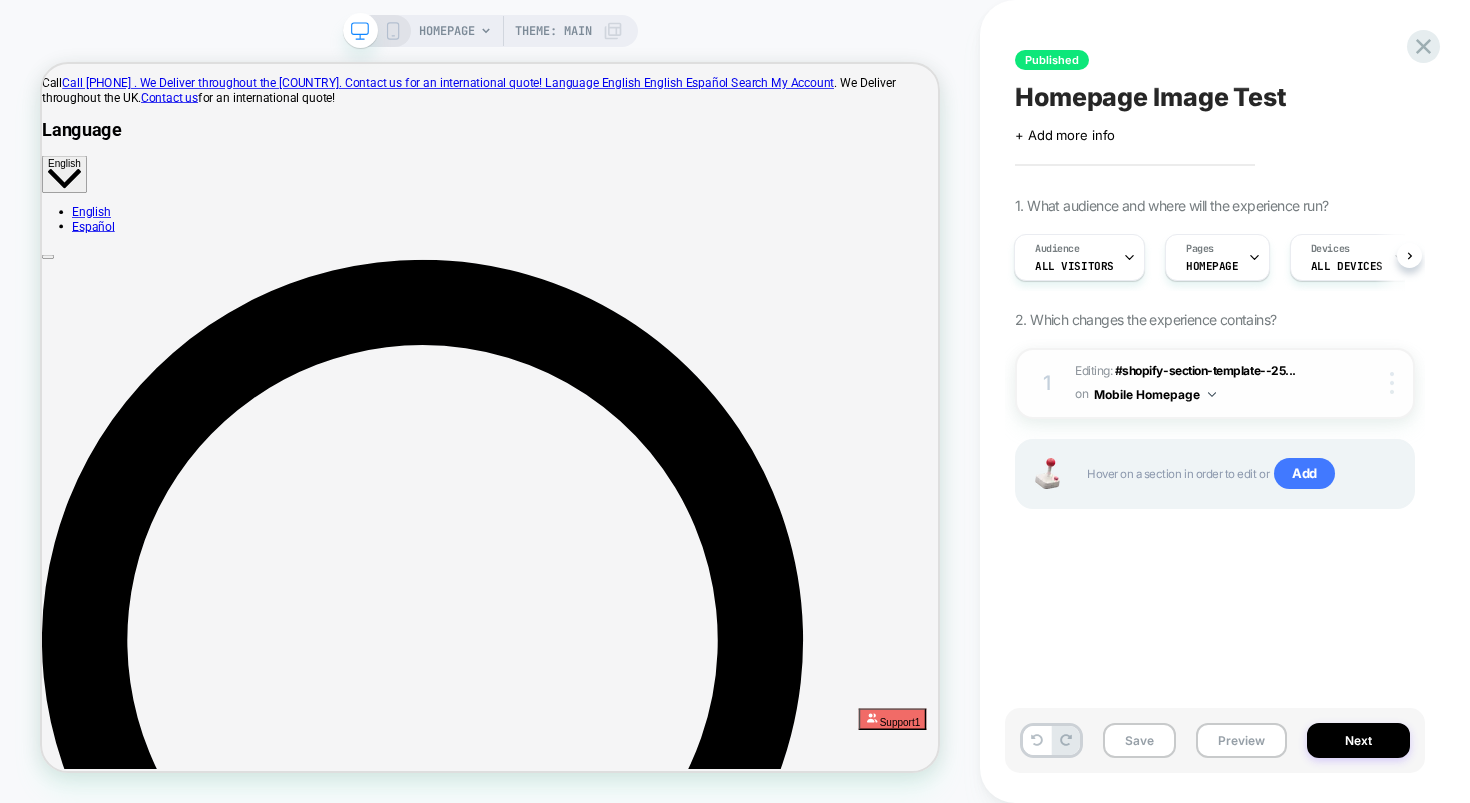 click at bounding box center [1395, 383] 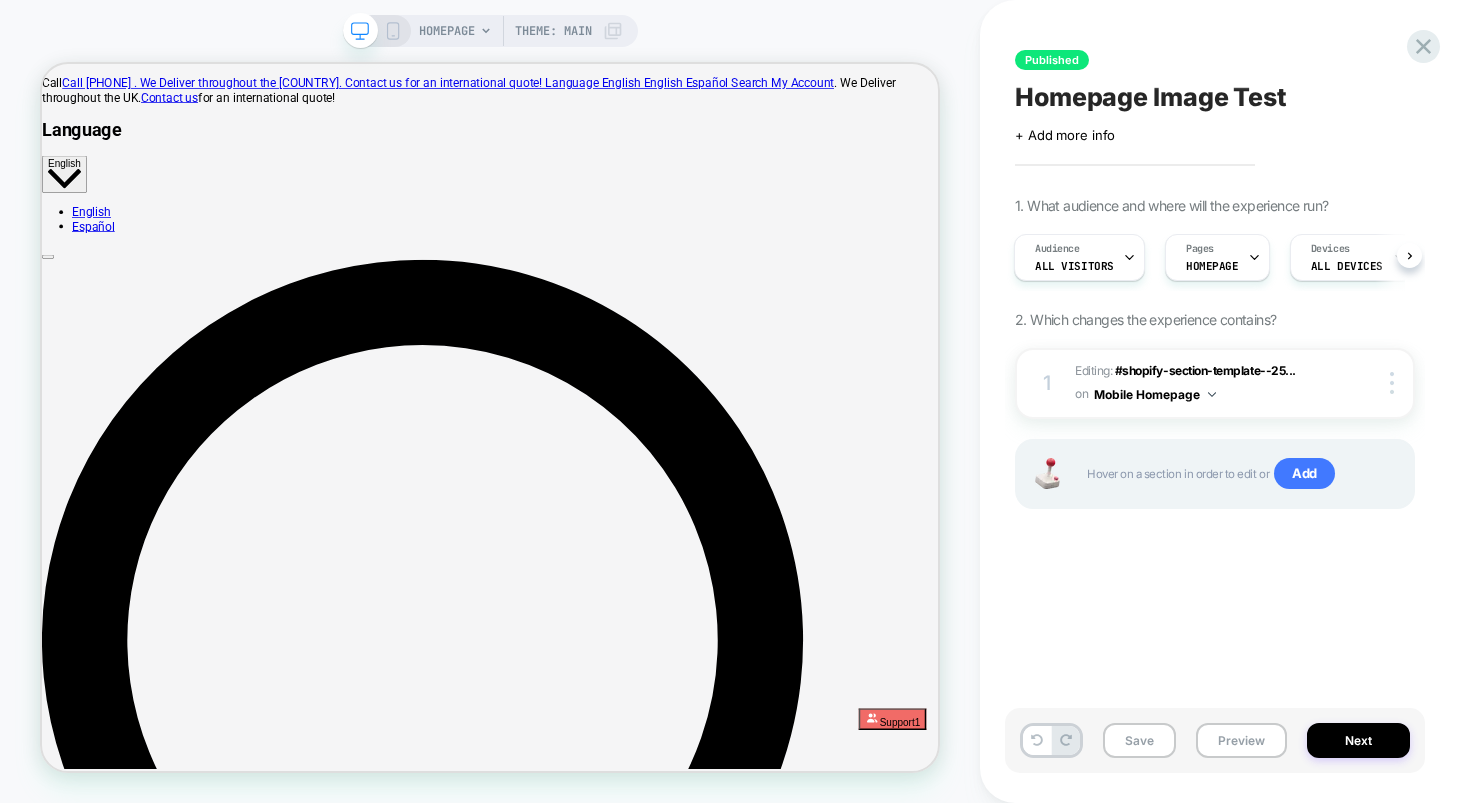 drag, startPoint x: 1167, startPoint y: 576, endPoint x: 1123, endPoint y: 450, distance: 133.46161 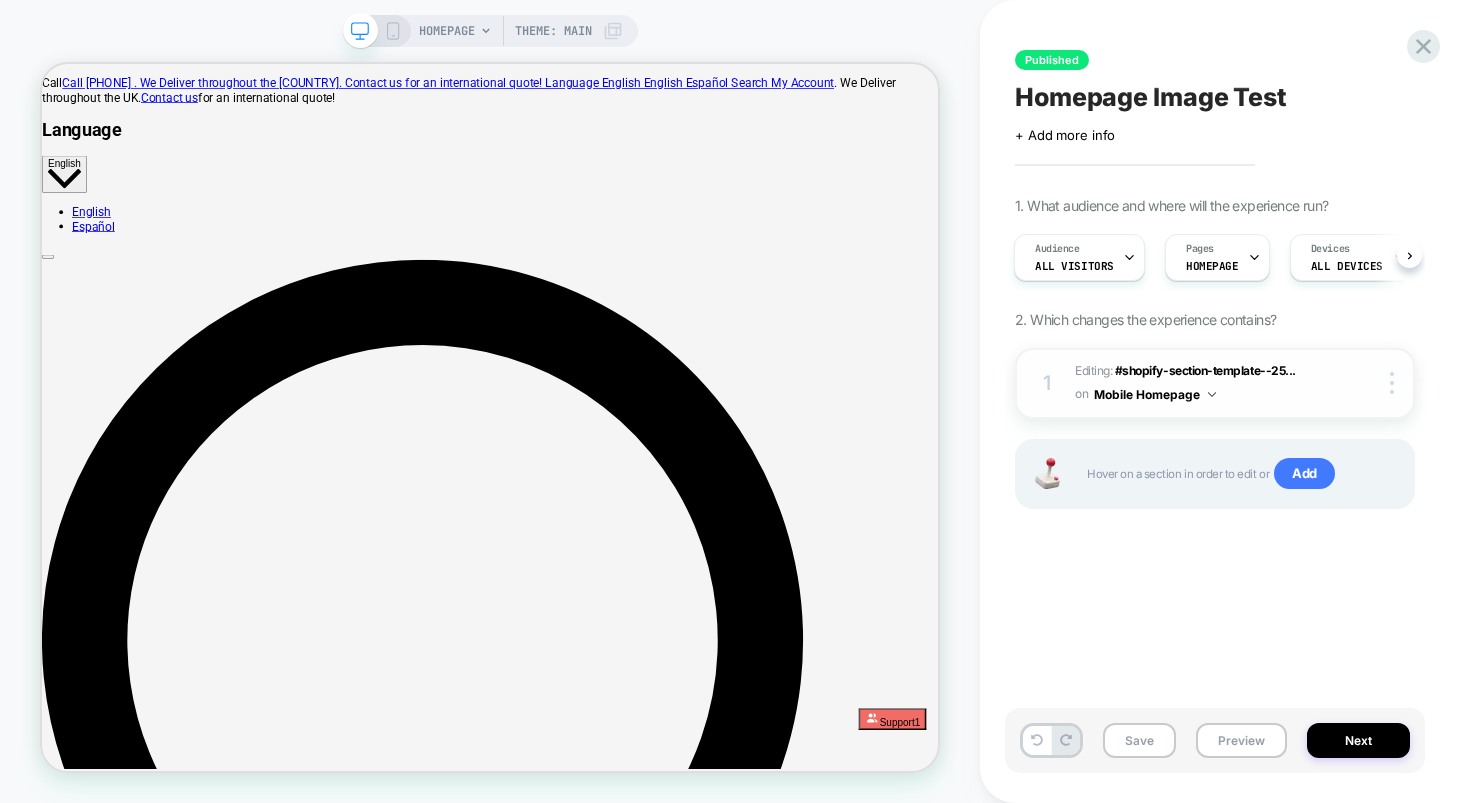 drag, startPoint x: 1067, startPoint y: 365, endPoint x: 1077, endPoint y: 364, distance: 10.049875 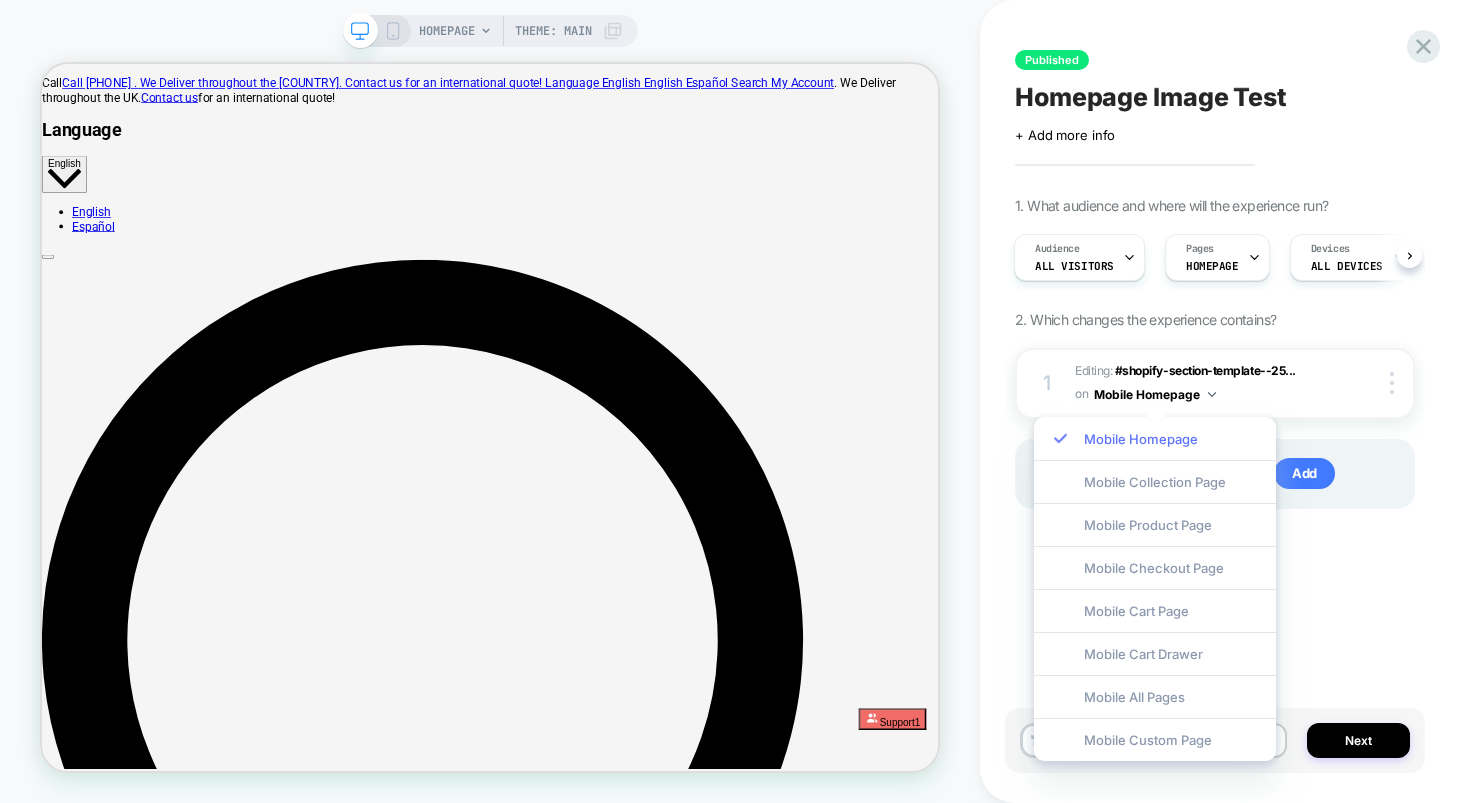 click on "Mobile       Homepage" at bounding box center (1155, 438) 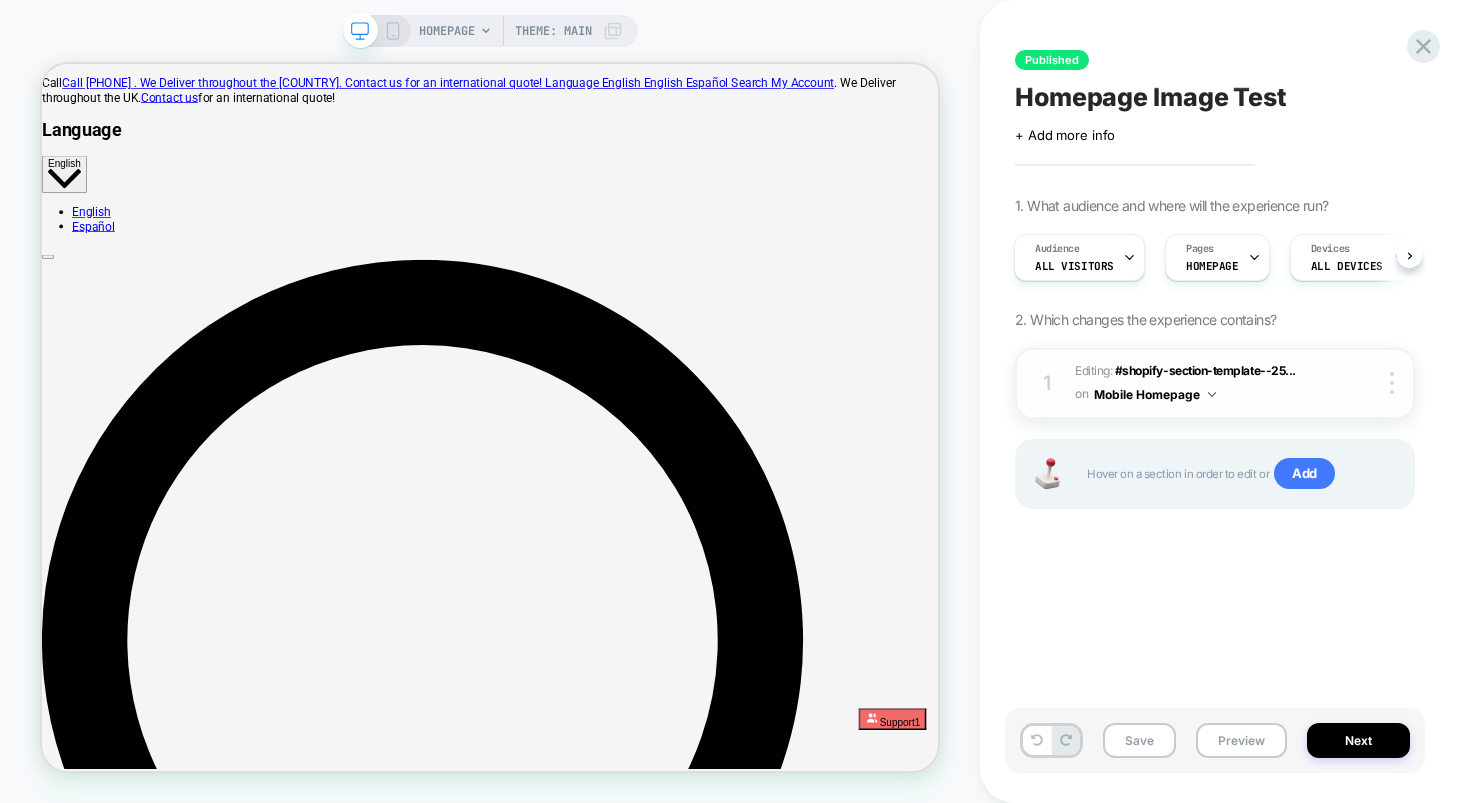 drag, startPoint x: 1342, startPoint y: 378, endPoint x: 1286, endPoint y: 356, distance: 60.166435 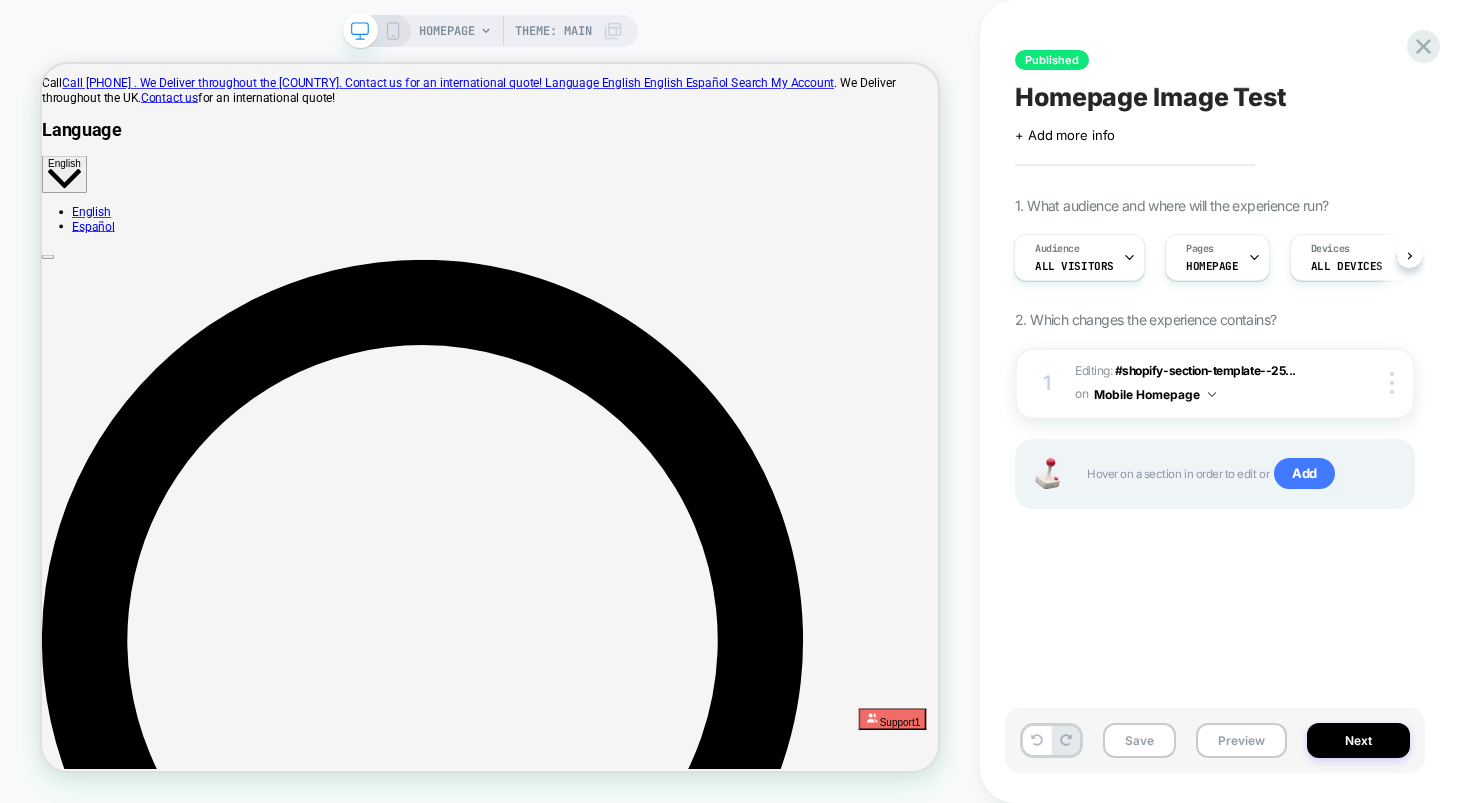 drag, startPoint x: 1059, startPoint y: 63, endPoint x: 1077, endPoint y: 54, distance: 20.12461 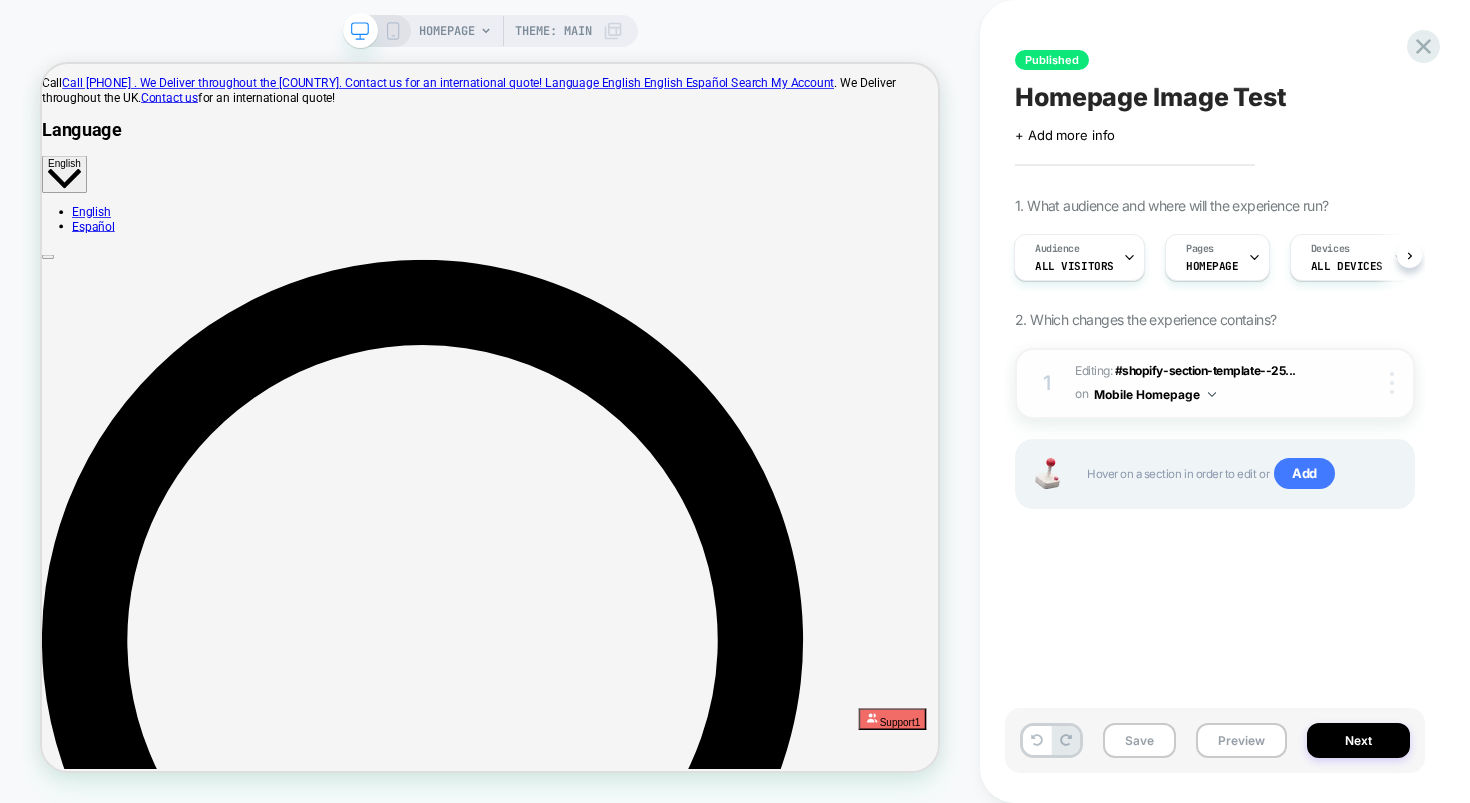click at bounding box center (1395, 383) 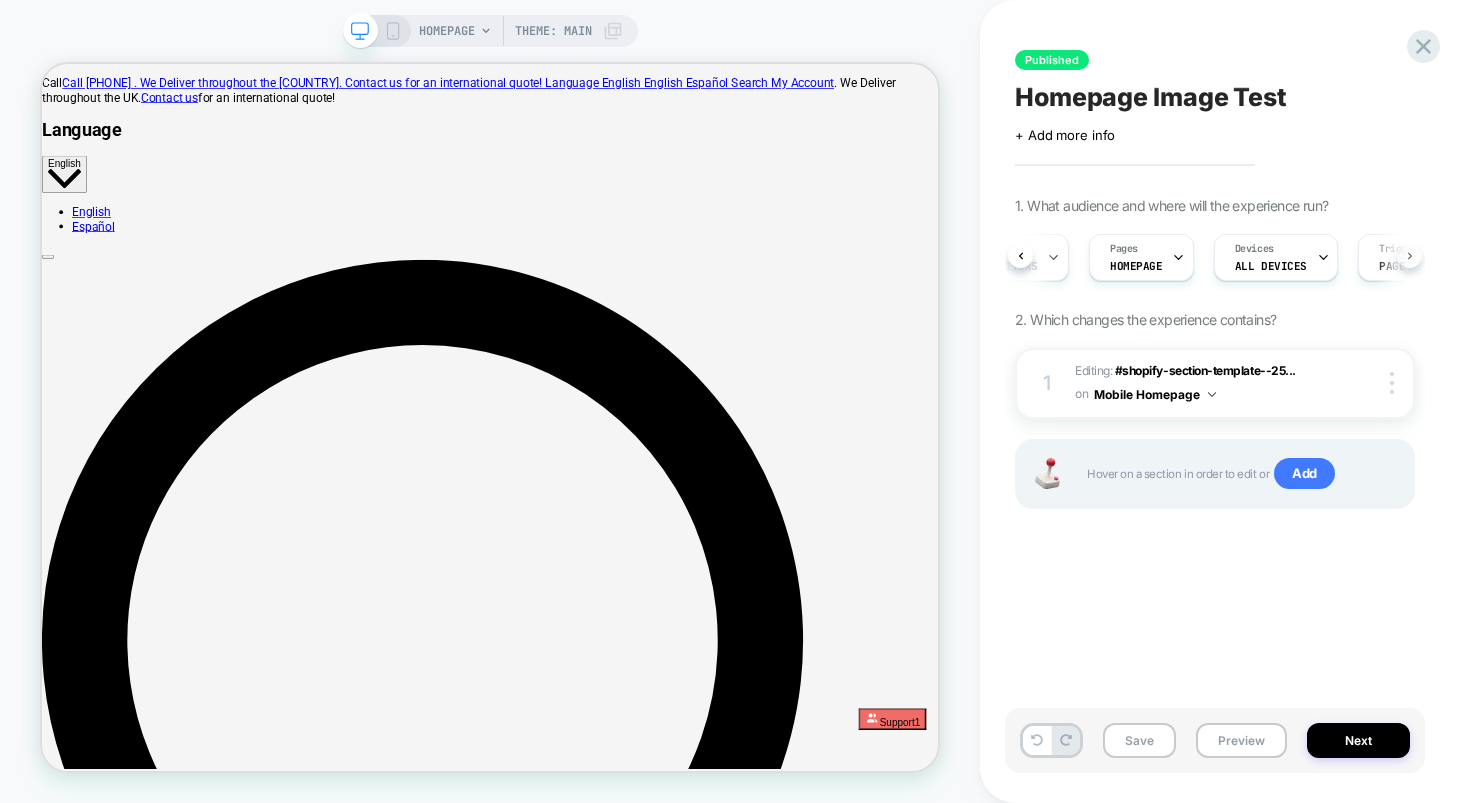 click at bounding box center (1409, 255) 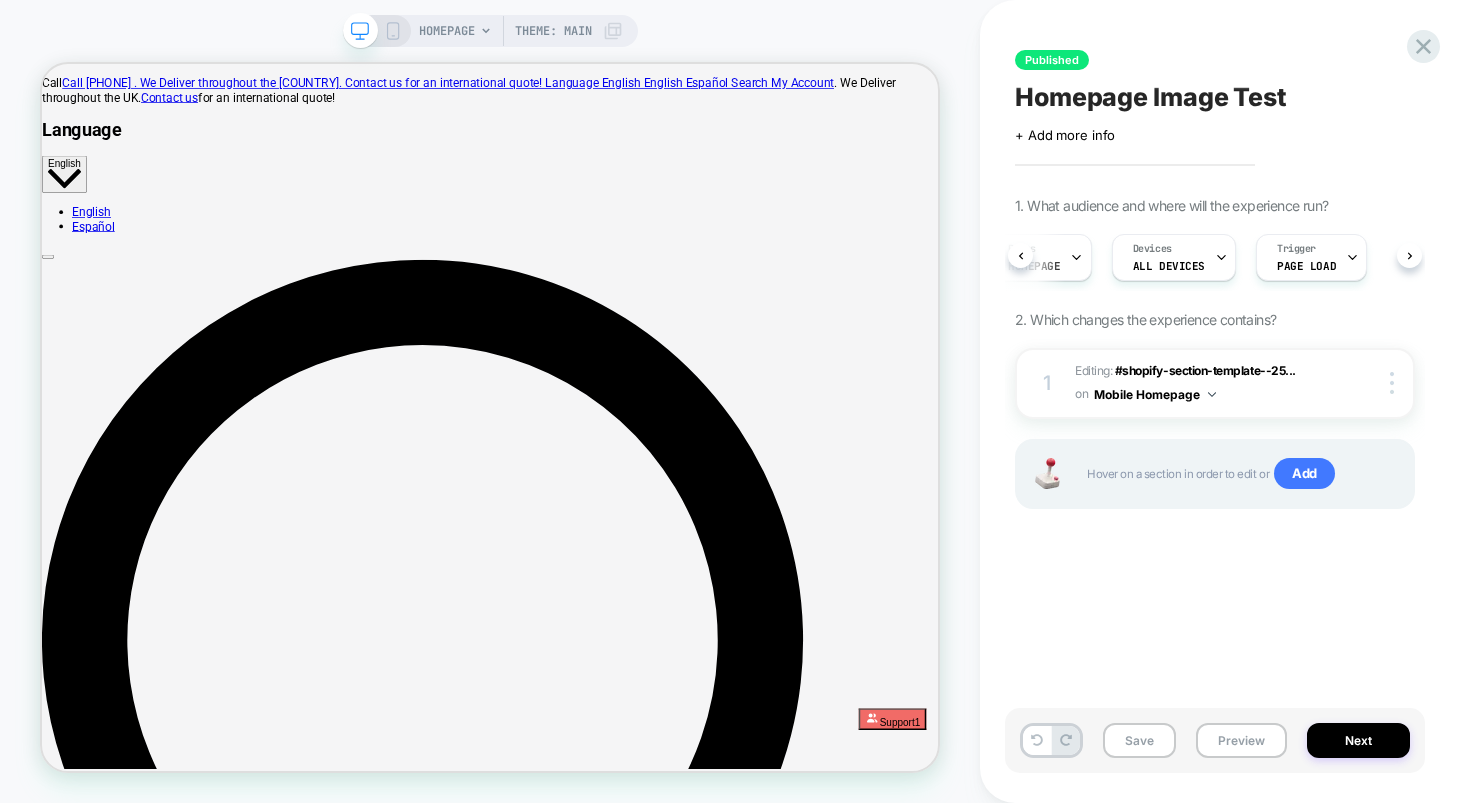 scroll, scrollTop: 0, scrollLeft: 183, axis: horizontal 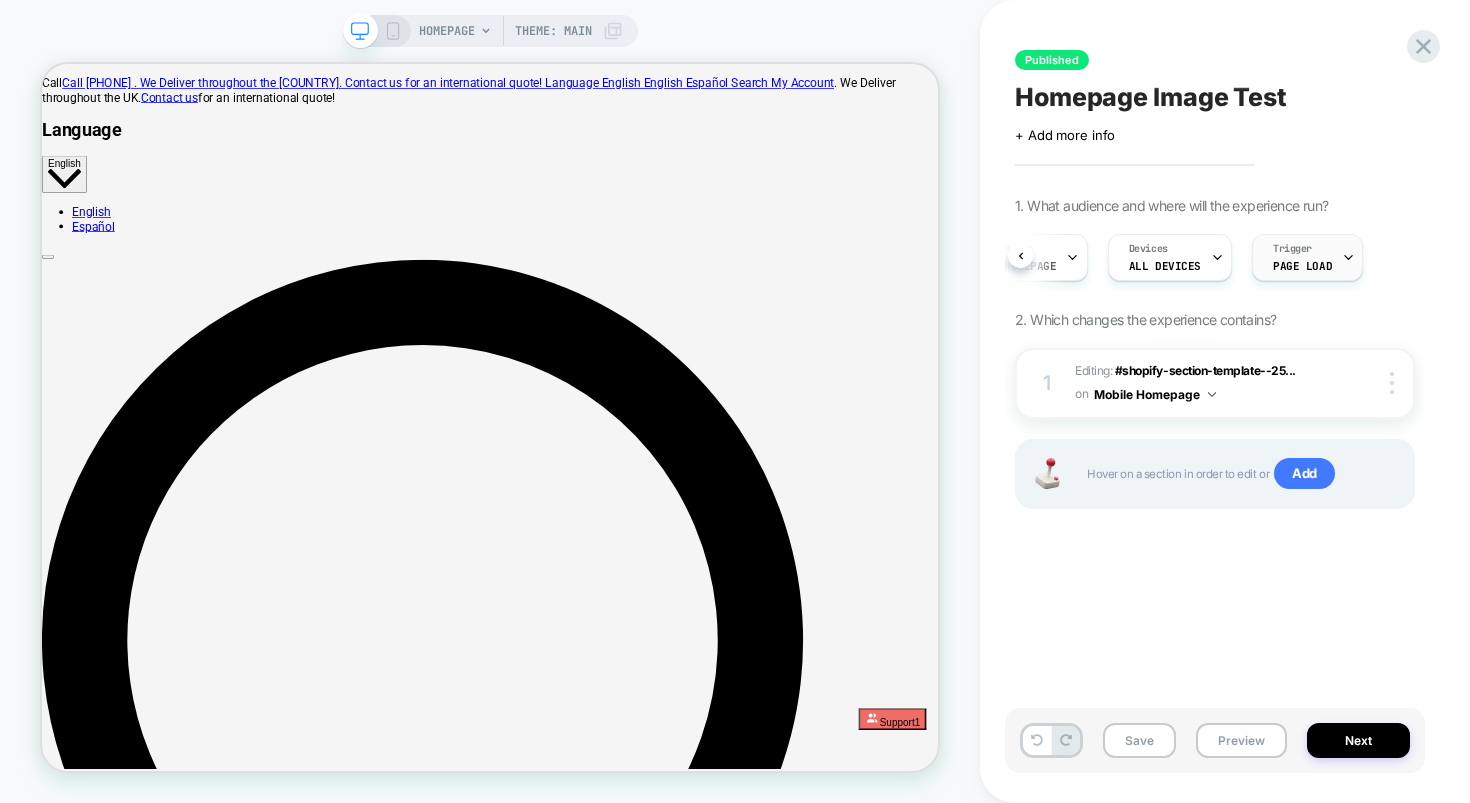 click 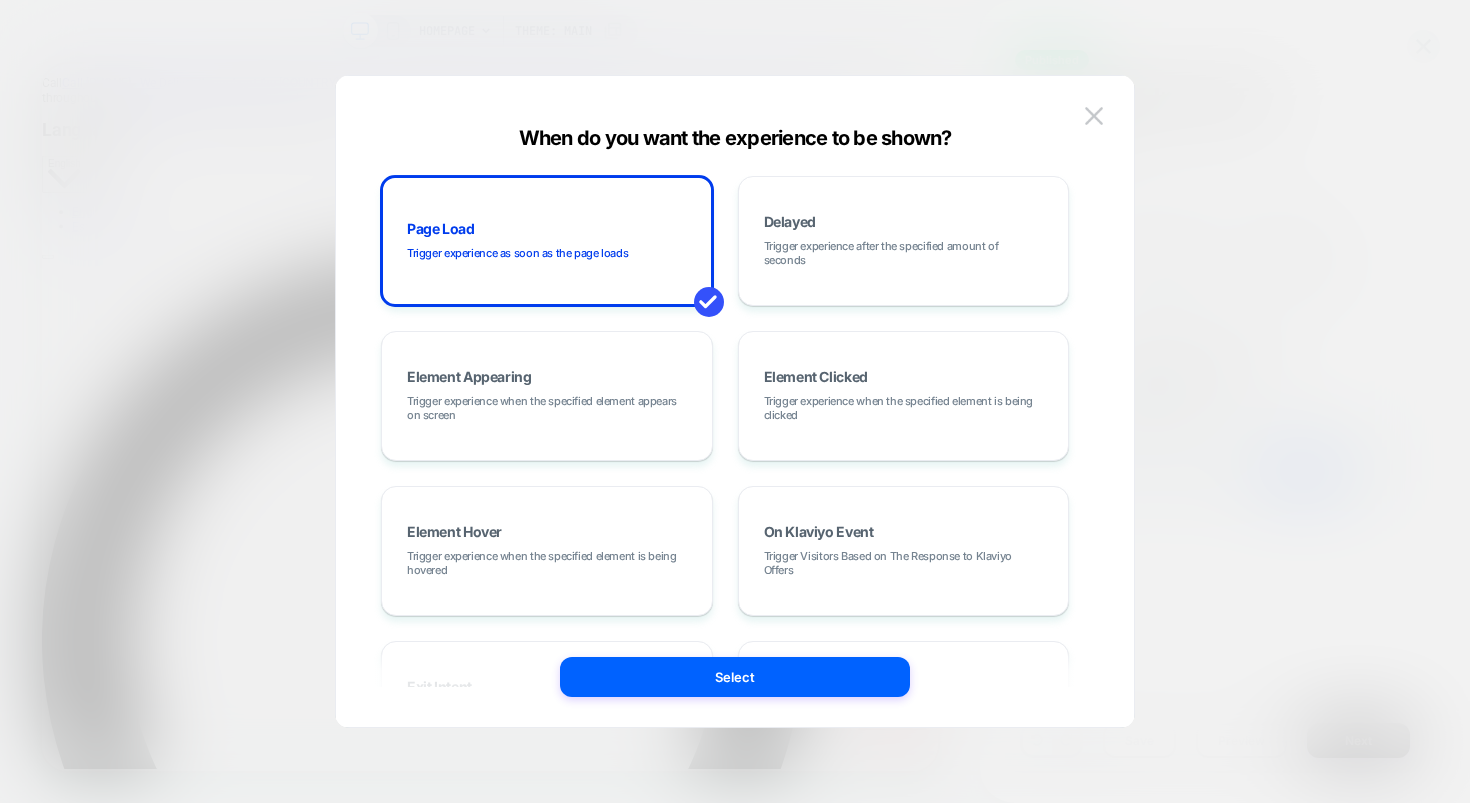 click at bounding box center [735, 401] 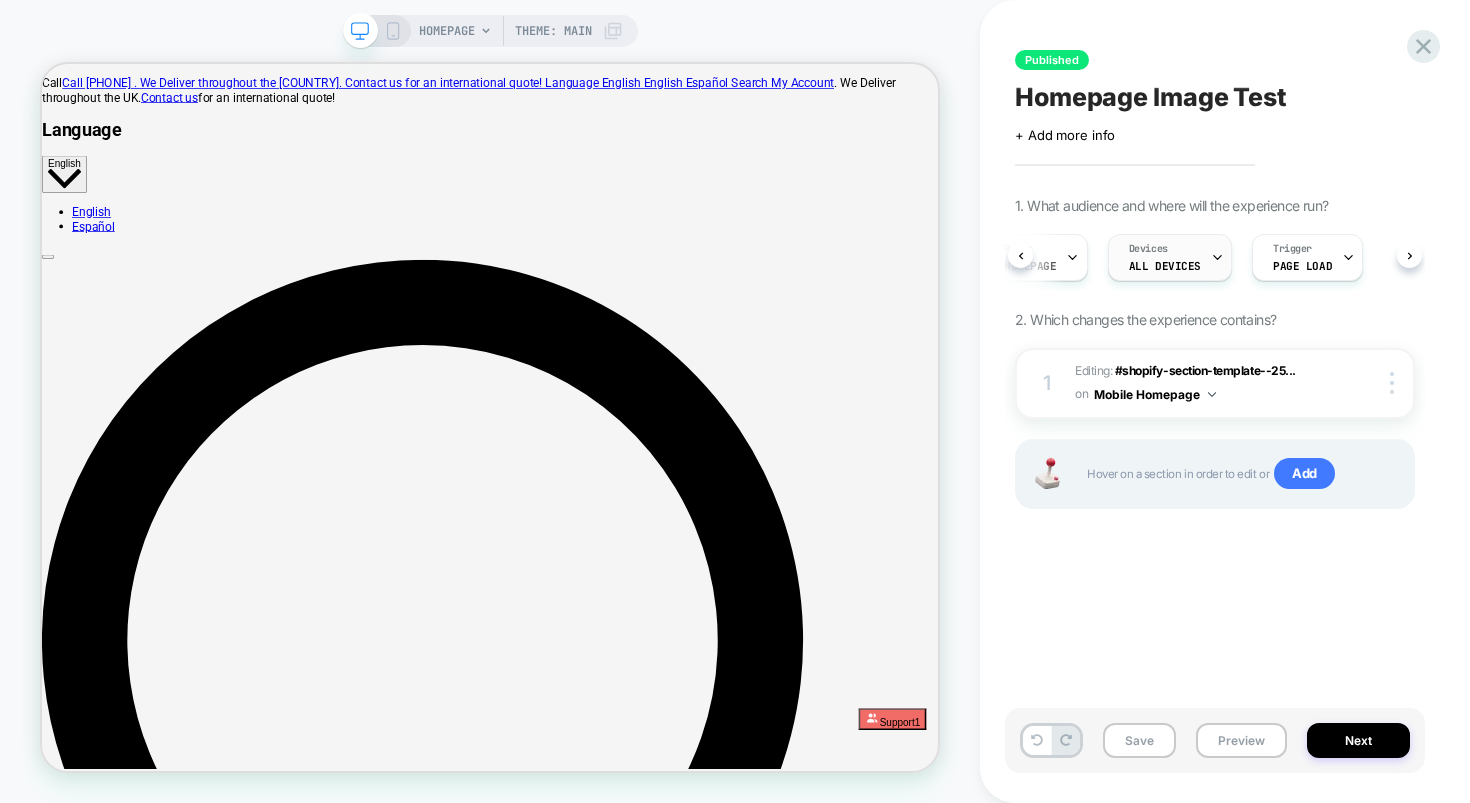 scroll, scrollTop: 0, scrollLeft: 0, axis: both 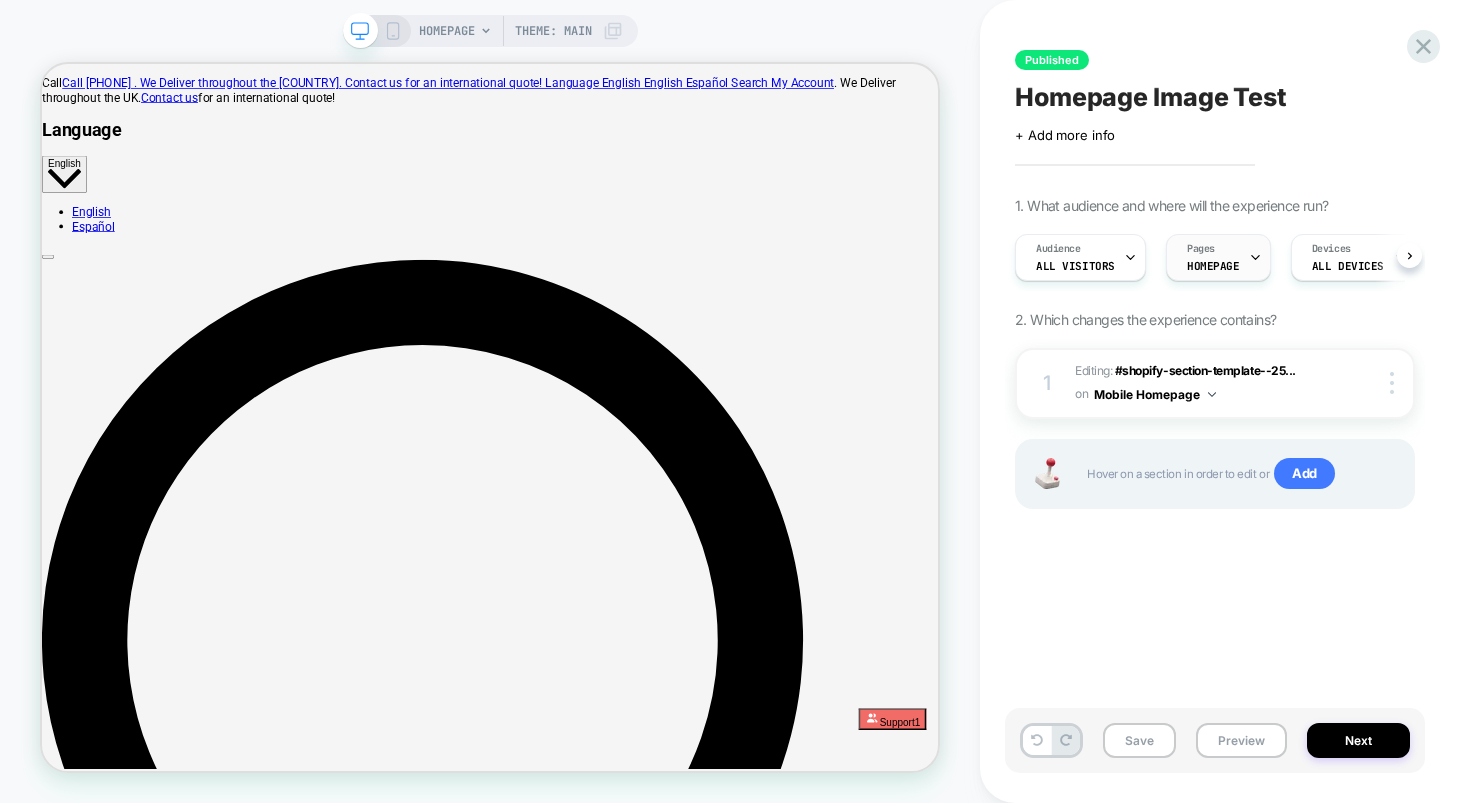 click on "Pages HOMEPAGE" at bounding box center (1213, 257) 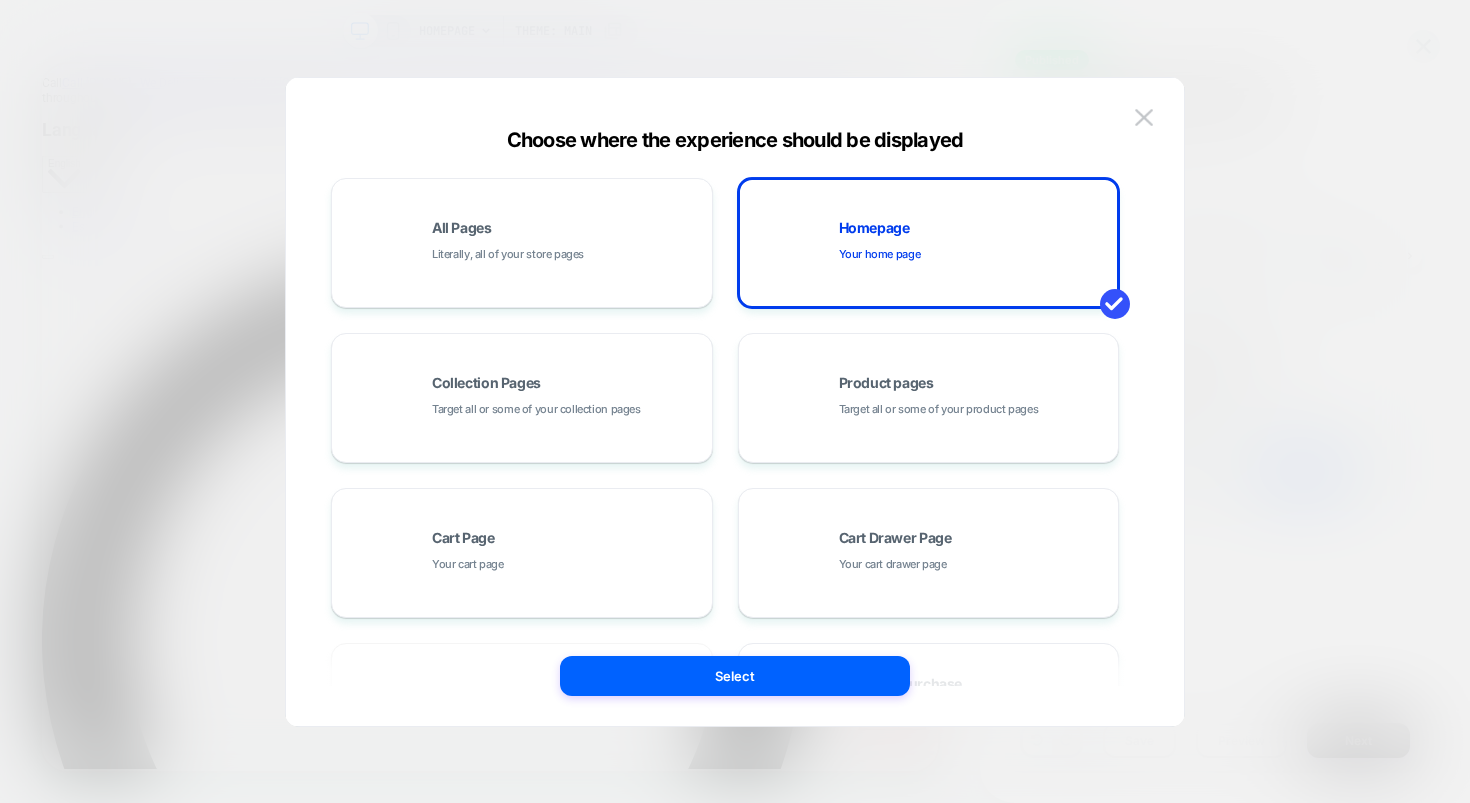 click at bounding box center (735, 401) 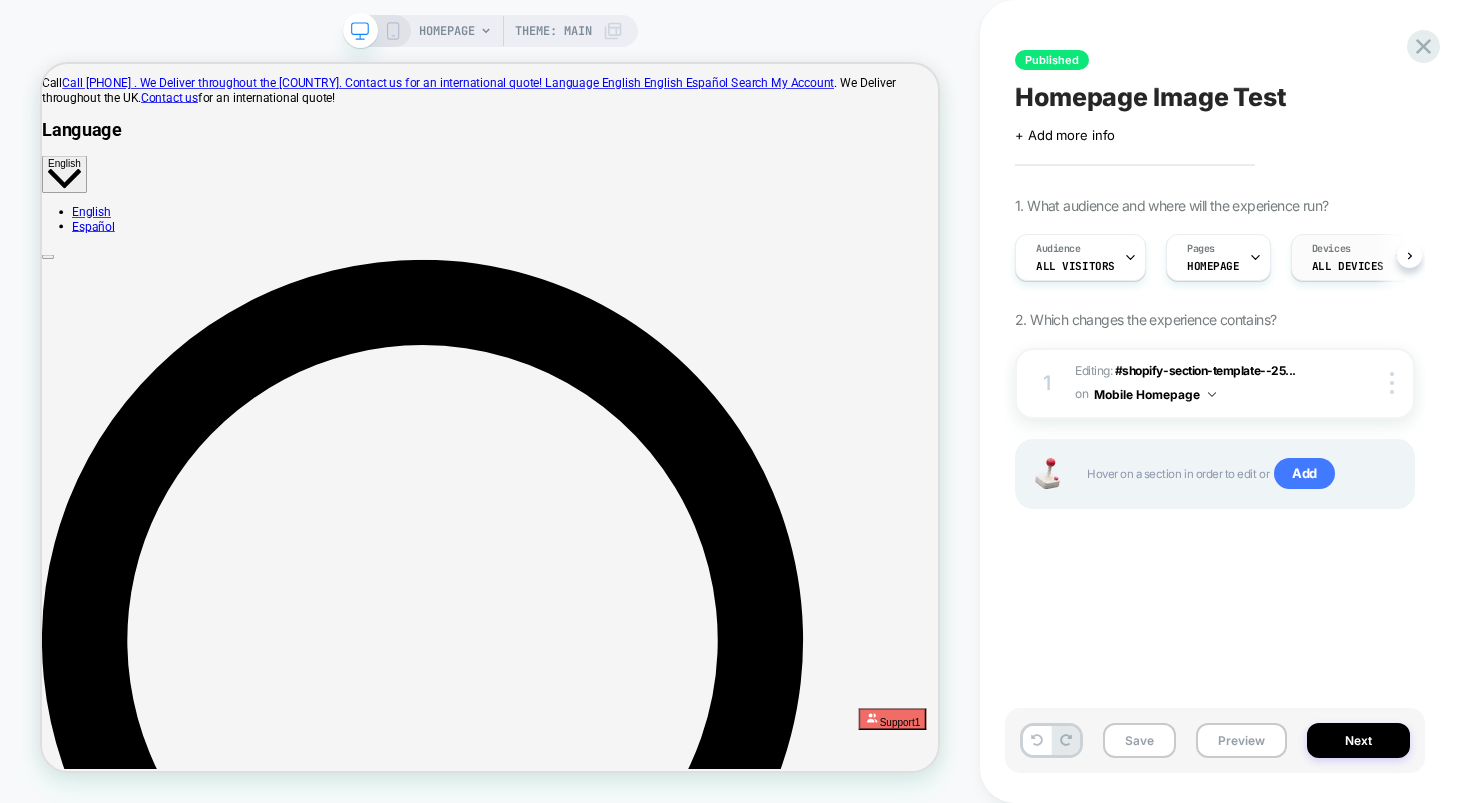 click on "ALL DEVICES" at bounding box center [1348, 266] 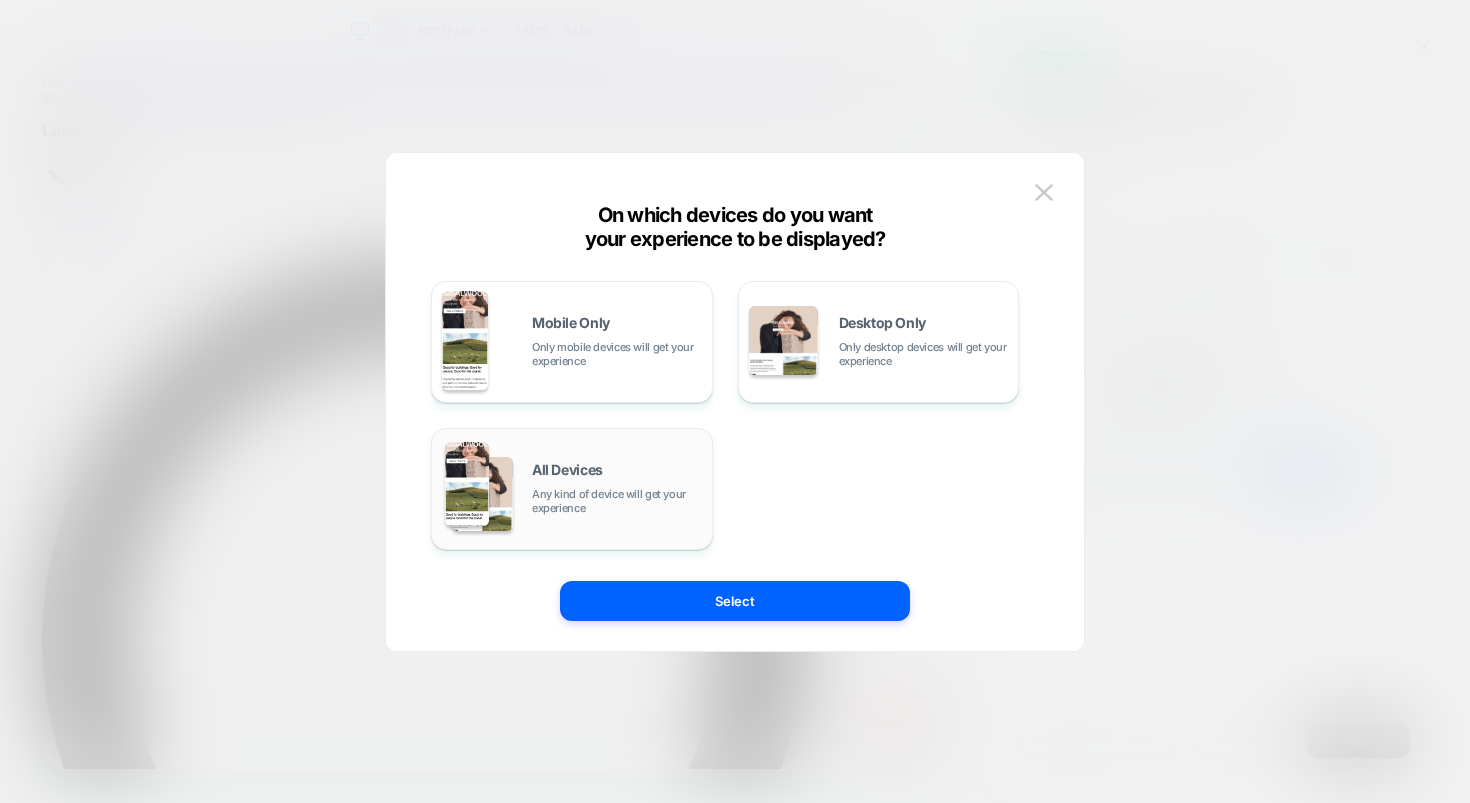 click on "Any kind of device will get your experience" at bounding box center [617, 501] 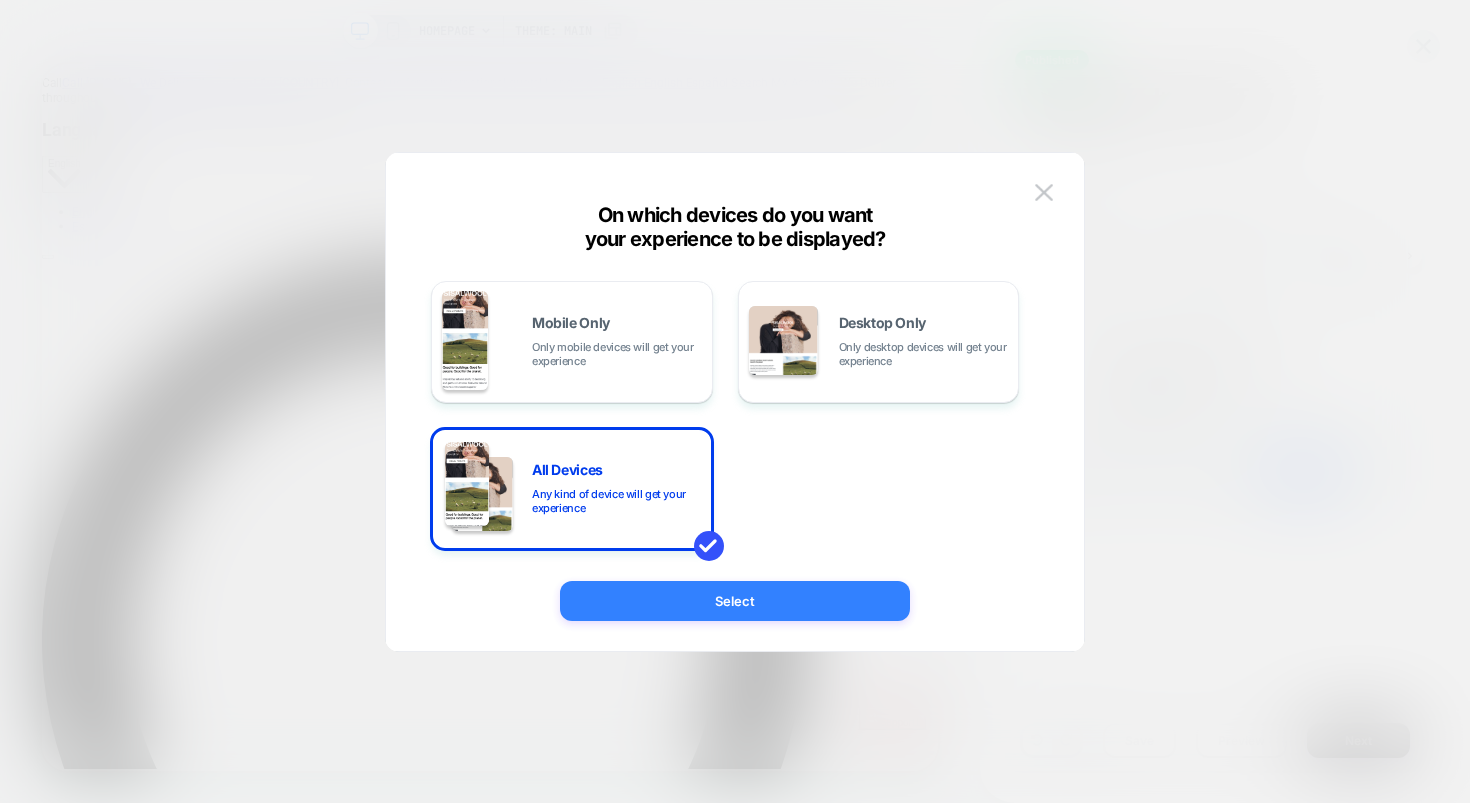 click on "Select" at bounding box center [735, 601] 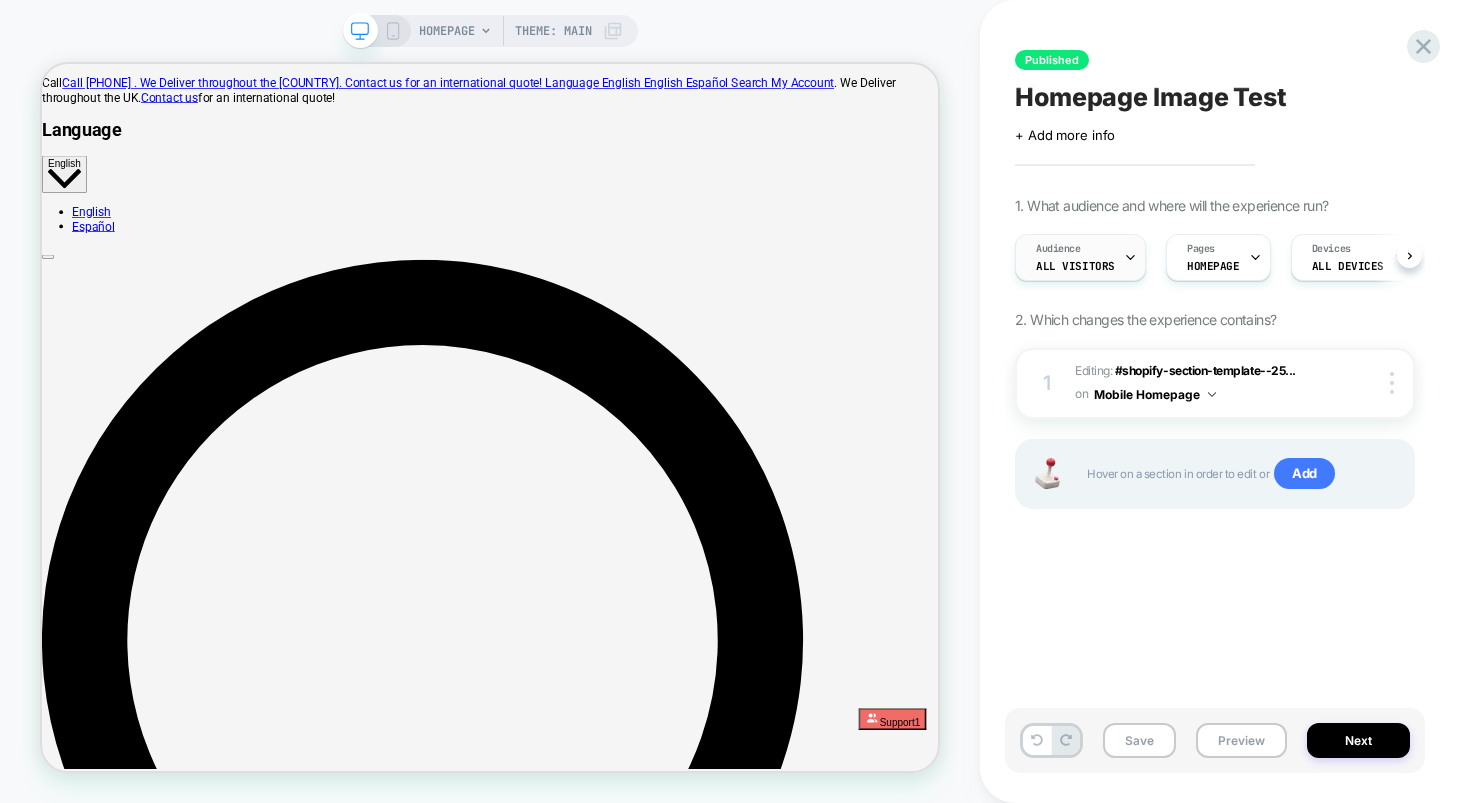 click on "Audience All Visitors" at bounding box center (1075, 257) 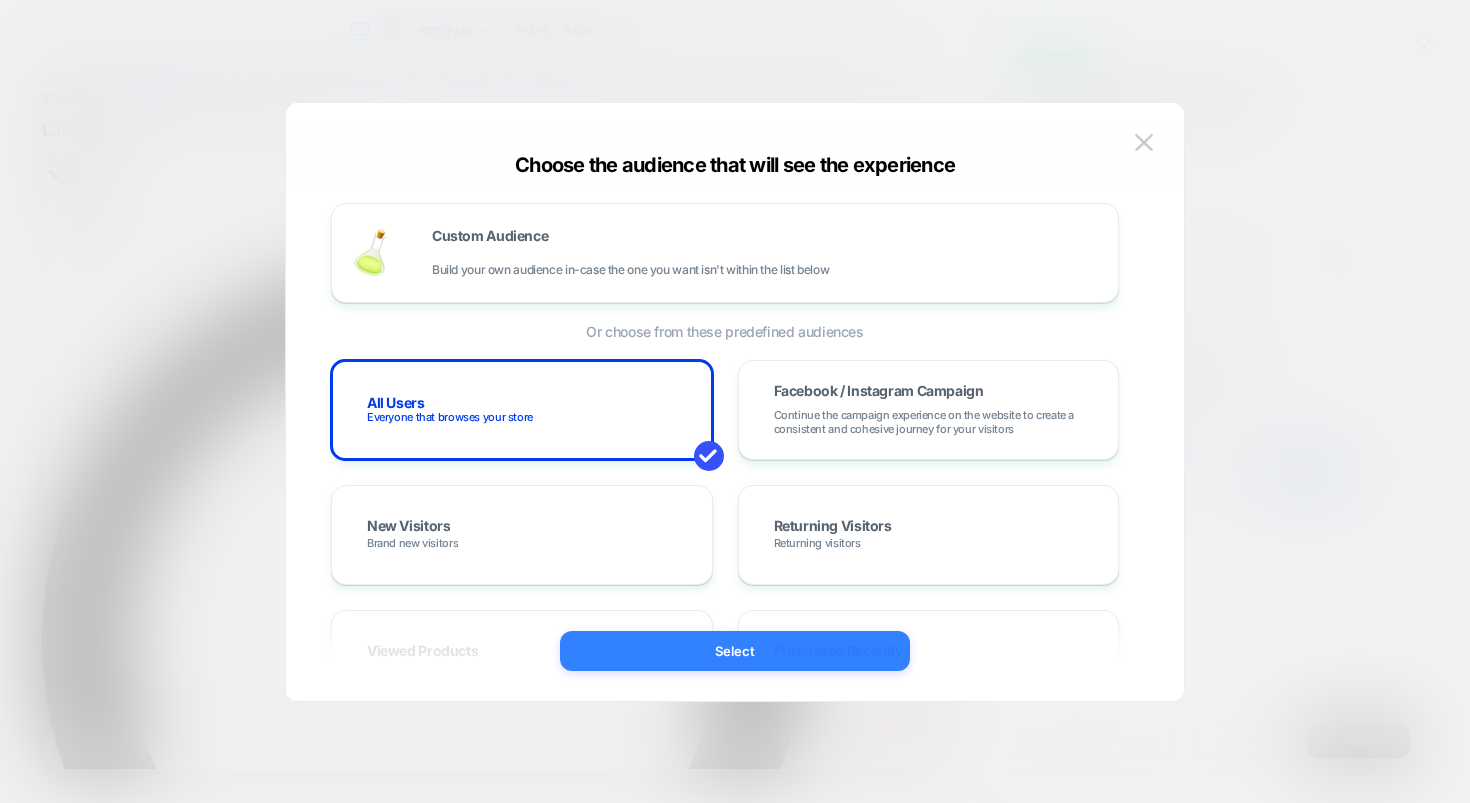 click on "Select" at bounding box center [735, 651] 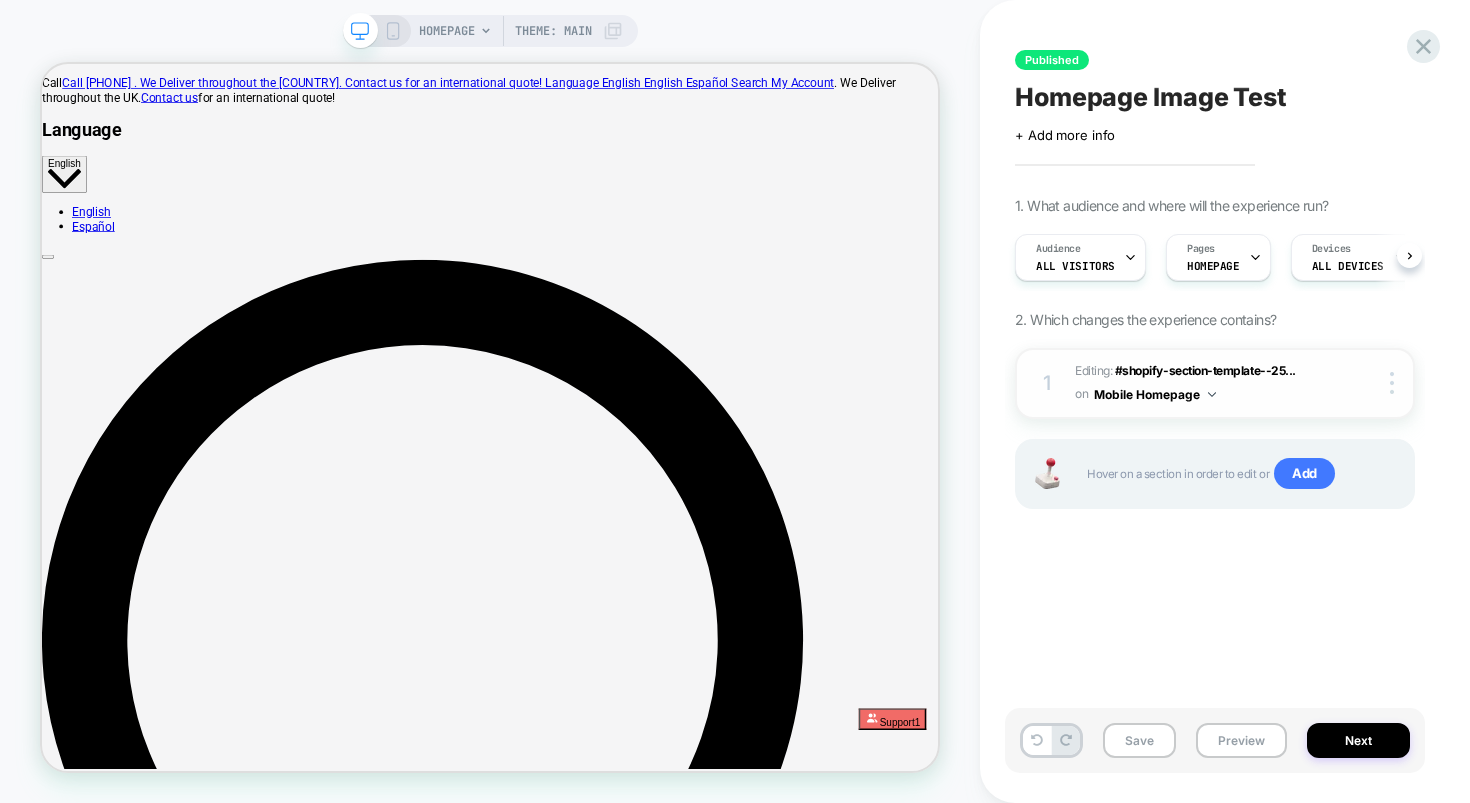 drag, startPoint x: 1308, startPoint y: 394, endPoint x: 1295, endPoint y: 392, distance: 13.152946 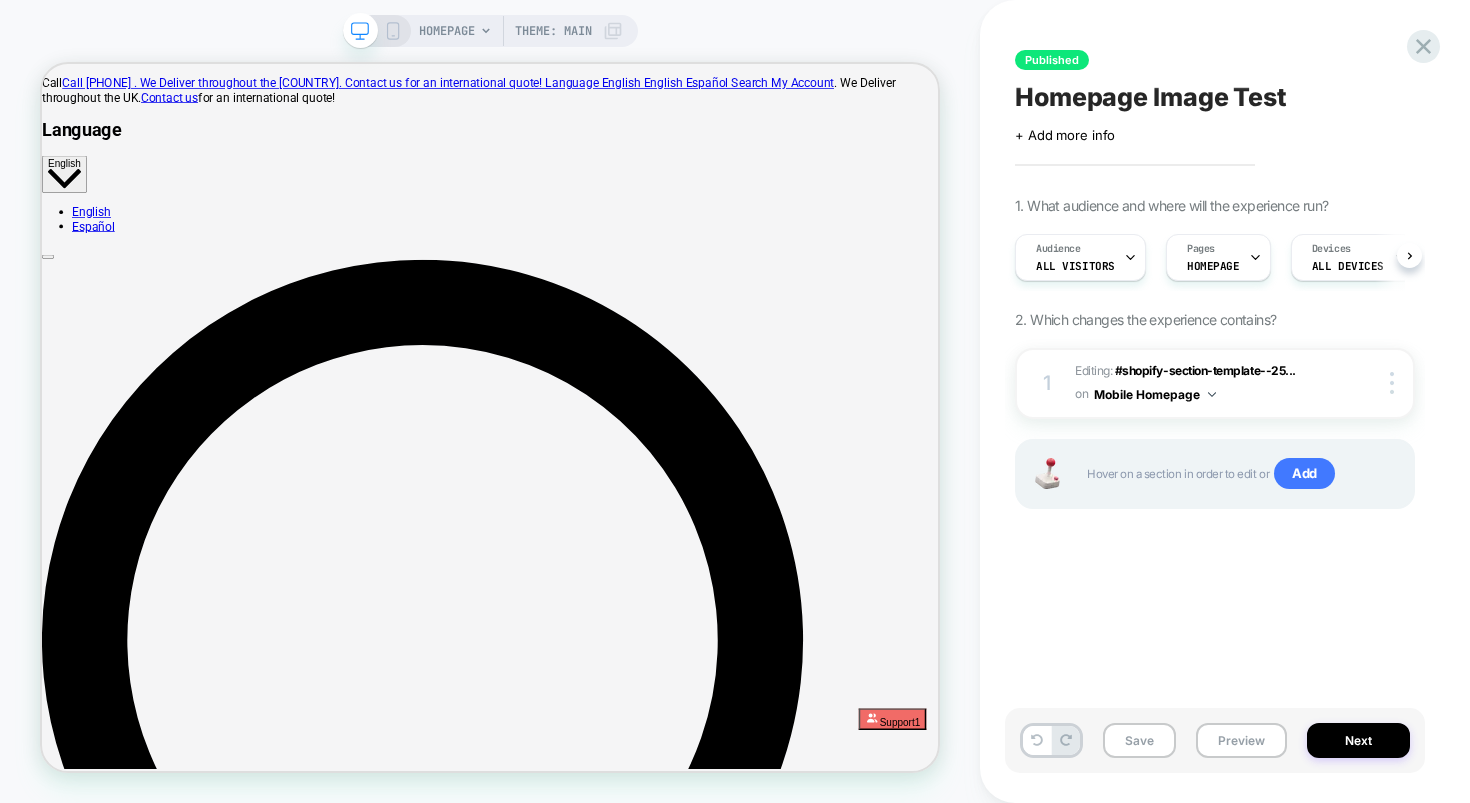 click 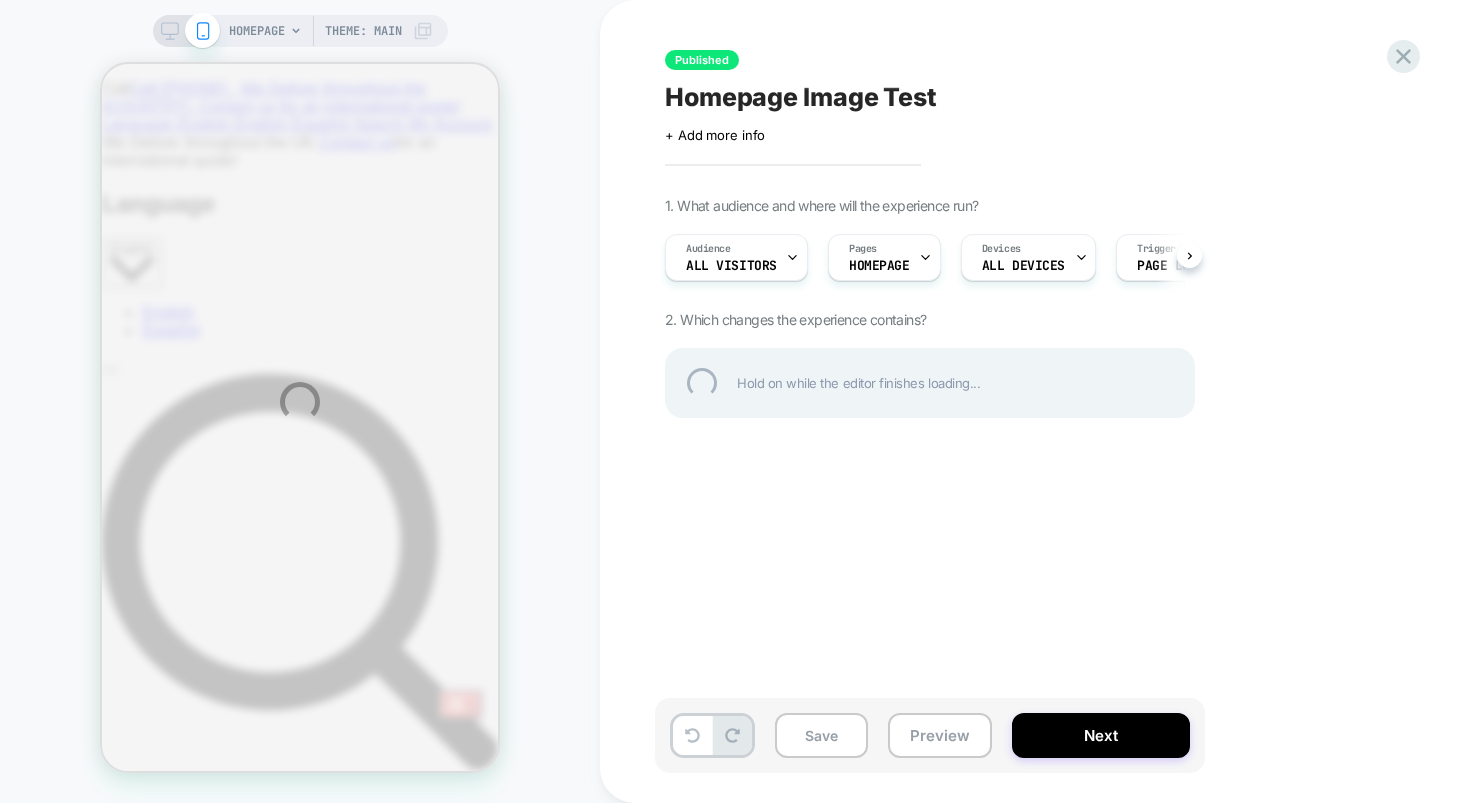 scroll, scrollTop: 0, scrollLeft: 0, axis: both 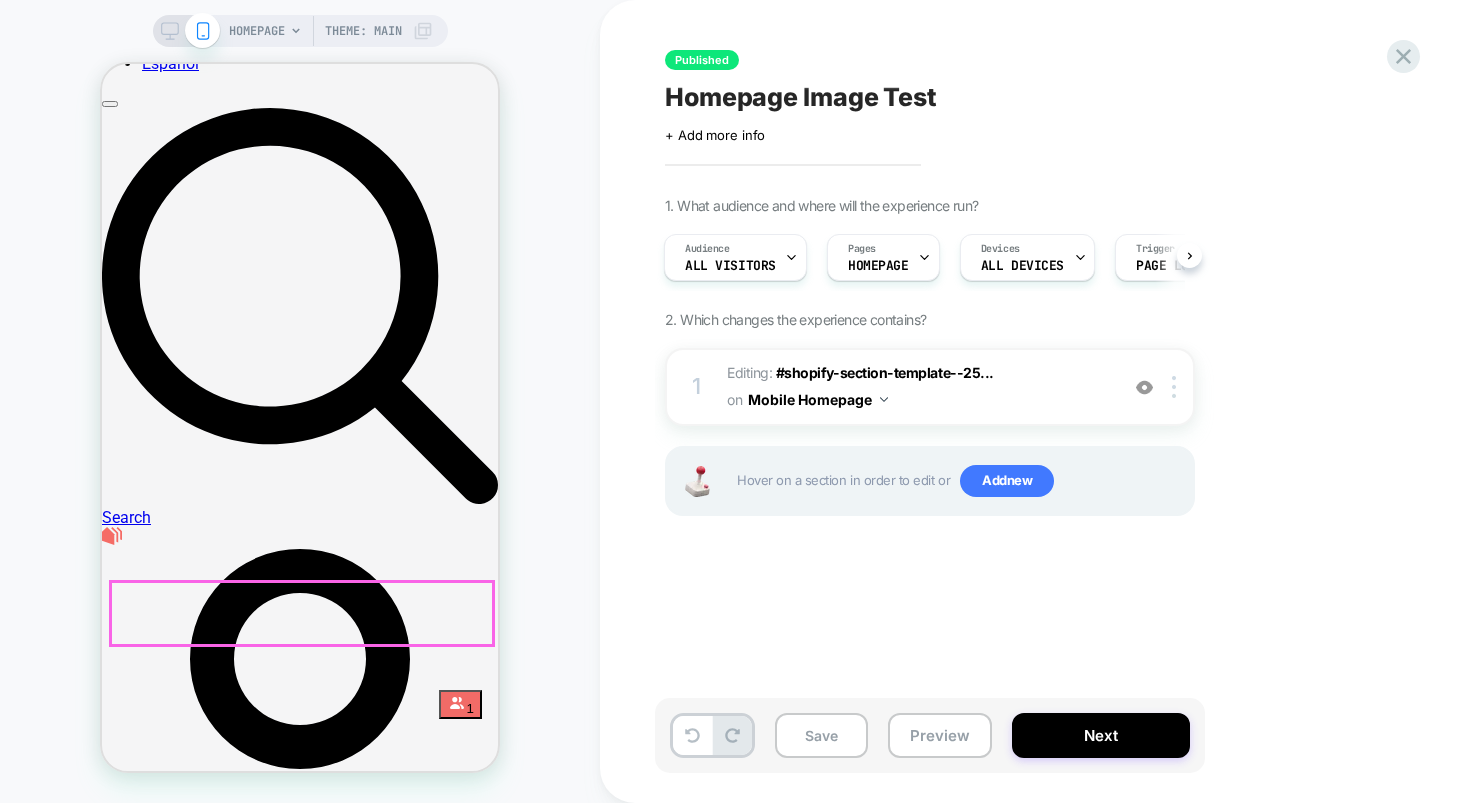 click on "Good for buildings. Good for people. Good for the planet." at bounding box center [300, 6043] 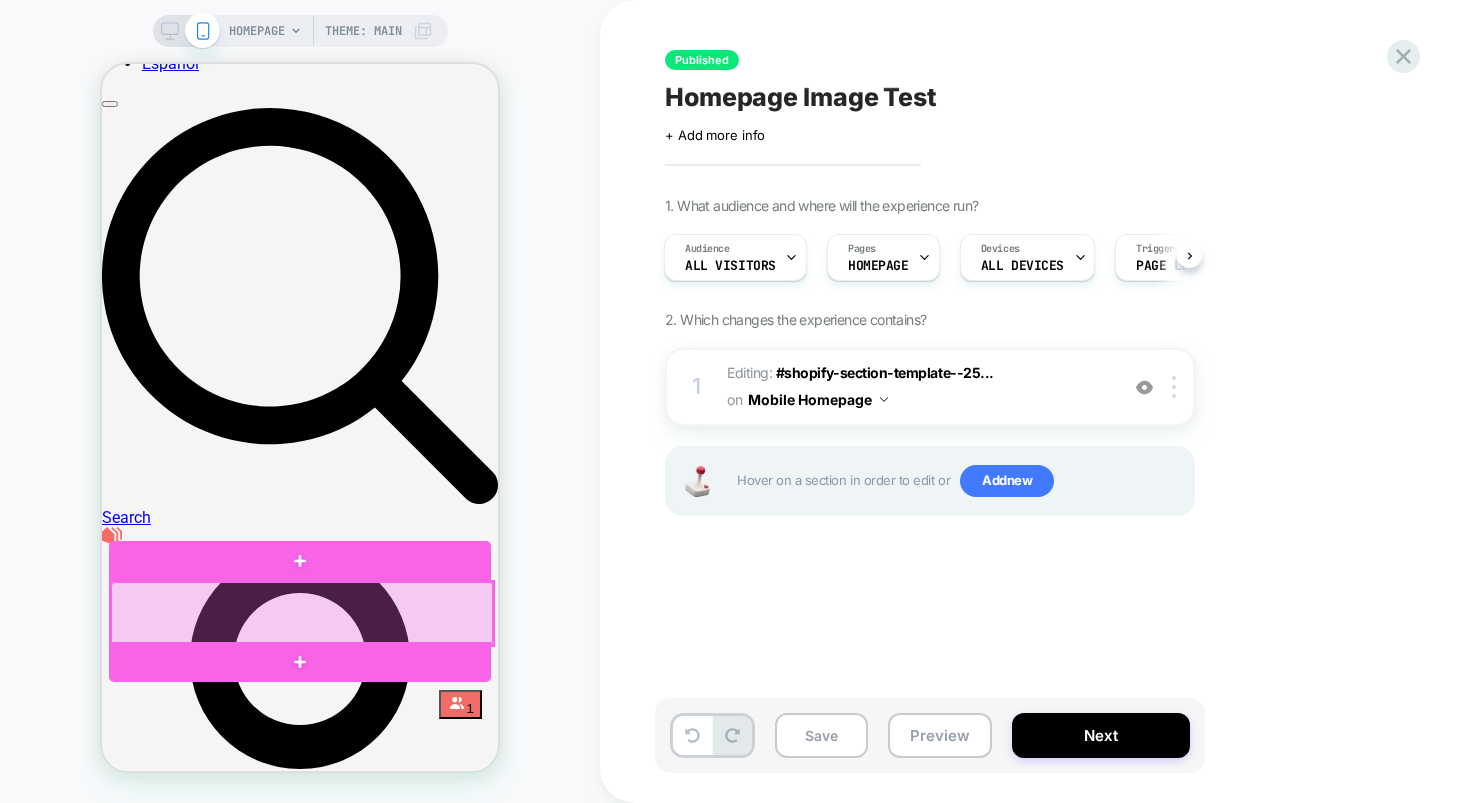 click at bounding box center [302, 613] 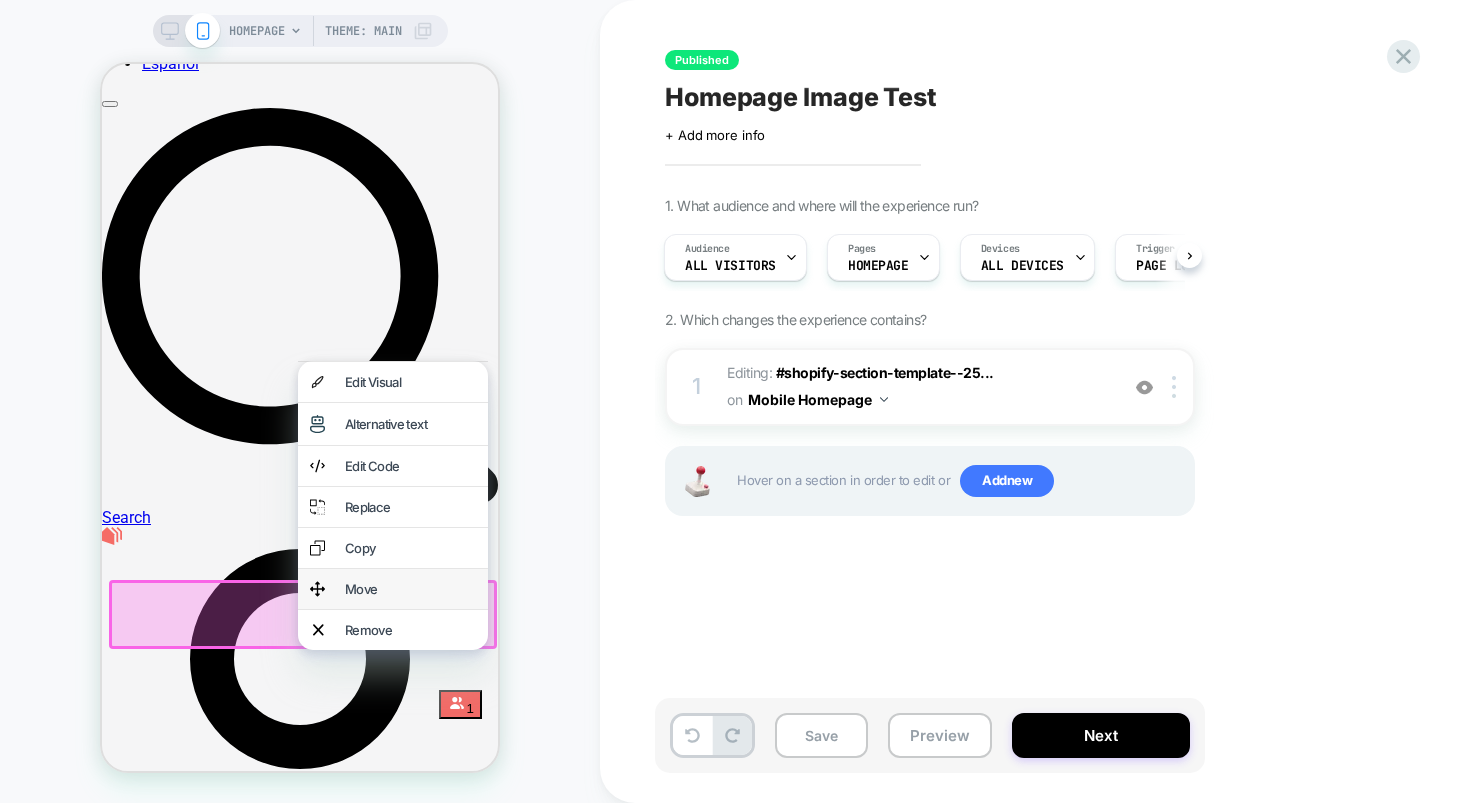 click on "Move" at bounding box center [410, 589] 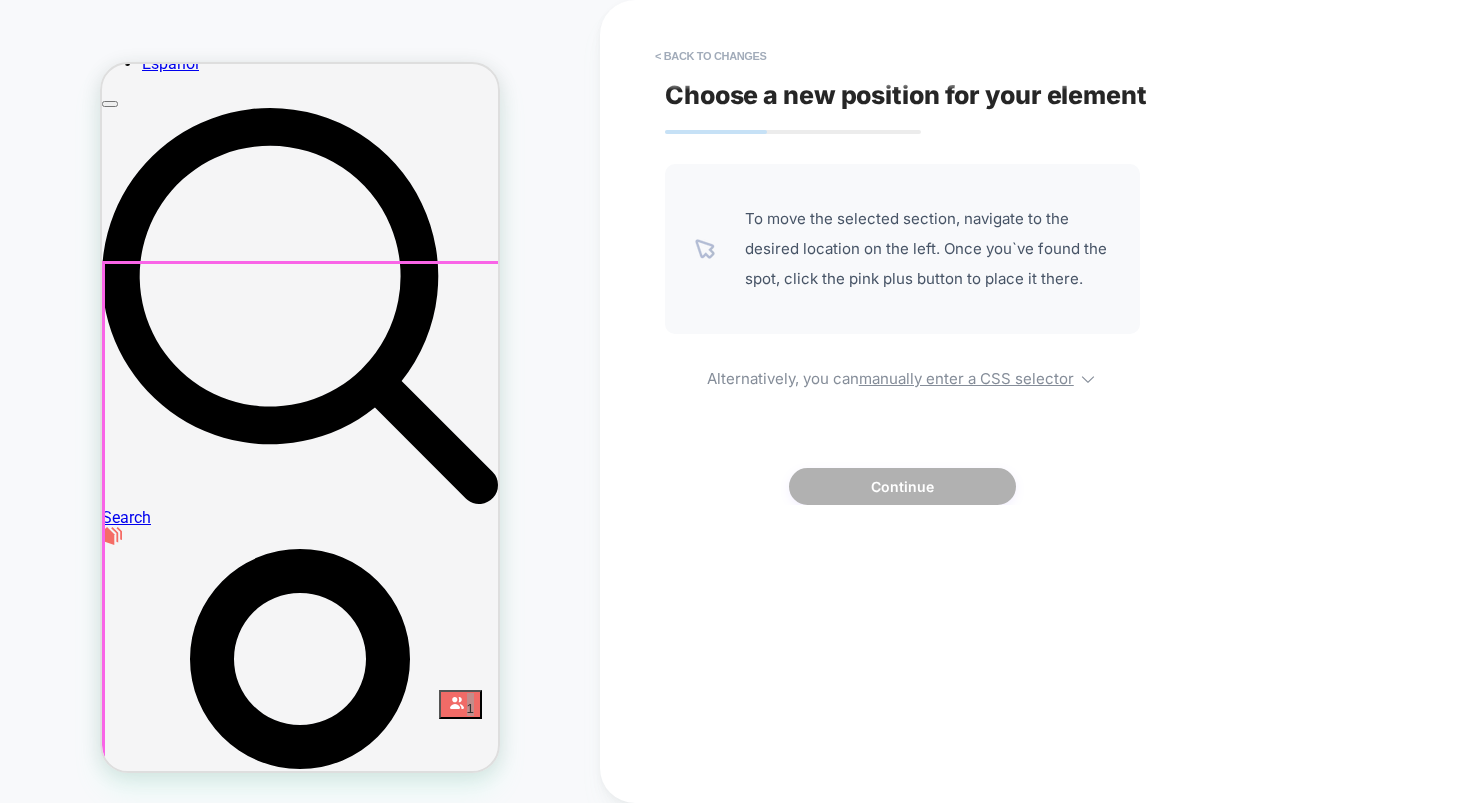 click on "Call  0131 510 9296 . We Deliver throughout the UK.  Contact us  for an international quote!
Language
English
English
Español
Search
My Account" at bounding box center (300, 8857) 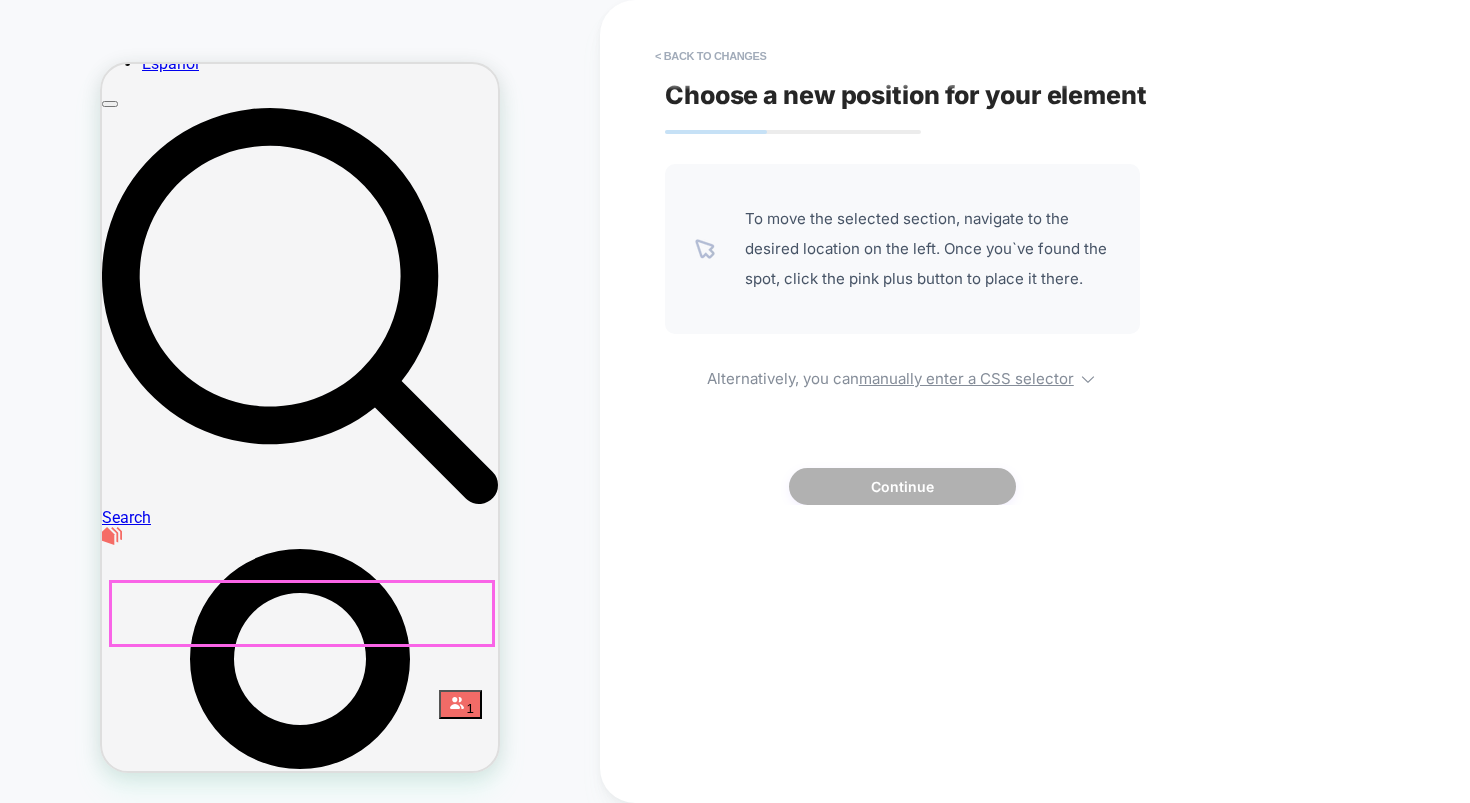 click on "Good for buildings. Good for people. Good for the planet." at bounding box center (300, 6043) 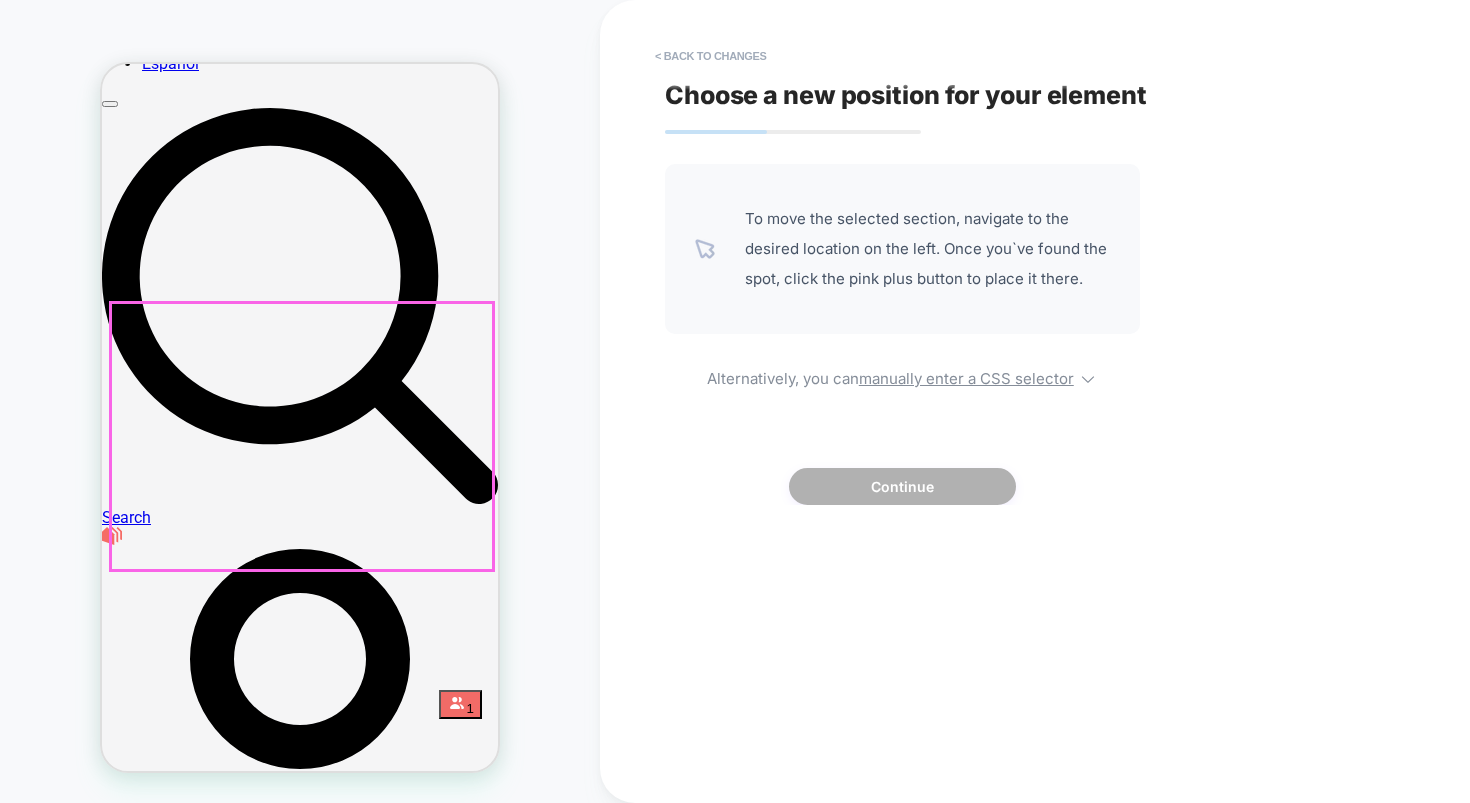 drag, startPoint x: 431, startPoint y: 615, endPoint x: 441, endPoint y: 619, distance: 10.770329 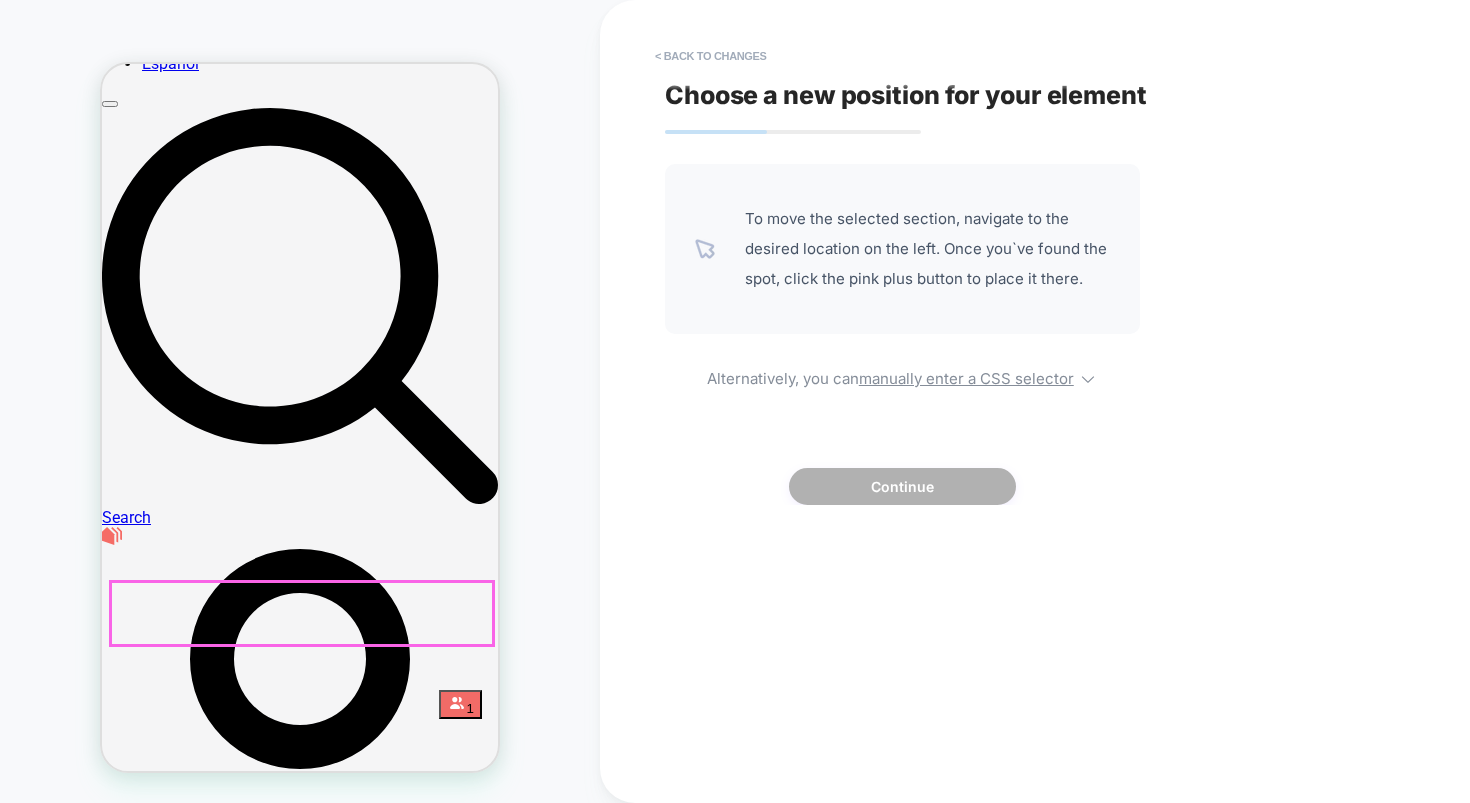 click on "Good for buildings. Good for people. Good for the planet." at bounding box center (300, 6043) 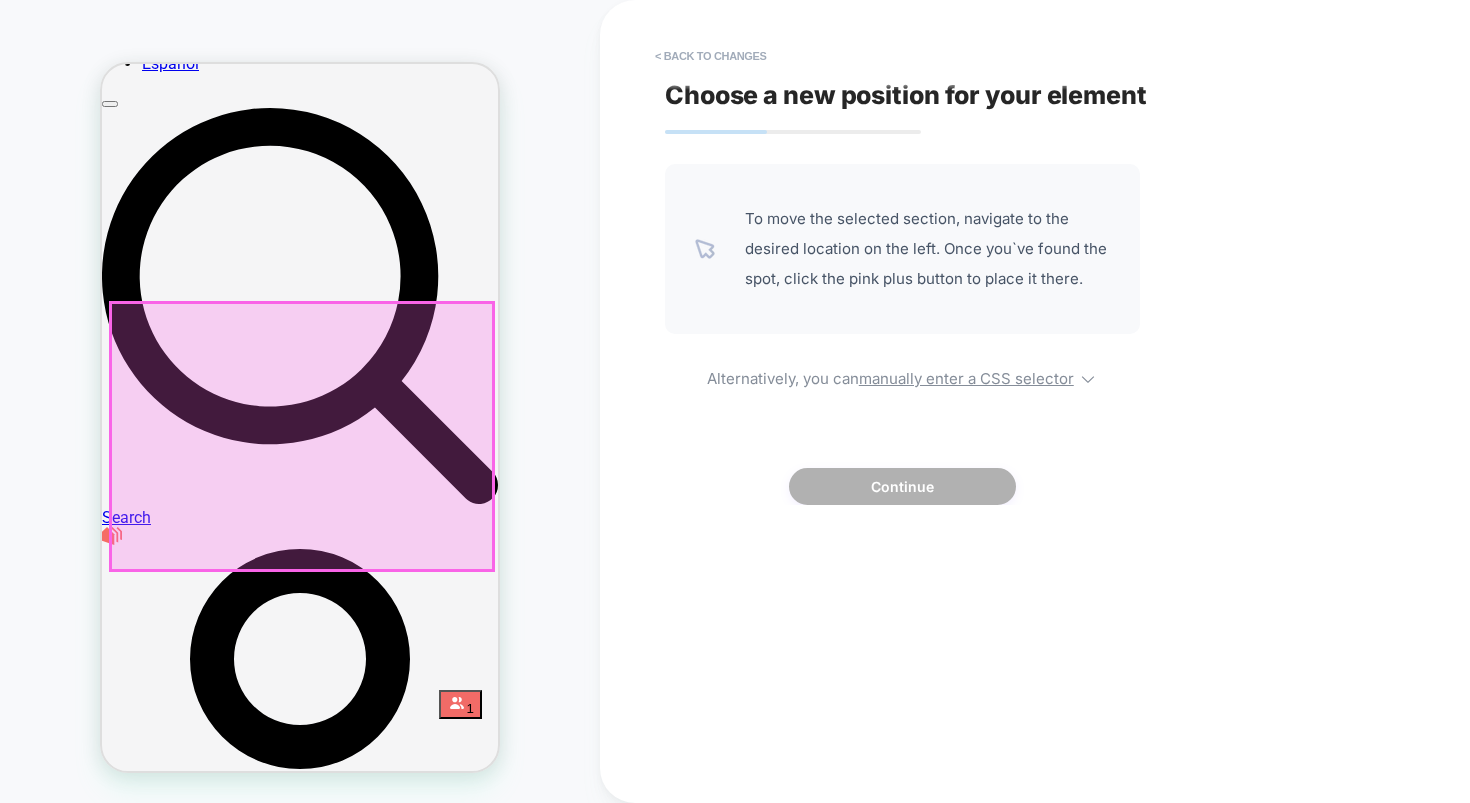 click on "Call  0131 510 9296 . We Deliver throughout the UK.  Contact us  for an international quote!
Language
English
English
Español
Search
My Account" at bounding box center [300, 8857] 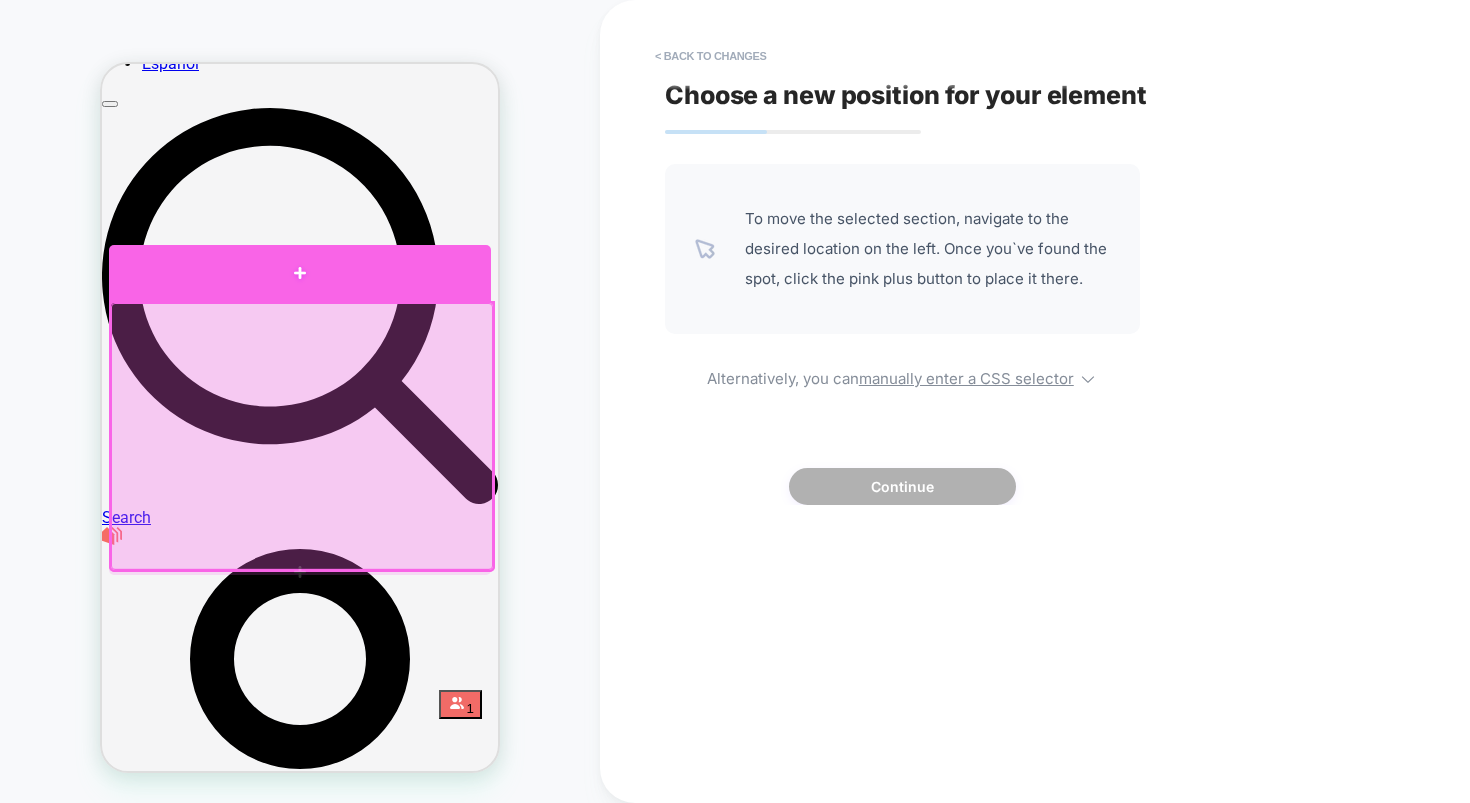 click at bounding box center [300, 273] 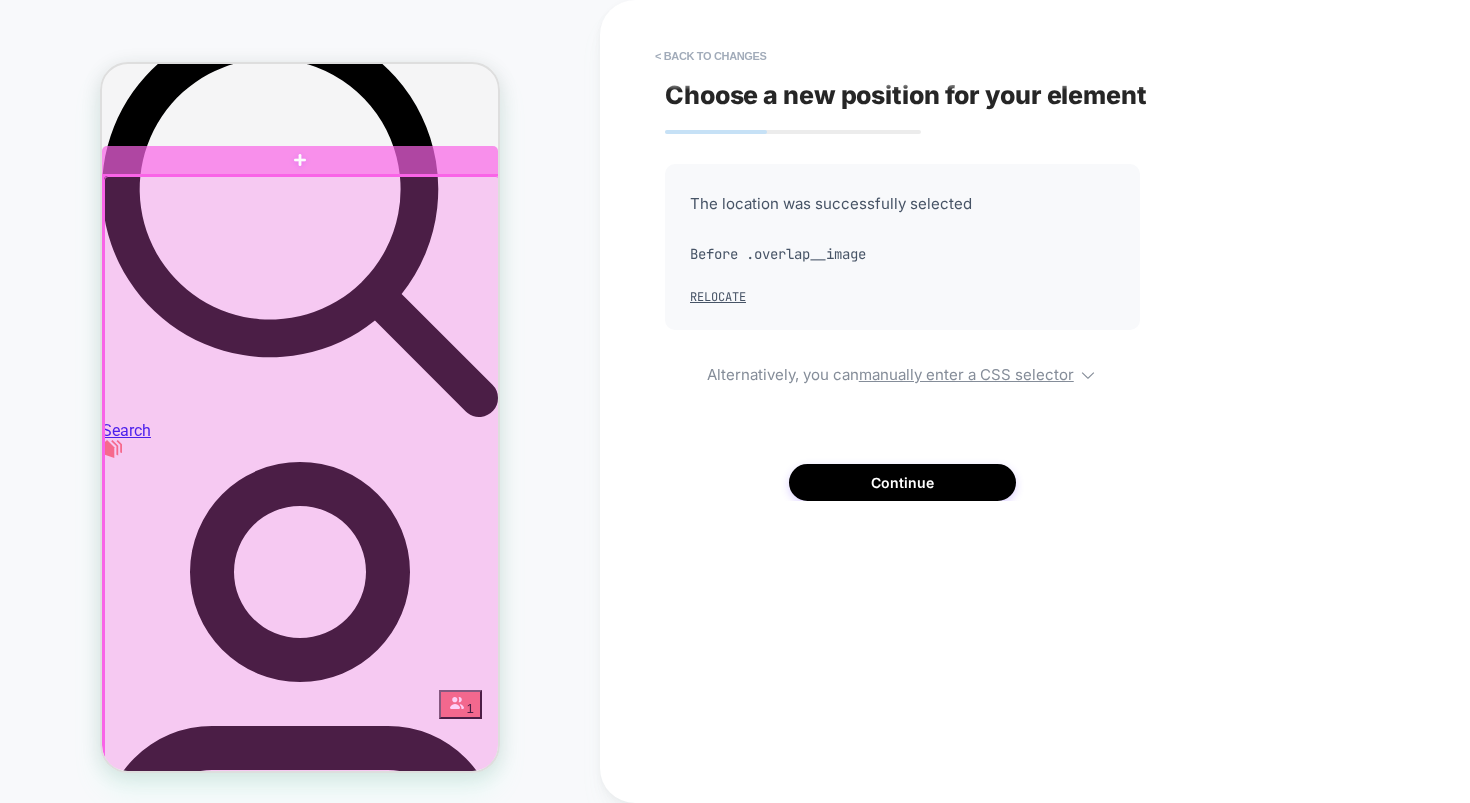 scroll, scrollTop: 0, scrollLeft: 0, axis: both 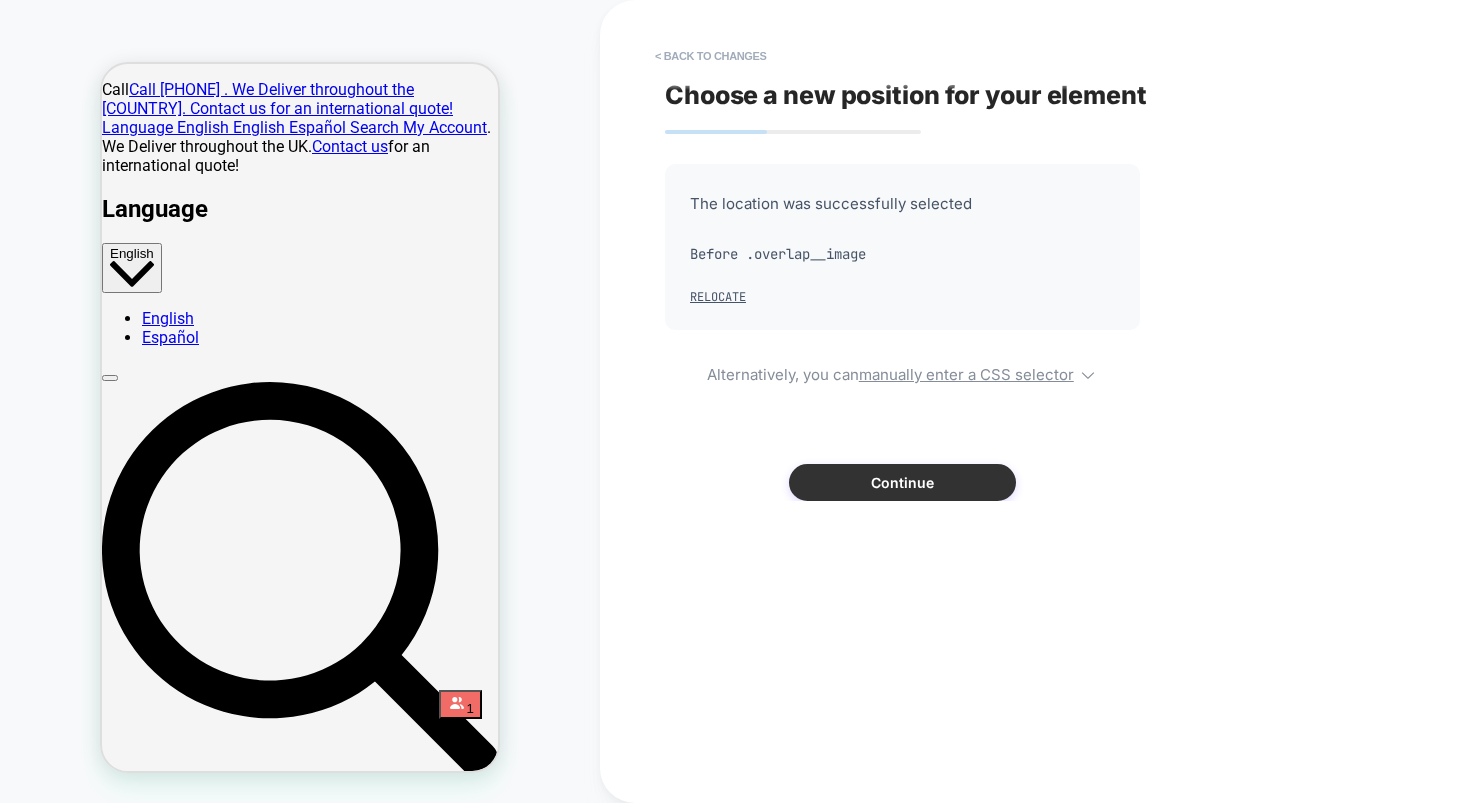 click on "Continue" at bounding box center (902, 482) 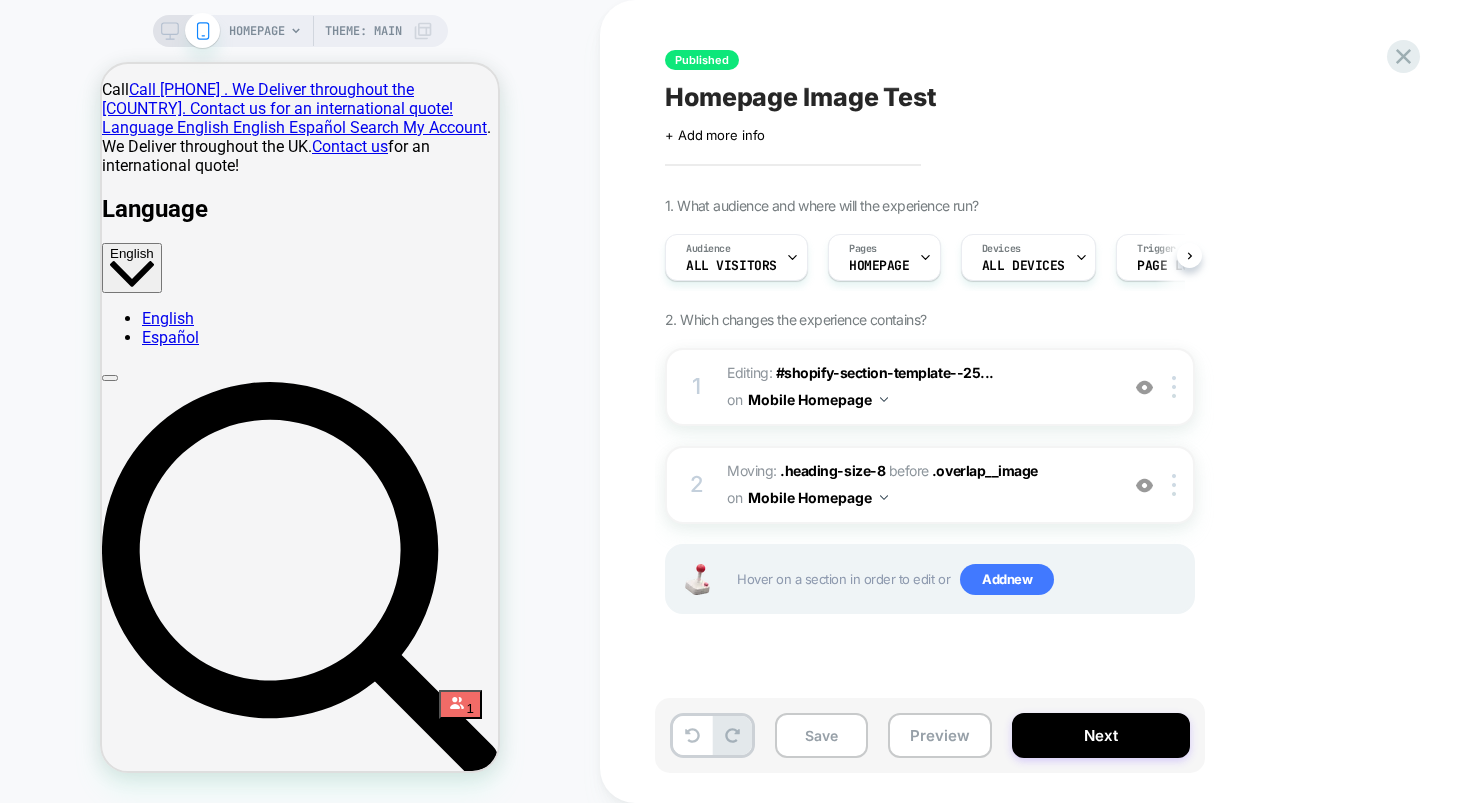 scroll, scrollTop: 0, scrollLeft: 1, axis: horizontal 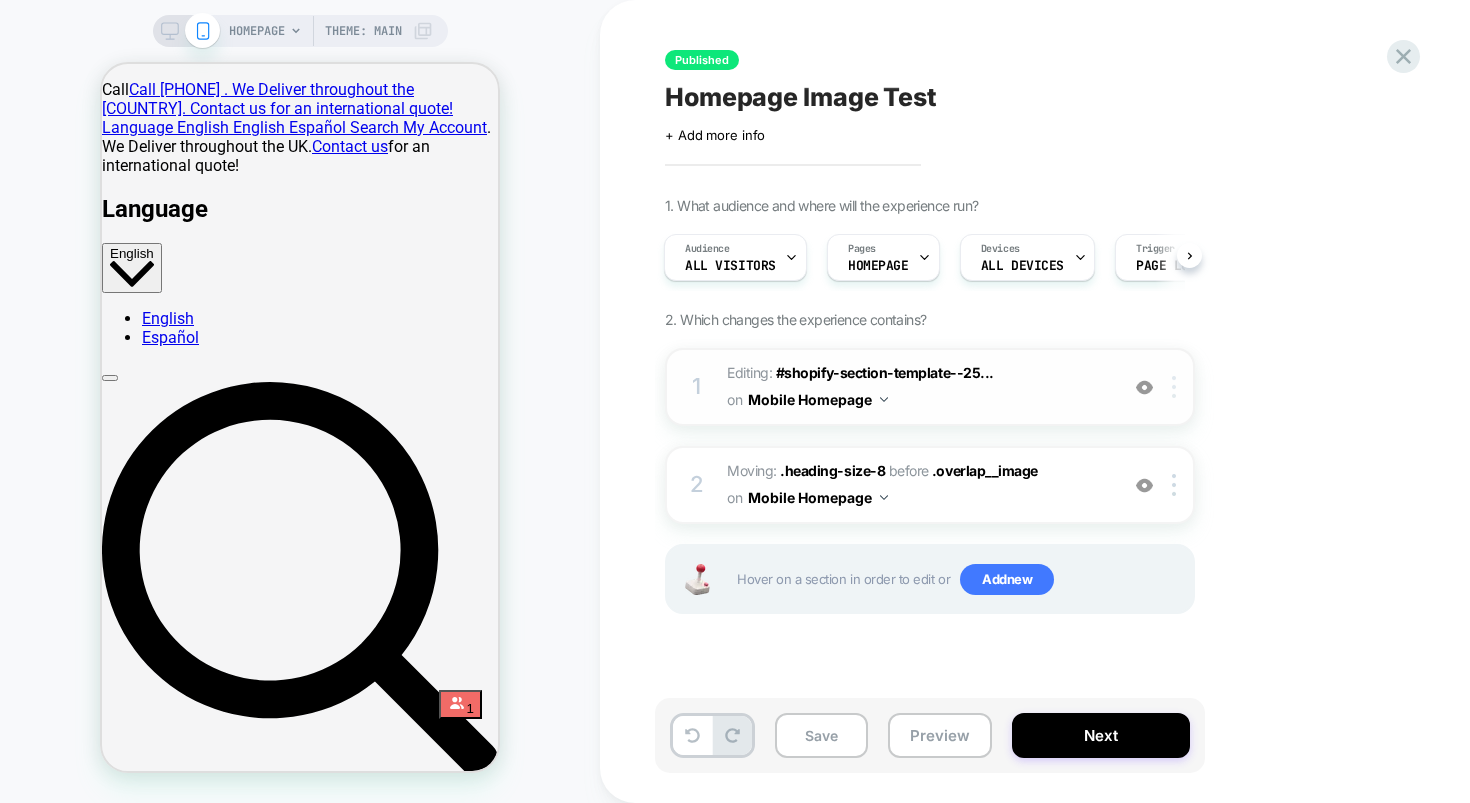 click at bounding box center (1174, 387) 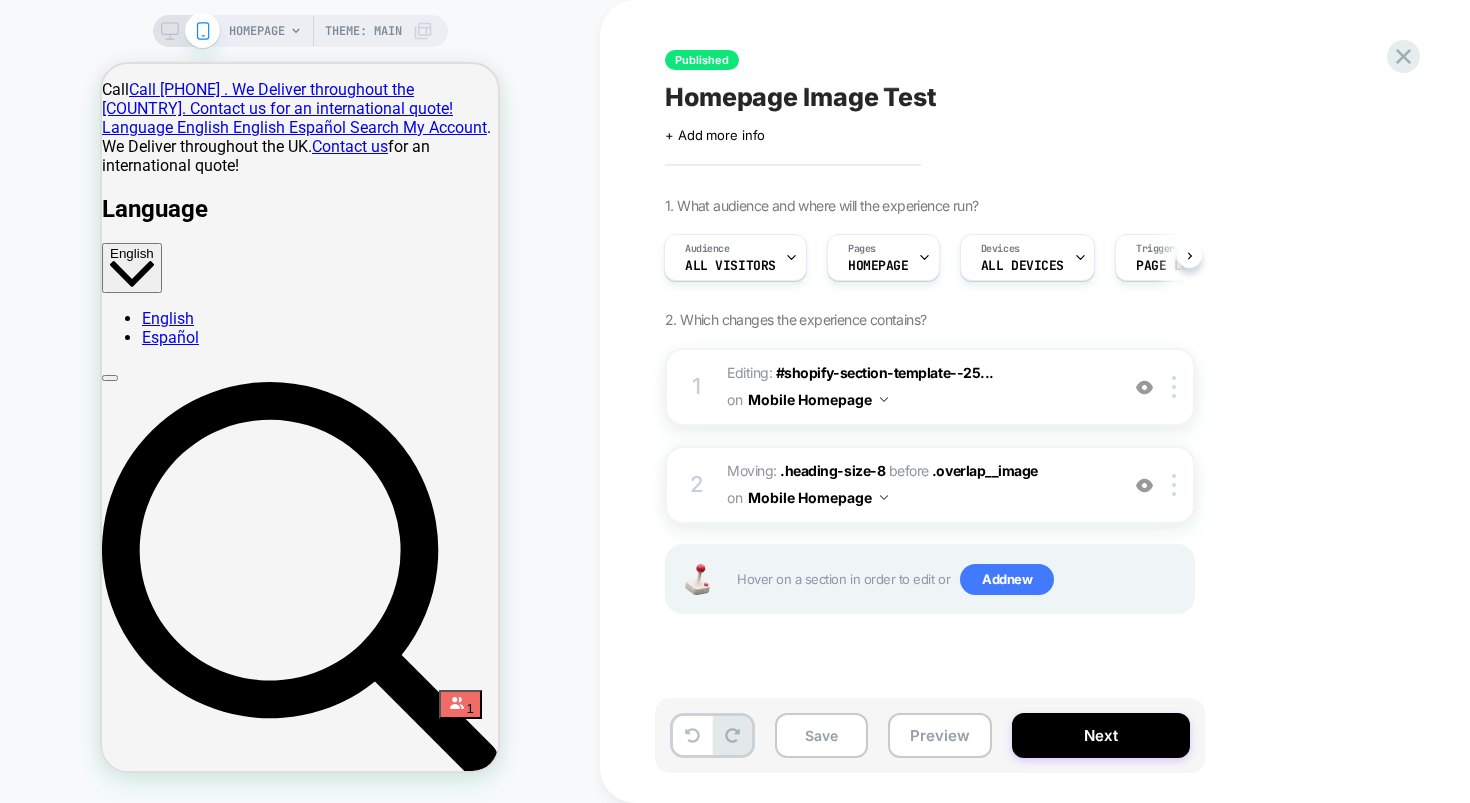drag, startPoint x: 1288, startPoint y: 376, endPoint x: 1265, endPoint y: 407, distance: 38.600517 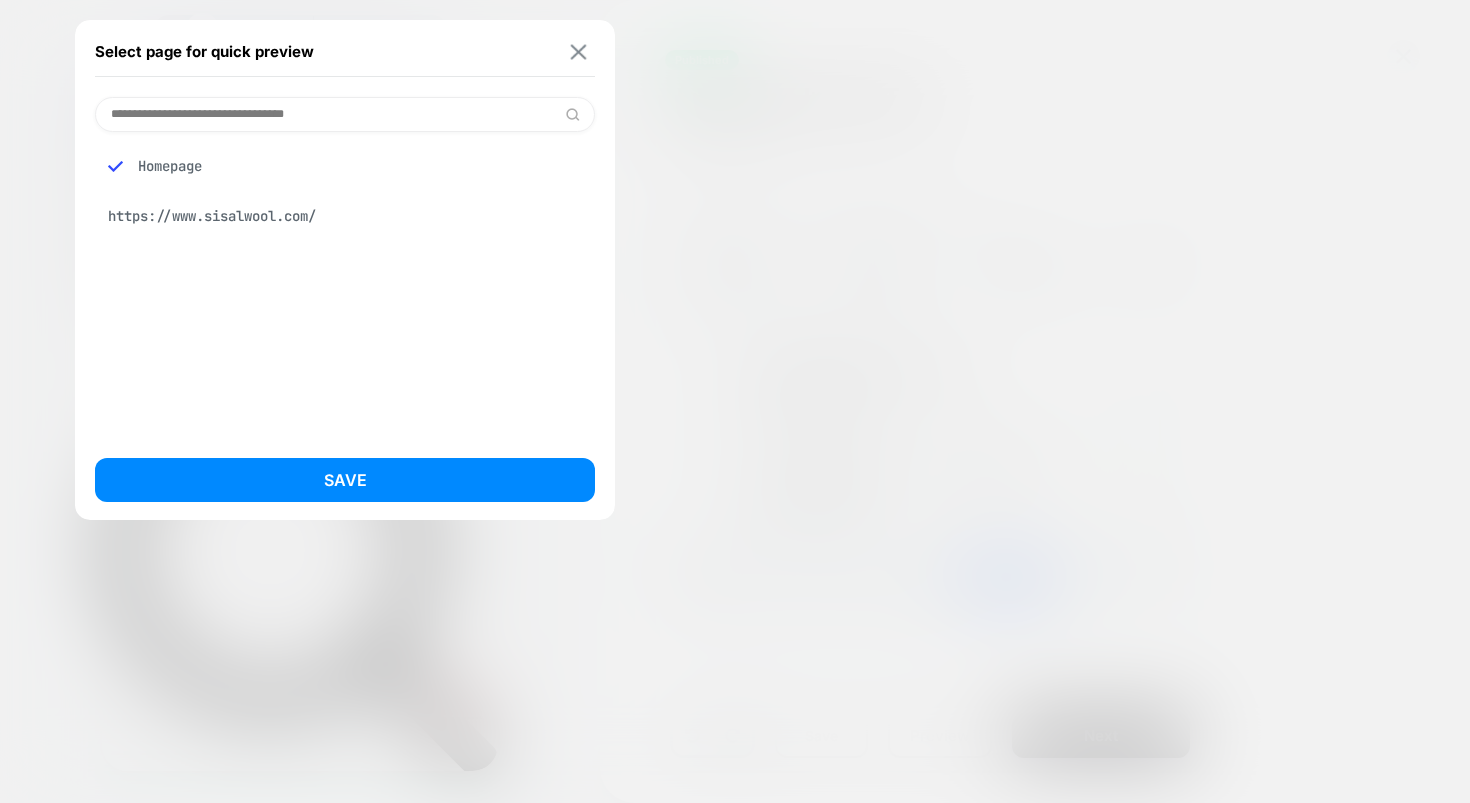 click at bounding box center [579, 51] 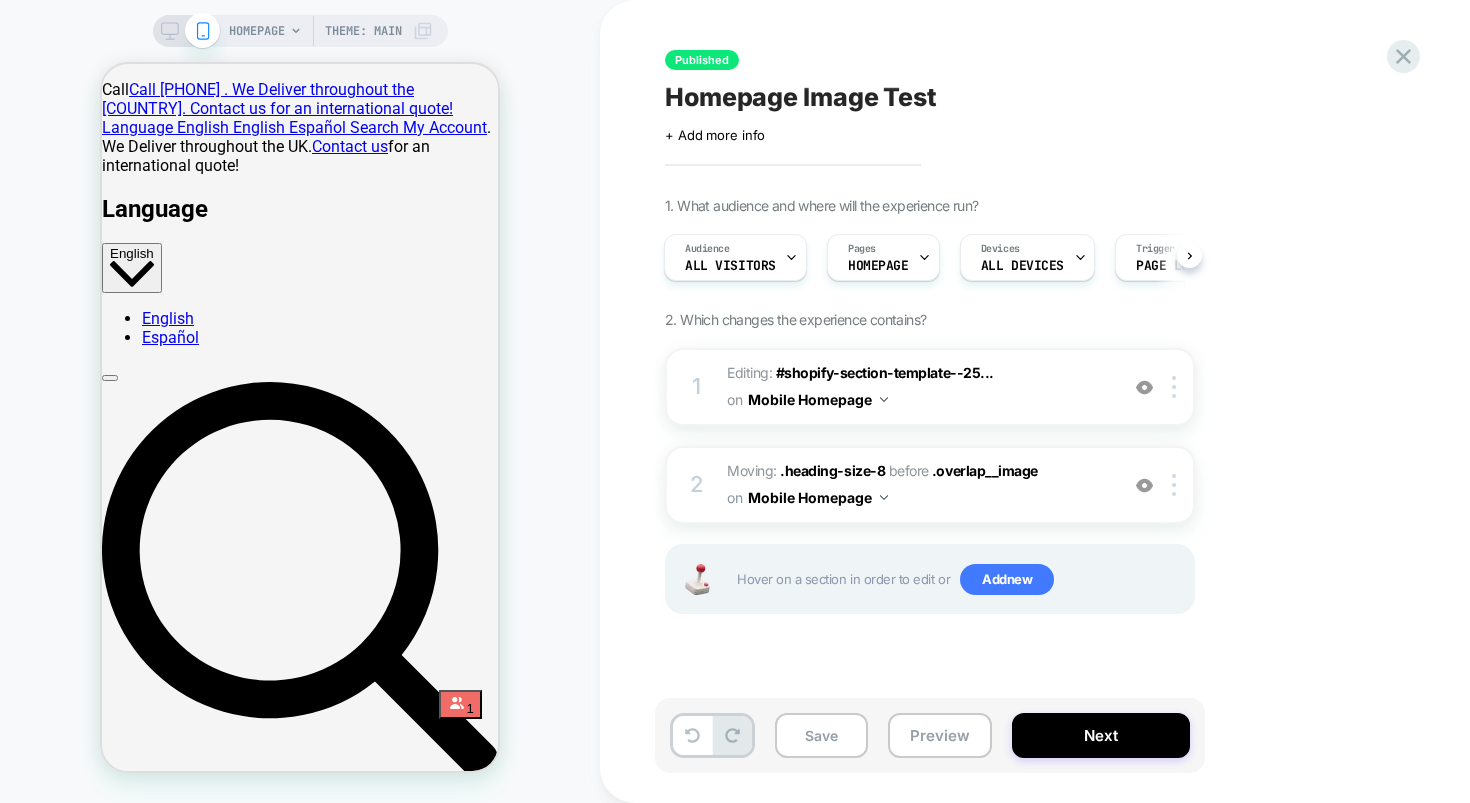 click 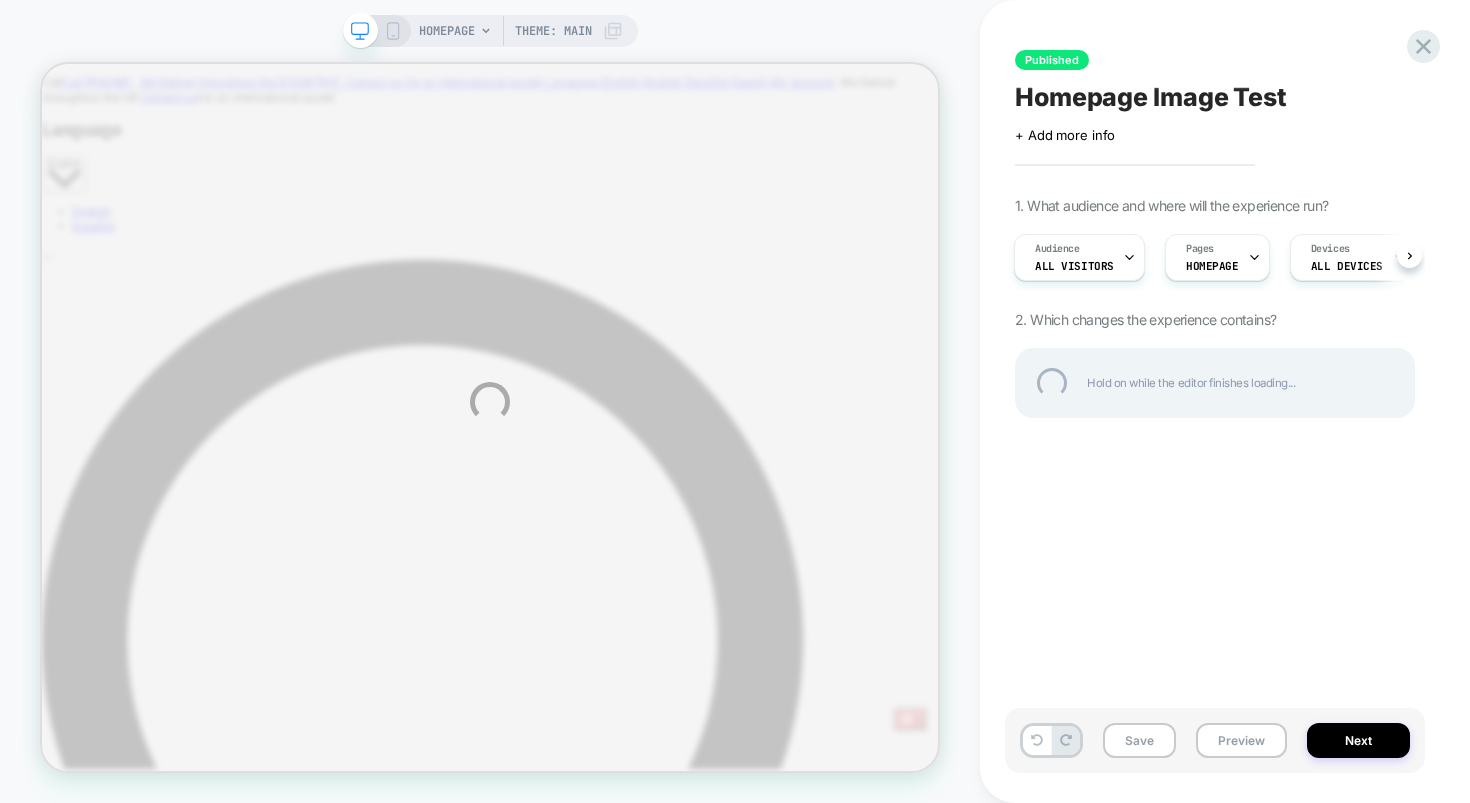 scroll, scrollTop: 0, scrollLeft: 0, axis: both 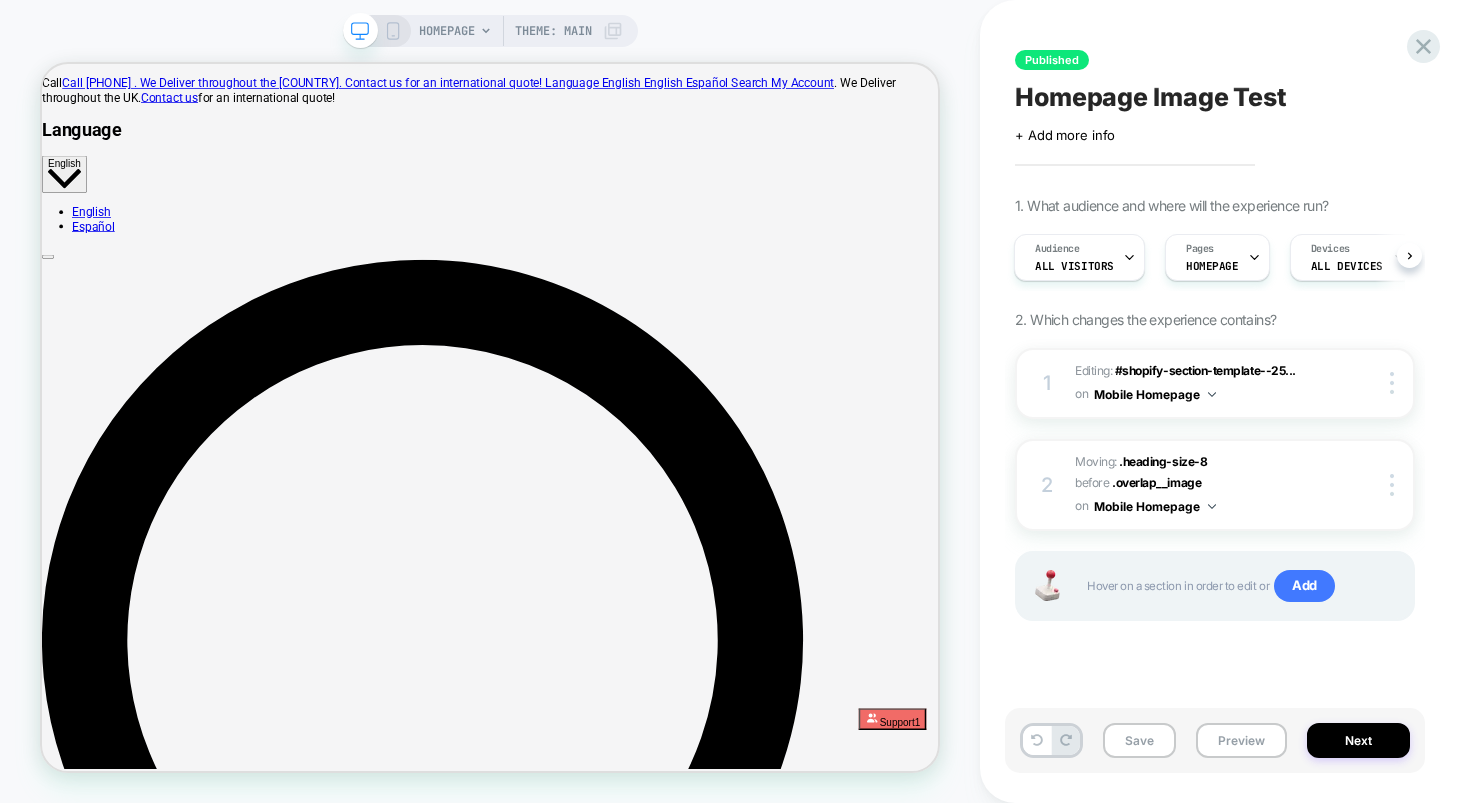 click on "HOMEPAGE" at bounding box center [447, 31] 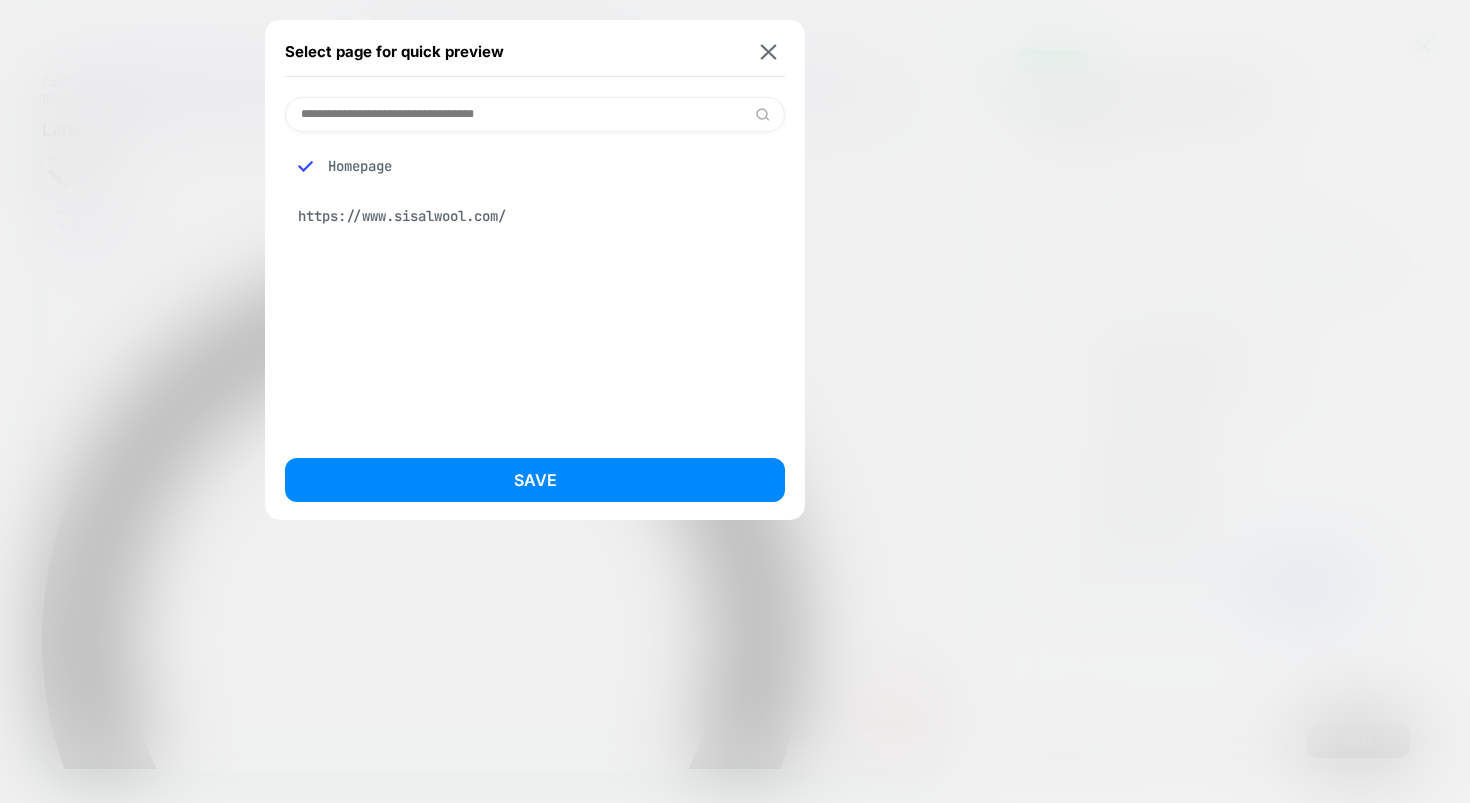 click on "https://www.sisalwool.com/" at bounding box center [535, 216] 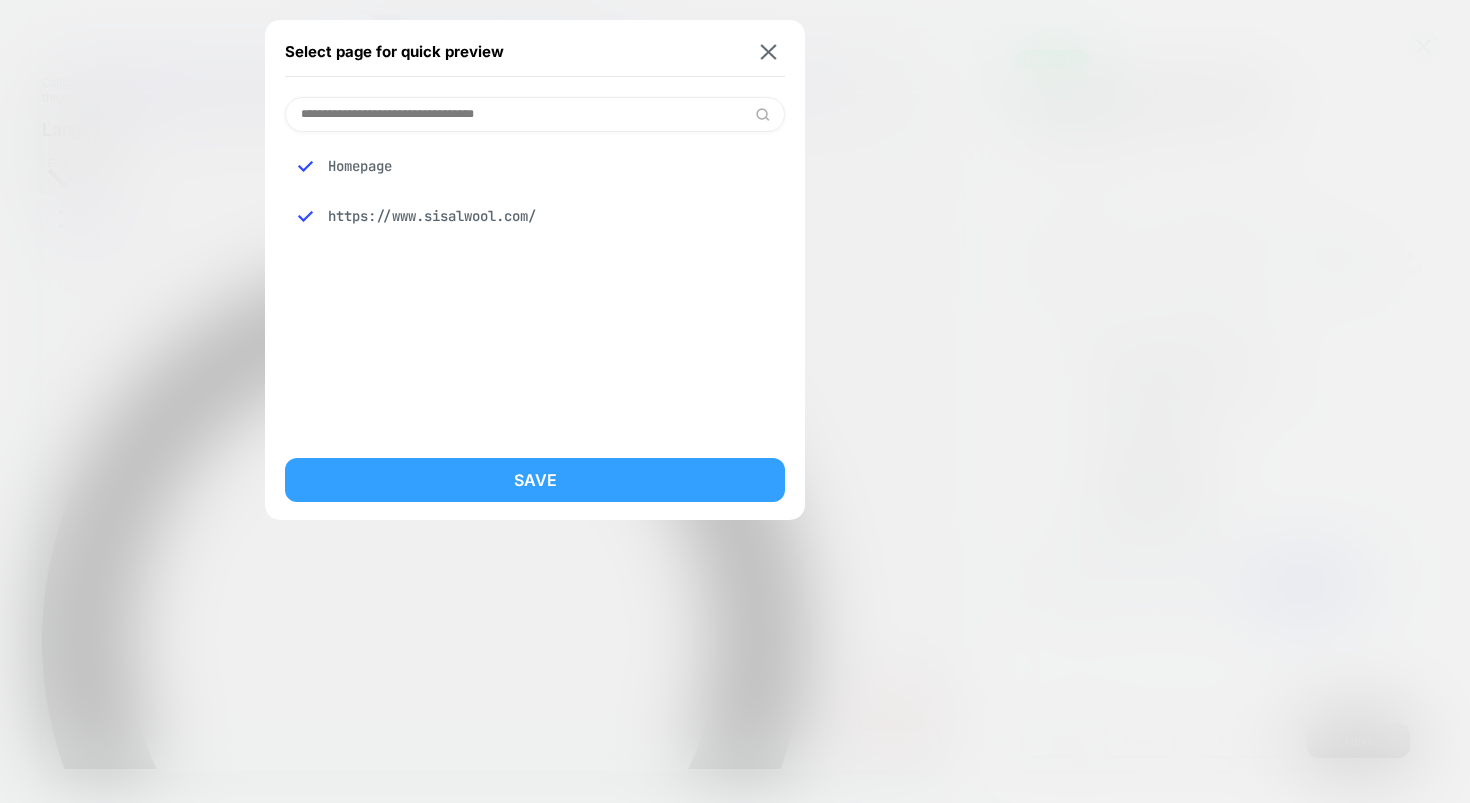 click on "Save" at bounding box center (535, 480) 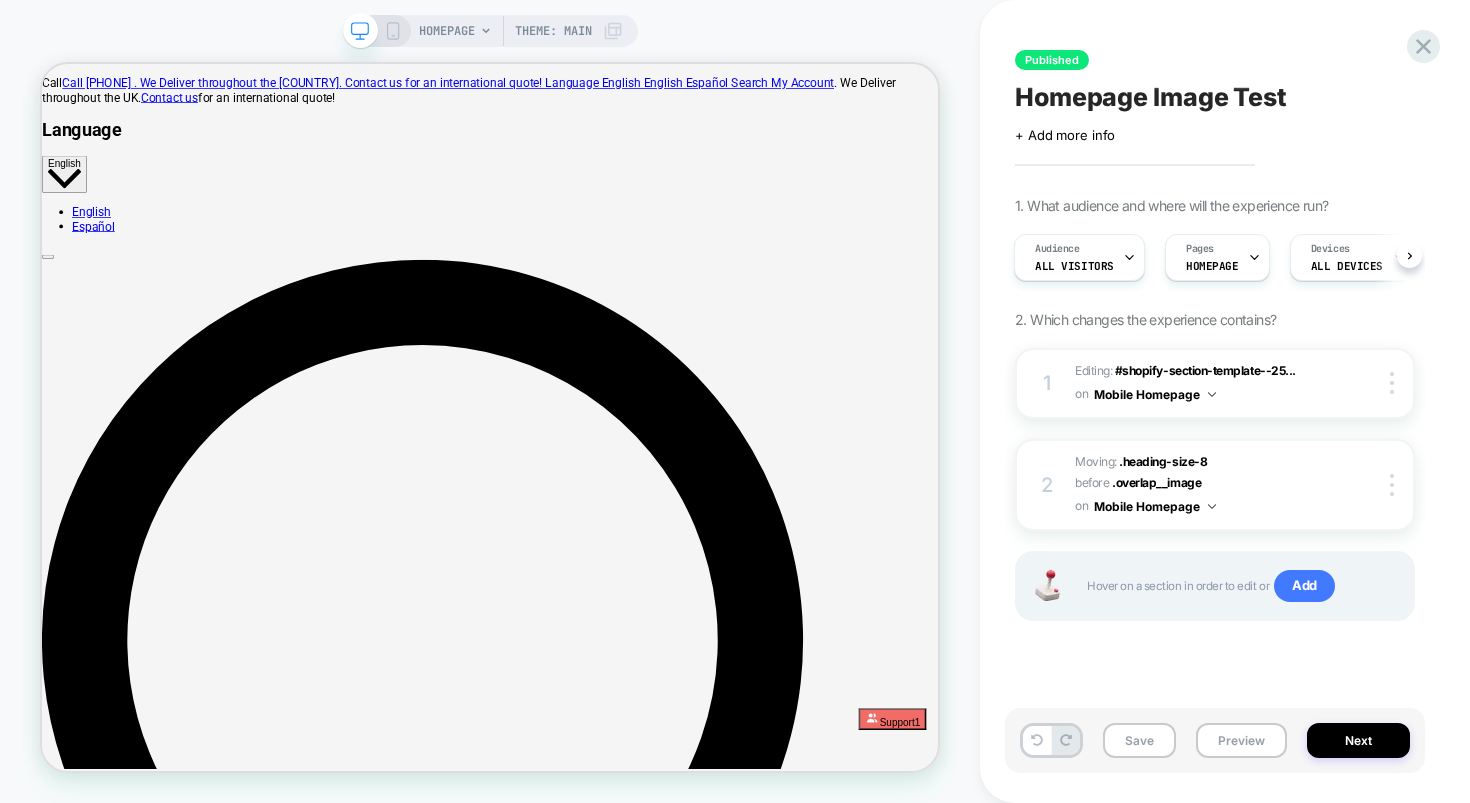 click 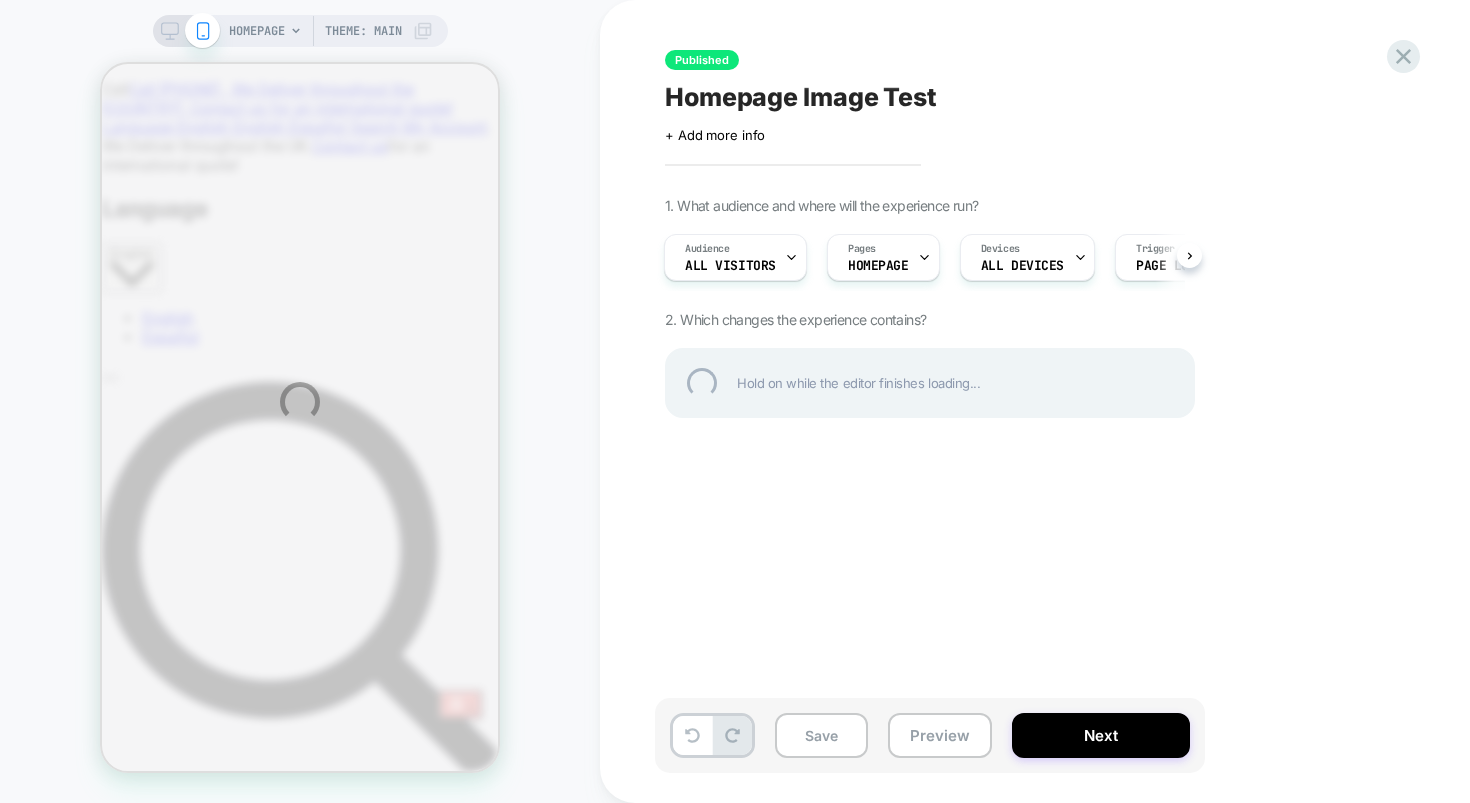 scroll, scrollTop: 0, scrollLeft: 0, axis: both 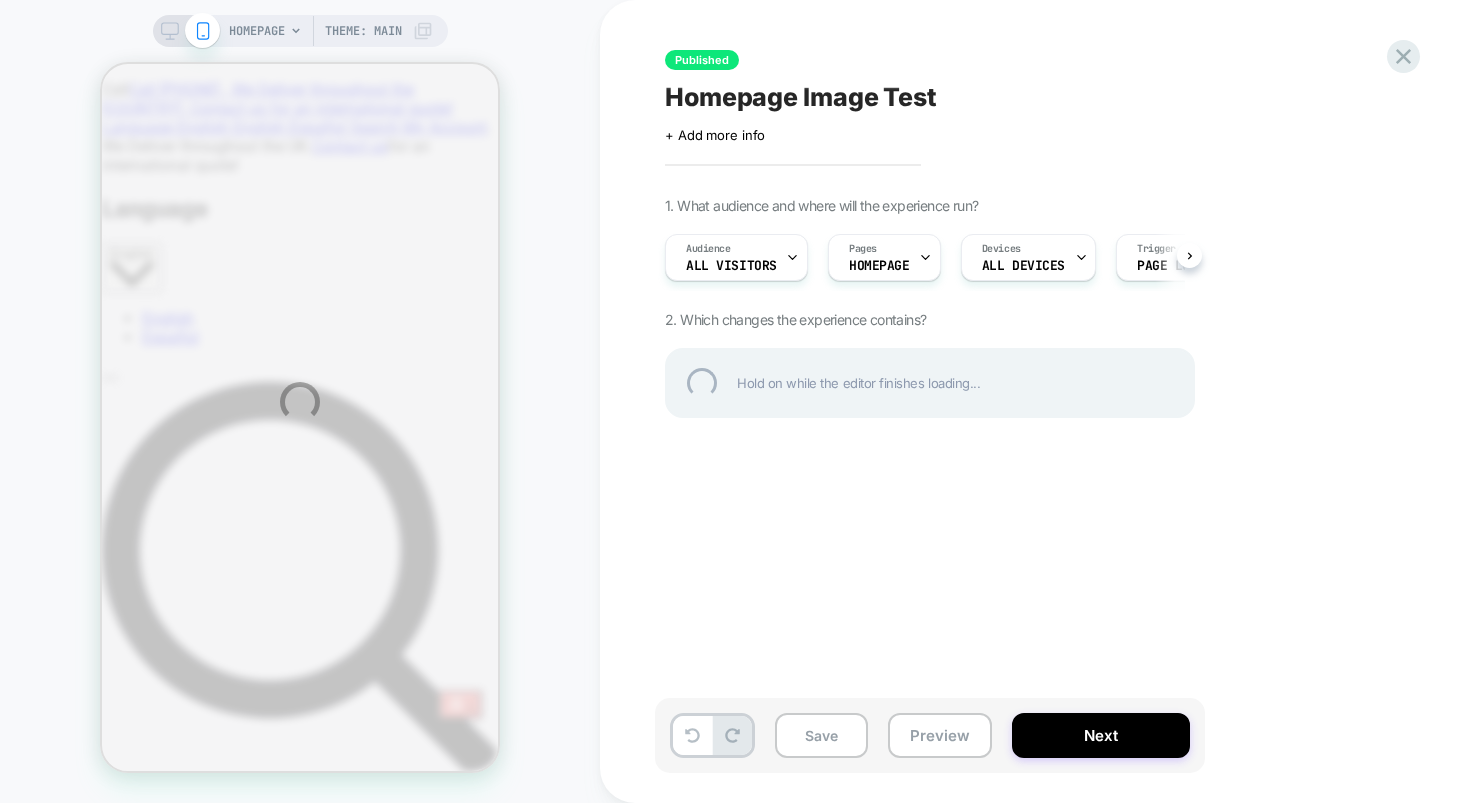 click on "HOMEPAGE Theme: MAIN Published Homepage Image Test Click to edit experience details + Add more info 1. What audience and where will the experience run? Audience All Visitors Pages HOMEPAGE Devices ALL DEVICES Trigger Page Load 2. Which changes the experience contains? Hold on while the editor finishes loading... Save Preview Next" at bounding box center (735, 401) 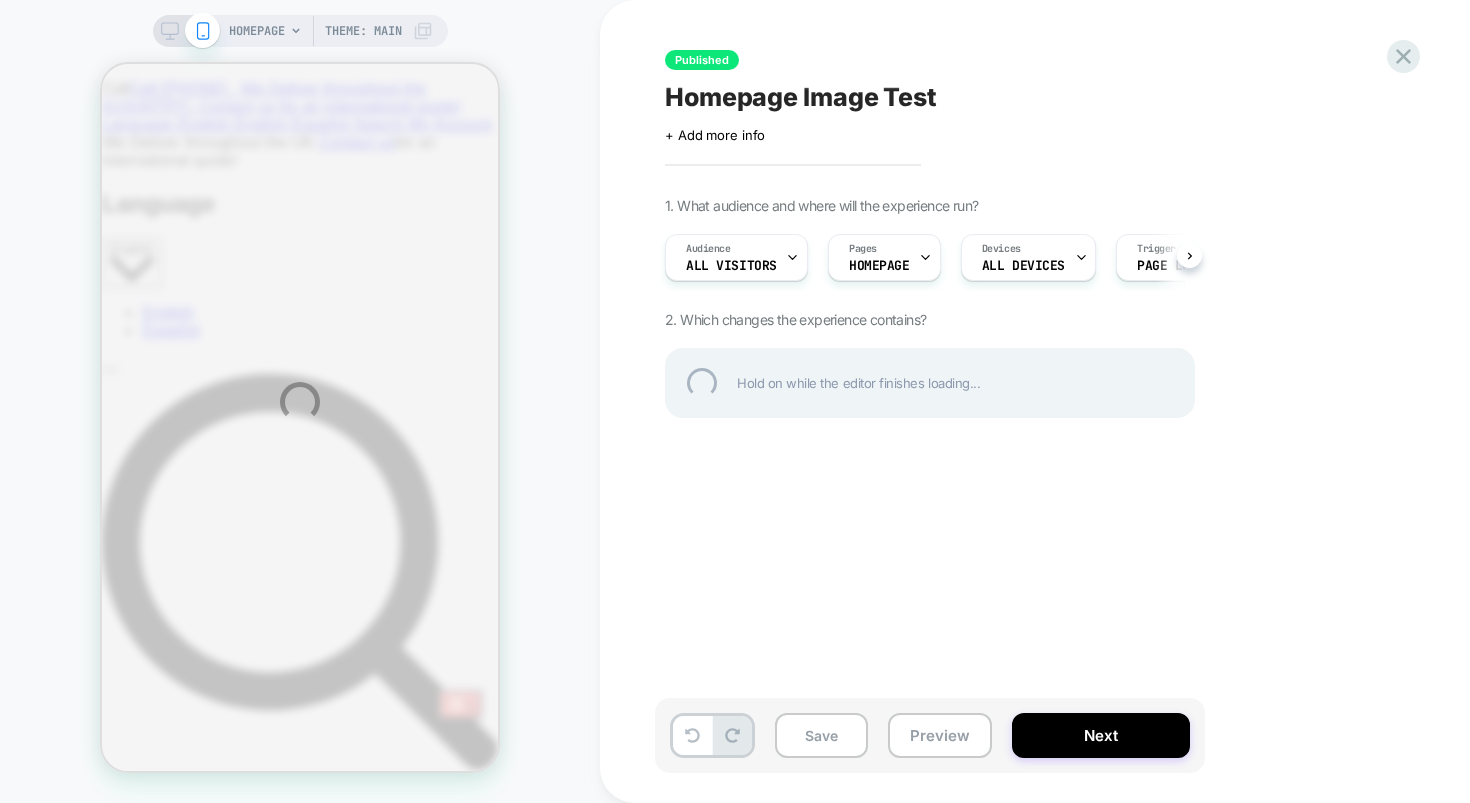 scroll, scrollTop: 0, scrollLeft: 0, axis: both 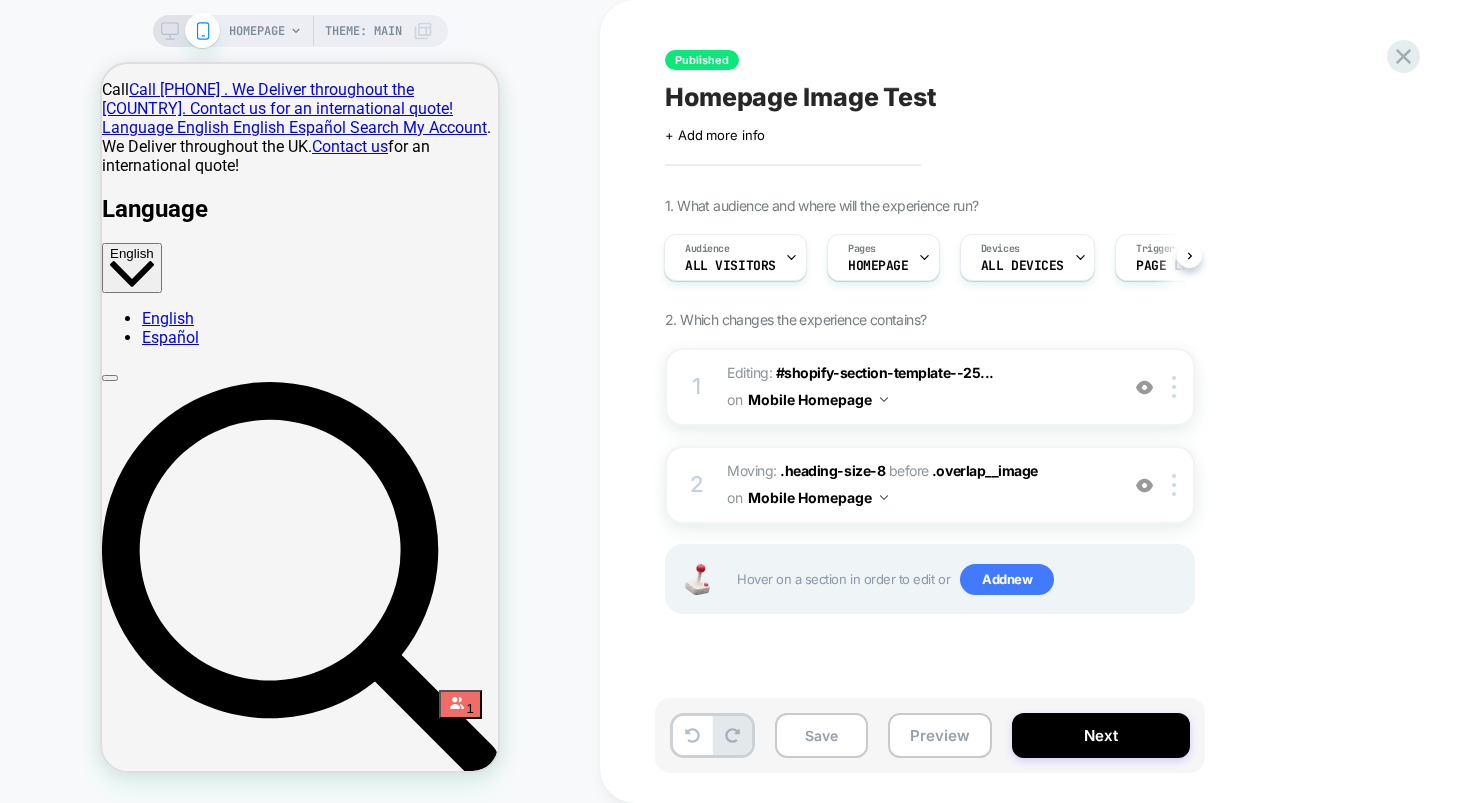click 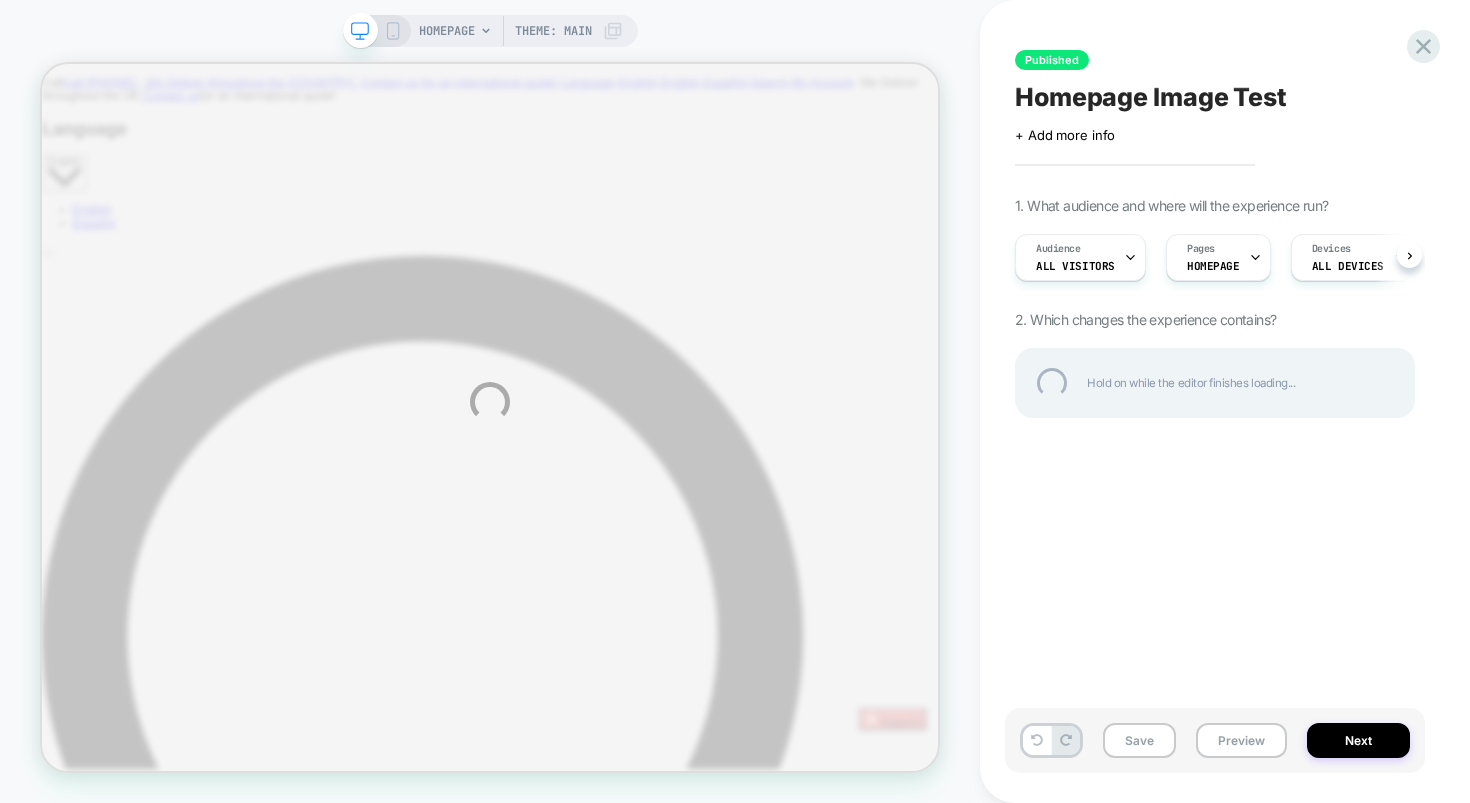 scroll, scrollTop: 0, scrollLeft: 0, axis: both 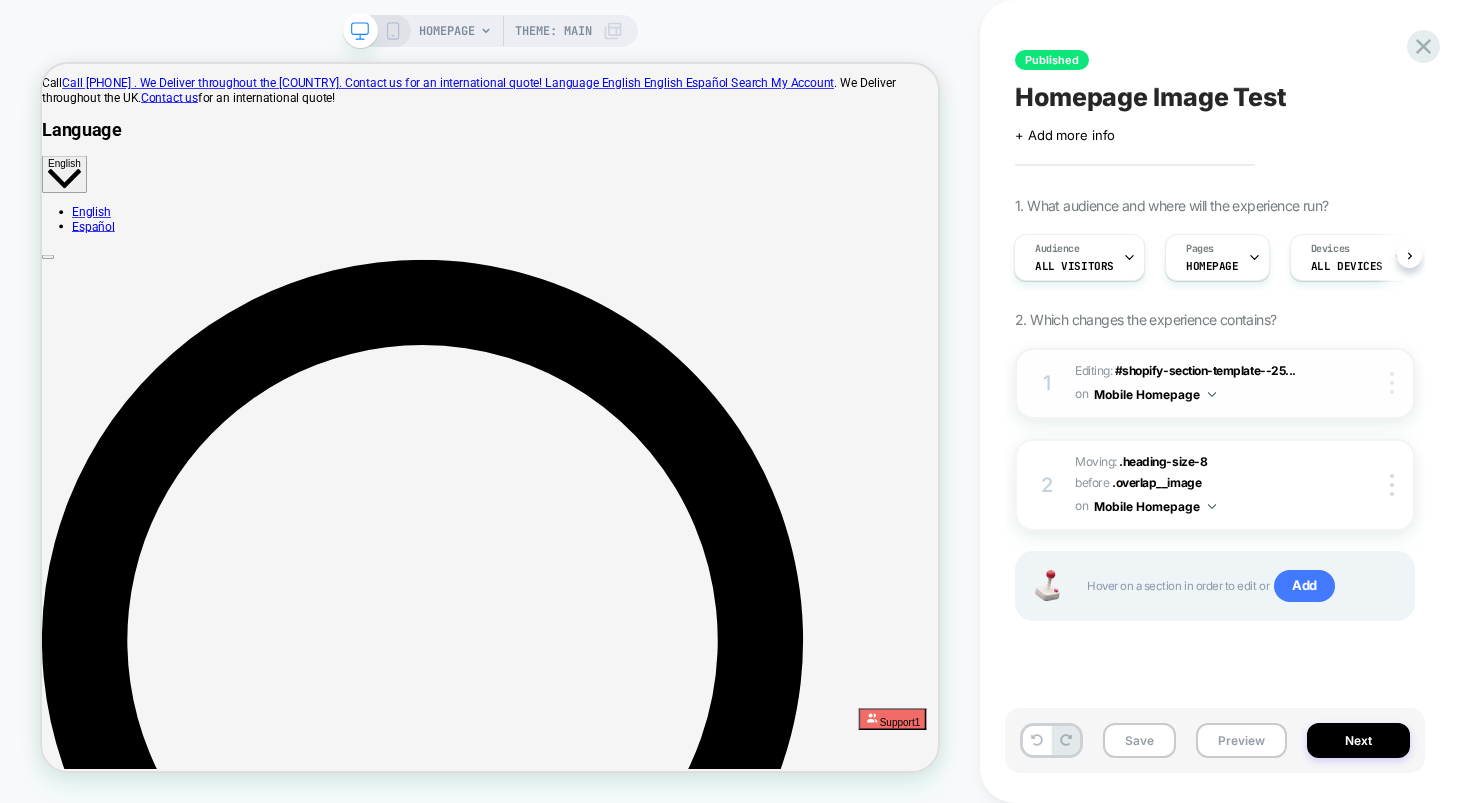 click at bounding box center [1395, 383] 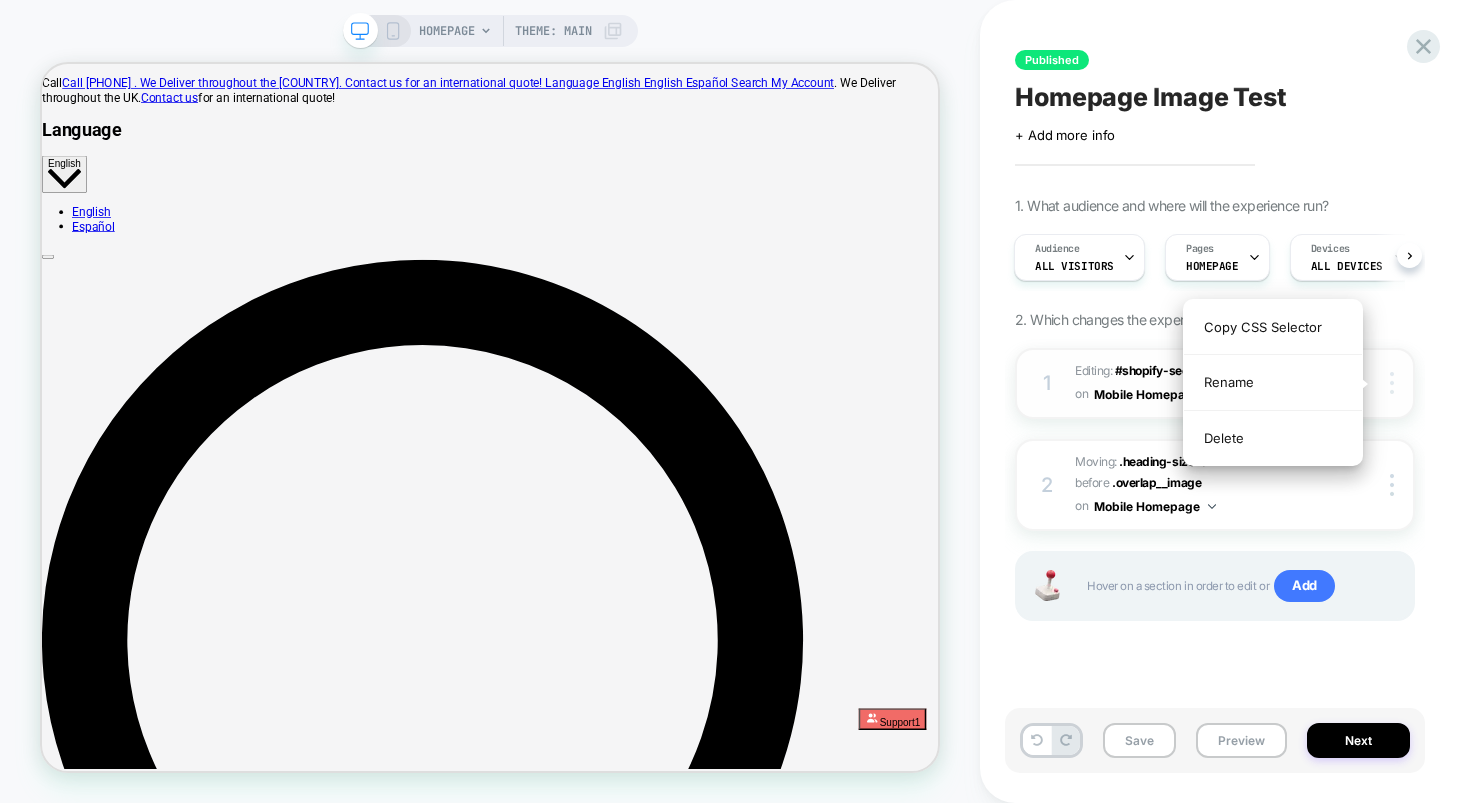 click at bounding box center (1395, 383) 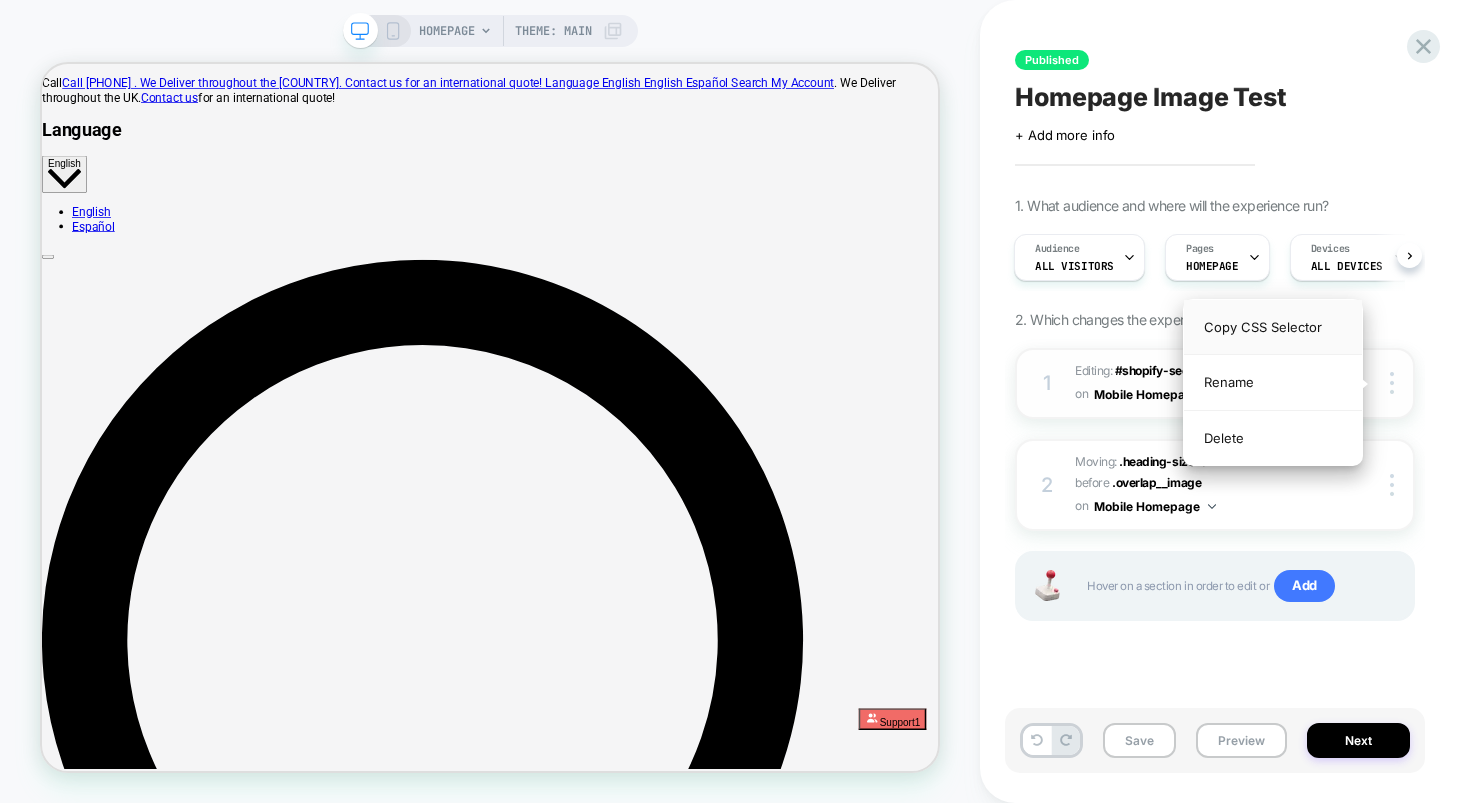 click on "Copy CSS Selector" at bounding box center (1273, 327) 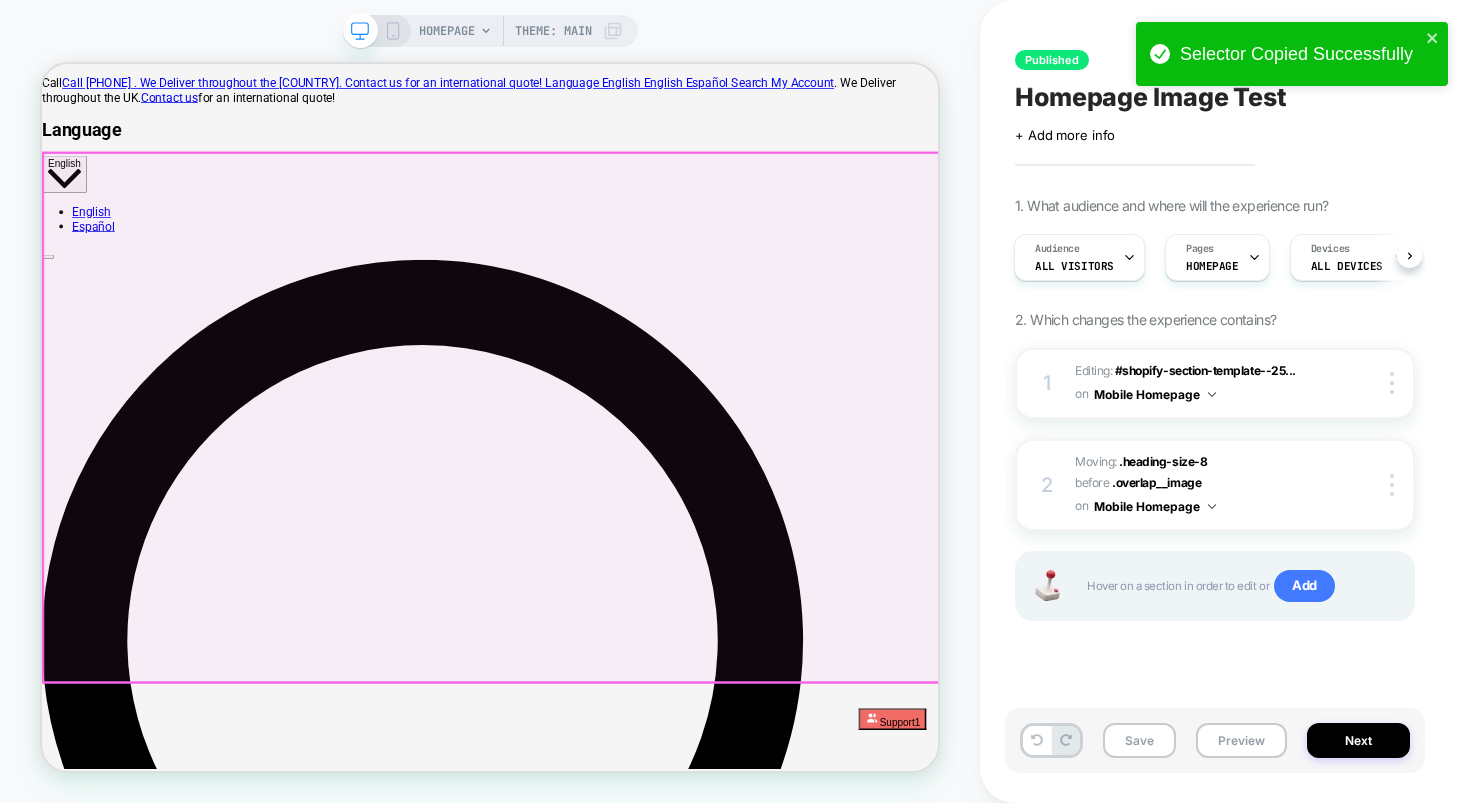 click on "The World’s Friendliest Insulation
View All Products
Learn More" at bounding box center (639, 12029) 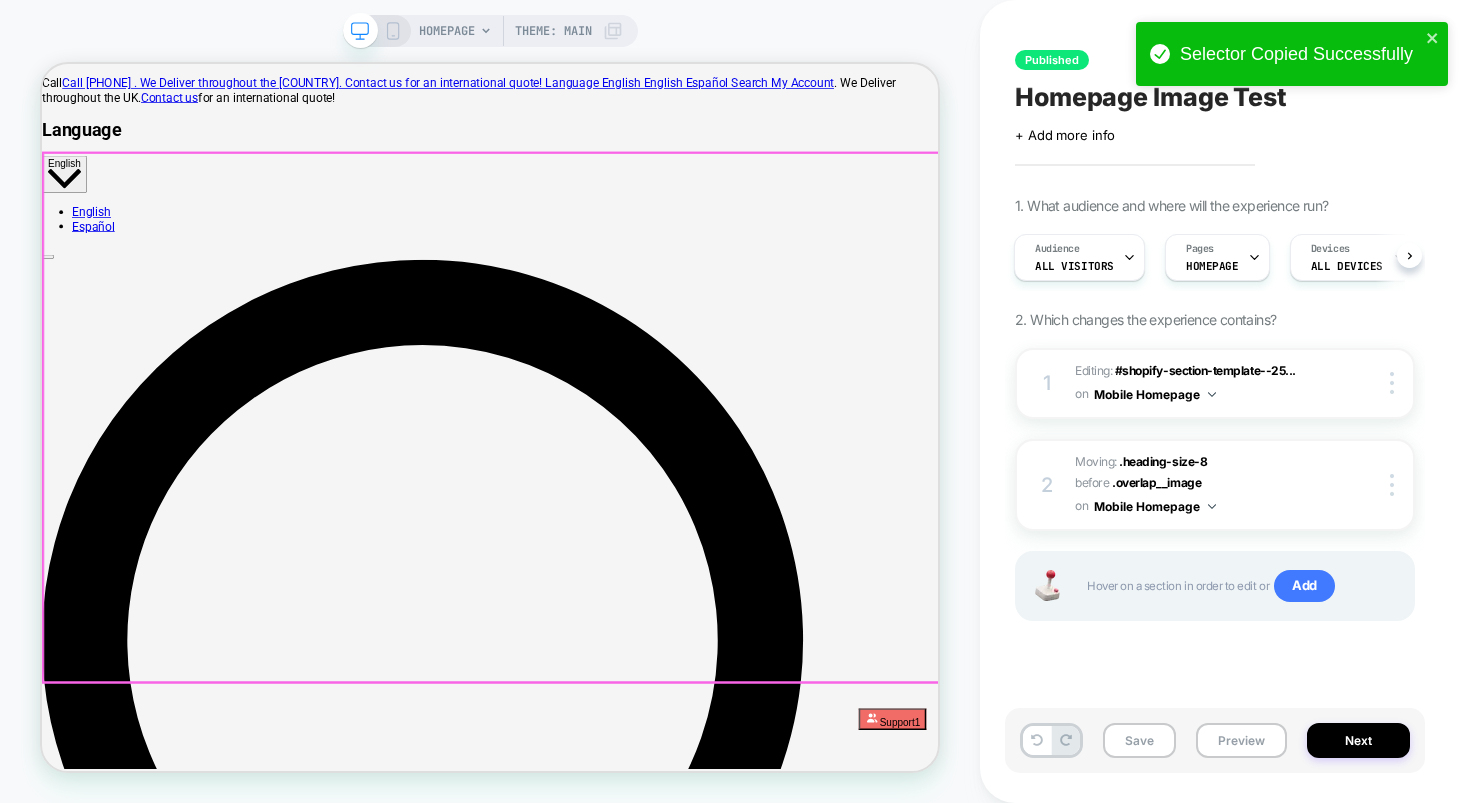 click on "The World’s Friendliest Insulation
View All Products
Learn More" at bounding box center [639, 12029] 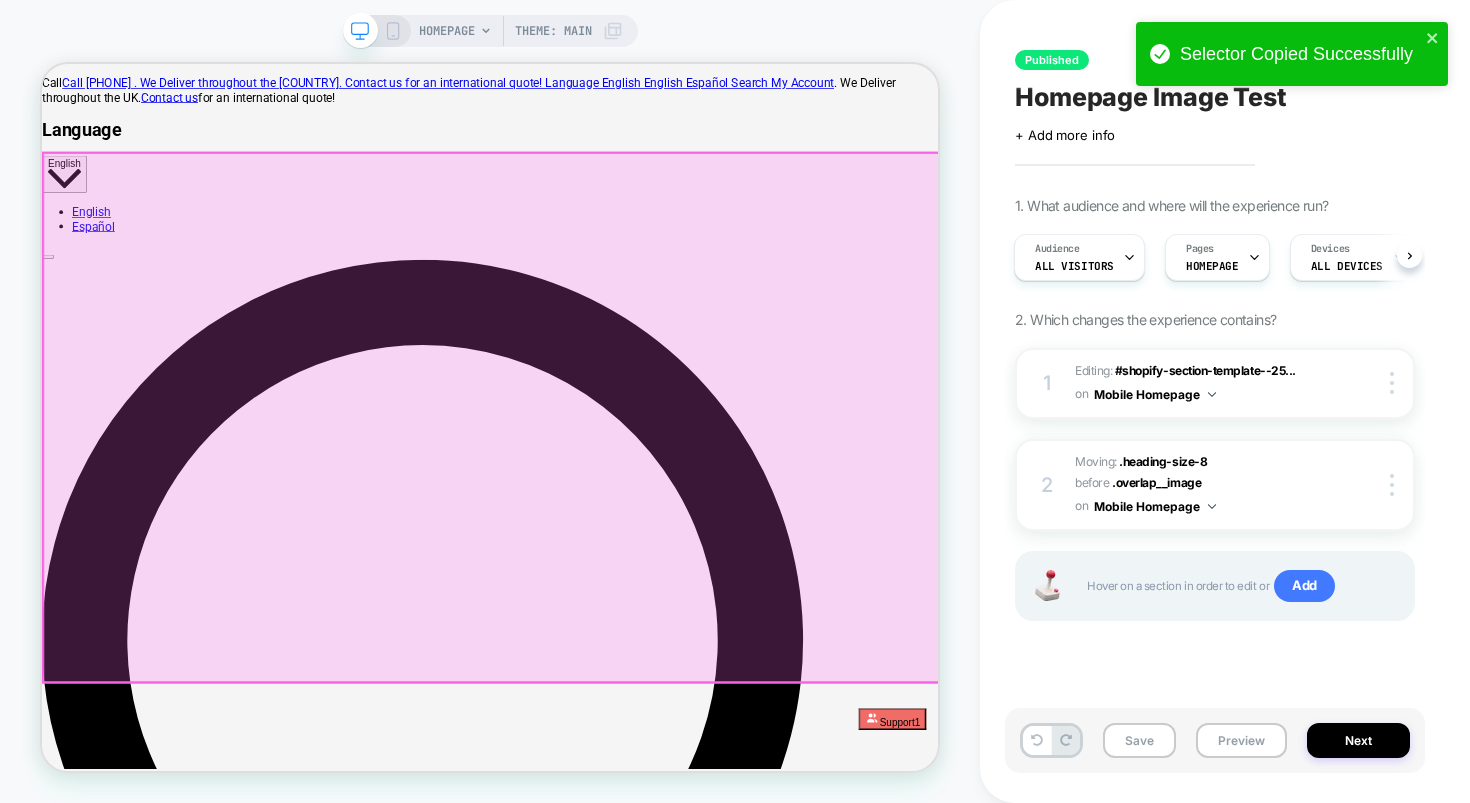 click on "The World’s Friendliest Insulation
View All Products
Learn More" at bounding box center (639, 12029) 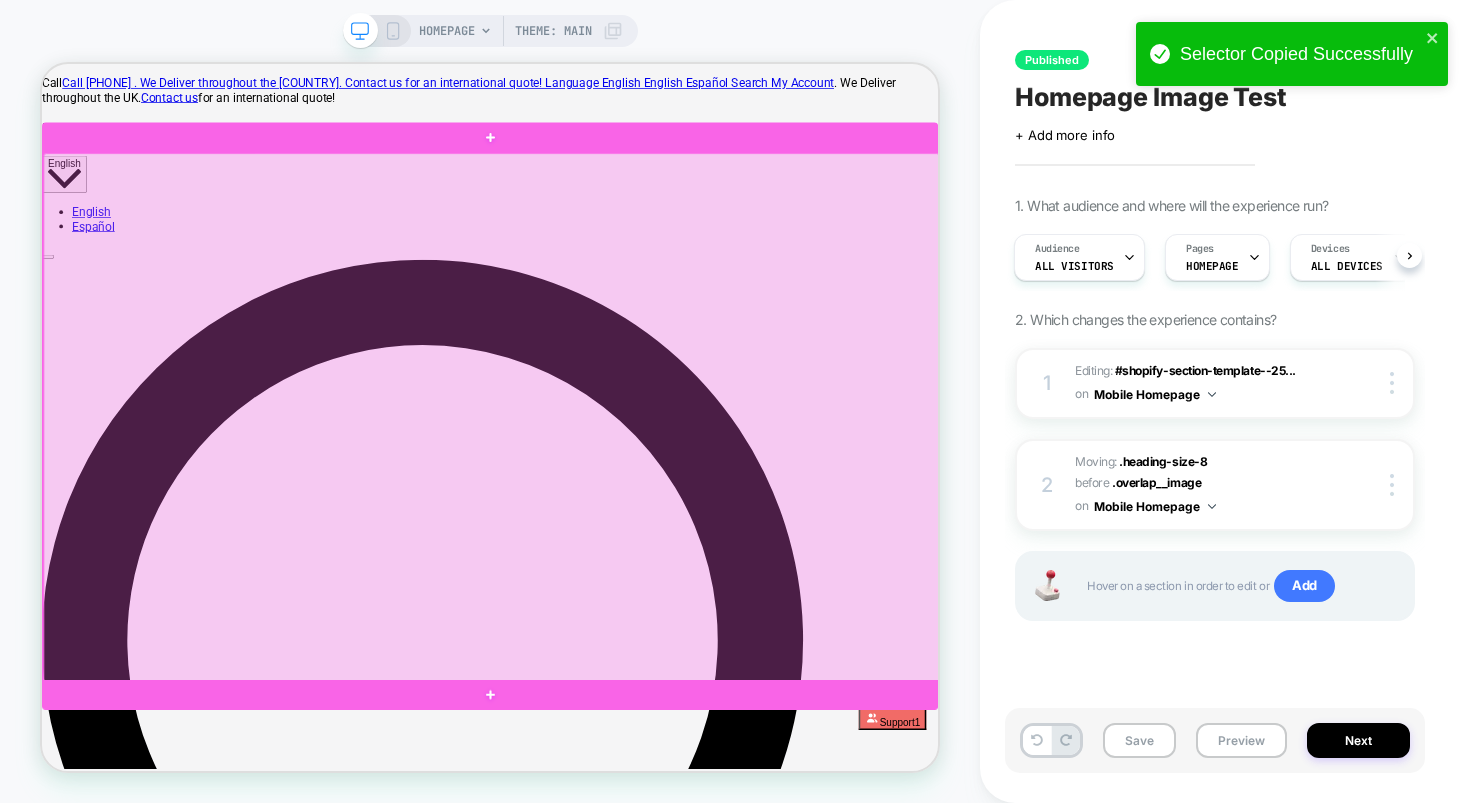 click at bounding box center (641, 535) 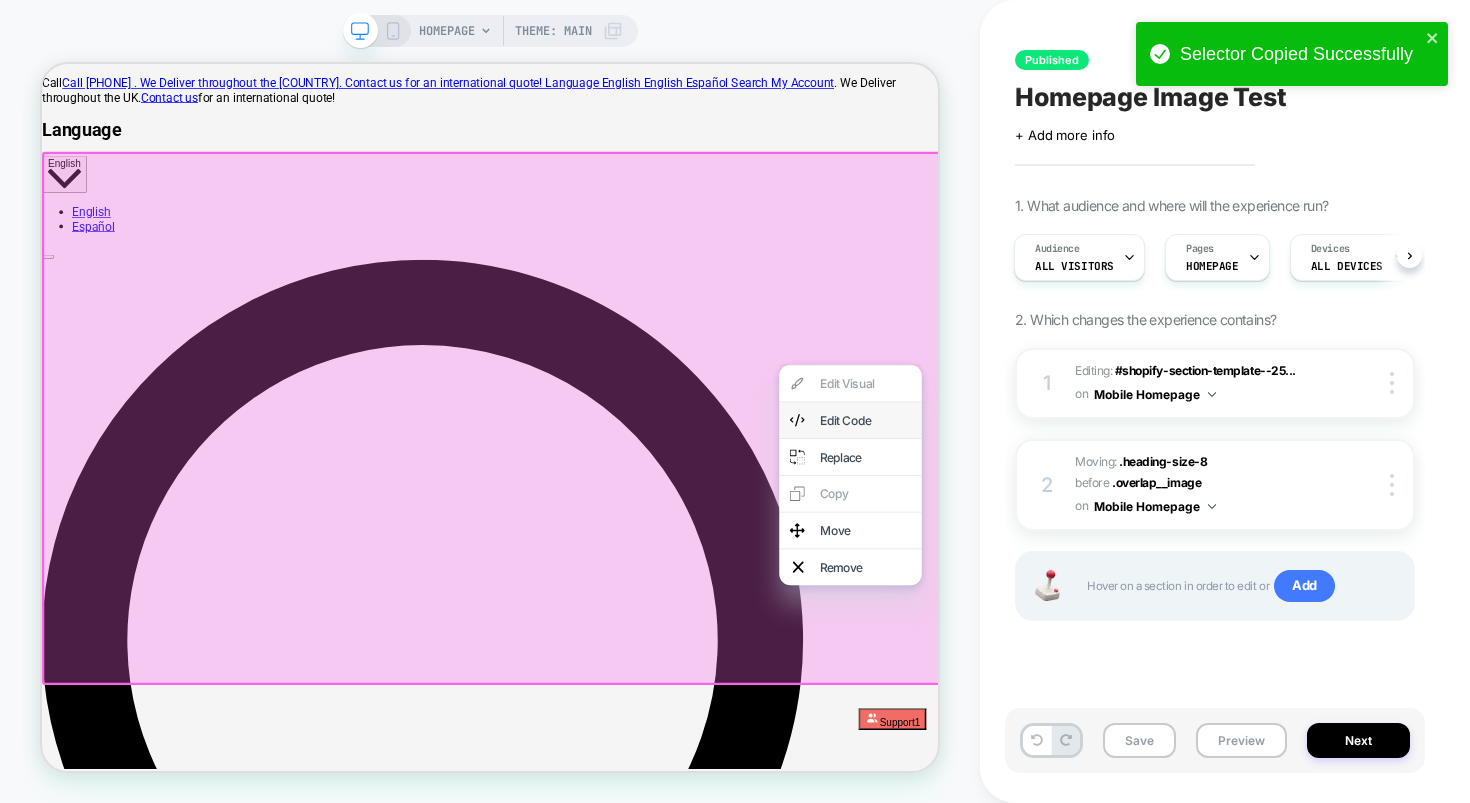 click on "Edit Code" at bounding box center (1140, 539) 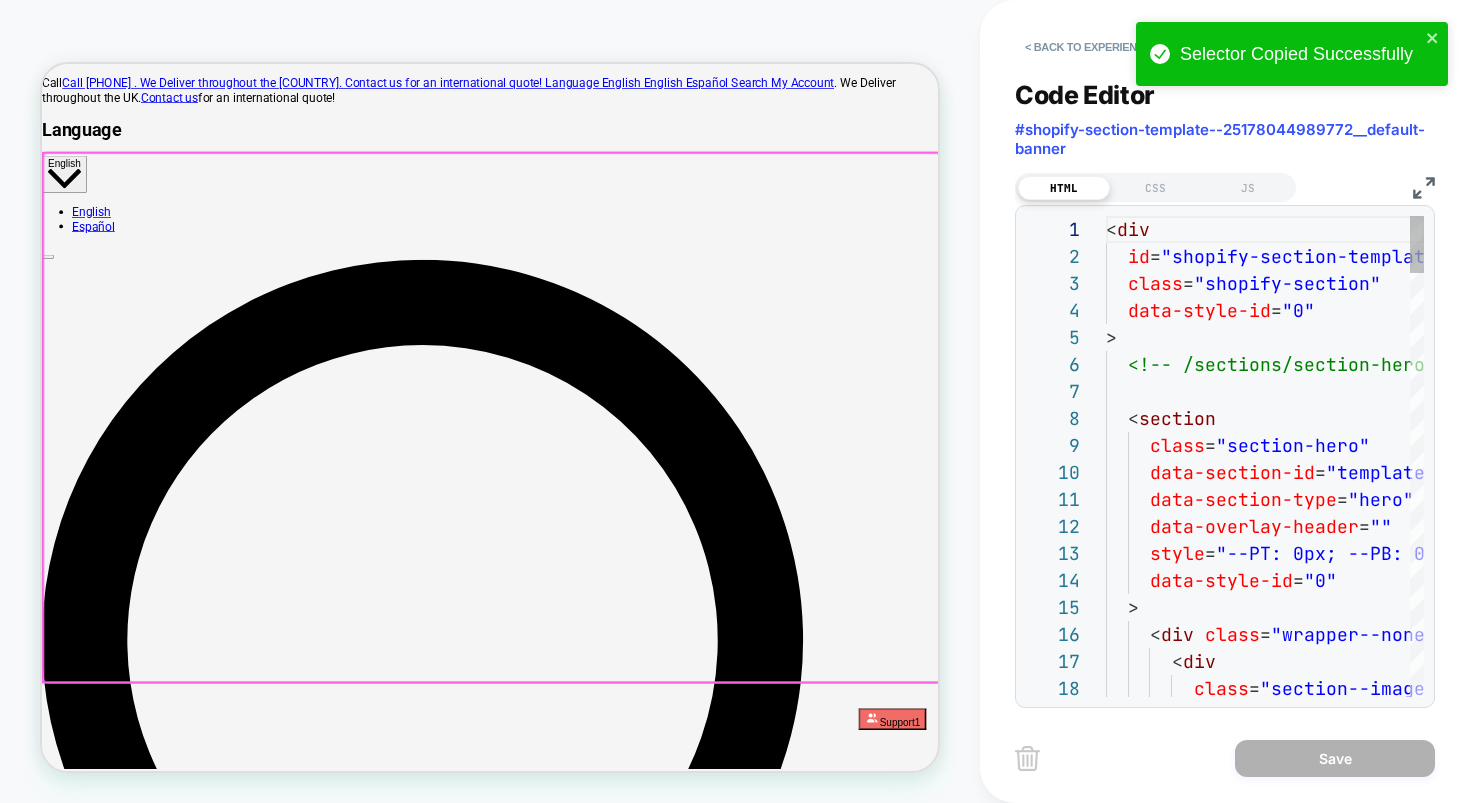 scroll, scrollTop: 270, scrollLeft: 0, axis: vertical 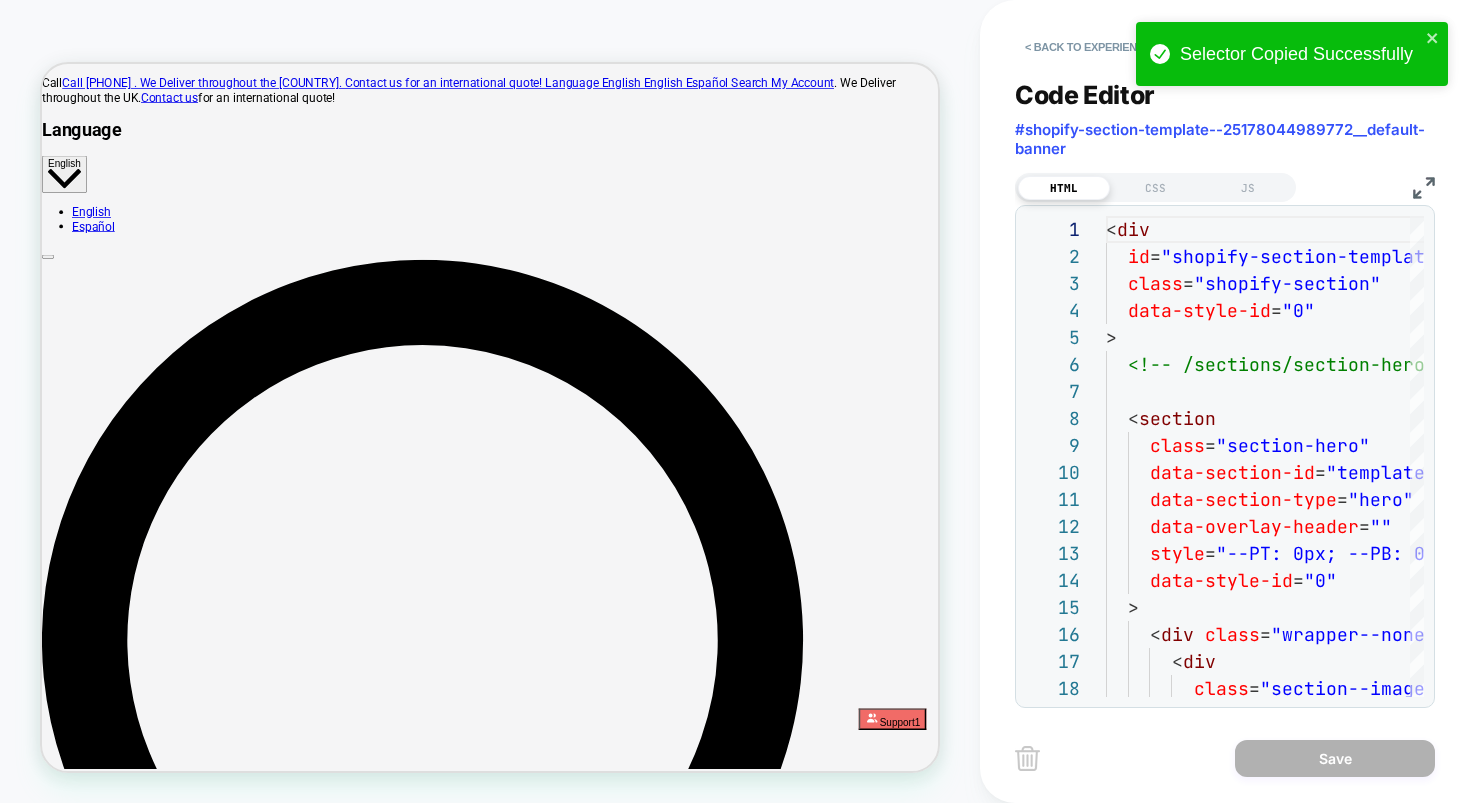 click at bounding box center (1424, 188) 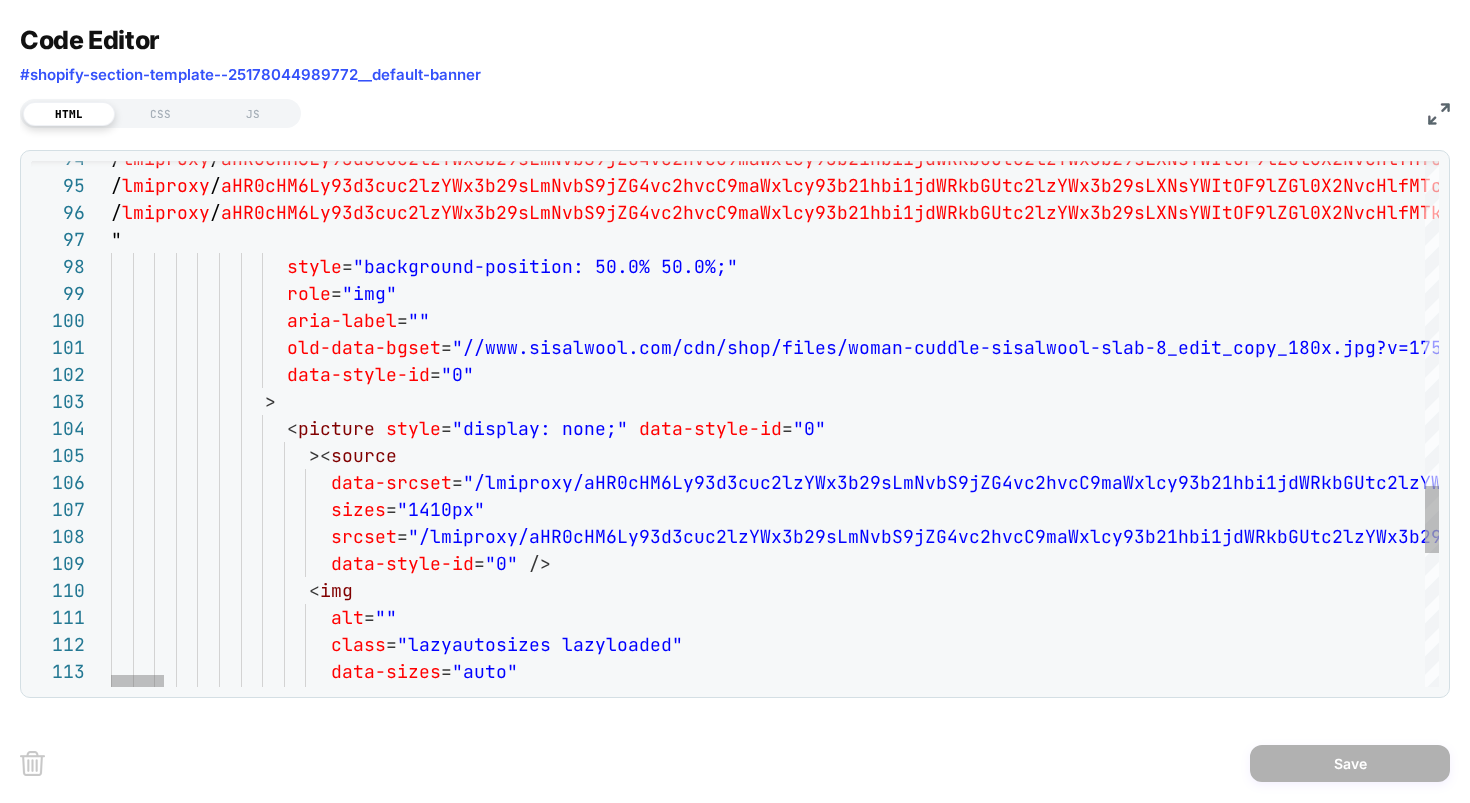 scroll, scrollTop: 0, scrollLeft: 367, axis: horizontal 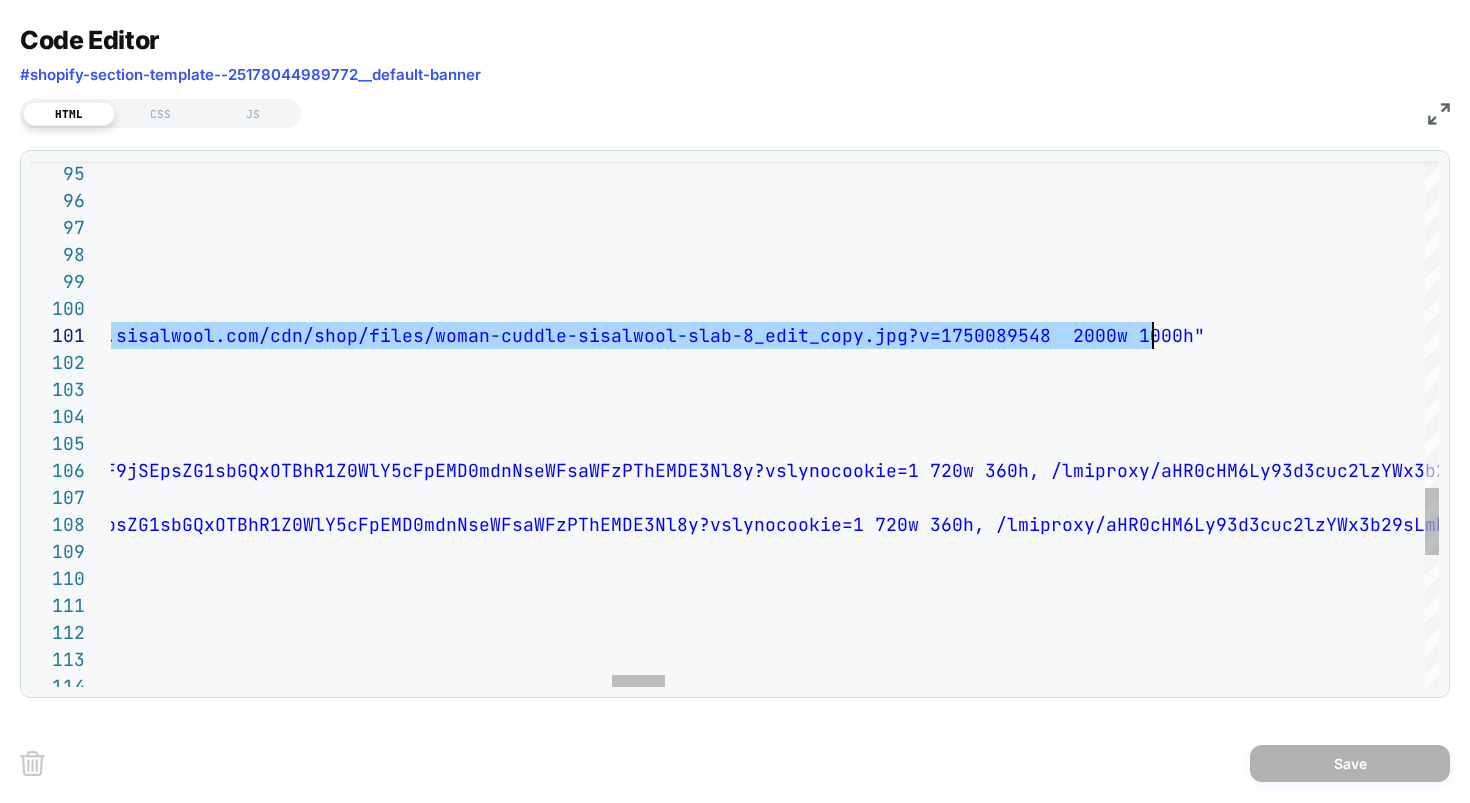 click on "/ lmiproxy / aHR0cHM6Ly93d3cuc2lzYWx3b29sLmNvbS9jZG4vc2hvcC9maW xlcy93b21hbi1jdWRkbGUtc2lzYWx3b29sLXNsYWItOF9lZGl0 X2NvcHlfMTcyOHguanBnP3Y9MTc1MDA4OTU0OCZ2c2x5b3JpZ3 BhZ2U9YUhSMGNITTZMeTkzZDNjdWMybHpZV3gzYjI5c0xtTnZi UzhfY0hKbGRtbGxkMTkwYUdWdFpWOXBaRDA9JnZzbHlhbGlhcz 04RDAxNzZfMg == ? vslynocookie = 1   1728w   864h , / lmiproxy / aHR0cHM6Ly93d3cuc2lzYWx3b29sLmNvbS9jZG4vc2hvcC9maW xlcy93b21hbi1jdWRkbGUtc2lzYWx3b29sLXNsYWItOF9lZGl0 X2NvcHlfMTk1MHguanBnP3Y9MTc1MDA4OTU0OCZ2c2x5b3JpZ3 BhZ2U9YUhSMGNITTZMeTkzZDNjdWMybHpZV3gzYjI5c0xtTnZi UzhfY0hKbGRtbGxkMTkwYUdWdFpWOXBaRDA9JnZzbHlhbGlhcz 04RDAxNzZfMg == ? vslynocookie = 1   1950w   975h , "                  style = "background-position: 50.0% 50.0%;"                  role = "img"                  aria-label = ""                  old-data-bgset = "//www.sisalwool.com/cdn/shop/files/woman-cuddle-s isalwool-slab-8_edit_copy_180x.jpg?v=1750089548 18 cuddle-sisalwool-slab-8_edit_copy_360x.jpg?v=17500" at bounding box center (4010, -333) 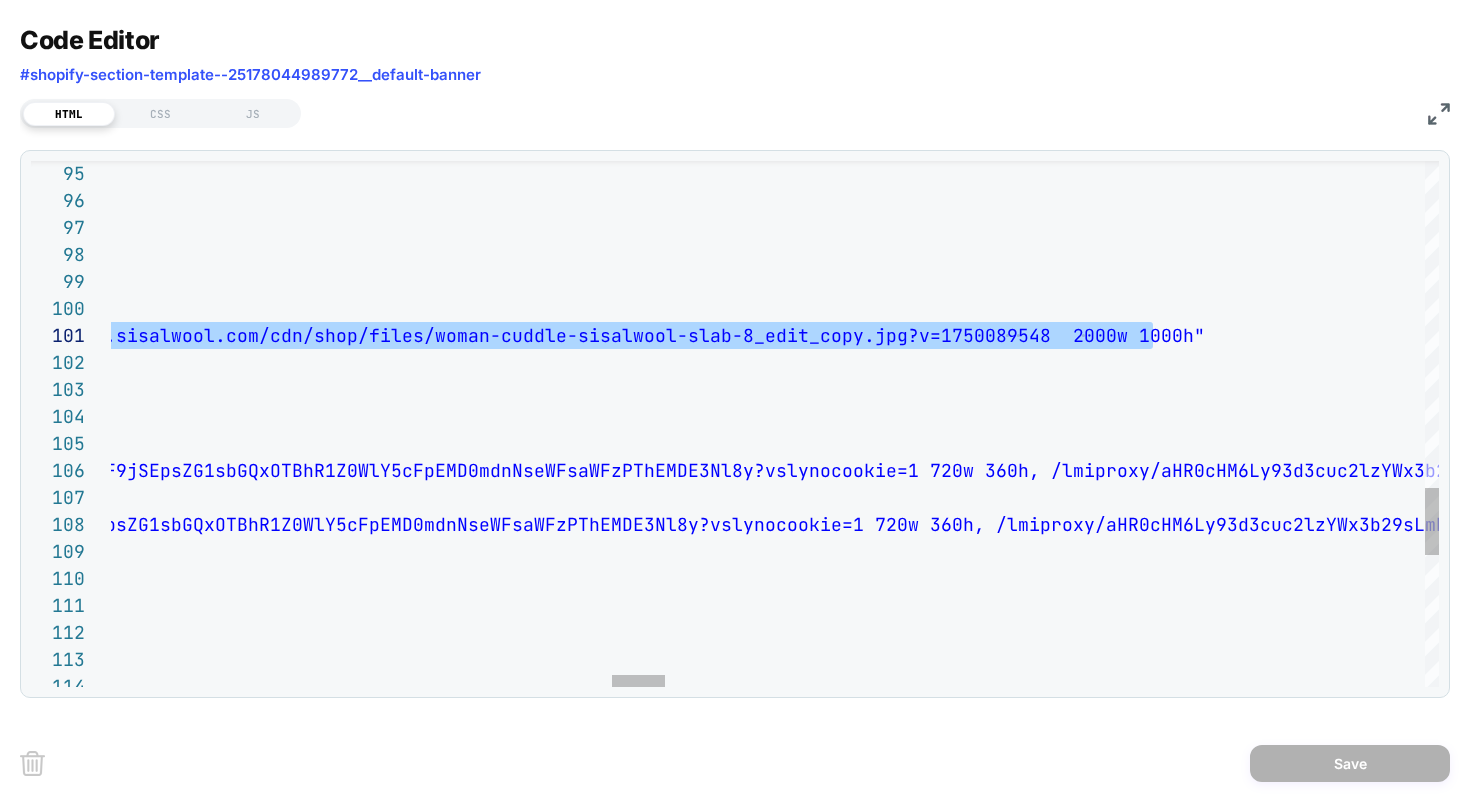 scroll, scrollTop: 0, scrollLeft: 1912, axis: horizontal 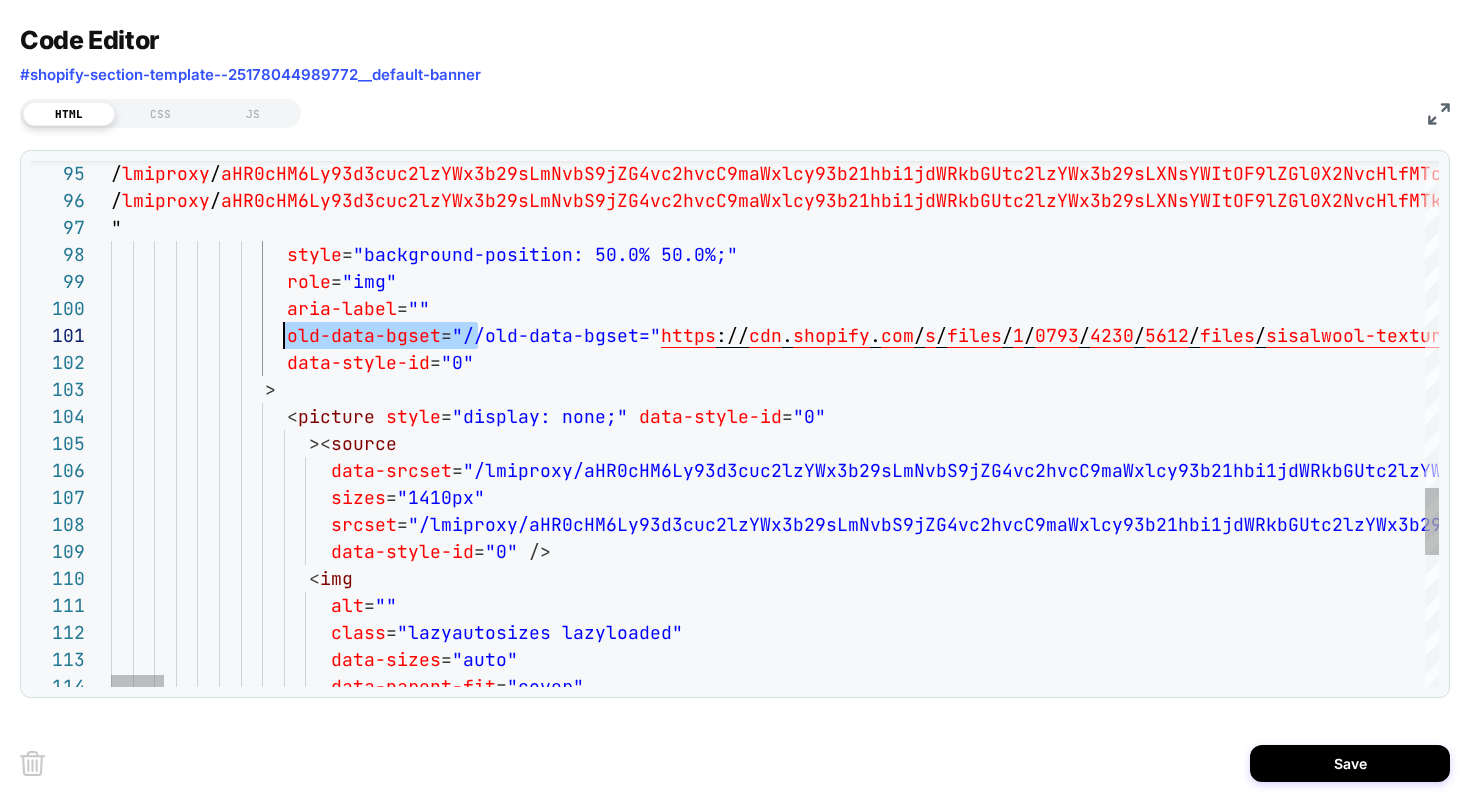 drag, startPoint x: 472, startPoint y: 335, endPoint x: 287, endPoint y: 338, distance: 185.02432 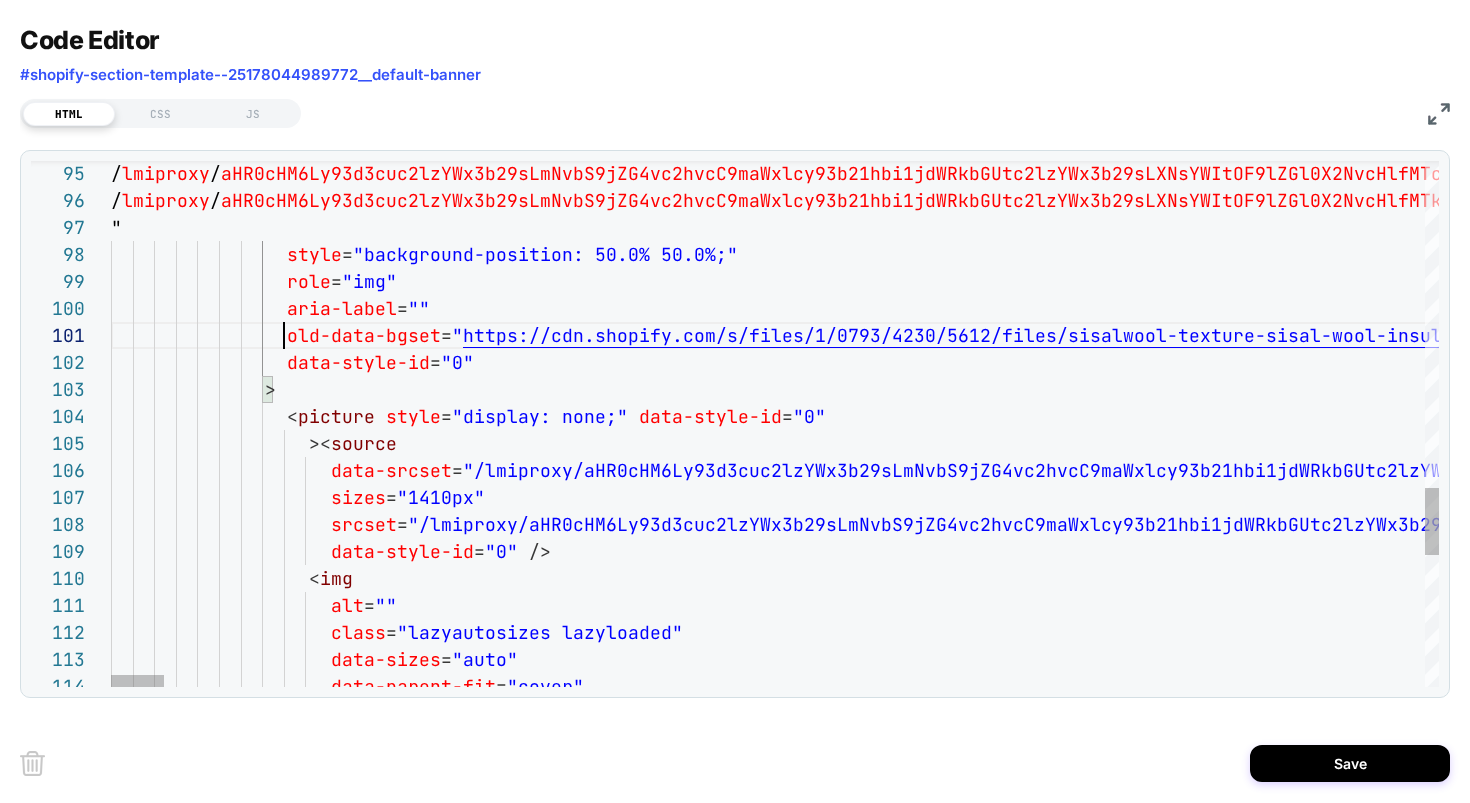 type on "**********" 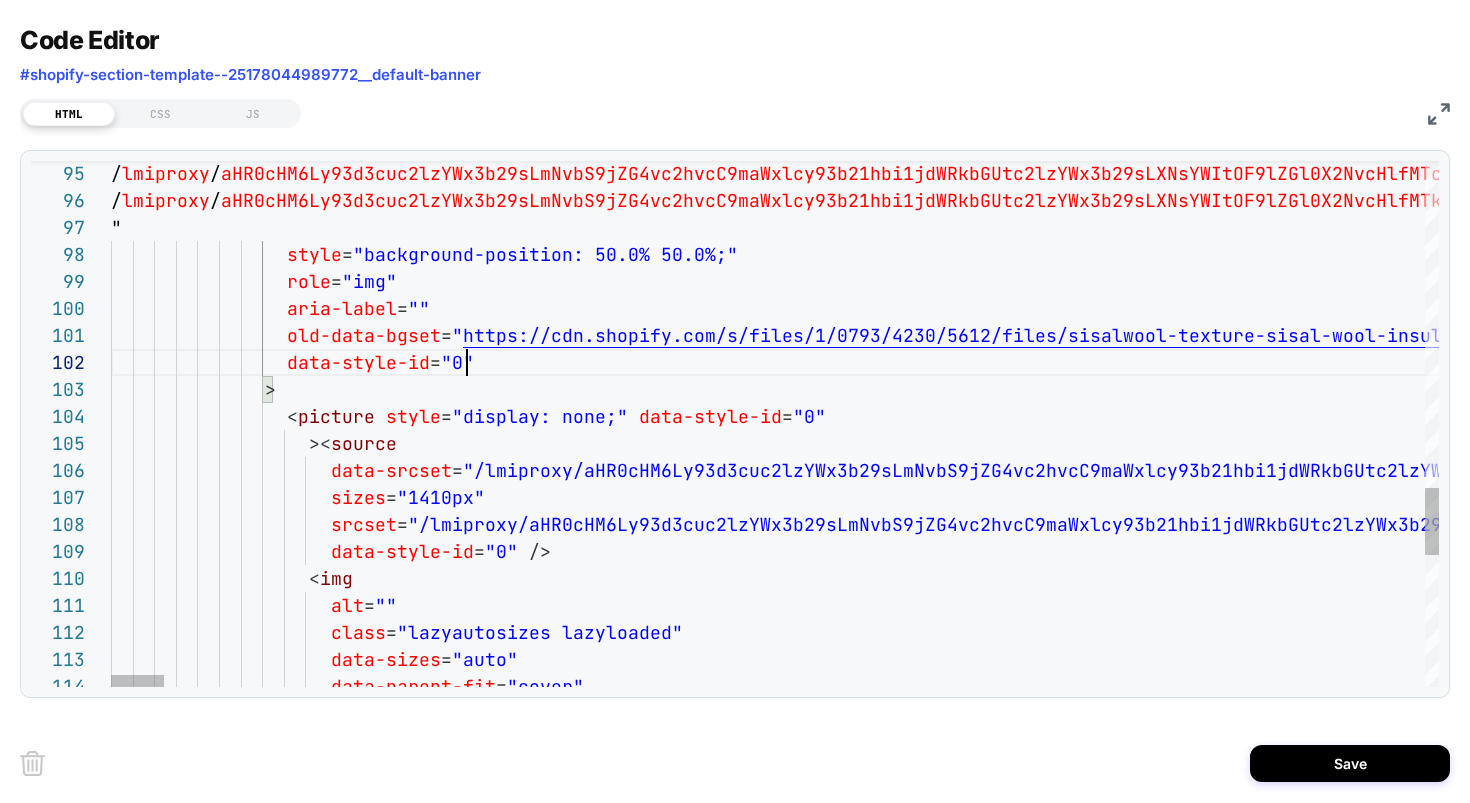 click on "/ lmiproxy / aHR0cHM6Ly93d3cuc2lzYWx3b29sLmNvbS9jZG4vc2hvcC9maW xlcy93b21hbi1jdWRkbGUtc2lzYWx3b29sLXNsYWItOF9lZGl0 X2NvcHlfMTcyOHguanBnP3Y9MTc1MDA4OTU0OCZ2c2x5b3JpZ3 BhZ2U9YUhSMGNITTZMeTkzZDNjdWMybHpZV3gzYjI5c0xtTnZi UzhfY0hKbGRtbGxkMTkwYUdWdFpWOXBaRDA9JnZzbHlhbGlhcz 04RDAxNzZfMg == ? vslynocookie = 1   1728w   864h , / lmiproxy / aHR0cHM6Ly93d3cuc2lzYWx3b29sLmNvbS9jZG4vc2hvcC9maW xlcy93b21hbi1jdWRkbGUtc2lzYWx3b29sLXNsYWItOF9lZGl0 X2NvcHlfMTk1MHguanBnP3Y9MTc1MDA4OTU0OCZ2c2x5b3JpZ3 BhZ2U9YUhSMGNITTZMeTkzZDNjdWMybHpZV3gzYjI5c0xtTnZi UzhfY0hKbGRtbGxkMTkwYUdWdFpWOXBaRDA9JnZzbHlhbGlhcz 04RDAxNzZfMg == ? vslynocookie = 1   1950w   975h , "                  style = "background-position: 50.0% 50.0%;"                  role = "img"                  aria-label = ""                  old-data-bgset = " https://cdn.shopify.com/s/files/1/0793/4230/5612/f iles/sisalwool-texture-sisal-wool-insulation-blend -130dpi-5.jpg?v=1754568228 " data-style-id = "0" >" at bounding box center (16490, -333) 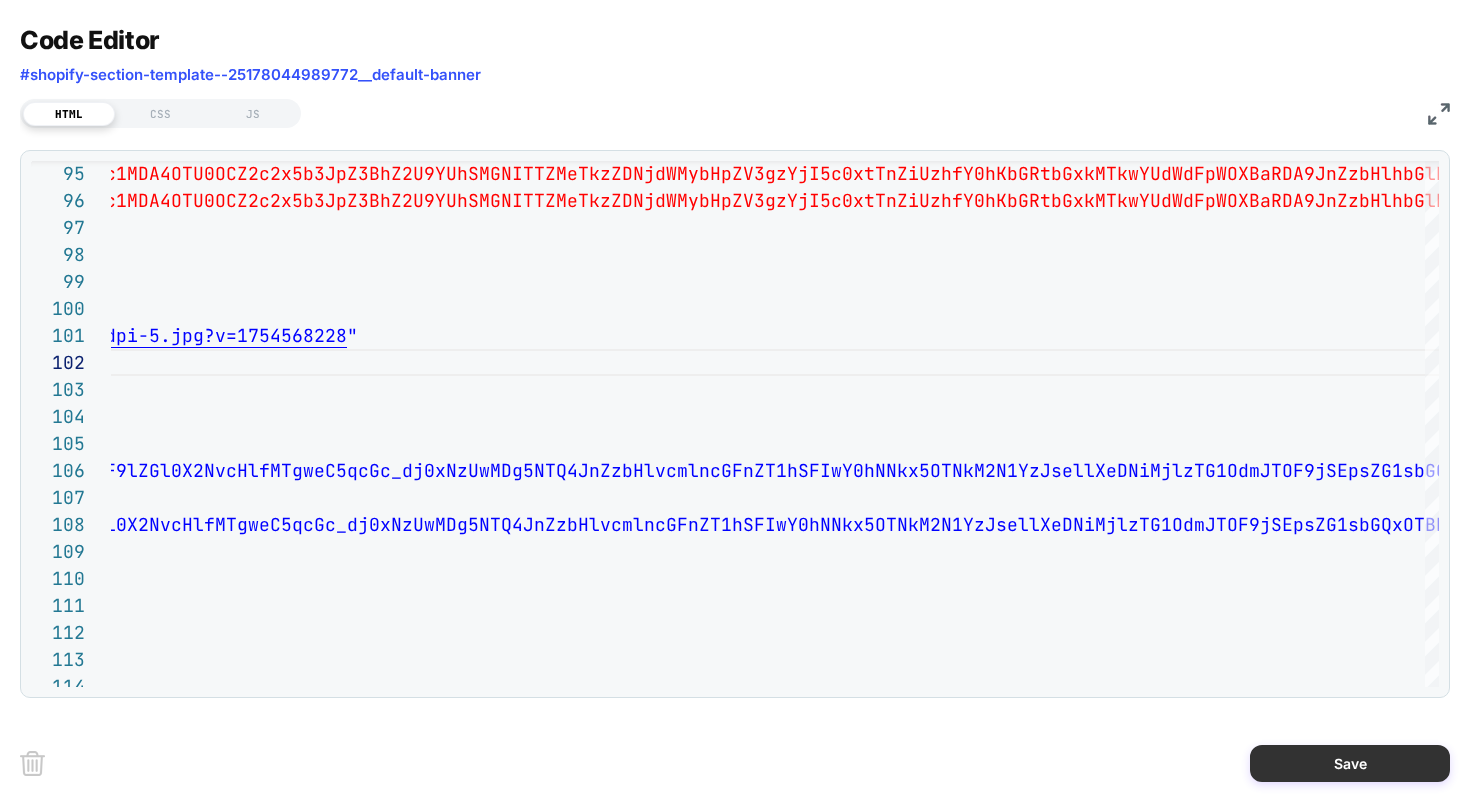 click on "Save" at bounding box center (1350, 763) 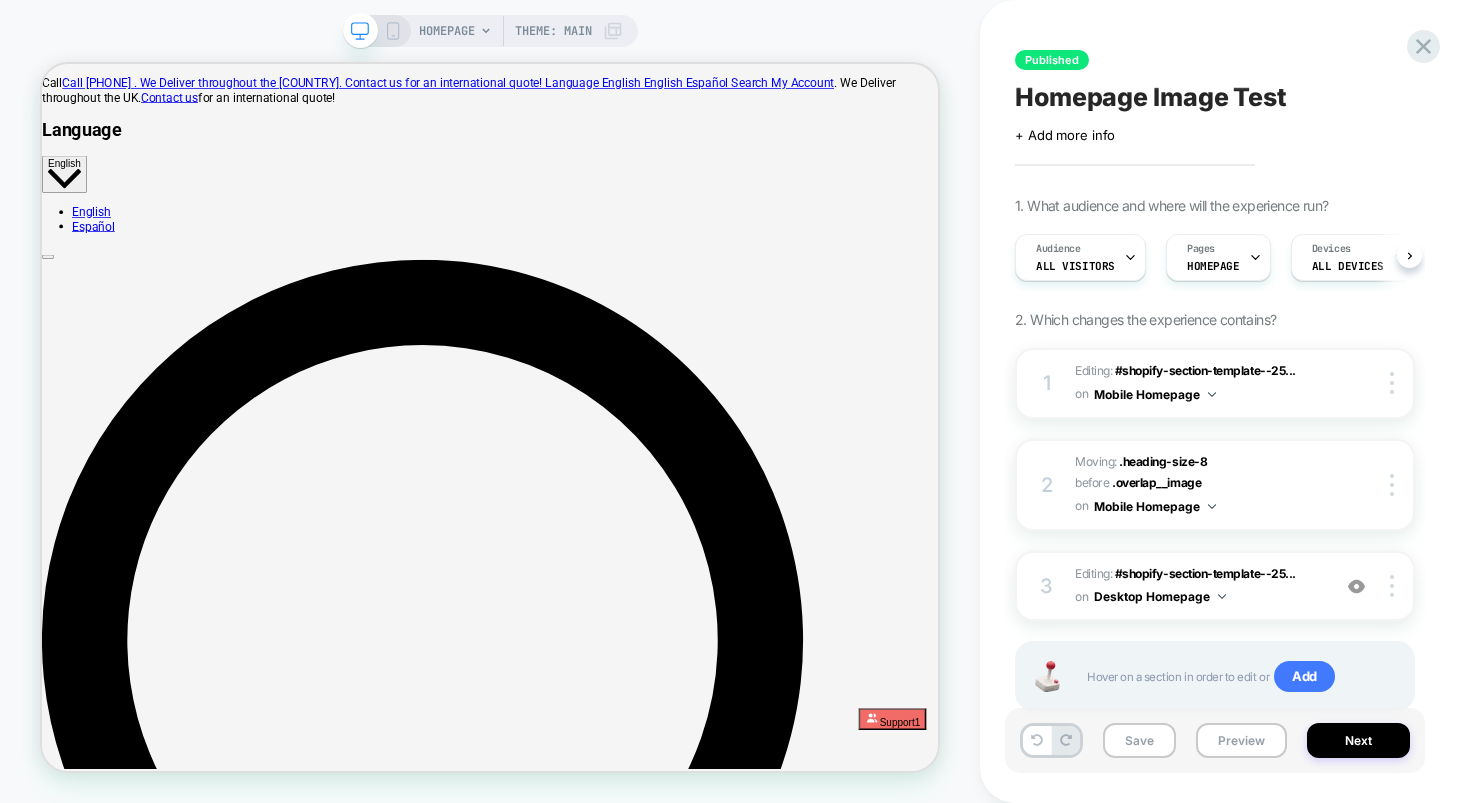scroll, scrollTop: 0, scrollLeft: 1, axis: horizontal 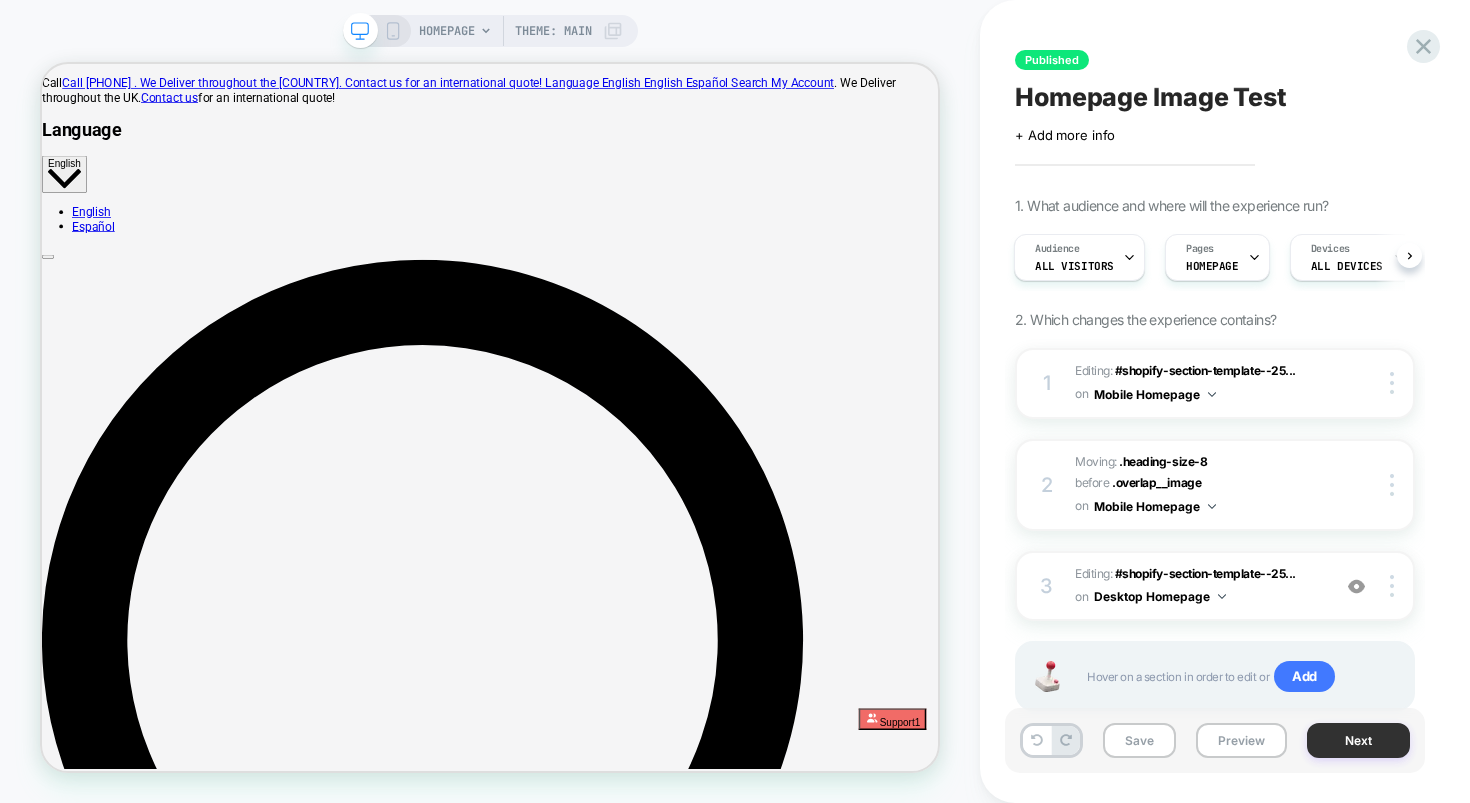 click on "Next" at bounding box center [1358, 740] 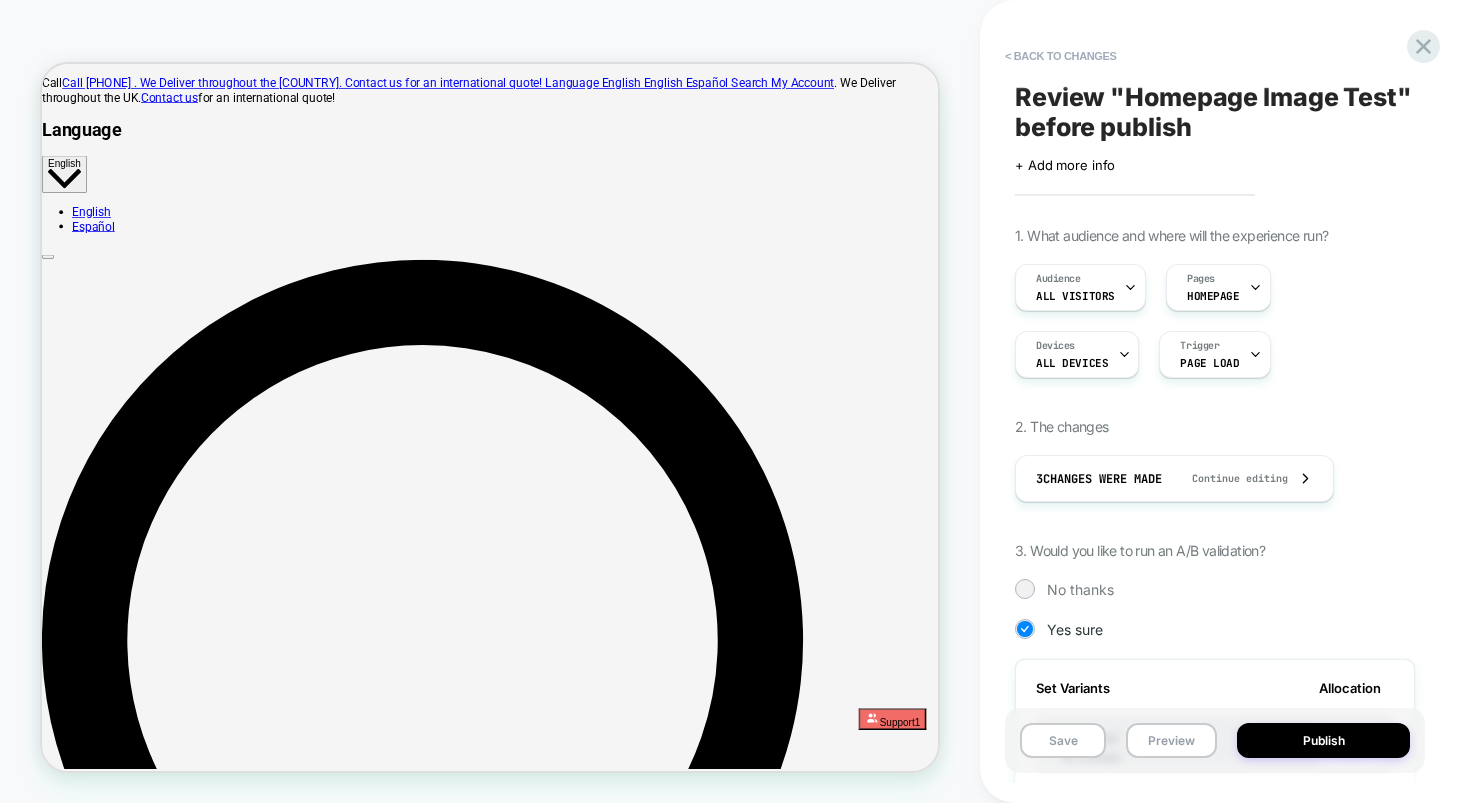 scroll, scrollTop: 0, scrollLeft: 2, axis: horizontal 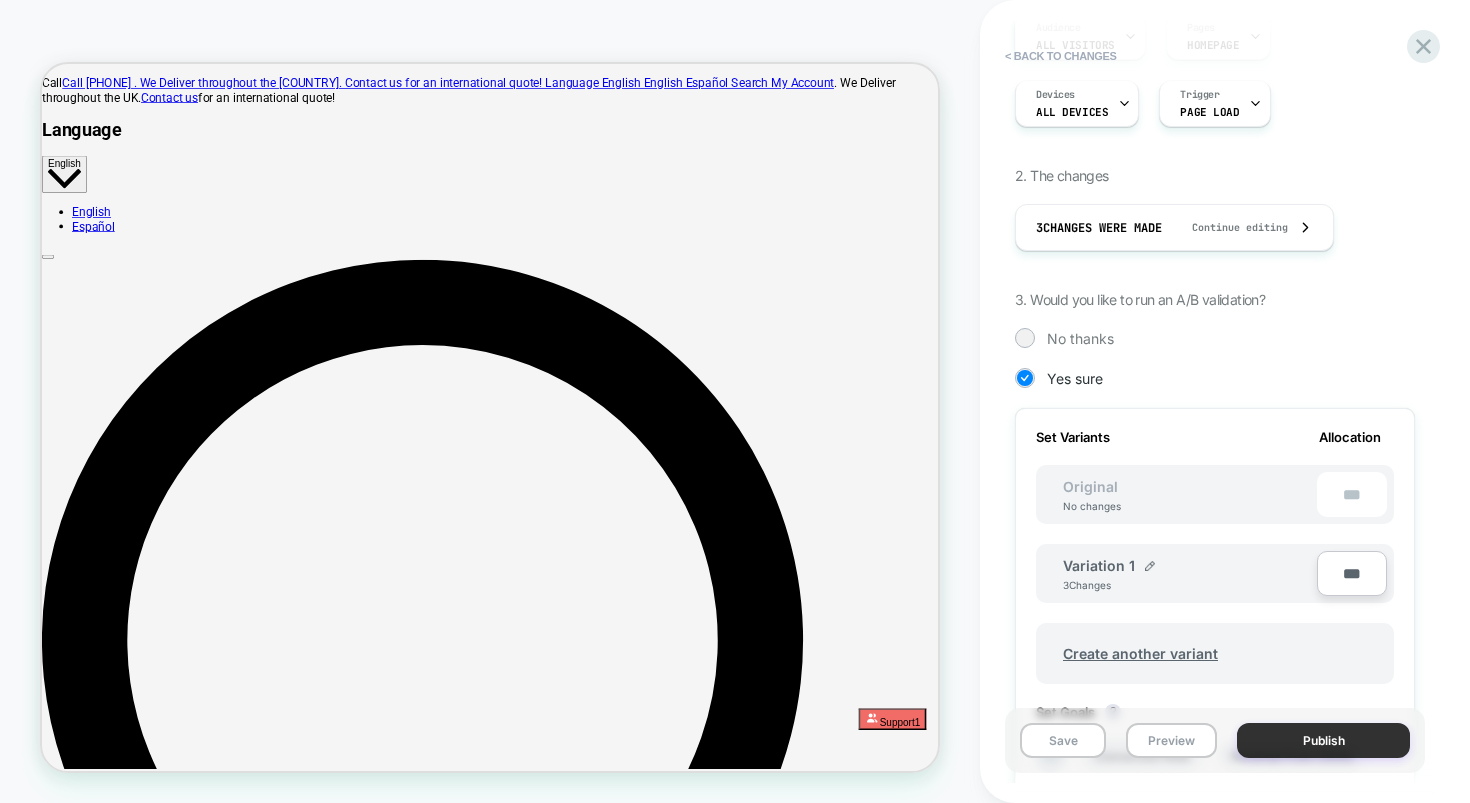 click on "Publish" at bounding box center (1323, 740) 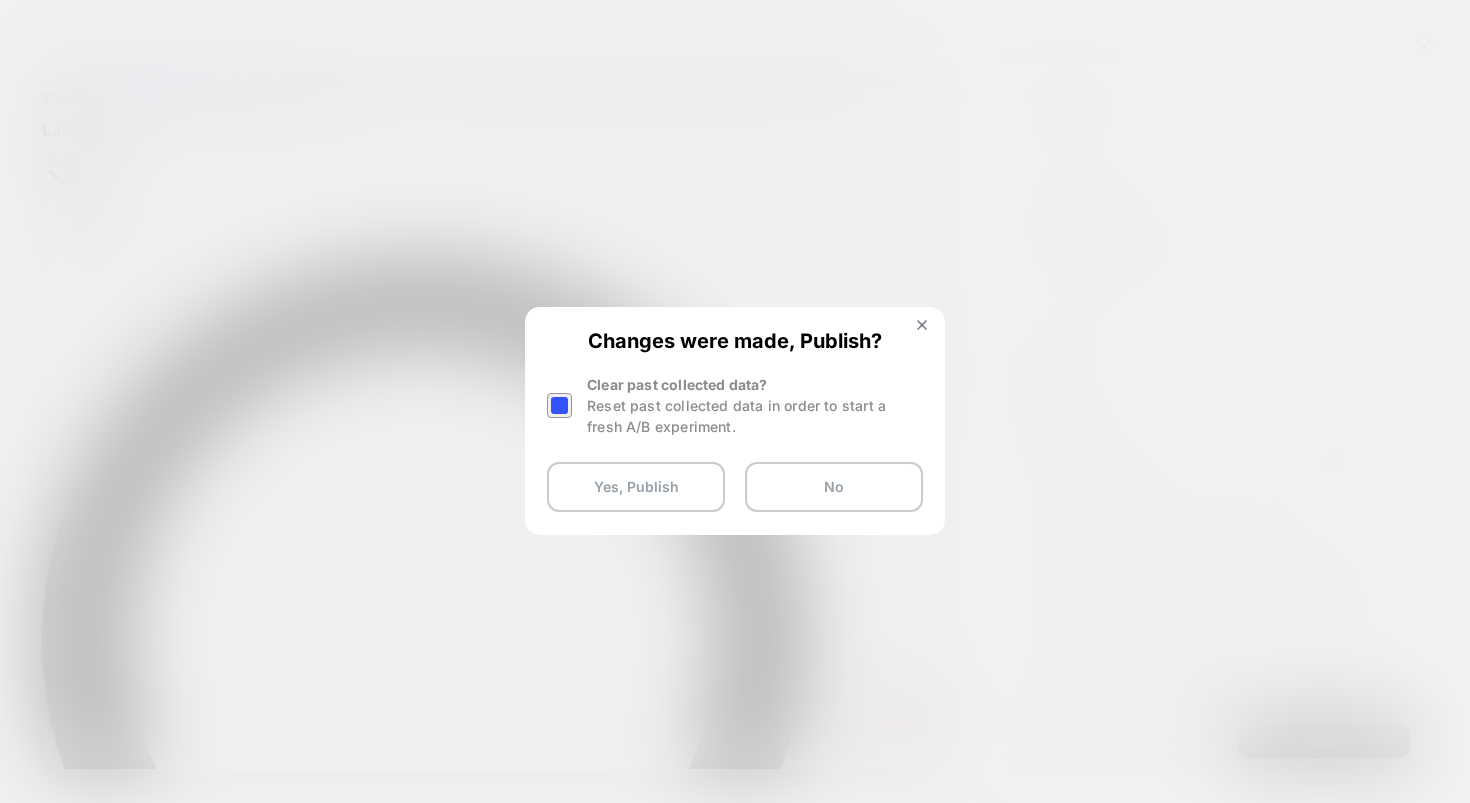 click at bounding box center [559, 405] 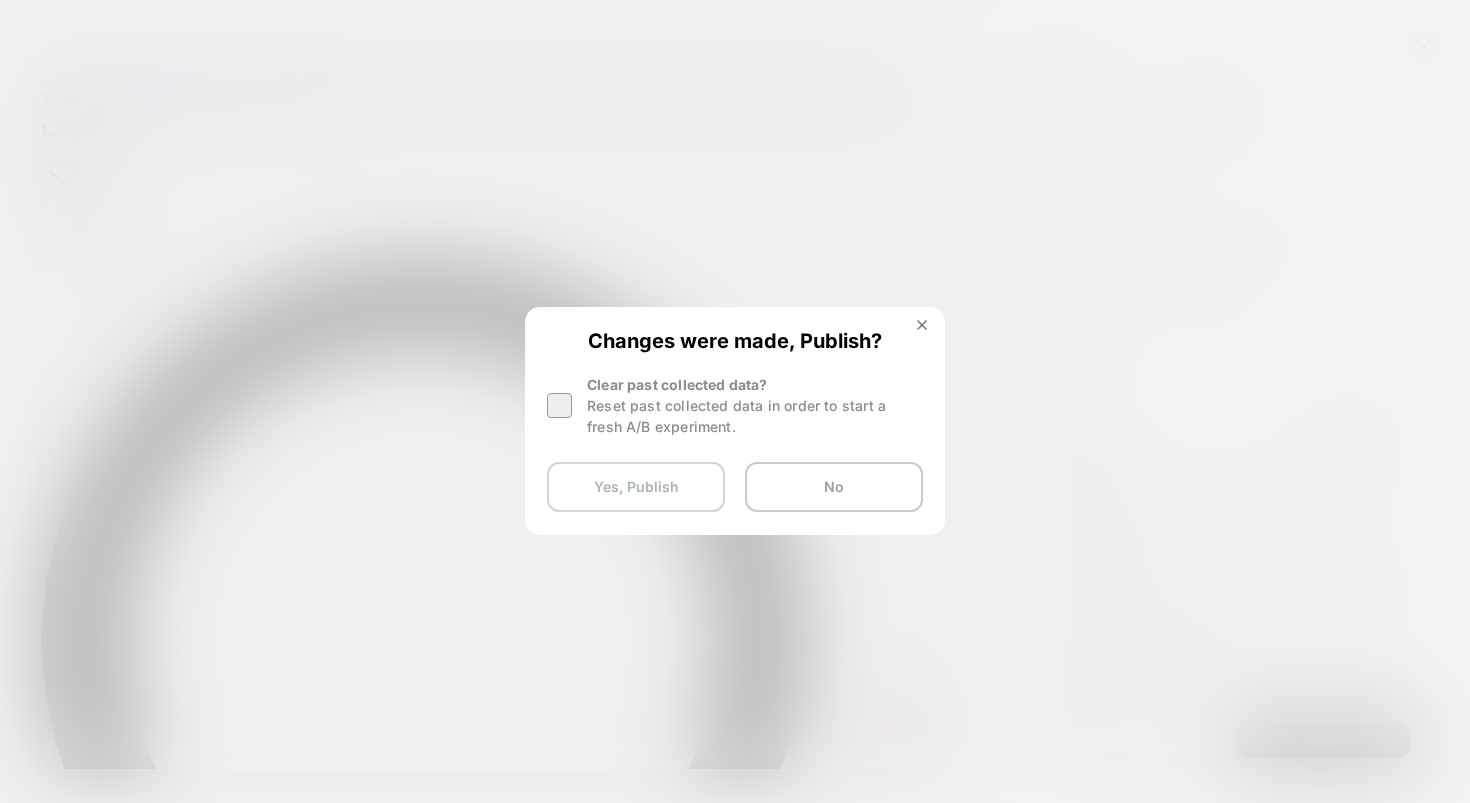 click on "Yes, Publish" at bounding box center [636, 487] 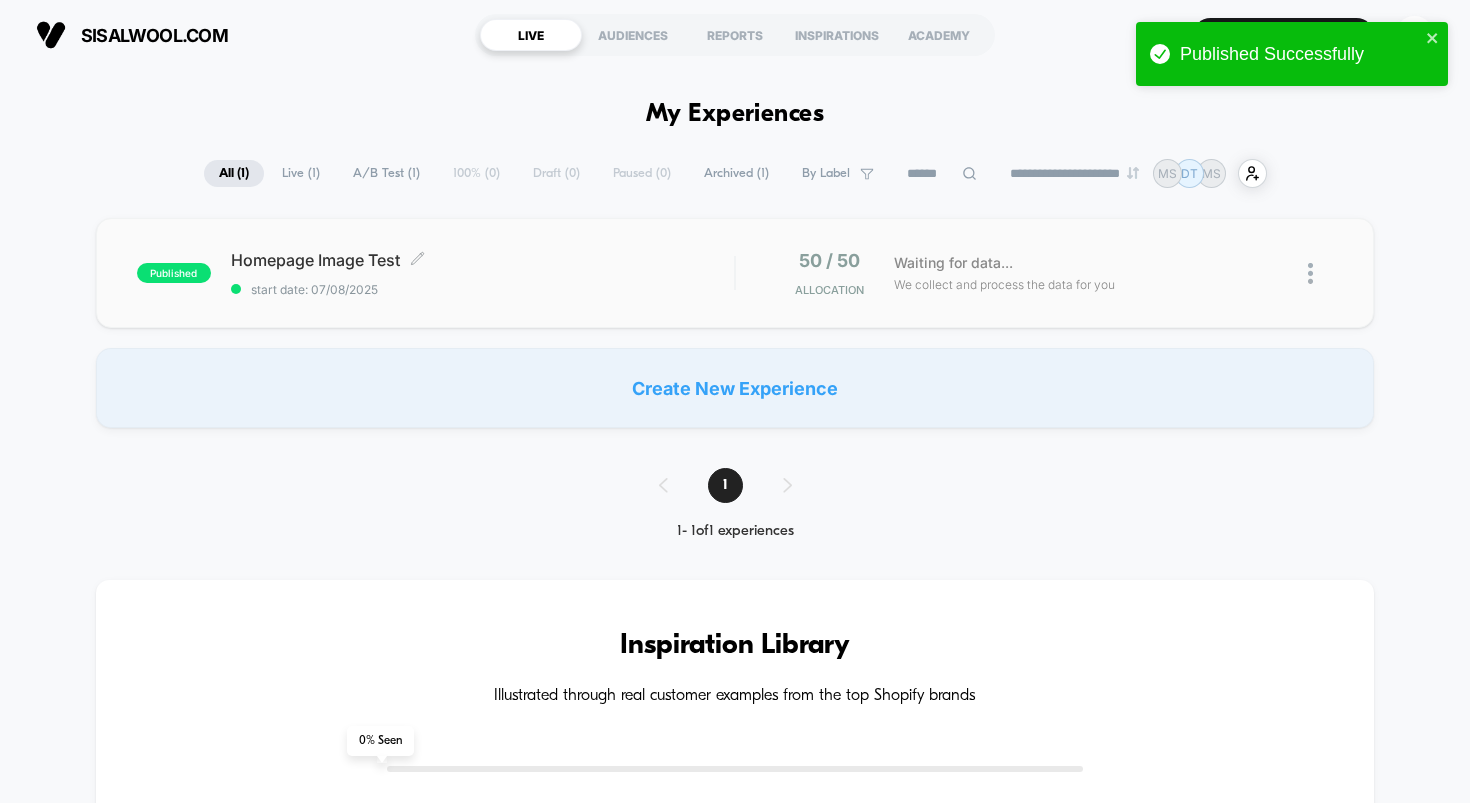 click on "Homepage Image Test Click to edit experience details Click to edit experience details start date: 07/08/2025" at bounding box center (483, 273) 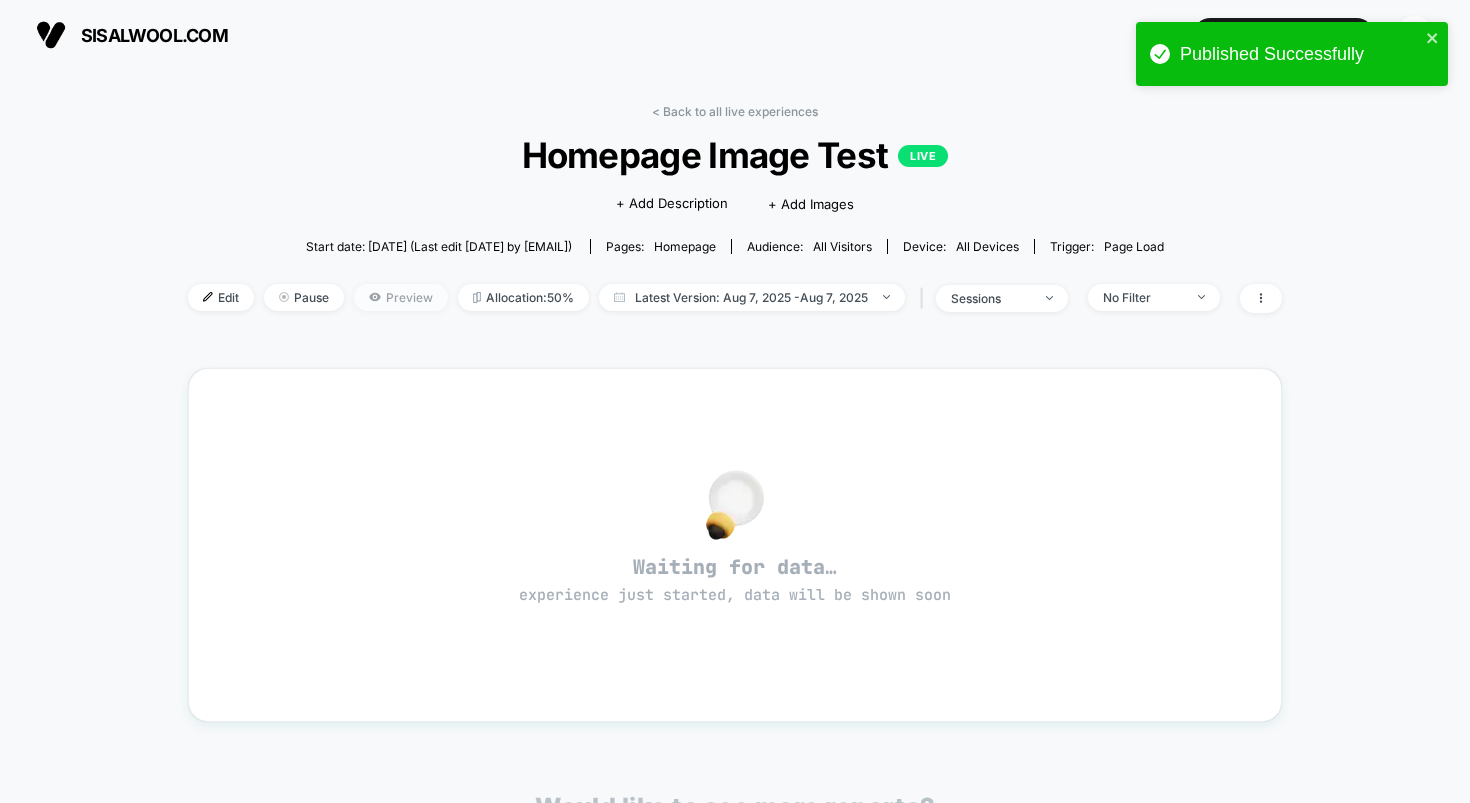 click on "Preview" at bounding box center [401, 297] 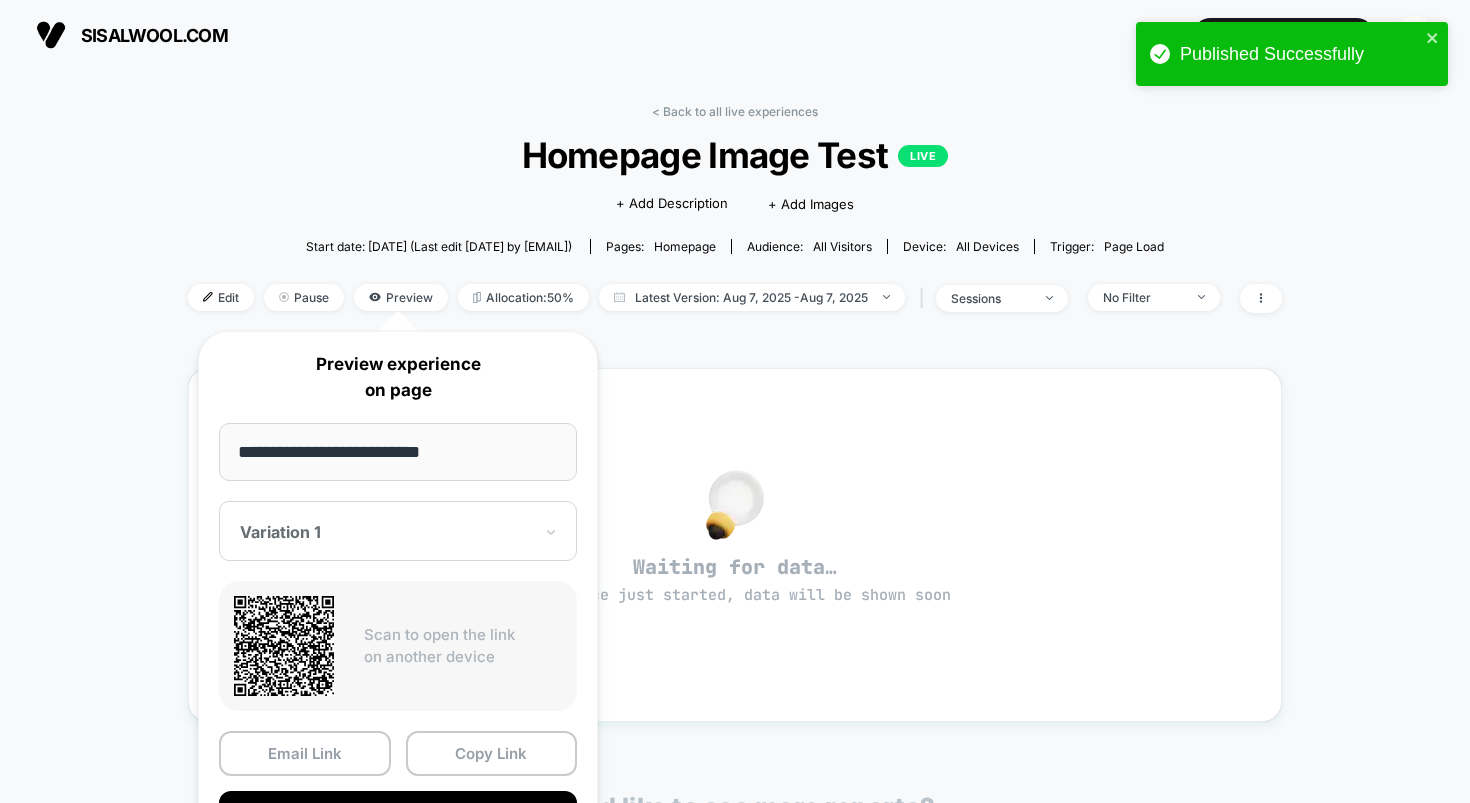 drag, startPoint x: 459, startPoint y: 428, endPoint x: 76, endPoint y: 410, distance: 383.42273 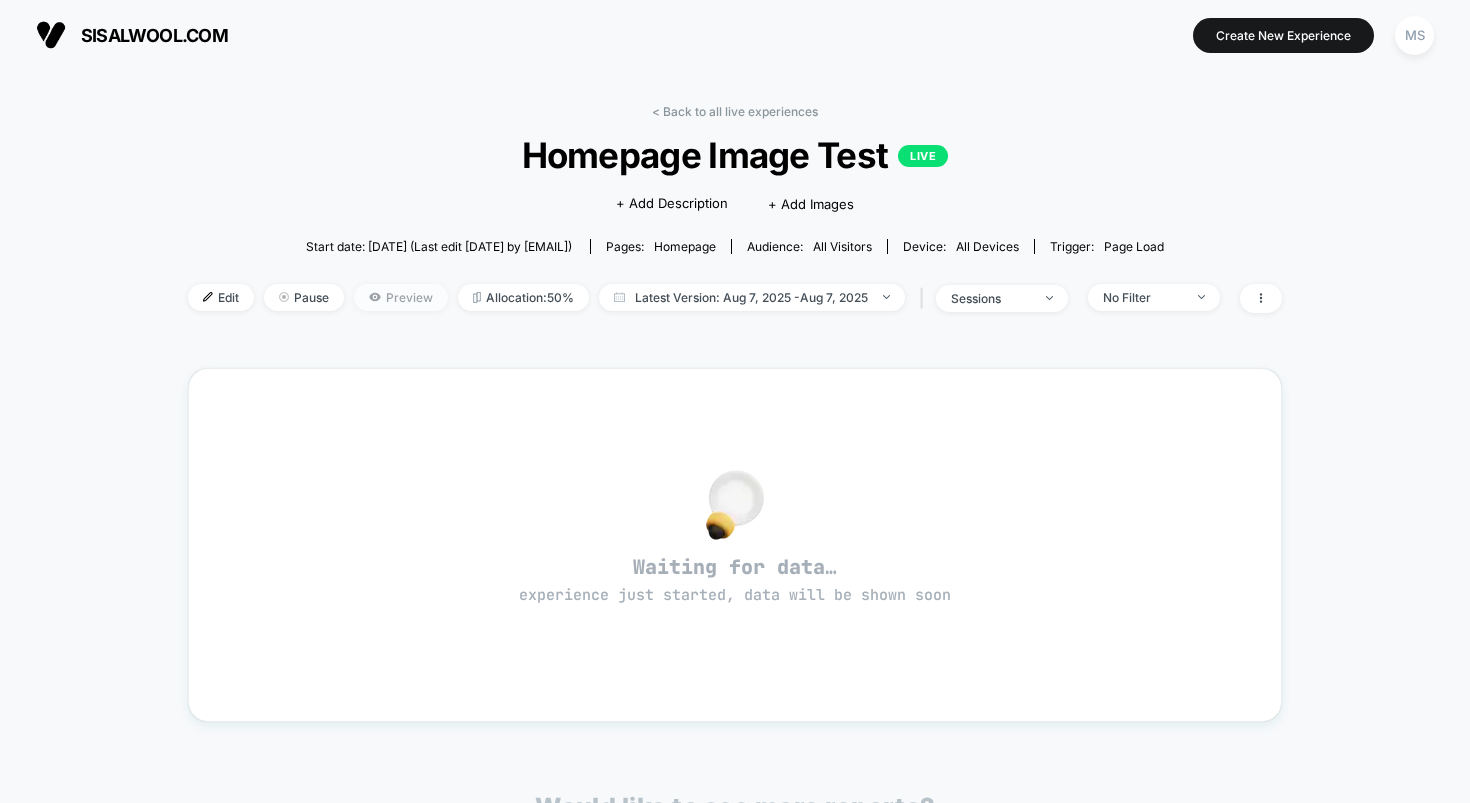 drag, startPoint x: 387, startPoint y: 288, endPoint x: 384, endPoint y: 307, distance: 19.235384 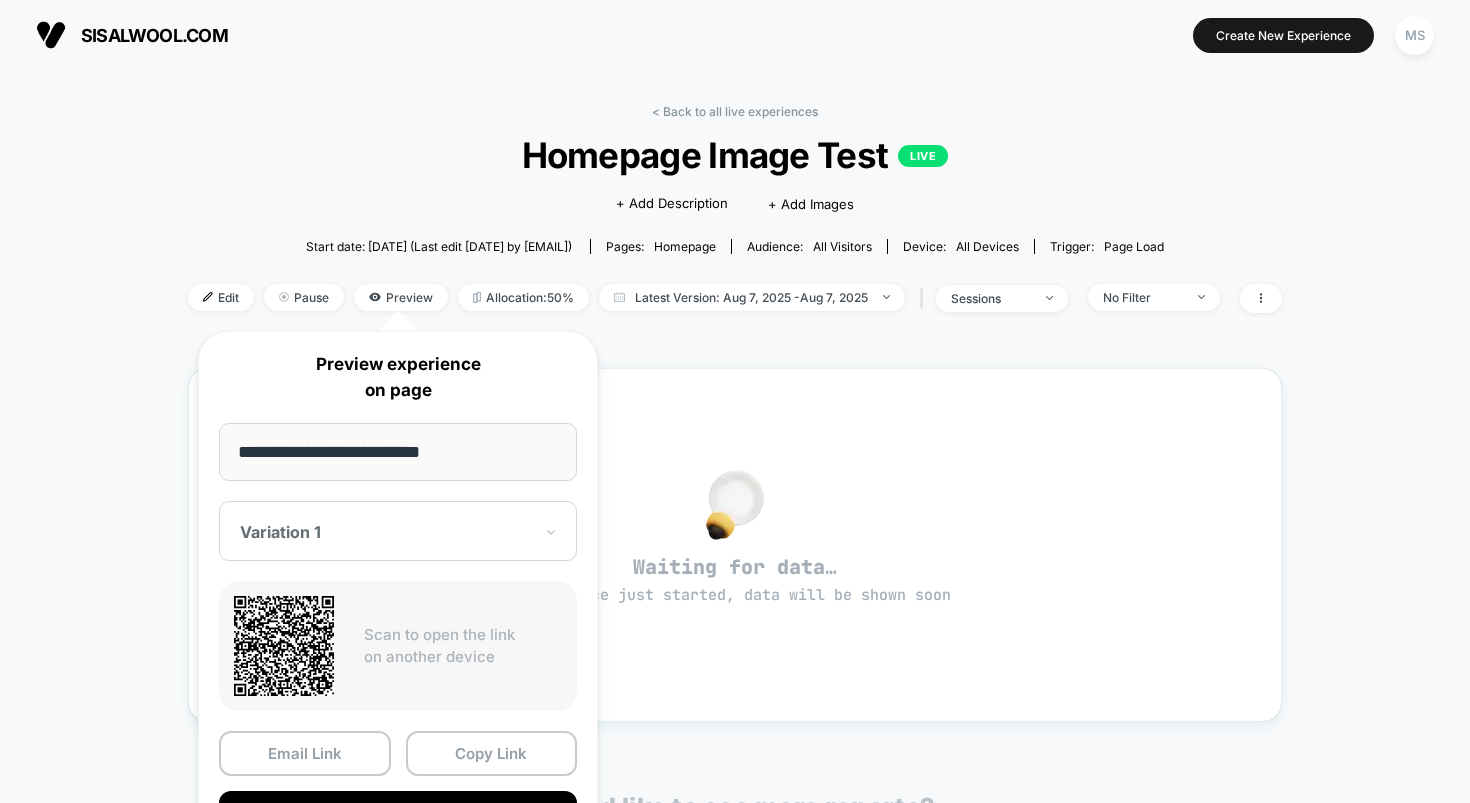 drag, startPoint x: 495, startPoint y: 450, endPoint x: 227, endPoint y: 428, distance: 268.90146 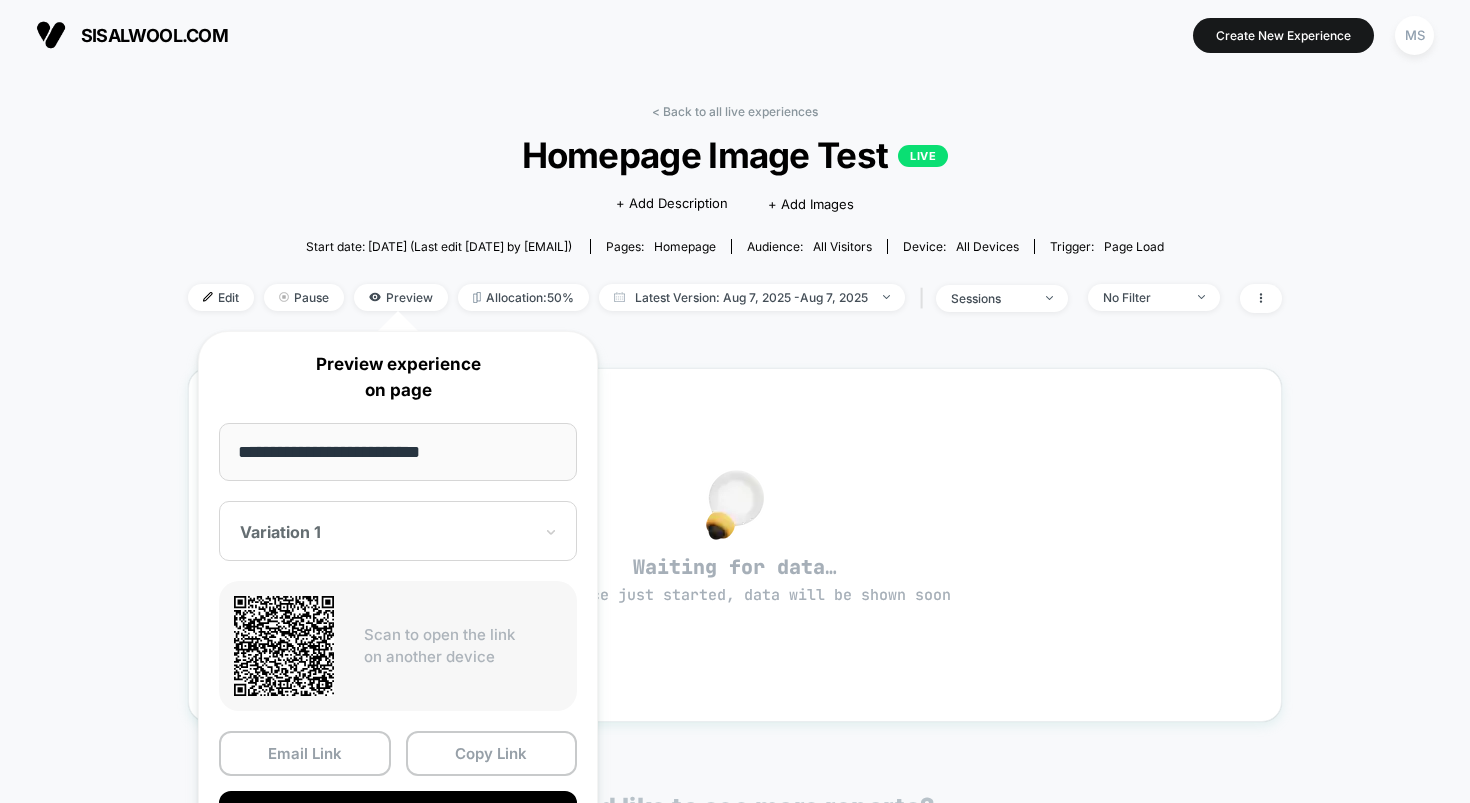 drag, startPoint x: 1372, startPoint y: 357, endPoint x: 600, endPoint y: 308, distance: 773.55347 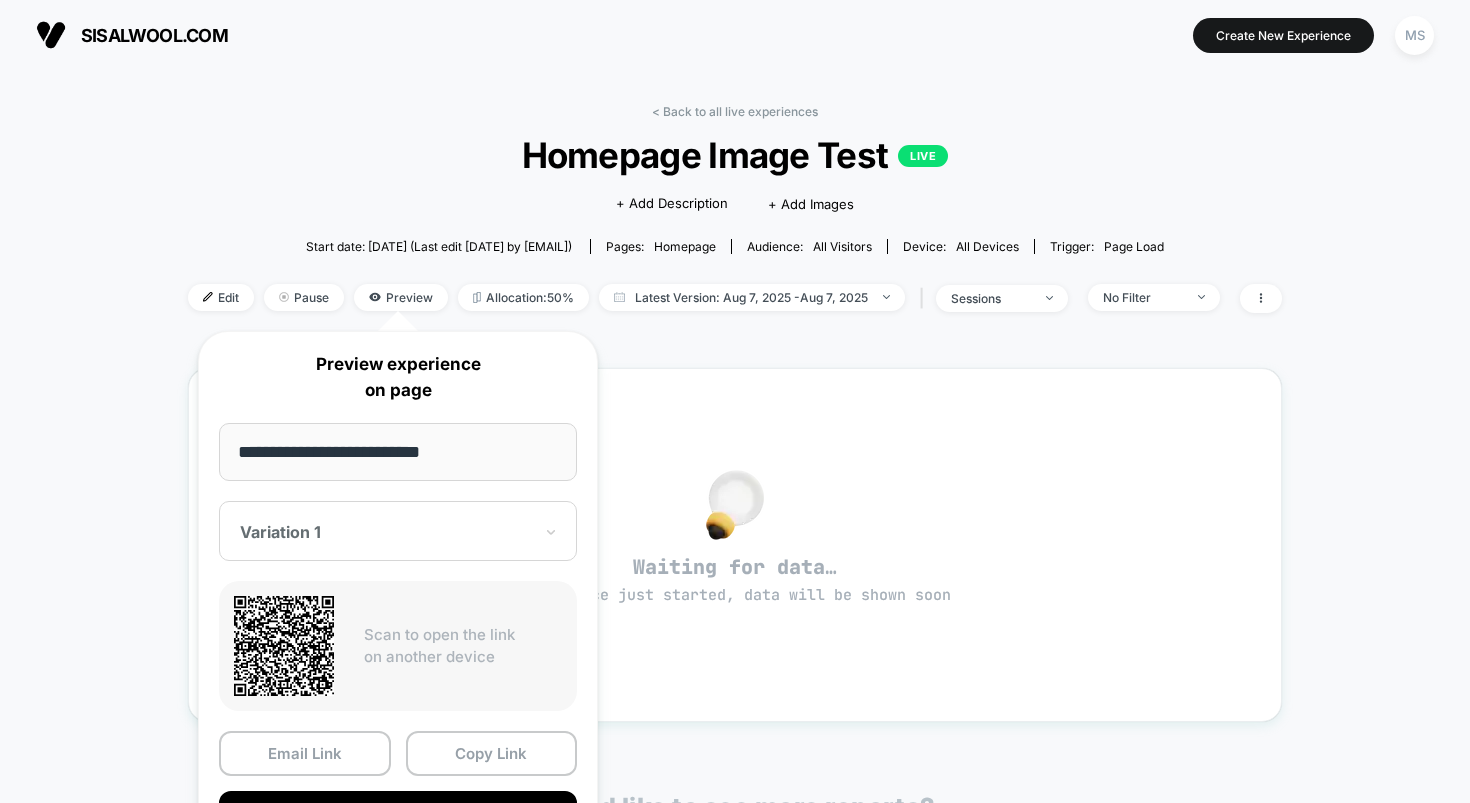 click on "< Back to all live experiences  Homepage Image Test LIVE Click to edit experience details + Add Description + Add Images Start date: 07/08/2025 (Last edit 07/08/2025 by jamie.wilson@sisaltech.com) Pages: homepage Audience: All Visitors Device: all devices Trigger: Page Load Edit Pause  Preview Allocation:  50% Latest Version:     Aug 7, 2025    -    Aug 7, 2025 |   sessions   No Filter Waiting for data… experience just started, data will be shown soon Would like to see more reports? Sessions Avg Order Value Per Session Value Items Per Purchase Product Details Views Rate Pages Per Session Signups Signups Rate Avg Session Duration Profit Profit Per Session Returns Returns Per Session Subscriptions Subscriptions Rate Checkout Rate" at bounding box center (735, 602) 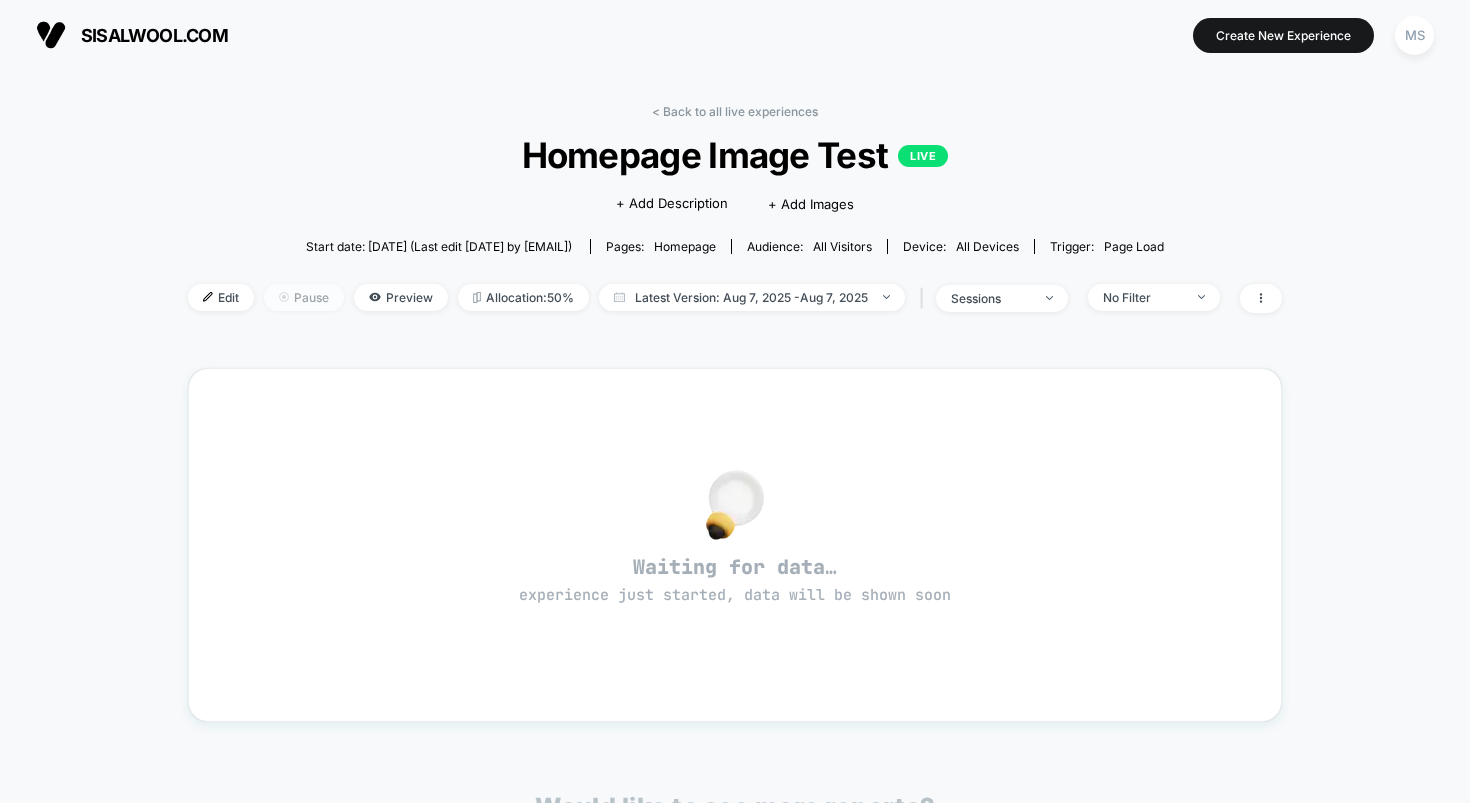 click on "Pause" at bounding box center [304, 297] 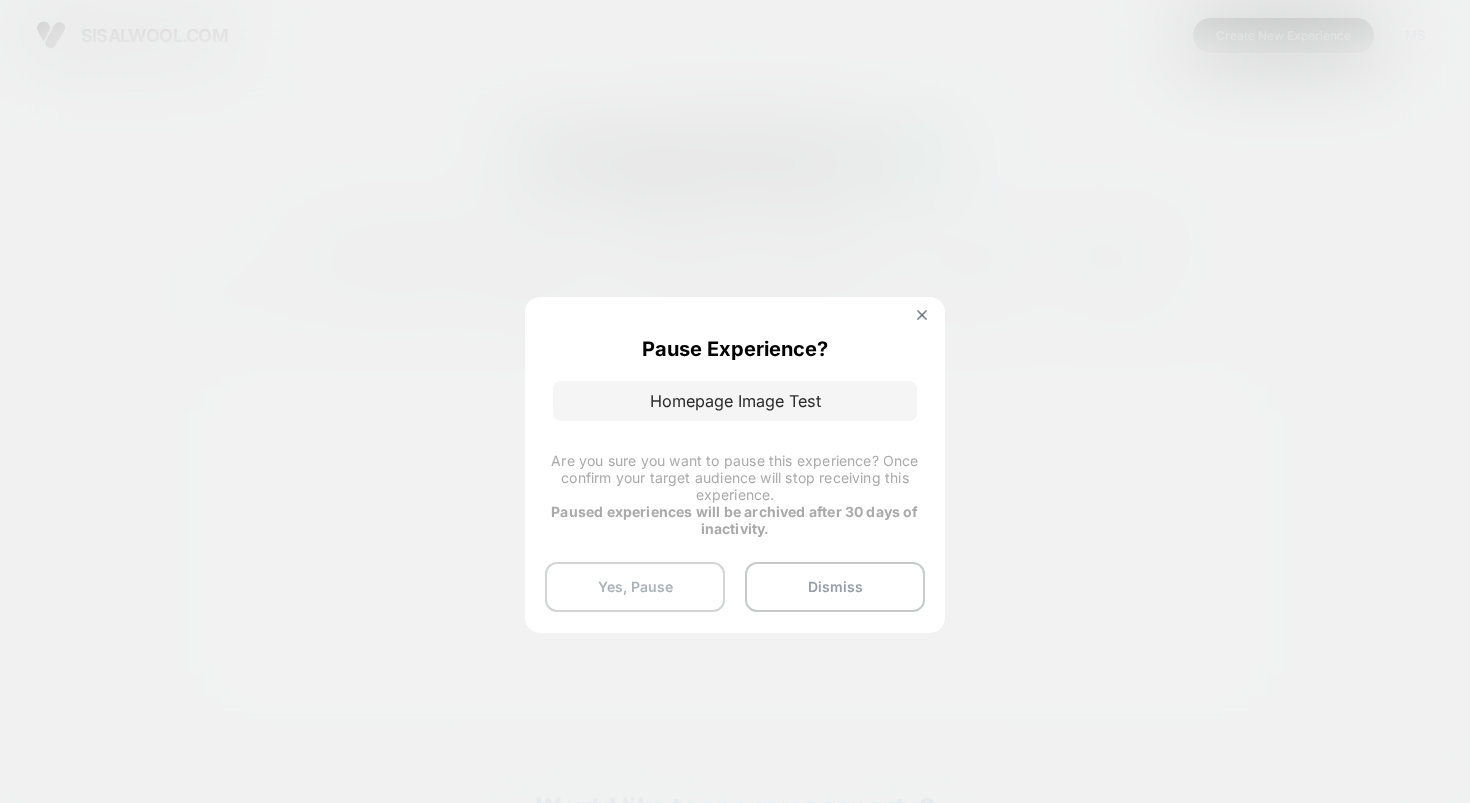 drag, startPoint x: 667, startPoint y: 581, endPoint x: 853, endPoint y: 573, distance: 186.17197 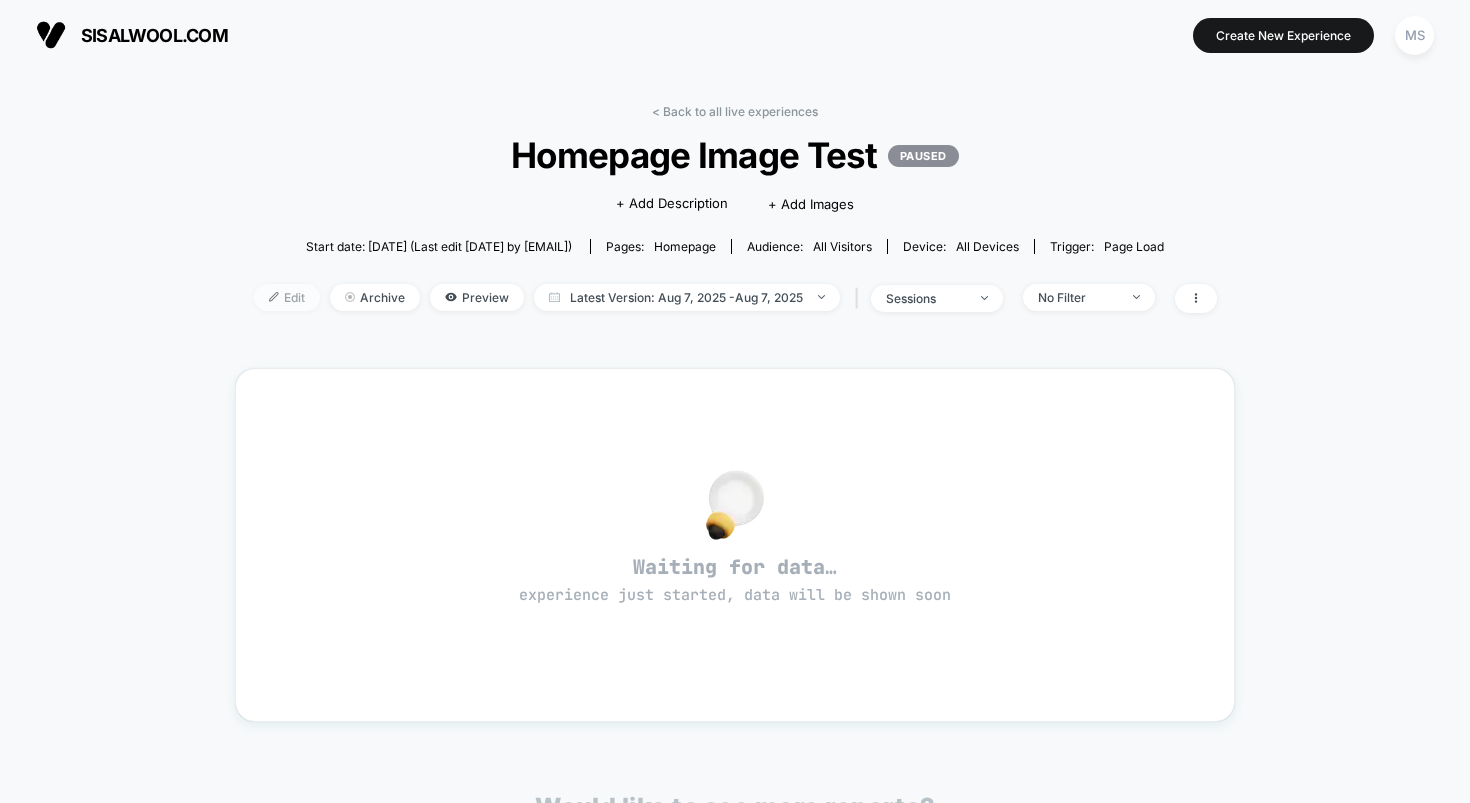 click on "Edit" at bounding box center [287, 297] 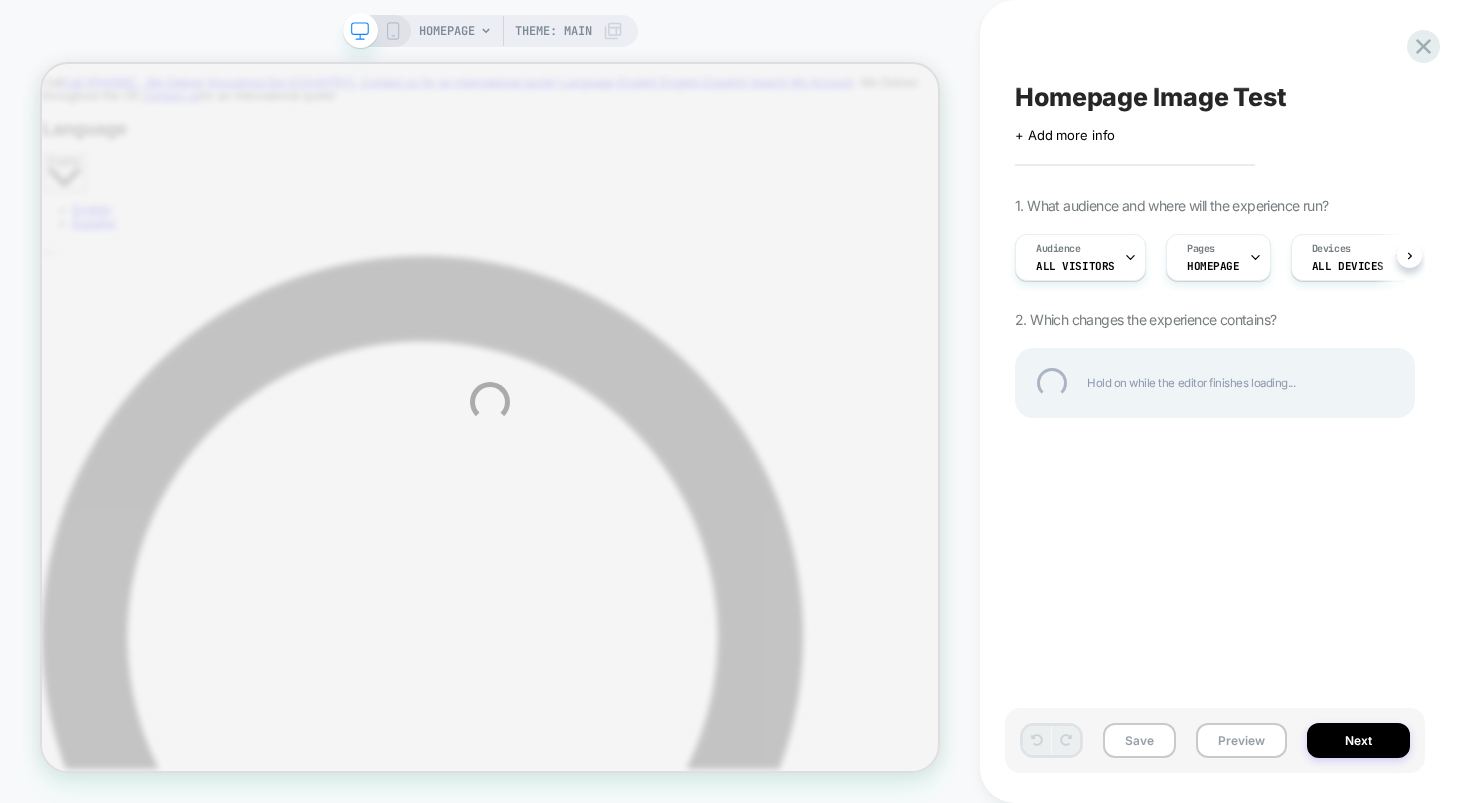 scroll, scrollTop: 0, scrollLeft: 0, axis: both 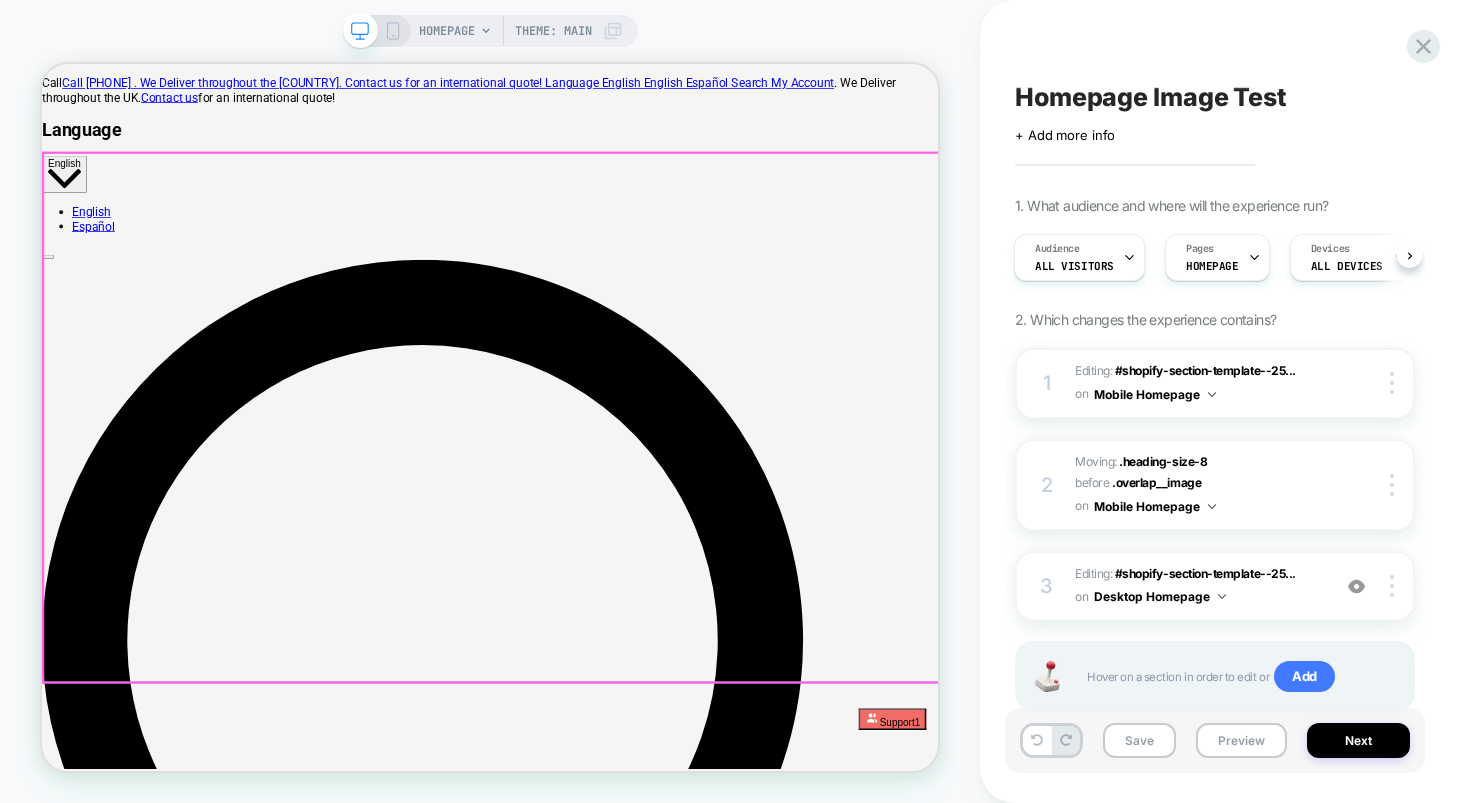 click on "The World’s Friendliest Insulation
View All Products
Learn More" at bounding box center (639, 12029) 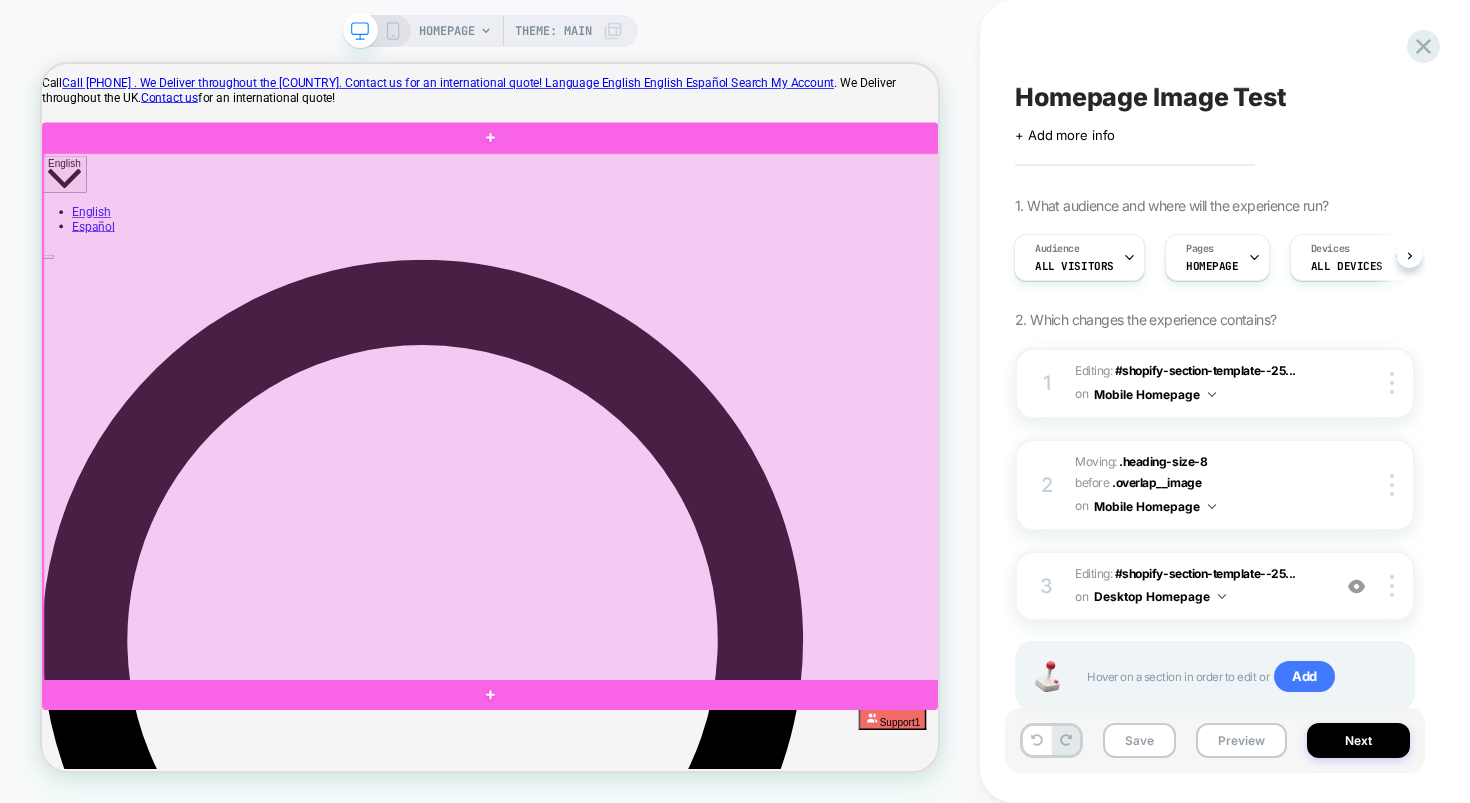 click at bounding box center [641, 535] 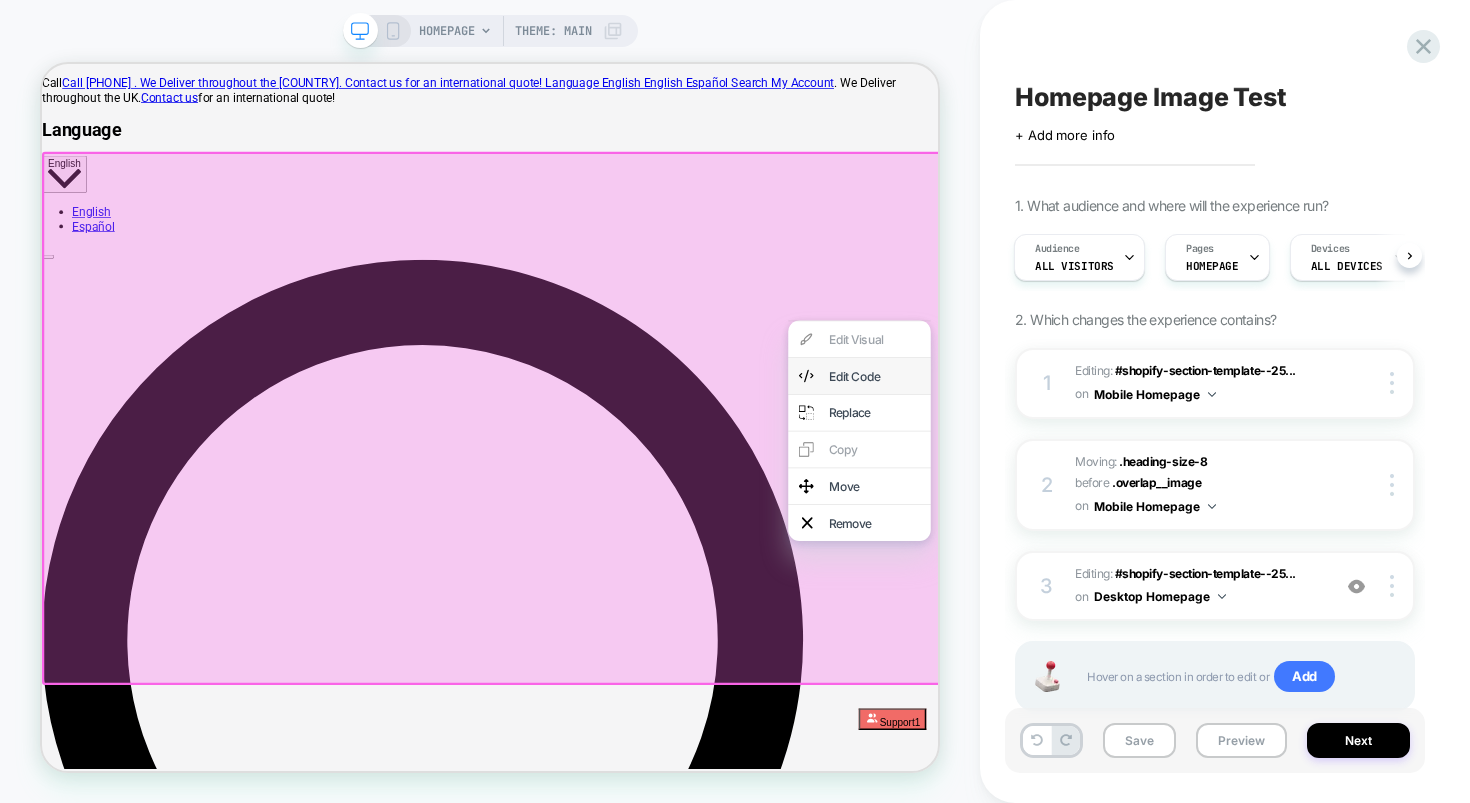 click on "Edit Code" at bounding box center (1152, 480) 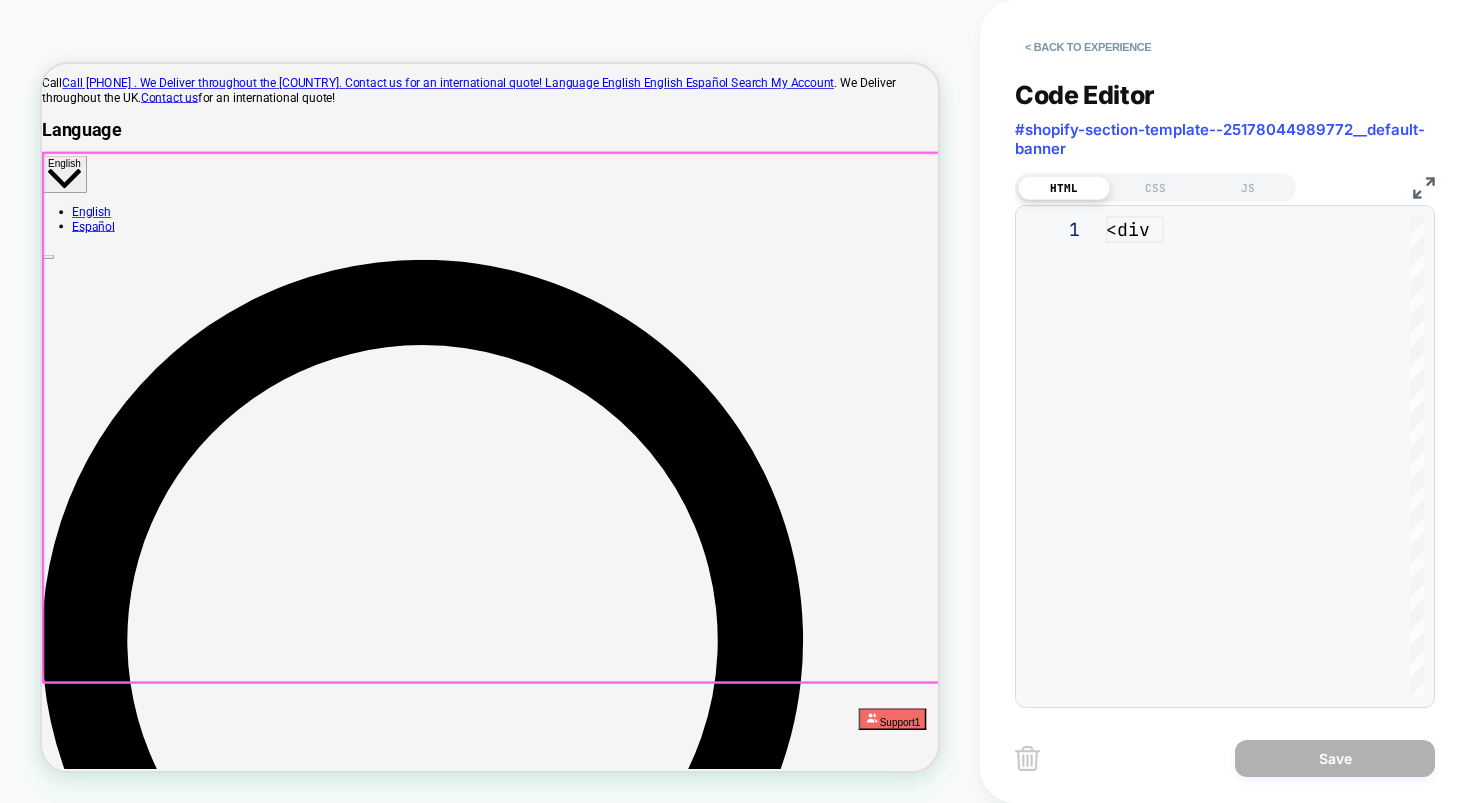scroll, scrollTop: 270, scrollLeft: 0, axis: vertical 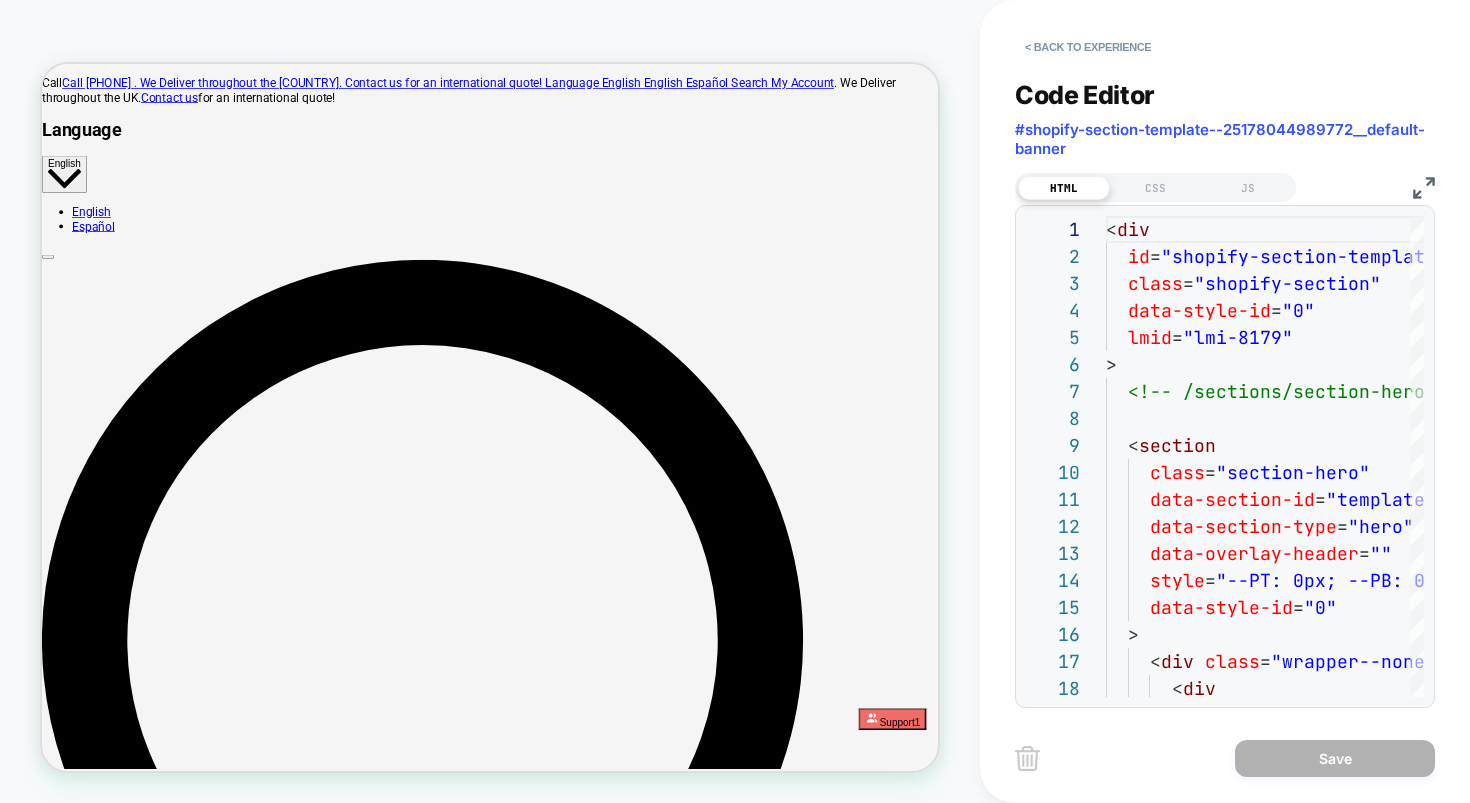 click at bounding box center [1424, 188] 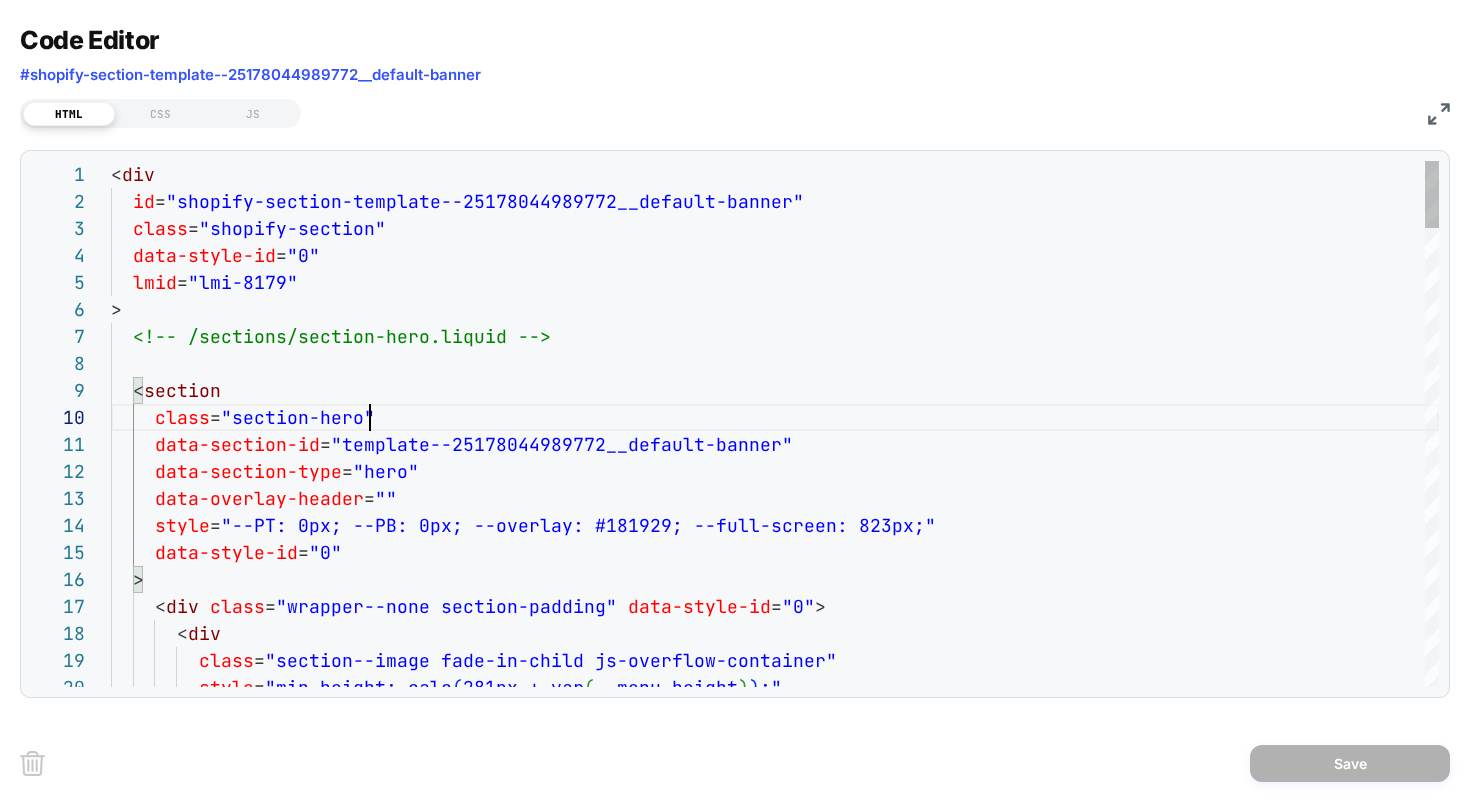 click on "< div    id = "shopify-section-template--25178044989772__default -banner"    class = "shopify-section"    data-style-id = "0"    lmid = "lmi-8179" >    <!-- /sections/section-hero.liquid -->    < section      class = "section-hero"      data-section-id = "template--25178044989772__default-banner"      data-section-type = "hero"      data-overlay-header = ""      style = "--PT: 0px; --PB: 0px; --overlay: #181929; --full- screen: 823px;"      data-style-id = "0"    >      < div   class = "wrapper--none section-padding"   data-style-id = "0" >        < div          class = "section--image fade-in-child js-overflow-containe r"          style = "min-height: calc ( 281px + var ( --menu-height ) ) ;"" at bounding box center (775, 2219) 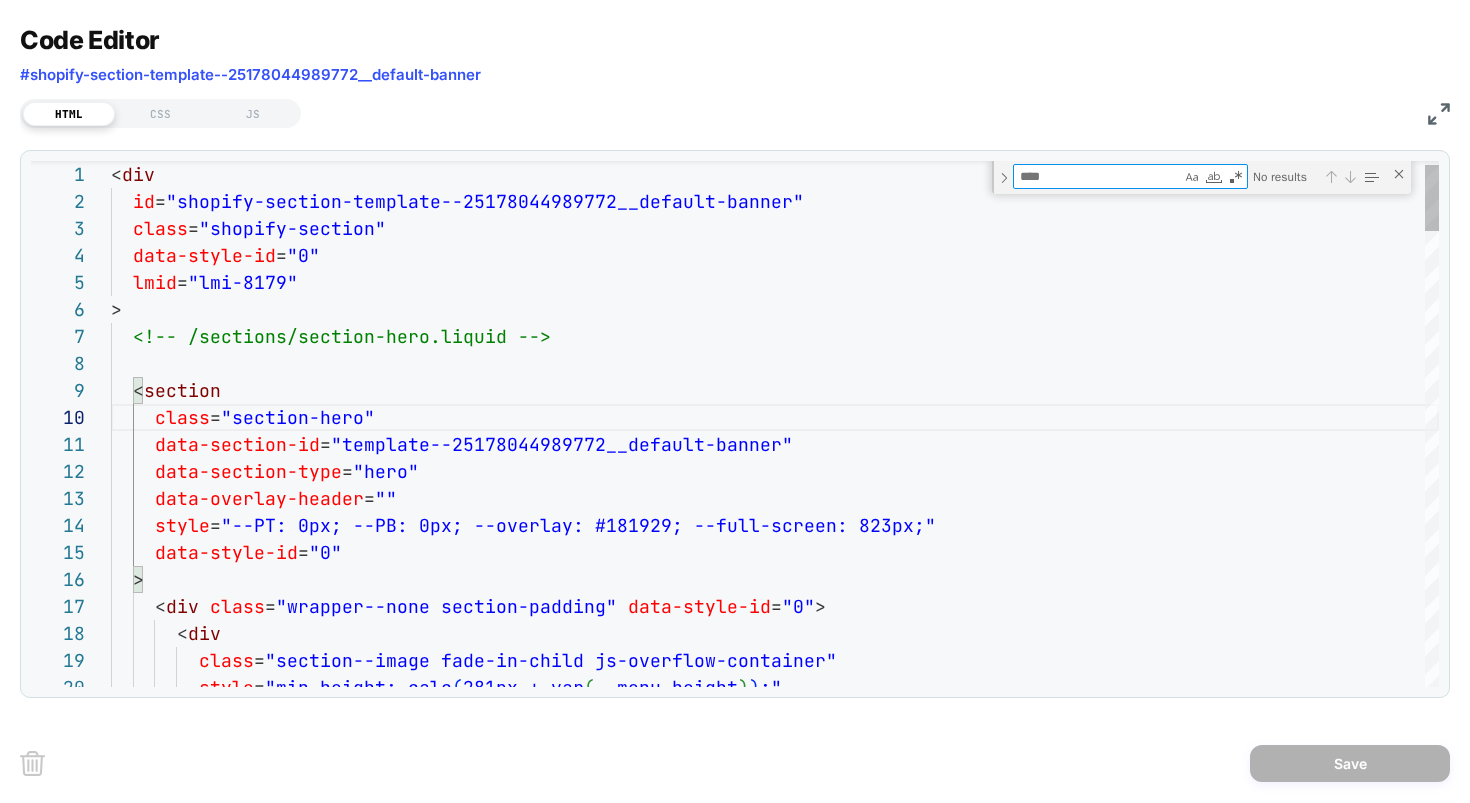 type on "**********" 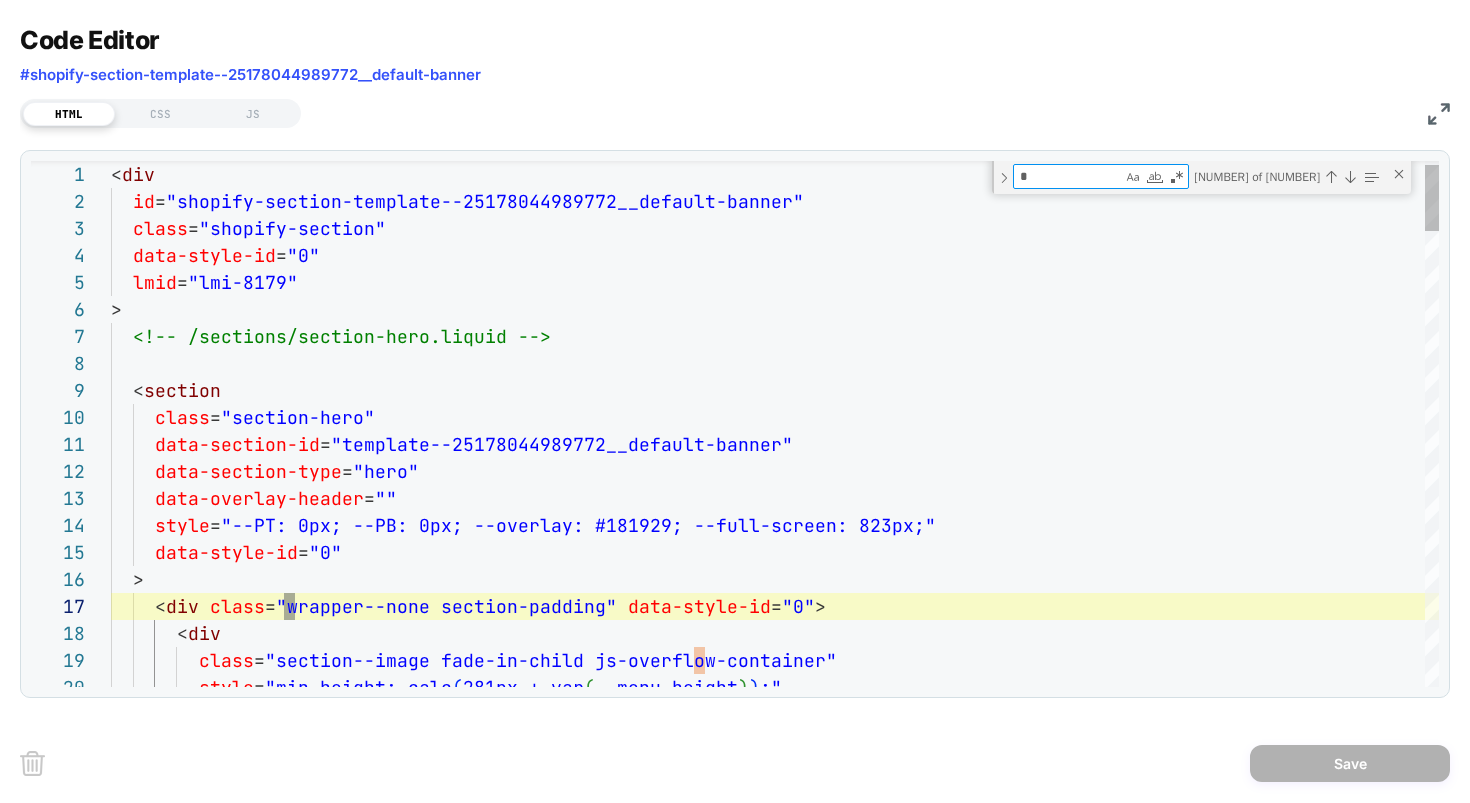 type on "**********" 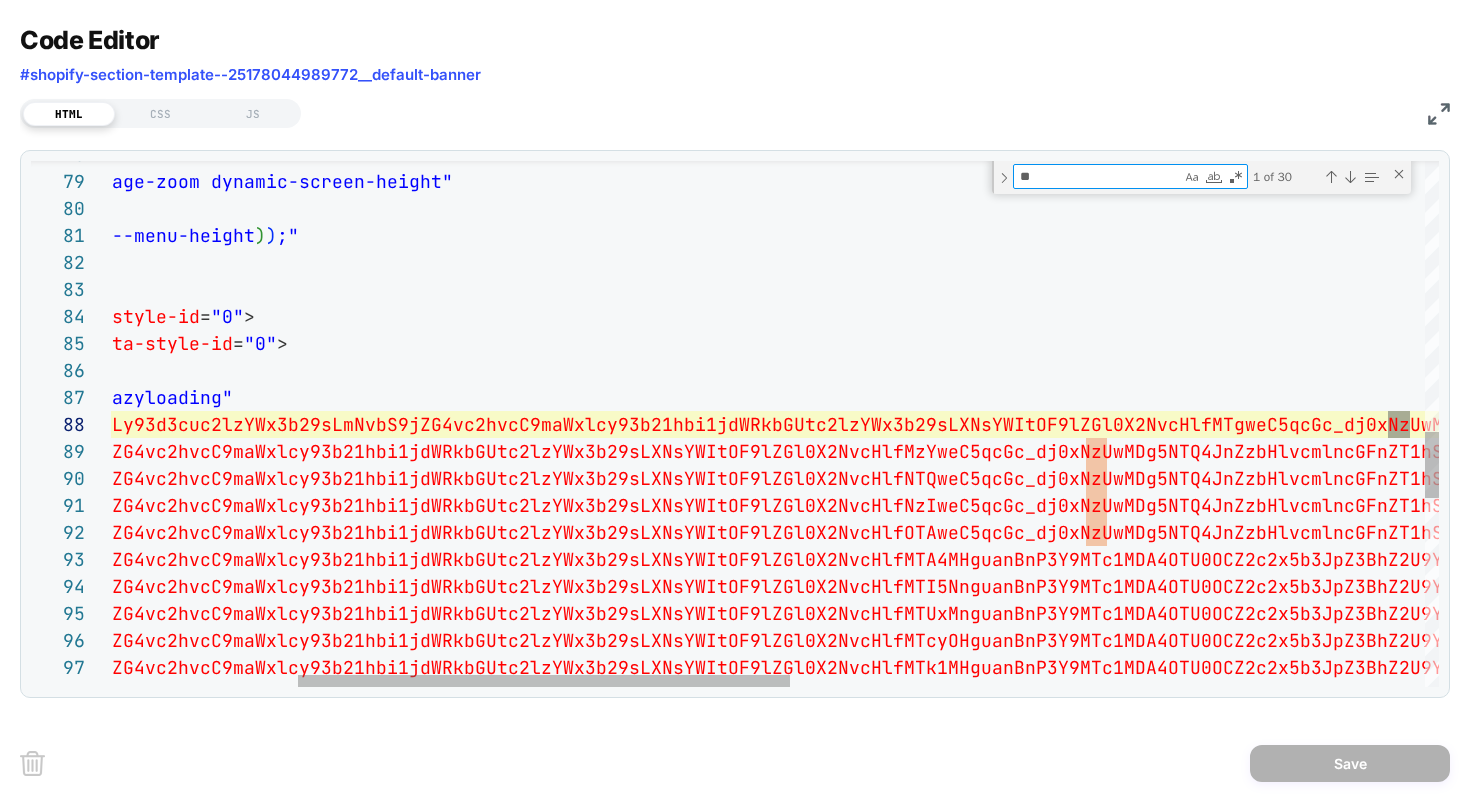 type on "**********" 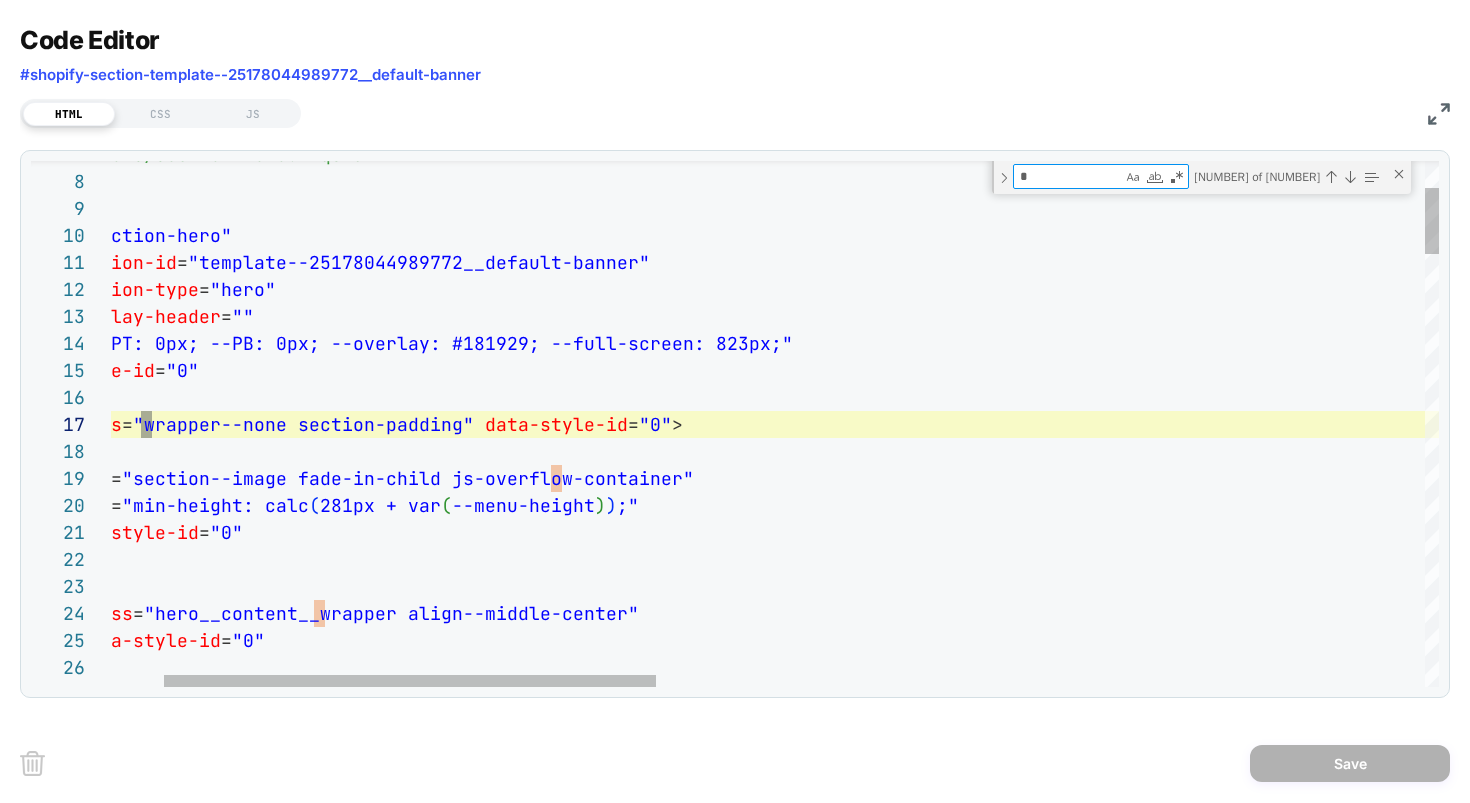 type on "**********" 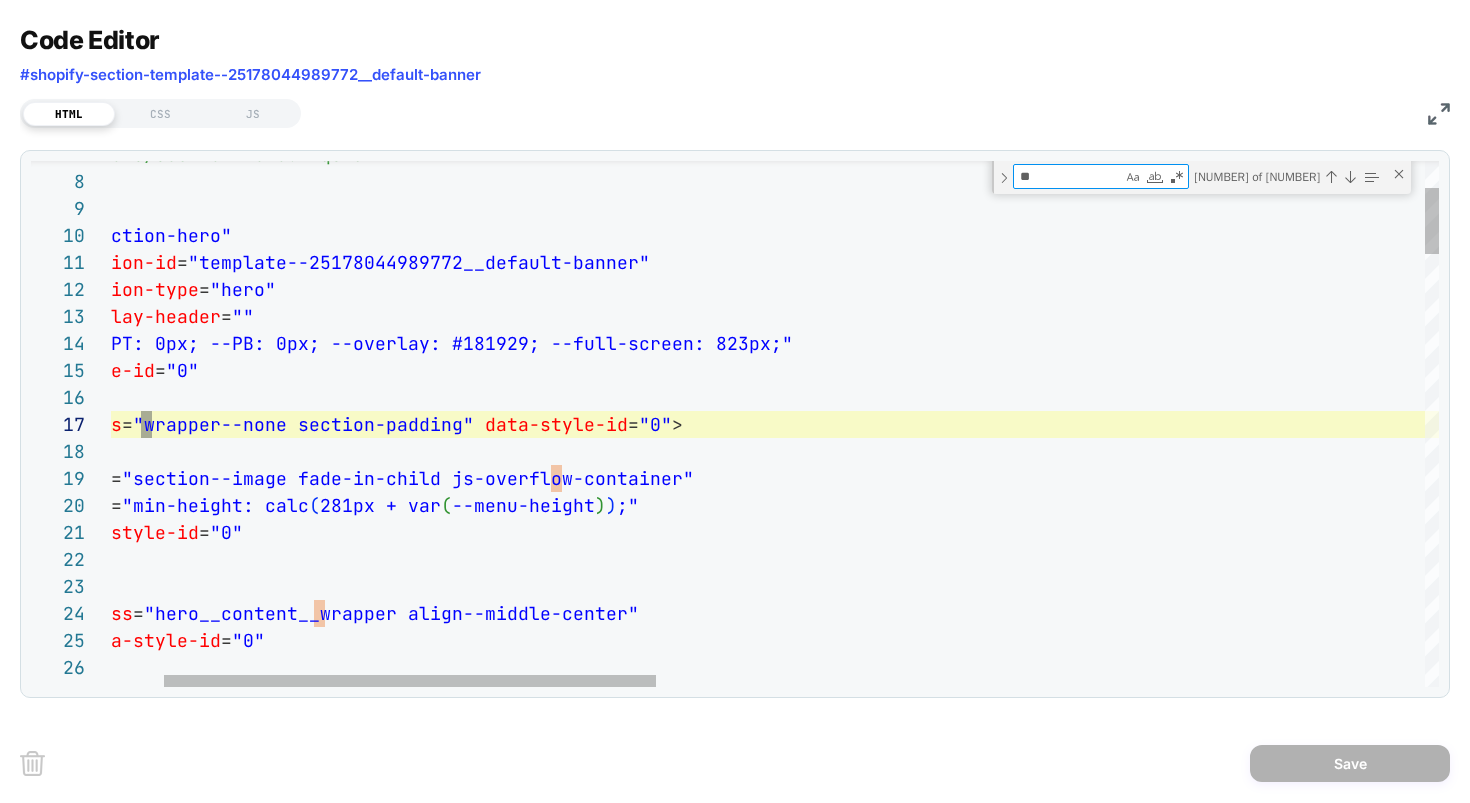 type on "***" 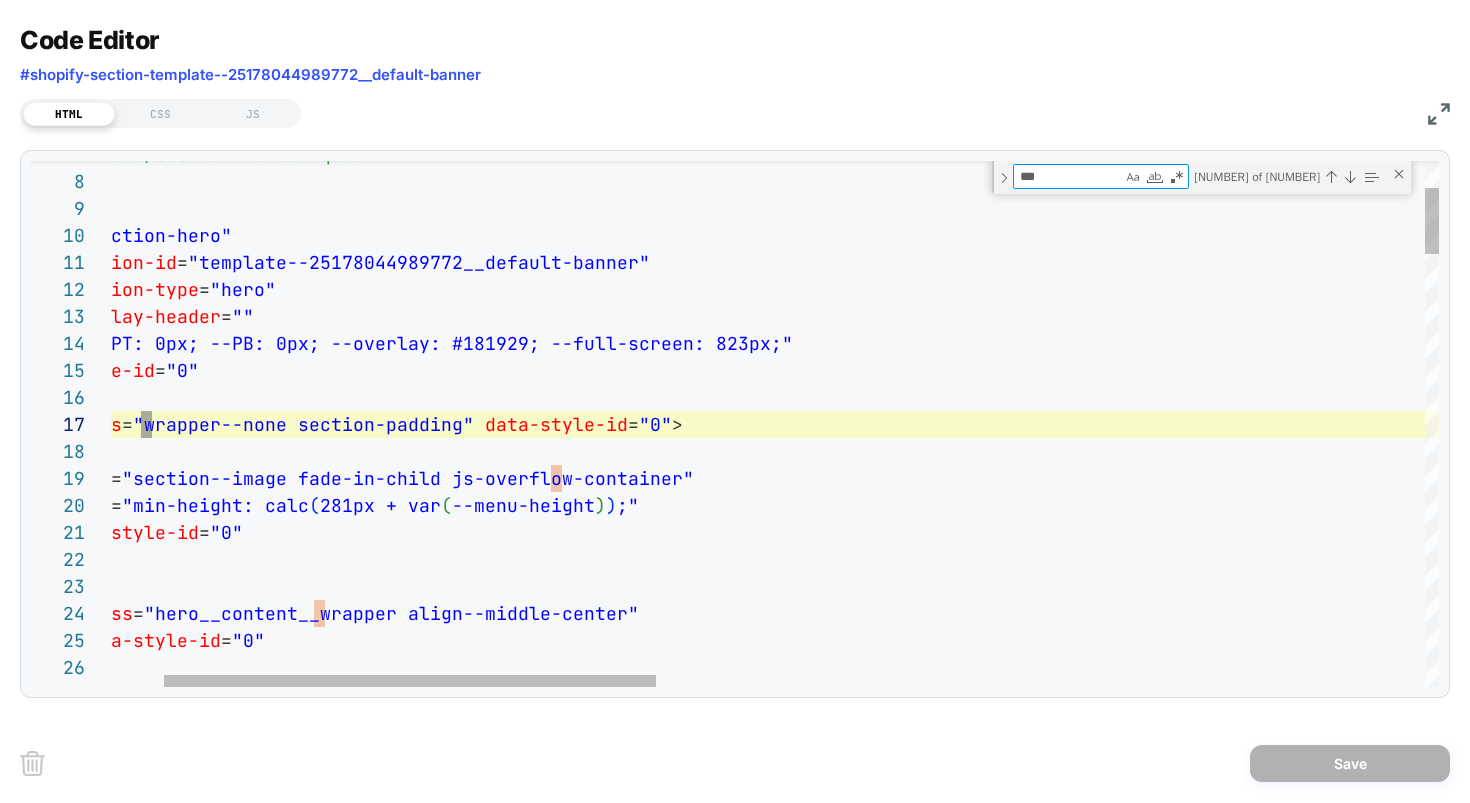 type on "**********" 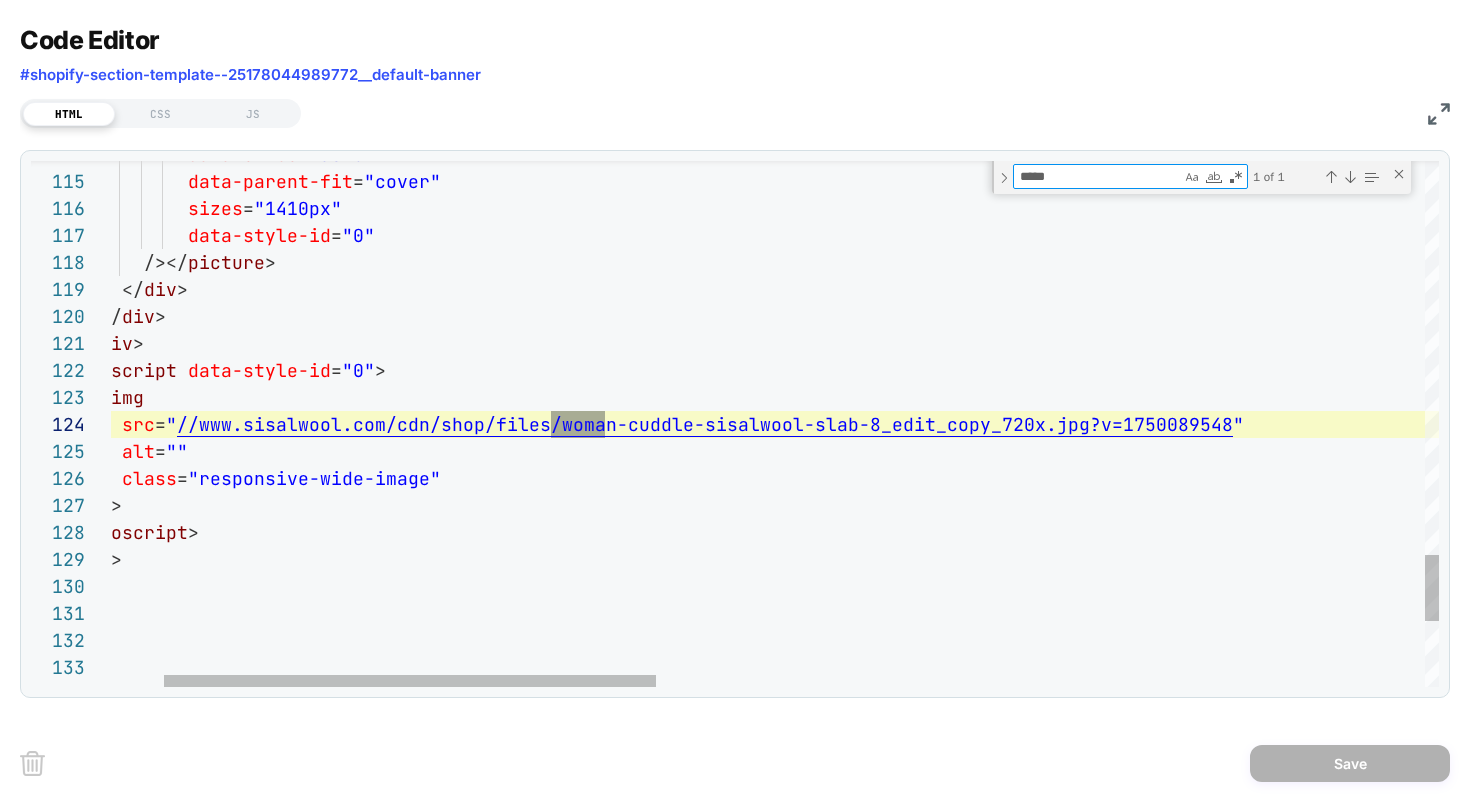 scroll, scrollTop: 270, scrollLeft: 637, axis: both 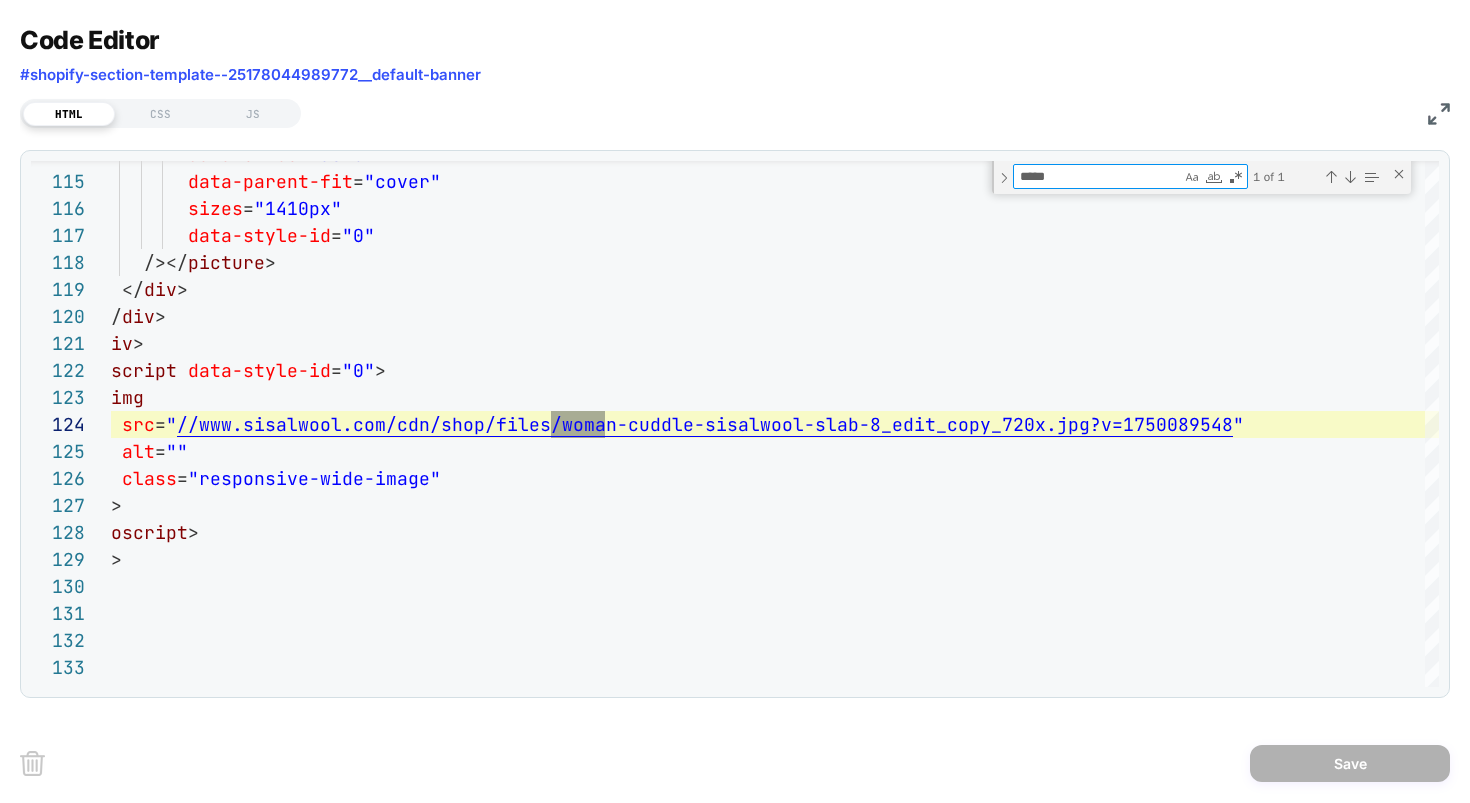 type on "*****" 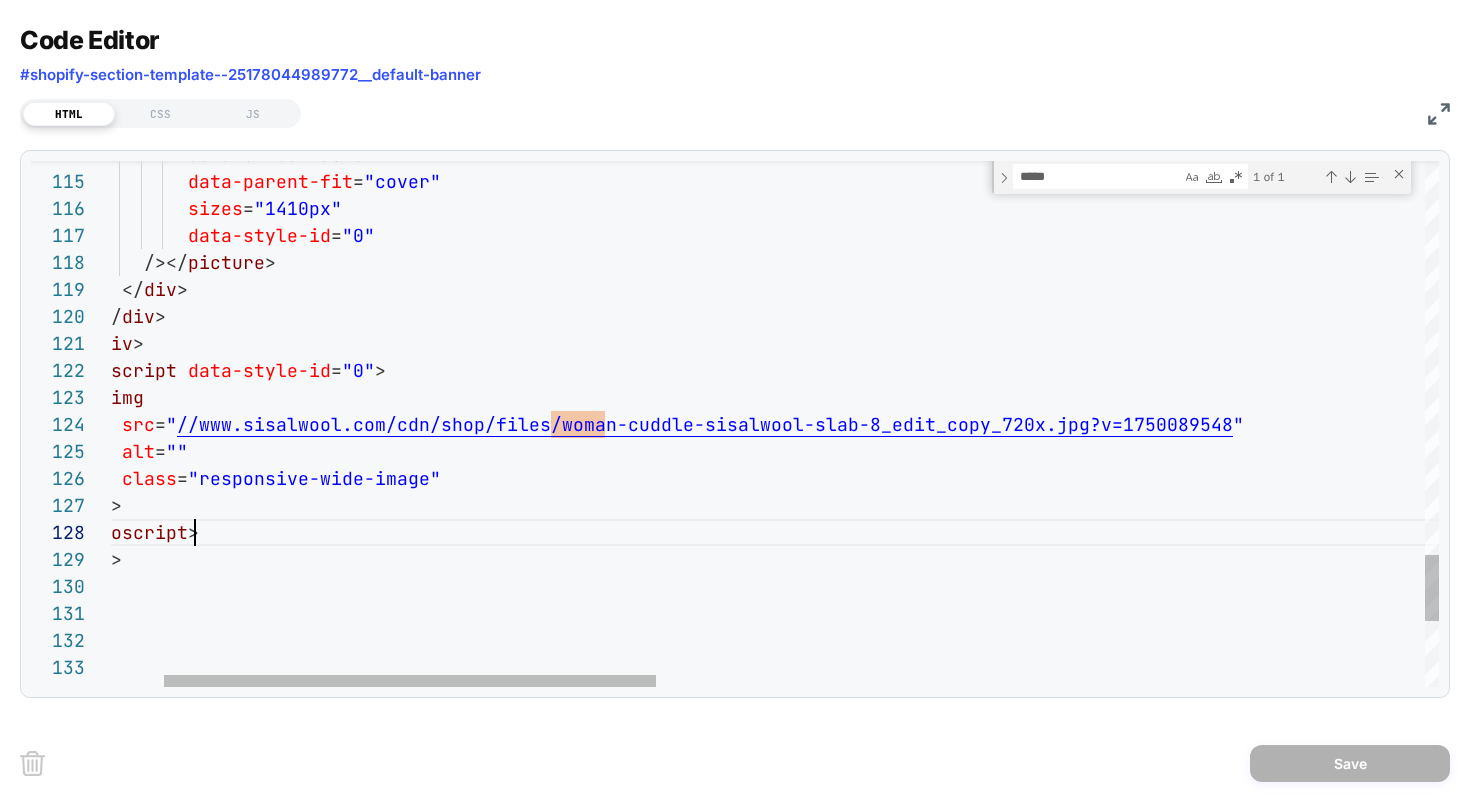 click on "data-sizes = "auto"                      data-parent-fit = "cover"                      sizes = "1410px"                      data-style-id = "0"                  /></ picture >                </ div >              </ div >            </ div >            < noscript   data-style-id = "0" >              < img                src = " //www.sisalwool.com/cdn/shop/files/woman-cuddle-si salwool-slab-8_edit_copy_720x.jpg?v=1750089548 "                alt = ""                class = "responsive-wide-image"              />            </ noscript >          </ div >        </ div >      </ div >    </ section > </ div >" at bounding box center (1741, -868) 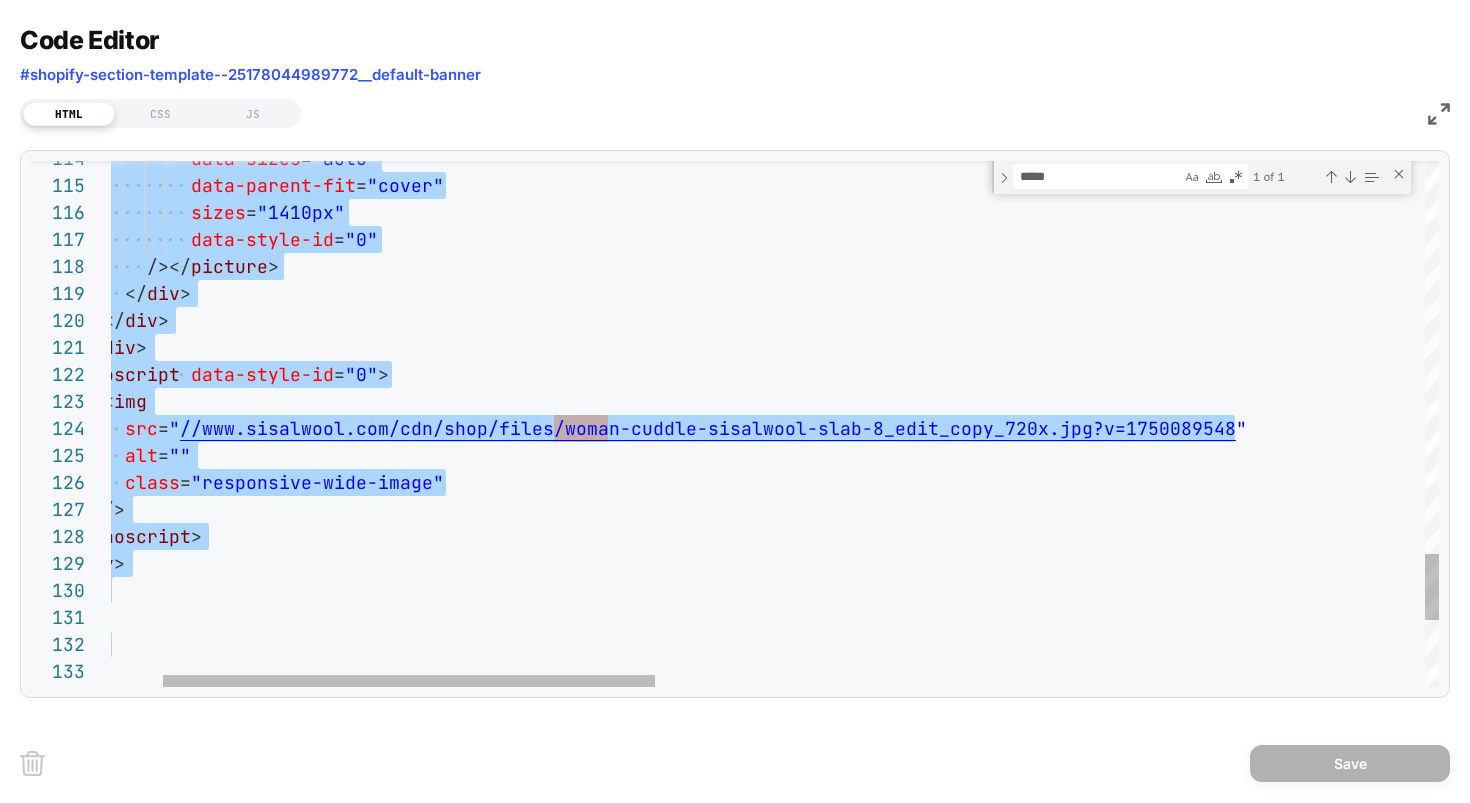 drag, startPoint x: 1196, startPoint y: 430, endPoint x: 841, endPoint y: 431, distance: 355.0014 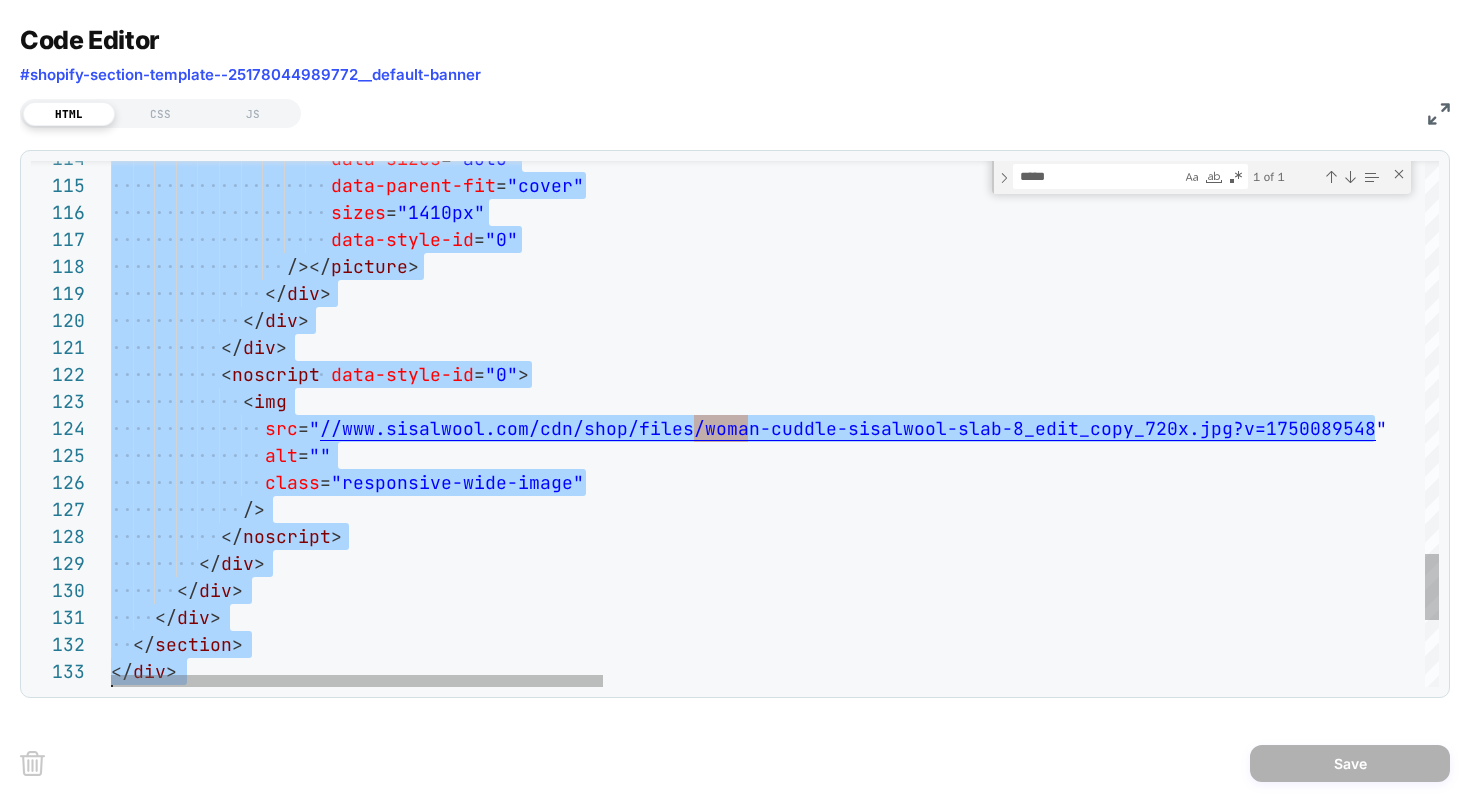 scroll, scrollTop: 0, scrollLeft: 0, axis: both 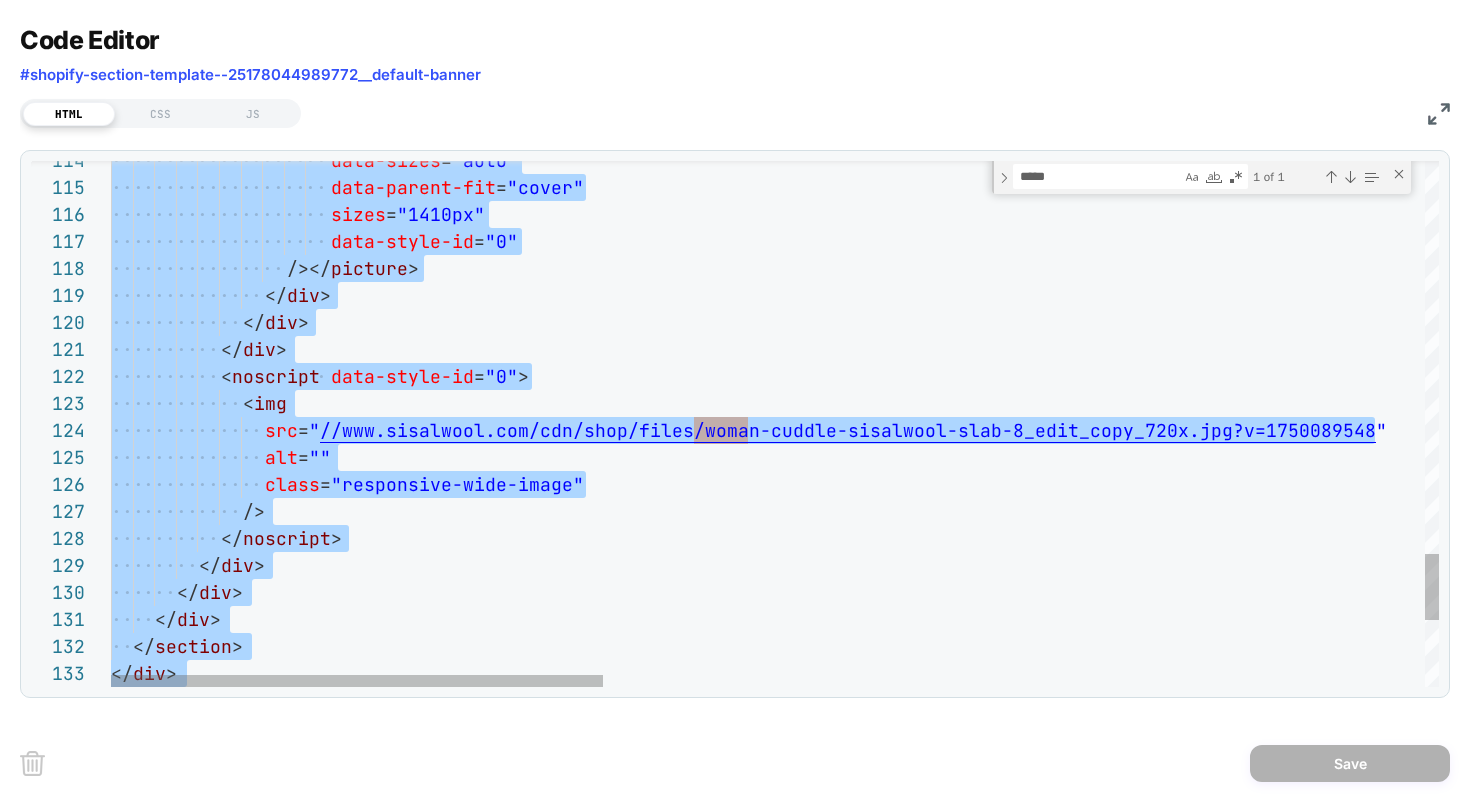 click on "data-sizes = "auto"                      data-parent-fit = "cover"                      sizes = "1410px"                      data-style-id = "0"                  /></ picture >                </ div >              </ div >            </ div >            < noscript   data-style-id = "0" >              < img                src = " //www.sisalwool.com/cdn/shop/files/woman-cuddle-si salwool-slab-8_edit_copy_720x.jpg?v=1750089548 "                alt = ""                class = "responsive-wide-image"              />            </ noscript >          </ div >        </ div >      </ div >    </ section > </ div >" at bounding box center (1884, -862) 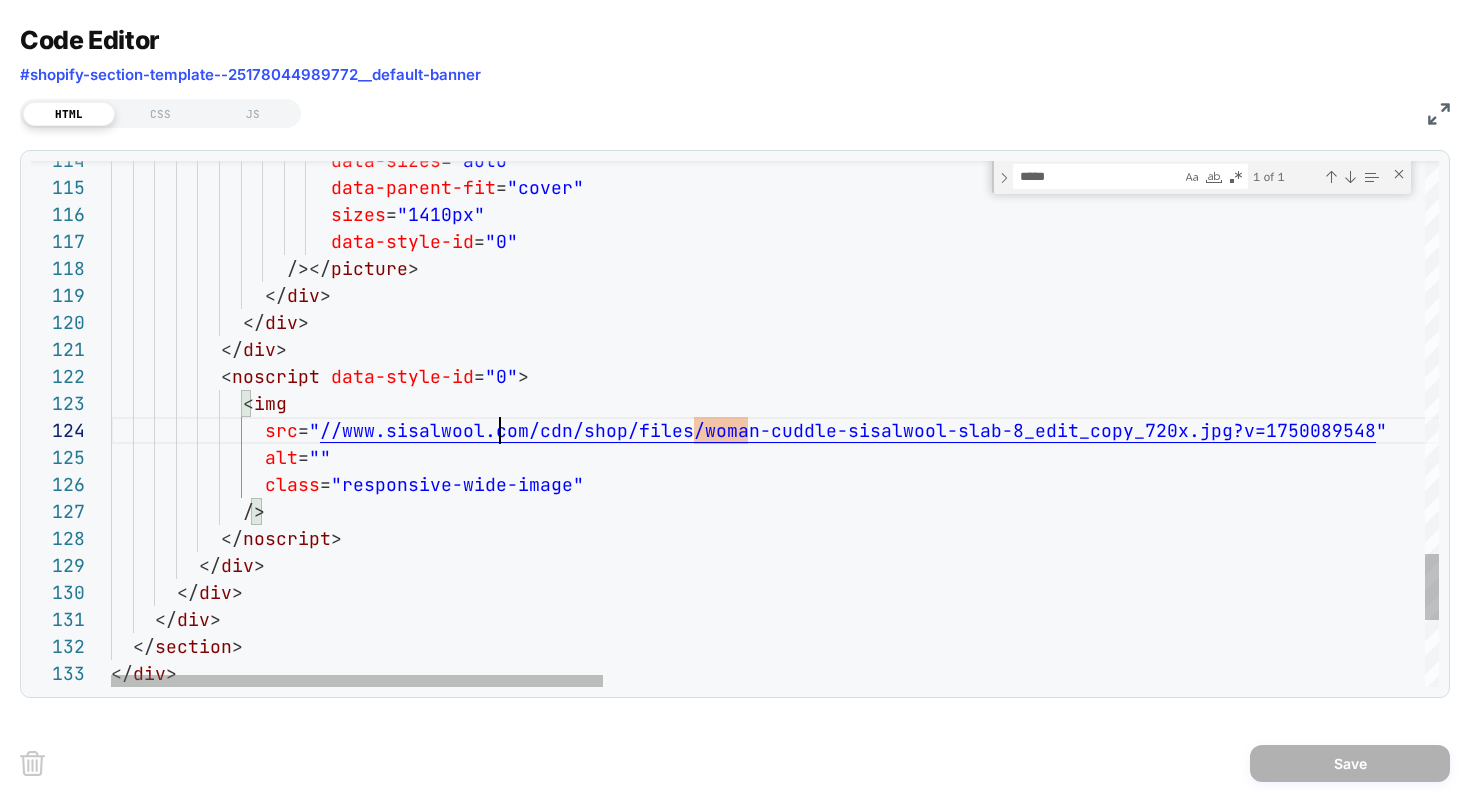 click on "data-sizes = "auto"                      data-parent-fit = "cover"                      sizes = "1410px"                      data-style-id = "0"                  /></ picture >                </ div >              </ div >            </ div >            < noscript   data-style-id = "0" >              < img                src = " //www.sisalwool.com/cdn/shop/files/woman-cuddle-si salwool-slab-8_edit_copy_720x.jpg?v=1750089548 "                alt = ""                class = "responsive-wide-image"              />            </ noscript >          </ div >        </ div >      </ div >    </ section > </ div >" at bounding box center [1884, -862] 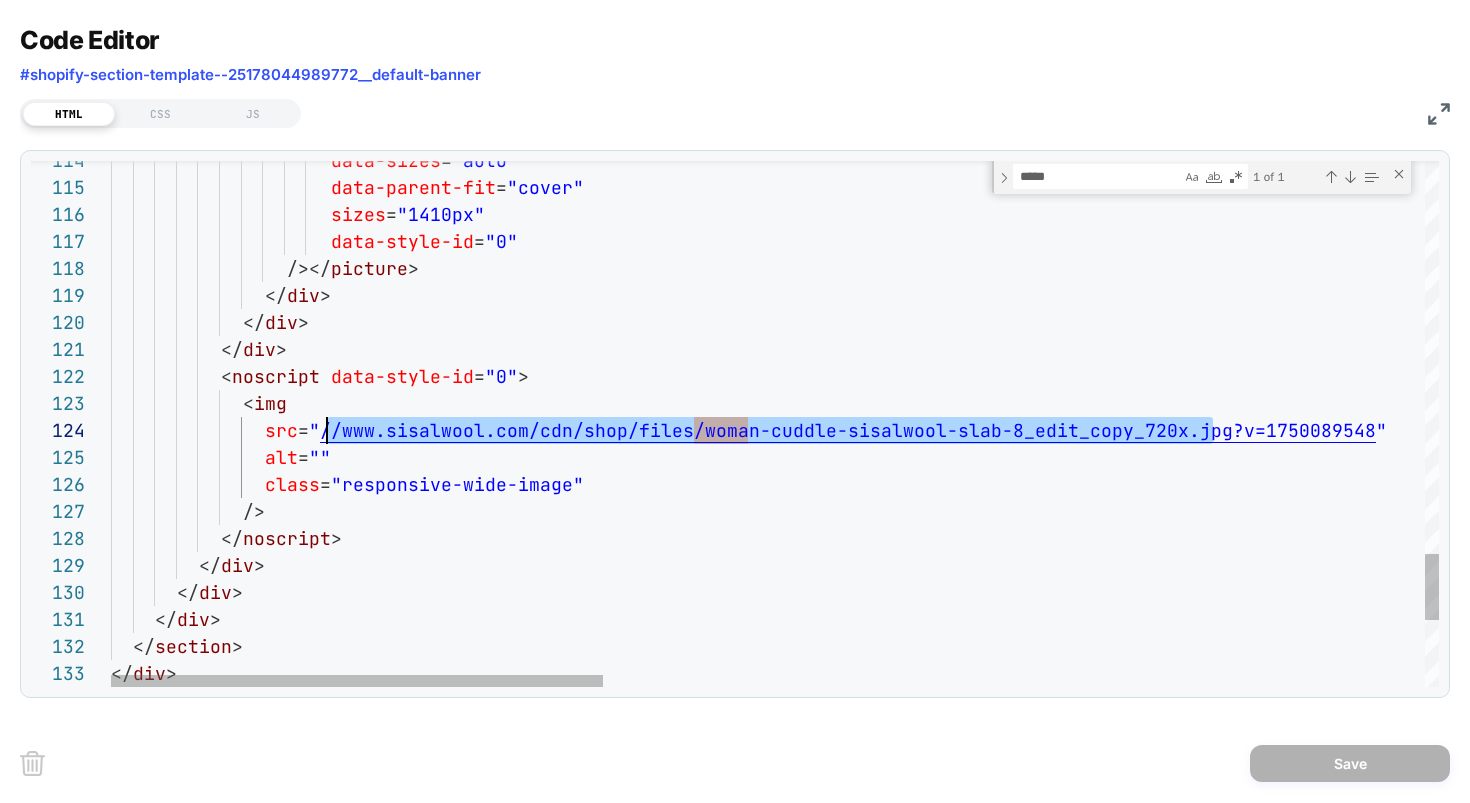 scroll, scrollTop: 81, scrollLeft: 227, axis: both 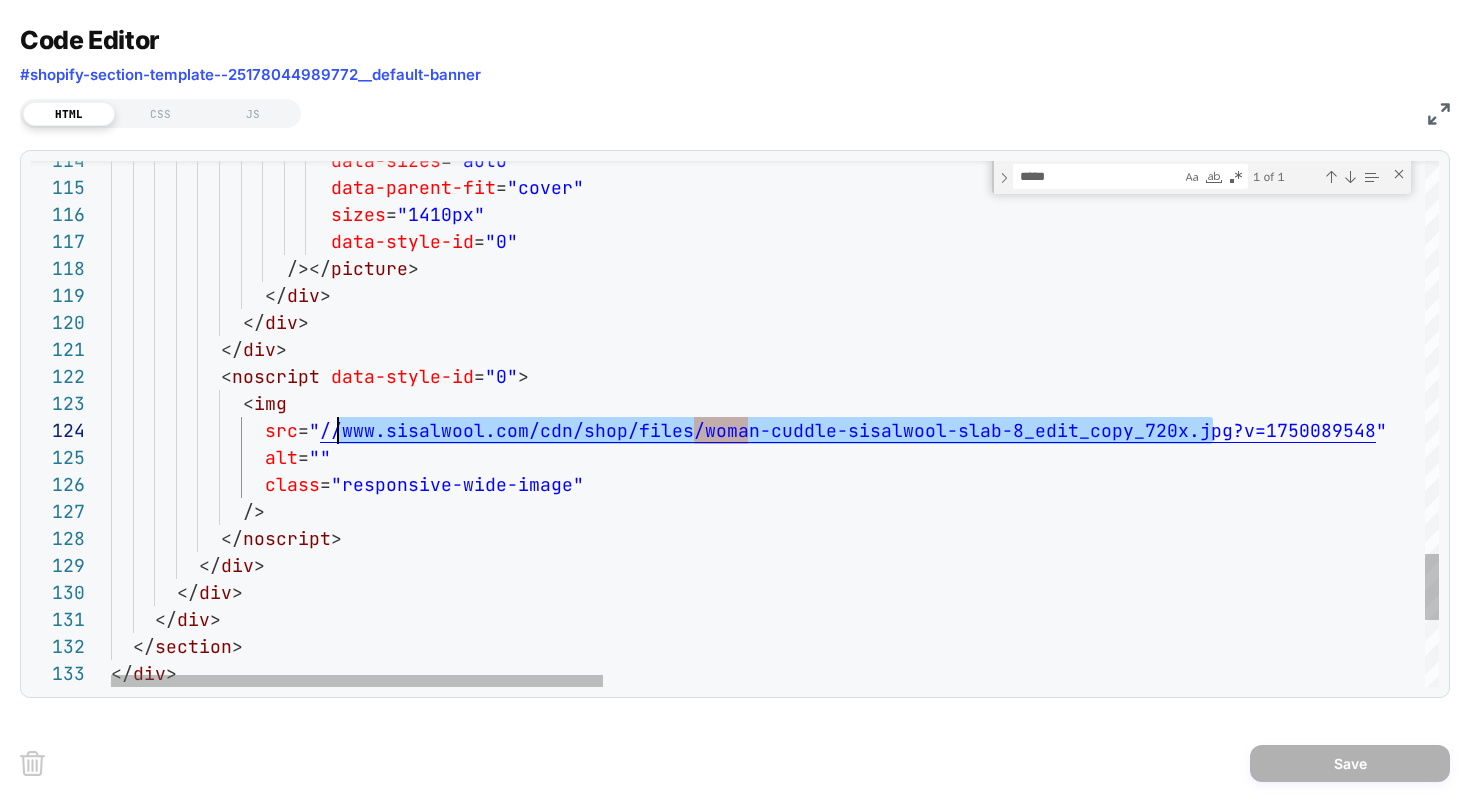 drag, startPoint x: 1209, startPoint y: 432, endPoint x: 336, endPoint y: 431, distance: 873.00055 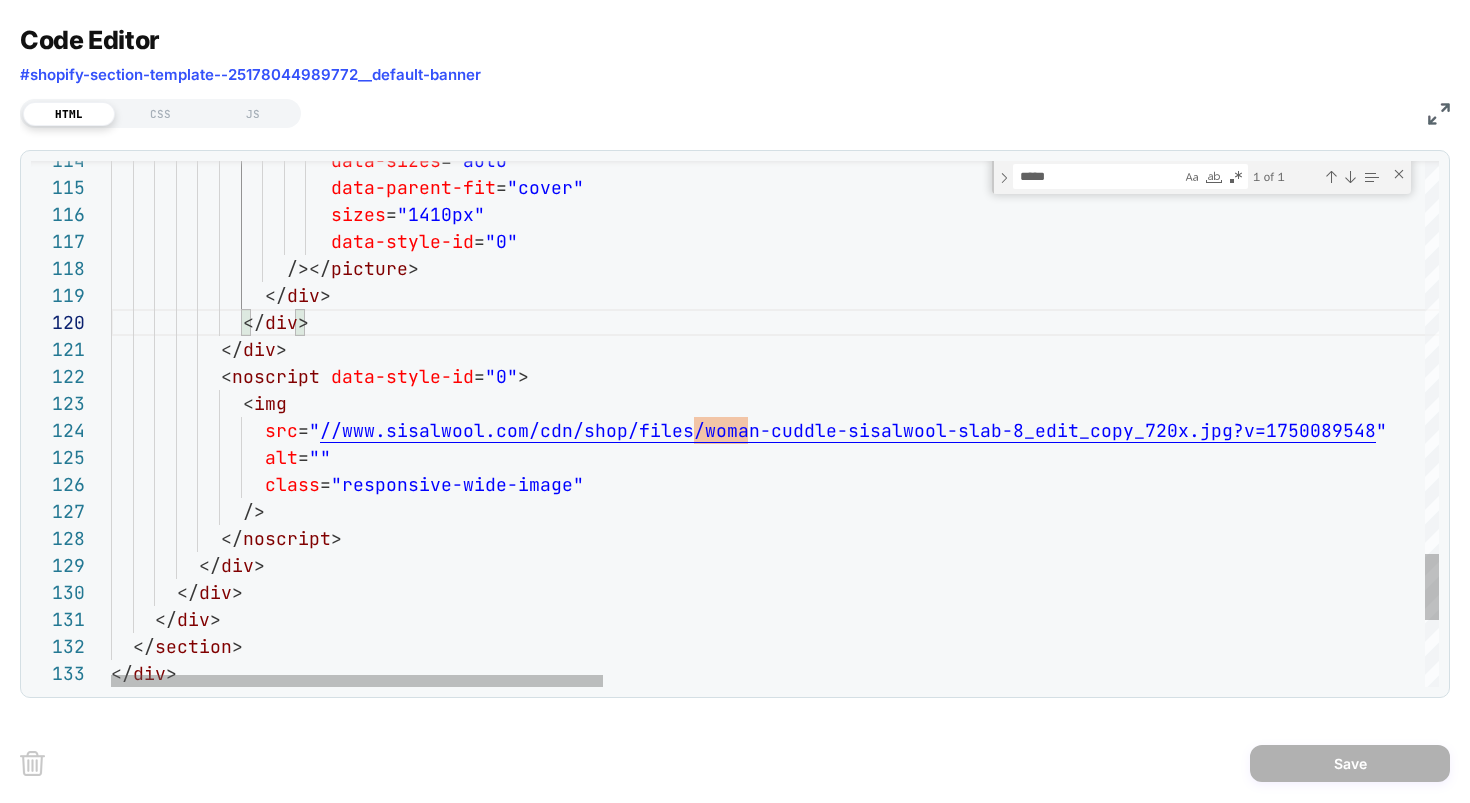 type on "**********" 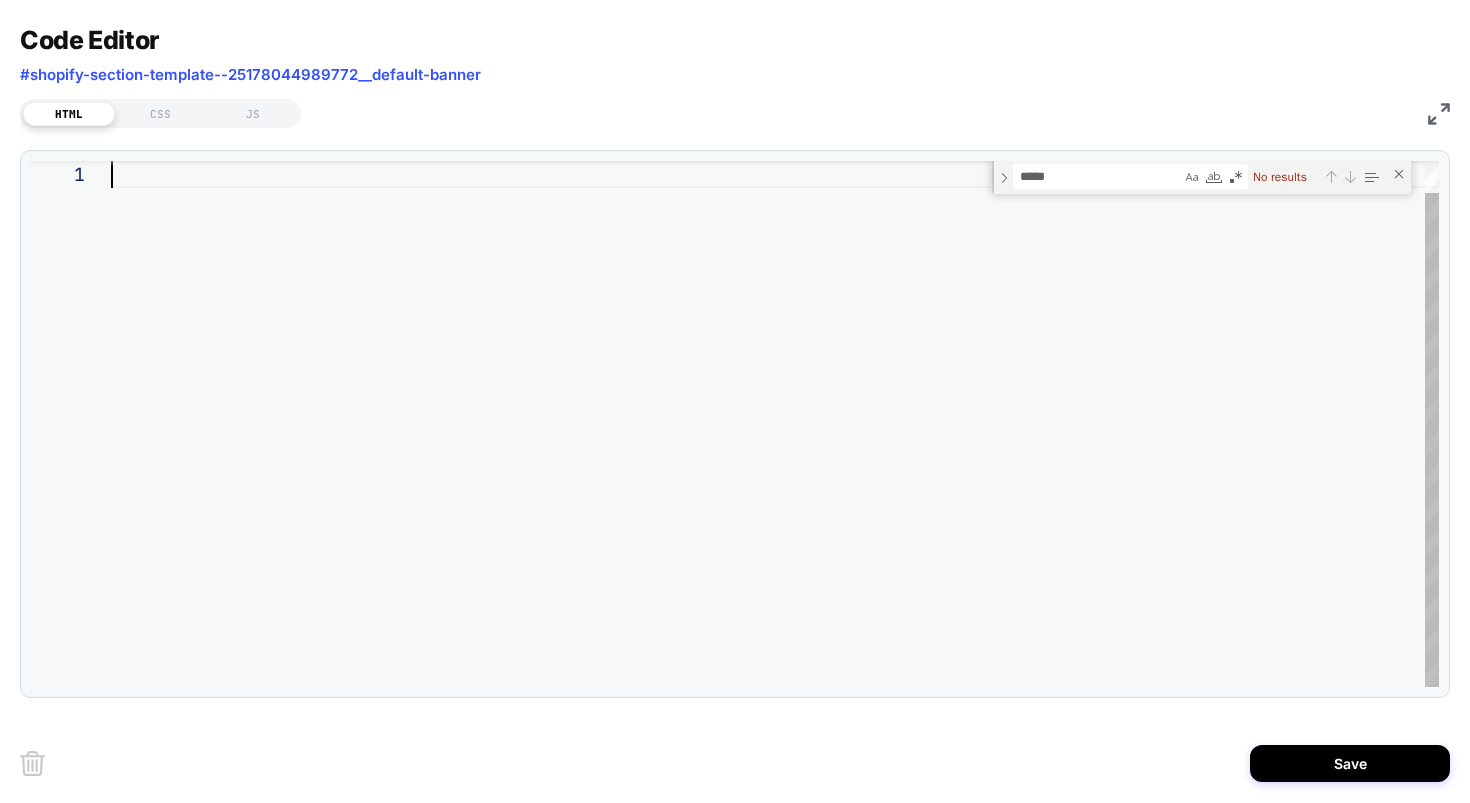 type on "**********" 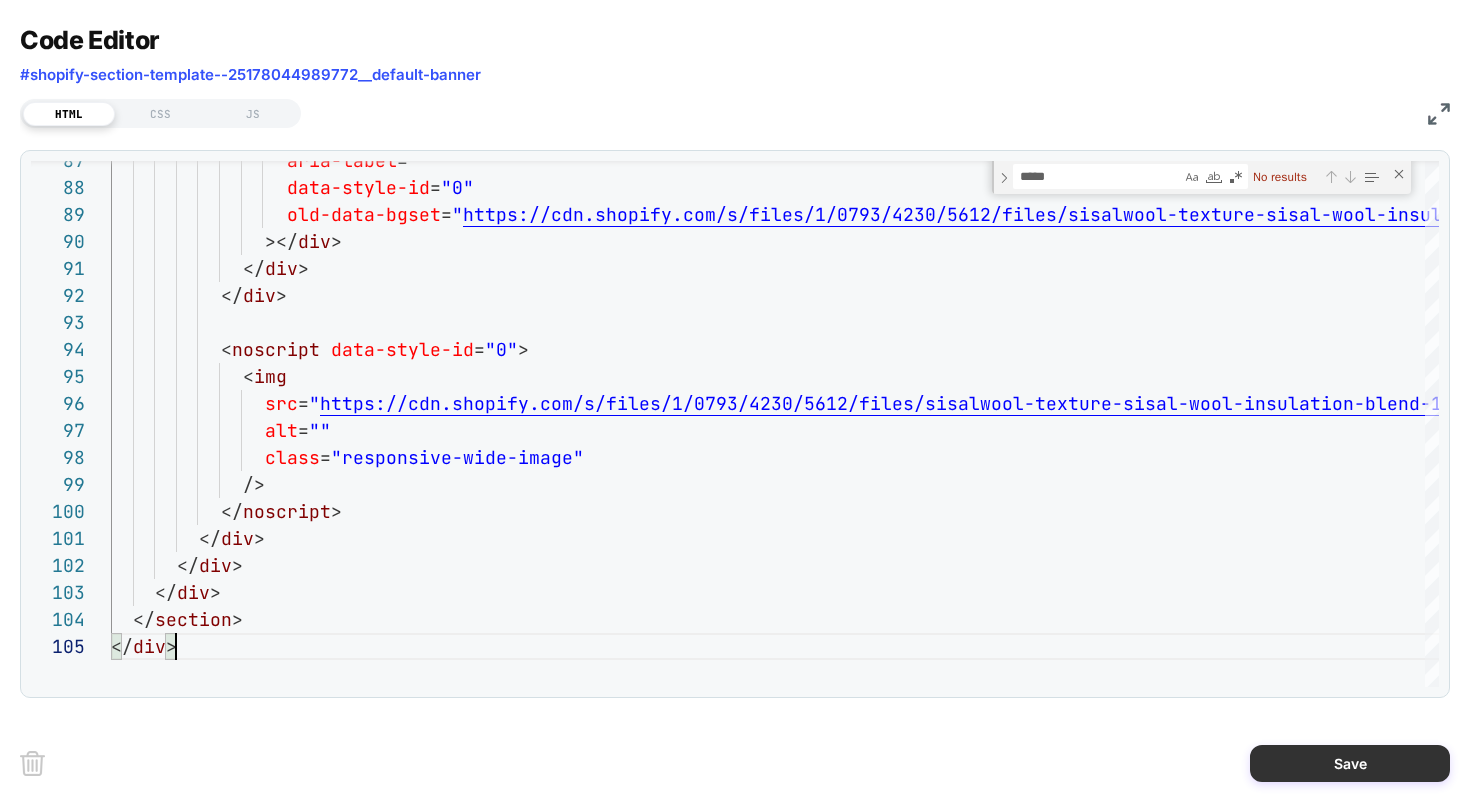 click on "Save" at bounding box center (1350, 763) 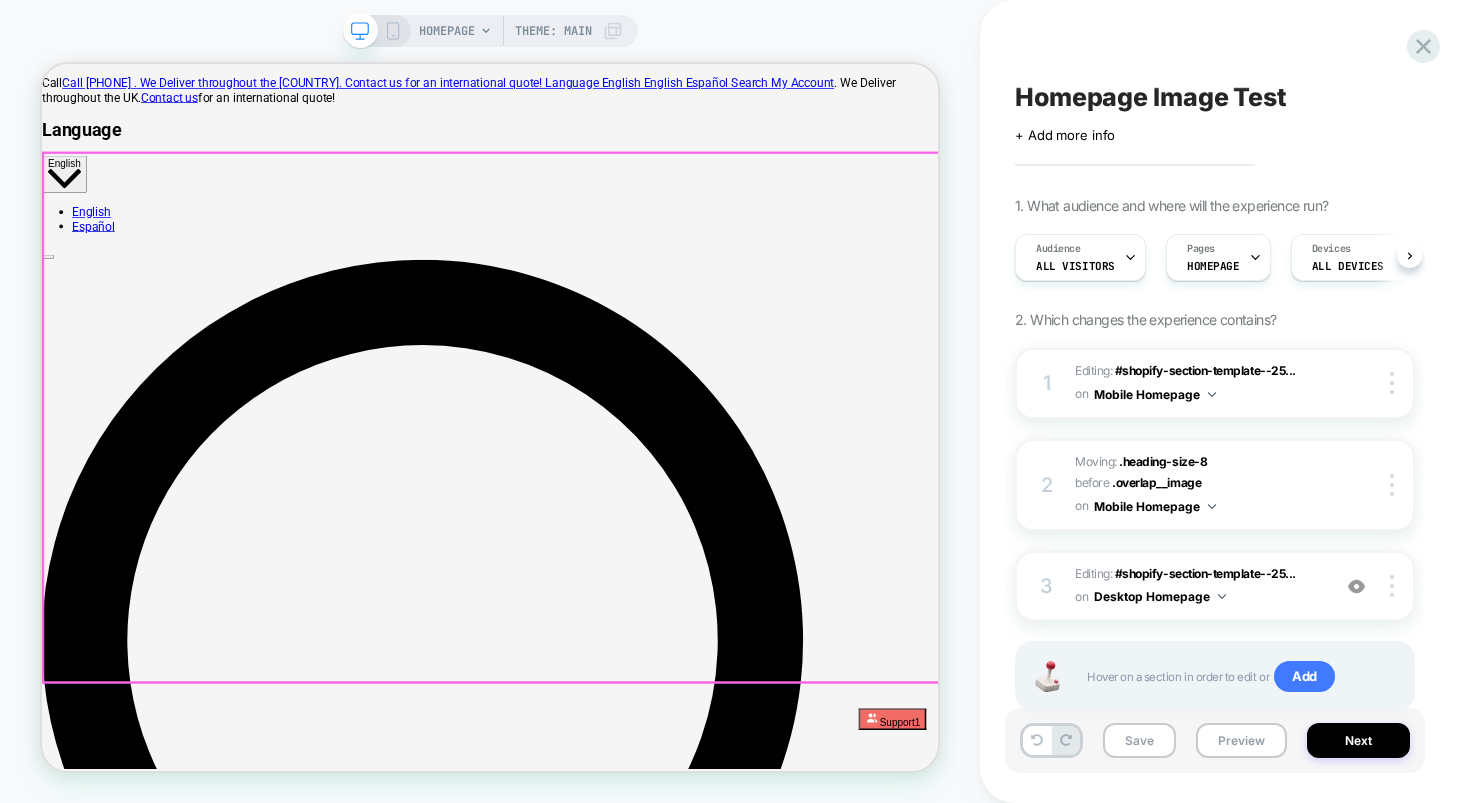 scroll, scrollTop: 0, scrollLeft: 1, axis: horizontal 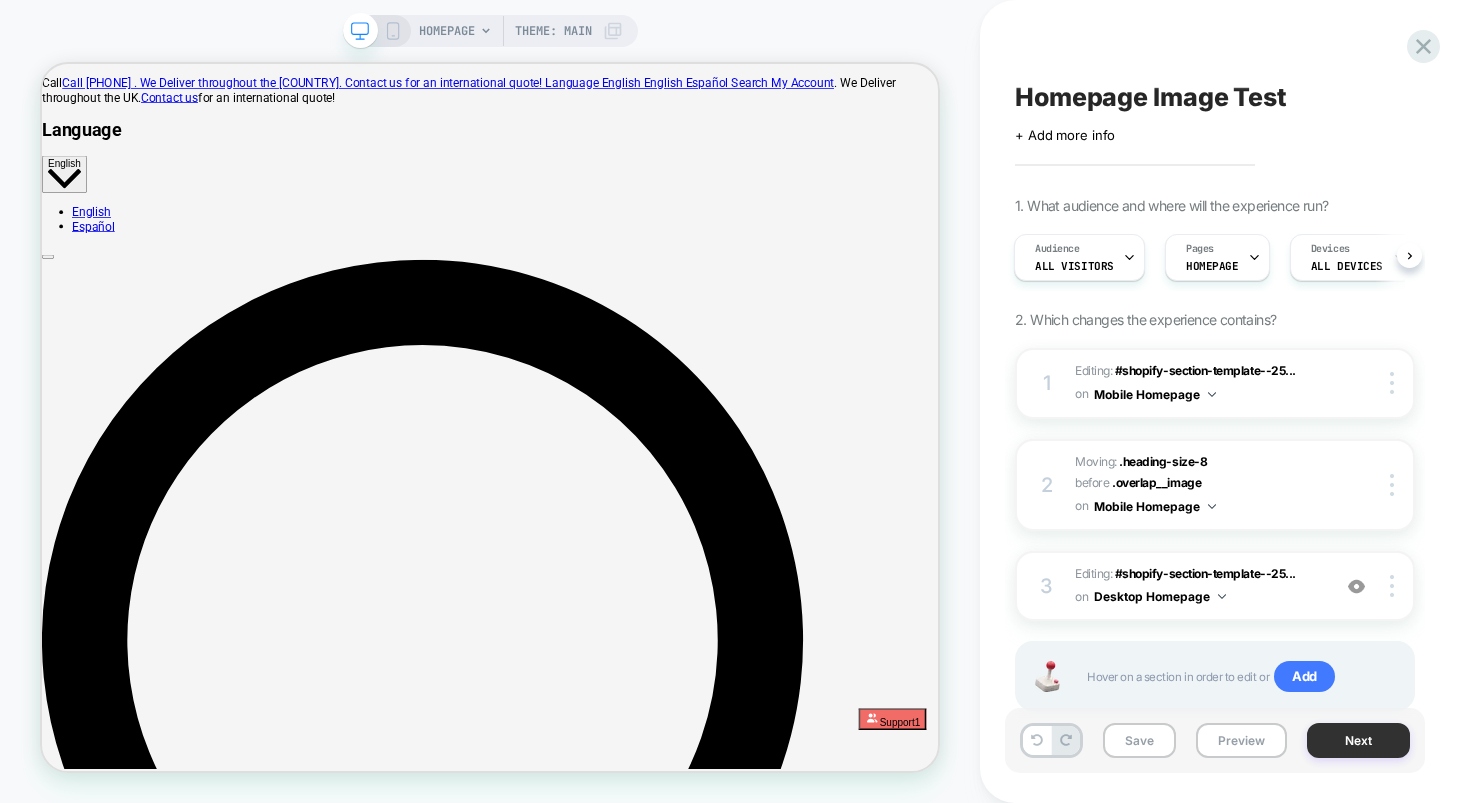 click on "Next" at bounding box center [1358, 740] 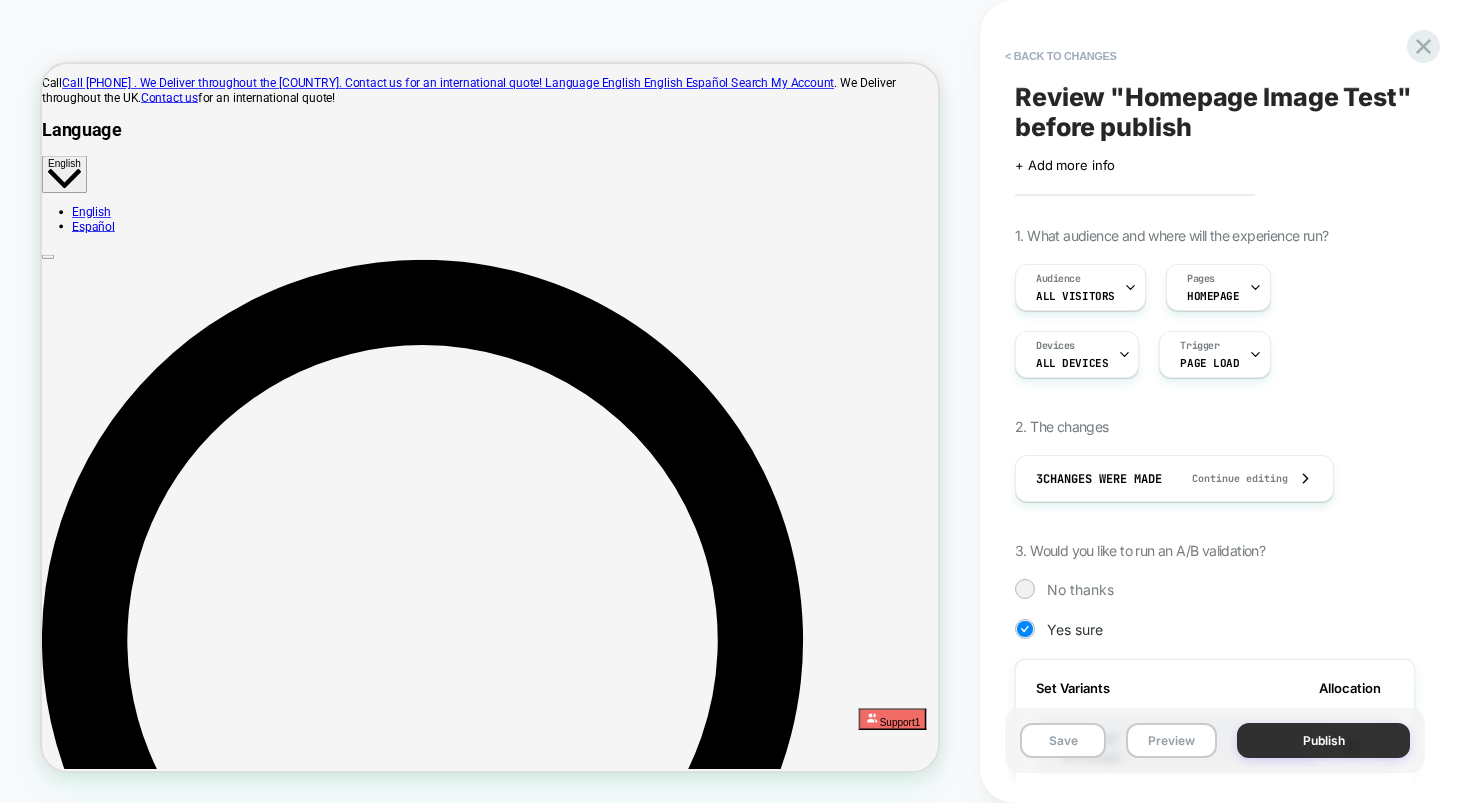scroll, scrollTop: 0, scrollLeft: 2, axis: horizontal 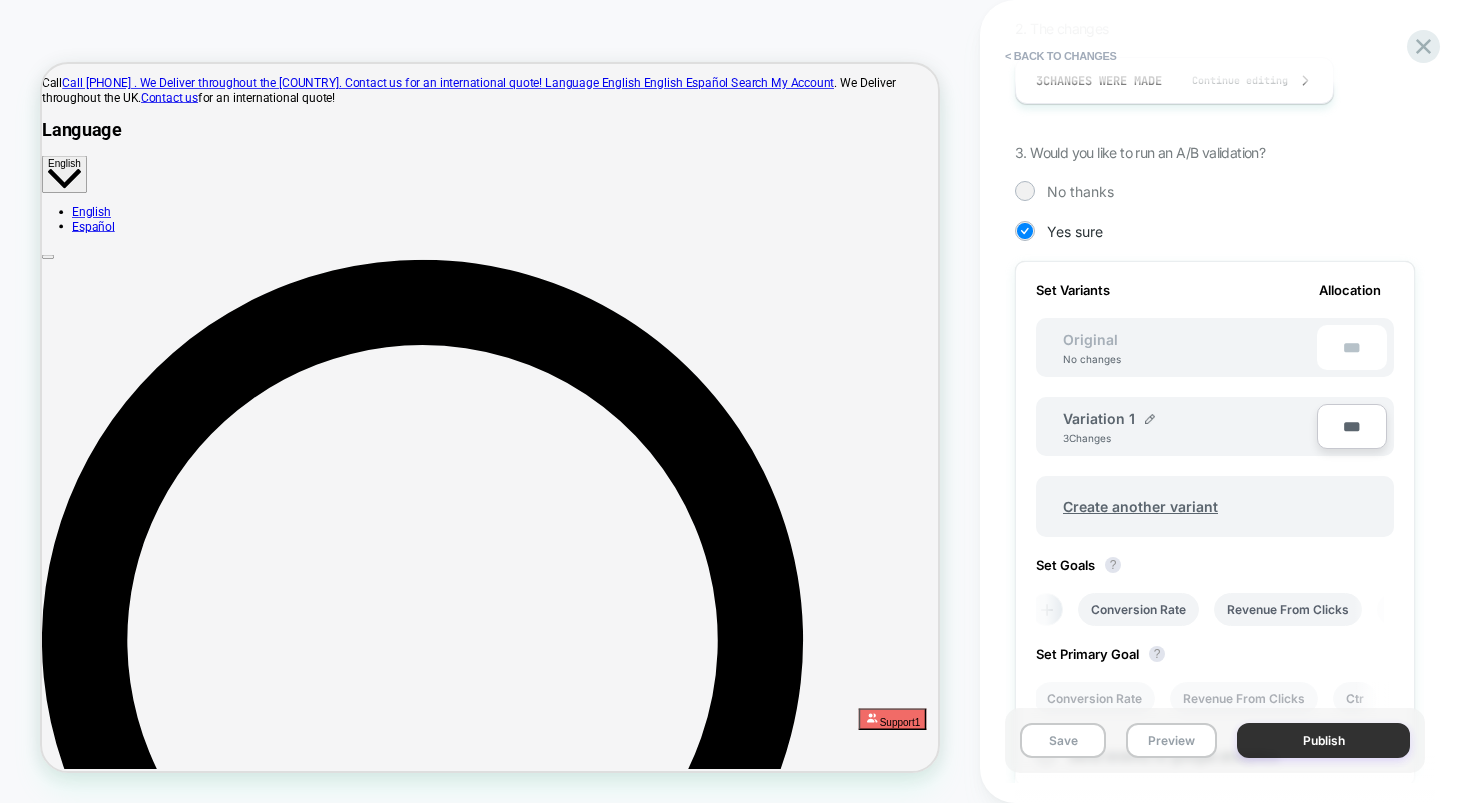 click on "Publish" at bounding box center [1323, 740] 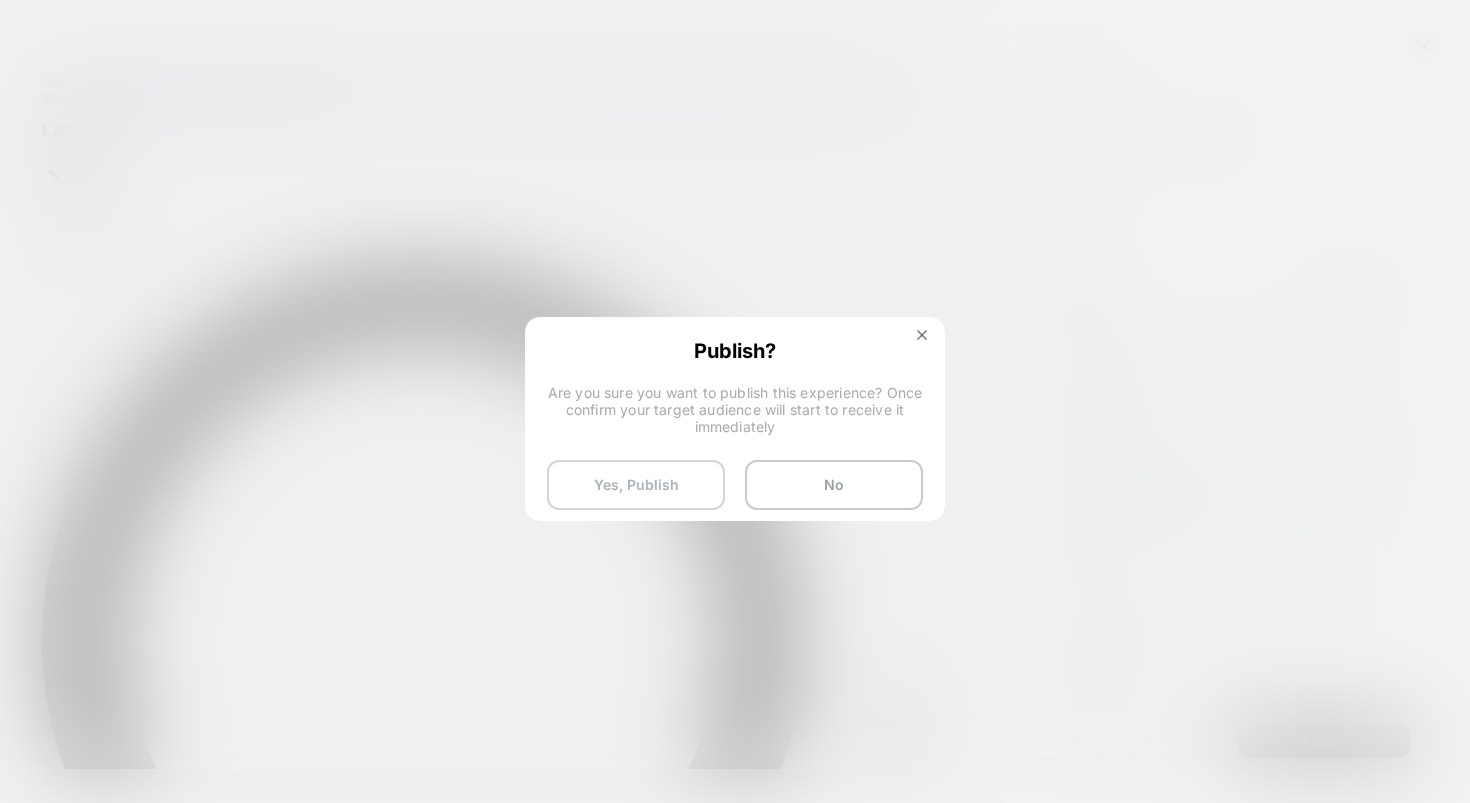 click on "Yes, Publish" at bounding box center (636, 485) 